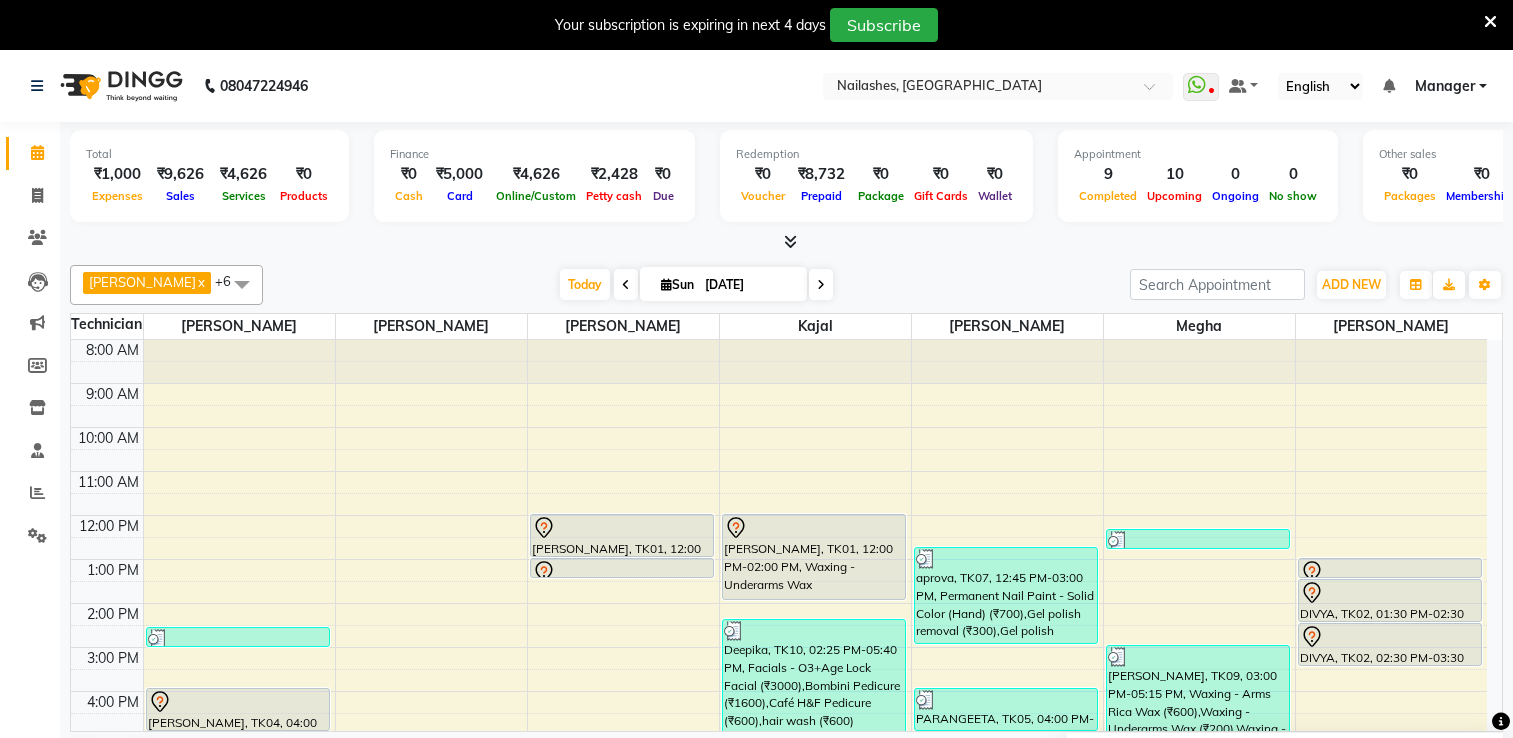 scroll, scrollTop: 0, scrollLeft: 0, axis: both 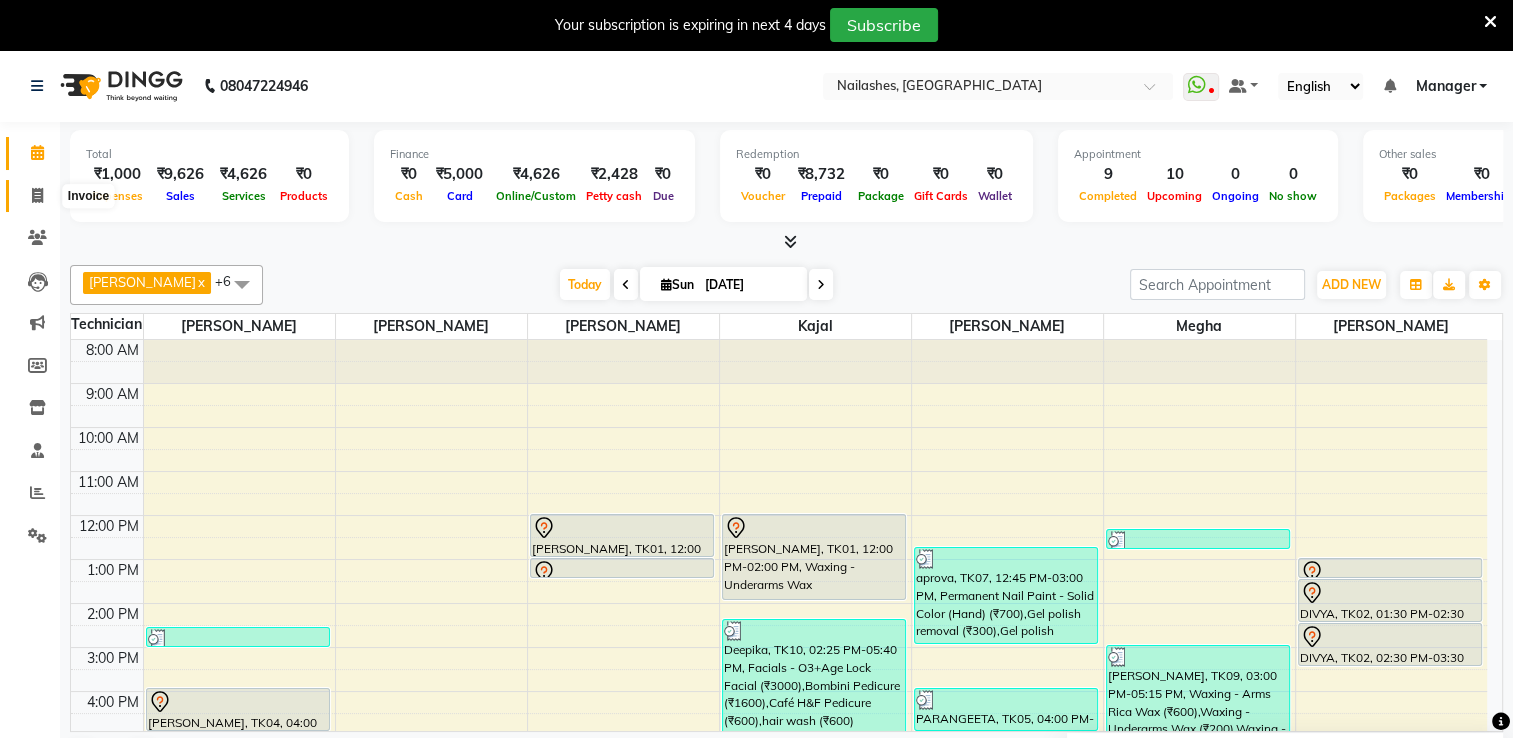 click 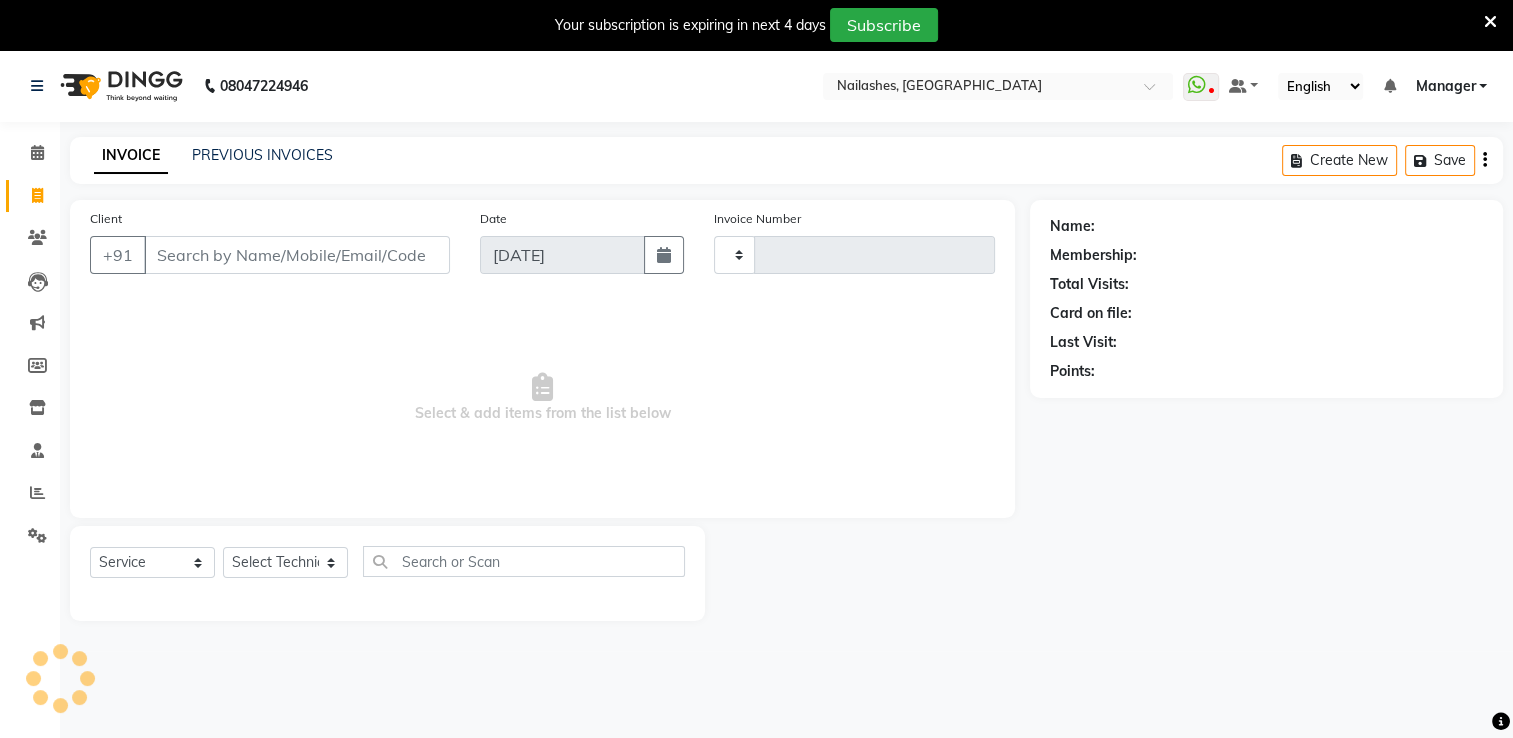type on "1189" 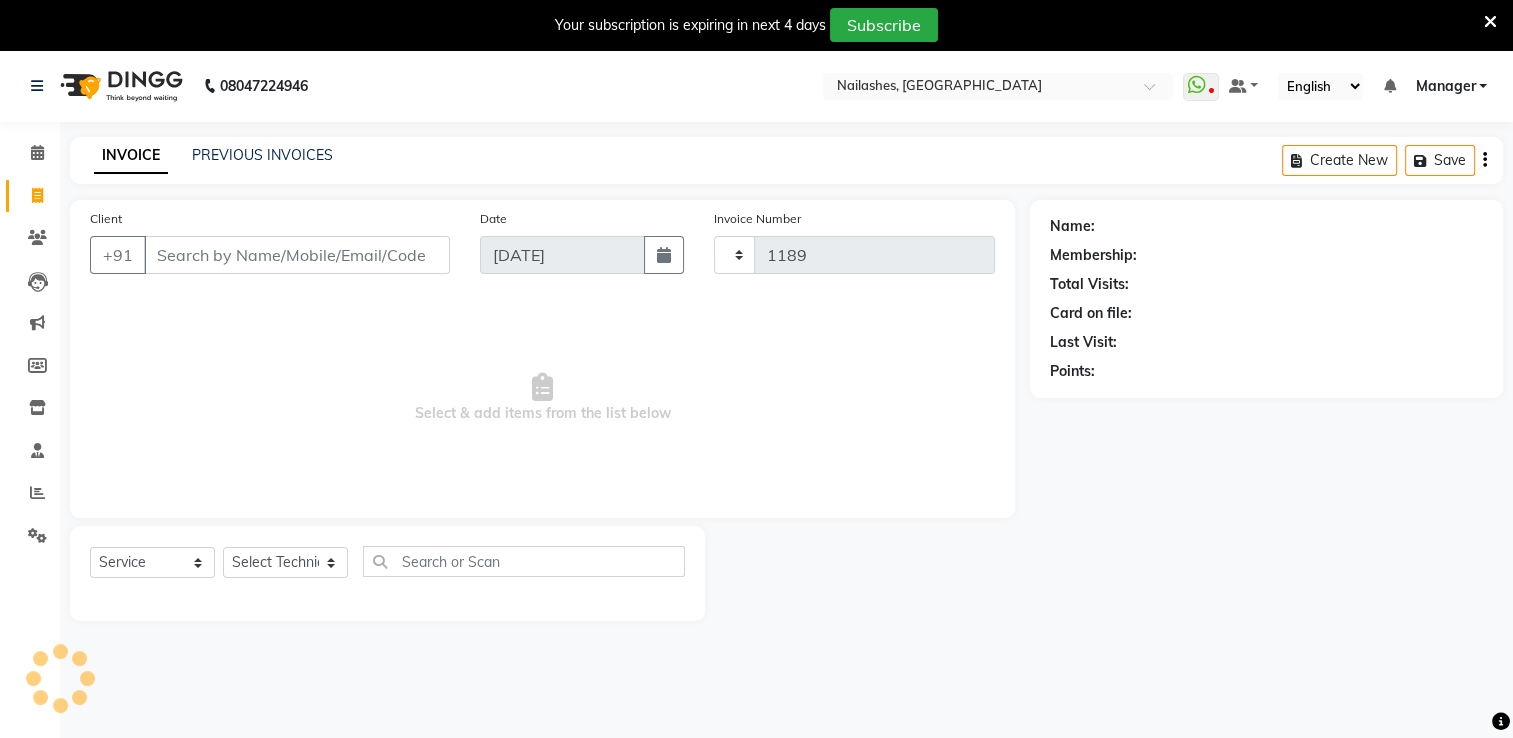 select on "6579" 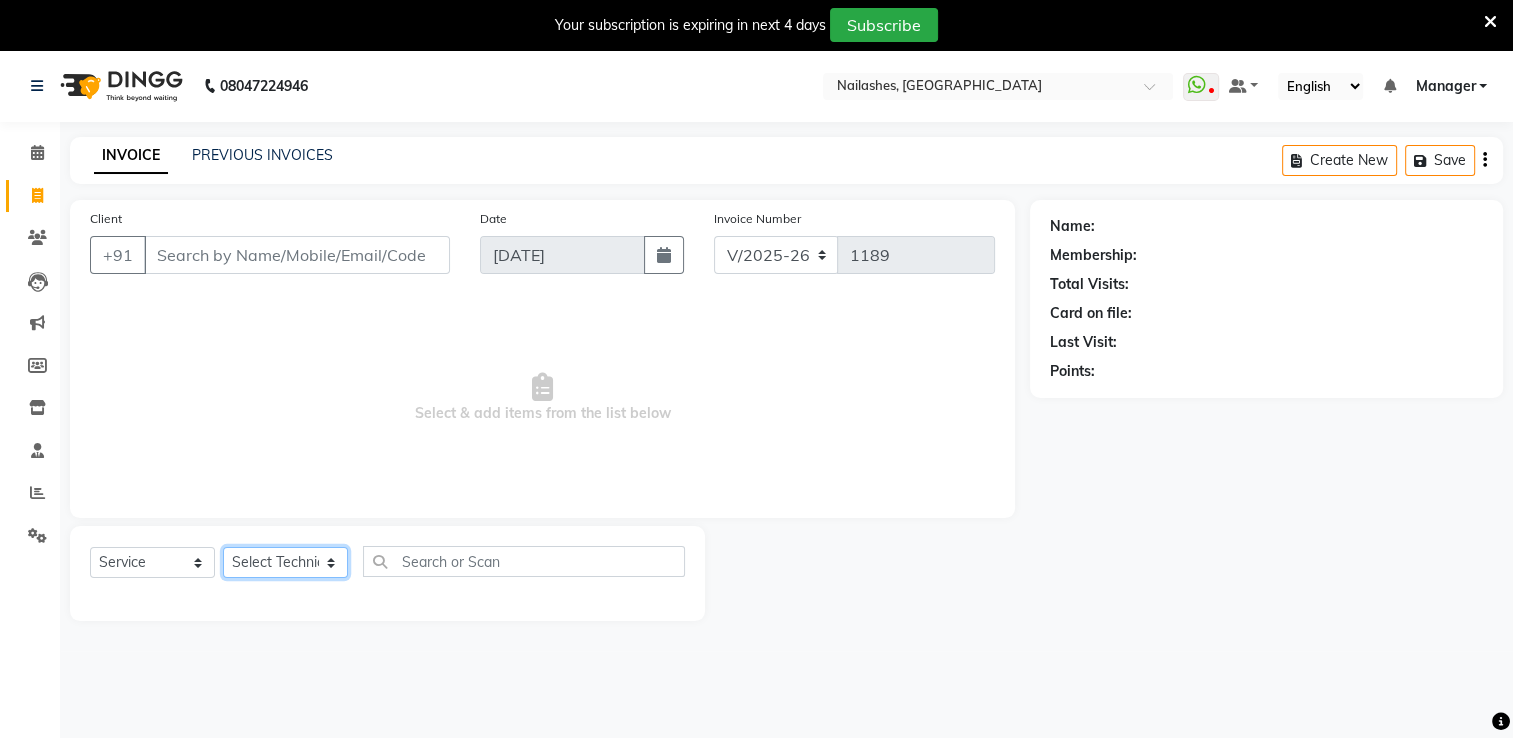 click on "Select Technician AMGHA ARISH [PERSON_NAME] [PERSON_NAME] [PERSON_NAME] [PERSON_NAME] kupu Manager [PERSON_NAME] Owner [PERSON_NAME] [PERSON_NAME]" 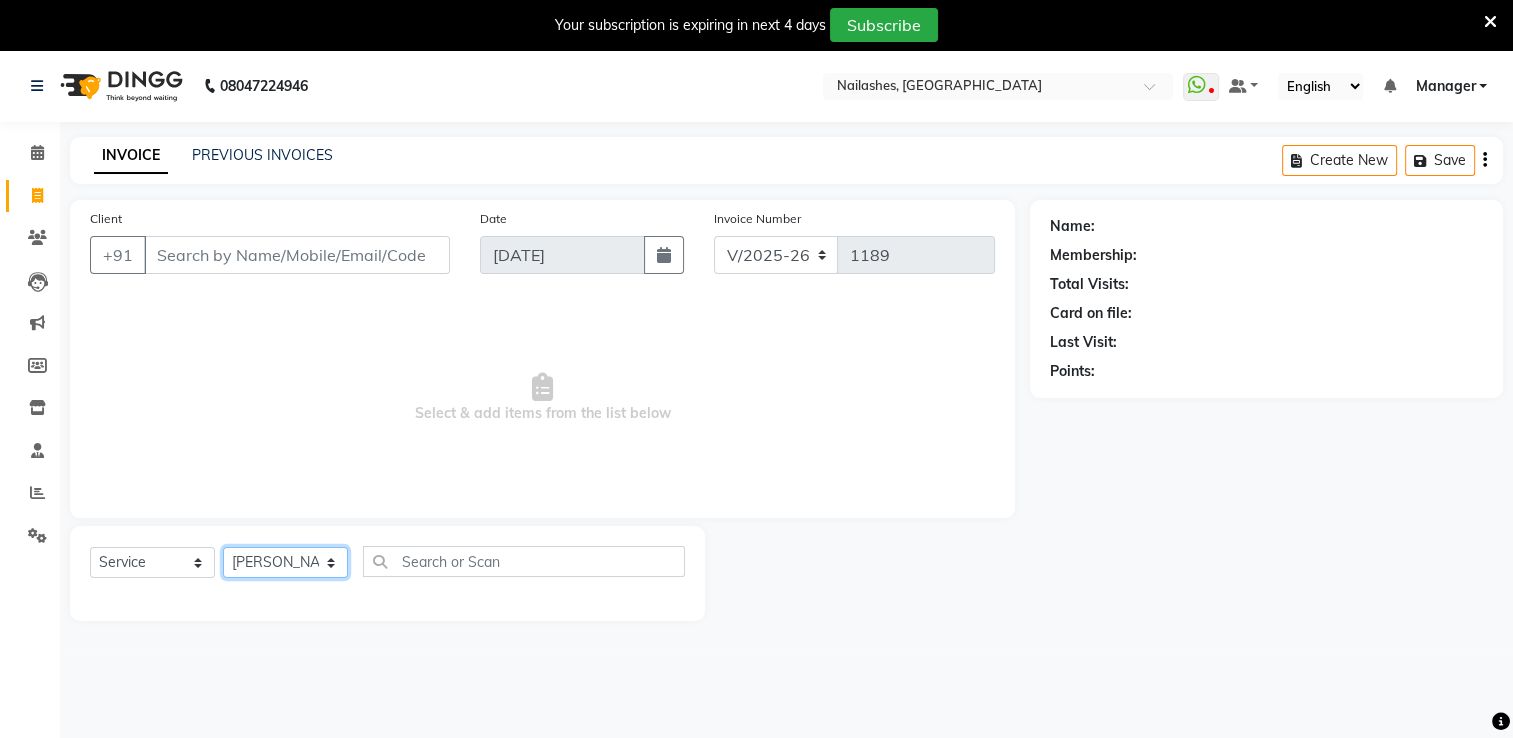 click on "Select Technician AMGHA ARISH [PERSON_NAME] [PERSON_NAME] [PERSON_NAME] [PERSON_NAME] kupu Manager [PERSON_NAME] Owner [PERSON_NAME] [PERSON_NAME]" 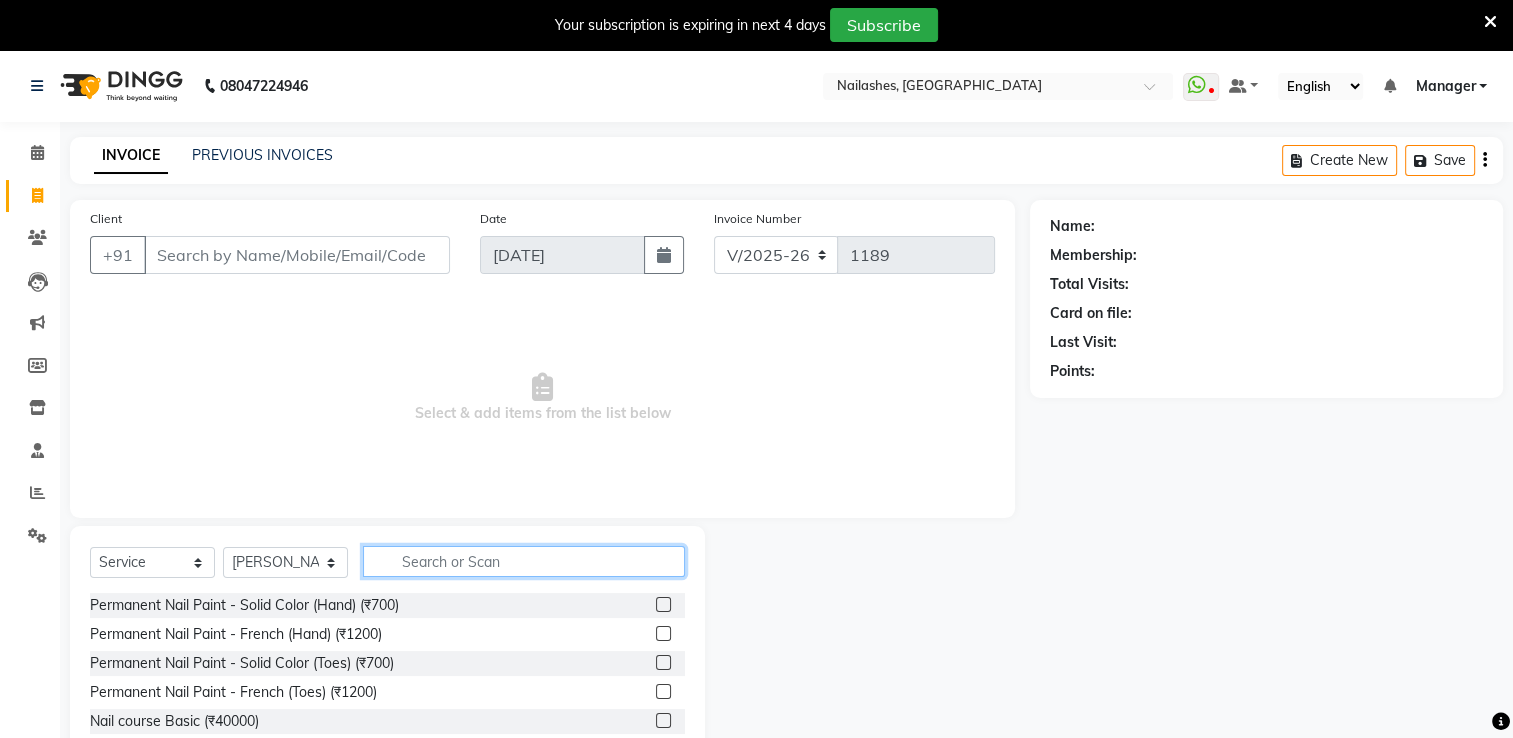 click 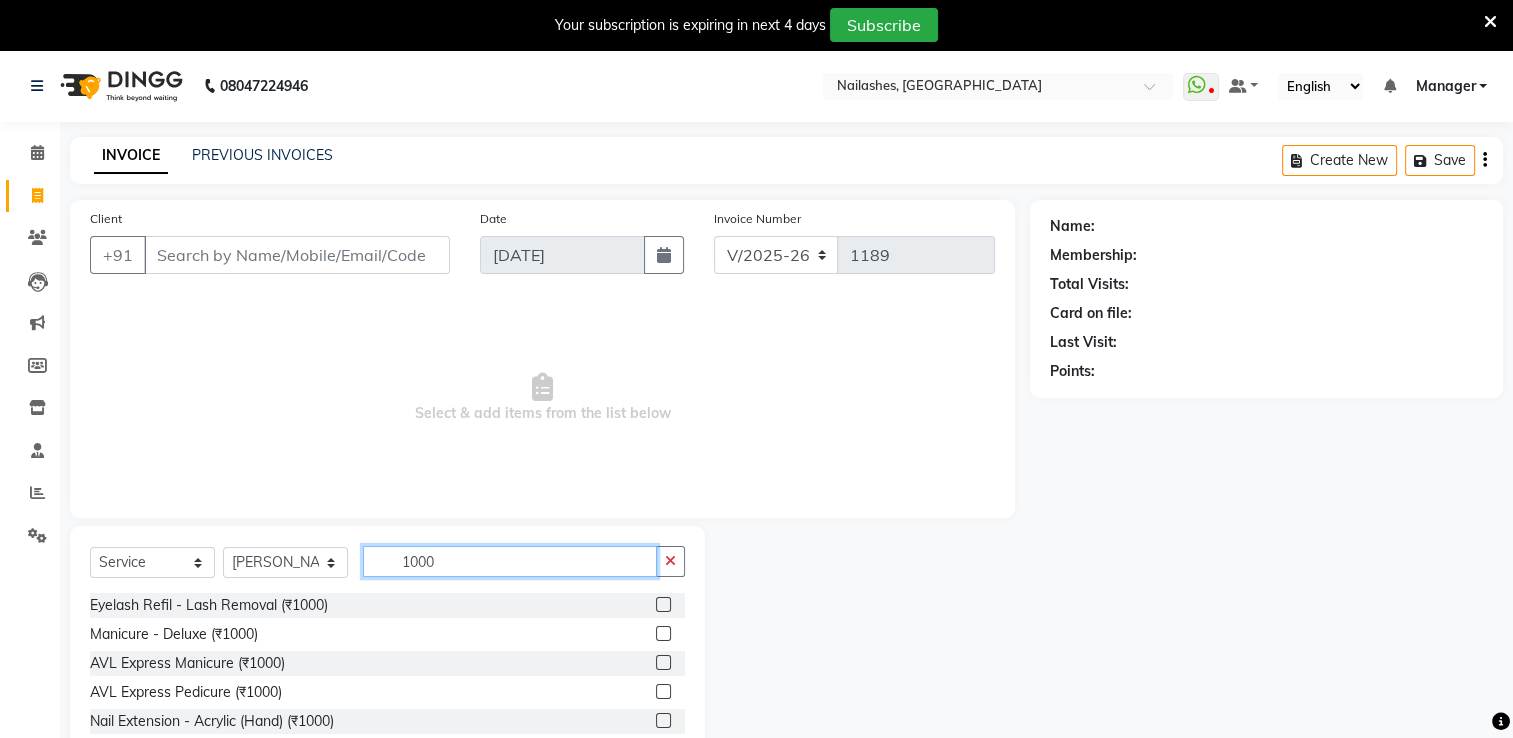 type on "1000" 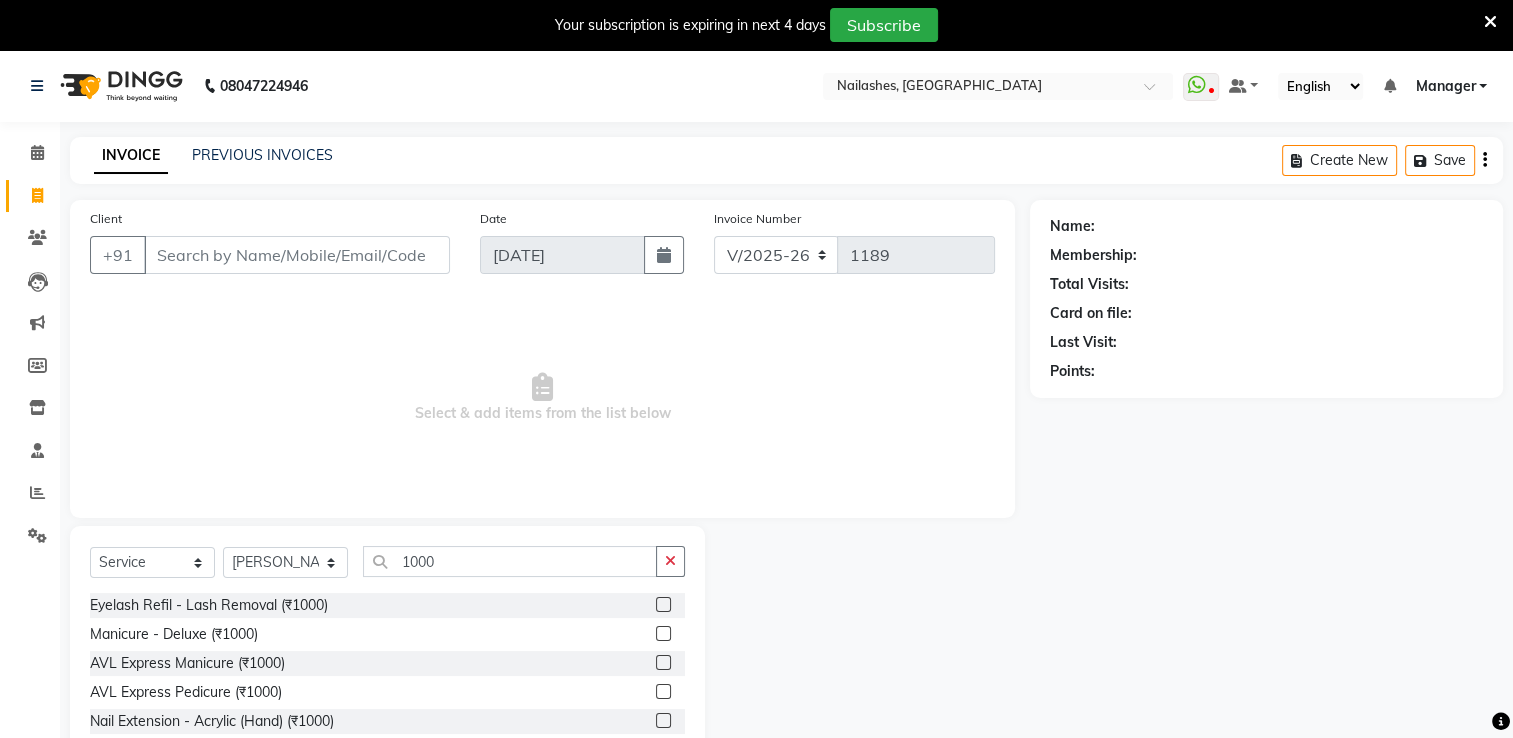 click 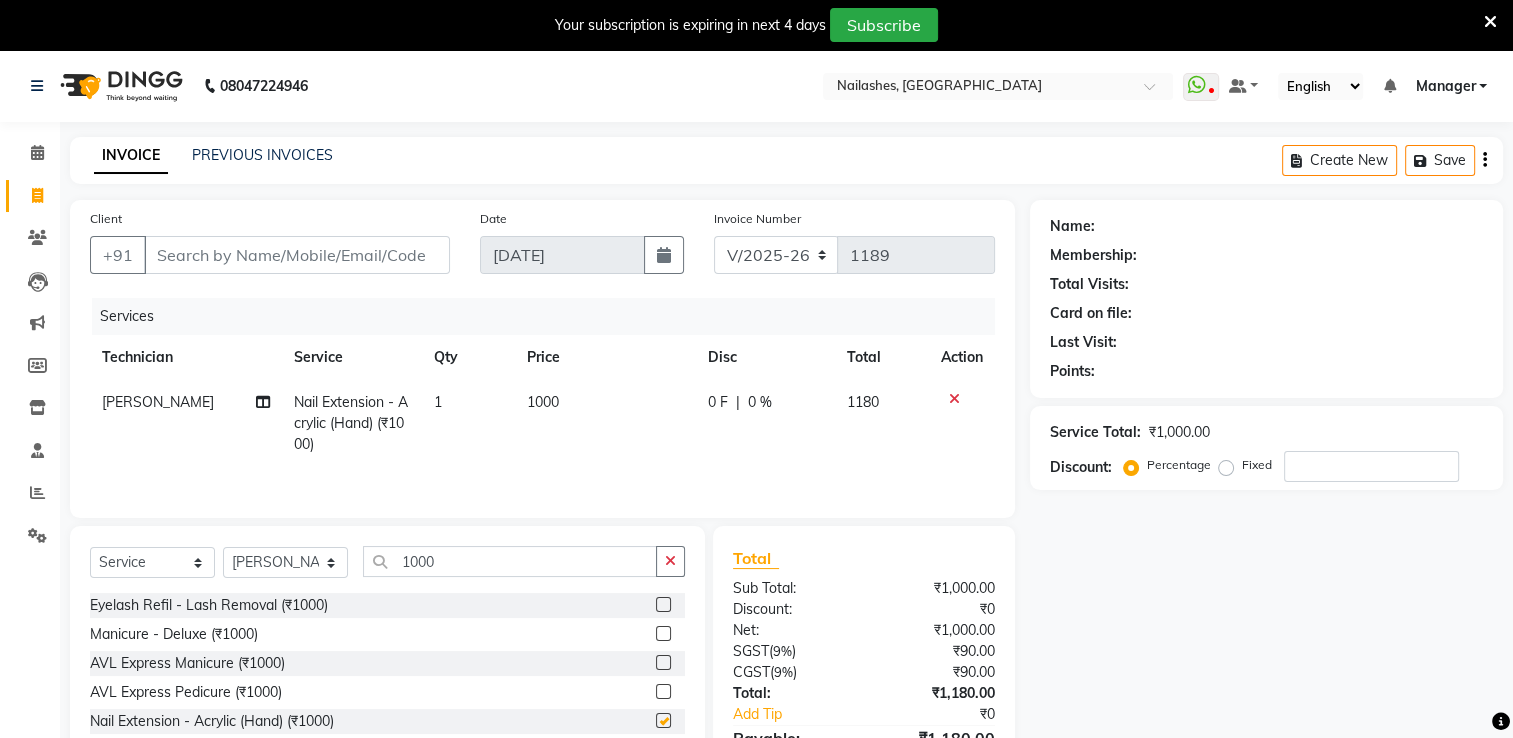 checkbox on "false" 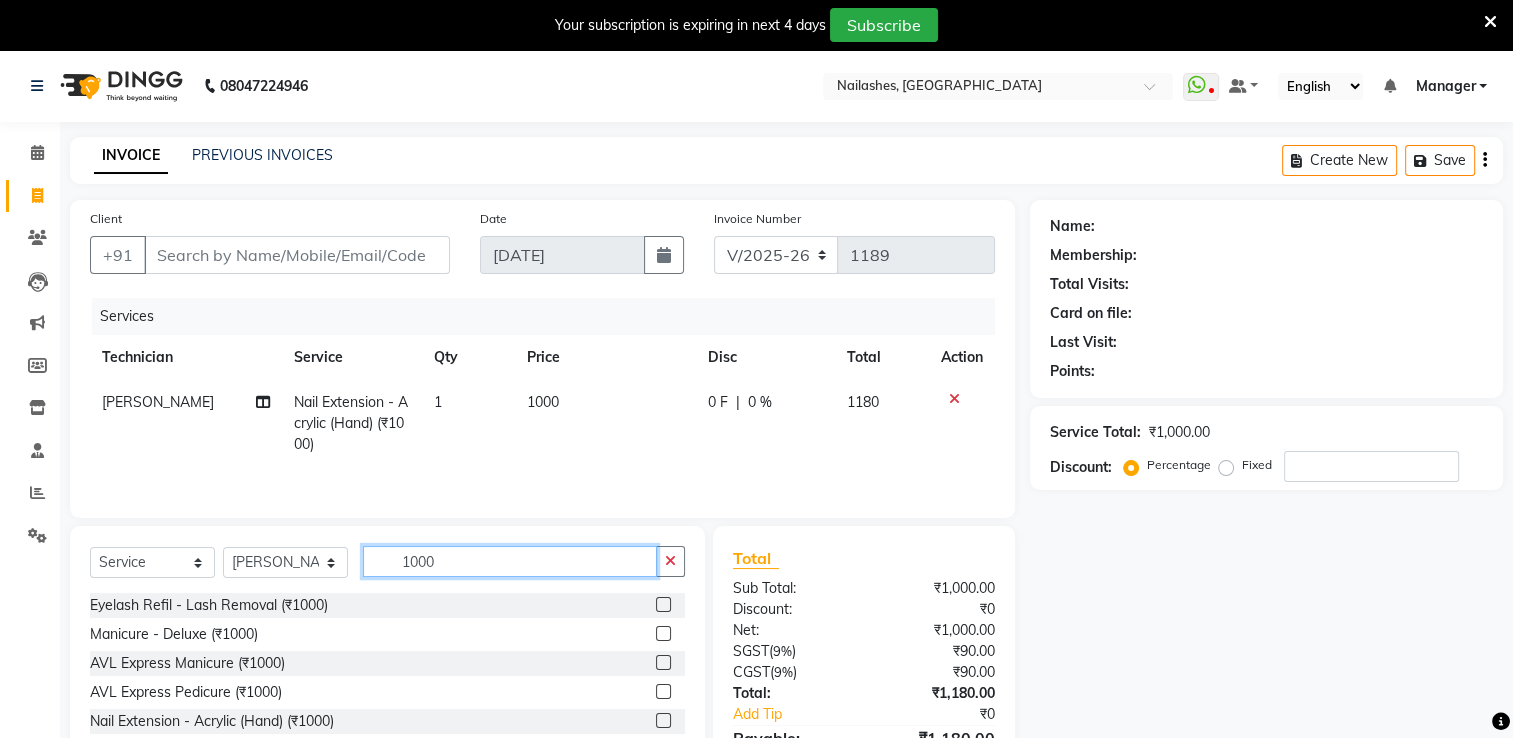 click on "1000" 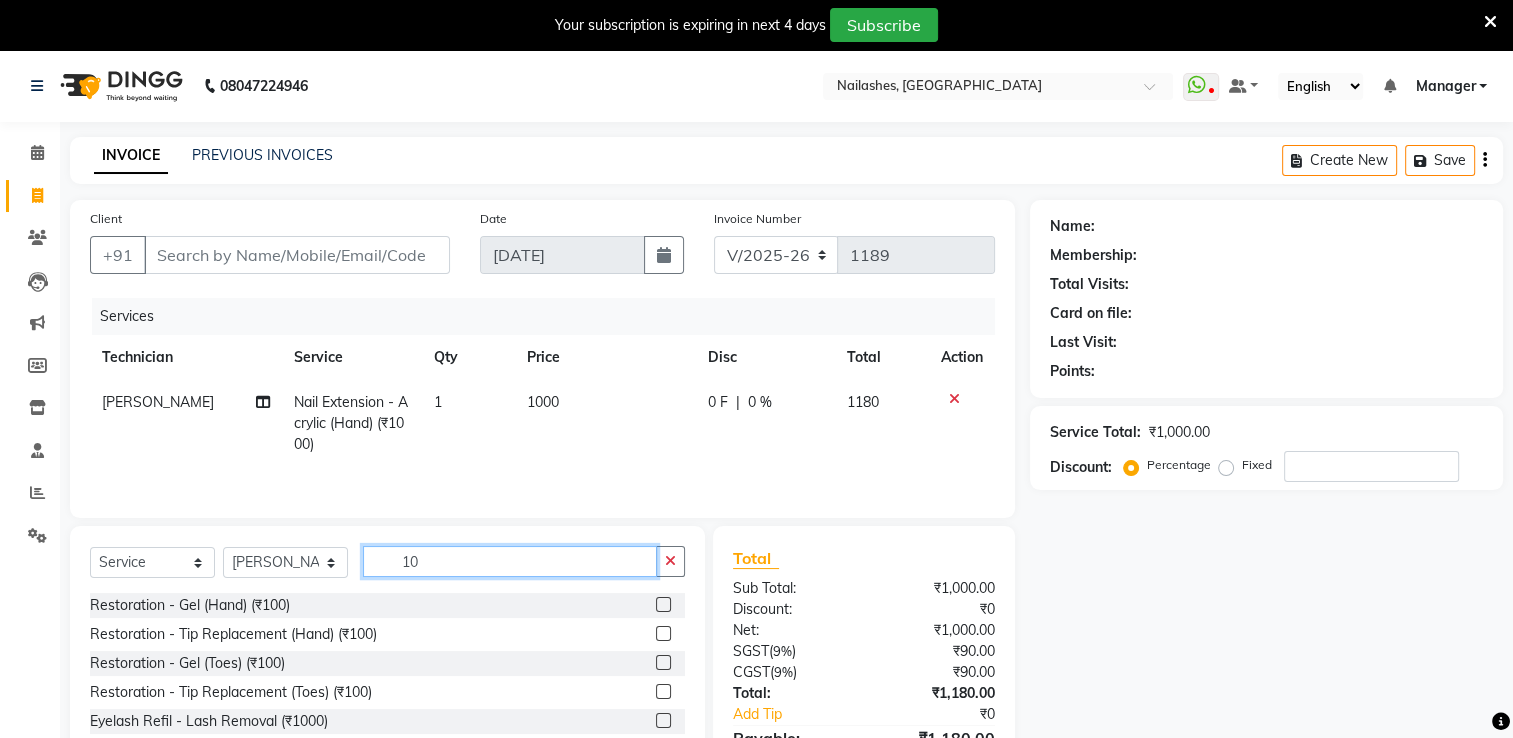 type on "1" 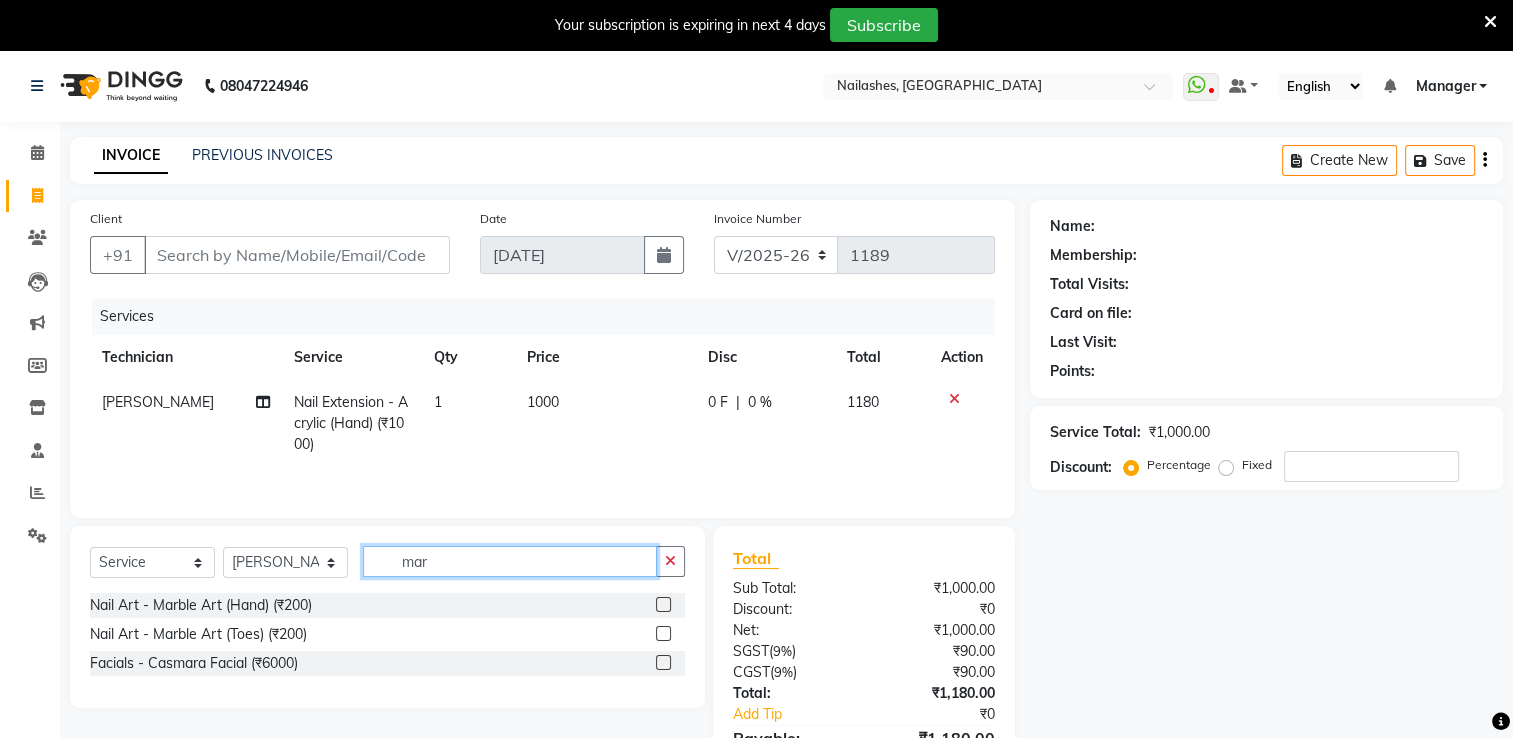 type on "mar" 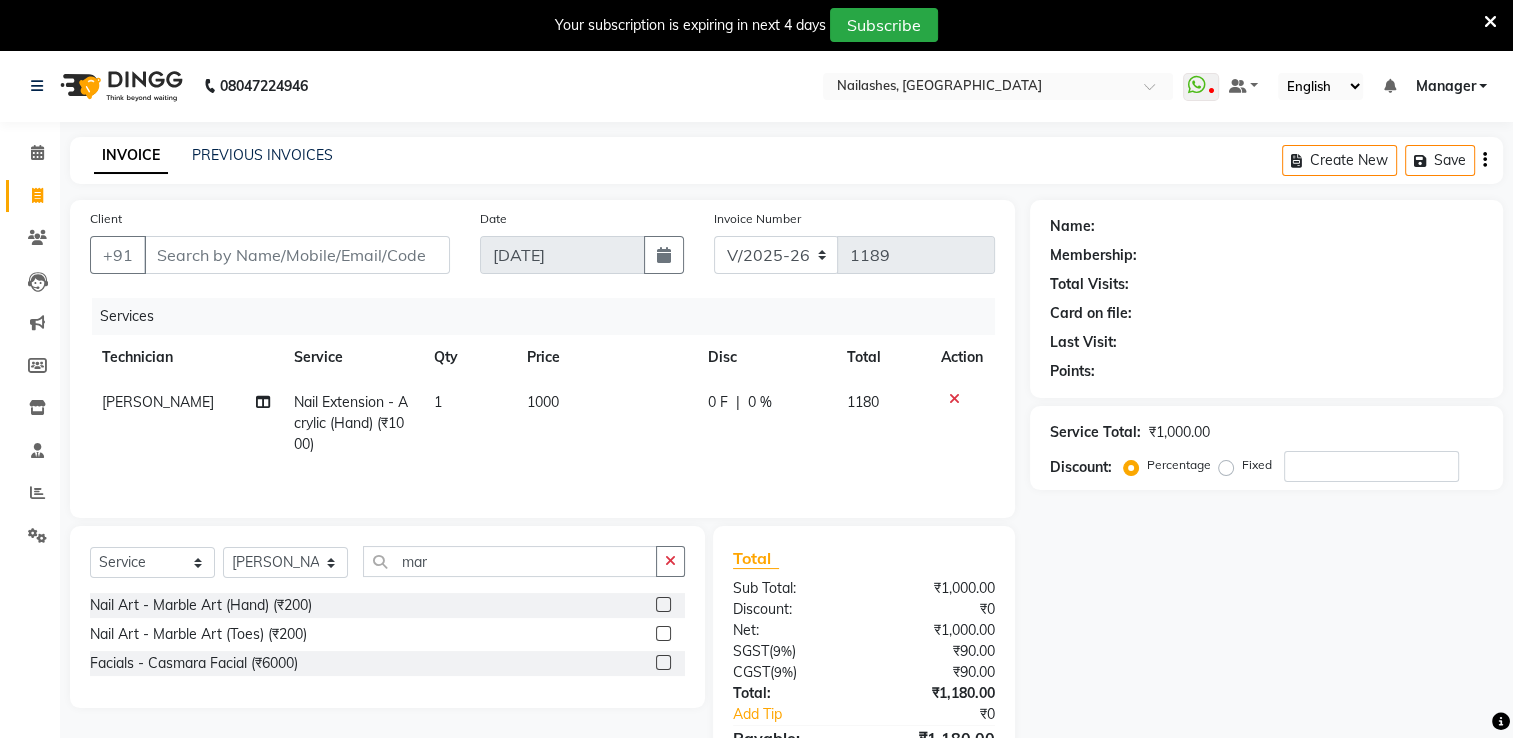 click 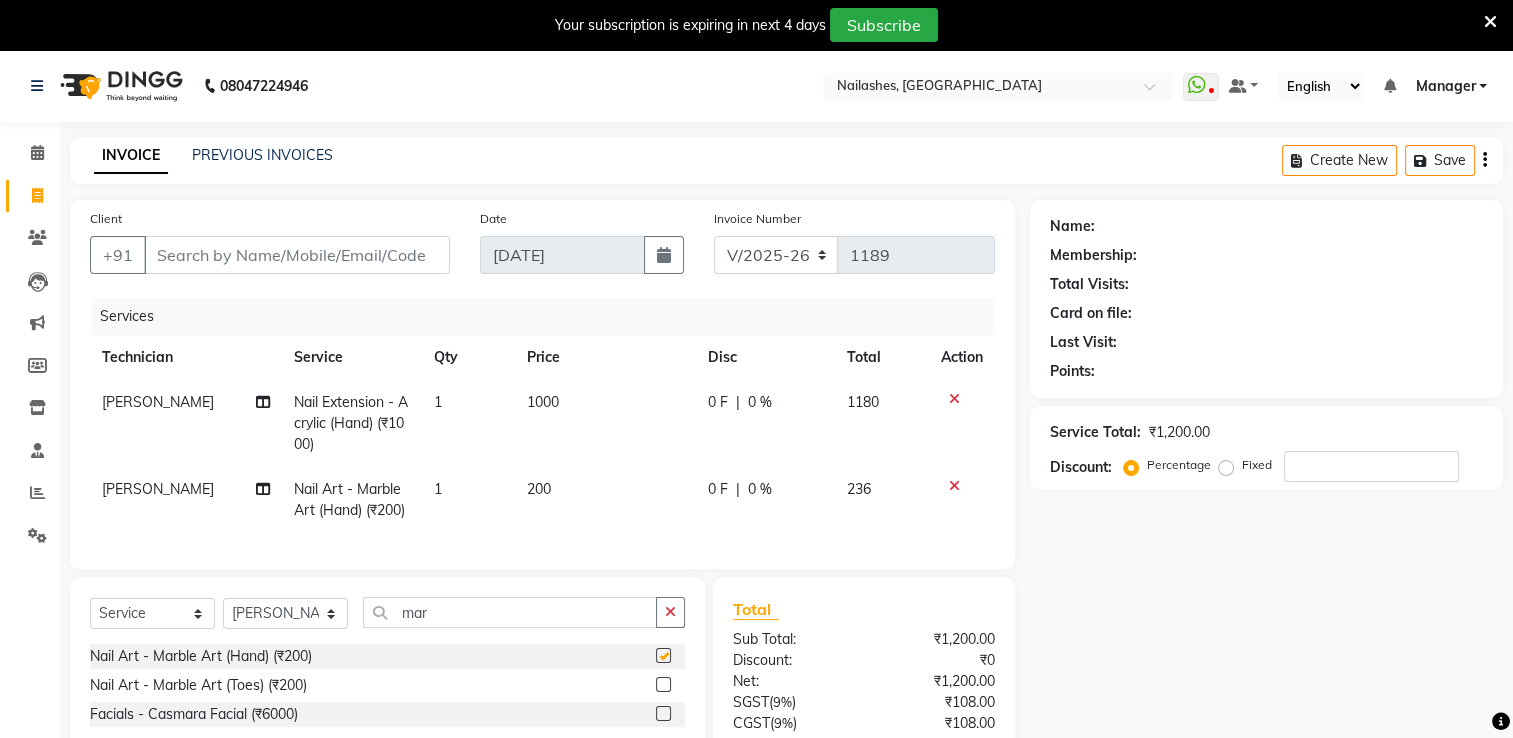 checkbox on "false" 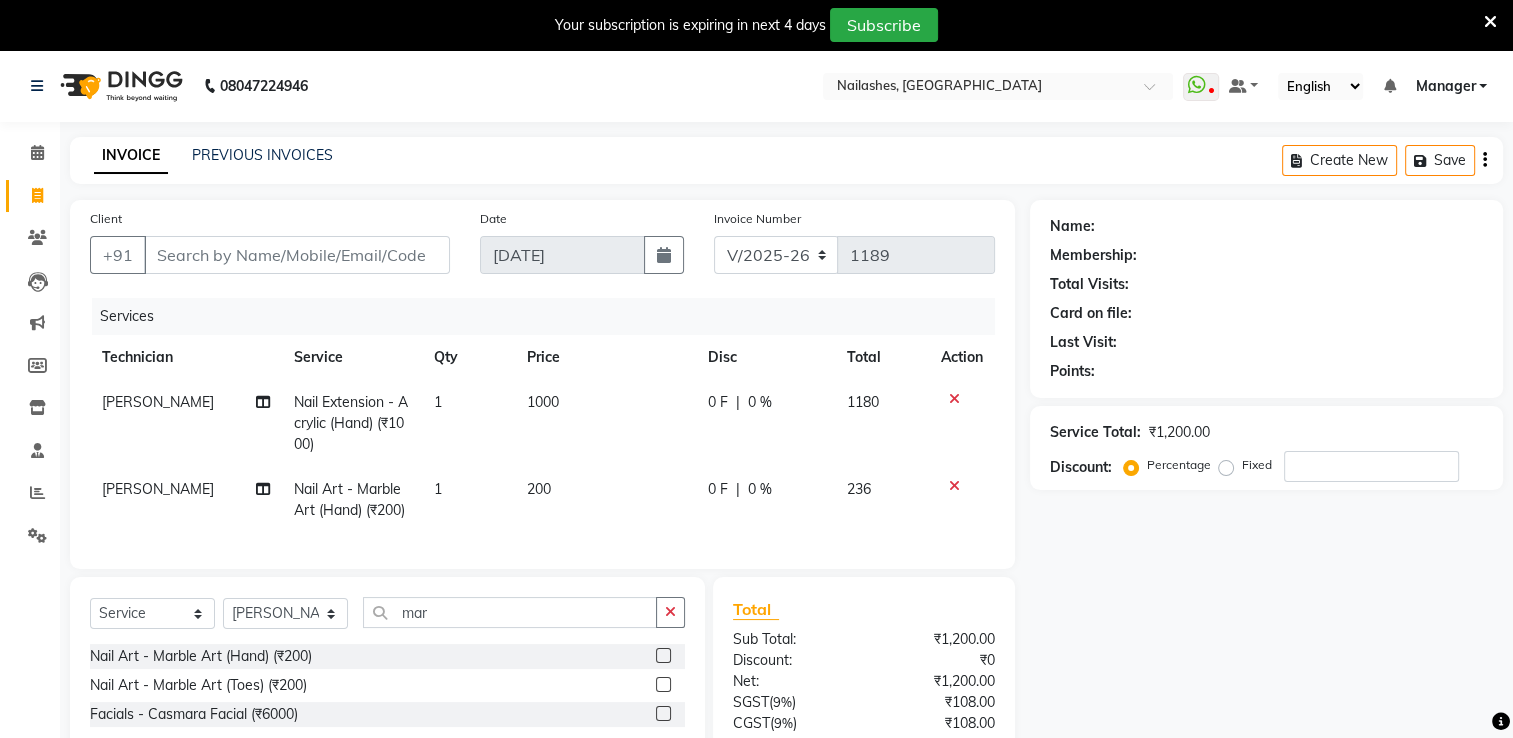 click on "1" 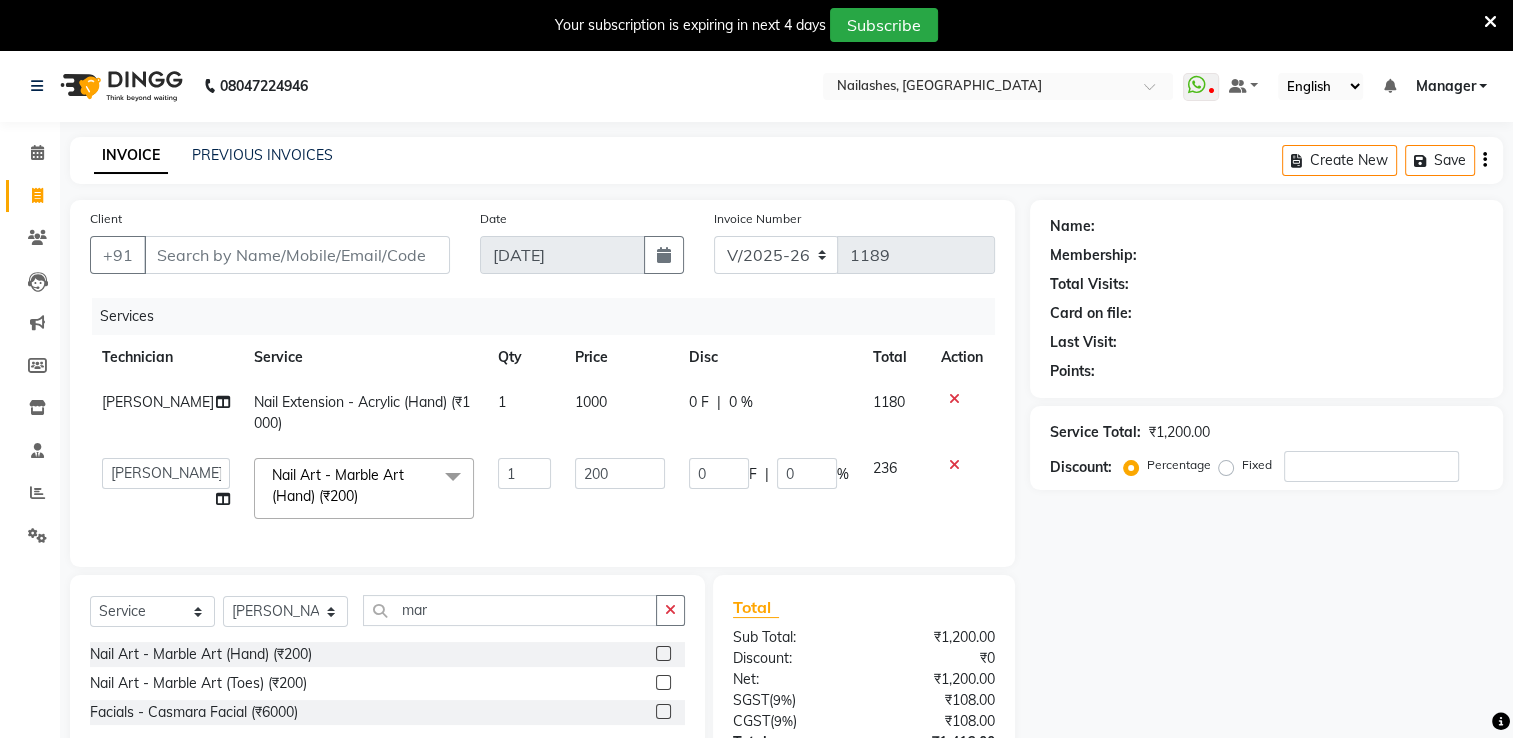 drag, startPoint x: 464, startPoint y: 482, endPoint x: 502, endPoint y: 475, distance: 38.63936 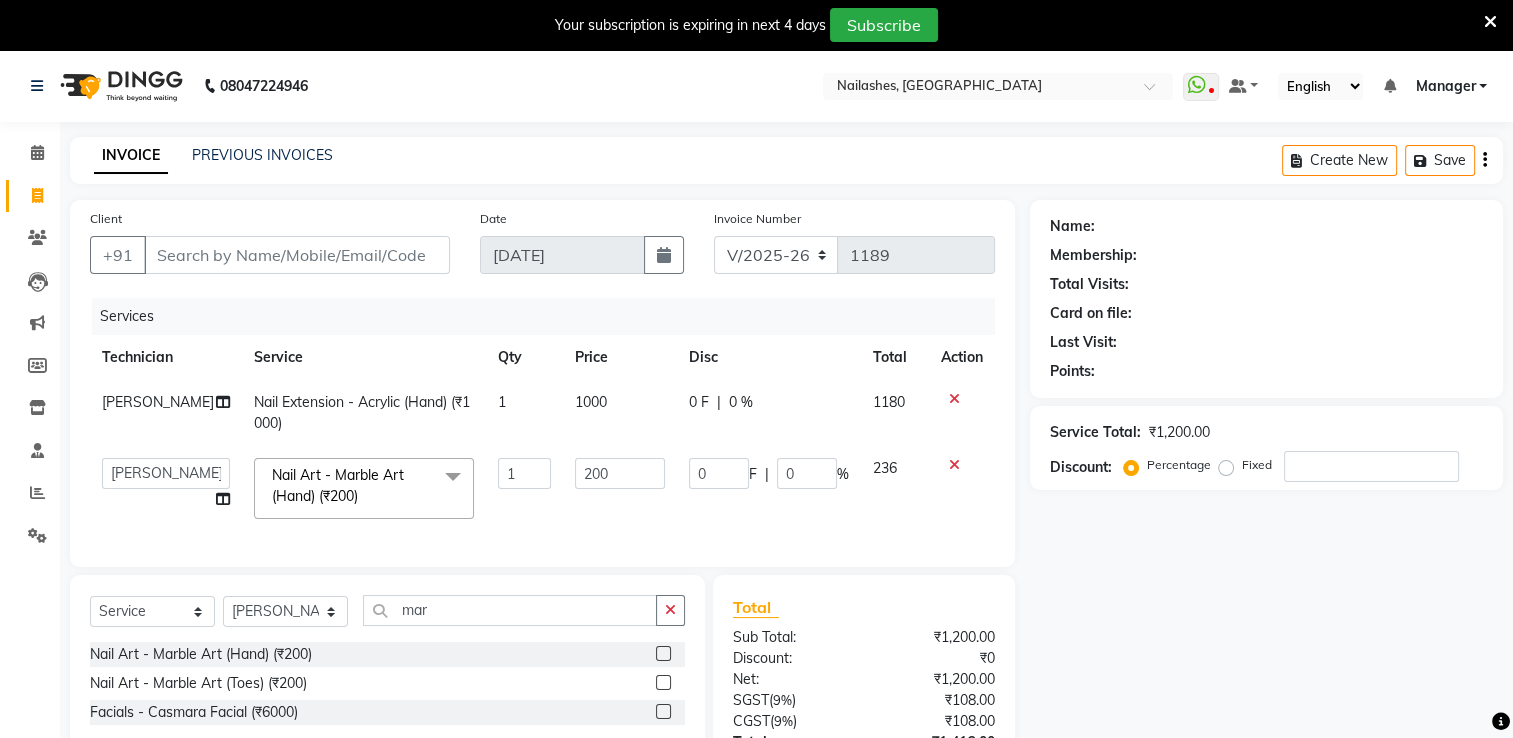 click on "AMGHA   ARISH   Arvind   chandu   Dipen   Gulafshan   John   Kajal   kelly   kupu   Manager   megha   Nirjala   Owner   pankaj   PARE   SHAR MOHAMAND   shradha  Nail Art - Marble Art (Hand) (₹200)  x Permanent Nail Paint - Solid Color (Hand) (₹700) Permanent Nail Paint - French (Hand) (₹1200) Permanent Nail Paint - Solid Color (Toes) (₹700) Permanent Nail Paint - French (Toes) (₹1200) Nail course Basic (₹40000) Nail Course Advance (₹60000) massage 45 min (₹500) massage 15 min (₹300) massage 30 min (₹400) HAIR EXTENSIONS REMOVAL (₹50) SINGLE  HAND  NAIL PAINT (₹400) SINGLE HAND NAIL EXTENSIONS ACRYLIC (₹500) SINGLE HAND NAIL EXTENSIONS GEL (₹600) SINGLE HAND EXTENSIONS REMOVAL (₹250) SINGLE HAND GEL POLISH REMOVAL (₹250) HEAD MASSAGE WITH WASH (₹900) NAILEXTENSINS POLISH (₹1356) HAIR FALL TREATMENT (₹1500) DANDRUFF TREATMENT (₹1500) HAIR SPA (₹1250) HAIR WASH BLOWDRY (₹850) HYDRA FACIAL (₹5500) D TAN HANDS (₹500) D TAN LEGS (₹600) hair wash (₹600) 1 200 0 F" 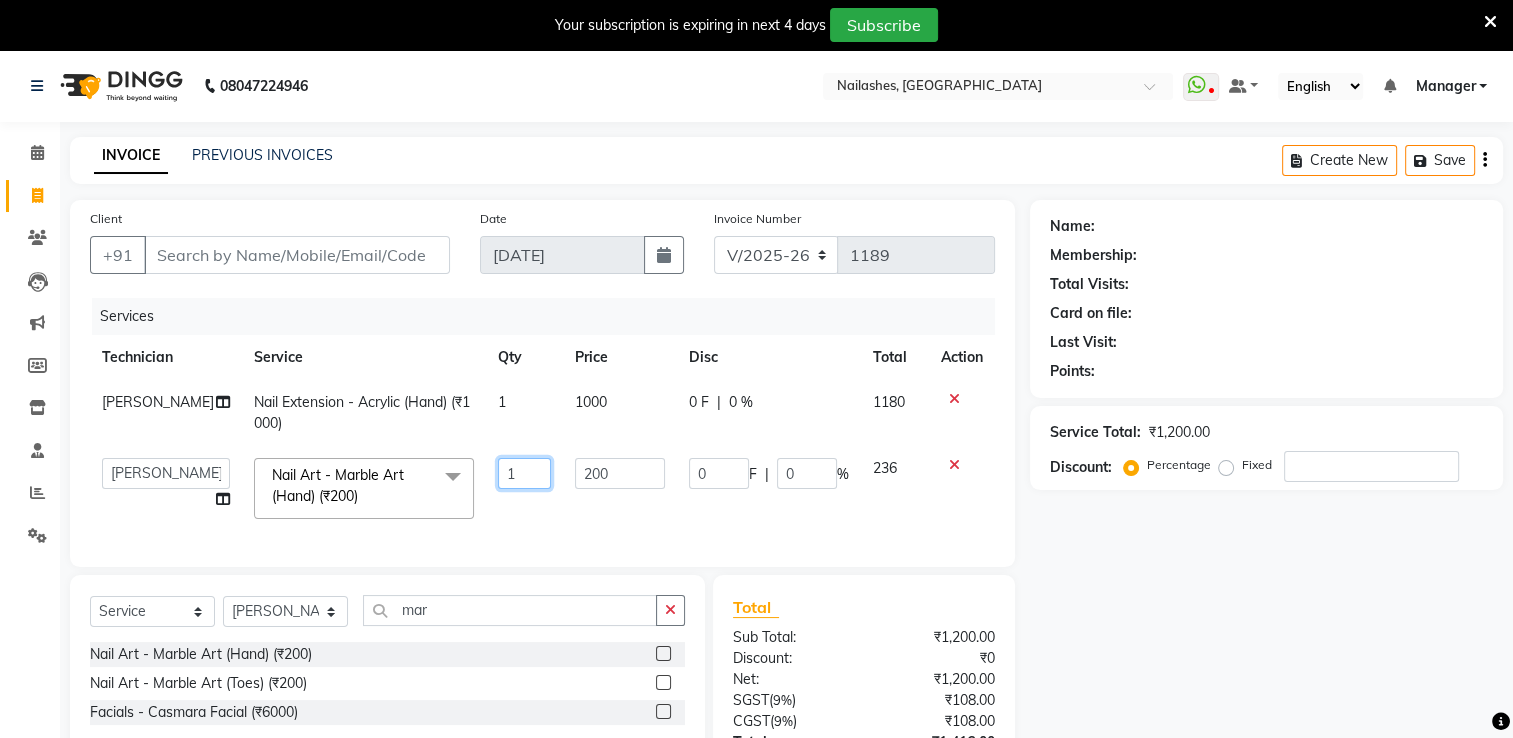 click on "1" 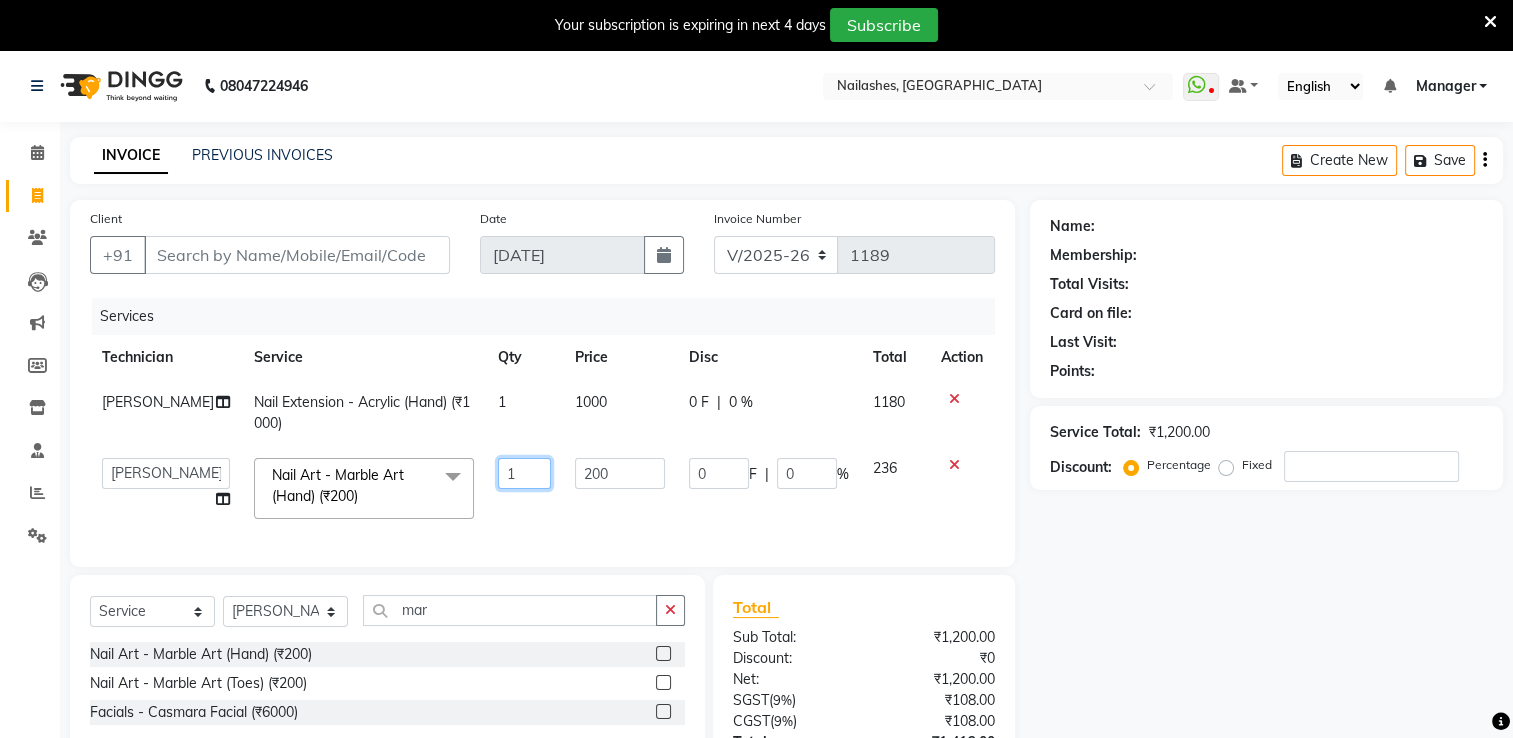 type on "10" 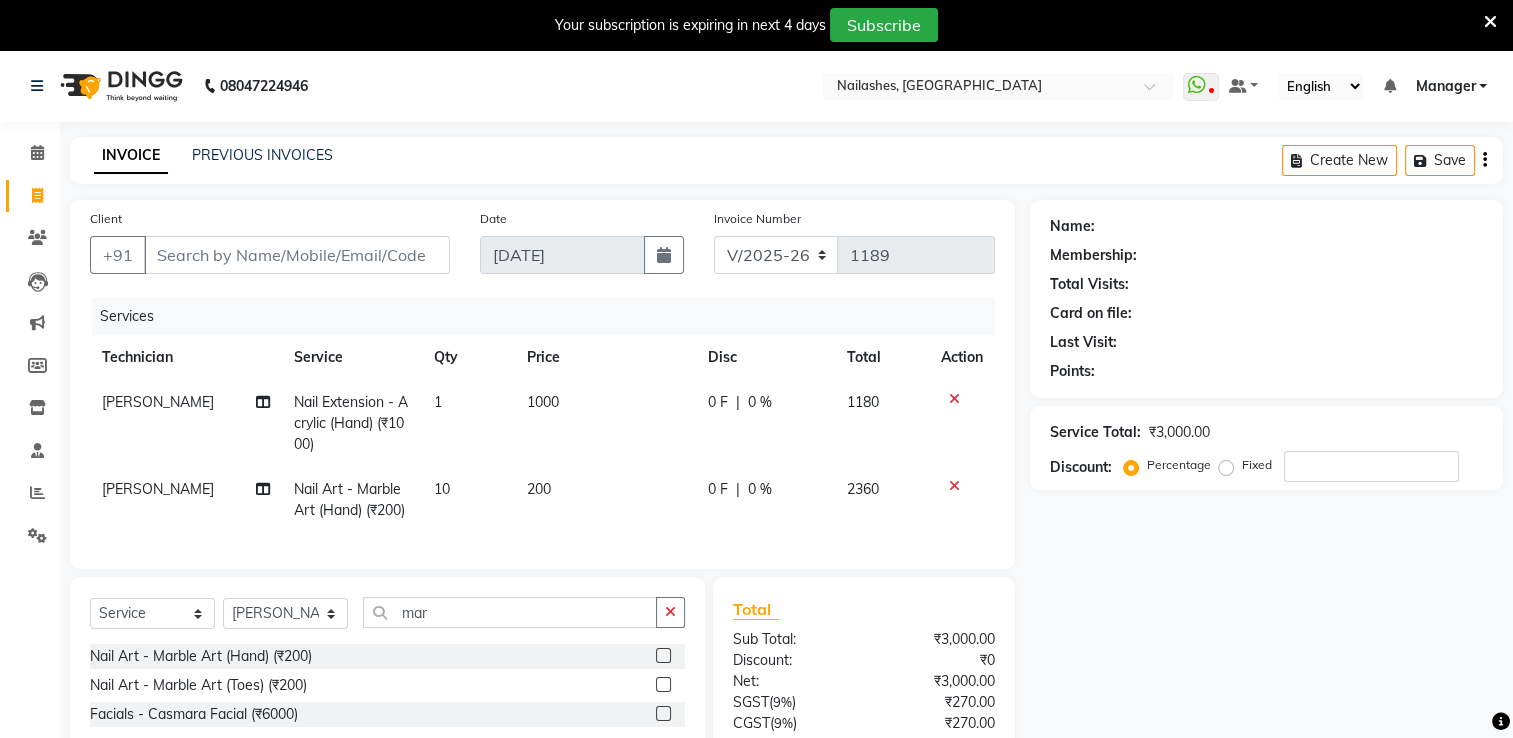 click on "200" 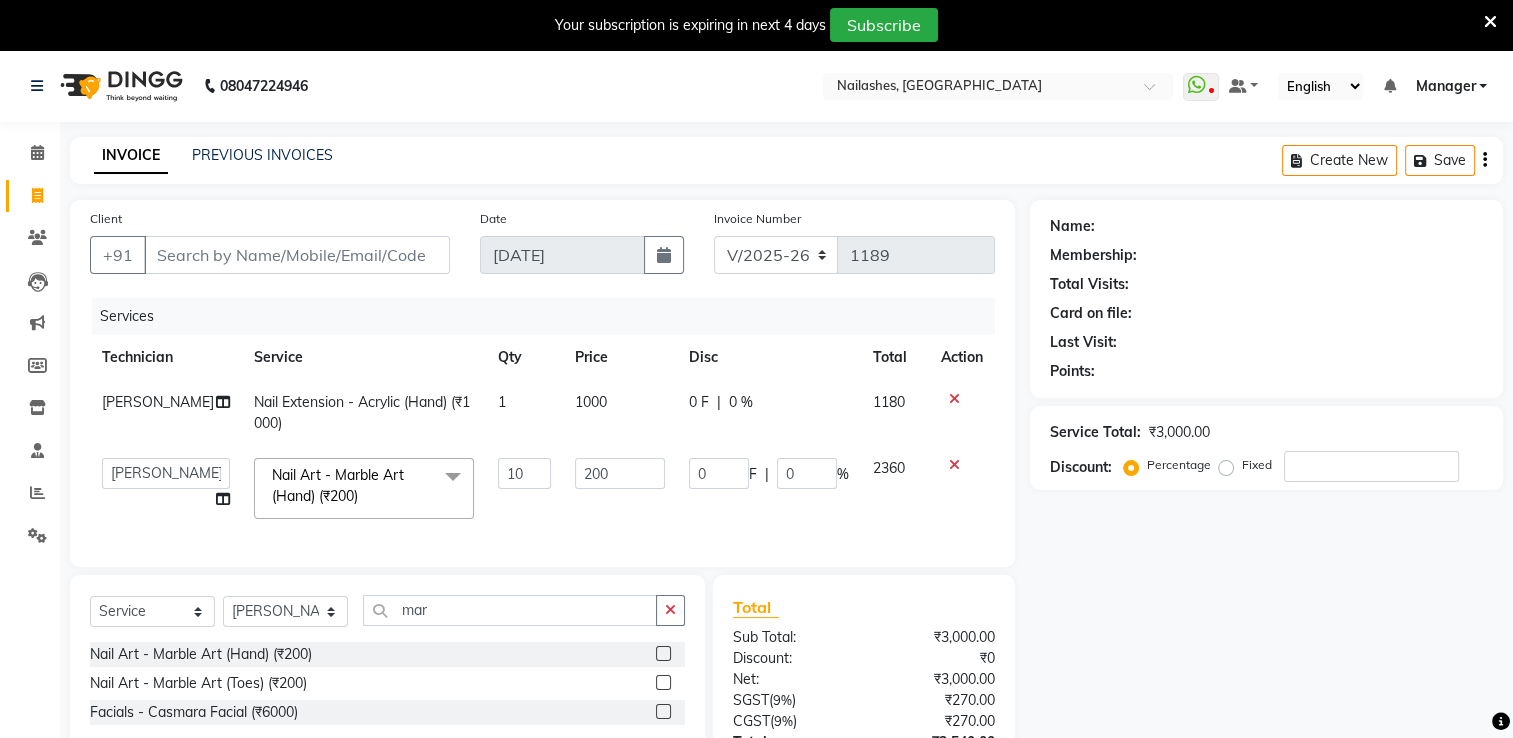 scroll, scrollTop: 100, scrollLeft: 0, axis: vertical 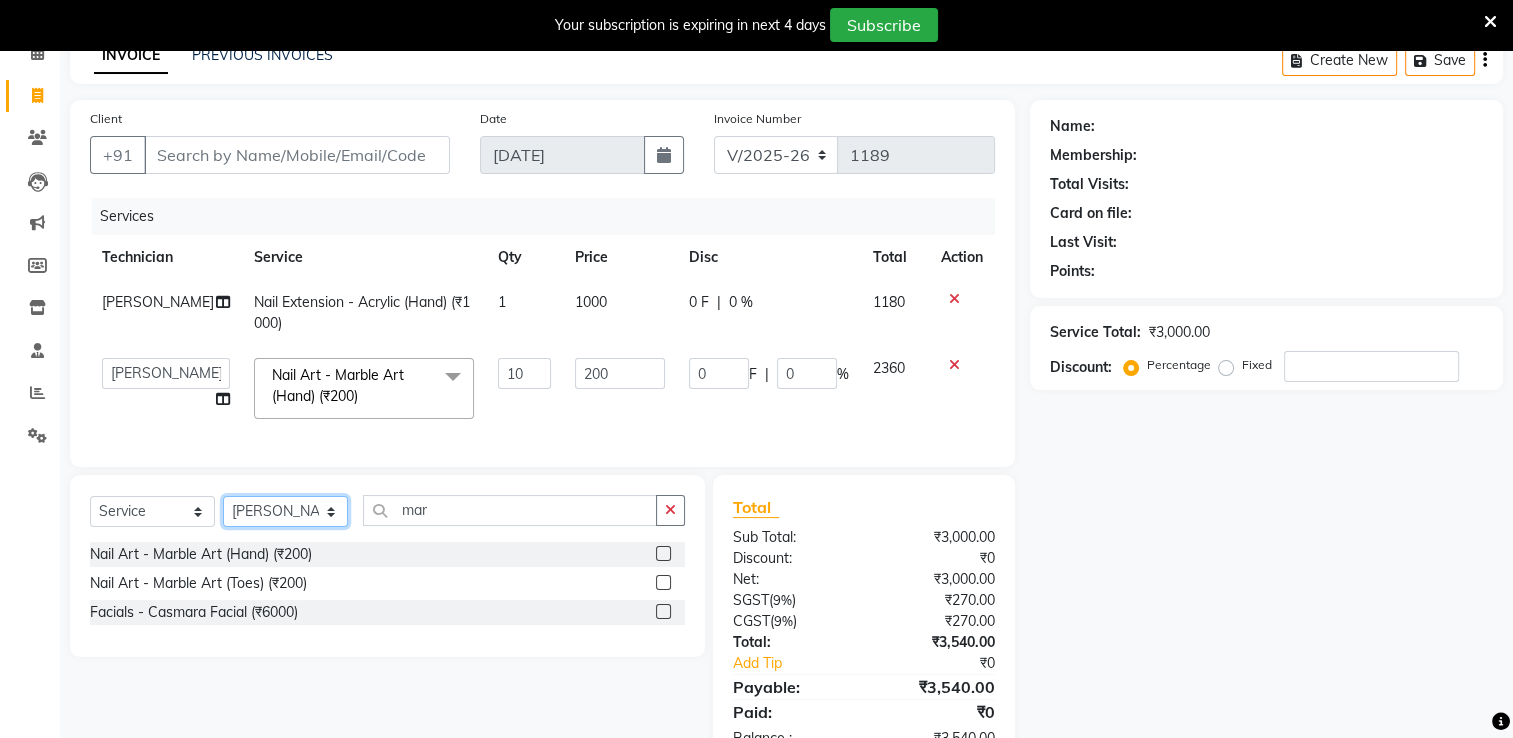 click on "Select Technician AMGHA ARISH [PERSON_NAME] [PERSON_NAME] [PERSON_NAME] [PERSON_NAME] kupu Manager [PERSON_NAME] Owner [PERSON_NAME] [PERSON_NAME]" 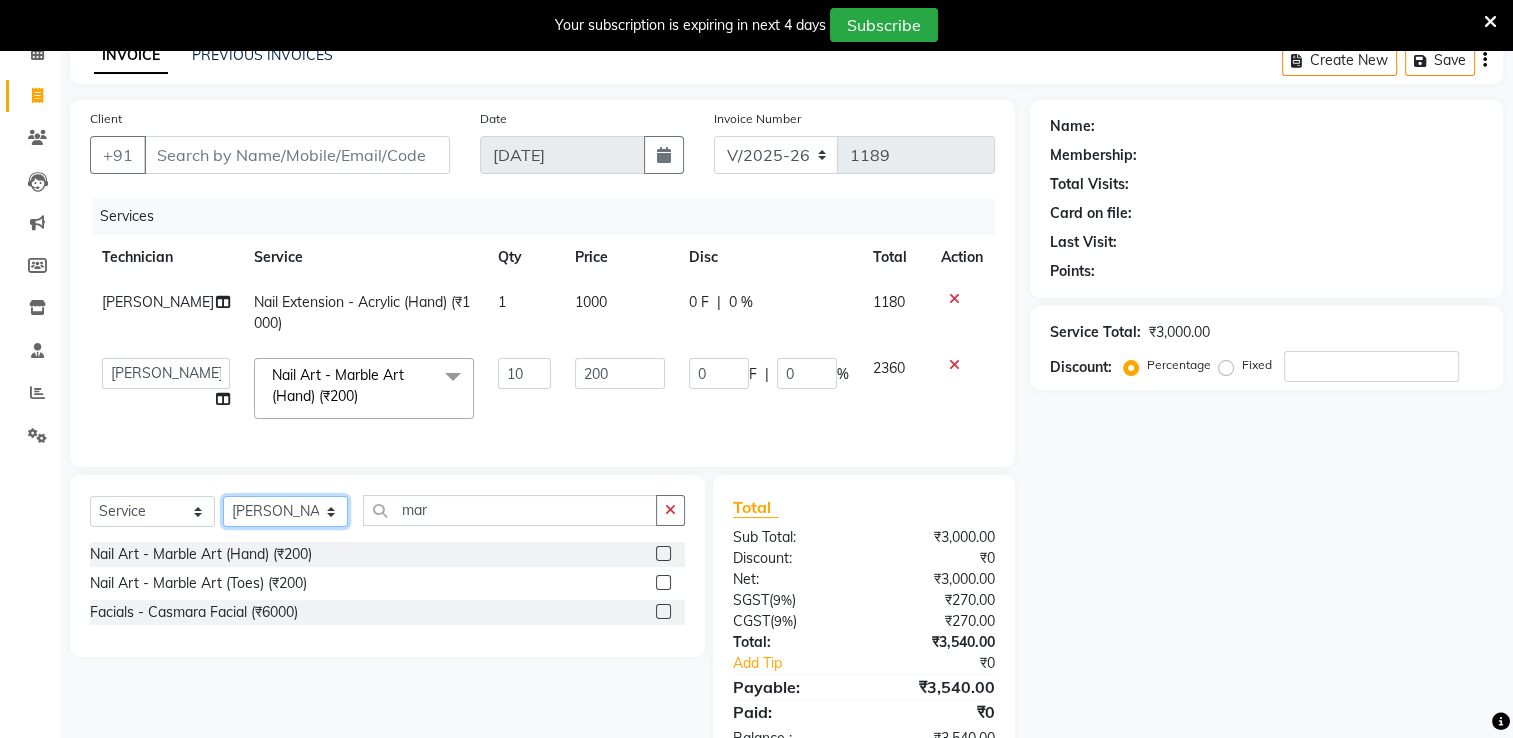select on "79265" 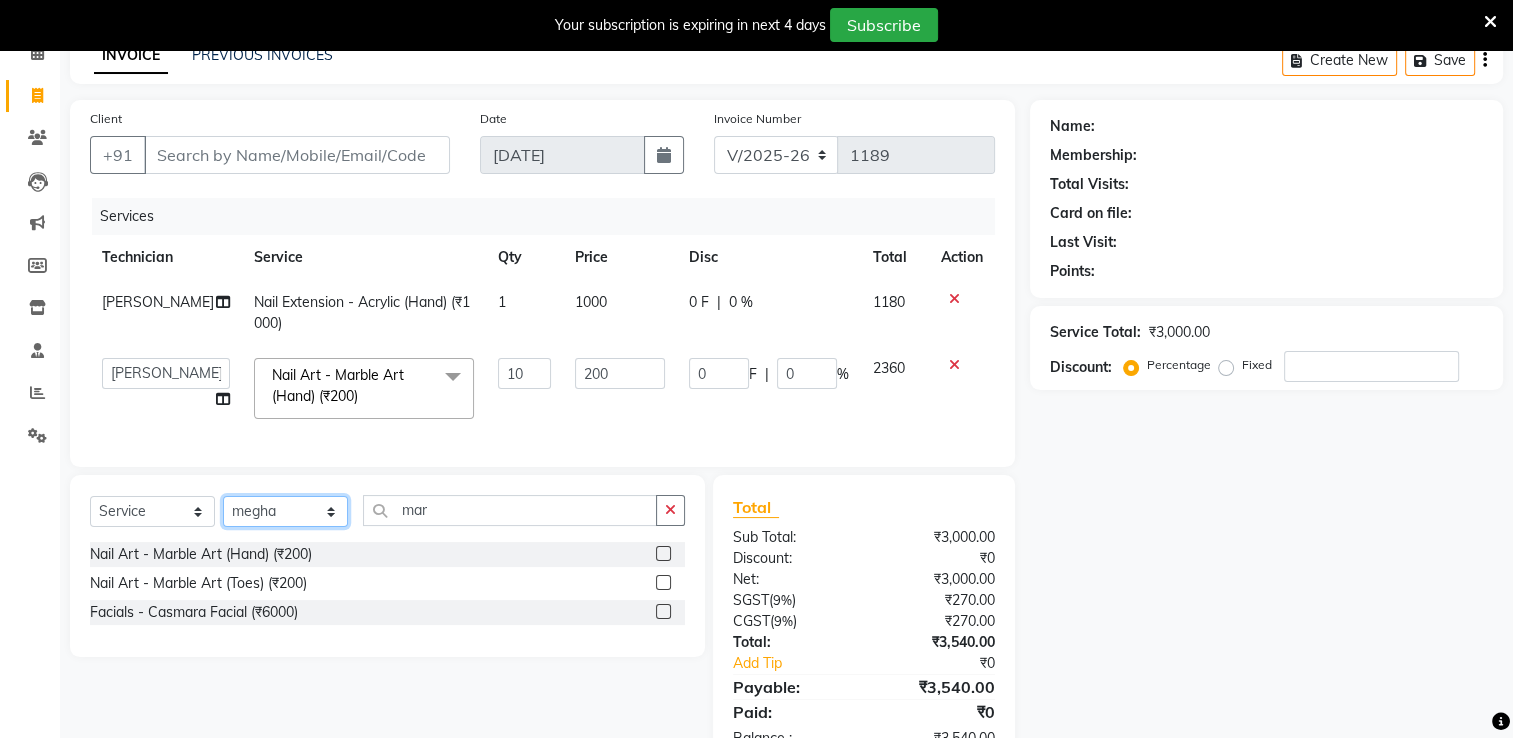 click on "Select Technician AMGHA ARISH [PERSON_NAME] [PERSON_NAME] [PERSON_NAME] [PERSON_NAME] kupu Manager [PERSON_NAME] Owner [PERSON_NAME] [PERSON_NAME]" 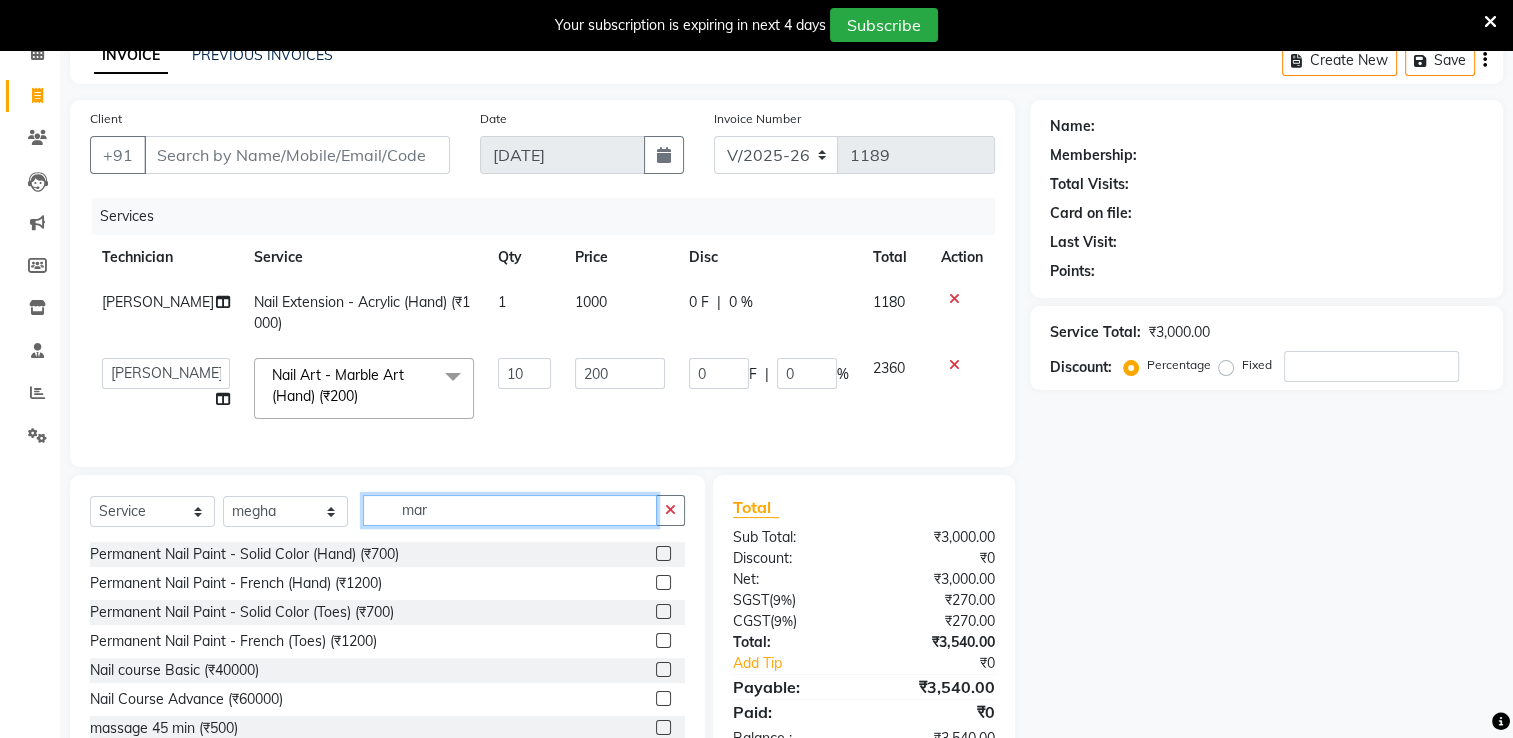 click on "mar" 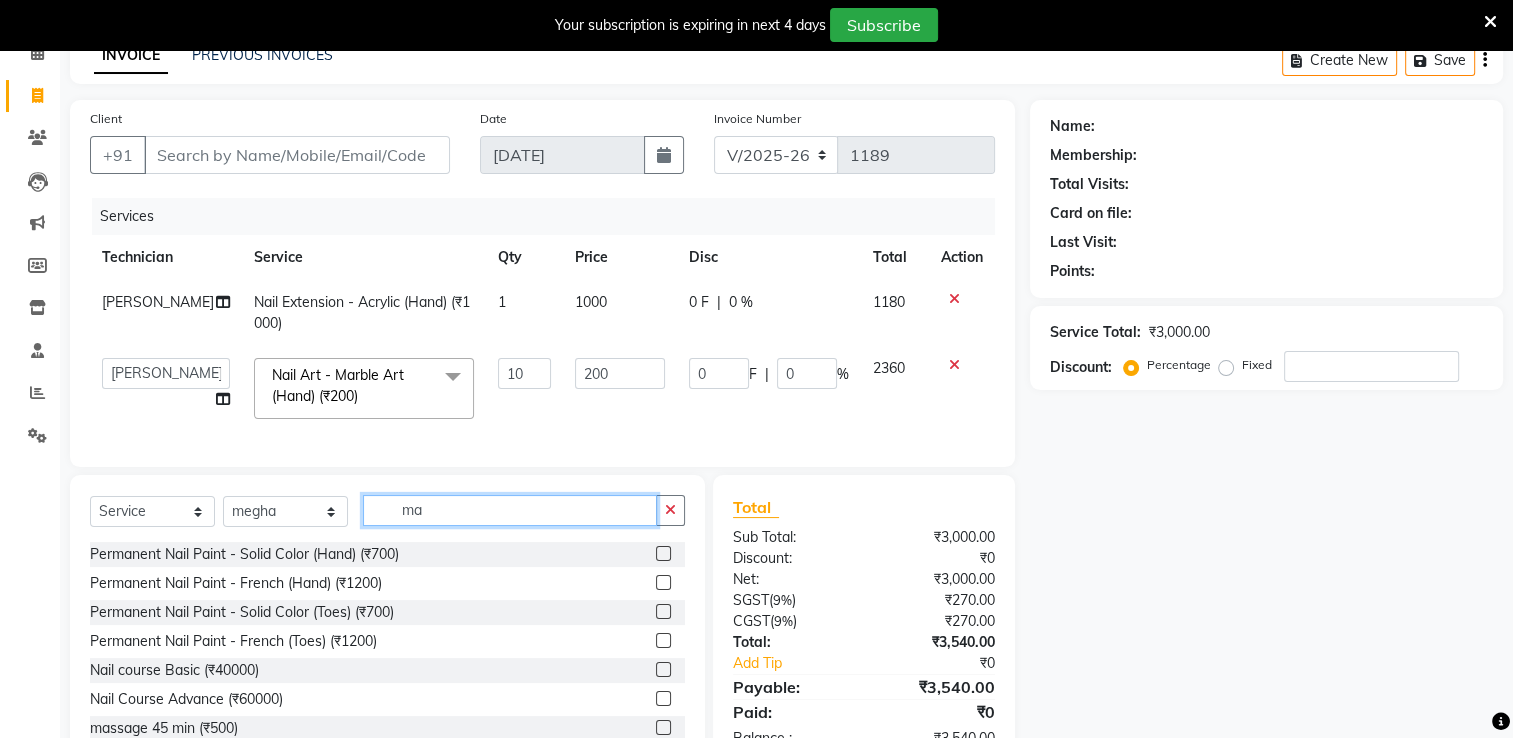 type on "m" 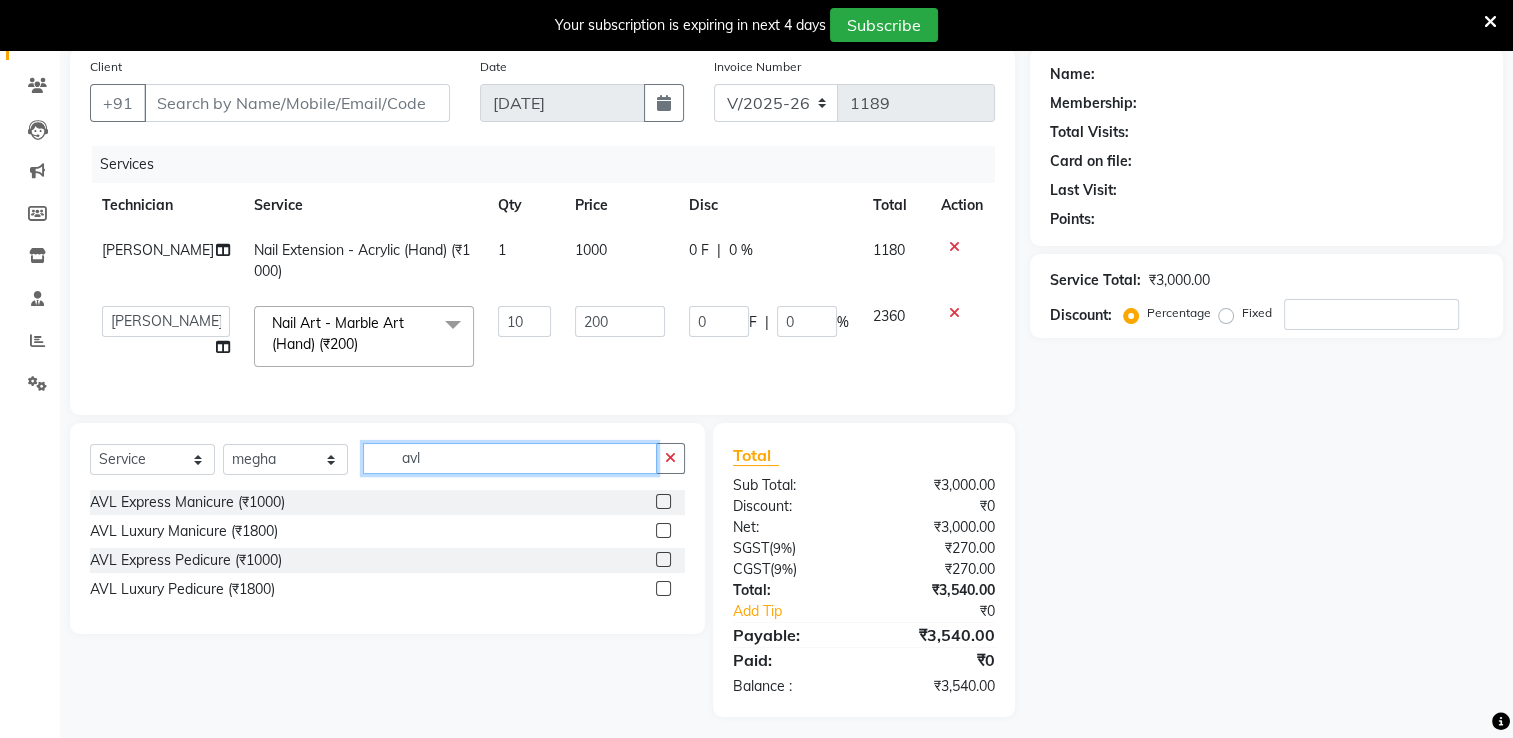 scroll, scrollTop: 171, scrollLeft: 0, axis: vertical 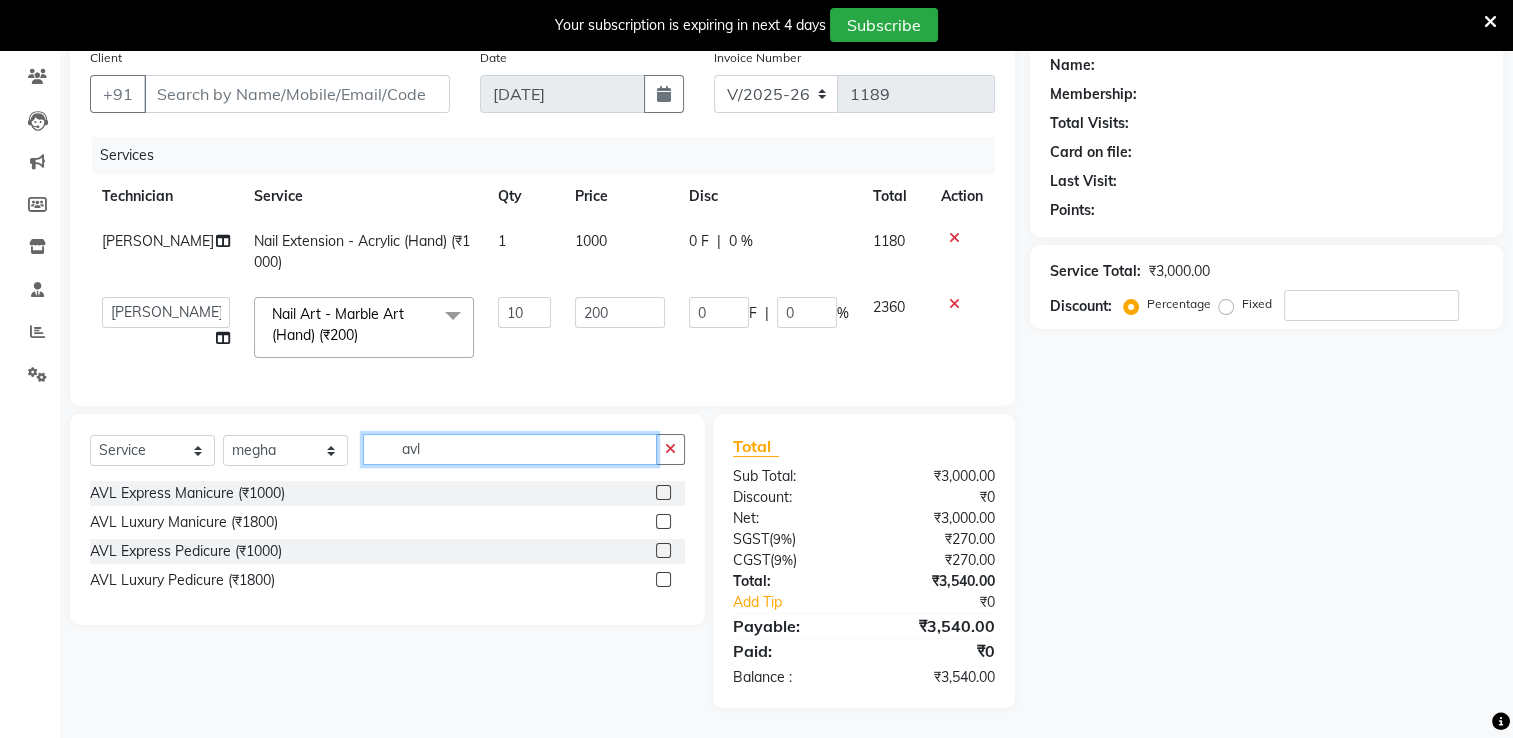 type on "avl" 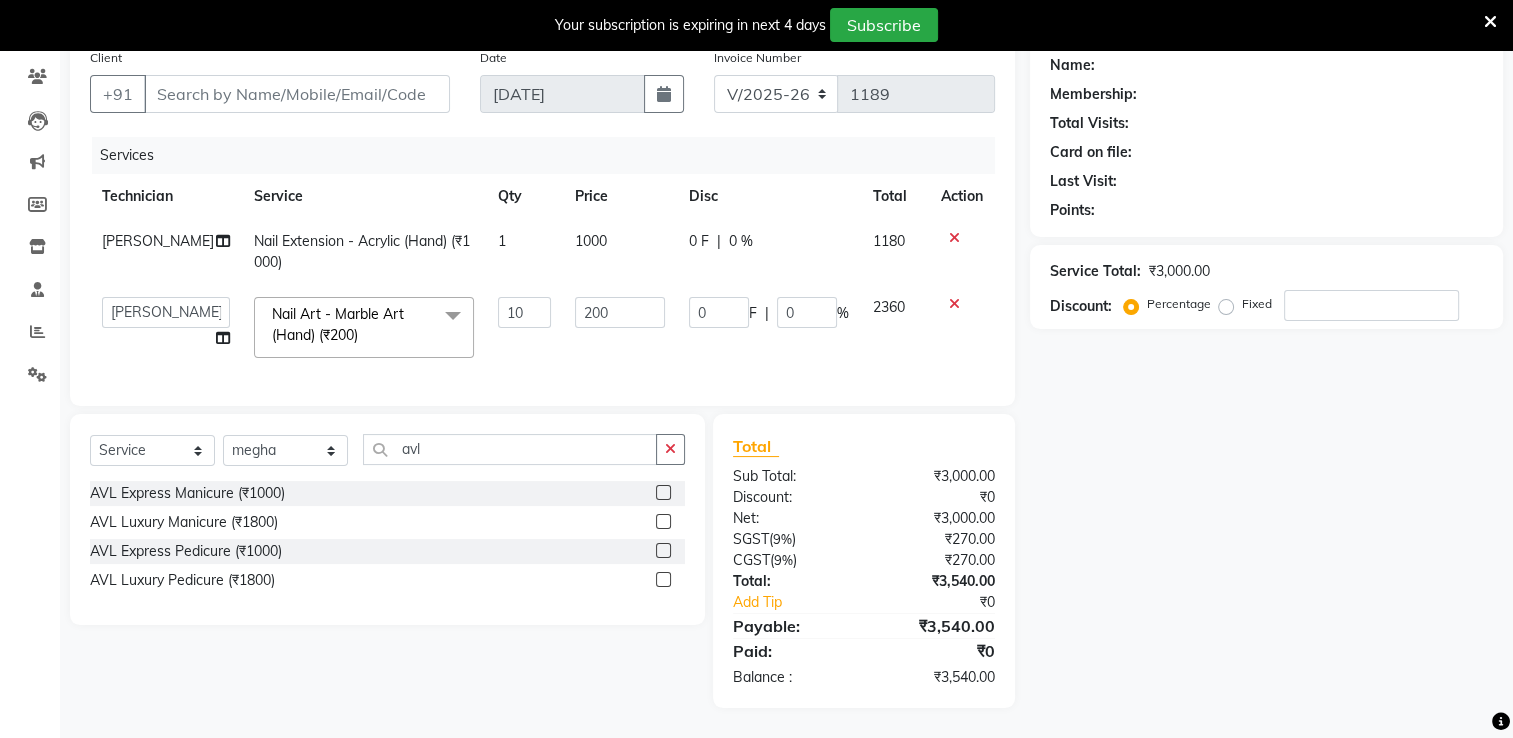 click 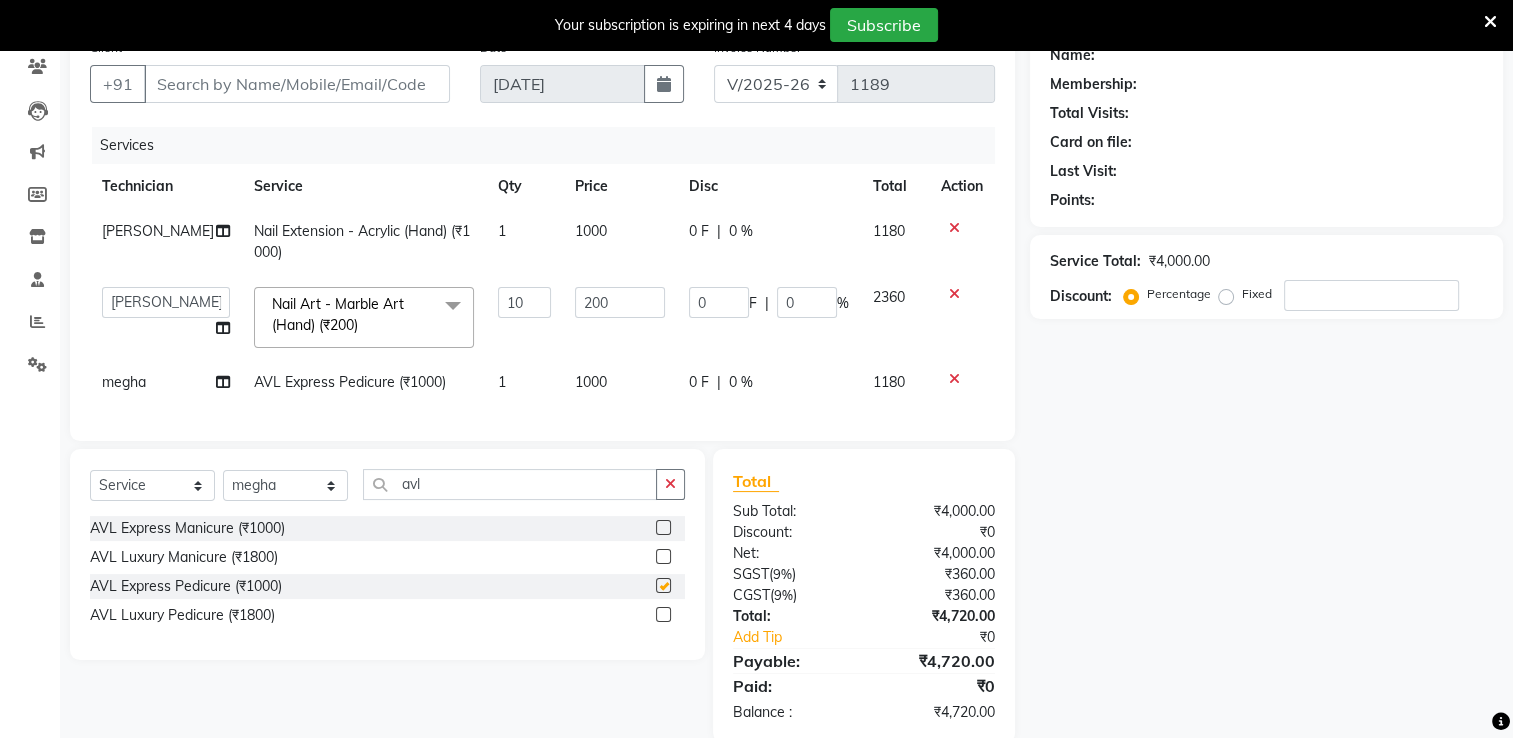checkbox on "false" 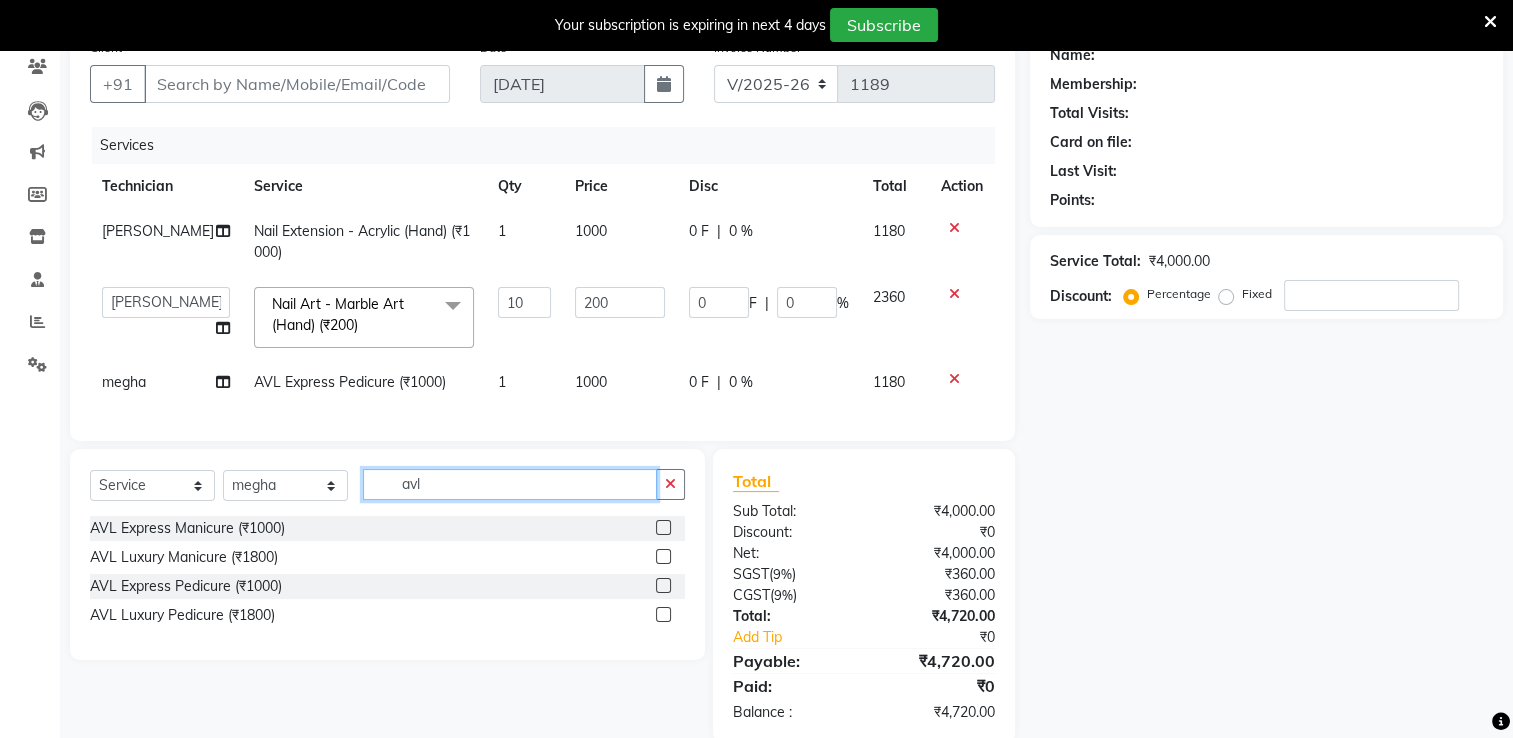 click on "avl" 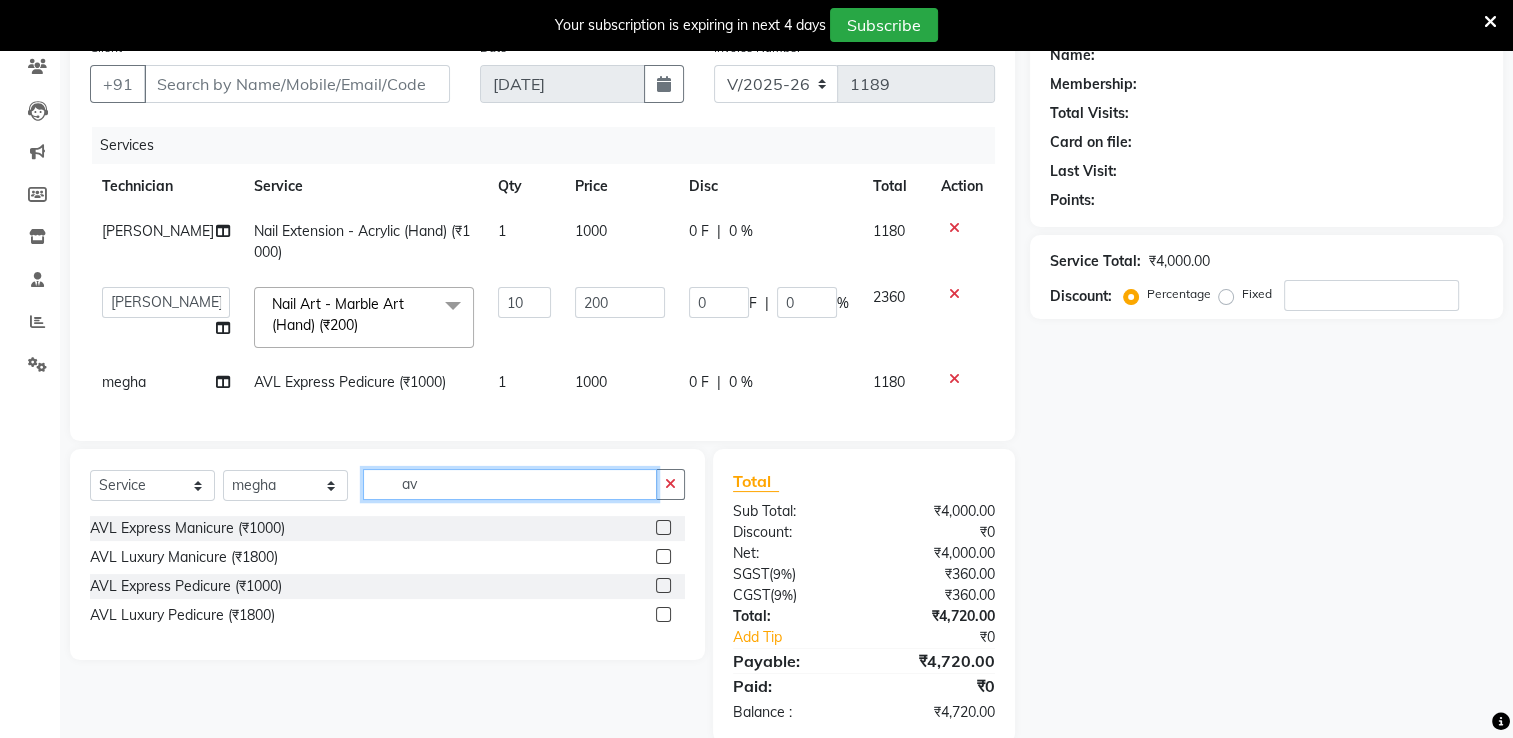 type on "a" 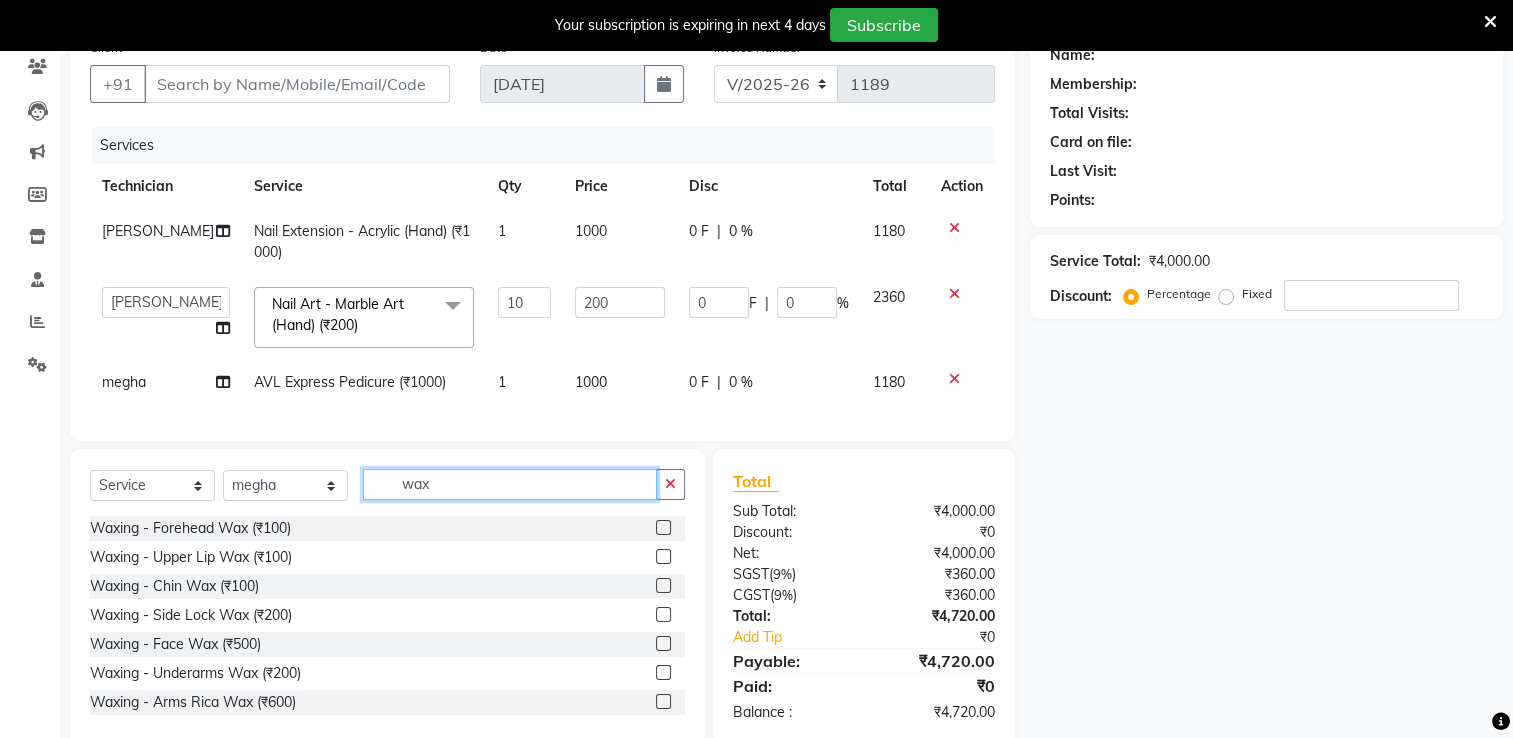 type on "wax" 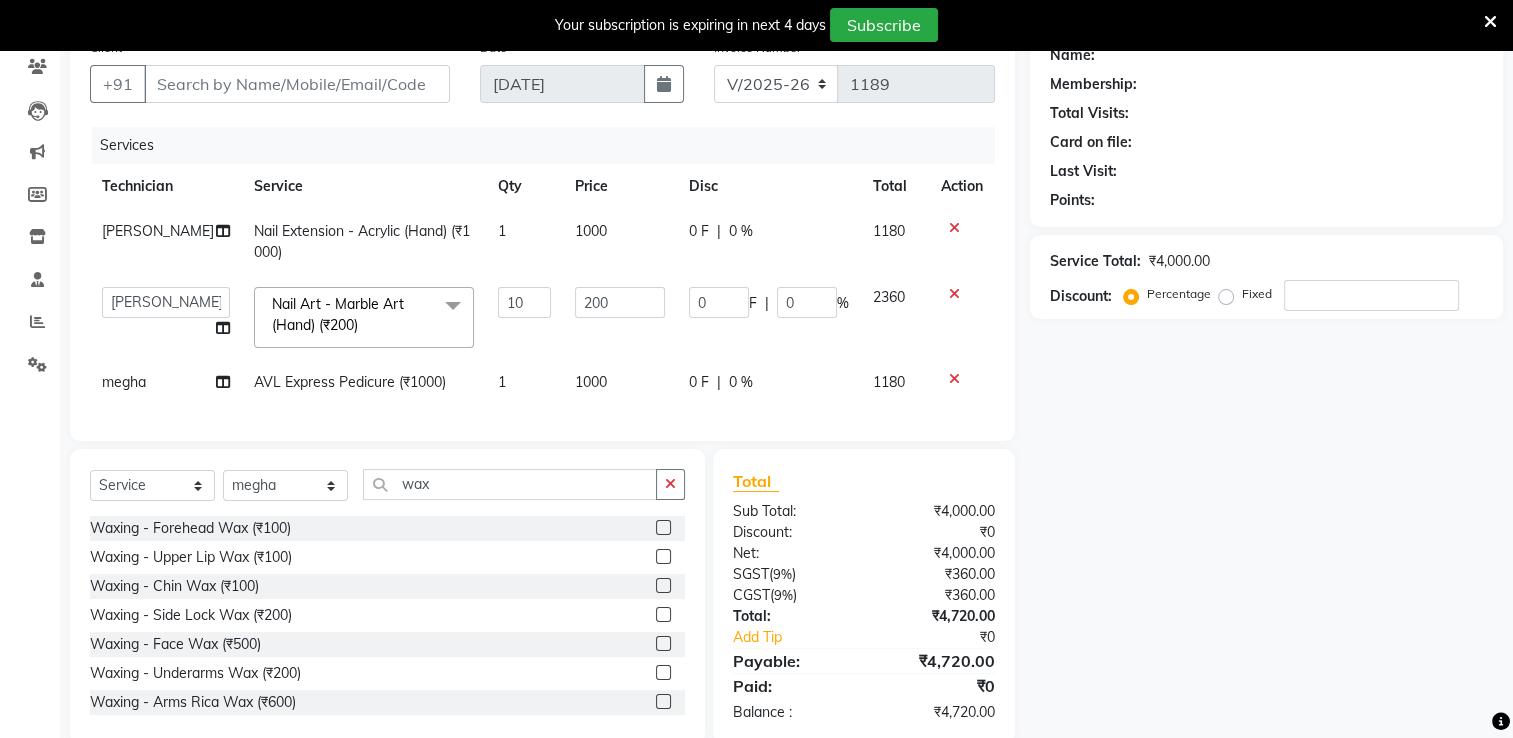 click 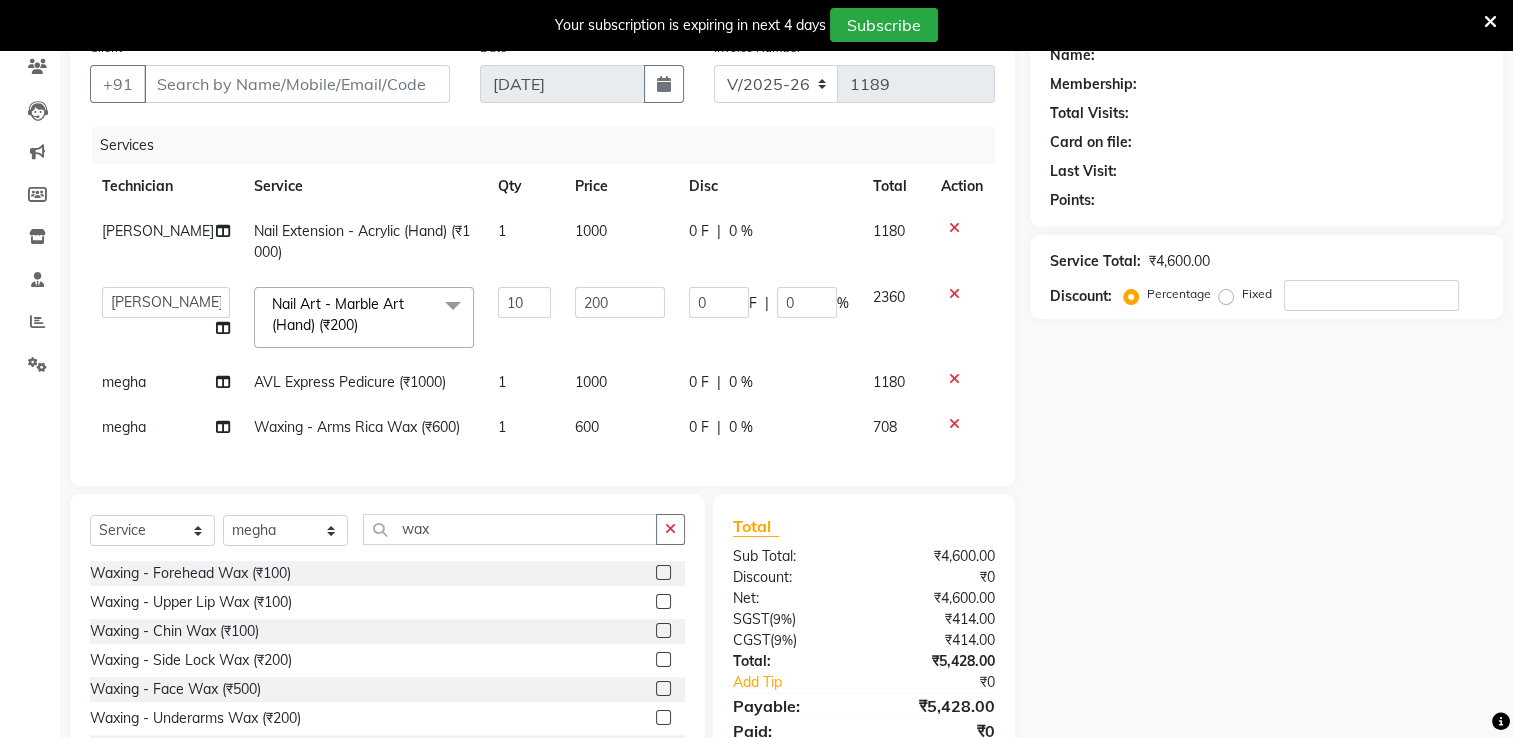 checkbox on "false" 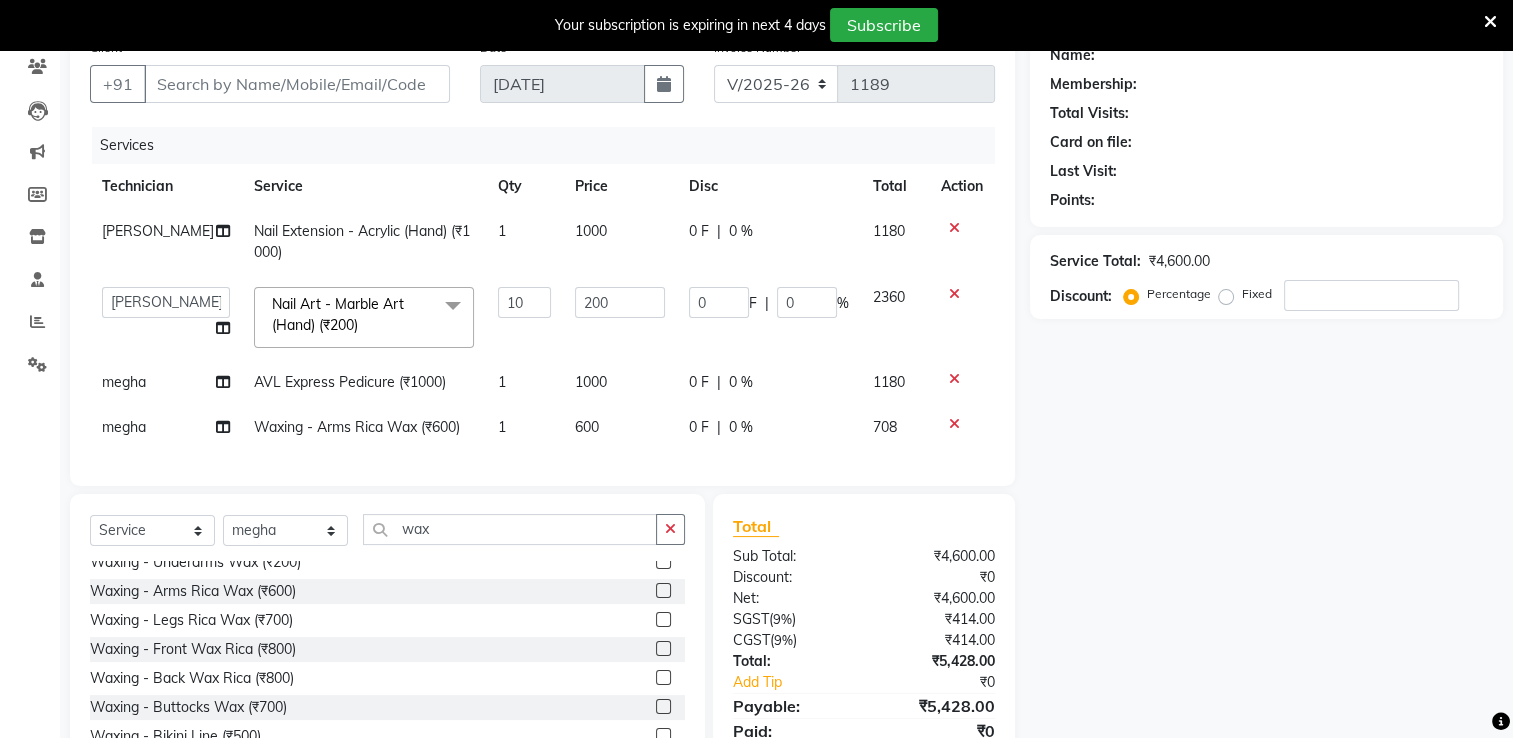 scroll, scrollTop: 160, scrollLeft: 0, axis: vertical 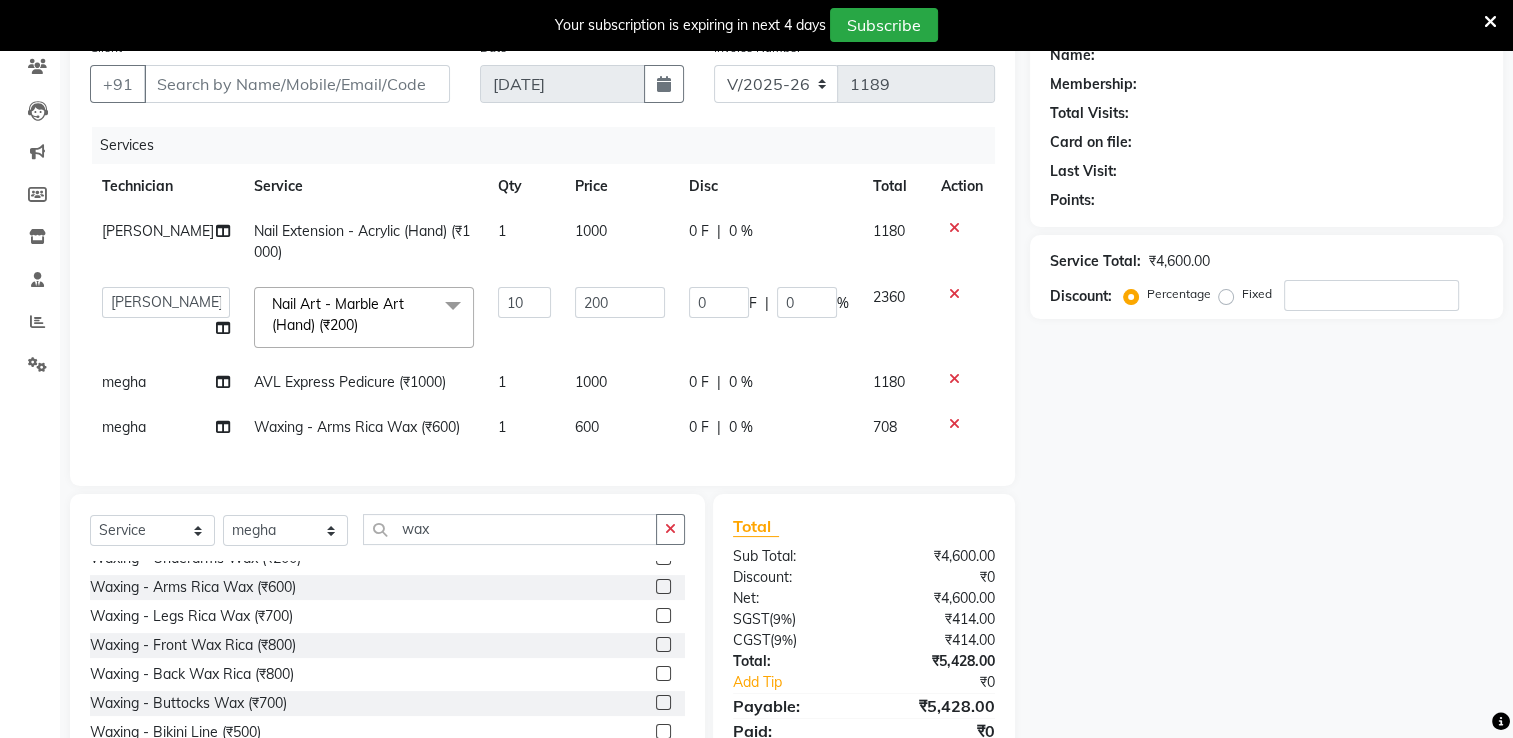 click 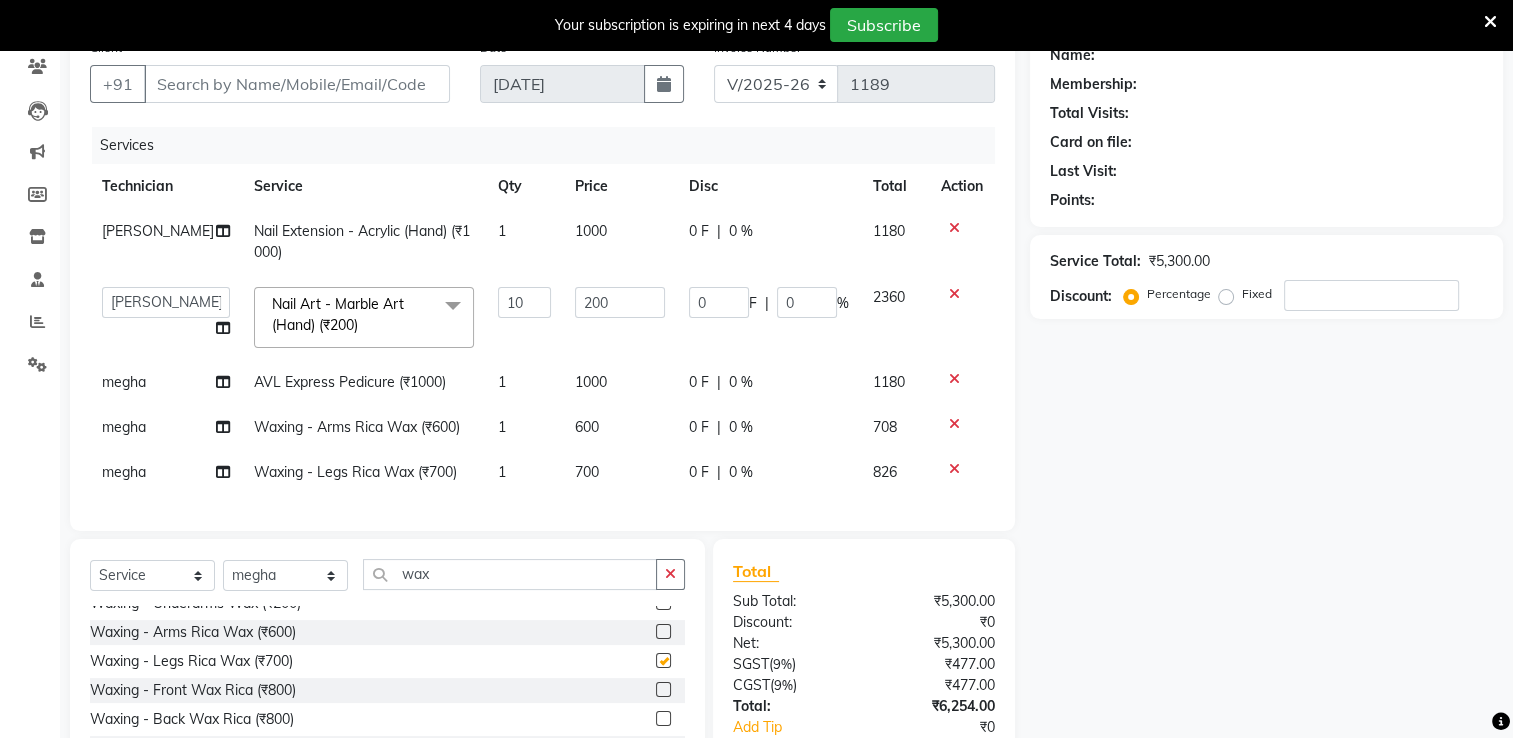 checkbox on "false" 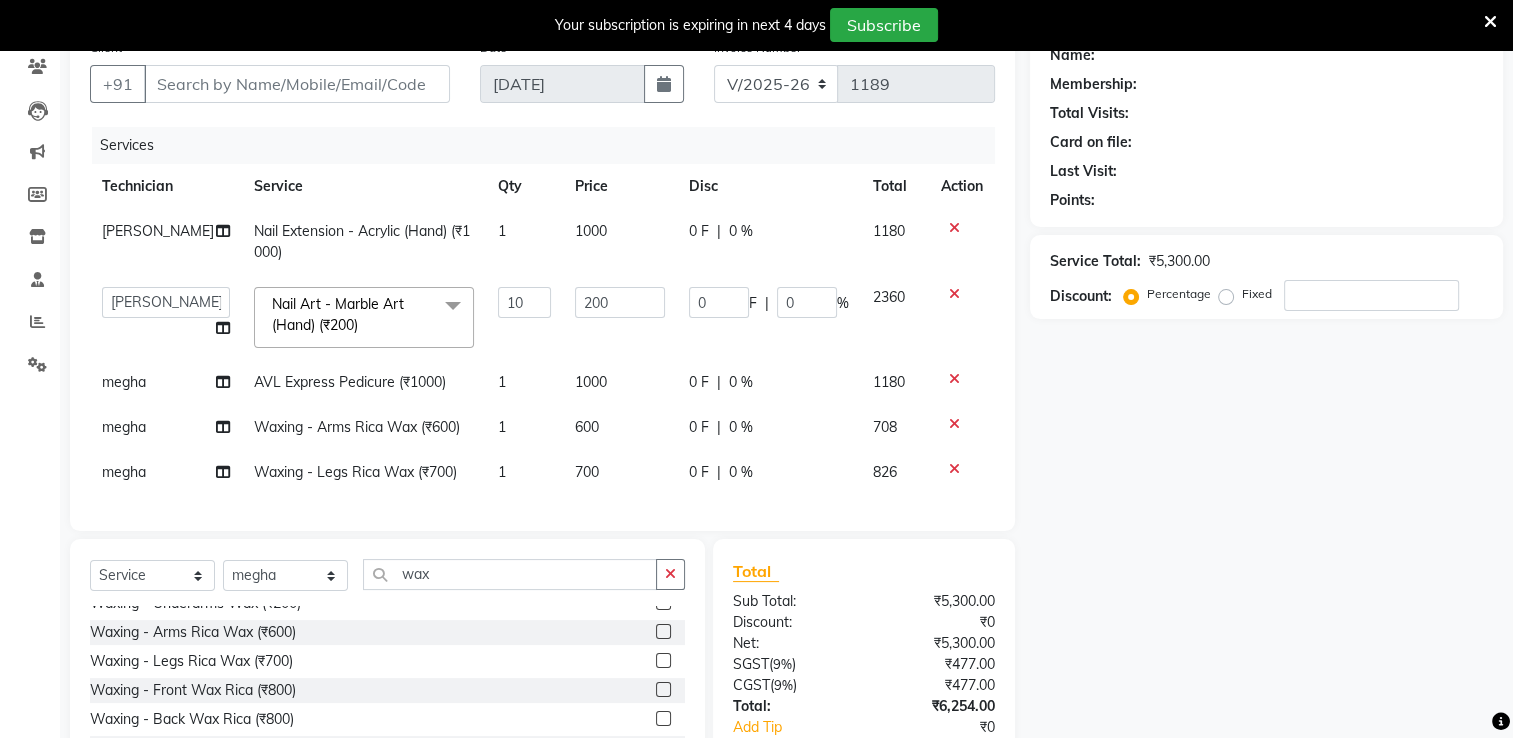 click on "600" 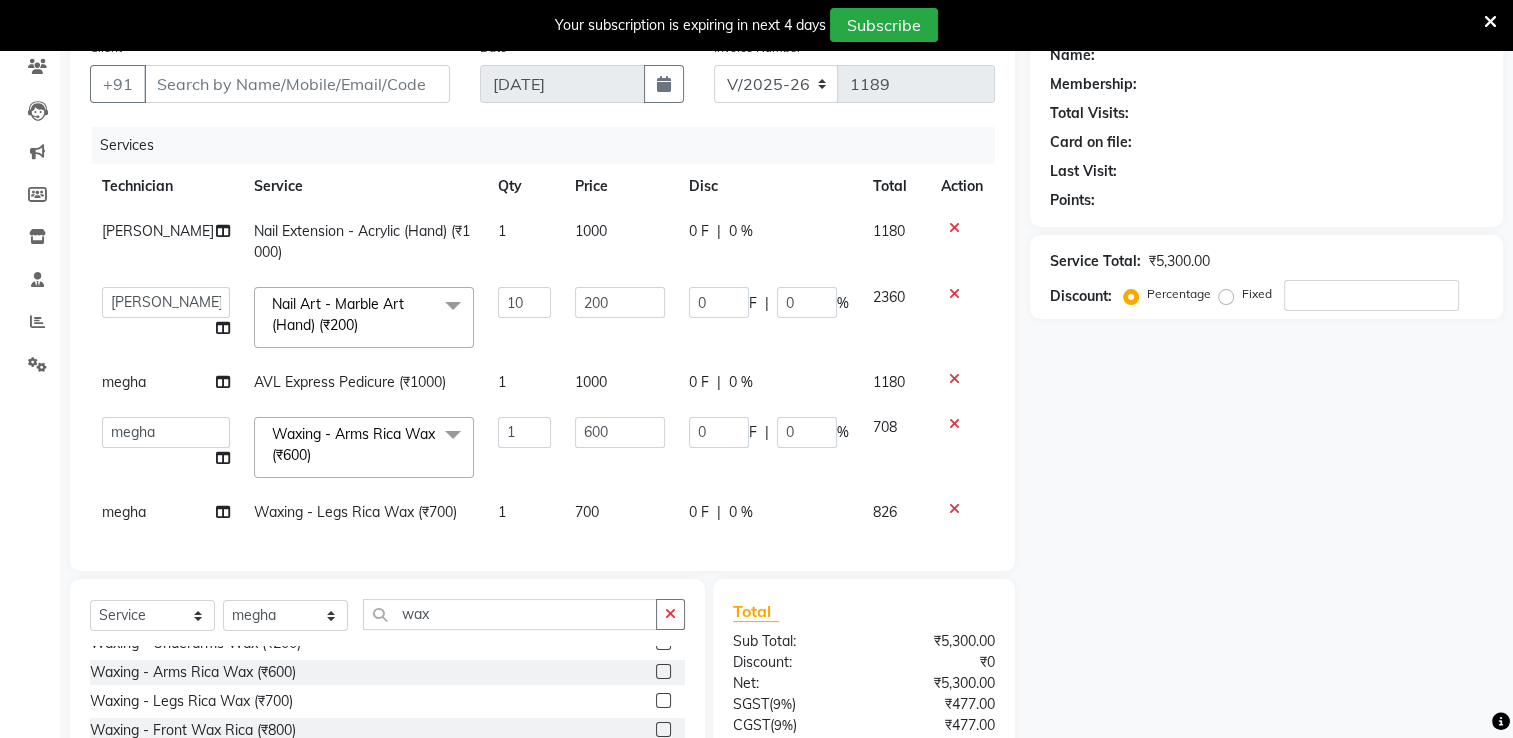 click on "600" 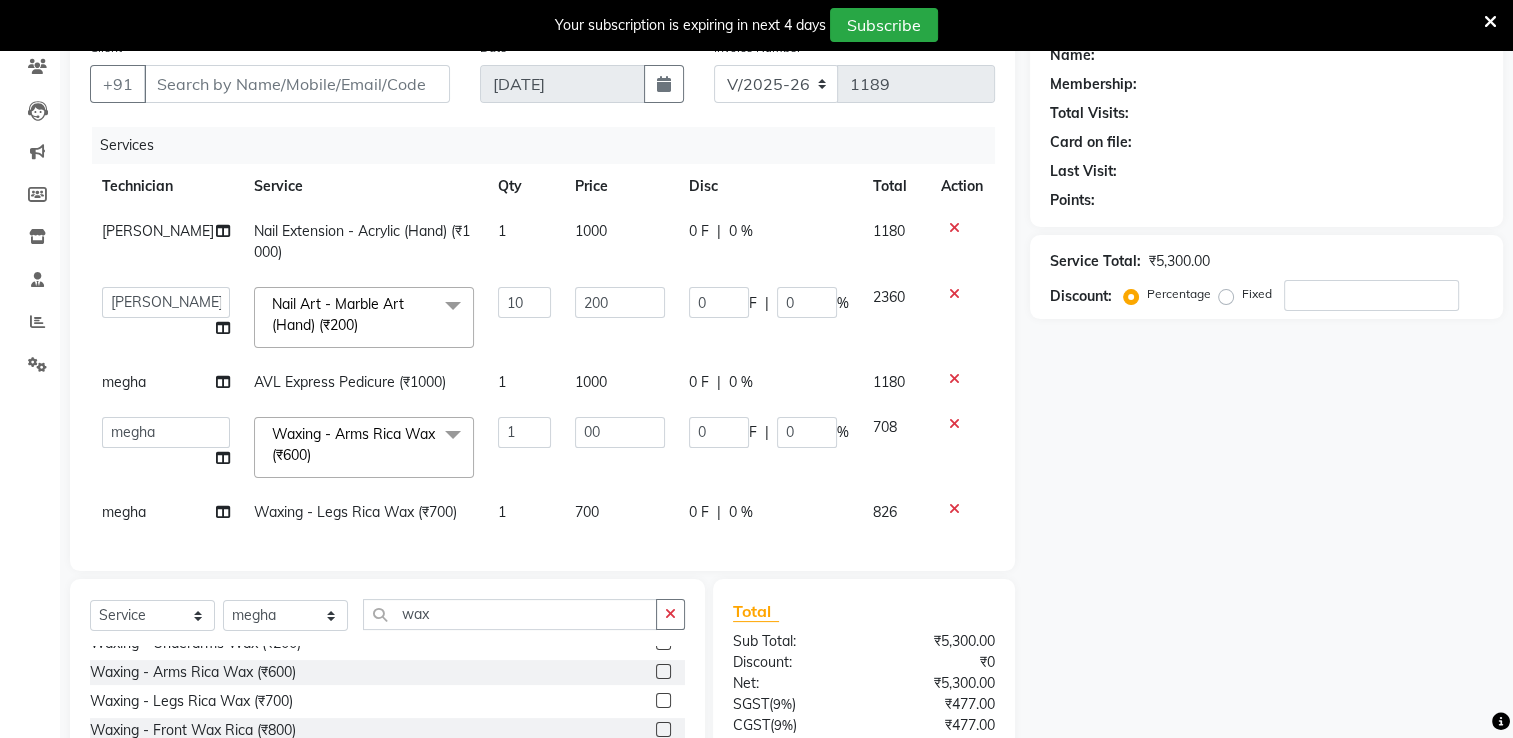 type on "400" 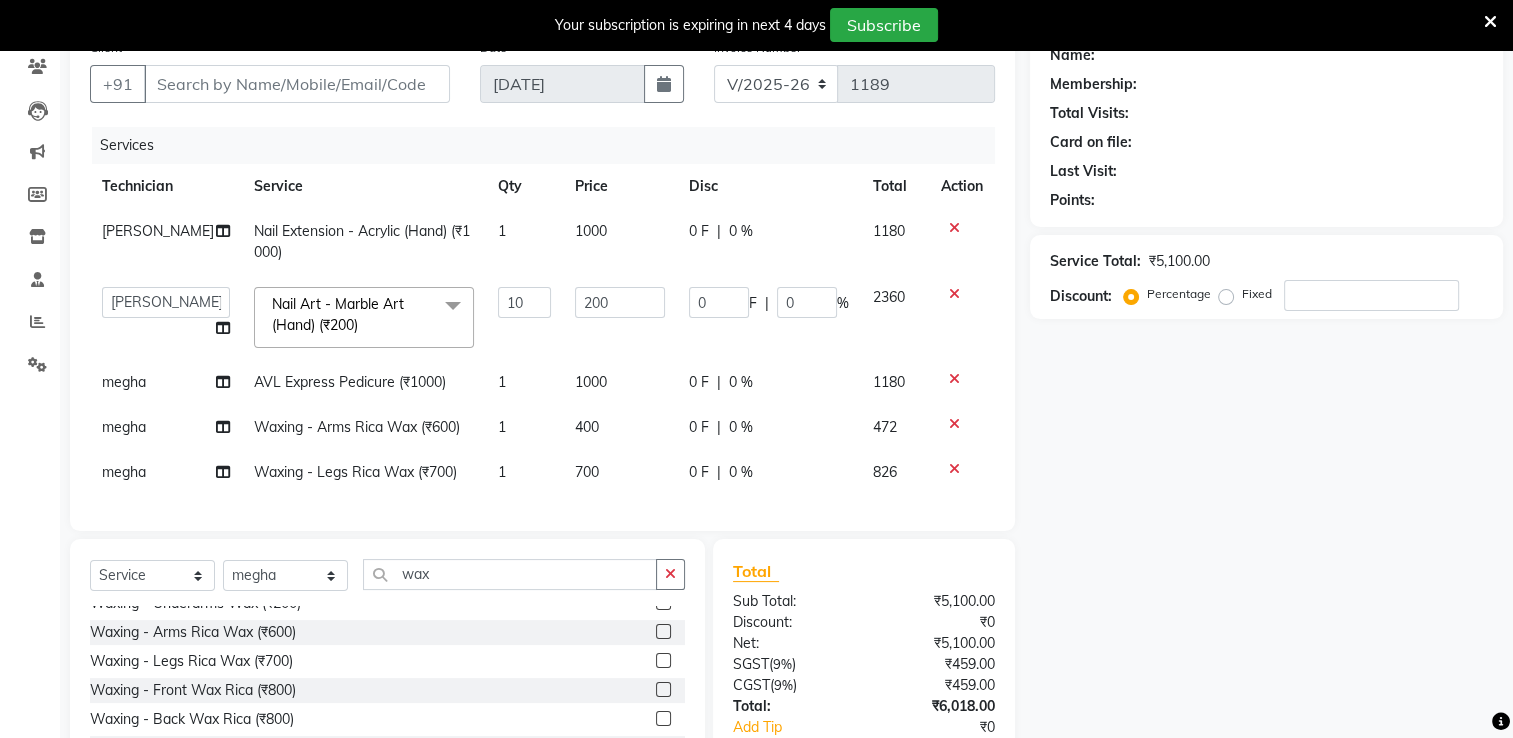 click on "Services Technician Service Qty Price Disc Total Action Arvind Nail Extension - Acrylic (Hand) (₹1000) 1 1000 0 F | 0 % 1180  AMGHA   ARISH   Arvind   chandu   Dipen   Gulafshan   John   Kajal   kelly   kupu   Manager   megha   Nirjala   Owner   pankaj   PARE   SHAR MOHAMAND   shradha  Nail Art - Marble Art (Hand) (₹200)  x Permanent Nail Paint - Solid Color (Hand) (₹700) Permanent Nail Paint - French (Hand) (₹1200) Permanent Nail Paint - Solid Color (Toes) (₹700) Permanent Nail Paint - French (Toes) (₹1200) Nail course Basic (₹40000) Nail Course Advance (₹60000) massage 45 min (₹500) massage 15 min (₹300) massage 30 min (₹400) HAIR EXTENSIONS REMOVAL (₹50) SINGLE  HAND  NAIL PAINT (₹400) SINGLE HAND NAIL EXTENSIONS ACRYLIC (₹500) SINGLE HAND NAIL EXTENSIONS GEL (₹600) SINGLE HAND EXTENSIONS REMOVAL (₹250) SINGLE HAND GEL POLISH REMOVAL (₹250) HEAD MASSAGE WITH WASH (₹900) NAILEXTENSINS POLISH (₹1356) HAIR FALL TREATMENT (₹1500) DANDRUFF TREATMENT (₹1500) 10 200 0 F" 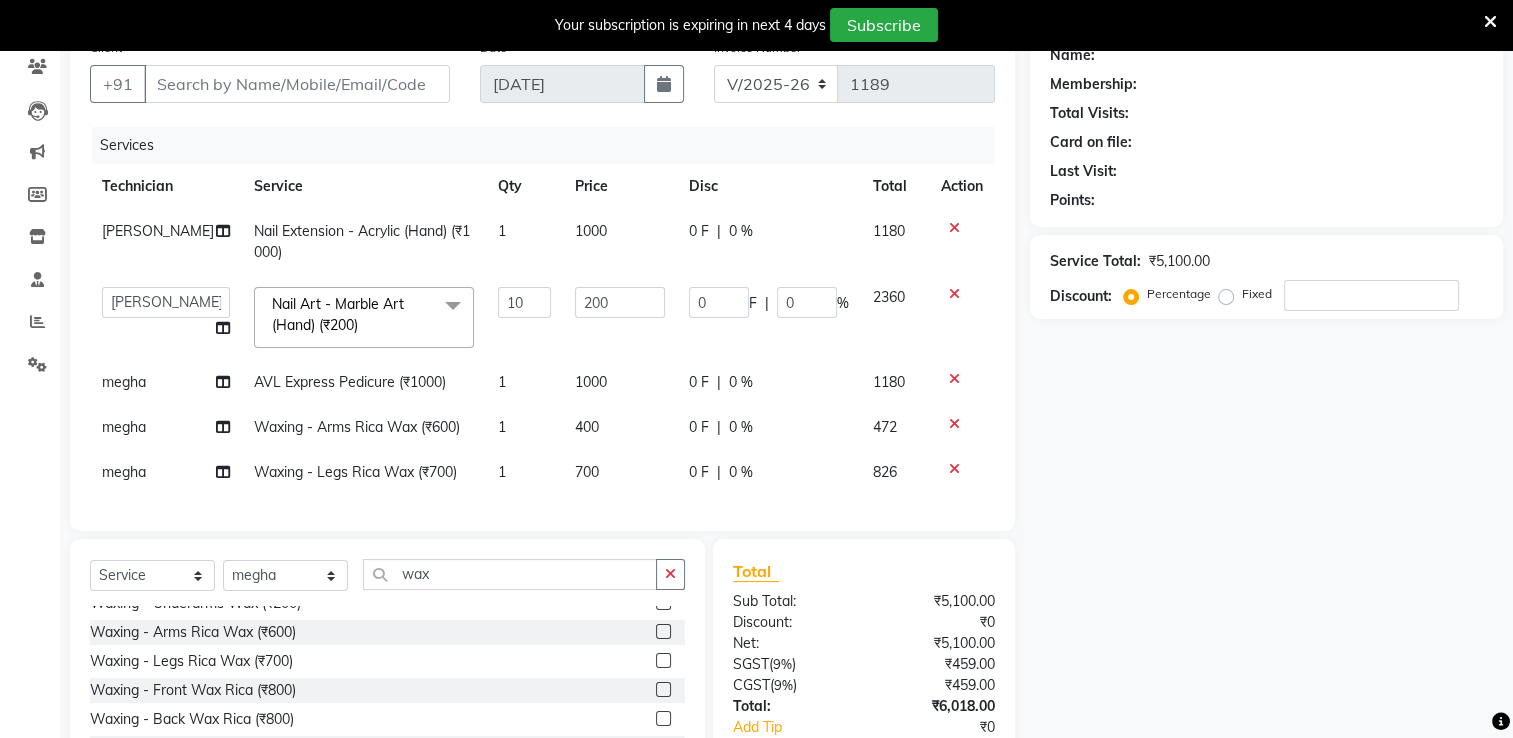click on "Services Technician Service Qty Price Disc Total Action Arvind Nail Extension - Acrylic (Hand) (₹1000) 1 1000 0 F | 0 % 1180  AMGHA   ARISH   Arvind   chandu   Dipen   Gulafshan   John   Kajal   kelly   kupu   Manager   megha   Nirjala   Owner   pankaj   PARE   SHAR MOHAMAND   shradha  Nail Art - Marble Art (Hand) (₹200)  x Permanent Nail Paint - Solid Color (Hand) (₹700) Permanent Nail Paint - French (Hand) (₹1200) Permanent Nail Paint - Solid Color (Toes) (₹700) Permanent Nail Paint - French (Toes) (₹1200) Nail course Basic (₹40000) Nail Course Advance (₹60000) massage 45 min (₹500) massage 15 min (₹300) massage 30 min (₹400) HAIR EXTENSIONS REMOVAL (₹50) SINGLE  HAND  NAIL PAINT (₹400) SINGLE HAND NAIL EXTENSIONS ACRYLIC (₹500) SINGLE HAND NAIL EXTENSIONS GEL (₹600) SINGLE HAND EXTENSIONS REMOVAL (₹250) SINGLE HAND GEL POLISH REMOVAL (₹250) HEAD MASSAGE WITH WASH (₹900) NAILEXTENSINS POLISH (₹1356) HAIR FALL TREATMENT (₹1500) DANDRUFF TREATMENT (₹1500) 10 200 0 F" 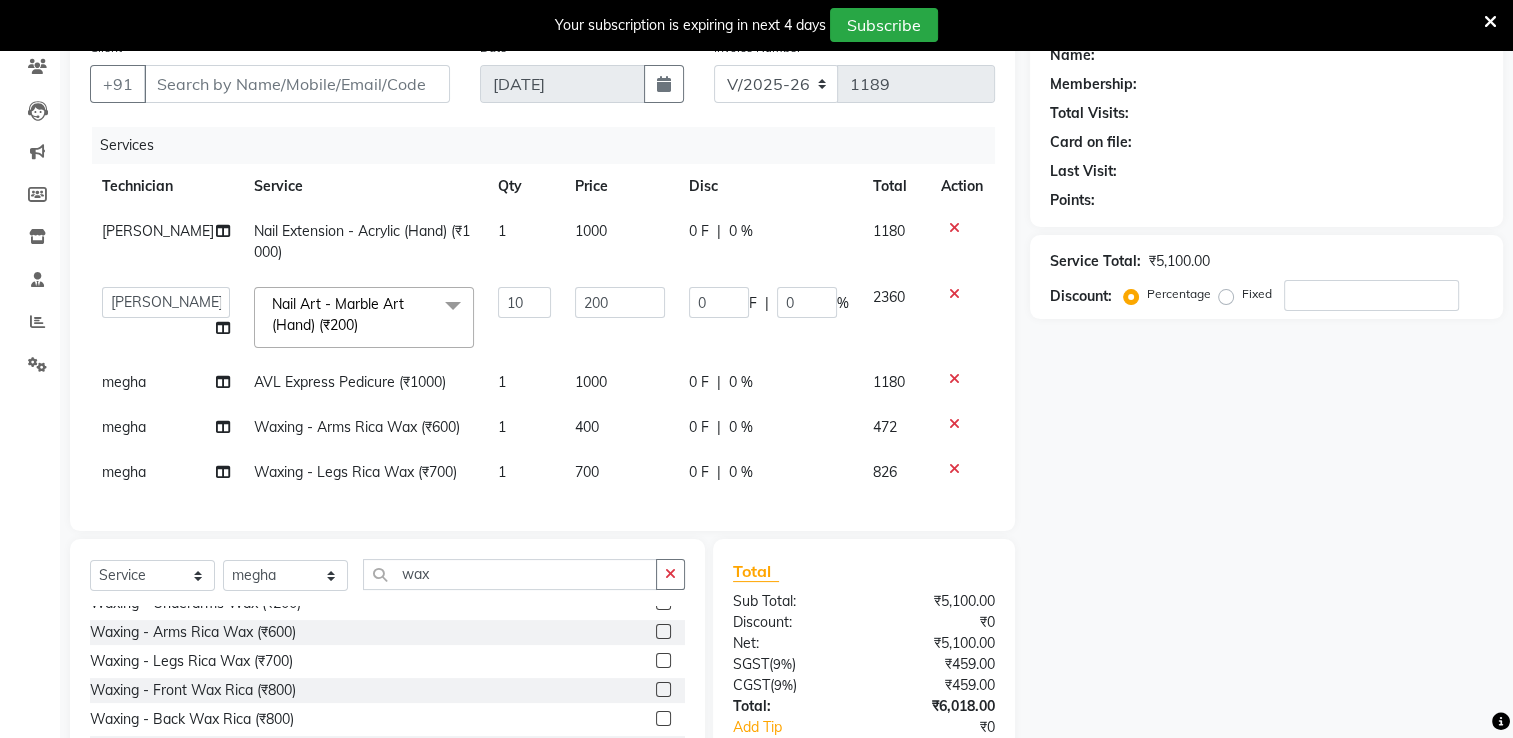 click on "700" 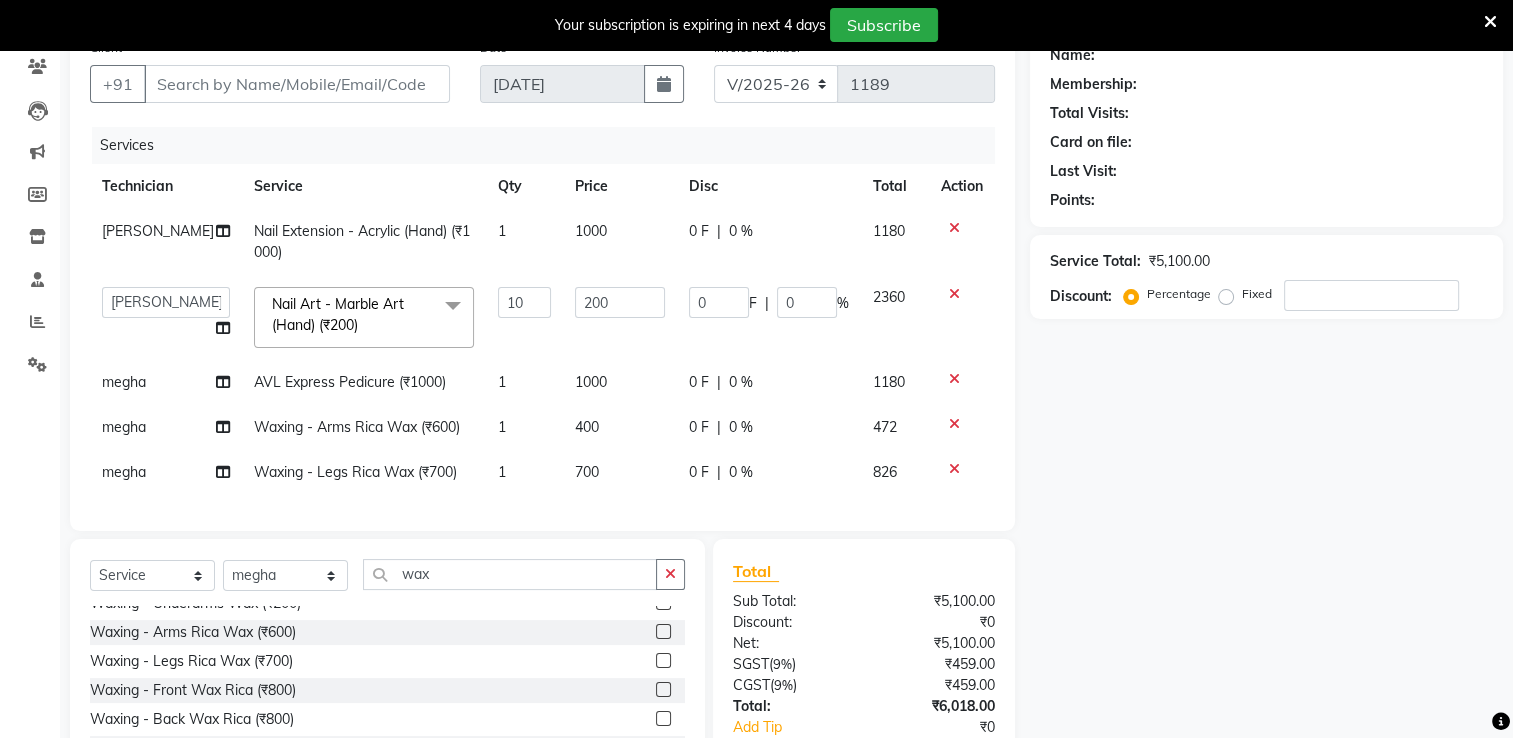 select on "79265" 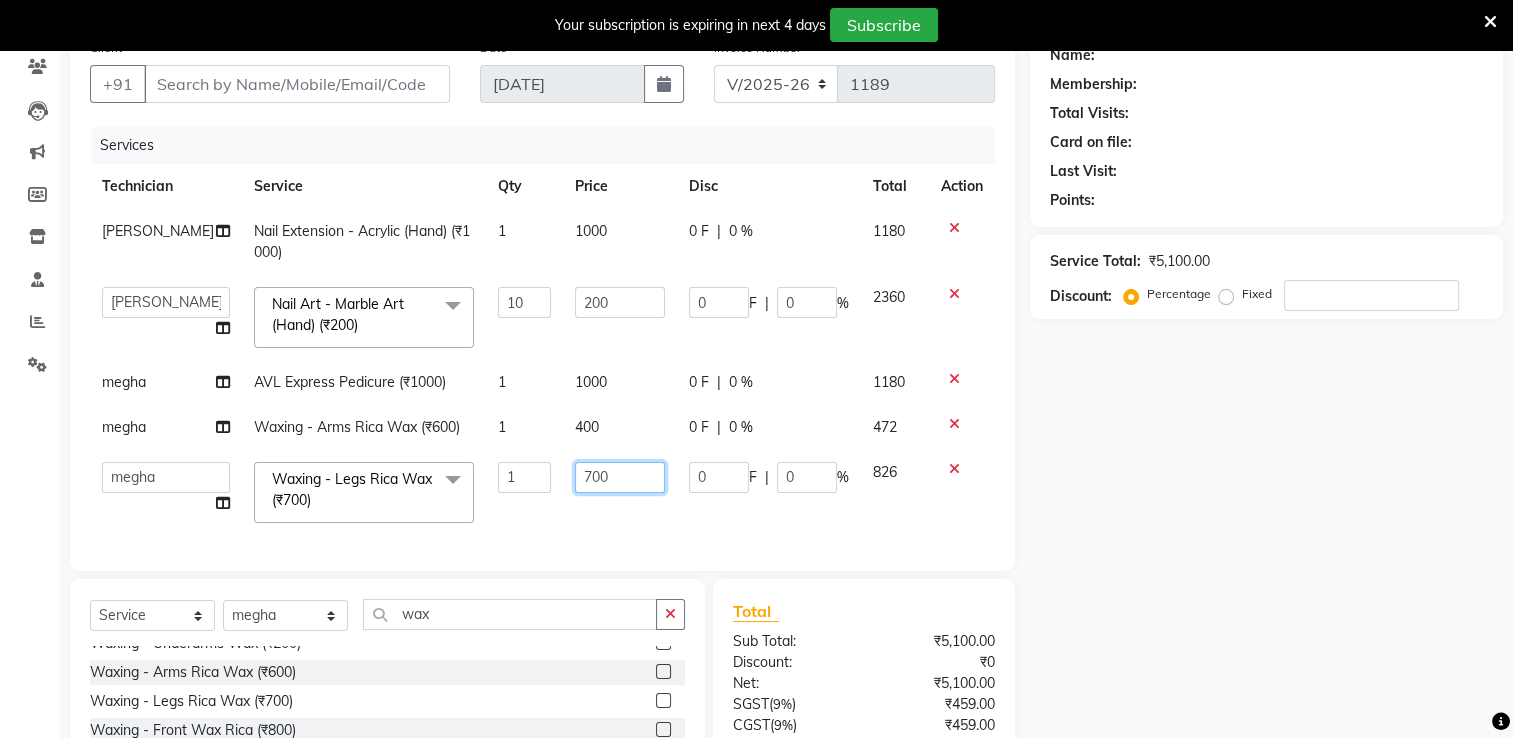 click on "700" 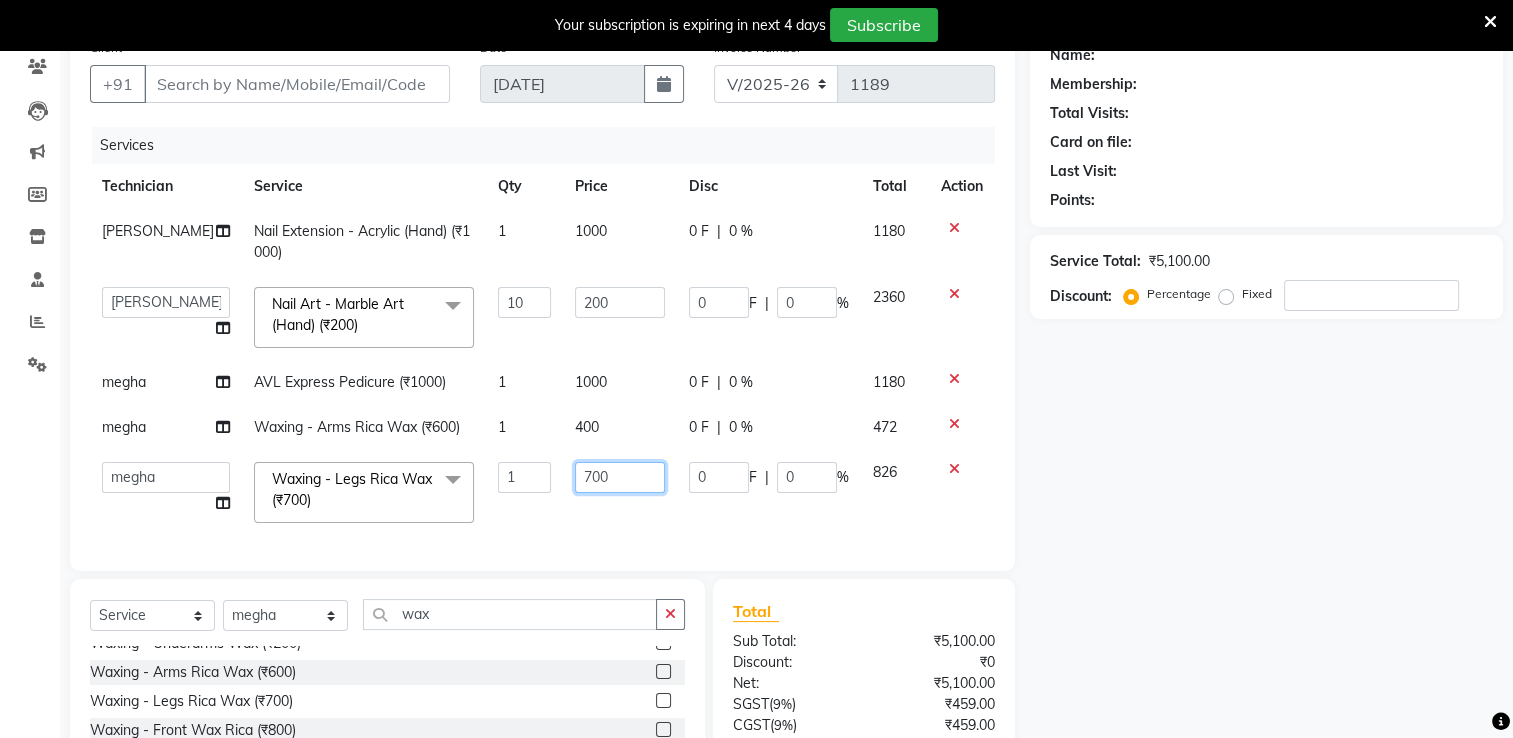 click on "700" 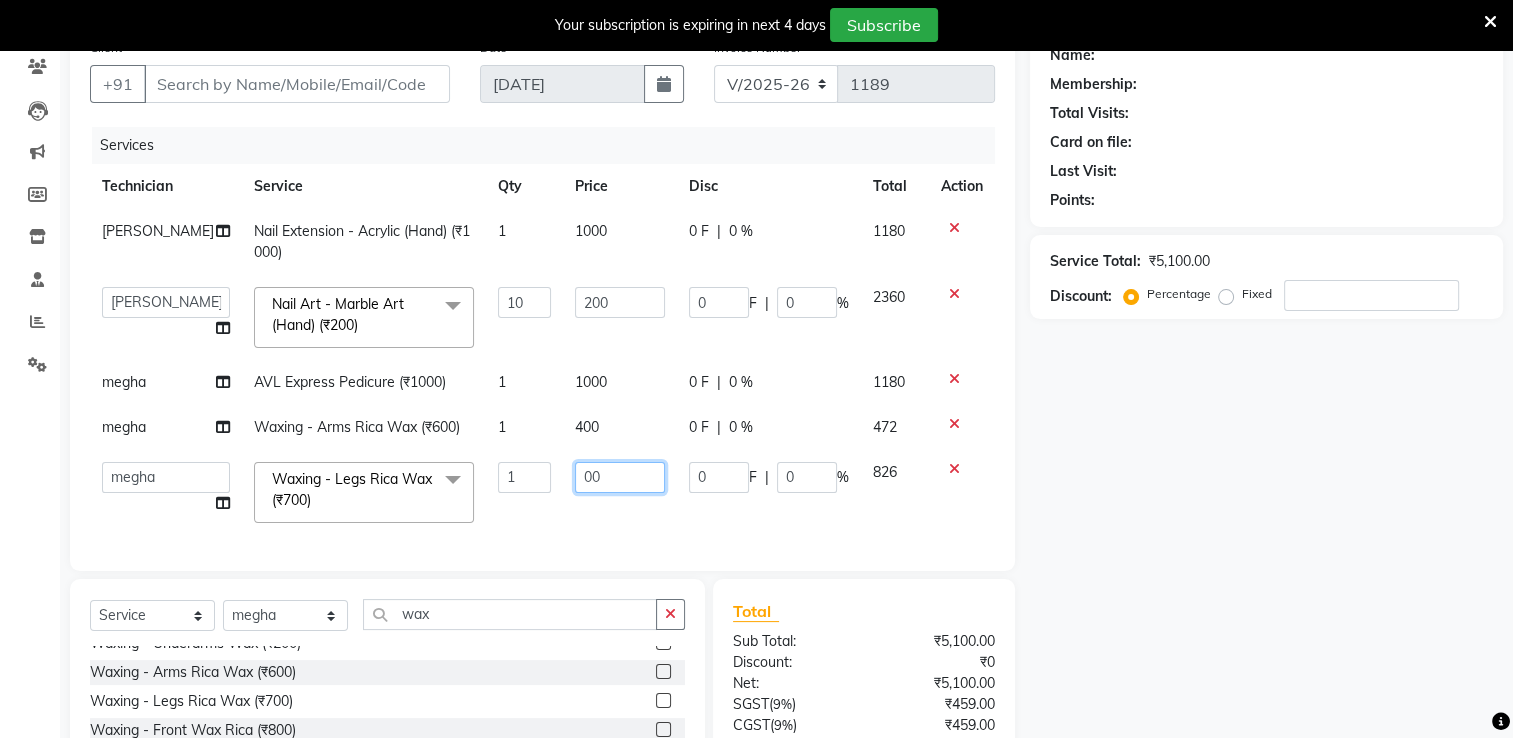 type on "500" 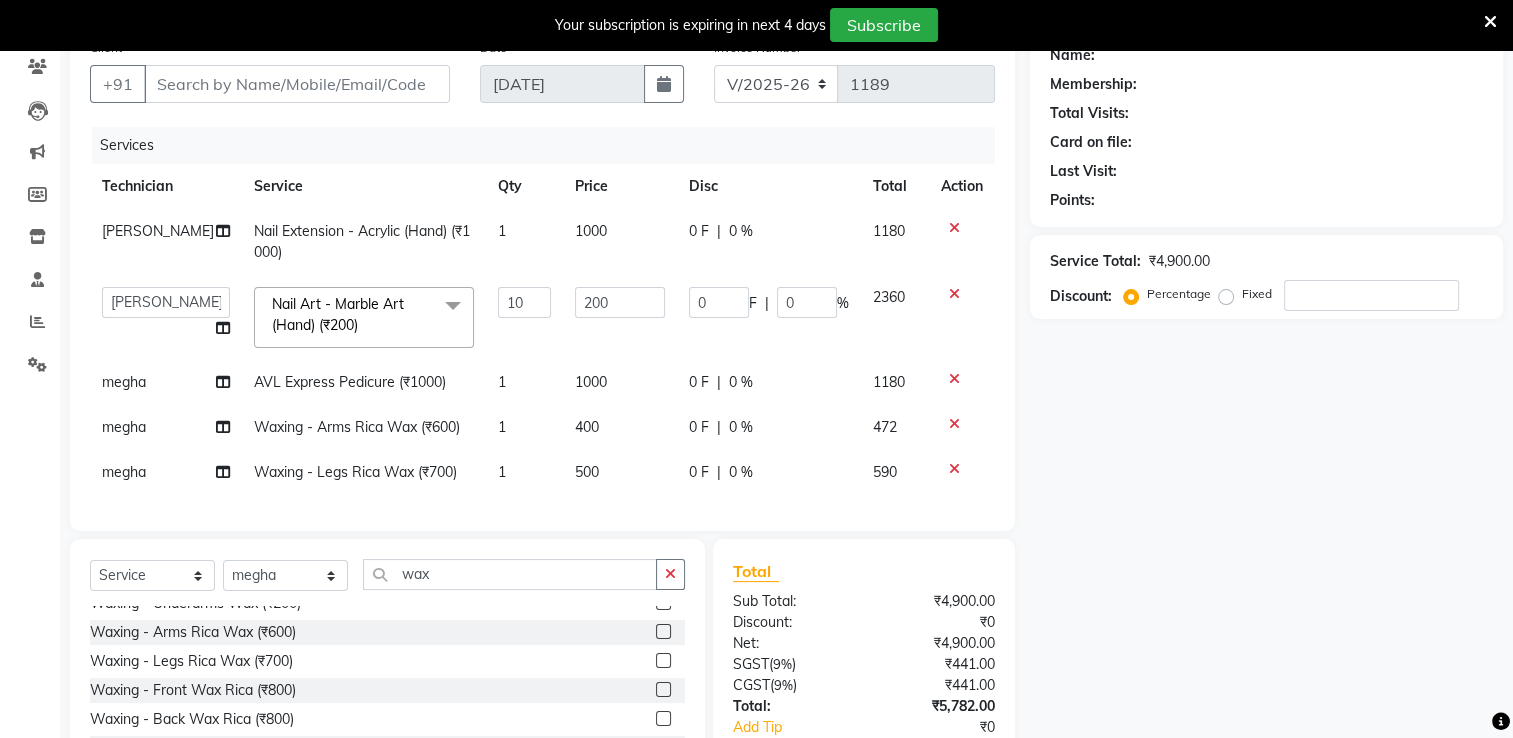 click on "Services Technician Service Qty Price Disc Total Action Arvind Nail Extension - Acrylic (Hand) (₹1000) 1 1000 0 F | 0 % 1180  AMGHA   ARISH   Arvind   chandu   Dipen   Gulafshan   John   Kajal   kelly   kupu   Manager   megha   Nirjala   Owner   pankaj   PARE   SHAR MOHAMAND   shradha  Nail Art - Marble Art (Hand) (₹200)  x Permanent Nail Paint - Solid Color (Hand) (₹700) Permanent Nail Paint - French (Hand) (₹1200) Permanent Nail Paint - Solid Color (Toes) (₹700) Permanent Nail Paint - French (Toes) (₹1200) Nail course Basic (₹40000) Nail Course Advance (₹60000) massage 45 min (₹500) massage 15 min (₹300) massage 30 min (₹400) HAIR EXTENSIONS REMOVAL (₹50) SINGLE  HAND  NAIL PAINT (₹400) SINGLE HAND NAIL EXTENSIONS ACRYLIC (₹500) SINGLE HAND NAIL EXTENSIONS GEL (₹600) SINGLE HAND EXTENSIONS REMOVAL (₹250) SINGLE HAND GEL POLISH REMOVAL (₹250) HEAD MASSAGE WITH WASH (₹900) NAILEXTENSINS POLISH (₹1356) HAIR FALL TREATMENT (₹1500) DANDRUFF TREATMENT (₹1500) 10 200 0 F" 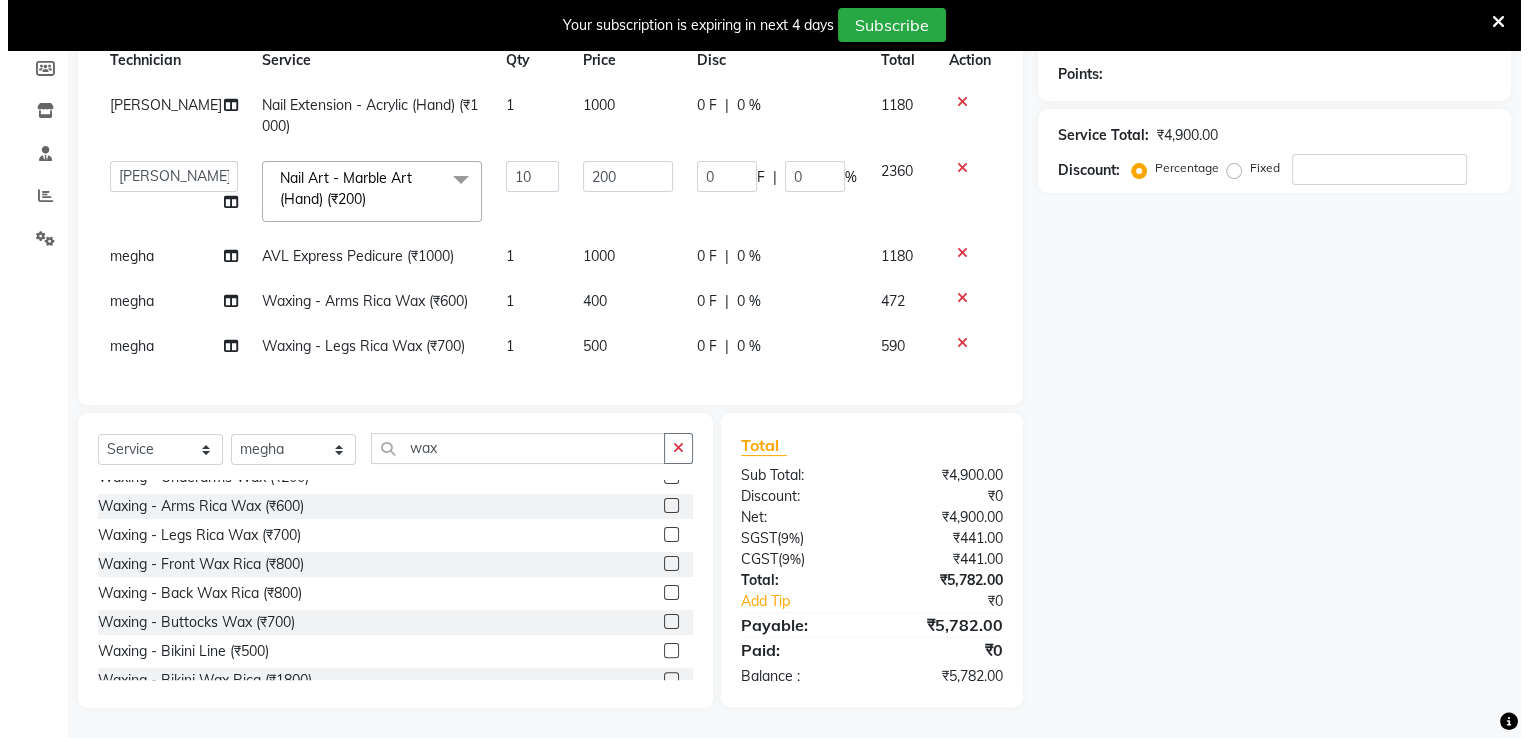 scroll, scrollTop: 0, scrollLeft: 0, axis: both 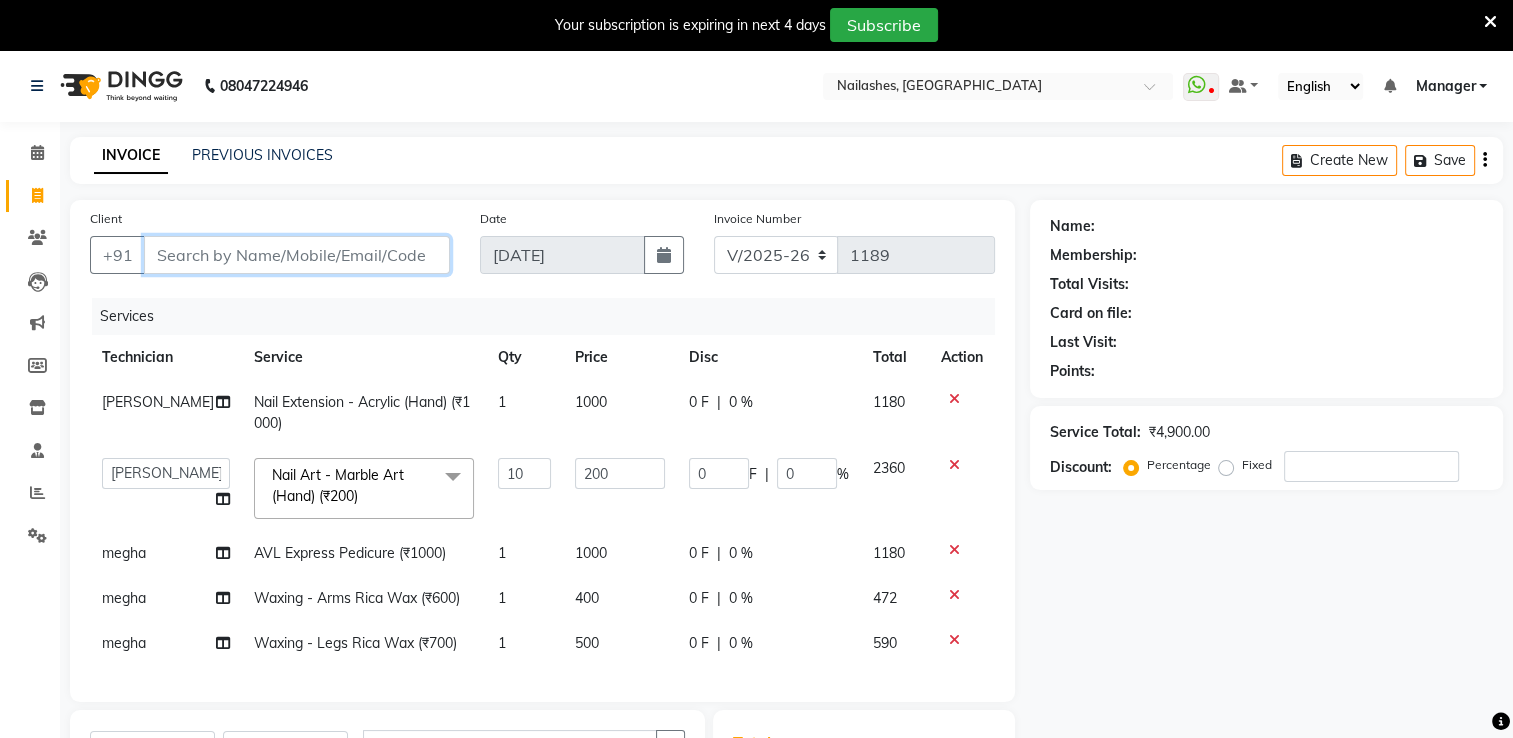 click on "Client" at bounding box center (297, 255) 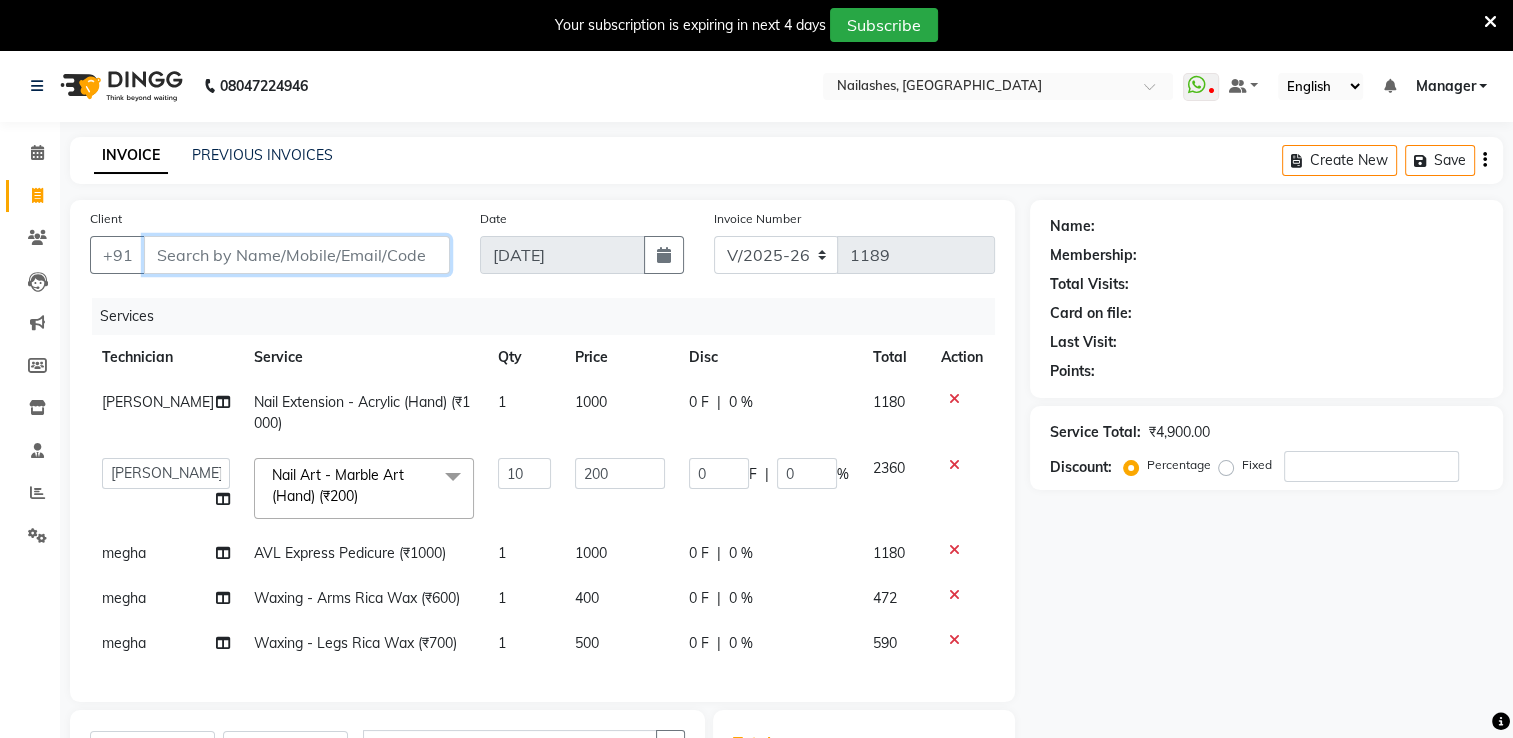 type on "9" 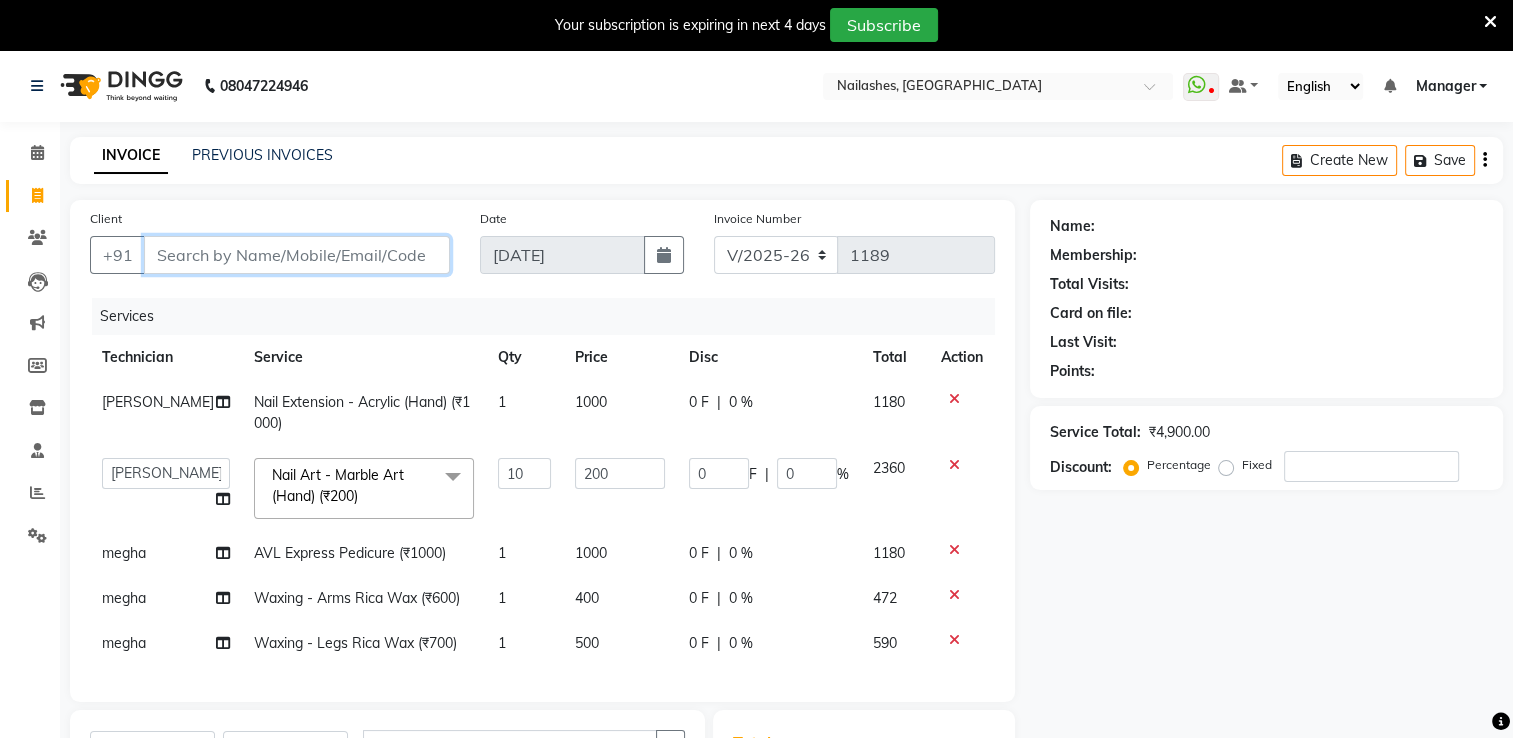 type on "0" 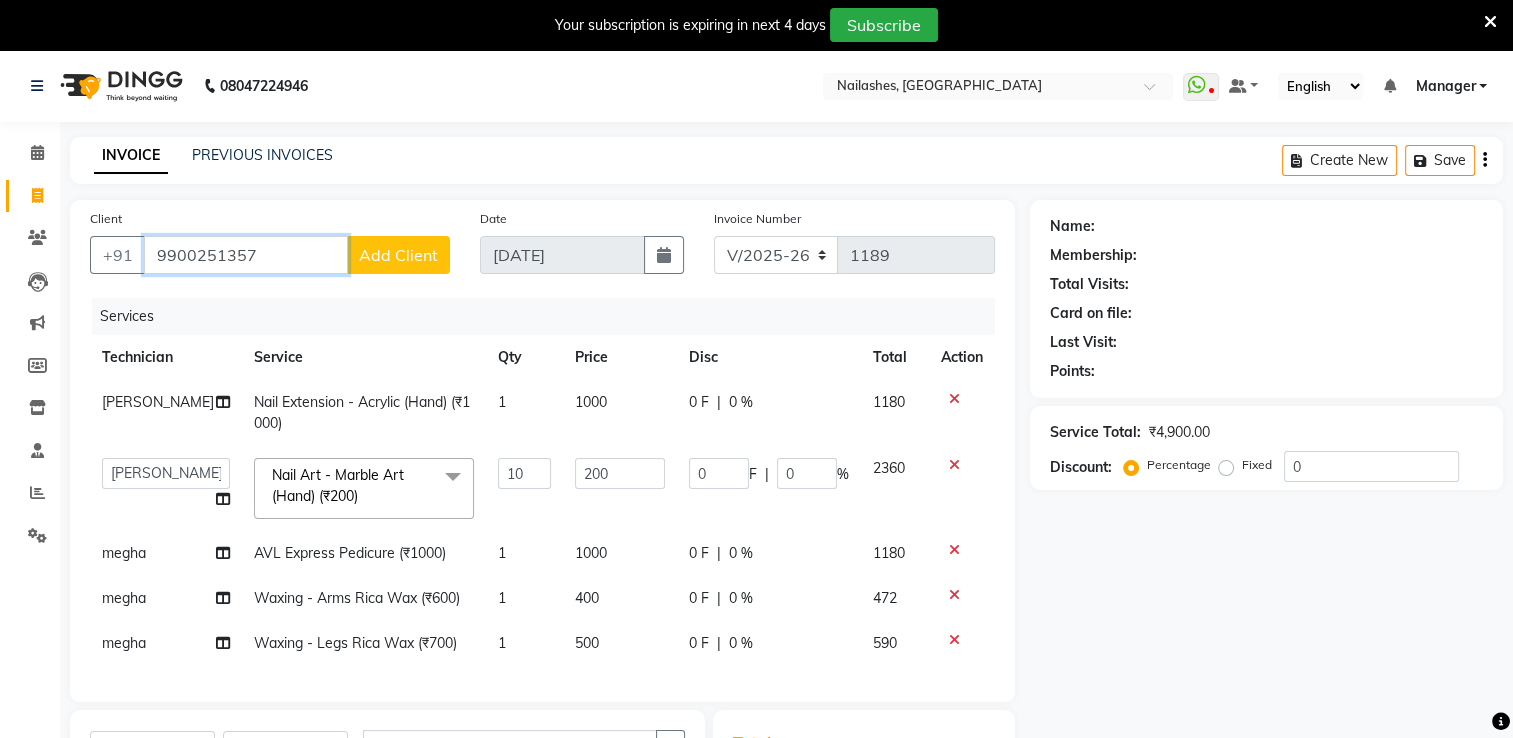 type on "9900251357" 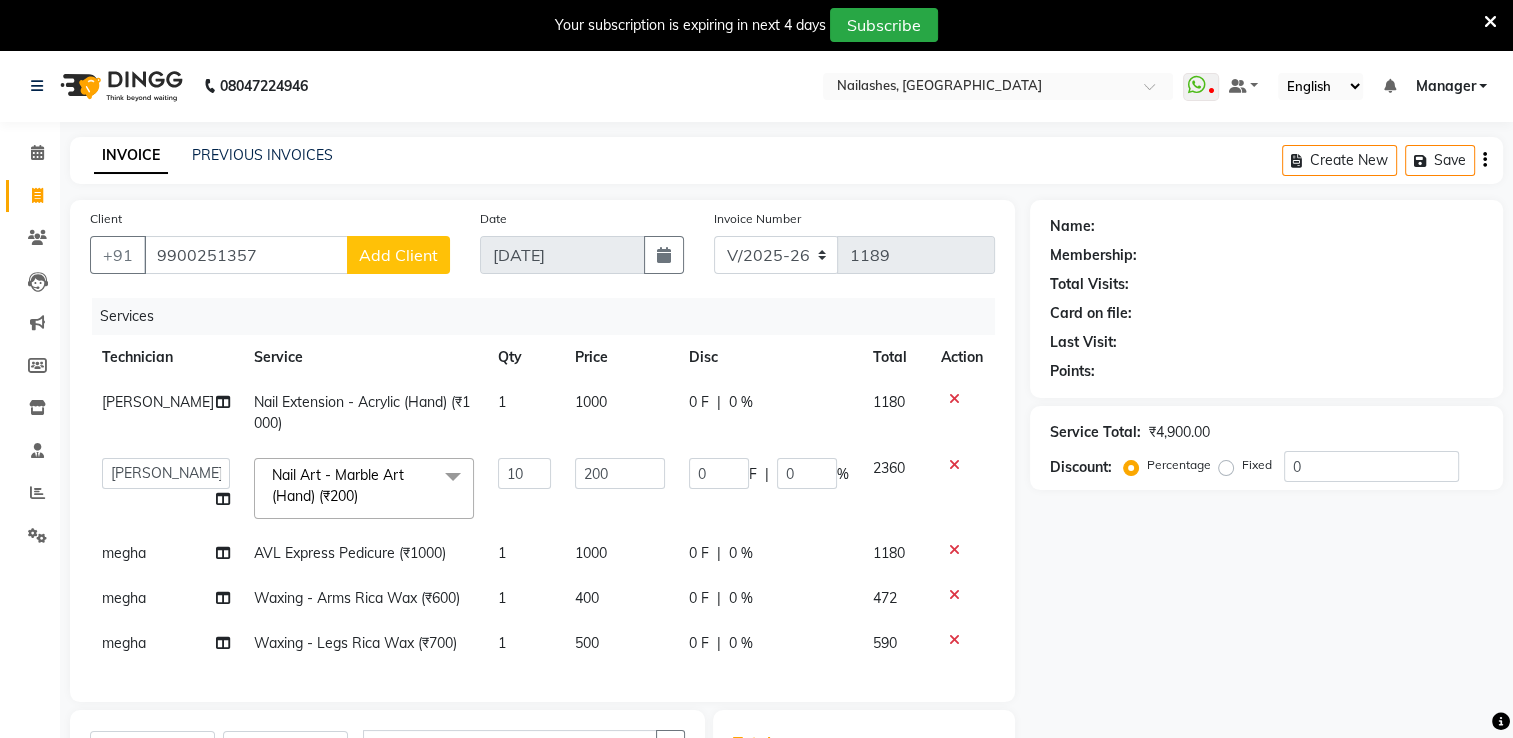 click on "Add Client" 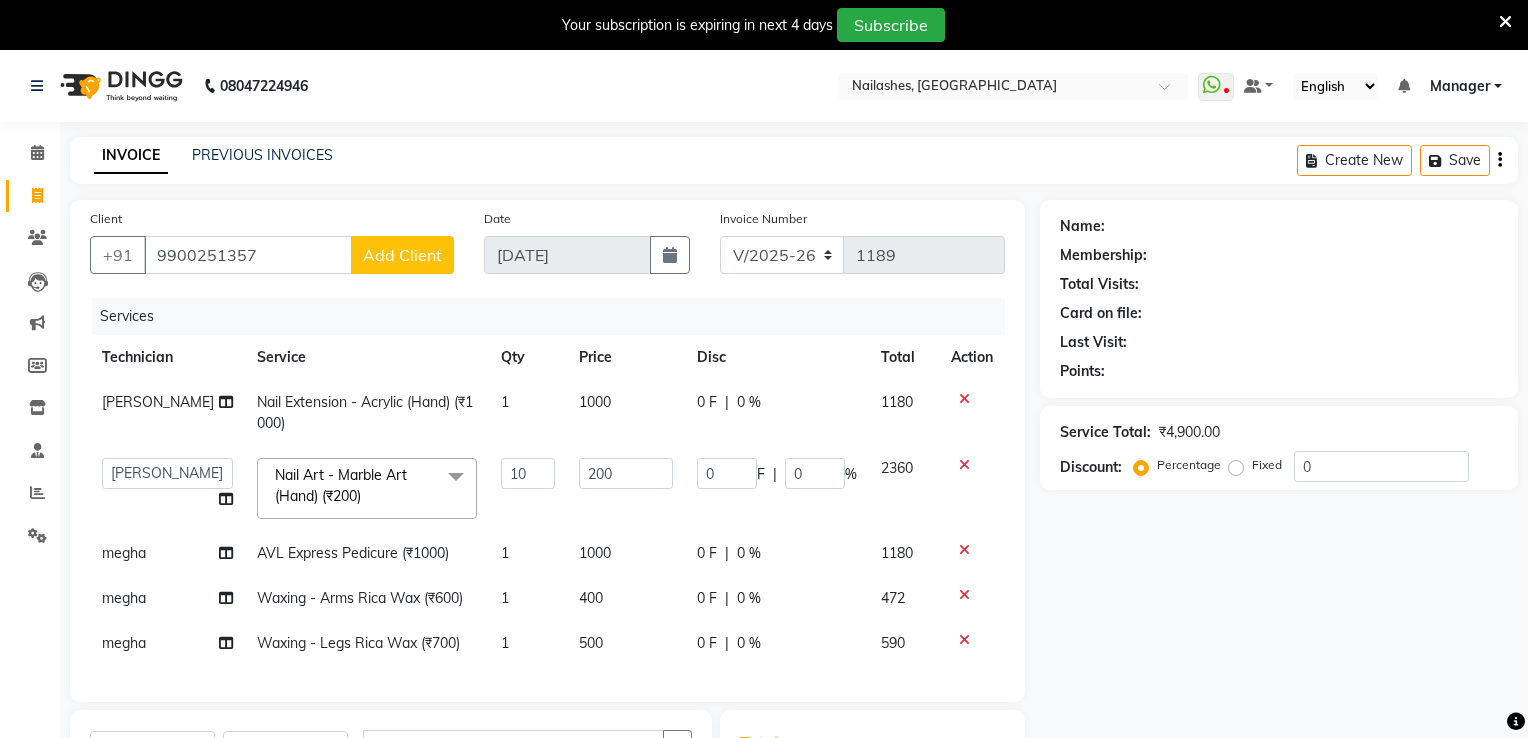 select on "21" 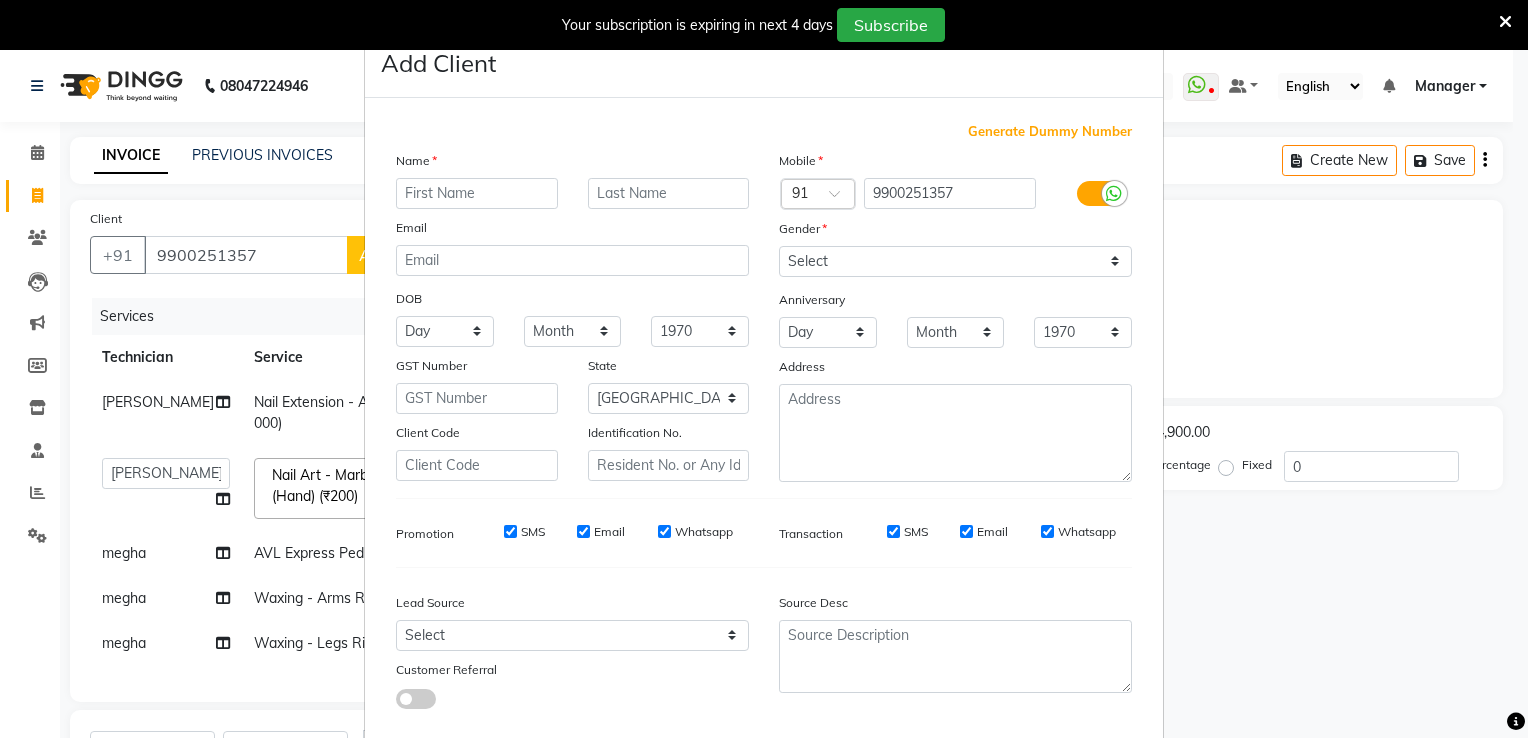 click at bounding box center [477, 193] 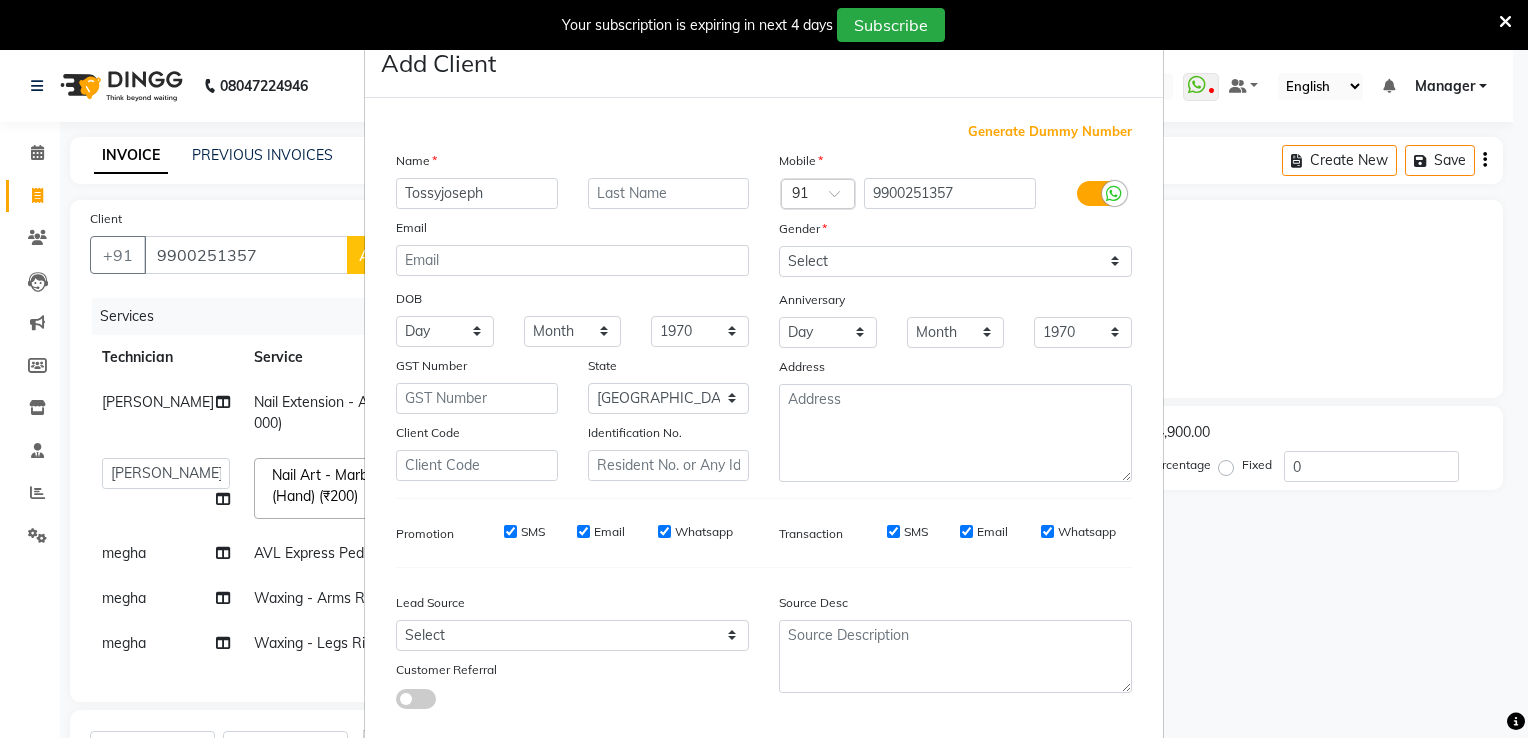 type on "Tossyjoseph" 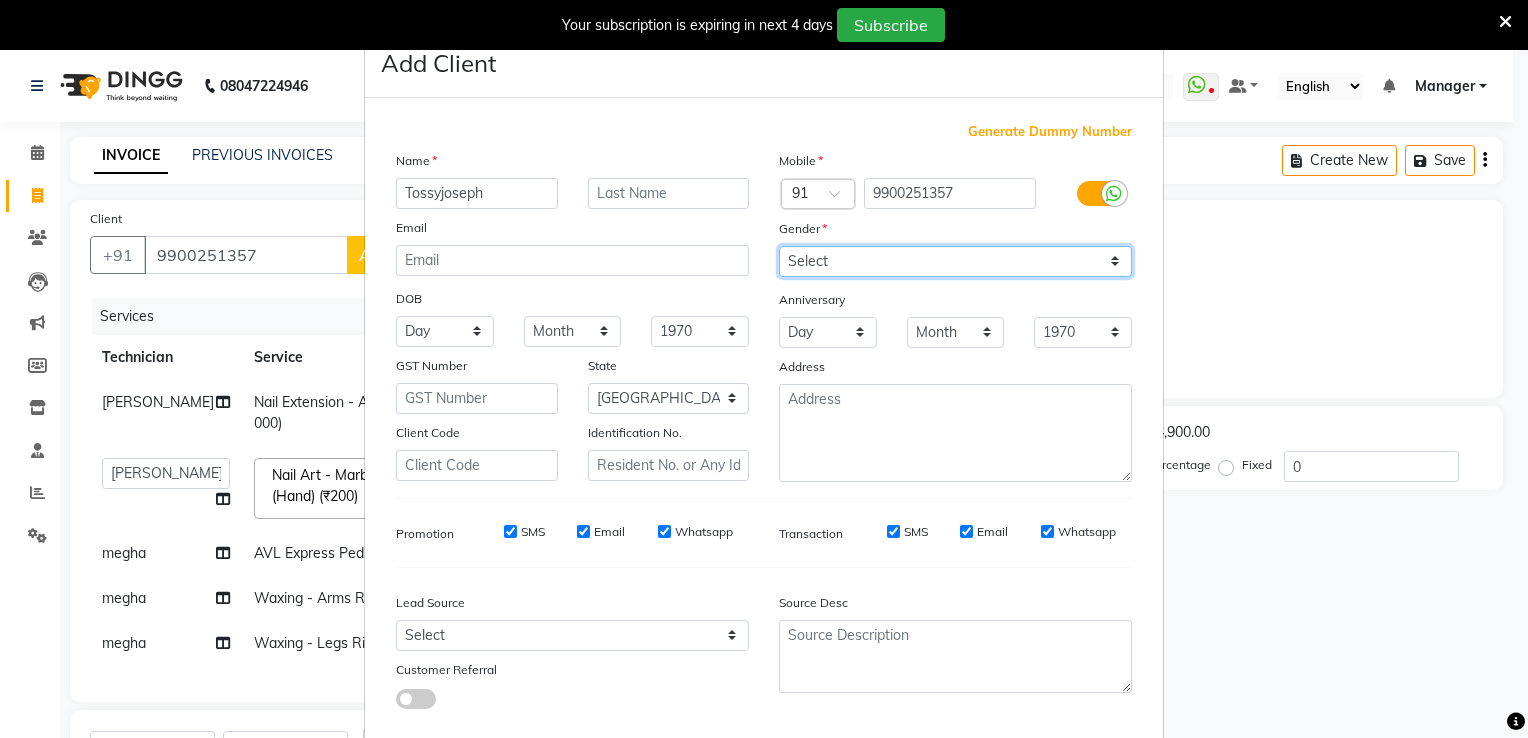 click on "Select [DEMOGRAPHIC_DATA] [DEMOGRAPHIC_DATA] Other Prefer Not To Say" at bounding box center [955, 261] 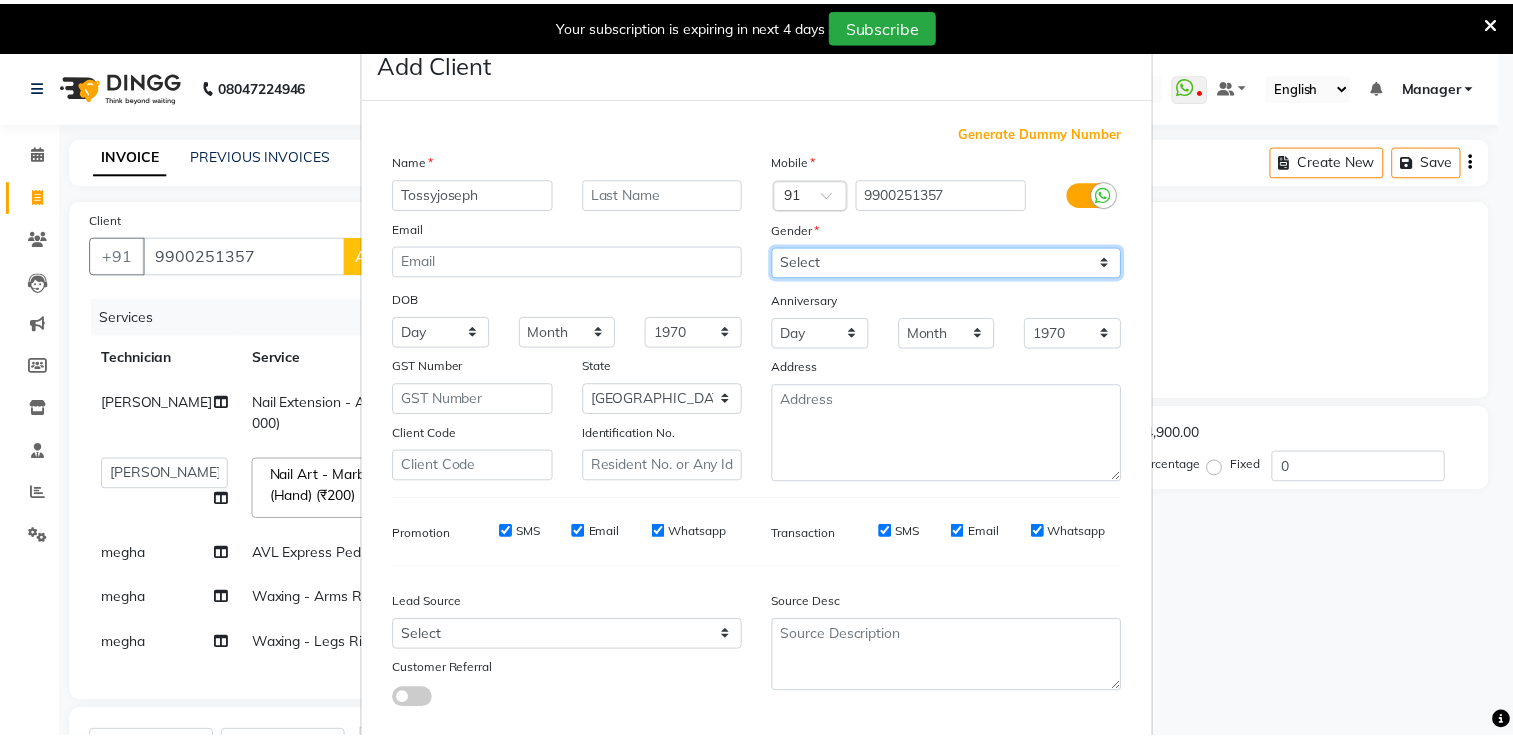 scroll, scrollTop: 118, scrollLeft: 0, axis: vertical 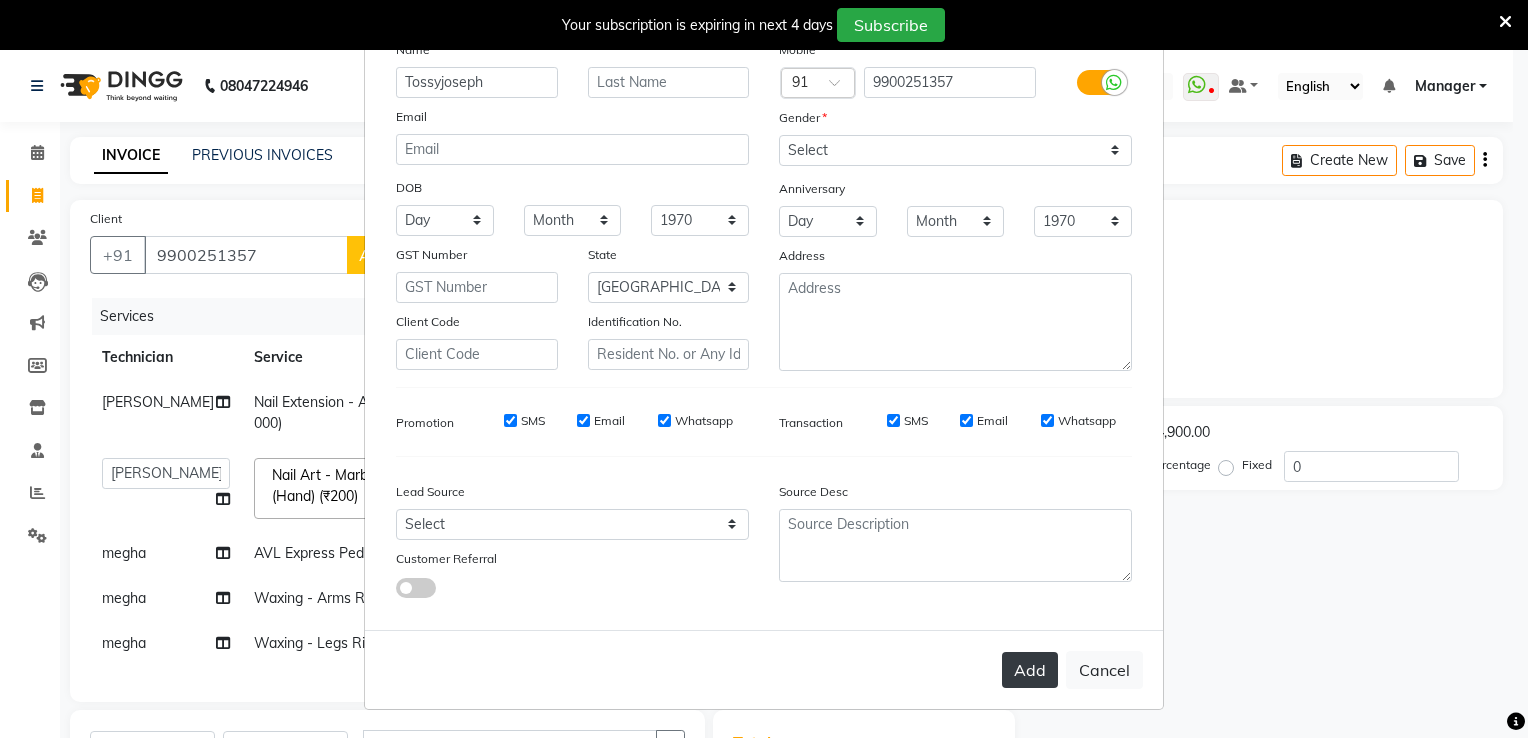 click on "Add" at bounding box center [1030, 670] 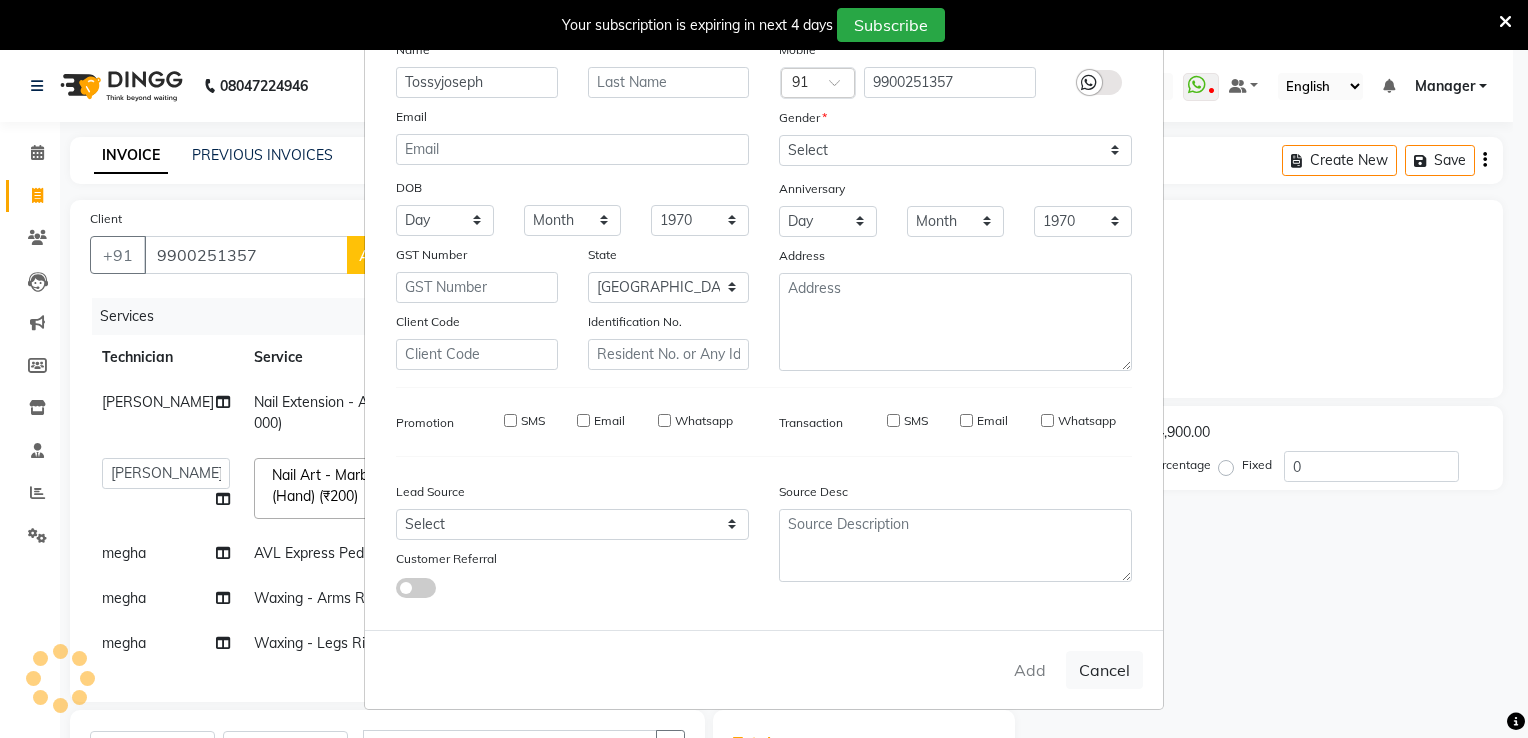 type on "99******57" 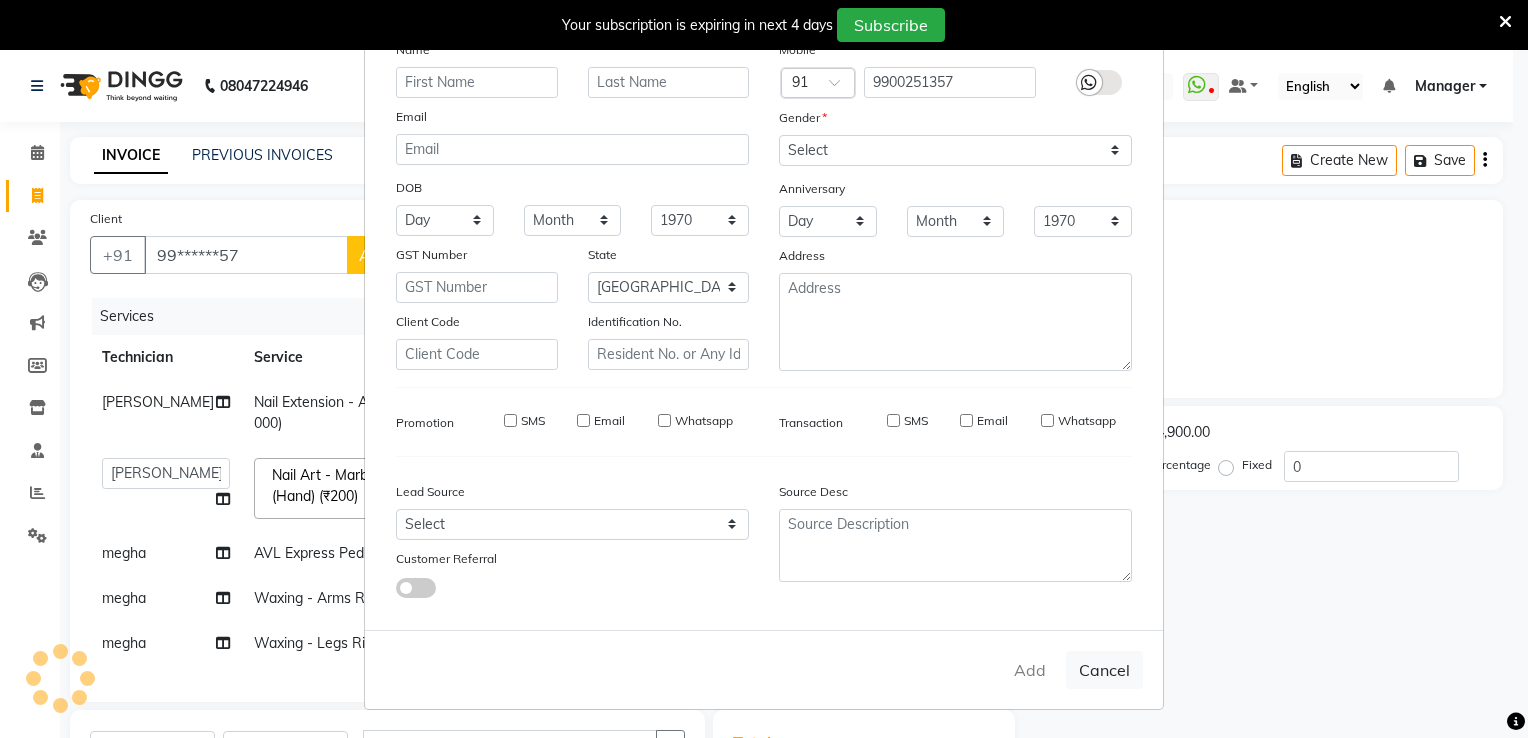 select 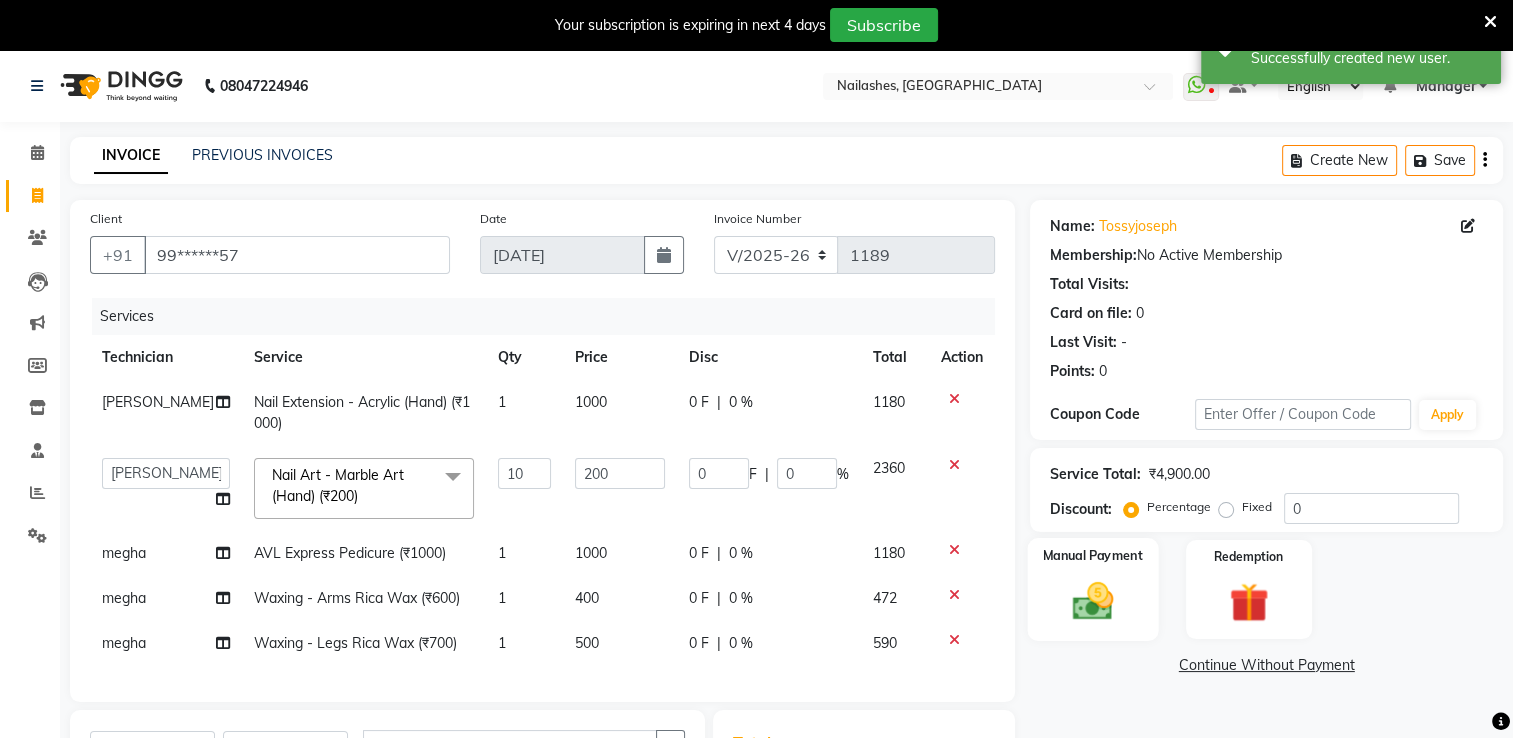 scroll, scrollTop: 300, scrollLeft: 0, axis: vertical 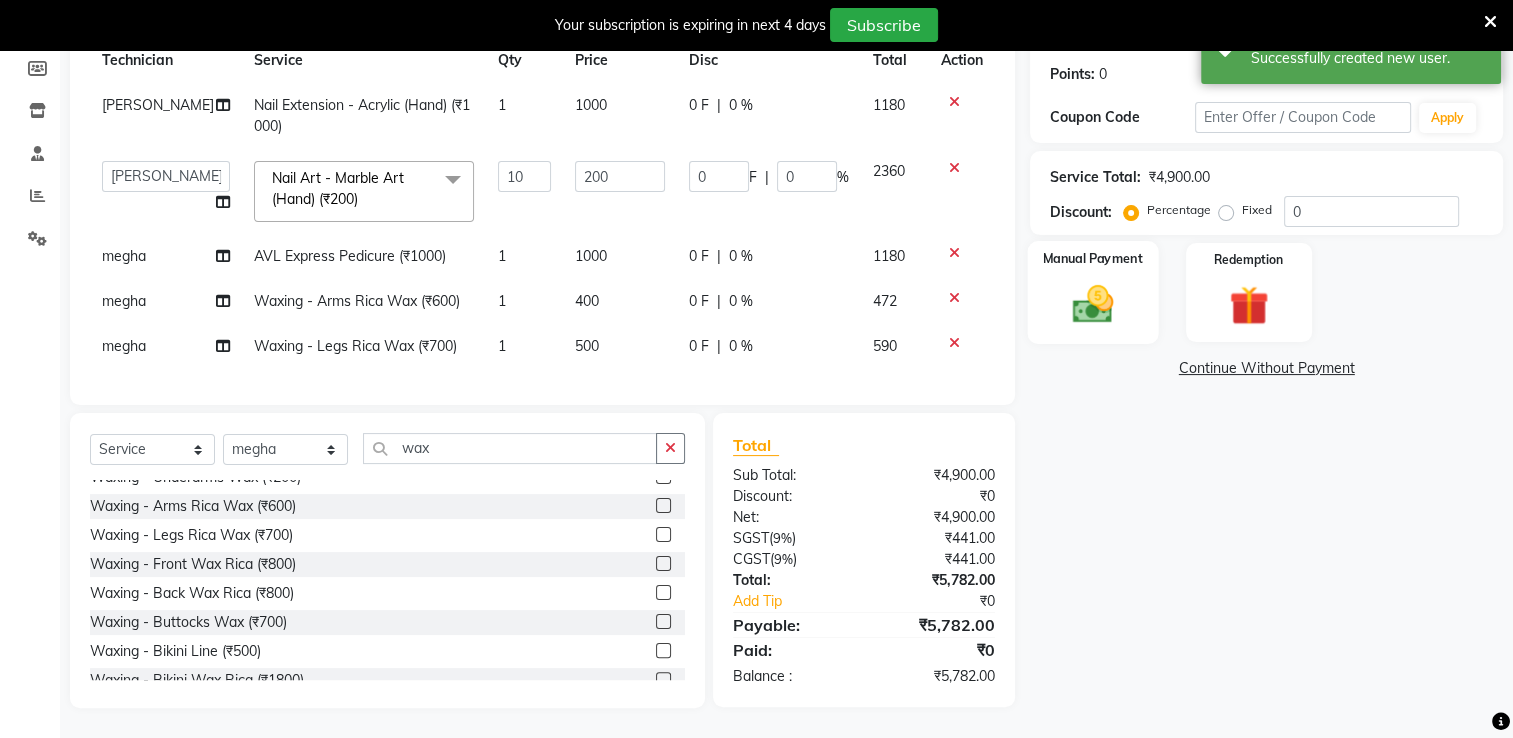 click 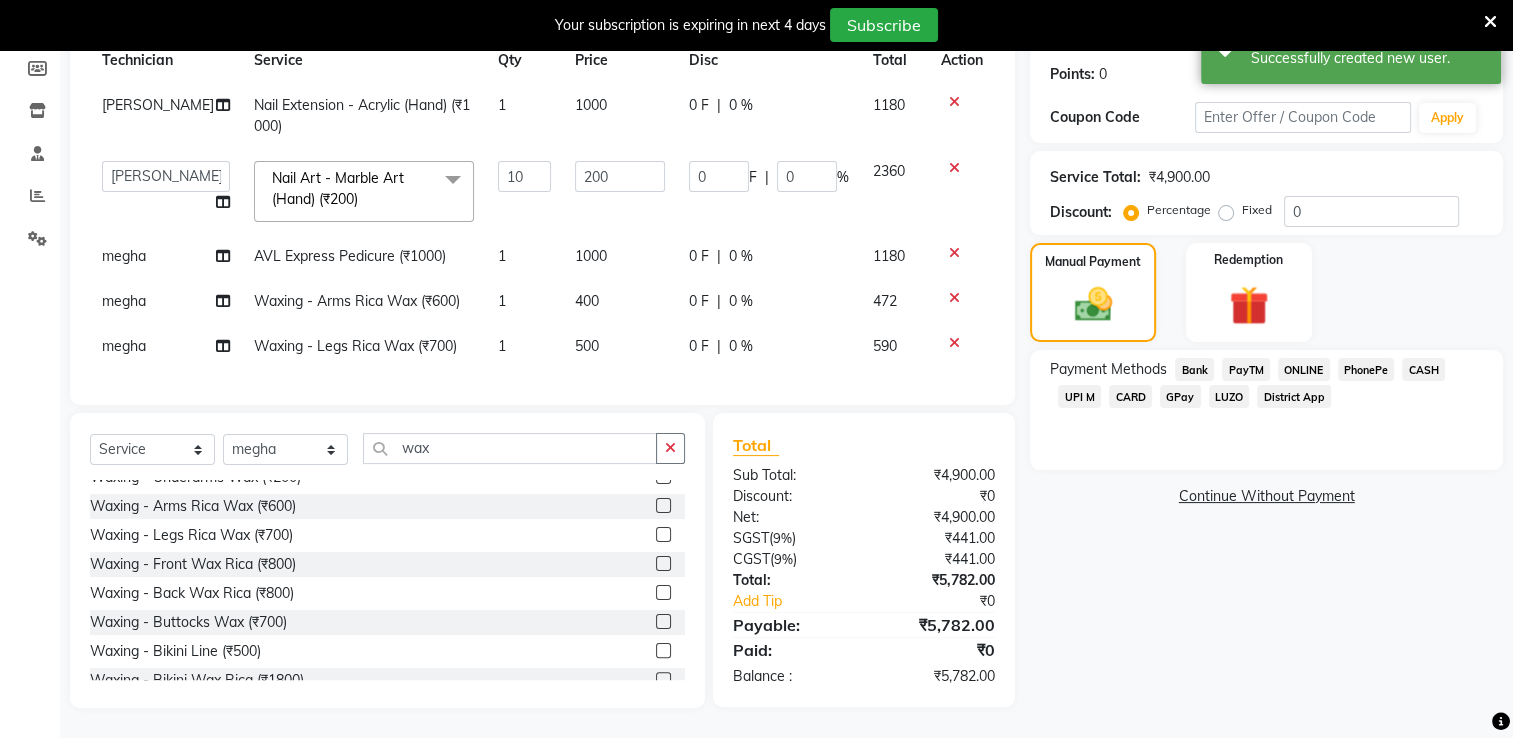 click on "CARD" 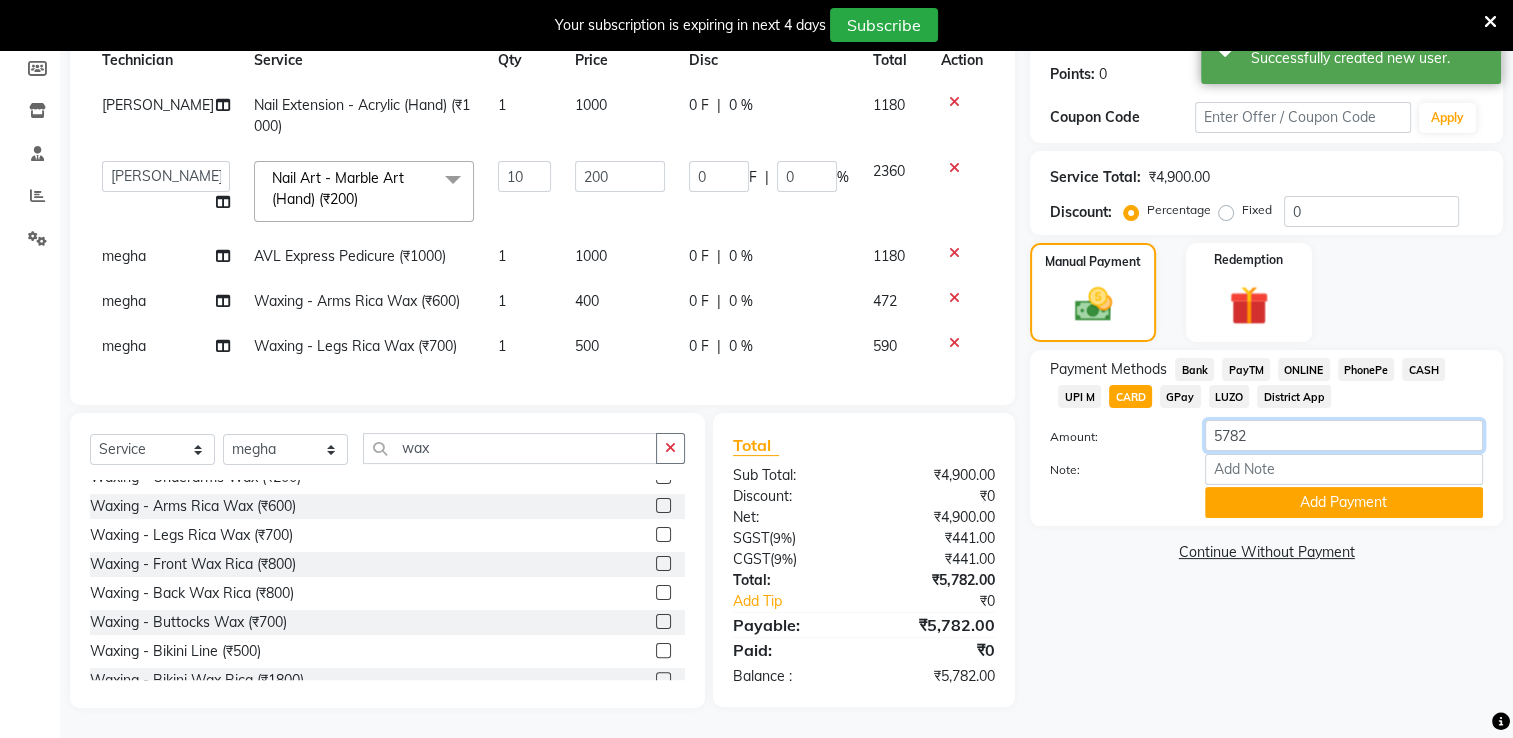 click on "5782" 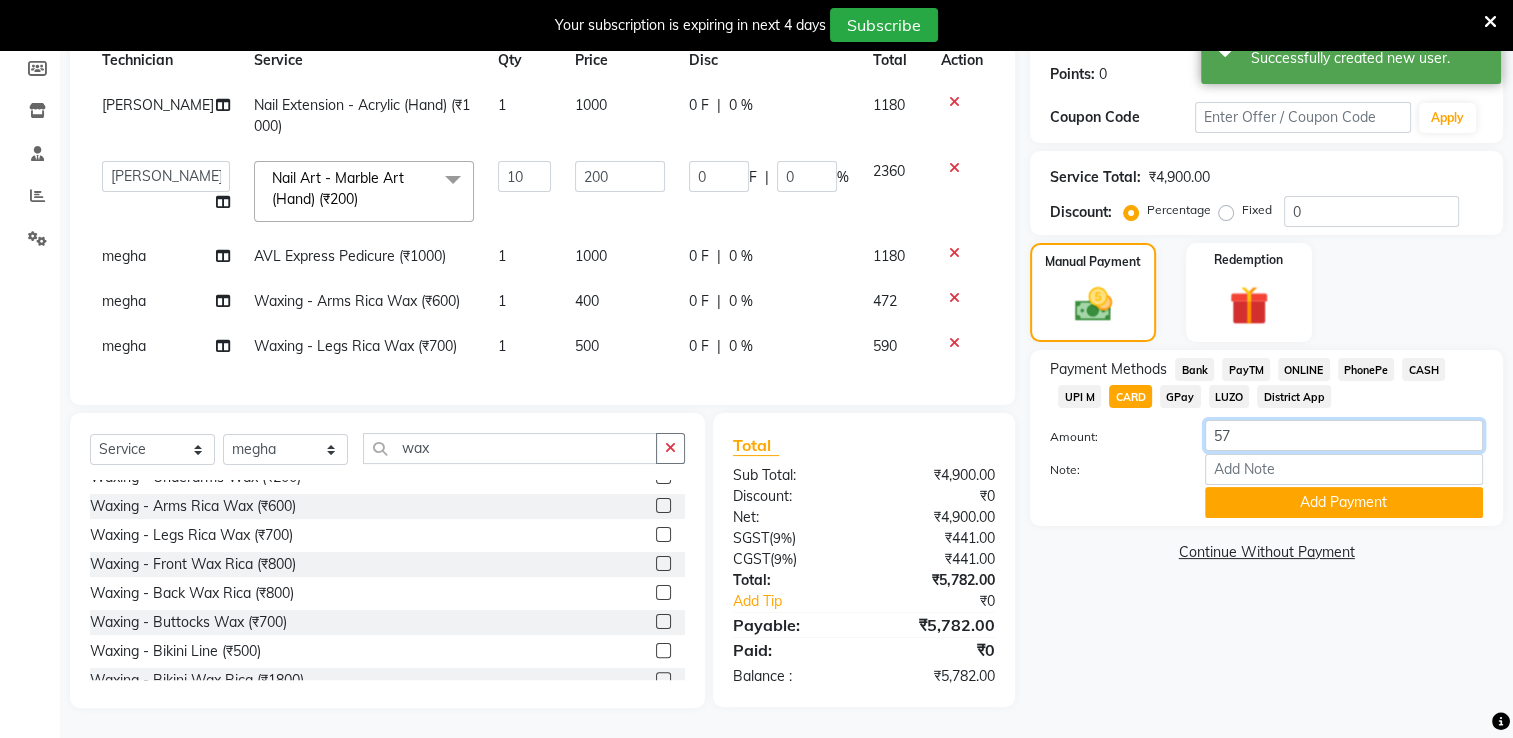 type on "5" 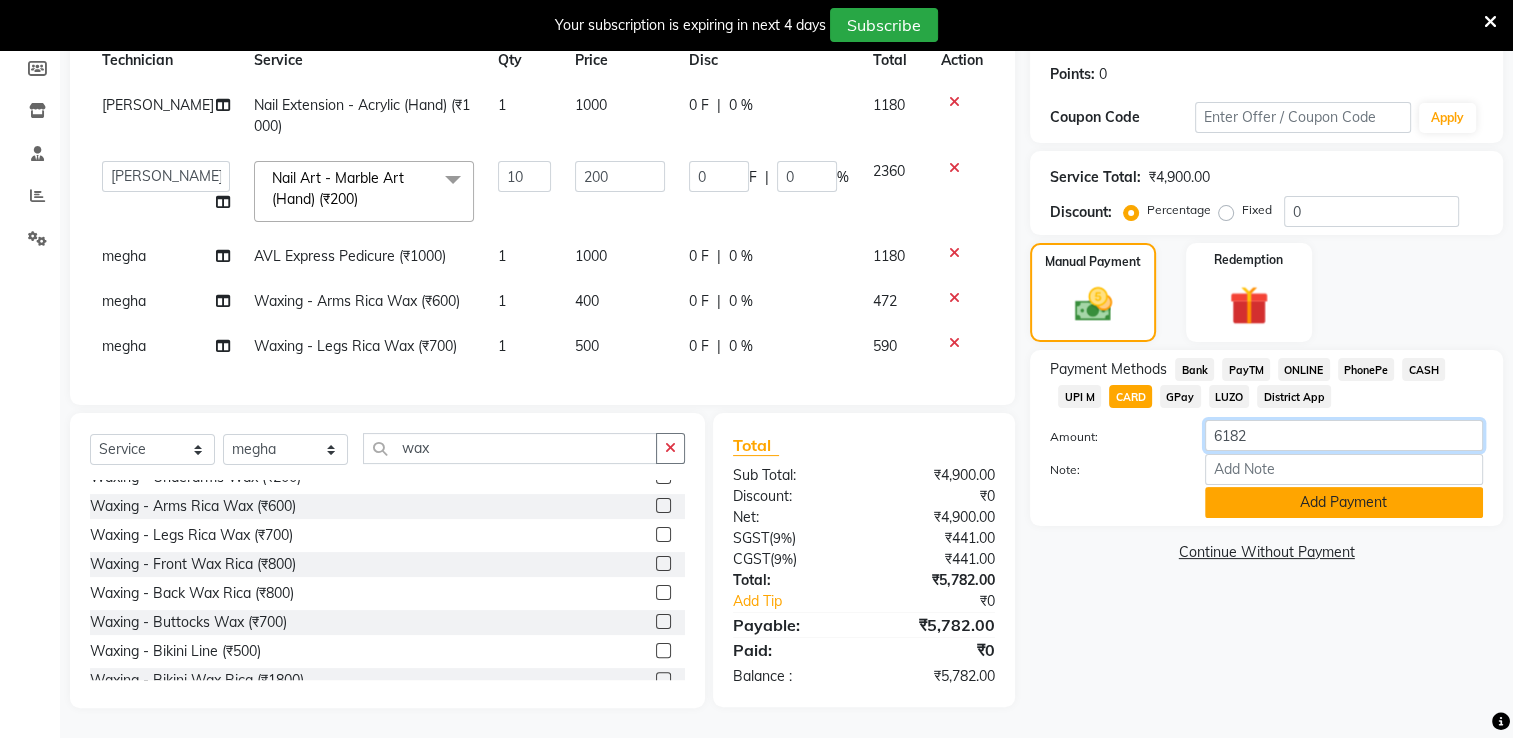 type on "6182" 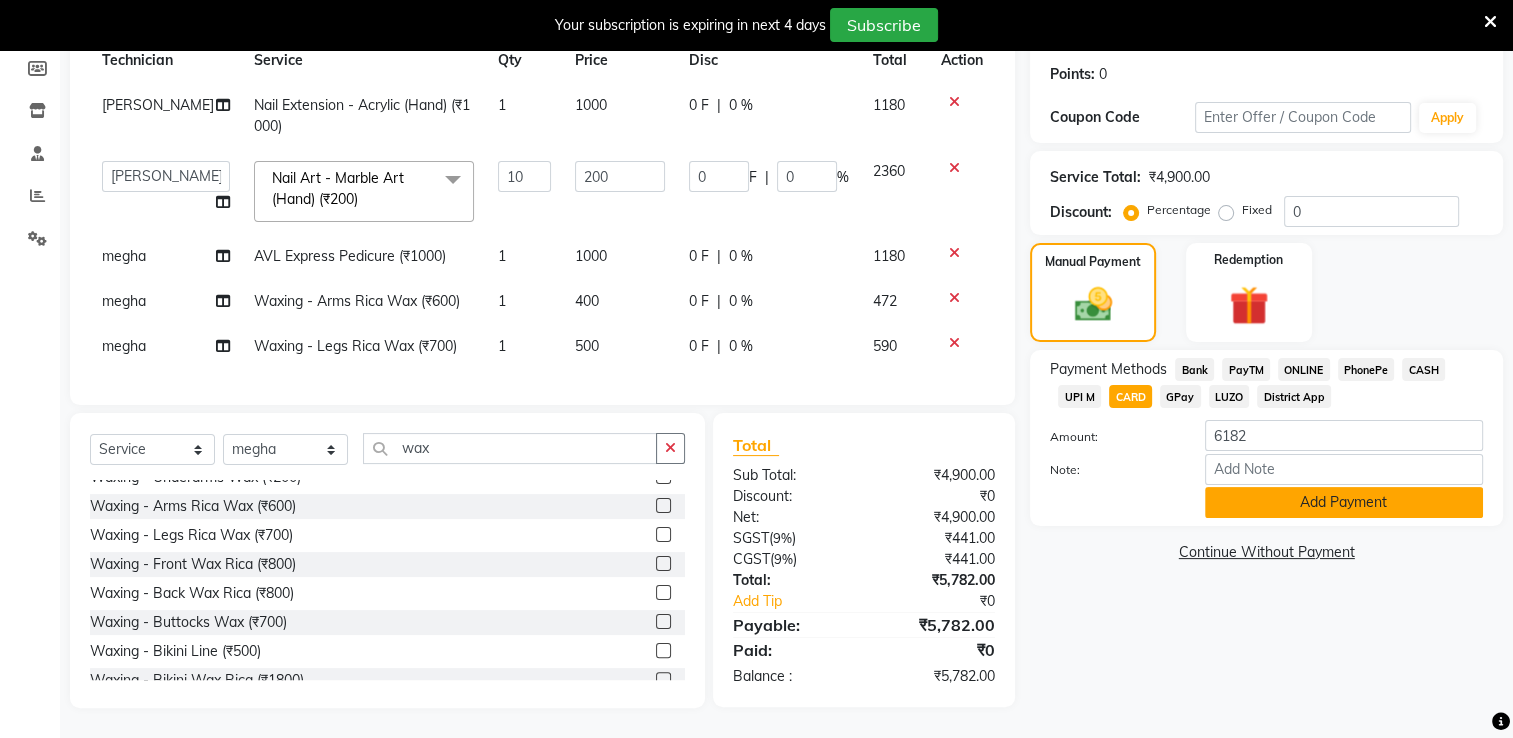 click on "Add Payment" 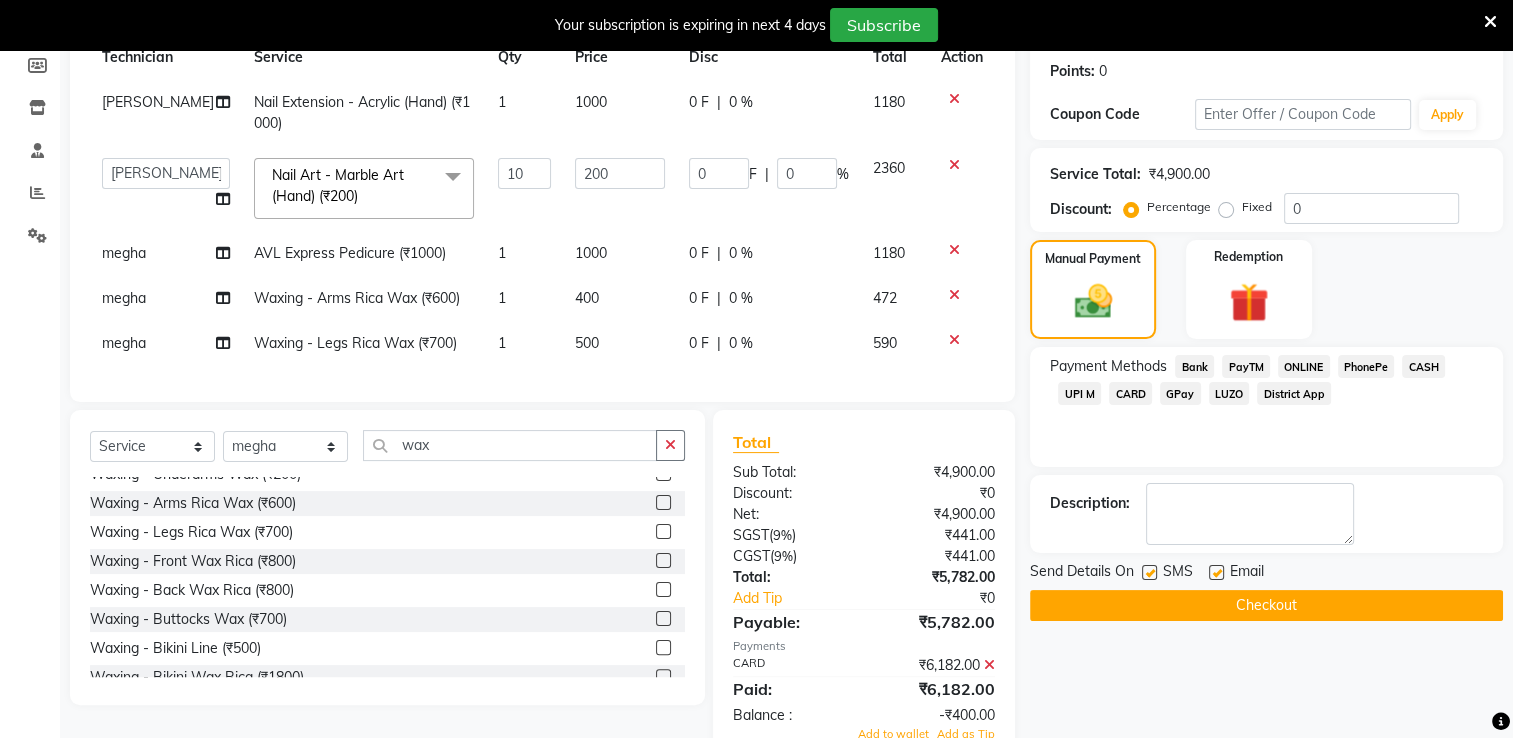 scroll, scrollTop: 369, scrollLeft: 0, axis: vertical 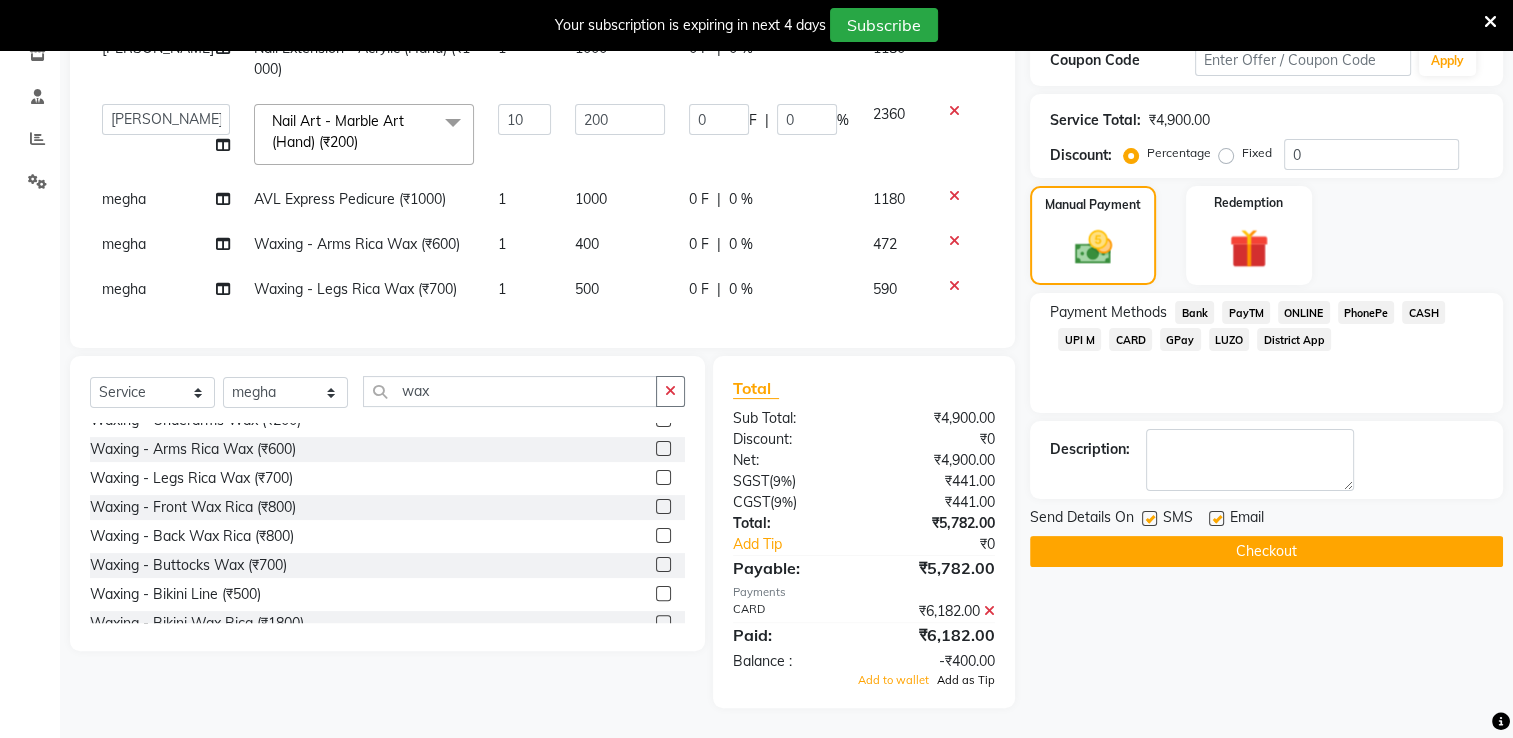 click on "Add as Tip" 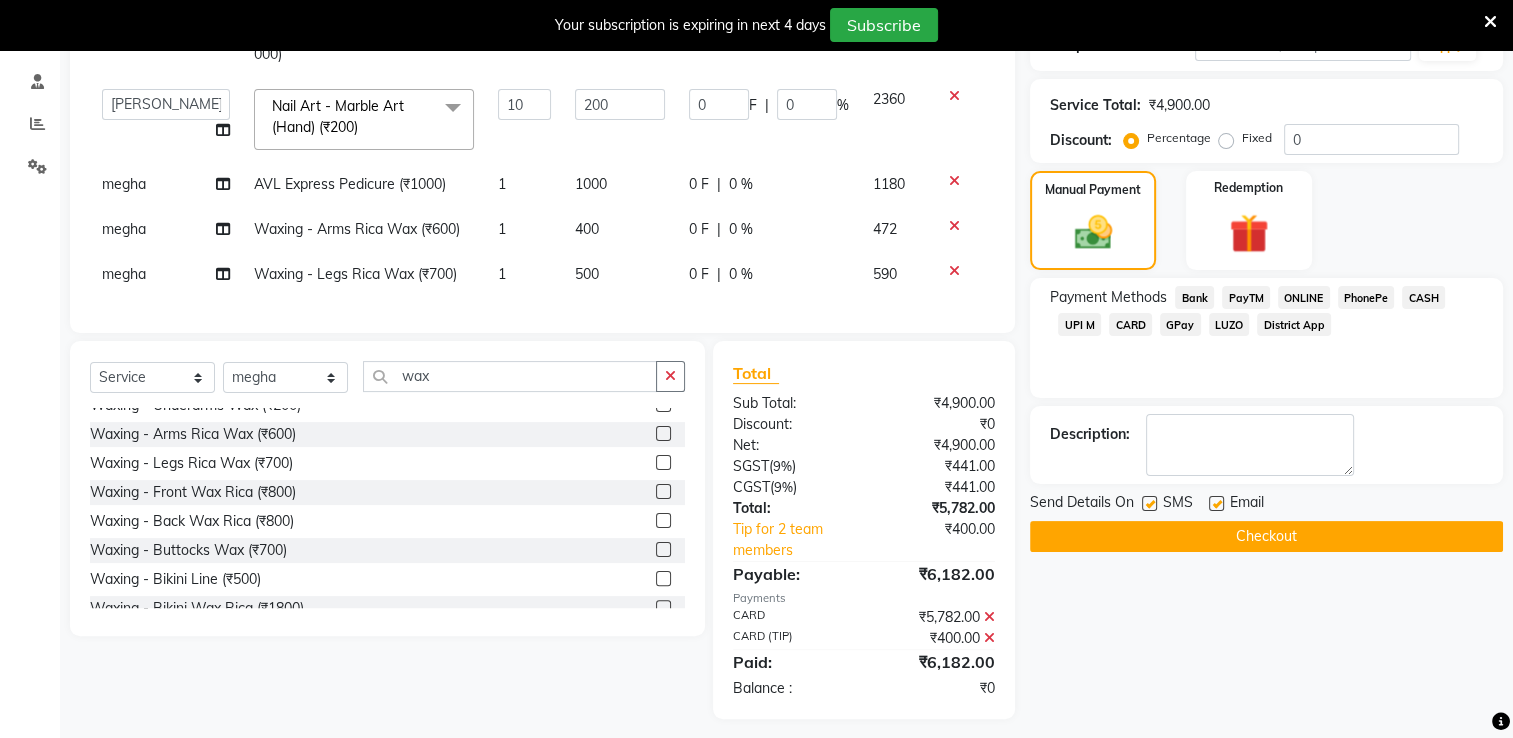 scroll, scrollTop: 394, scrollLeft: 0, axis: vertical 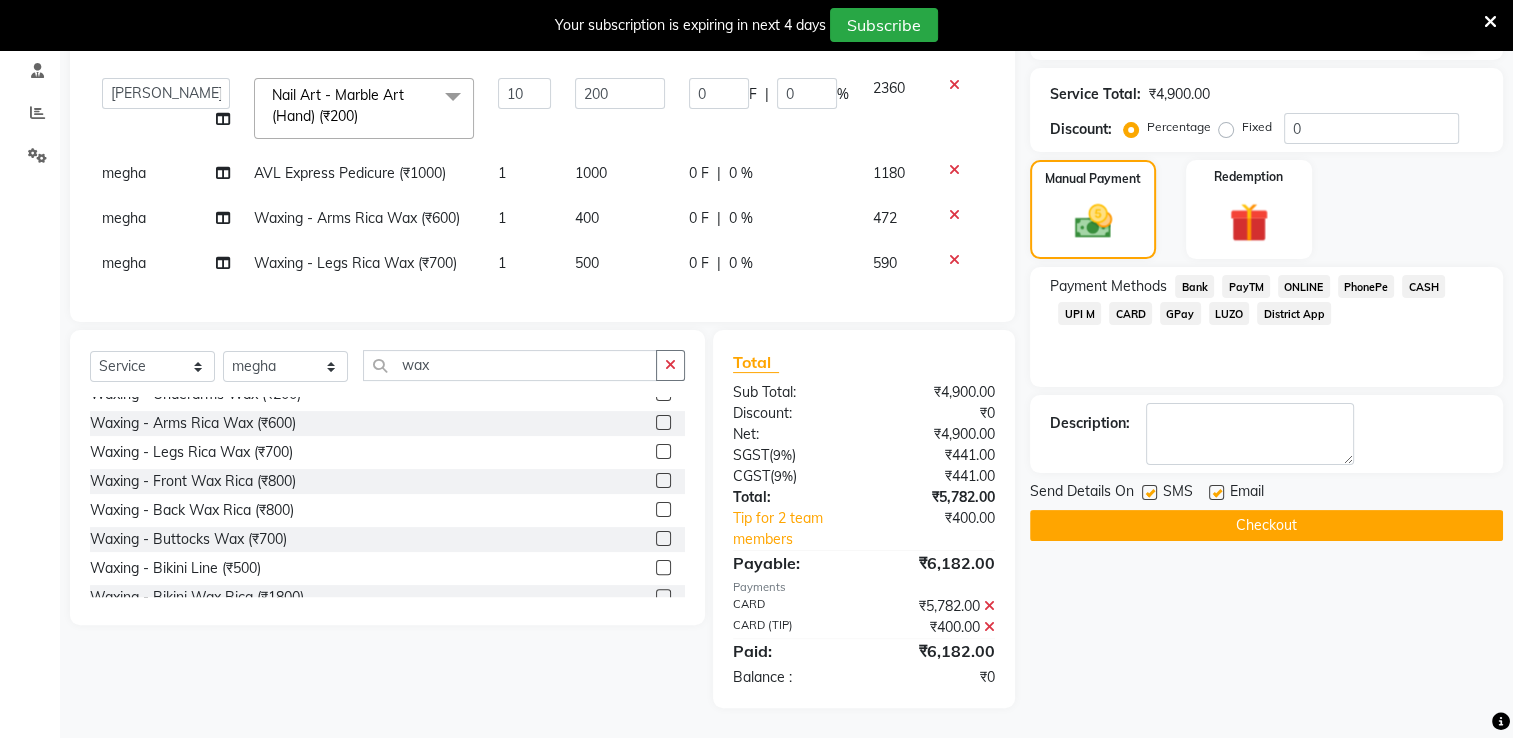 click on "Checkout" 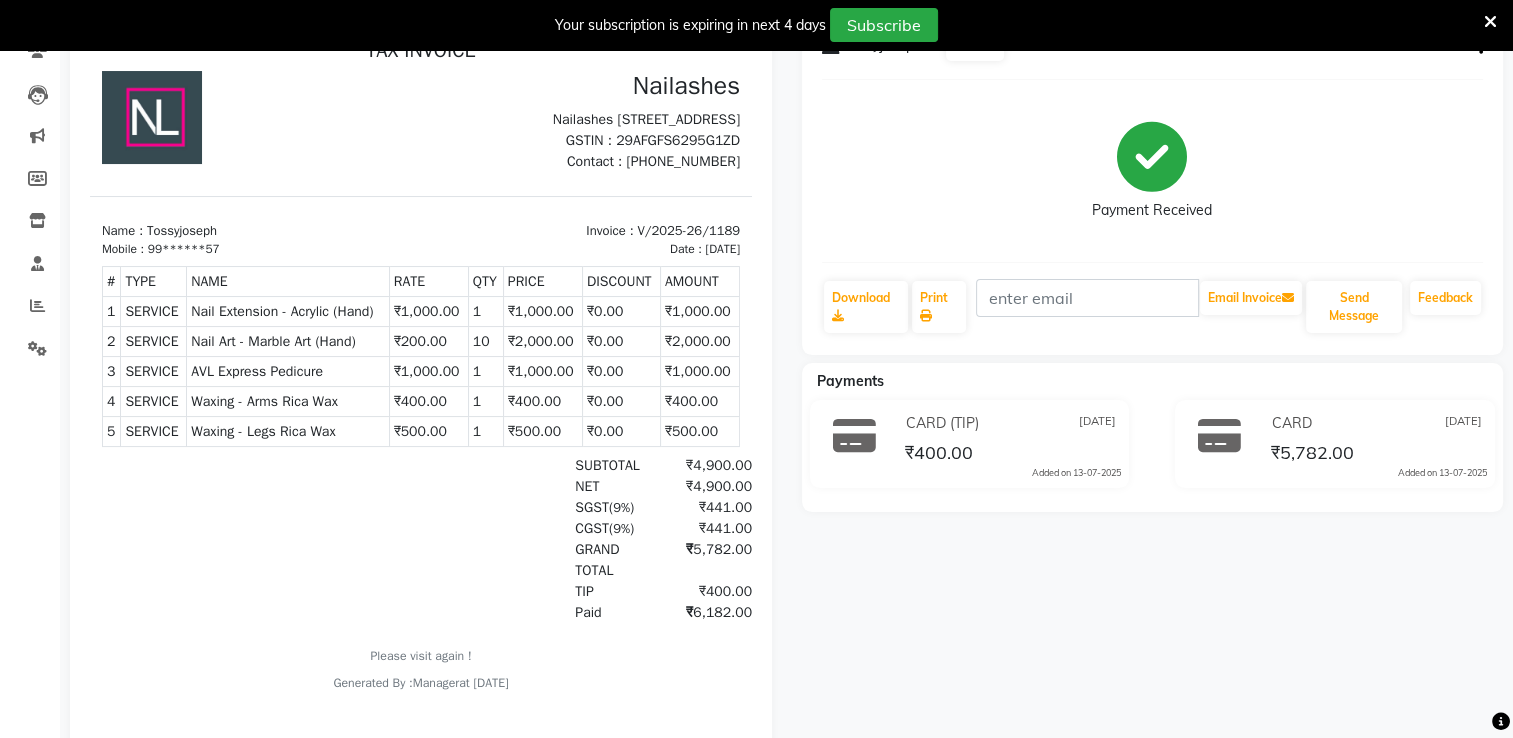 scroll, scrollTop: 0, scrollLeft: 0, axis: both 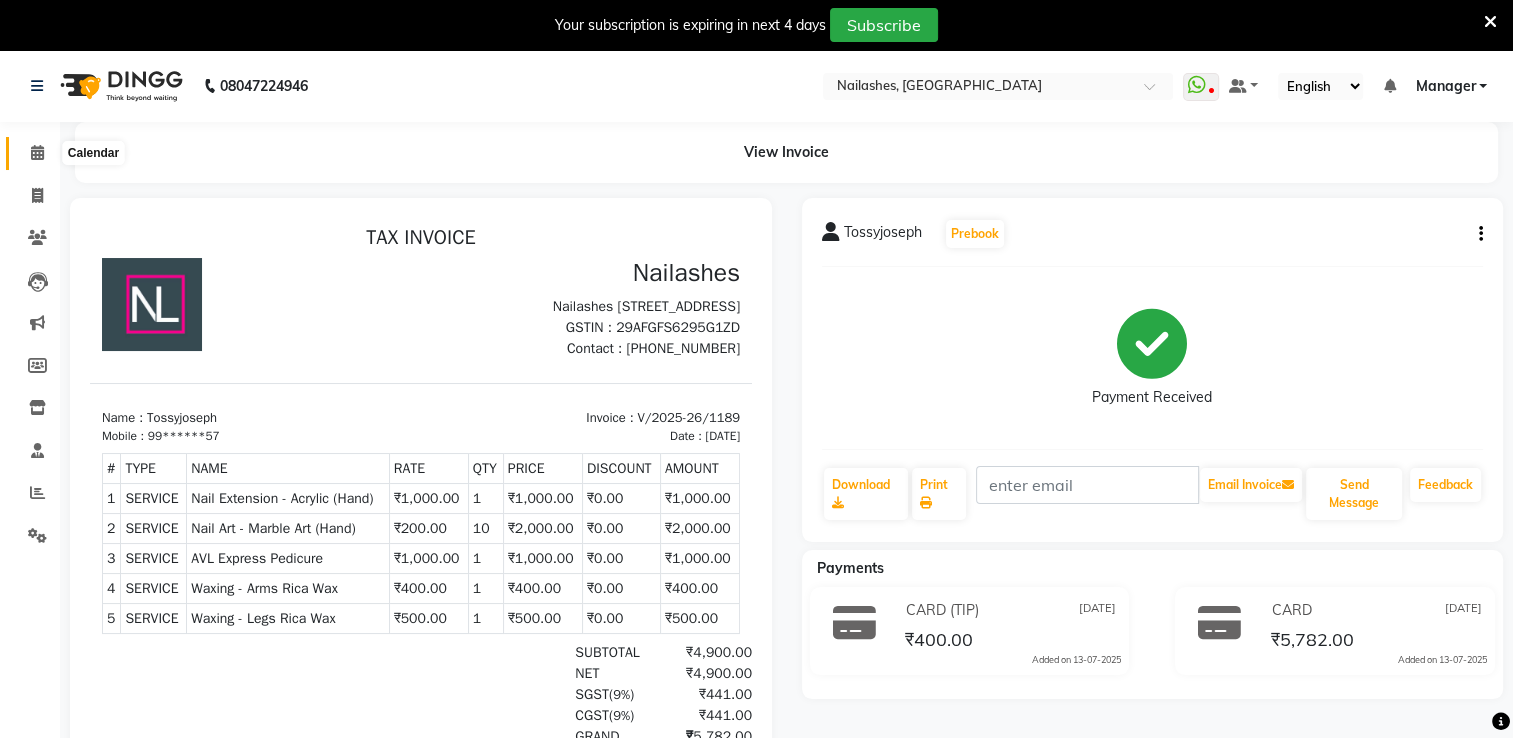 click 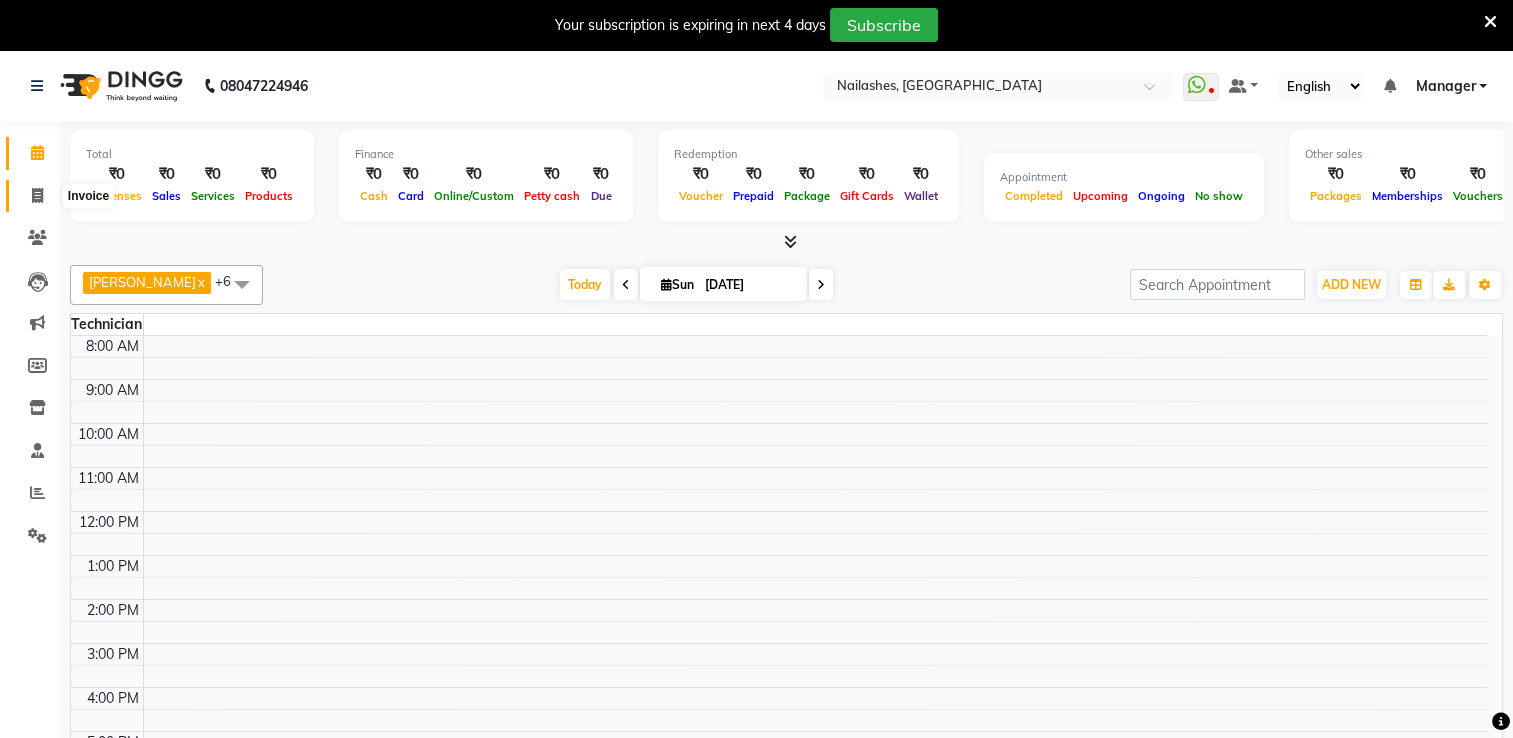 click 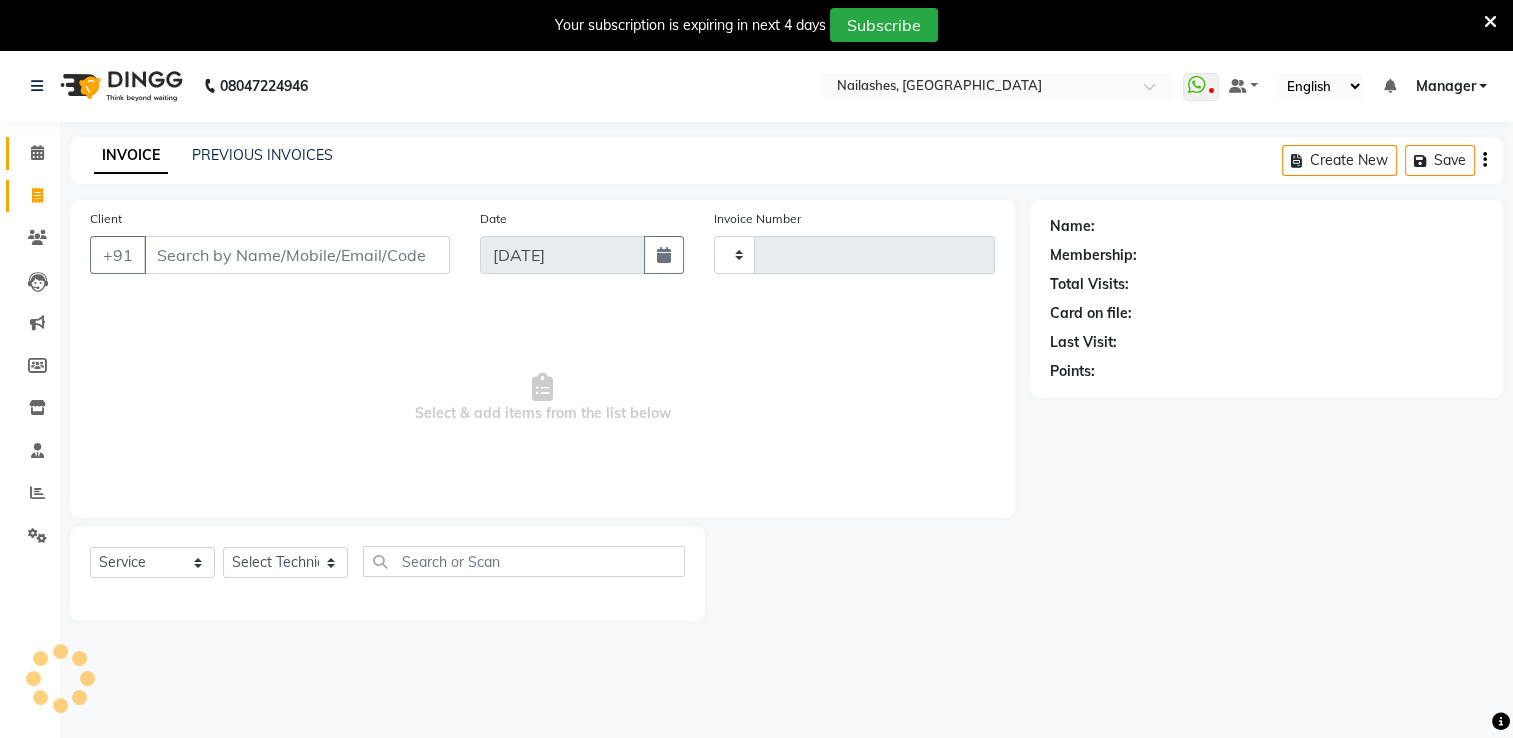 type on "1190" 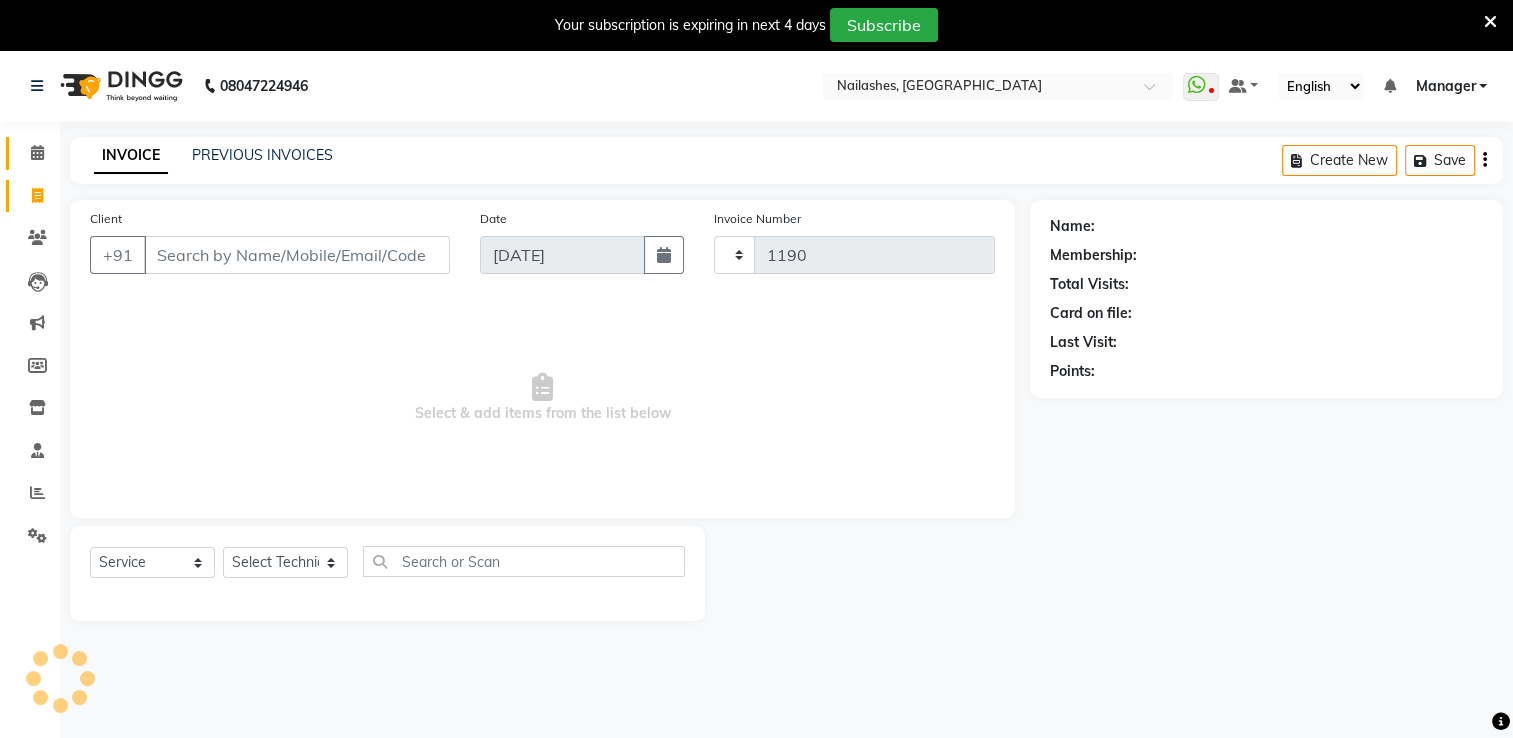 select on "6579" 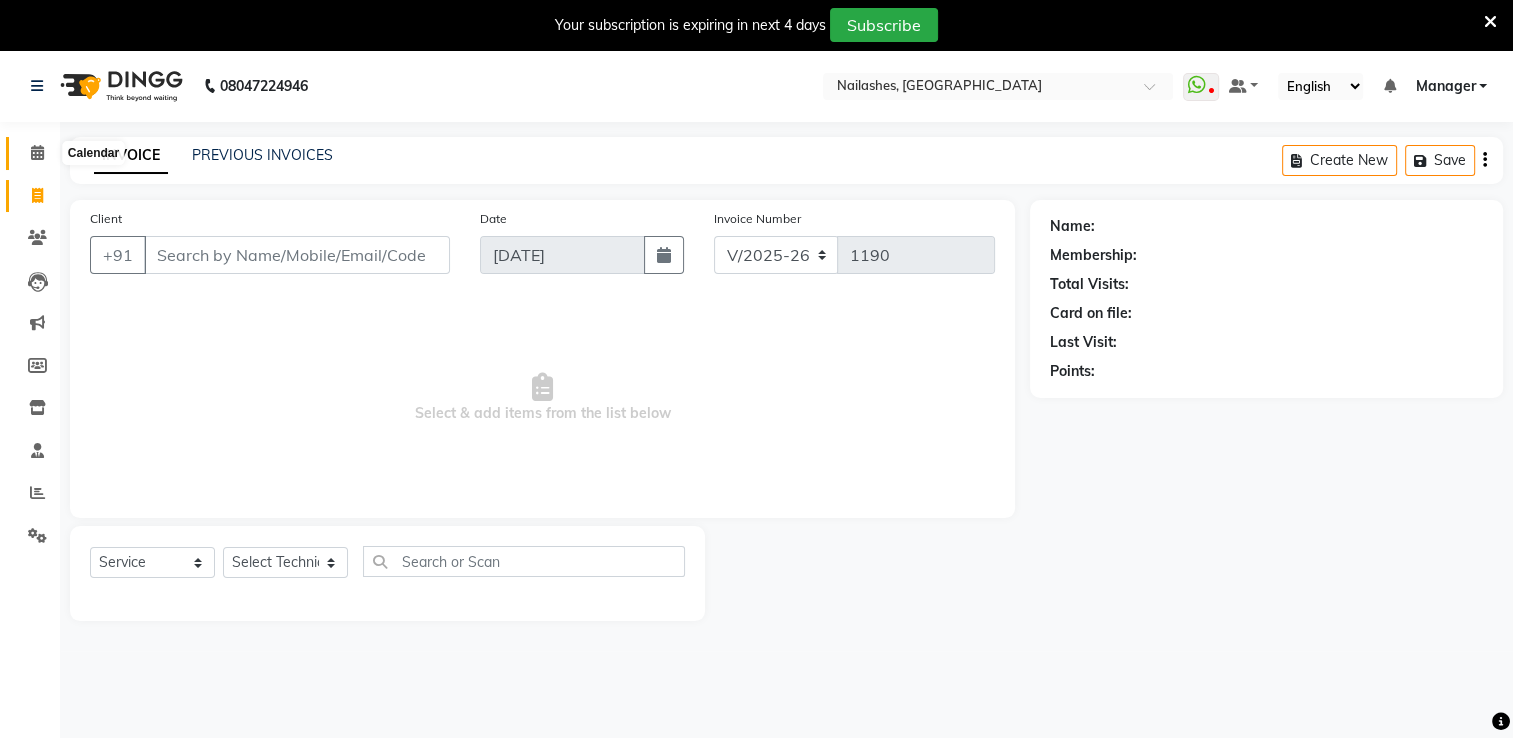 click 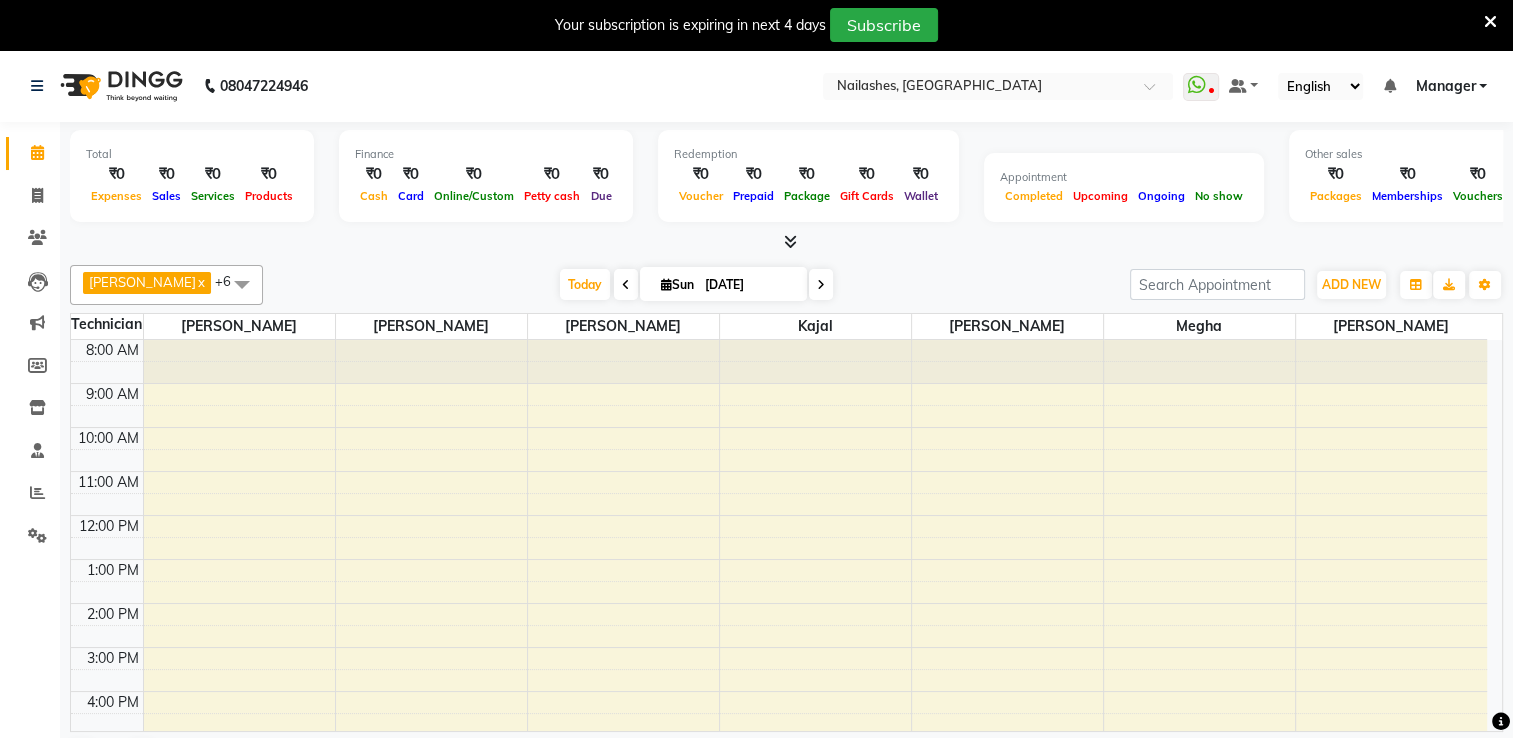 scroll, scrollTop: 136, scrollLeft: 0, axis: vertical 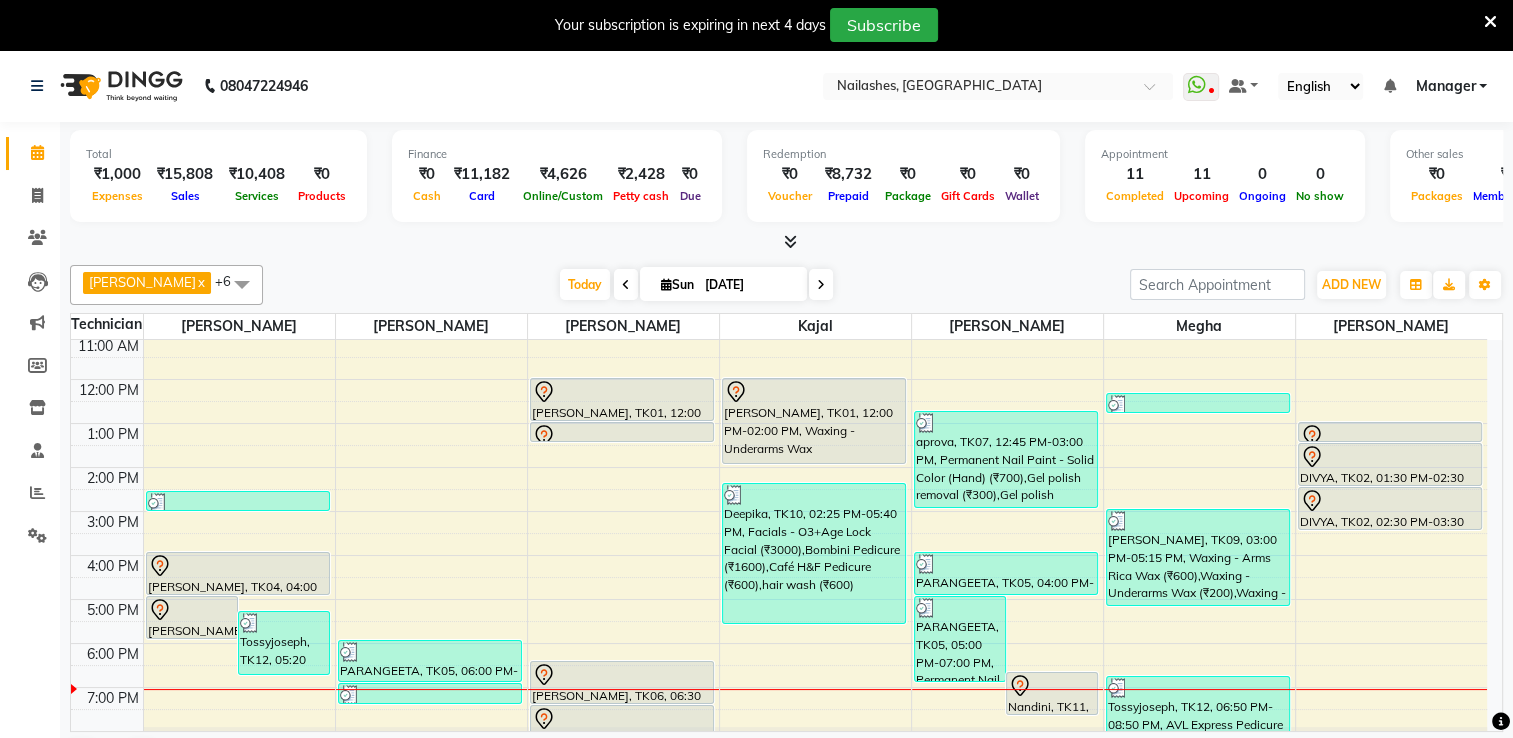 click on "08047224946 Select Location × Nailashes, Sarjapur Road  WhatsApp Status  ✕ Status:  Disconnected Most Recent Message: 12-07-2025     04:11 PM Recent Service Activity: 12-07-2025     05:00 PM  08047224946 Whatsapp Settings Default Panel My Panel English ENGLISH Español العربية मराठी हिंदी ગુજરાતી தமிழ் 中文 Notifications nothing to show Manager Manage Profile Change Password Sign out  Version:3.15.4" 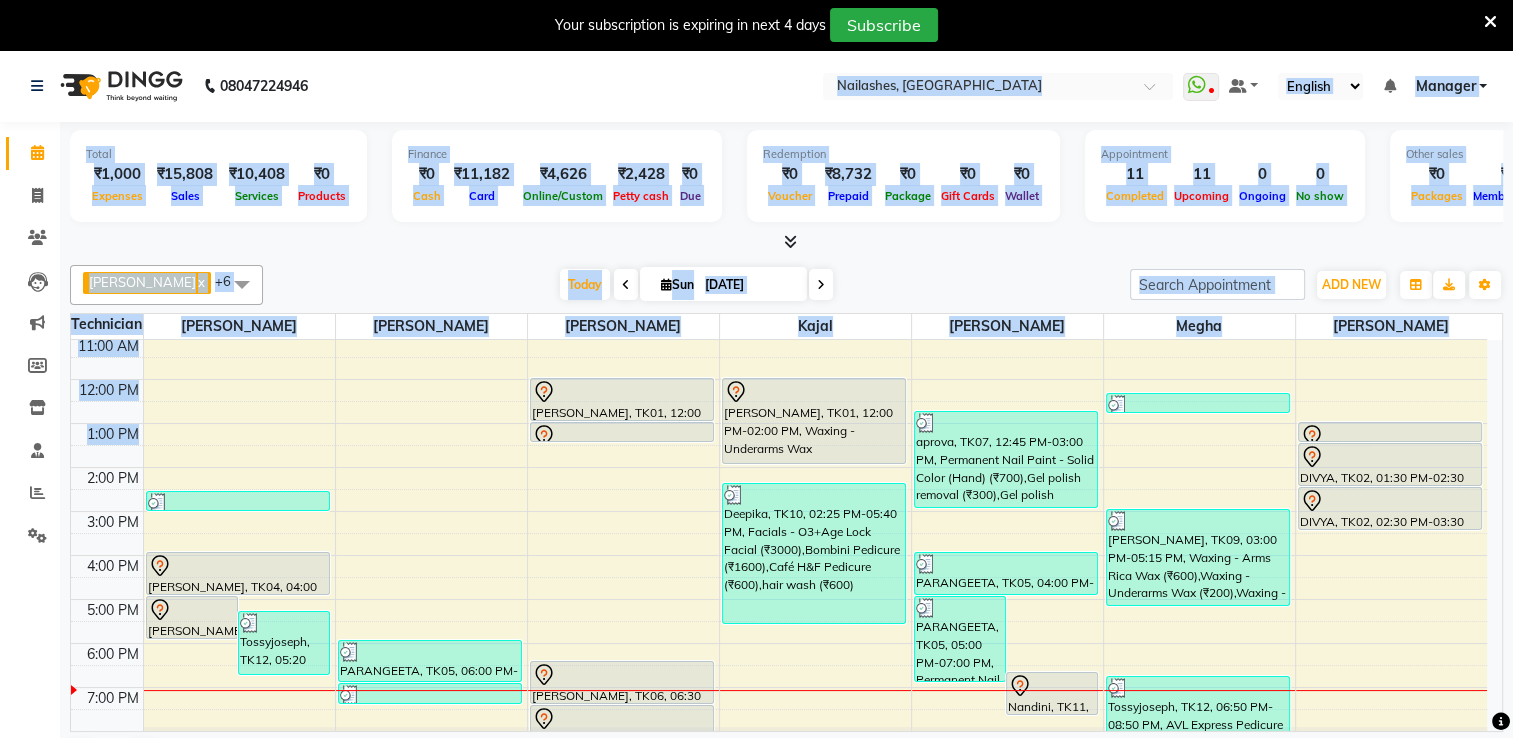 drag, startPoint x: 676, startPoint y: 95, endPoint x: 697, endPoint y: 550, distance: 455.48434 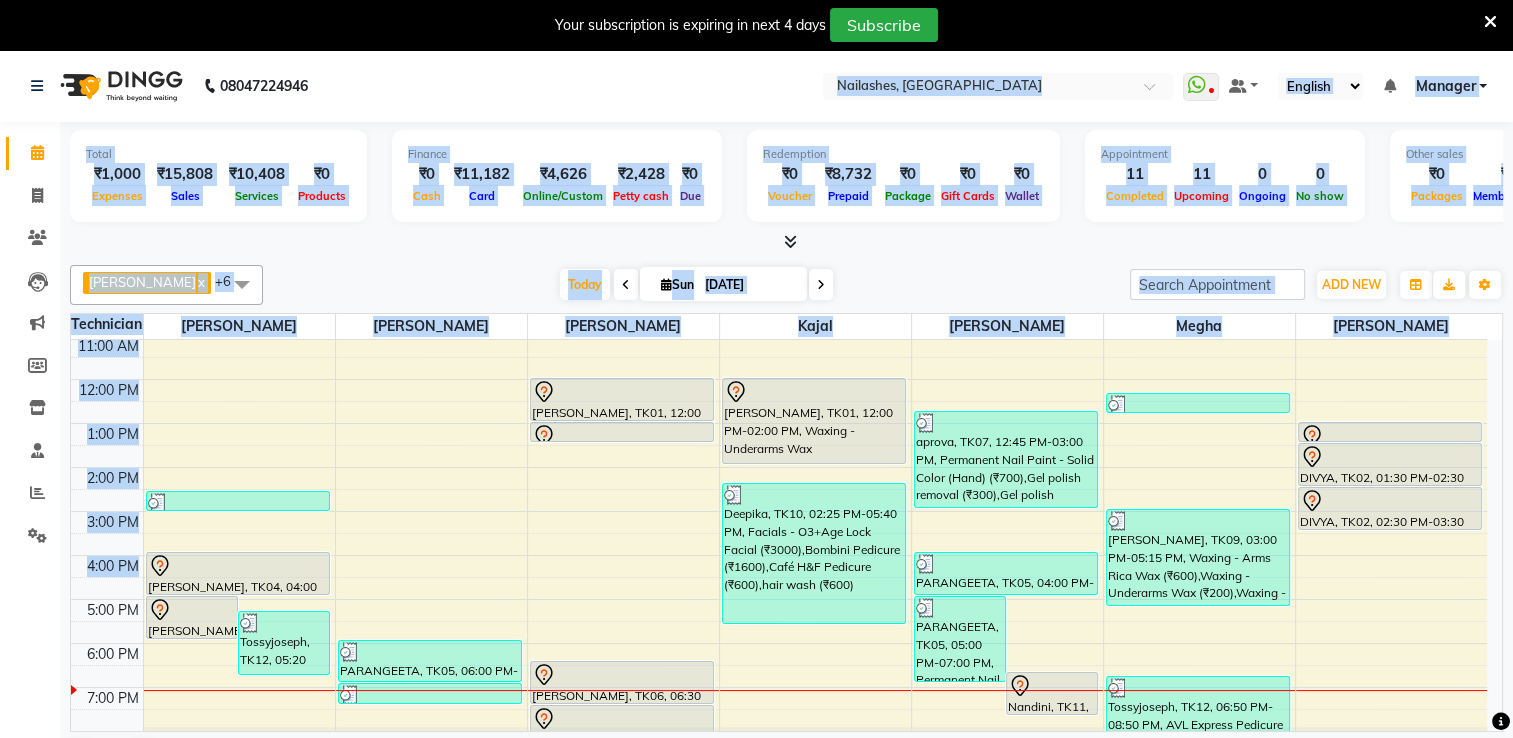 scroll, scrollTop: 174, scrollLeft: 0, axis: vertical 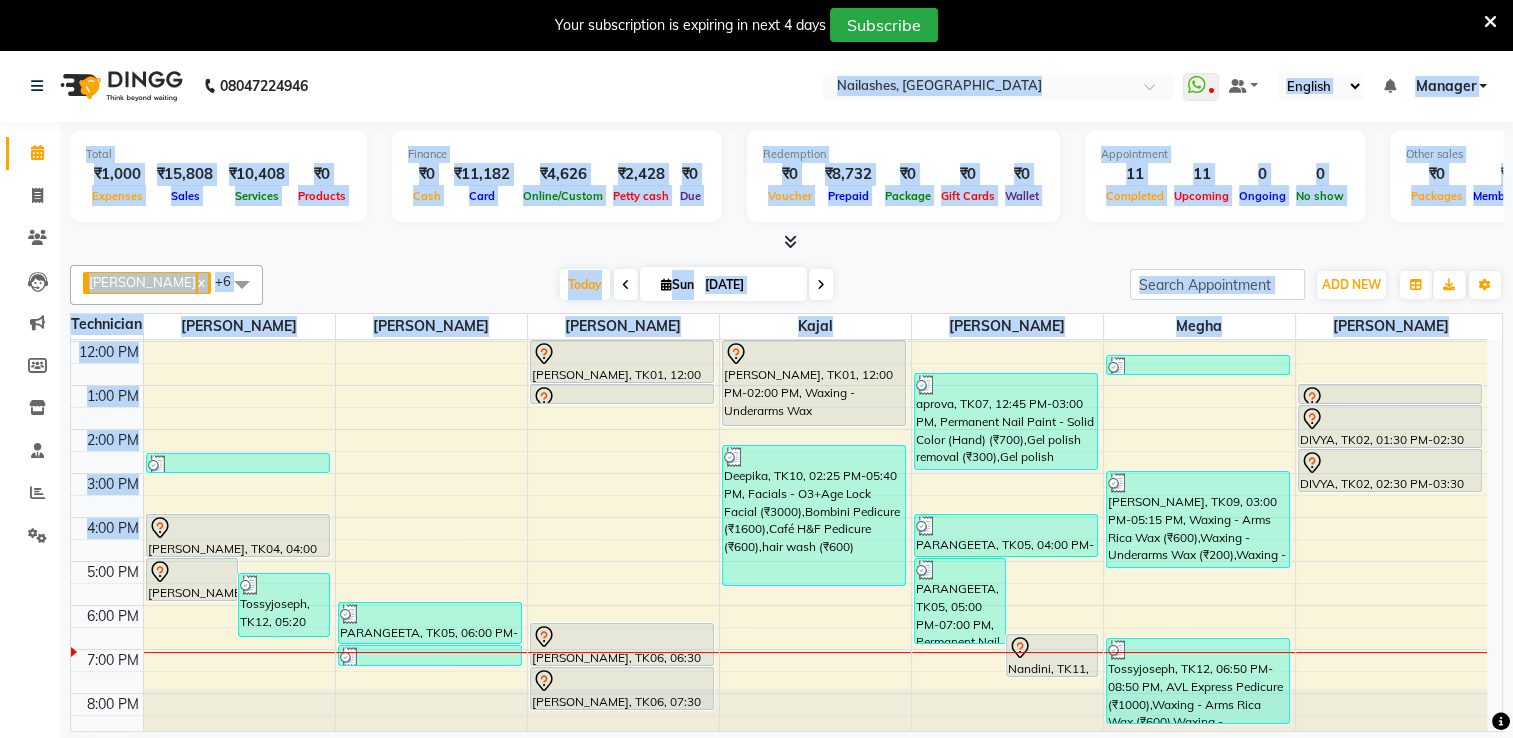 click on "shradha  x megha  x kelly  x Kajal  x John  x Gulafshan  x Arvind  x +6 Select All AMGHA ARISH Arvind chandu Dipen Gulafshan John Kajal kelly kupu megha Nirjala pankaj PARE SHAR MOHAMAND shradha Today  Sun 13-07-2025 Toggle Dropdown Add Appointment Add Invoice Add Expense Add Attendance Add Client Add Transaction Toggle Dropdown Add Appointment Add Invoice Add Expense Add Attendance Add Client ADD NEW Toggle Dropdown Add Appointment Add Invoice Add Expense Add Attendance Add Client Add Transaction shradha  x megha  x kelly  x Kajal  x John  x Gulafshan  x Arvind  x +6 Select All AMGHA ARISH Arvind chandu Dipen Gulafshan John Kajal kelly kupu megha Nirjala pankaj PARE SHAR MOHAMAND shradha Group By  Staff View   Room View  View as Vertical  Vertical - Week View  Horizontal  Horizontal - Week View  List  Toggle Dropdown Calendar Settings Manage Tags   Arrange Technicians   Reset Technicians  Full Screen Appointment Form Zoom 50% Staff/Room Display Count 11 Technician Arvind Gulafshan John Kajal" 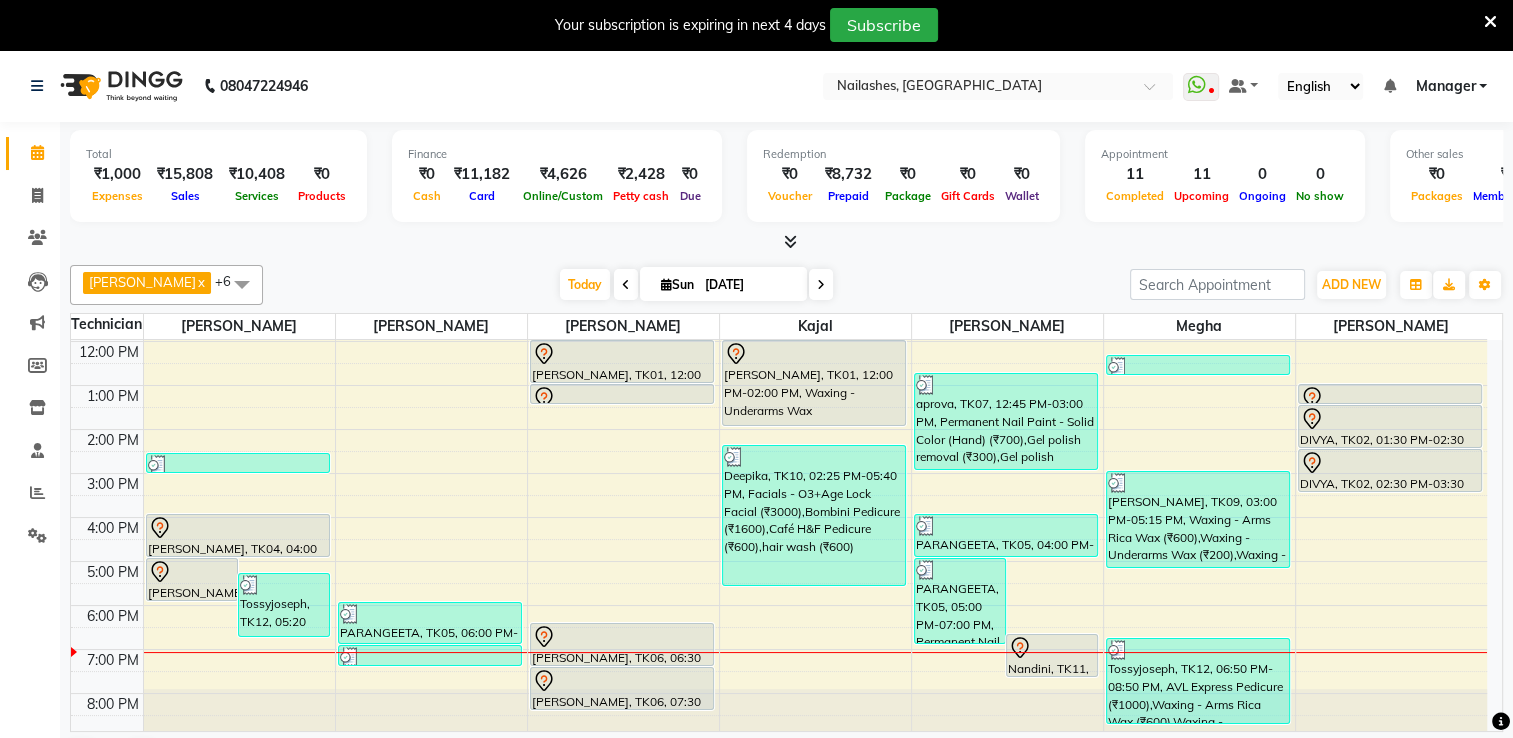 click at bounding box center (431, 710) 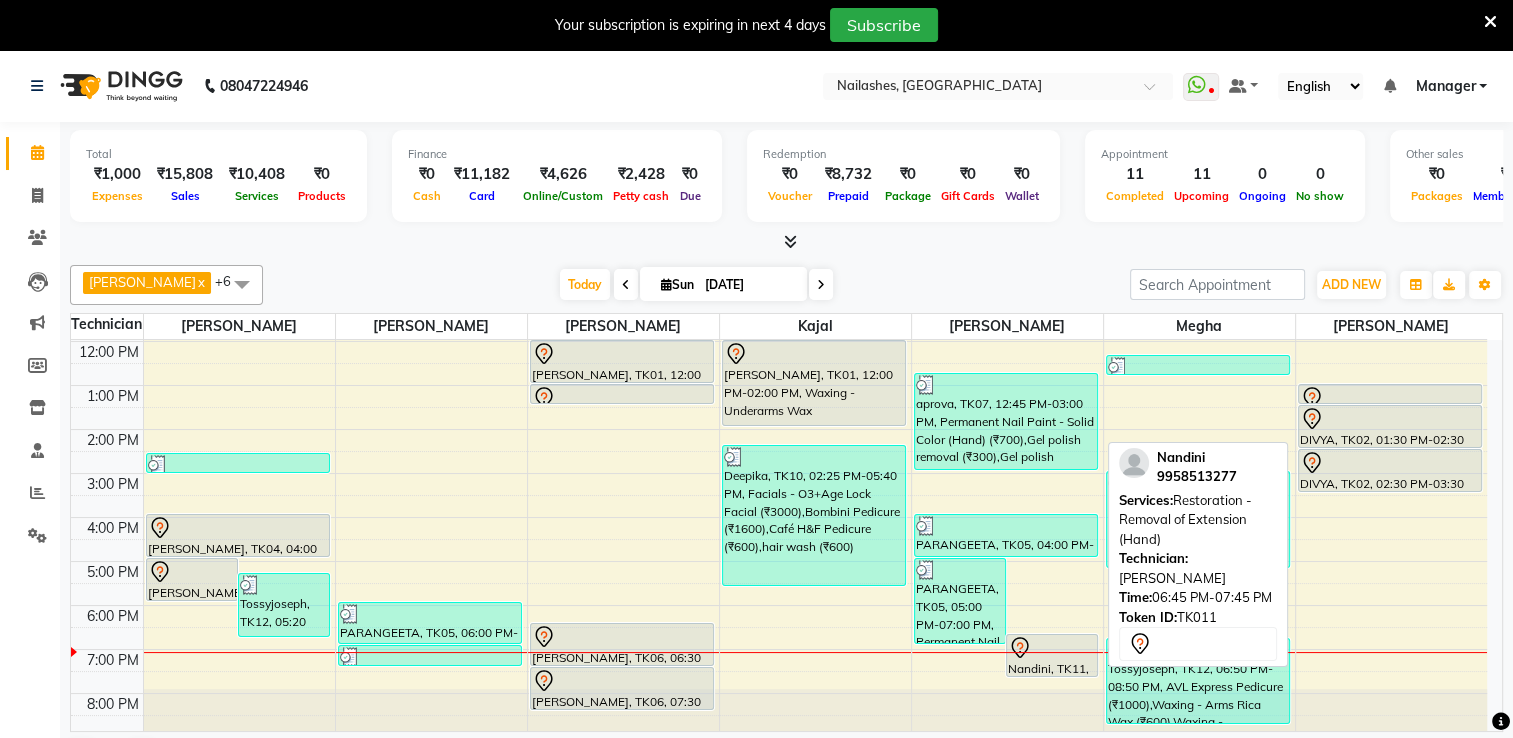 click on "Nandini, TK11, 06:45 PM-07:45 PM, Restoration - Removal of Extension (Hand)" at bounding box center (1052, 655) 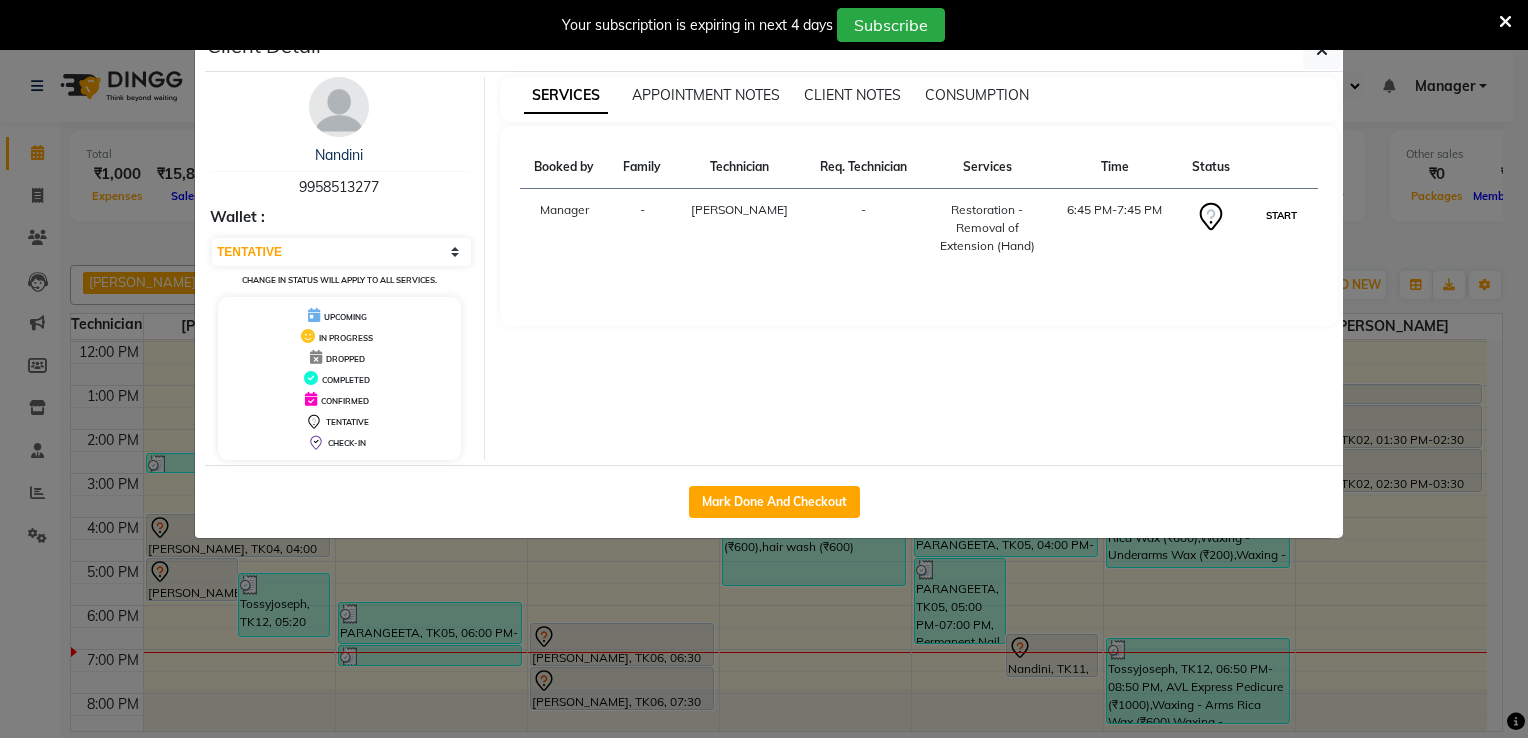 click on "START" at bounding box center (1281, 215) 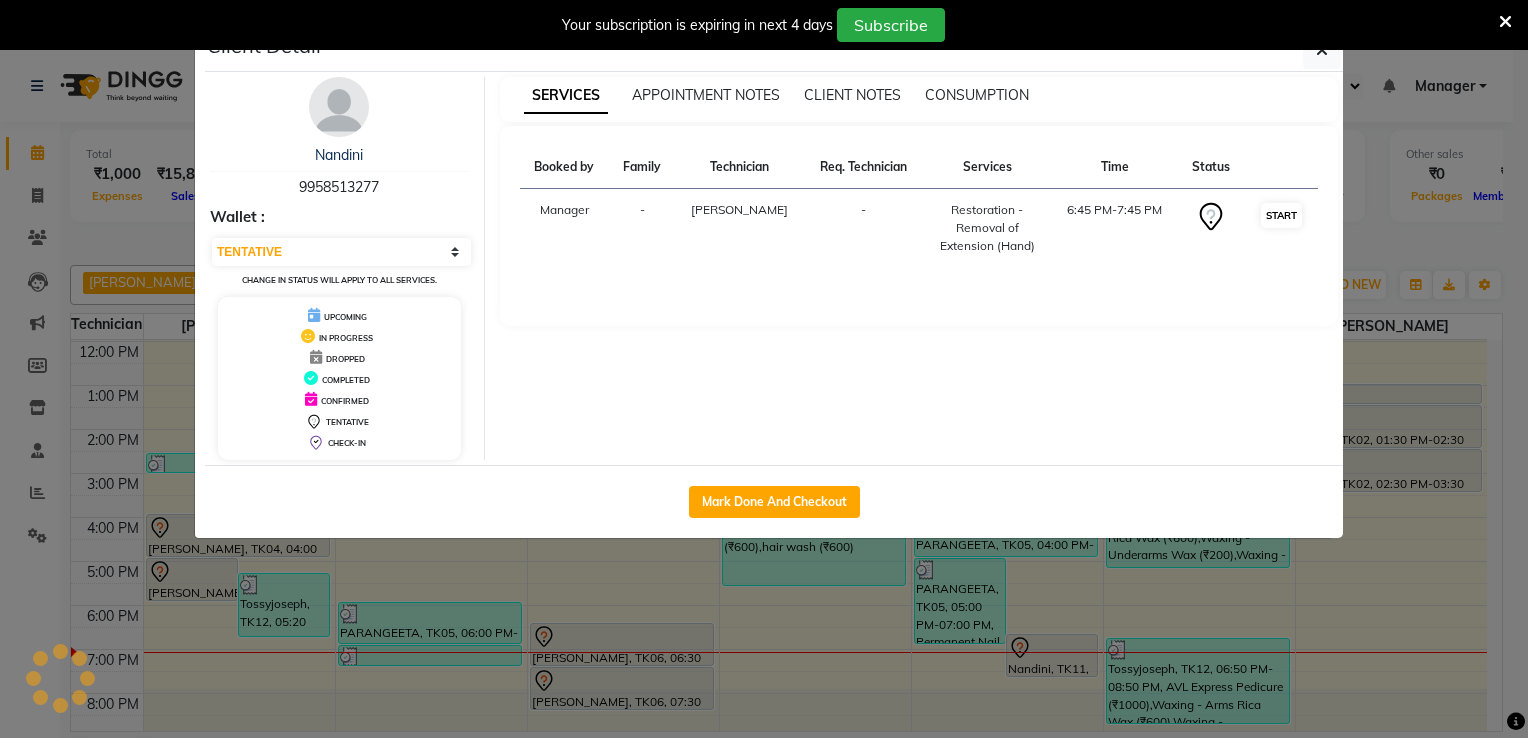 select on "1" 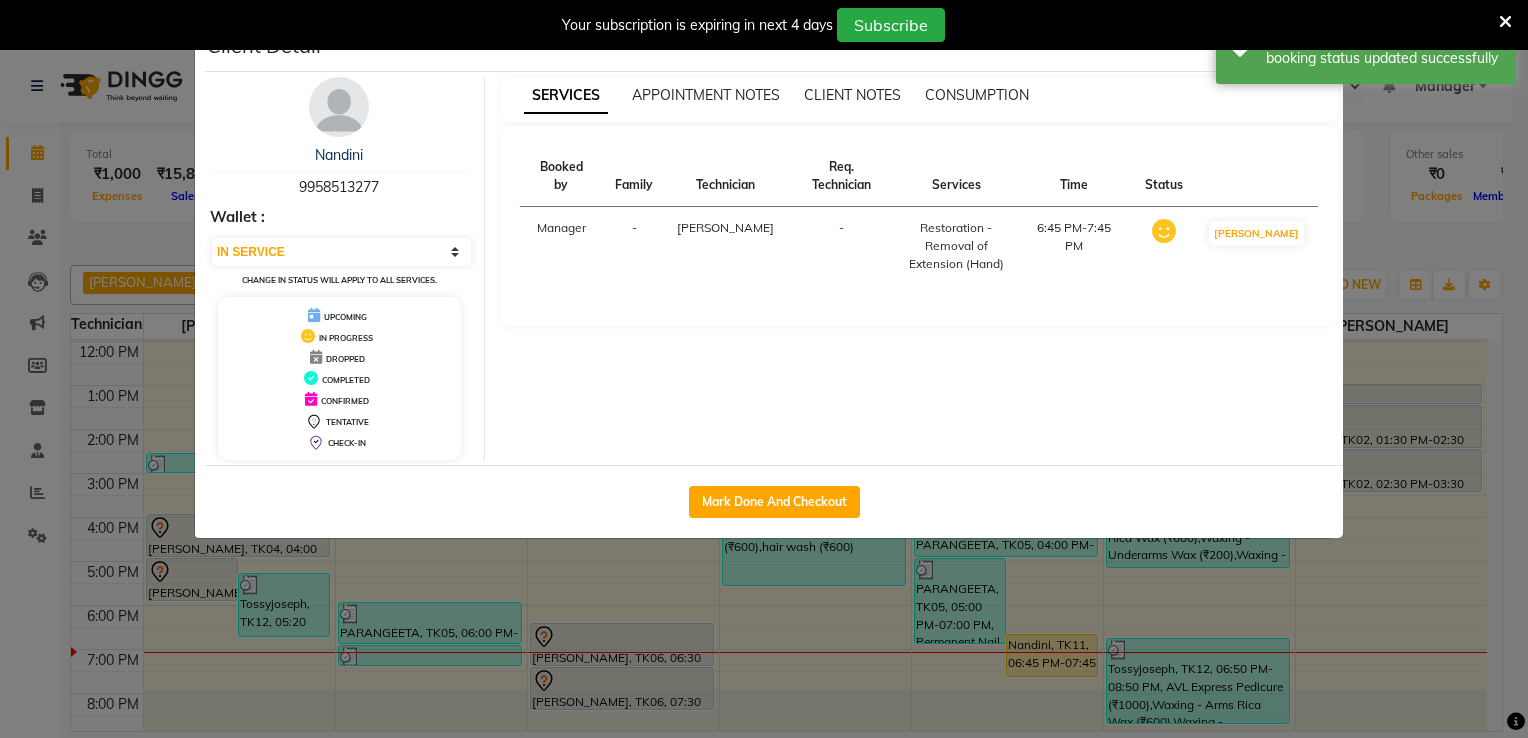 click on "Client Detail  Nandini    9958513277 Wallet : Select IN SERVICE CONFIRMED TENTATIVE CHECK IN MARK DONE DROPPED UPCOMING Change in status will apply to all services. UPCOMING IN PROGRESS DROPPED COMPLETED CONFIRMED TENTATIVE CHECK-IN SERVICES APPOINTMENT NOTES CLIENT NOTES CONSUMPTION Booked by Family Technician Req. Technician Services Time Status  Manager  - kelly -  Restoration - Removal of Extension (Hand)   6:45 PM-7:45 PM   MARK DONE   Mark Done And Checkout" 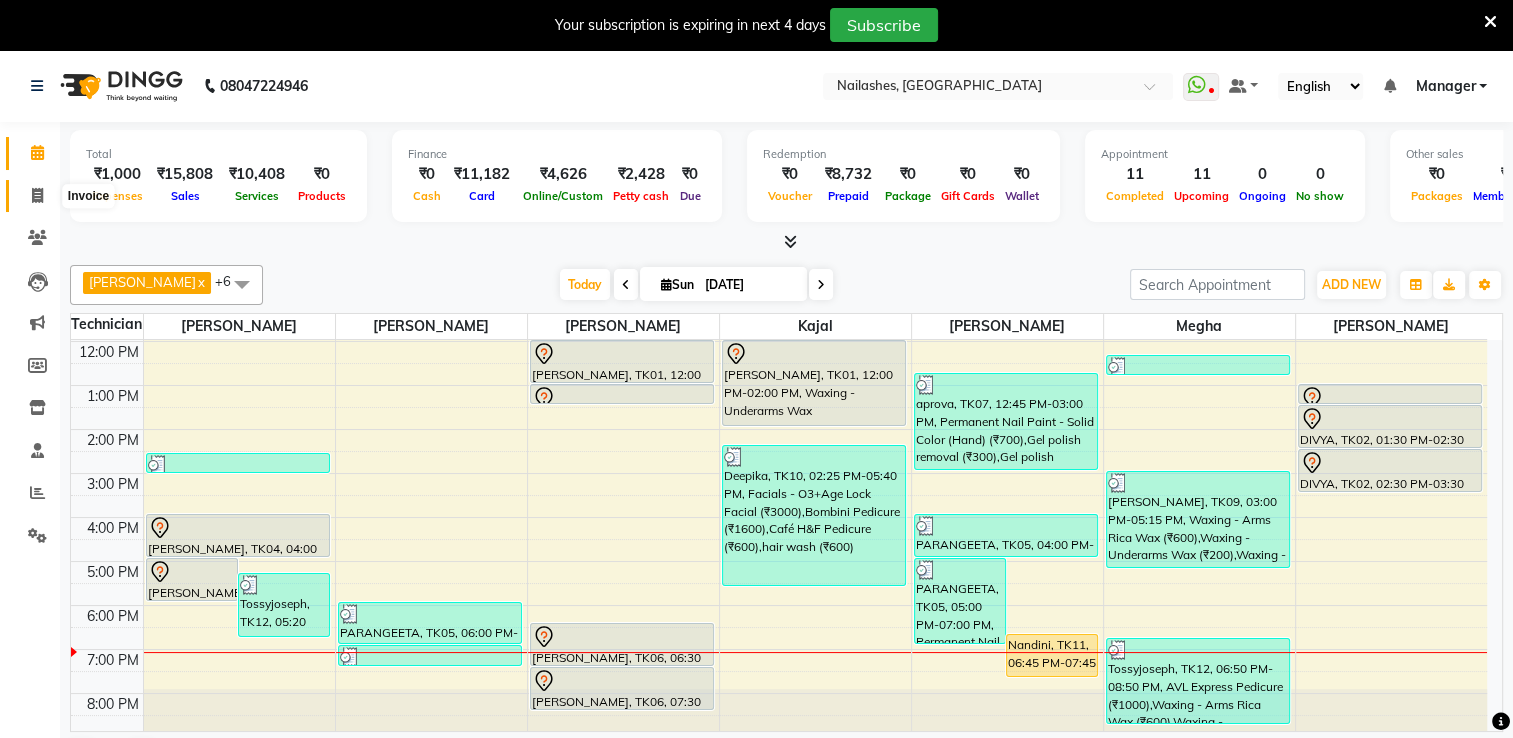 click 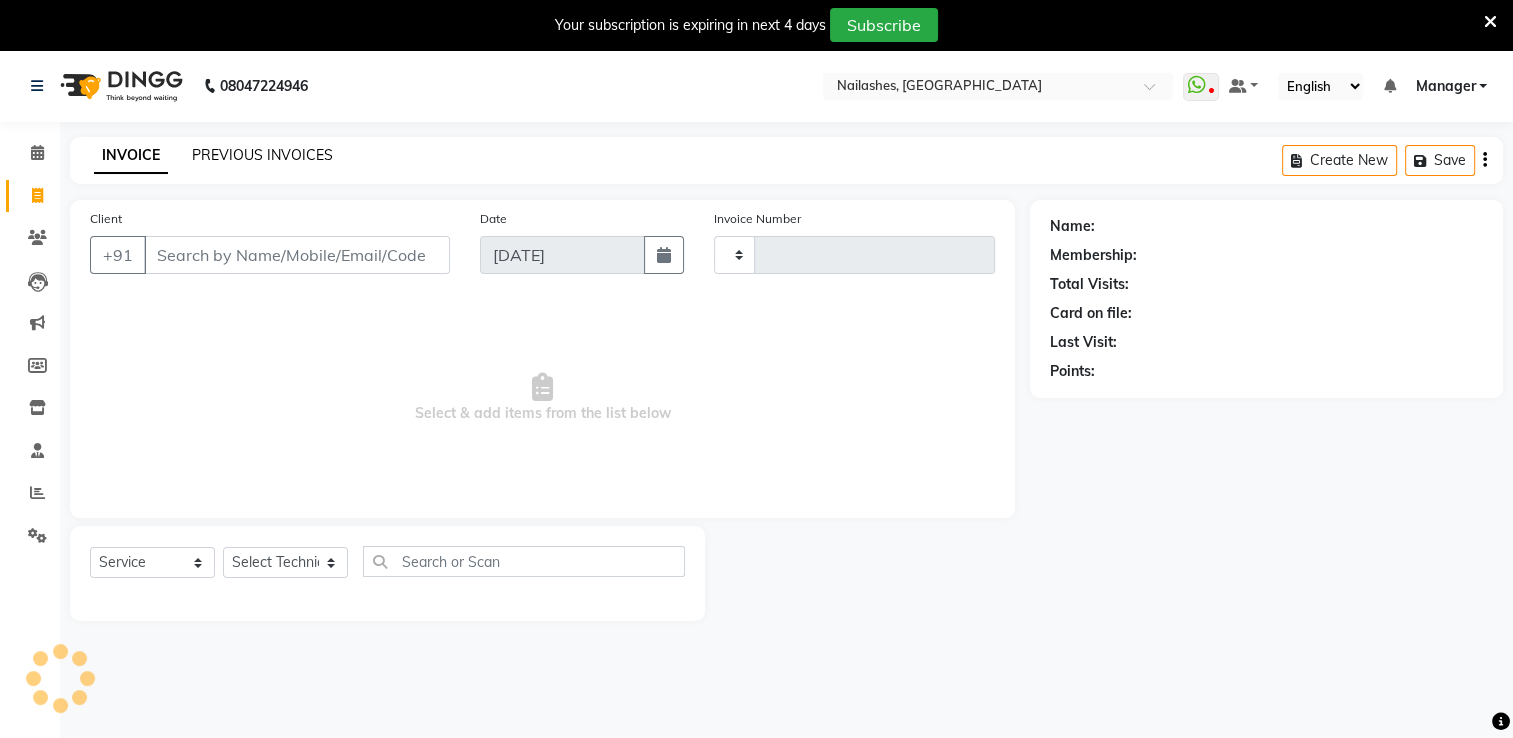 type on "1190" 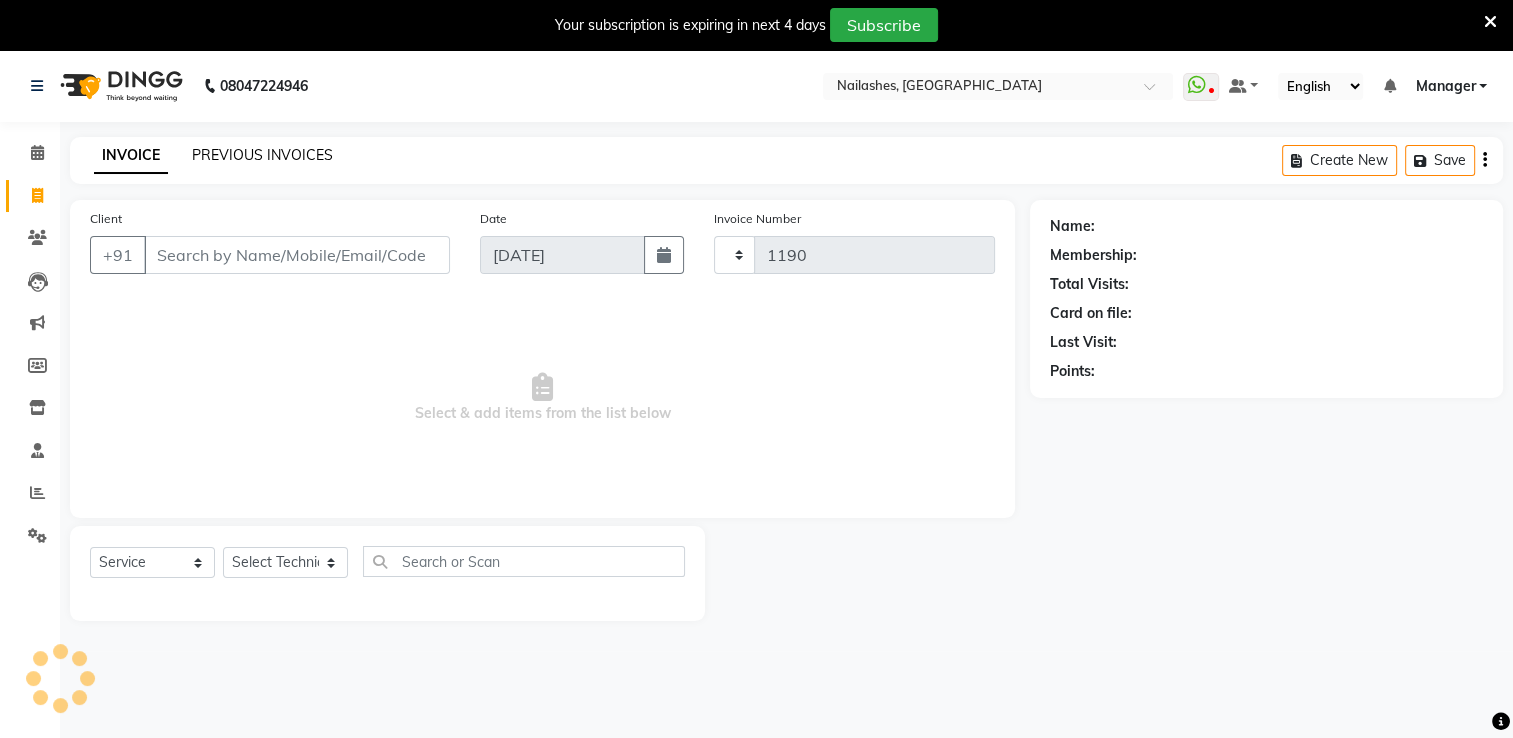 select on "6579" 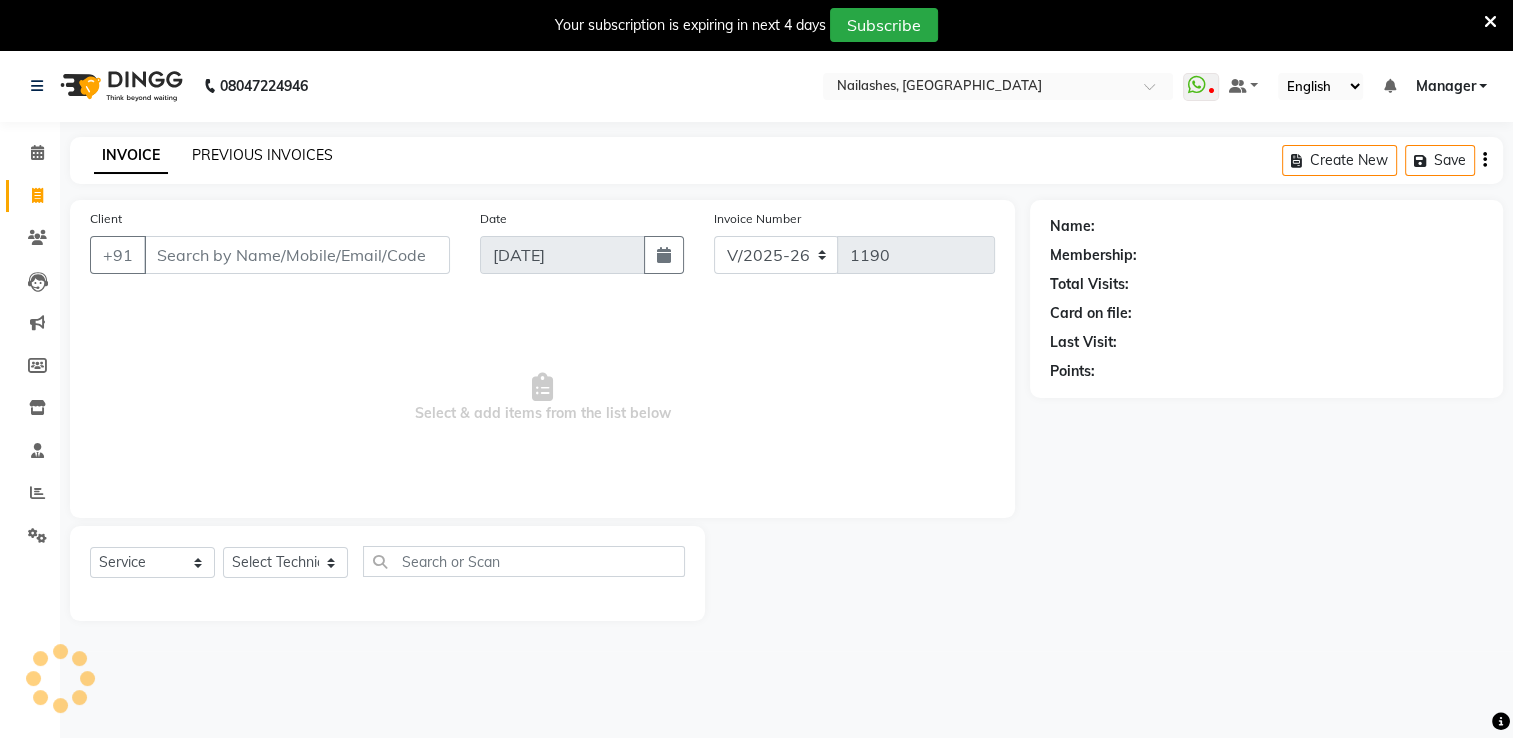 click on "PREVIOUS INVOICES" 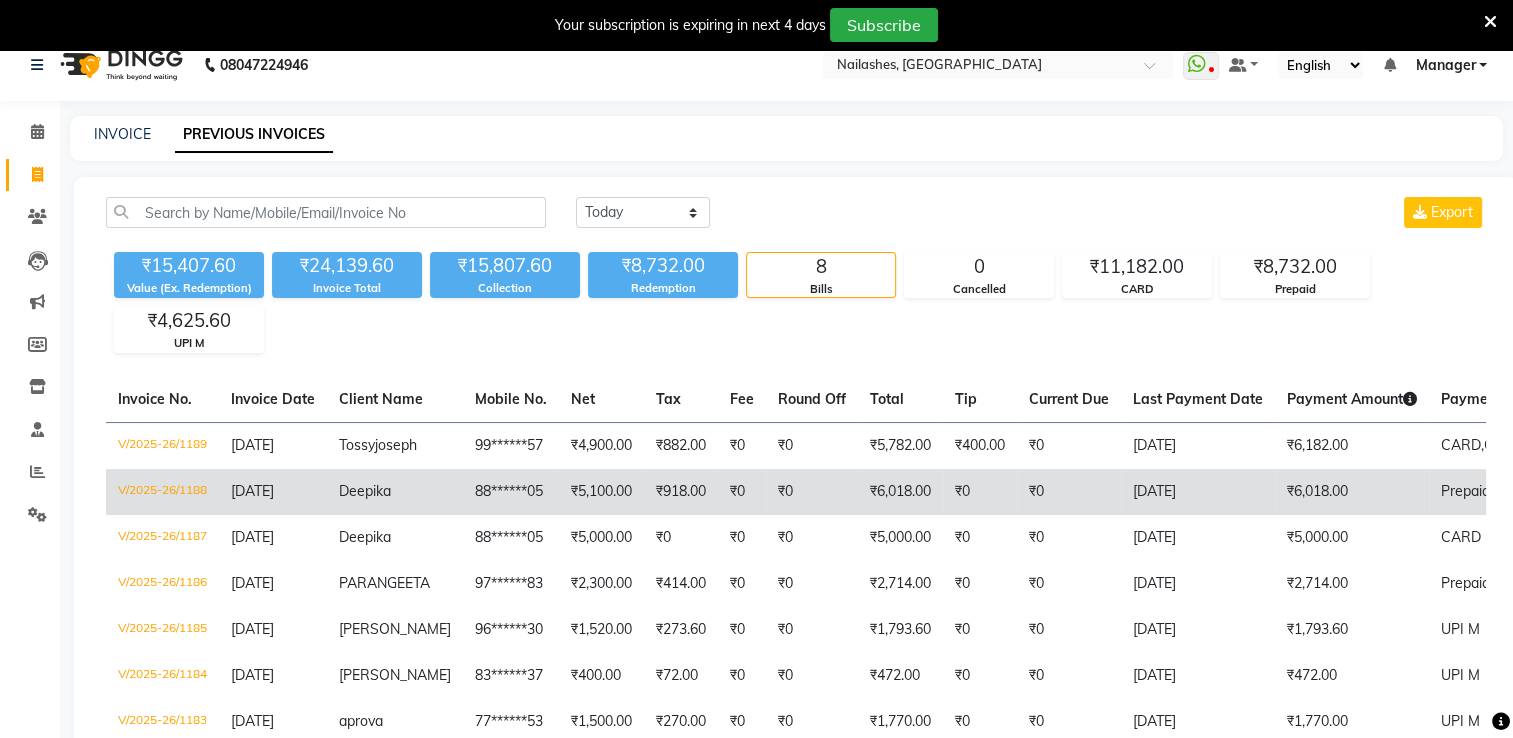 scroll, scrollTop: 7, scrollLeft: 0, axis: vertical 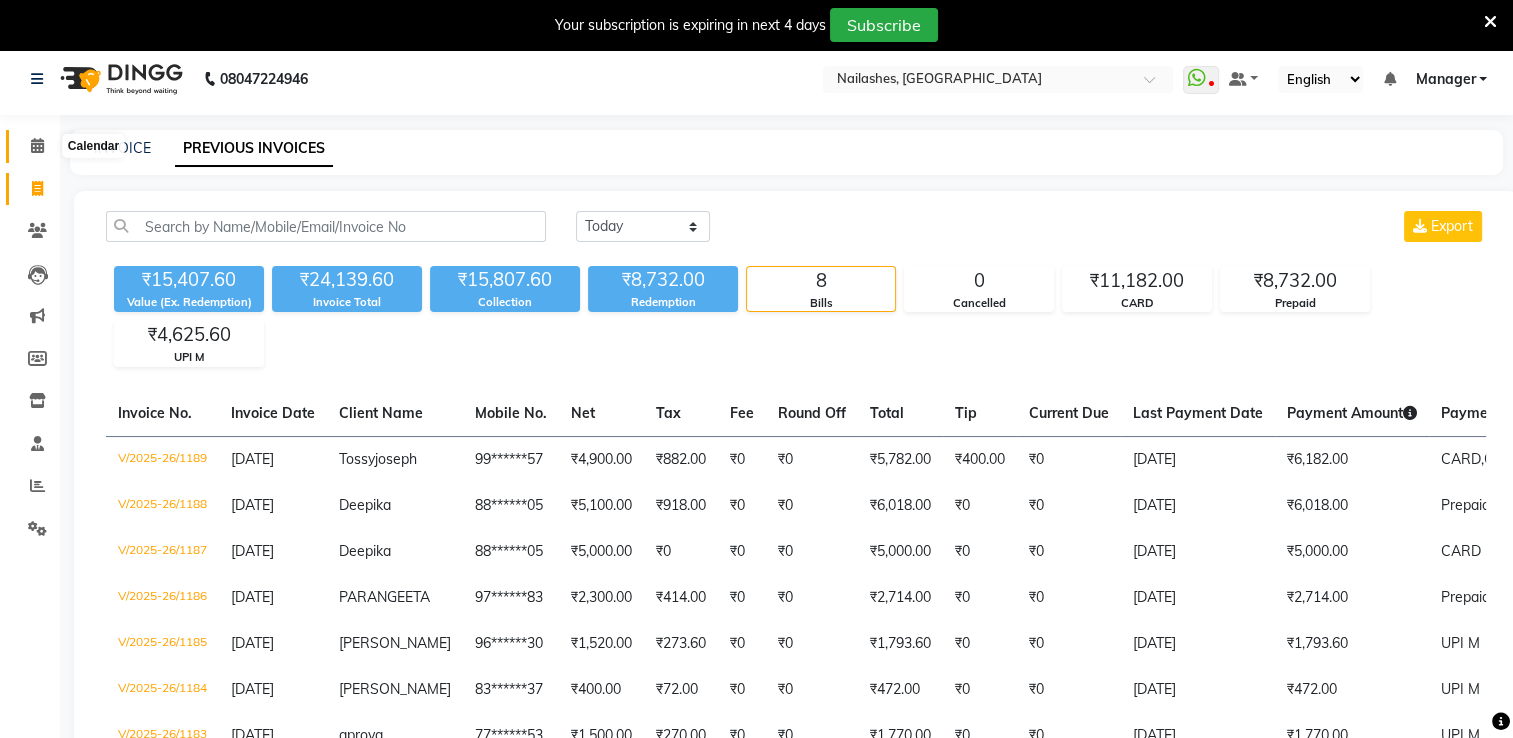 click 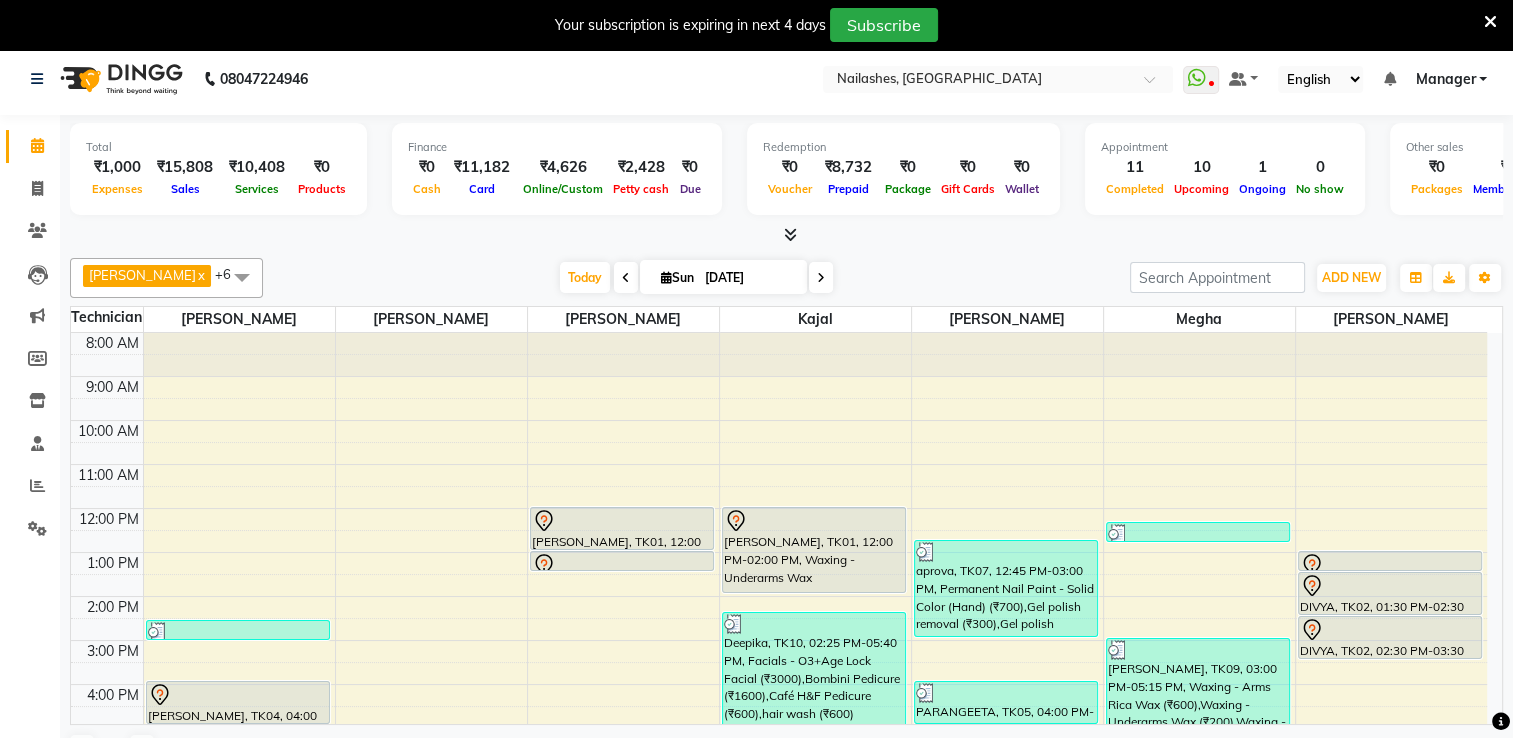 scroll, scrollTop: 174, scrollLeft: 0, axis: vertical 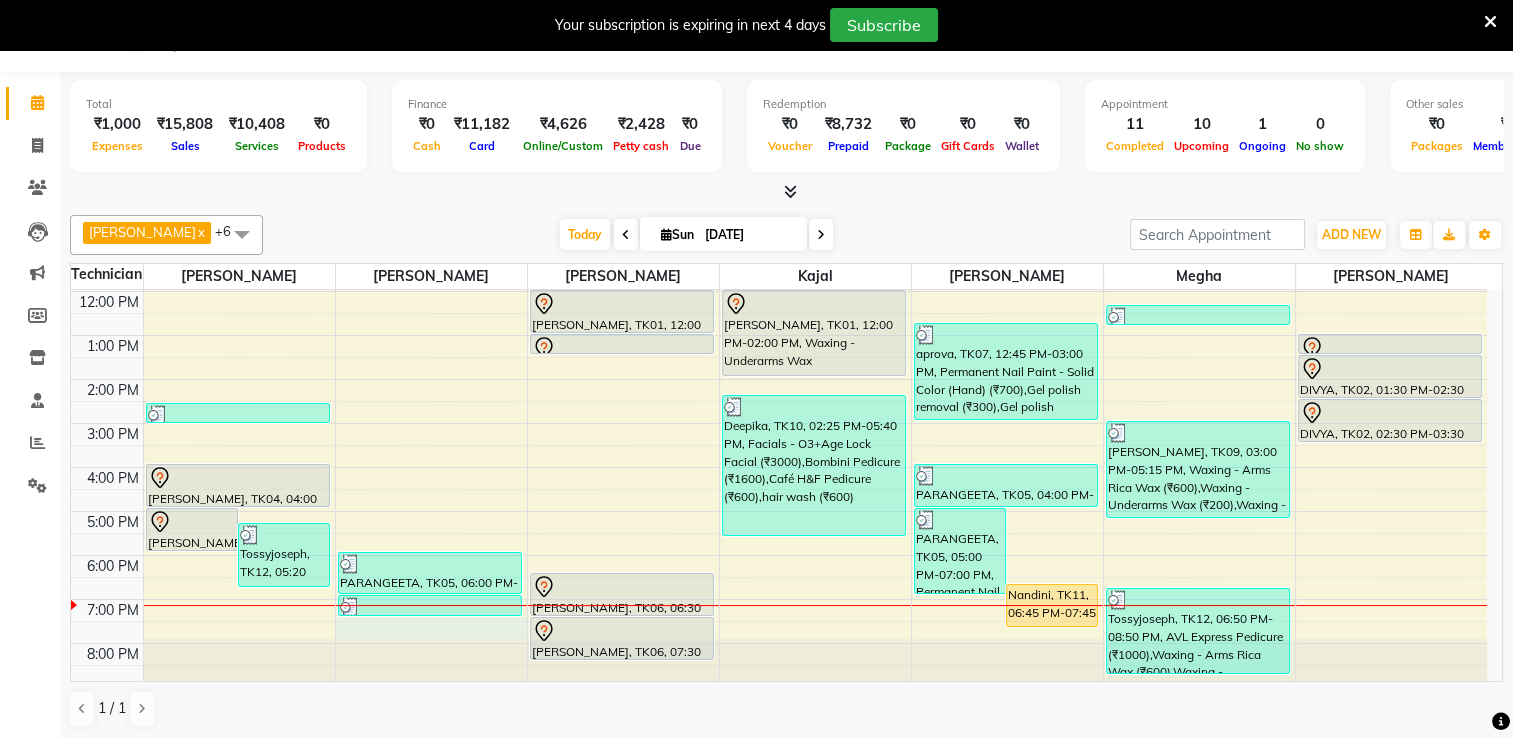 click on "8:00 AM 9:00 AM 10:00 AM 11:00 AM 12:00 PM 1:00 PM 2:00 PM 3:00 PM 4:00 PM 5:00 PM 6:00 PM 7:00 PM 8:00 PM             Ankita, TK04, 05:00 PM-06:00 PM, AVL Express Pedicure     Tossyjoseph, TK12, 05:20 PM-06:50 PM, Nail Extension - Acrylic (Hand) (₹1000),Nail Art - Marble Art (Hand) (₹200)     sutapa, TK08, 02:35 PM-03:05 PM, Gel polish removal (₹300)             Ankita, TK04, 04:00 PM-05:00 PM, Nail Extension - Acrylic (Hand)     PARANGEETA, TK05, 06:00 PM-07:00 PM, Permanent Nail Paint - Solid Color (Hand)     PARANGEETA, TK05, 07:00 PM-07:30 PM, Gel polish removal (₹300)             ankita, TK01, 12:00 PM-01:00 PM, Permanent Nail Paint - Solid Color (Hand)             ankita, TK01, 01:00 PM-01:30 PM, Waxing - Arms Rica Wax             SHUBANGI, TK06, 06:30 PM-07:30 PM, Nail Extension - Acrylic (Hand)             SHUBANGI, TK06, 07:30 PM-08:30 PM, Permanent Nail Paint - Solid Color (Hand)             ankita, TK01, 12:00 PM-02:00 PM, Waxing - Underarms Wax" at bounding box center [779, 401] 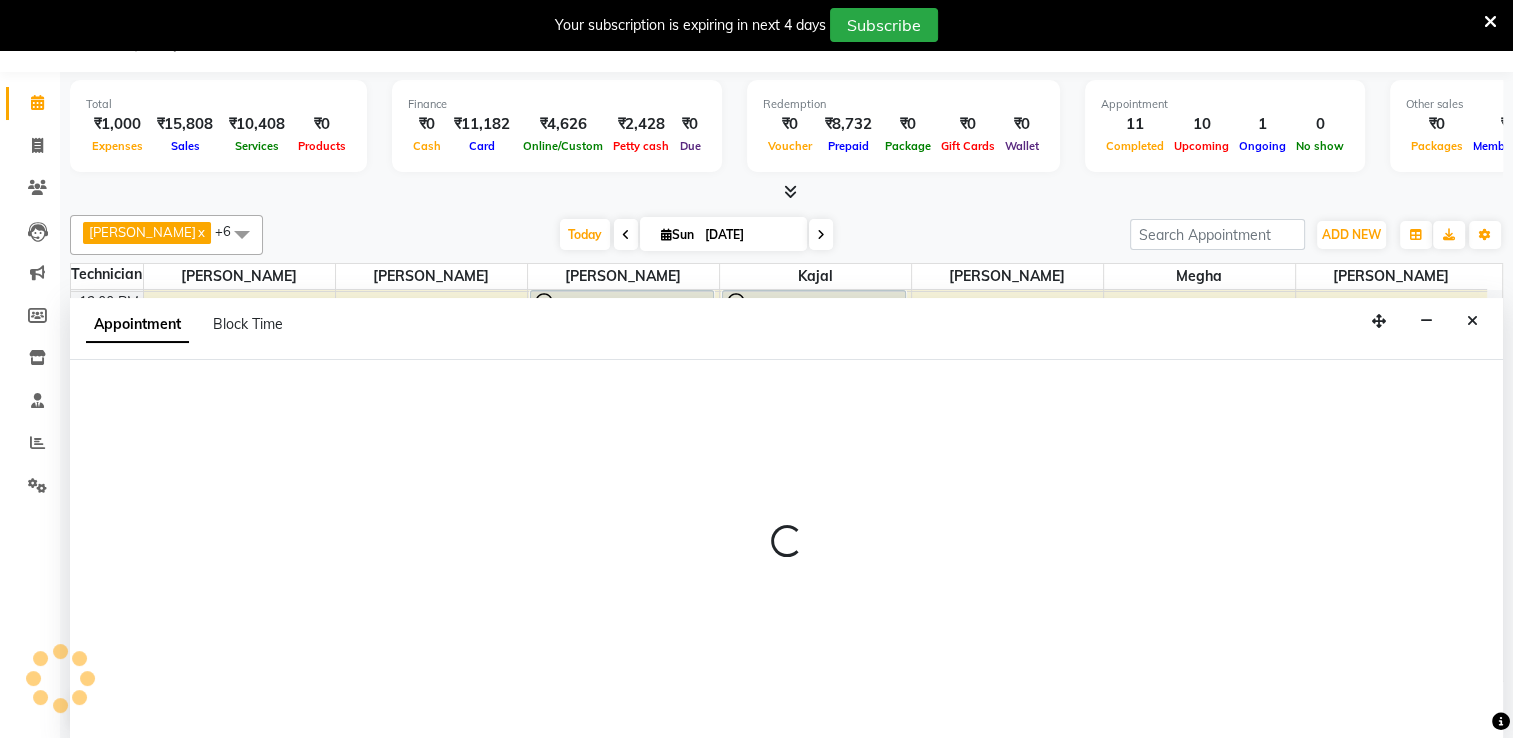 select on "84916" 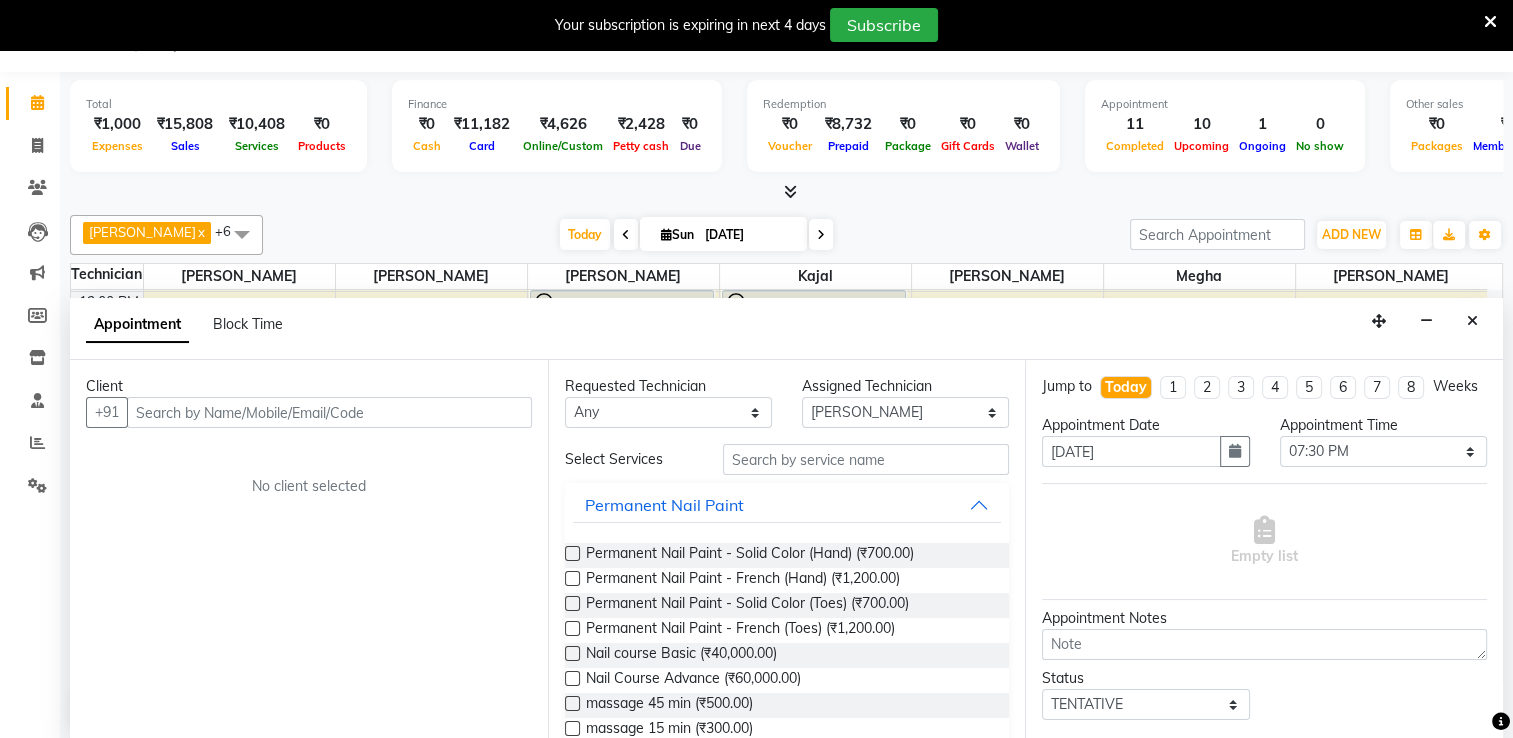 click at bounding box center [329, 412] 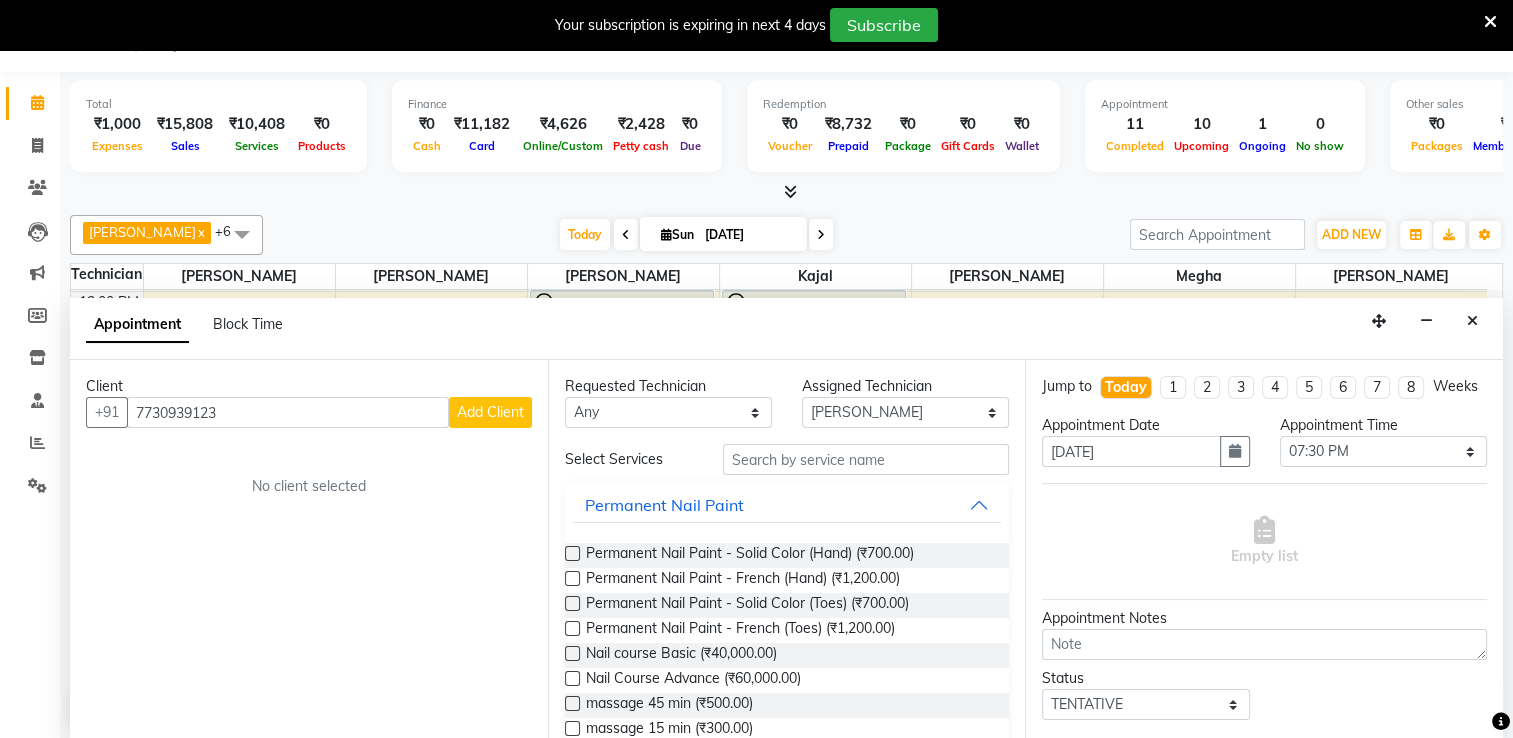 type on "7730939123" 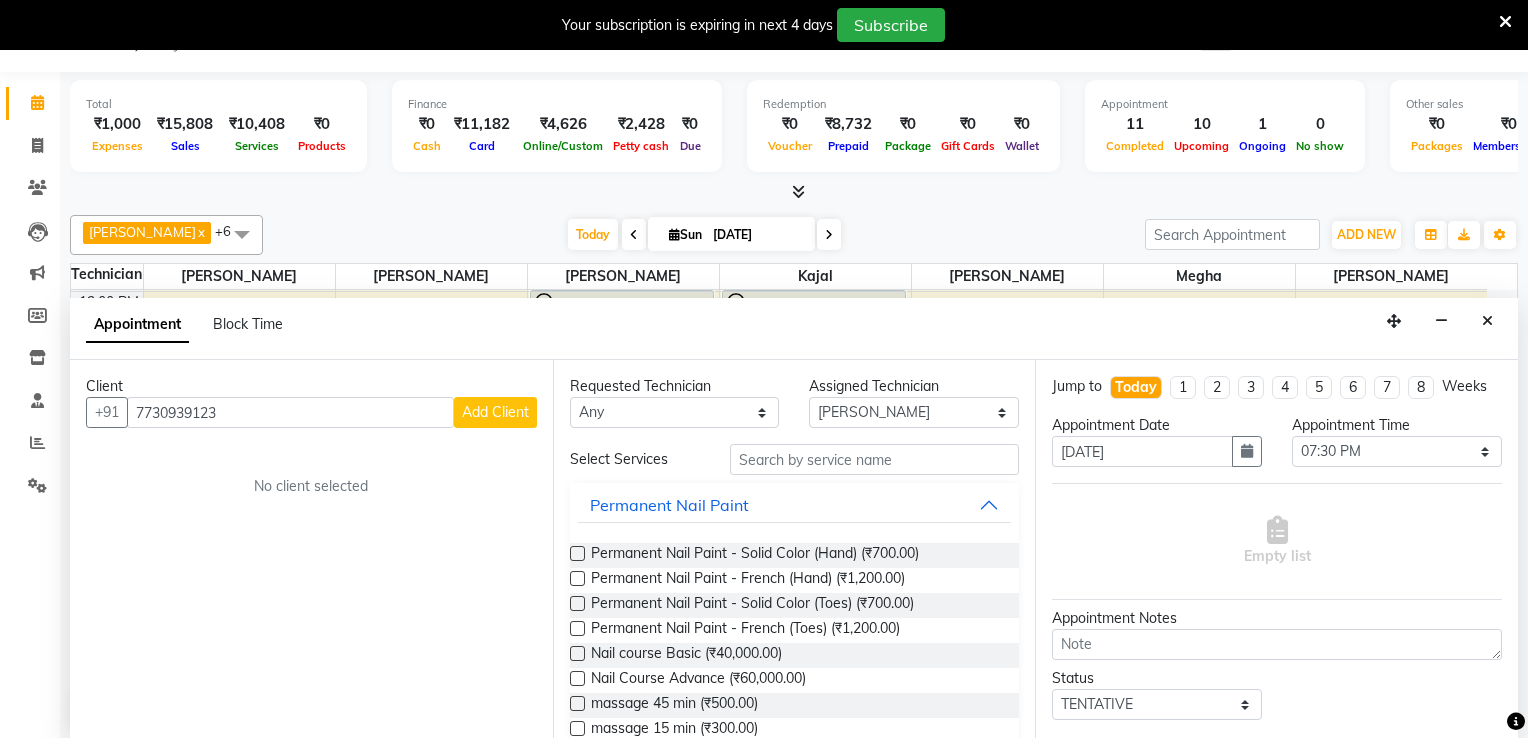 select on "21" 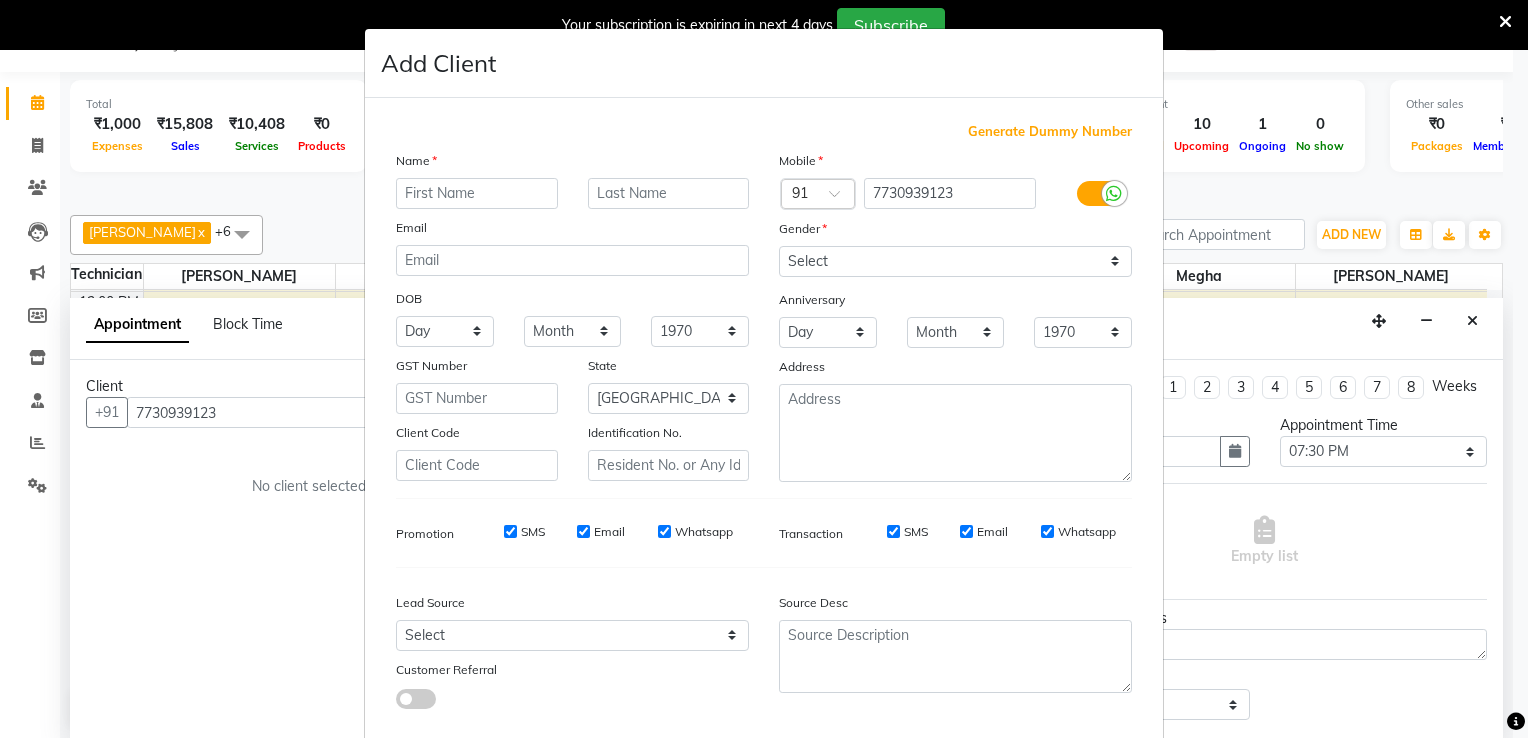 click at bounding box center (477, 193) 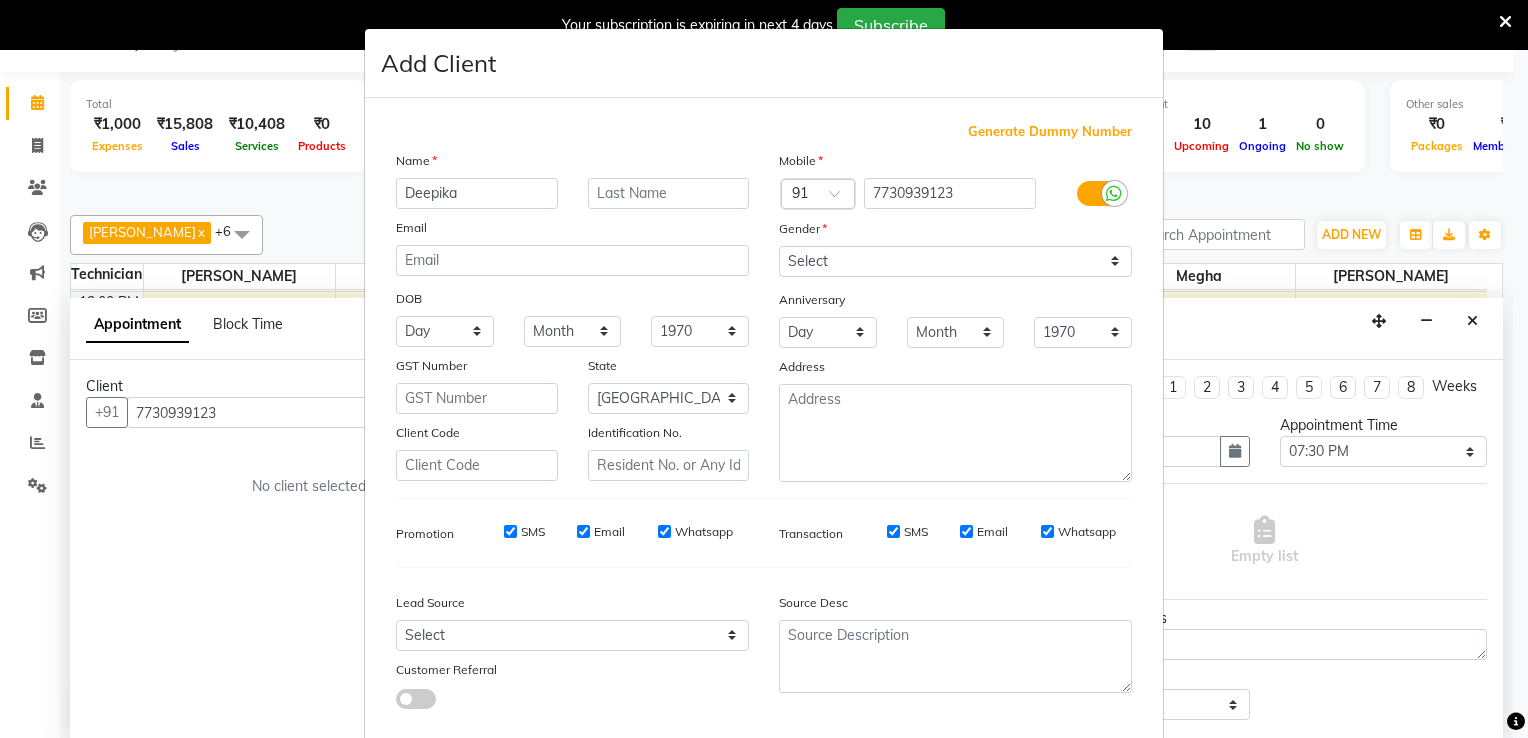 type on "Deepika" 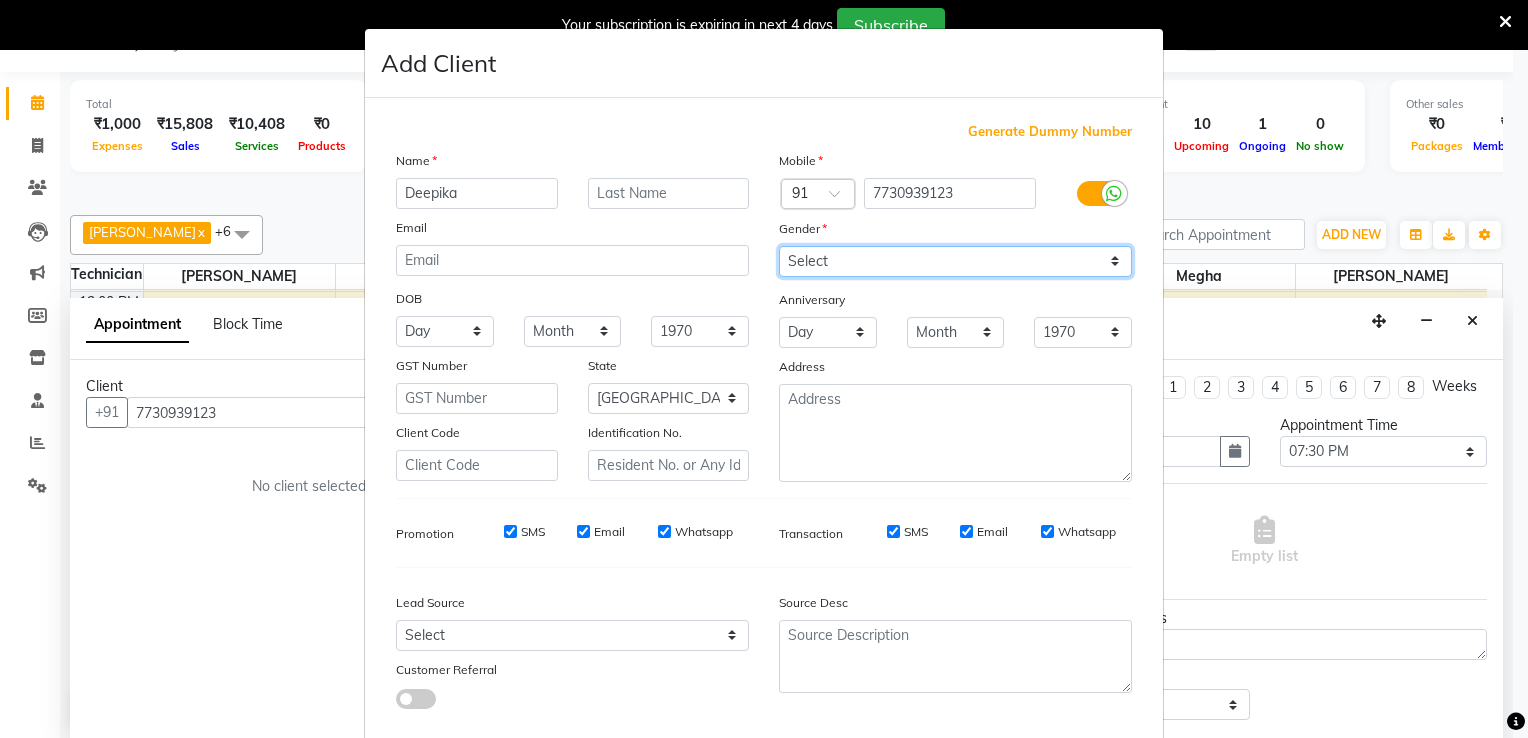 click on "Select [DEMOGRAPHIC_DATA] [DEMOGRAPHIC_DATA] Other Prefer Not To Say" at bounding box center [955, 261] 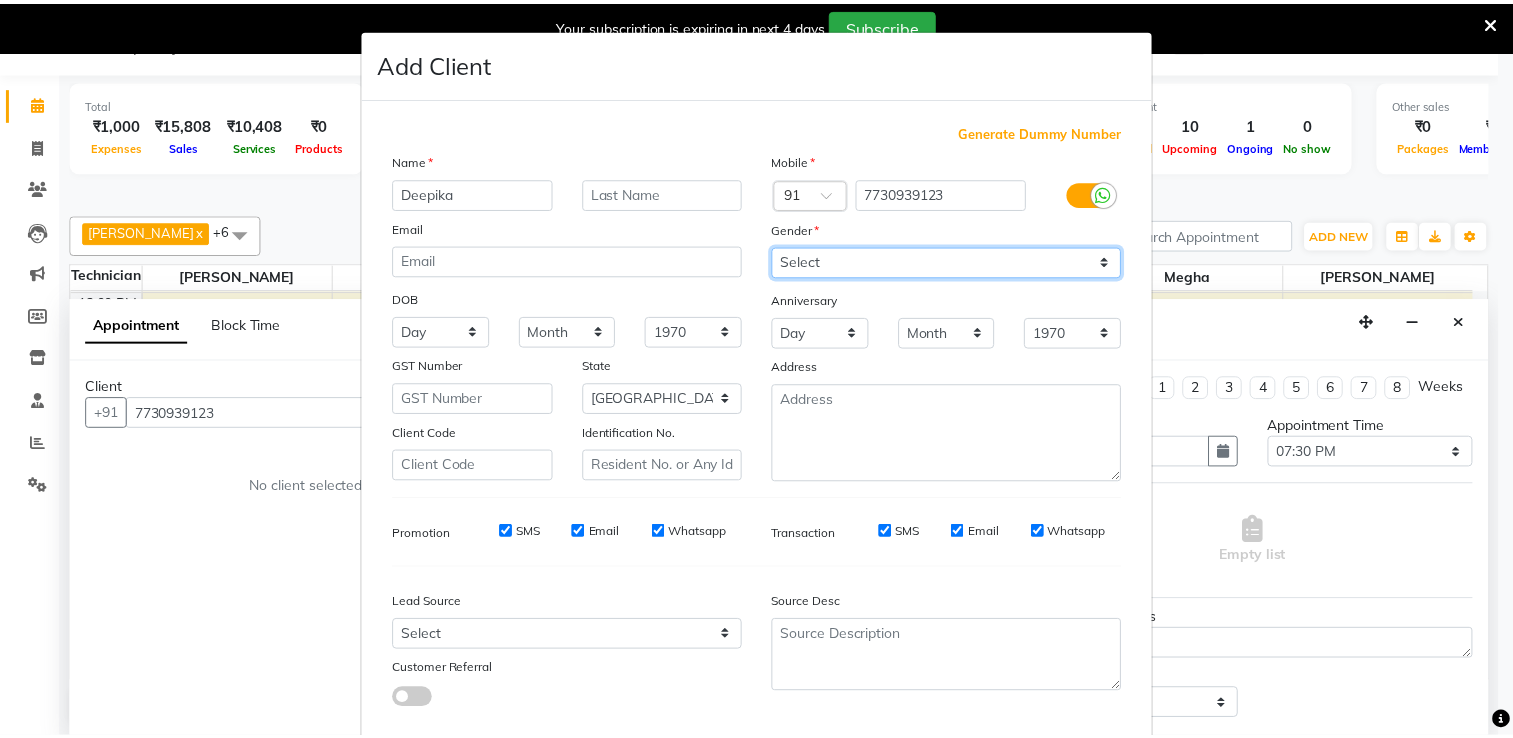 scroll, scrollTop: 118, scrollLeft: 0, axis: vertical 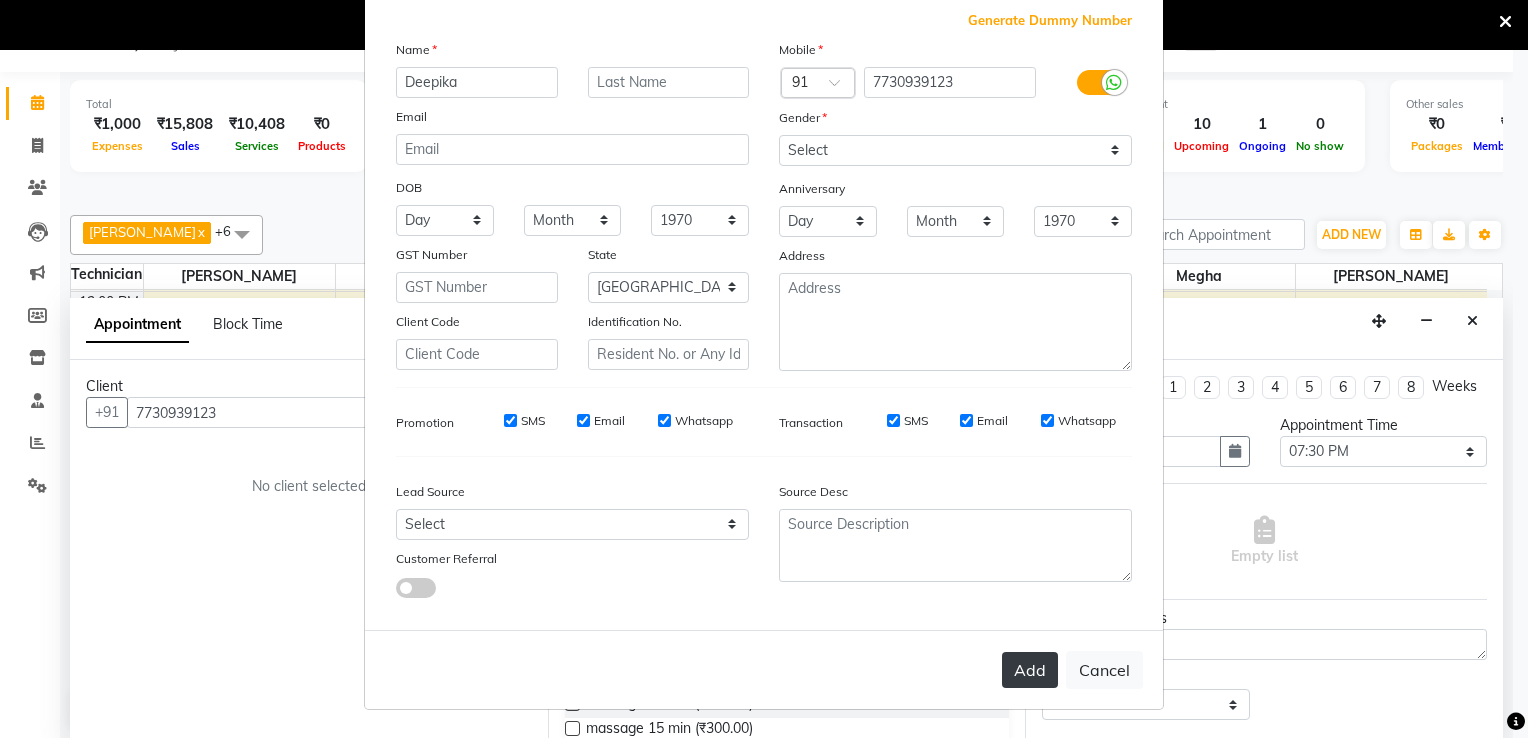 click on "Add" at bounding box center (1030, 670) 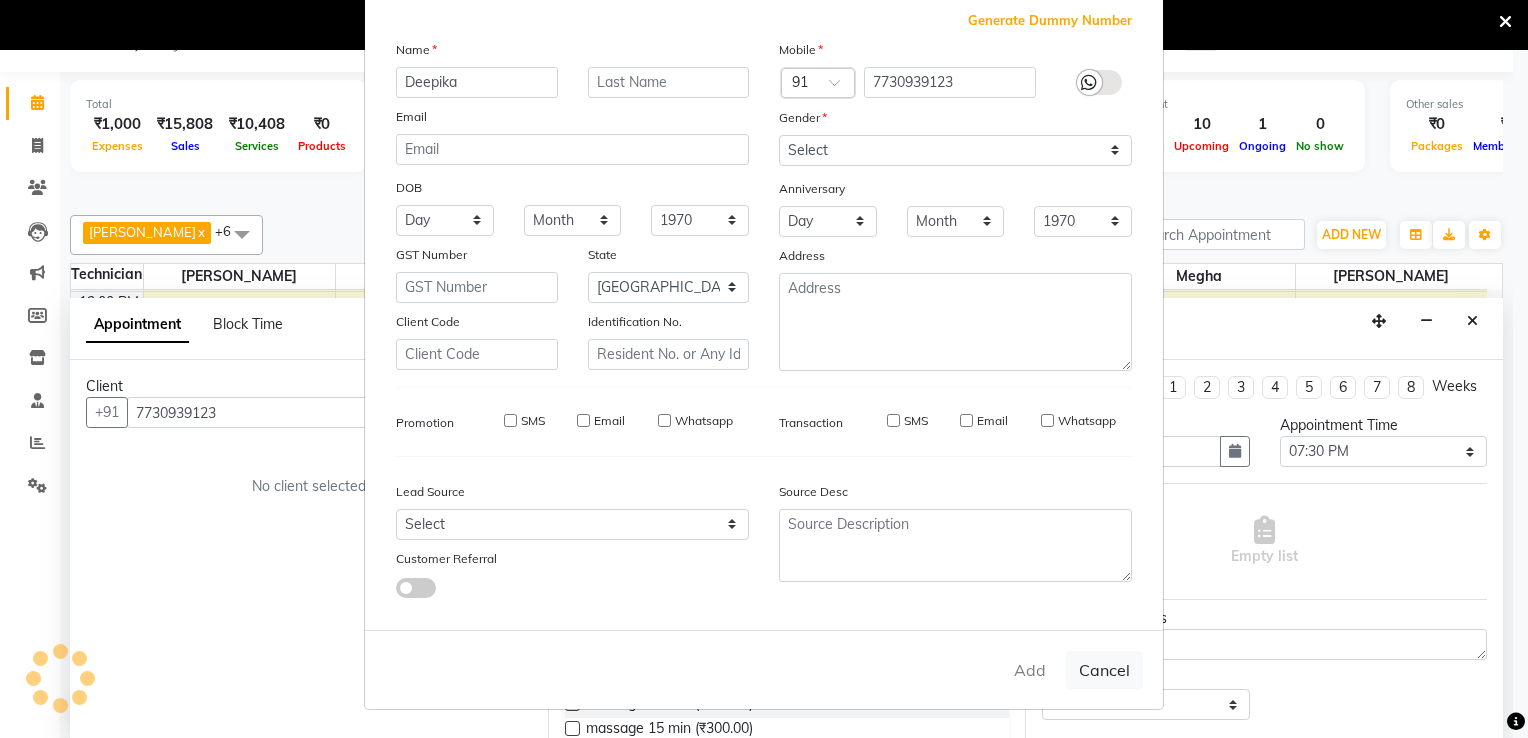 type on "77******23" 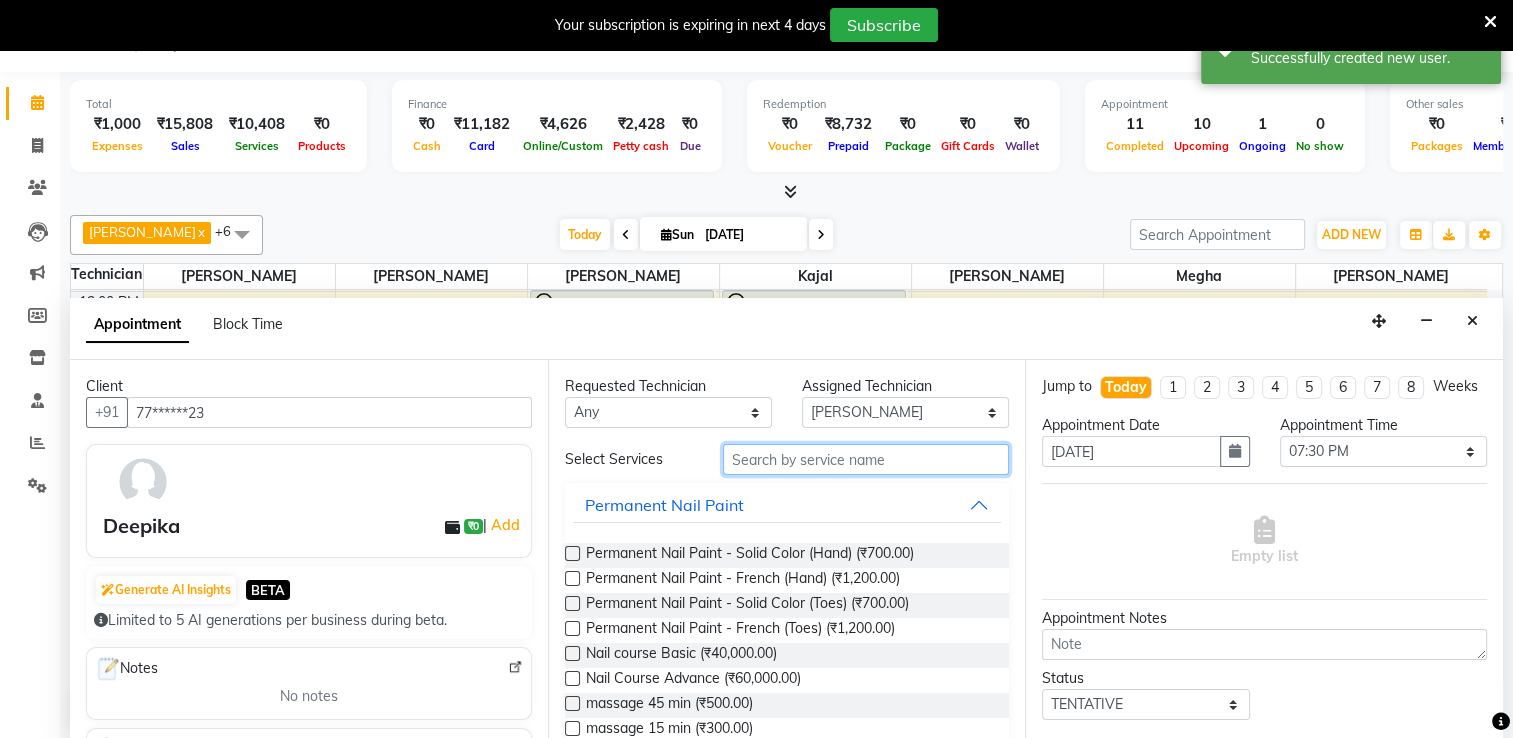 click at bounding box center [866, 459] 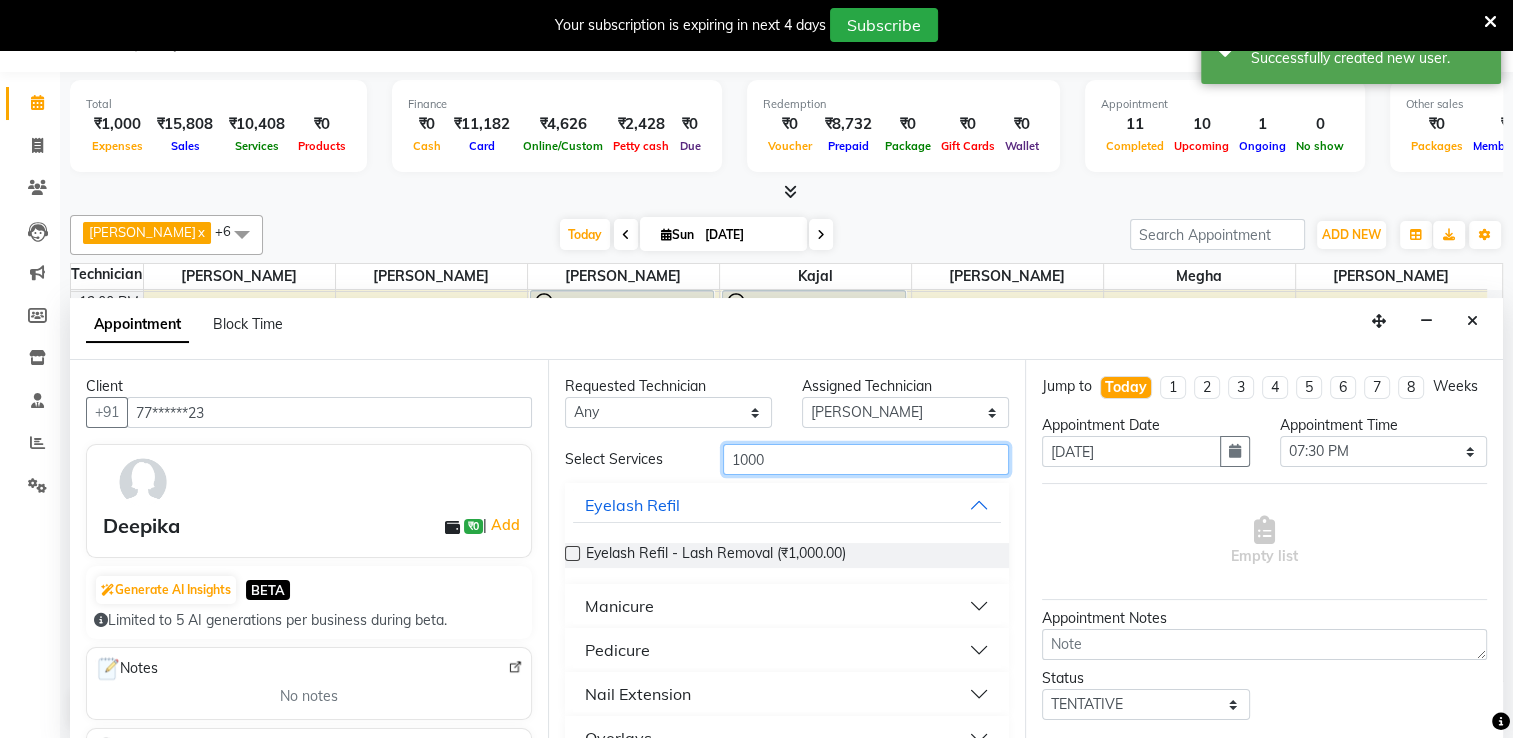 type on "1000" 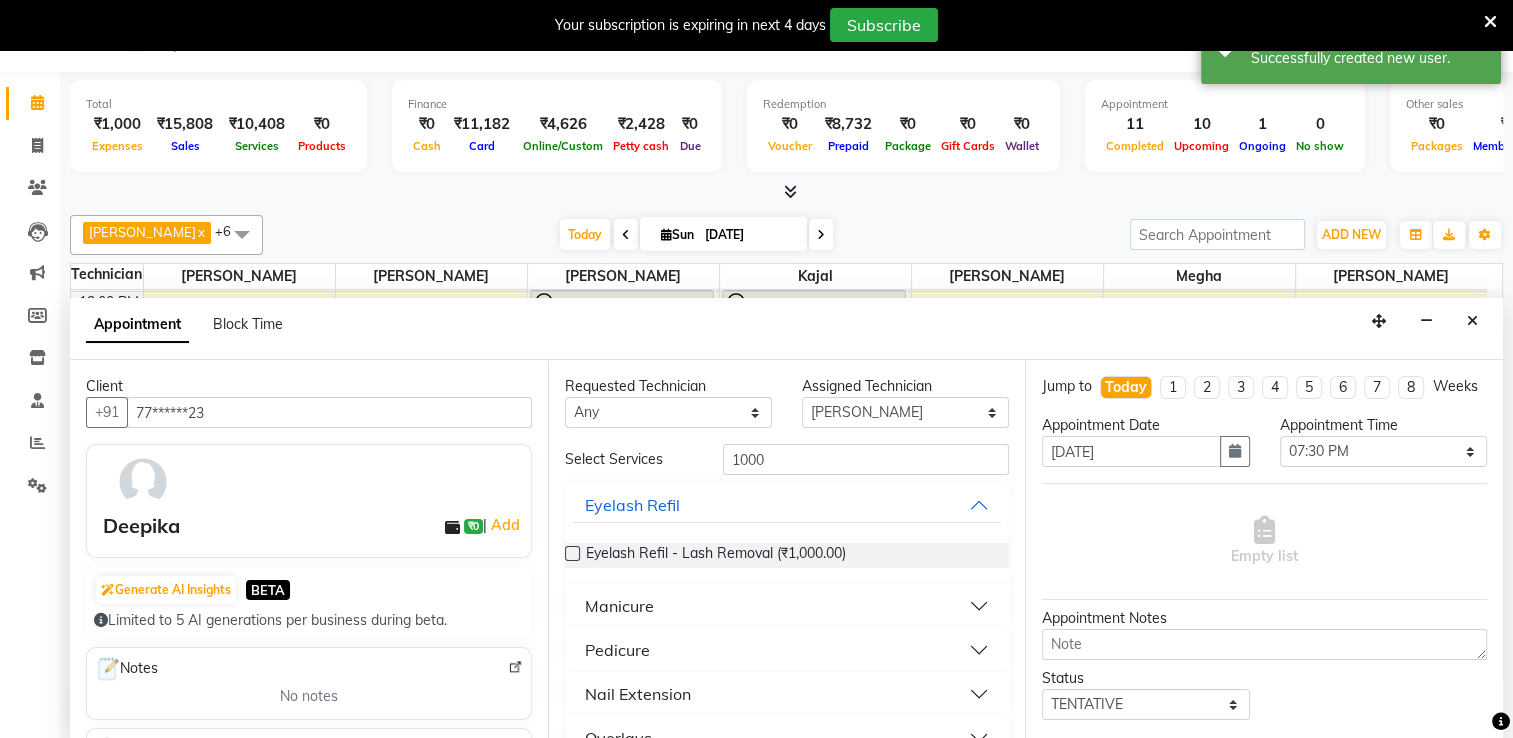 click on "Nail Extension" at bounding box center (787, 694) 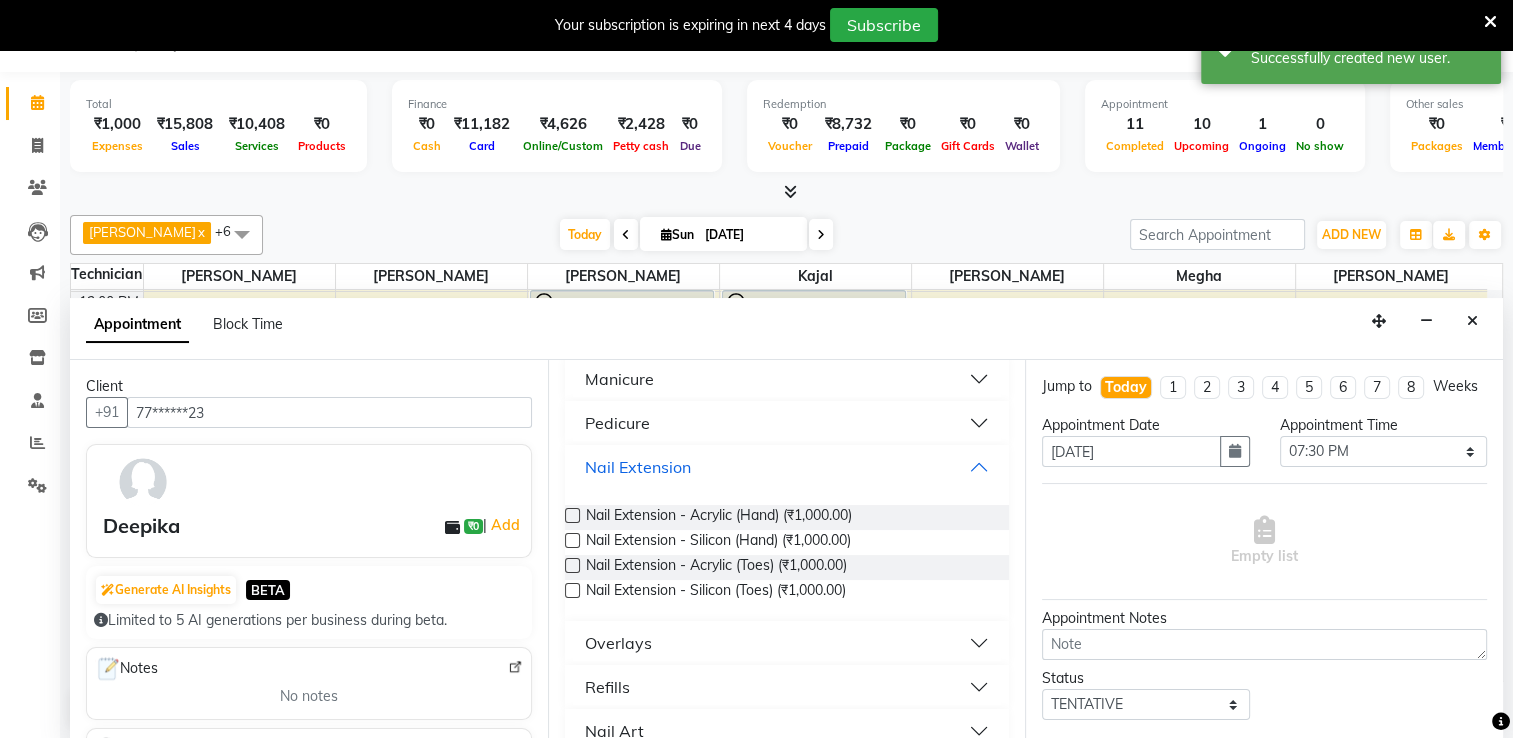 scroll, scrollTop: 224, scrollLeft: 0, axis: vertical 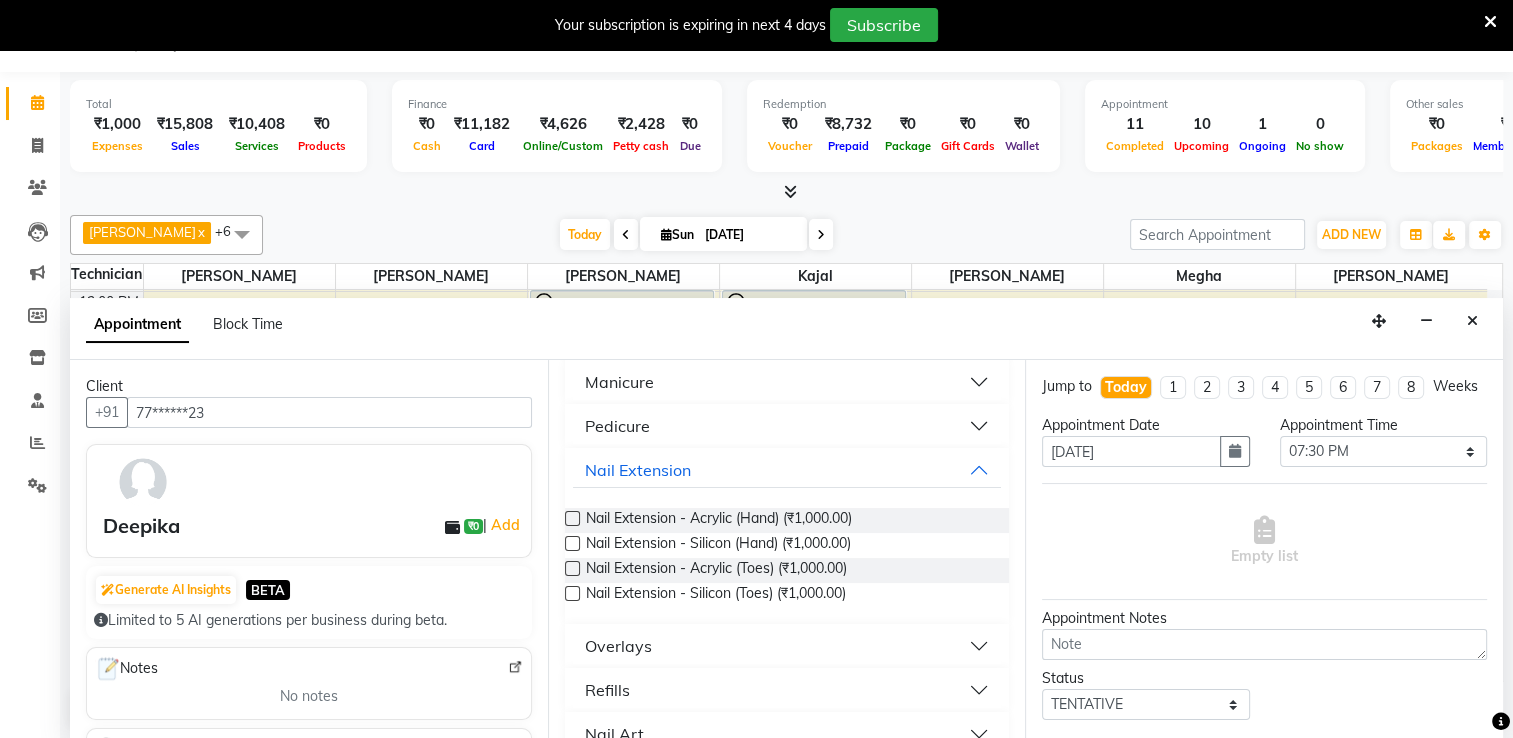 click at bounding box center (572, 518) 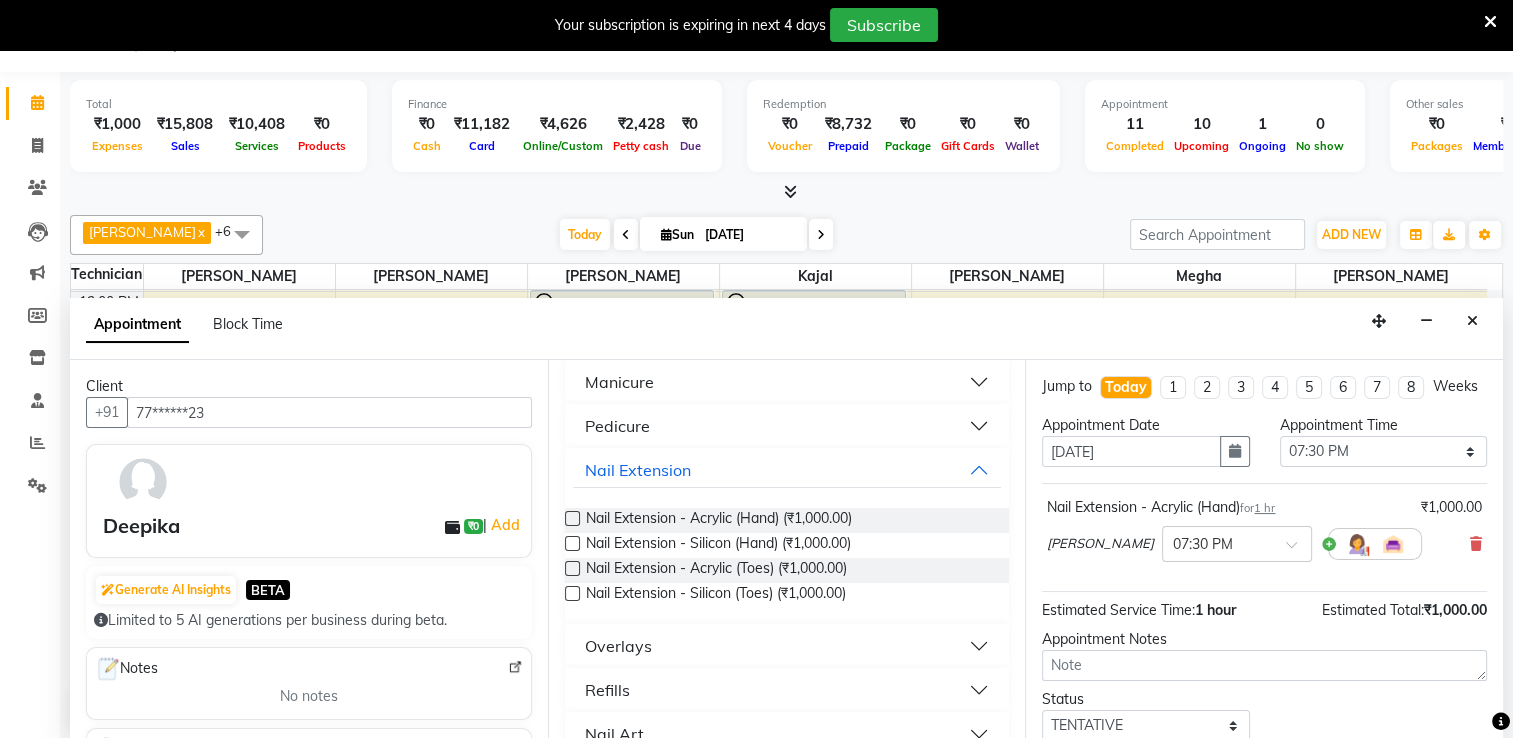 click at bounding box center (572, 518) 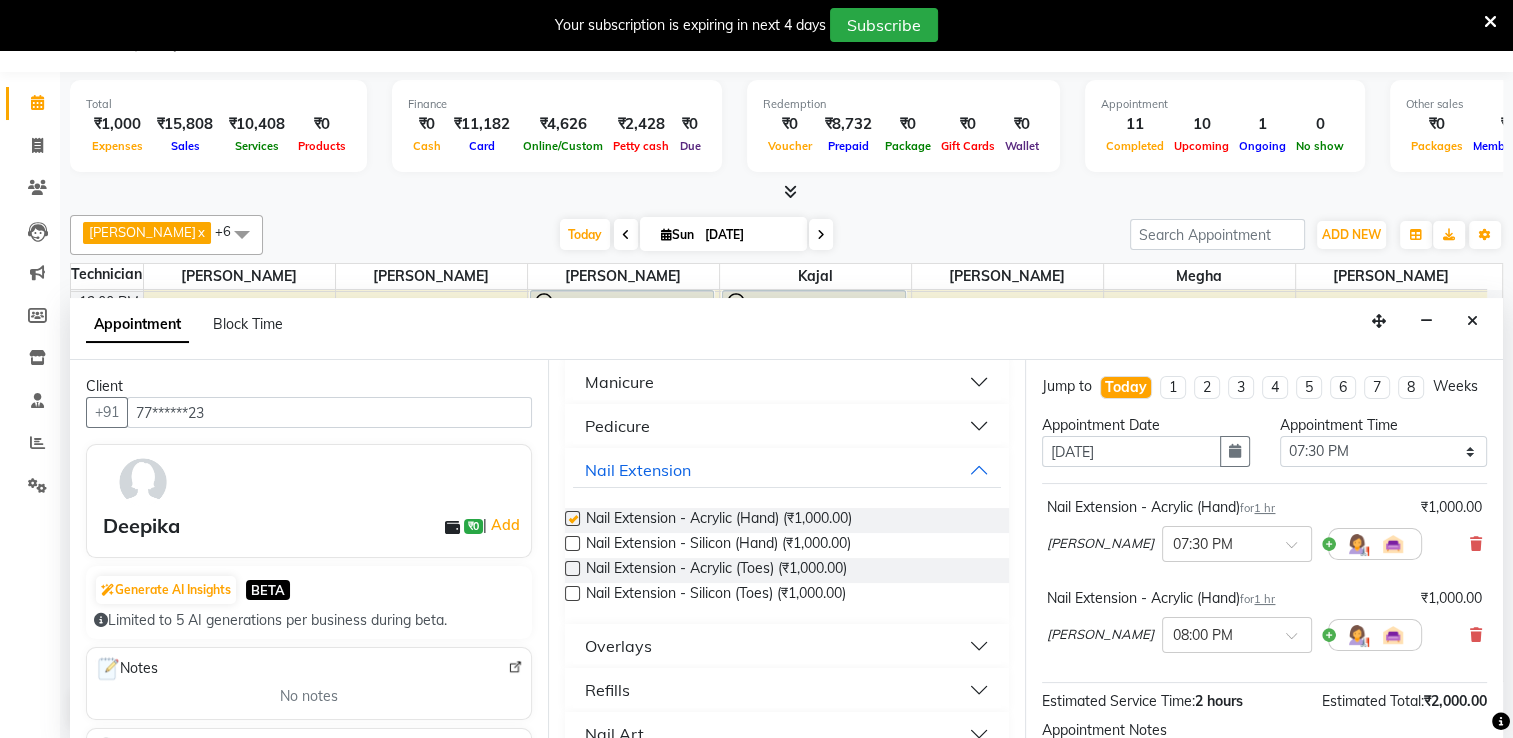 checkbox on "false" 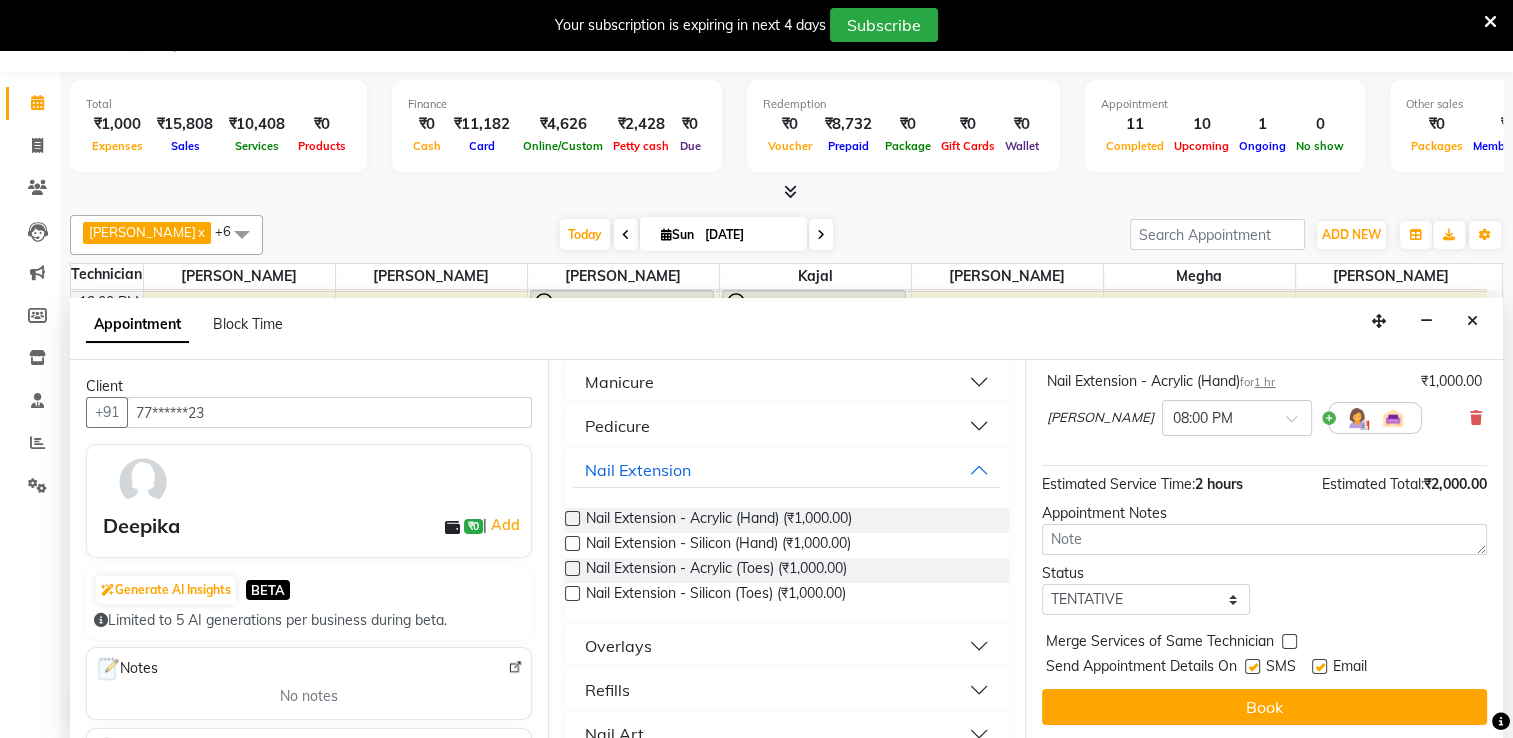 scroll, scrollTop: 235, scrollLeft: 0, axis: vertical 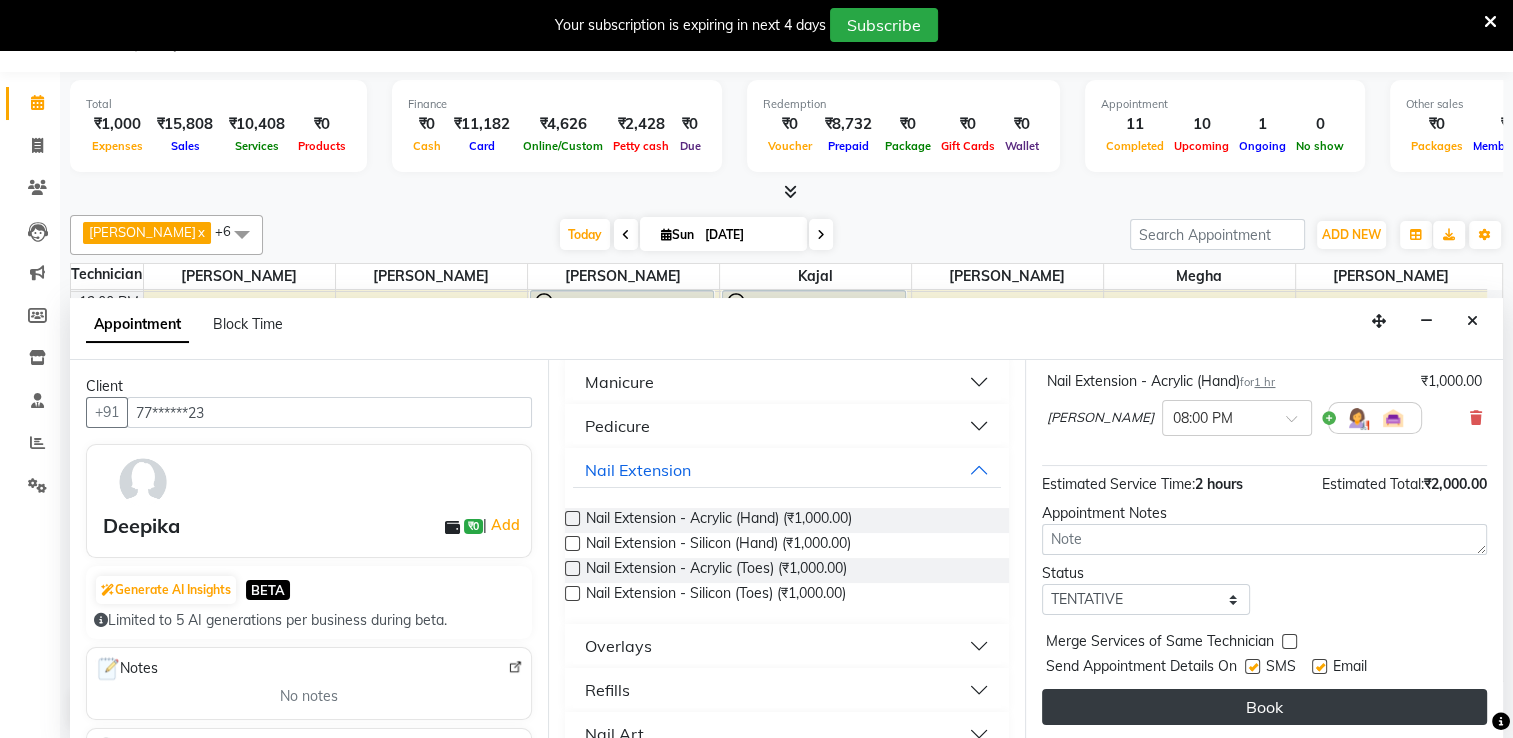 click on "Book" at bounding box center [1264, 707] 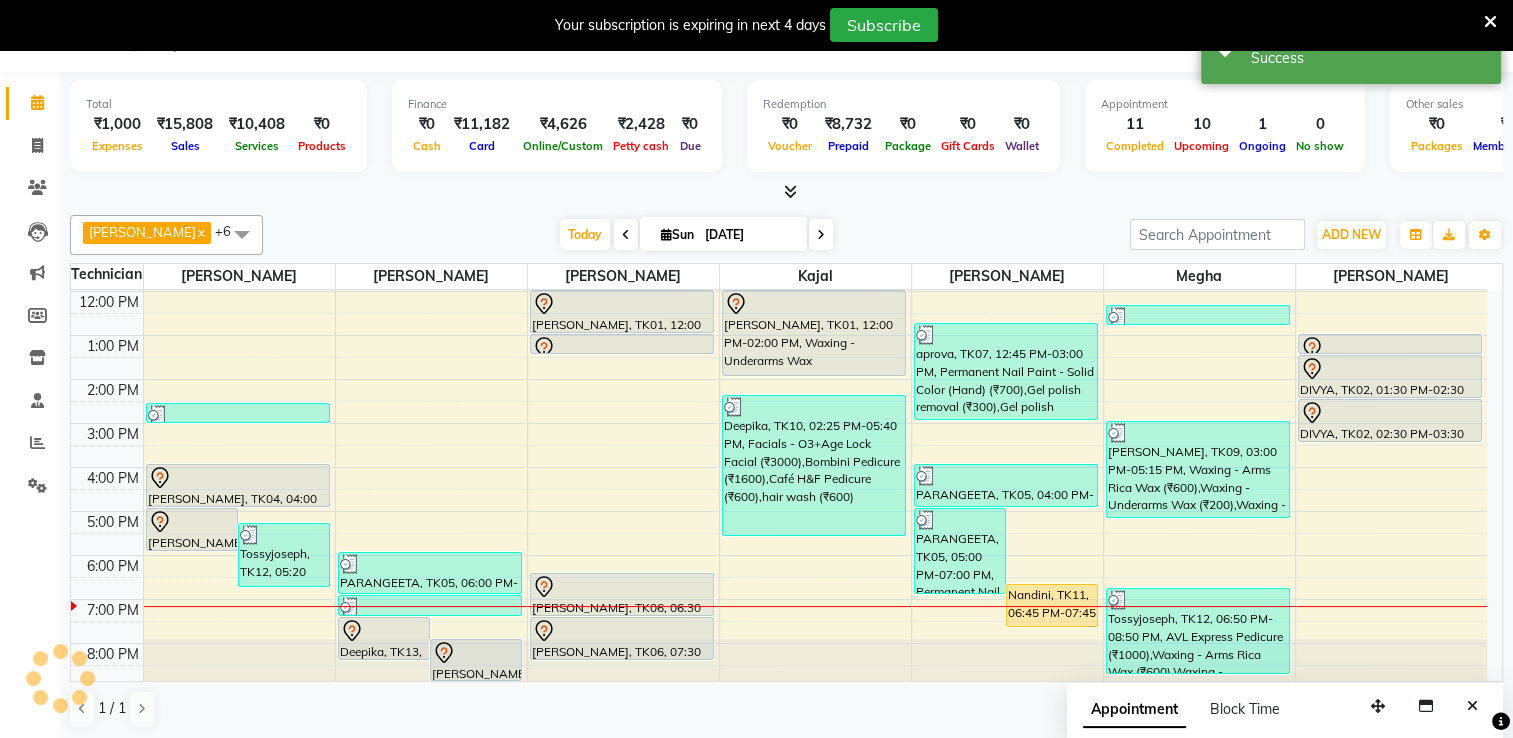 scroll, scrollTop: 0, scrollLeft: 0, axis: both 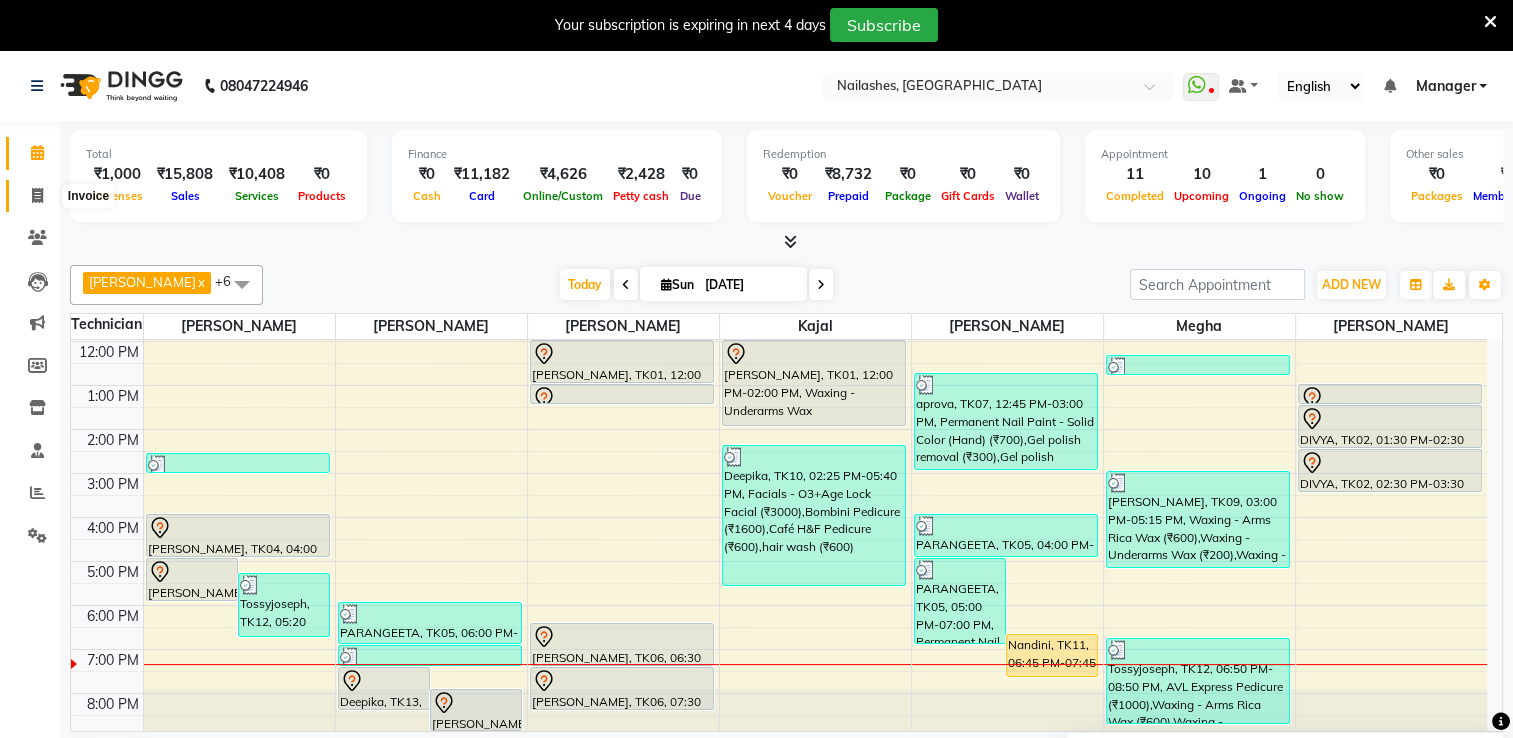 click 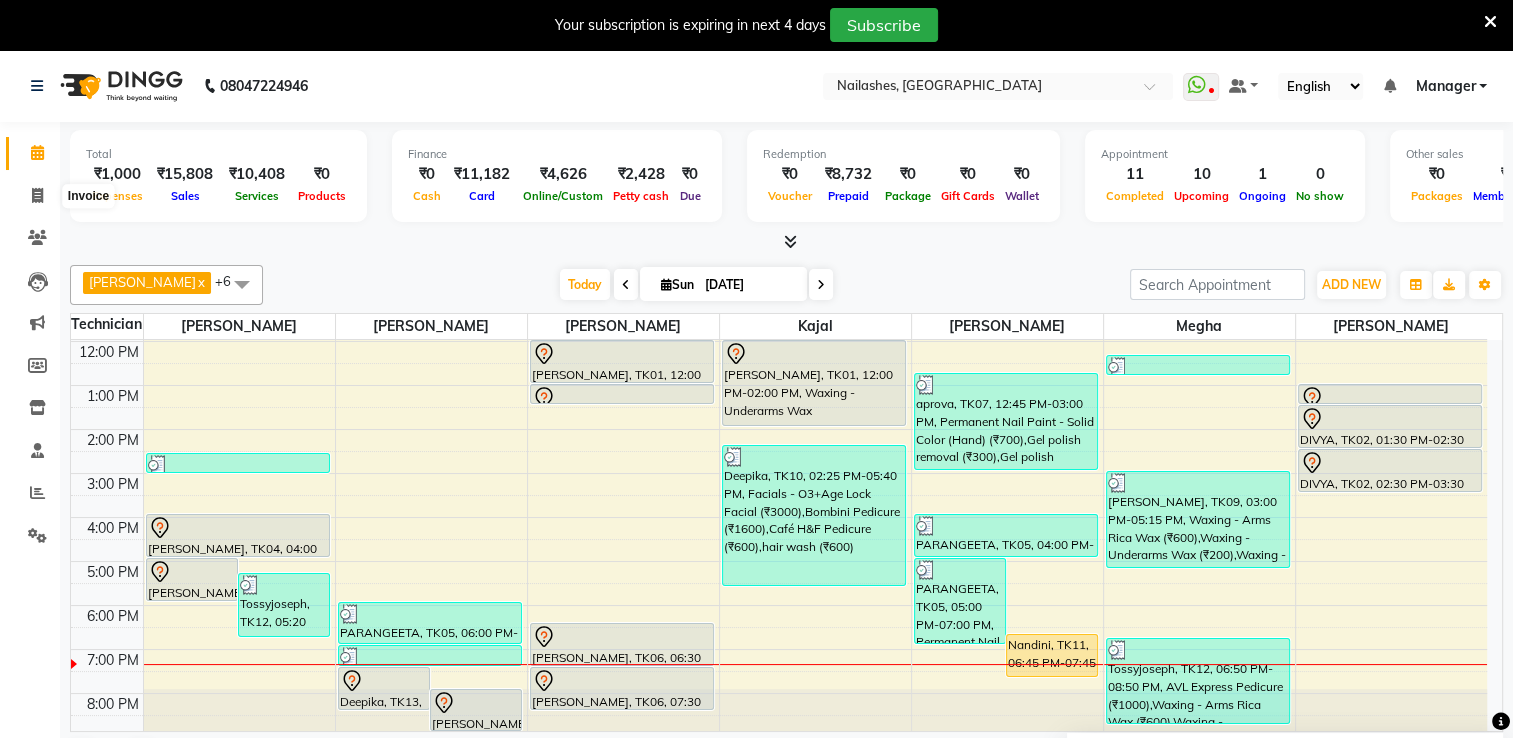 select on "service" 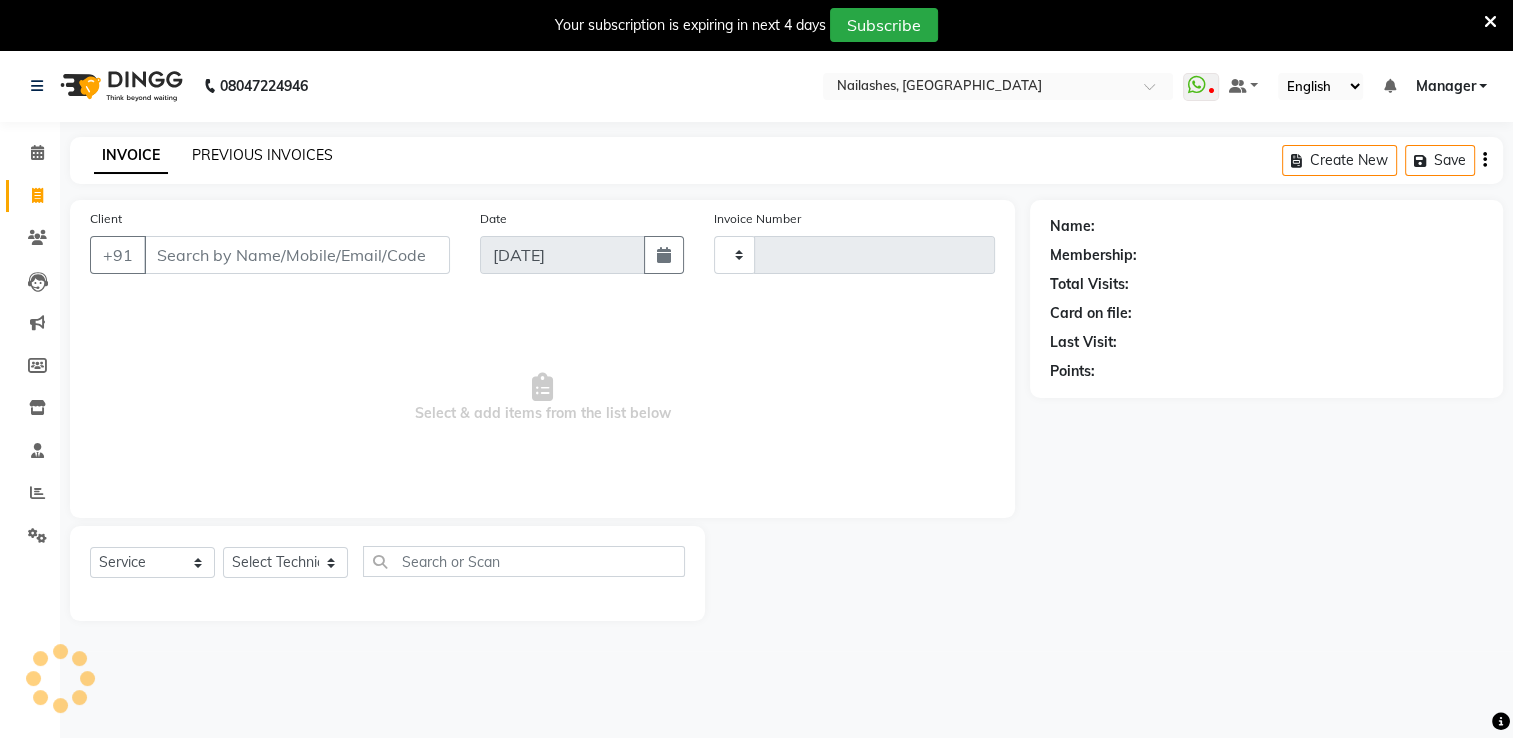 type on "1190" 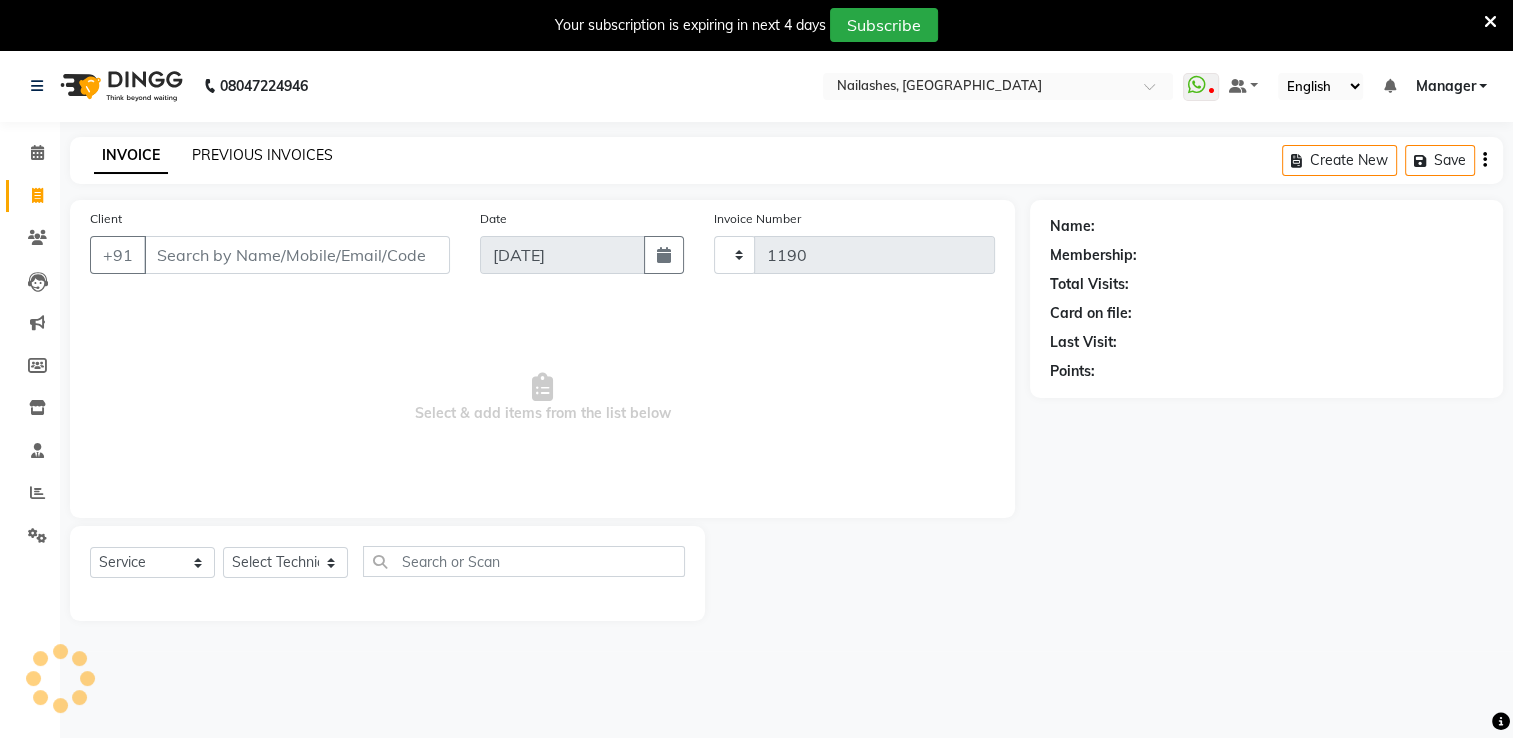 select on "6579" 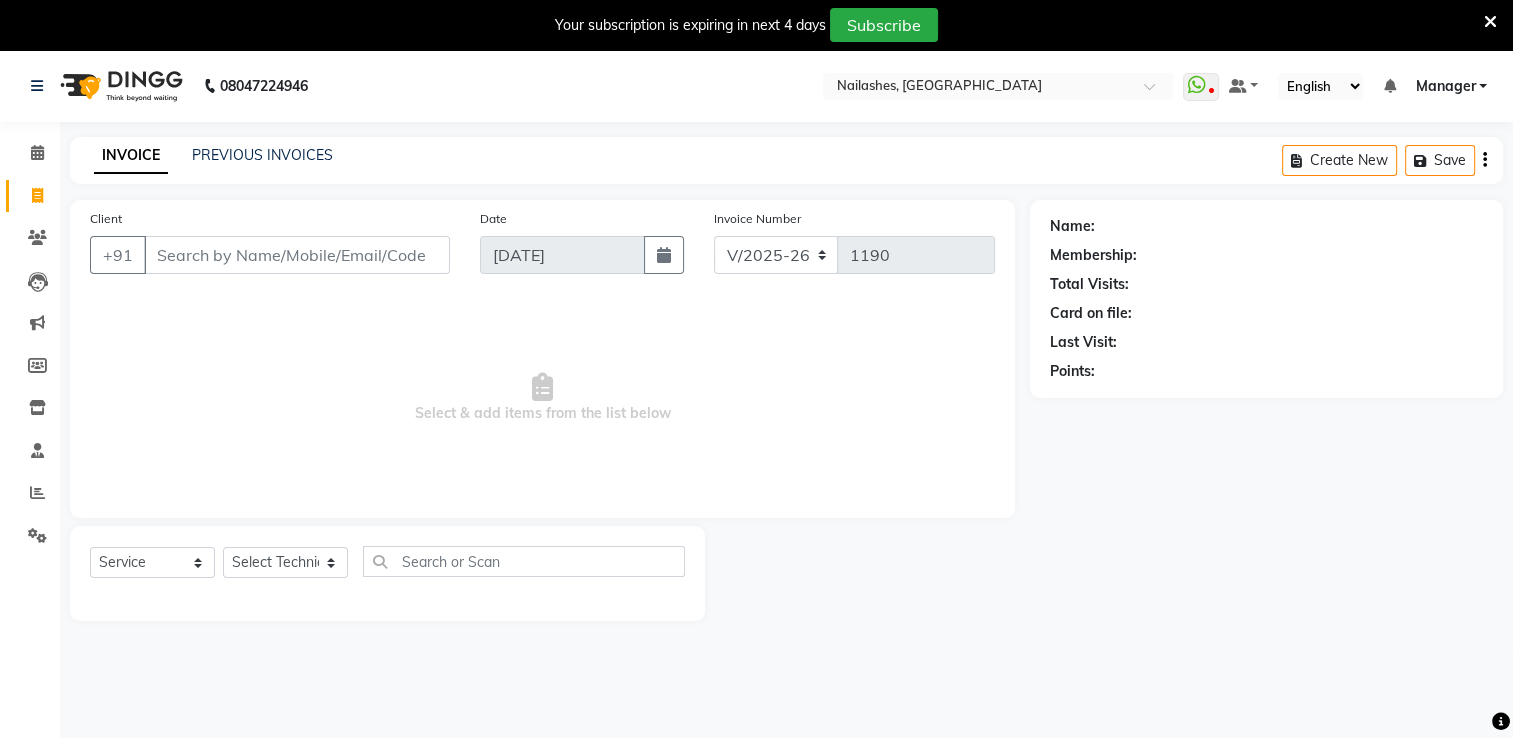 click at bounding box center (1490, 22) 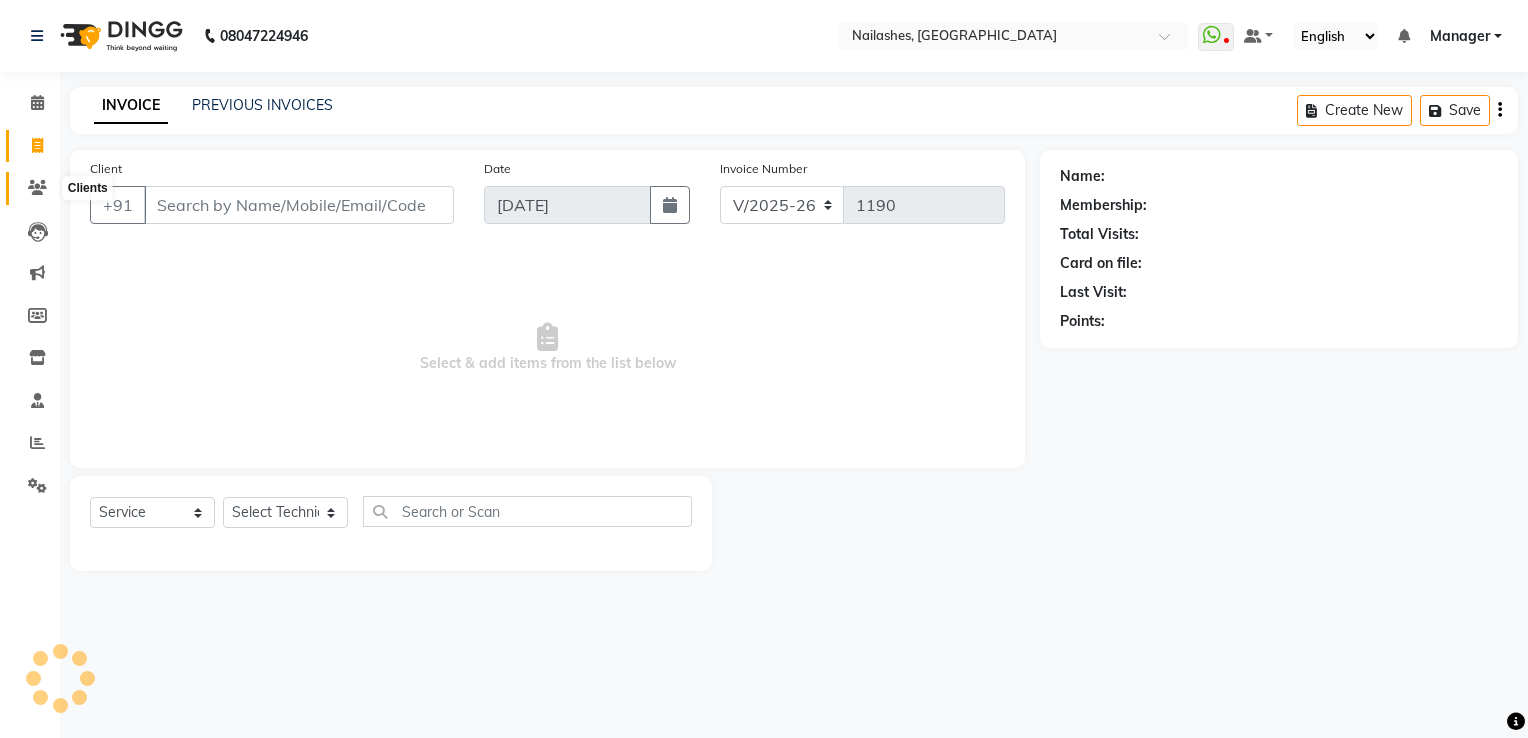 click 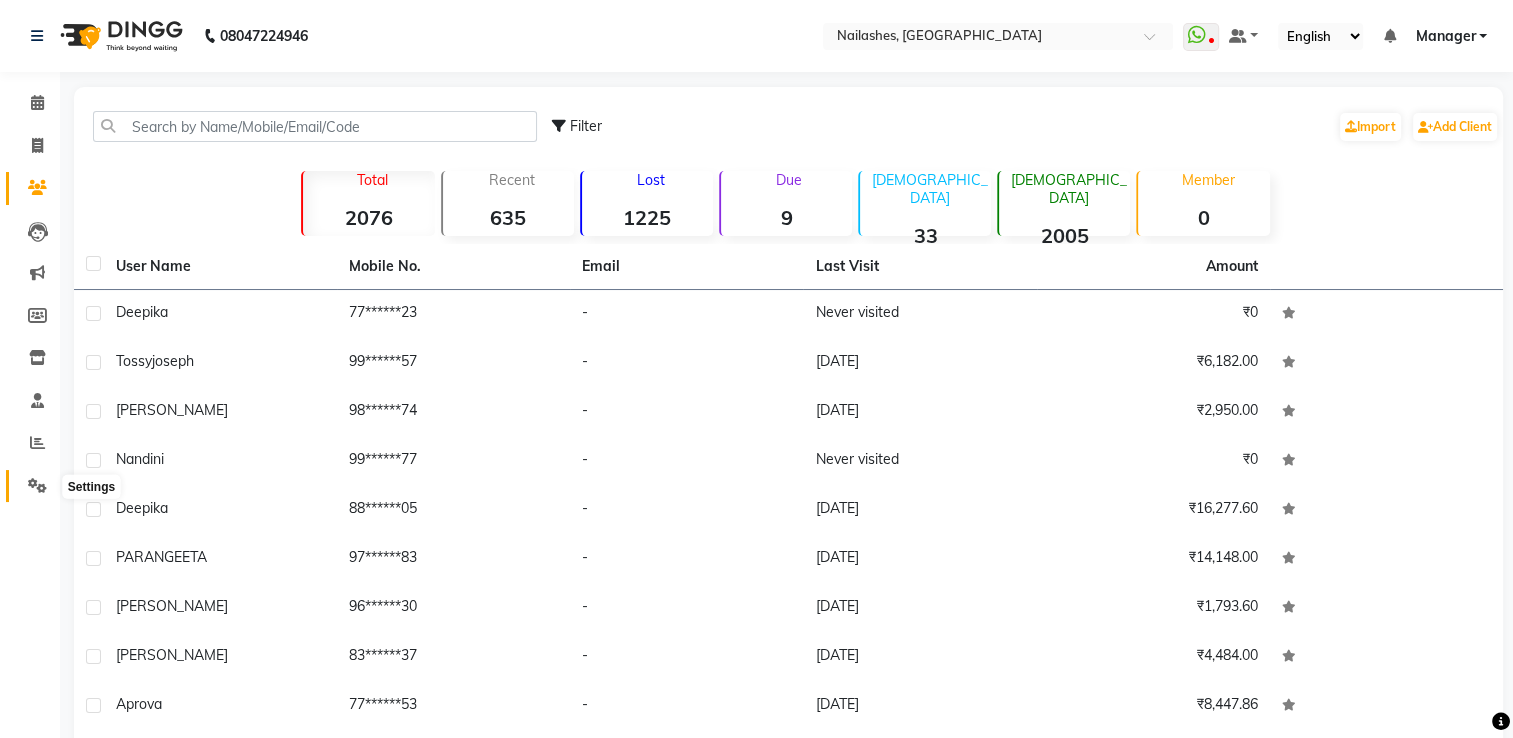 click 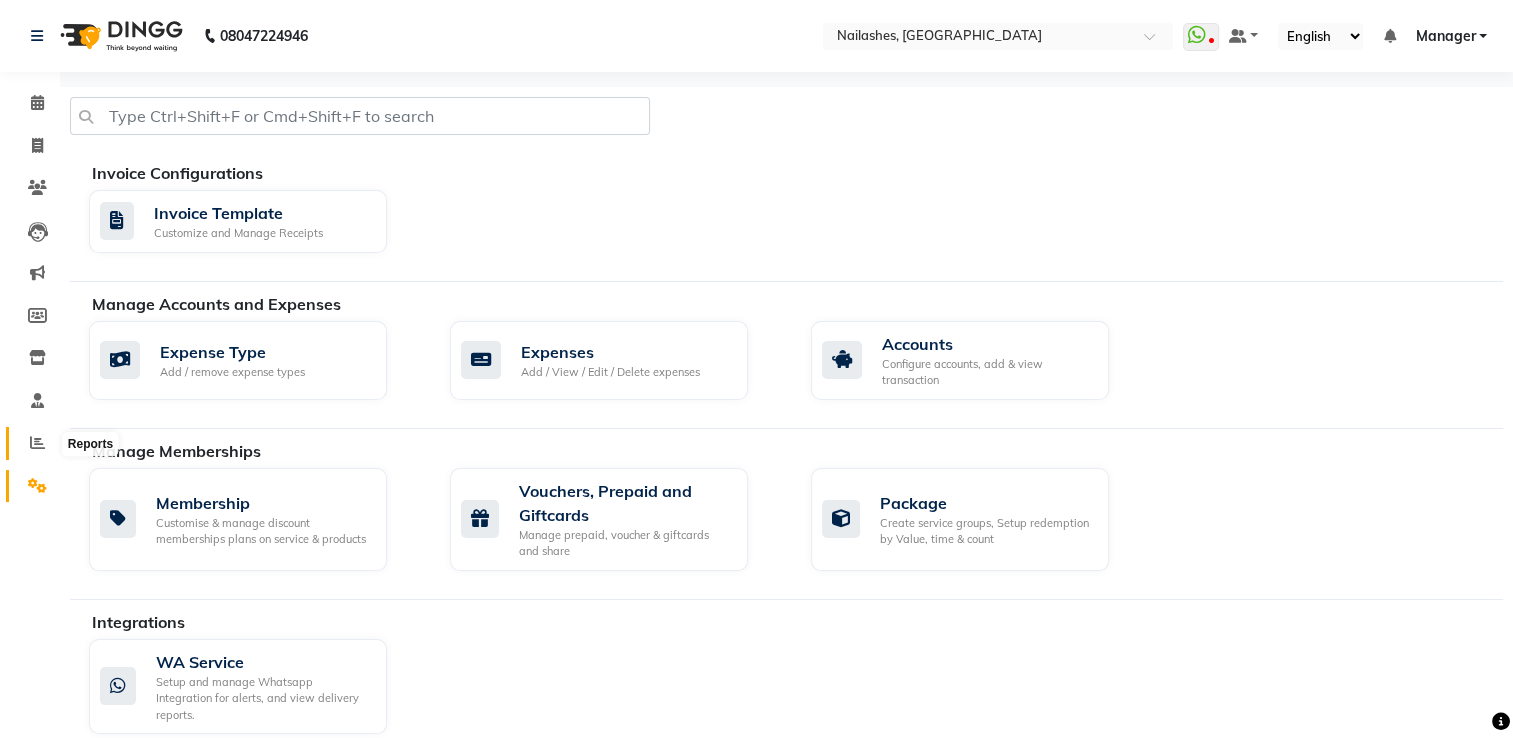 click 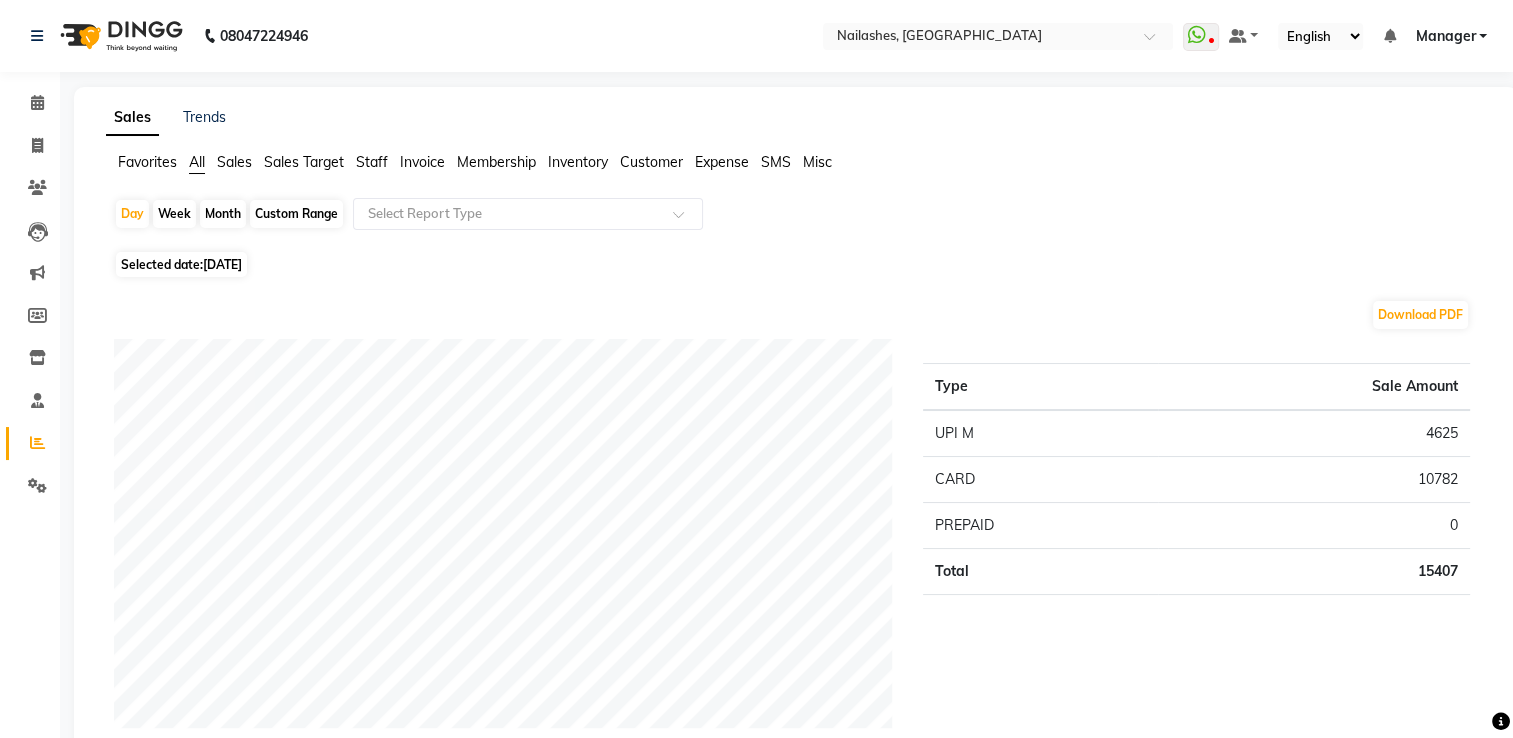 click on "Staff" 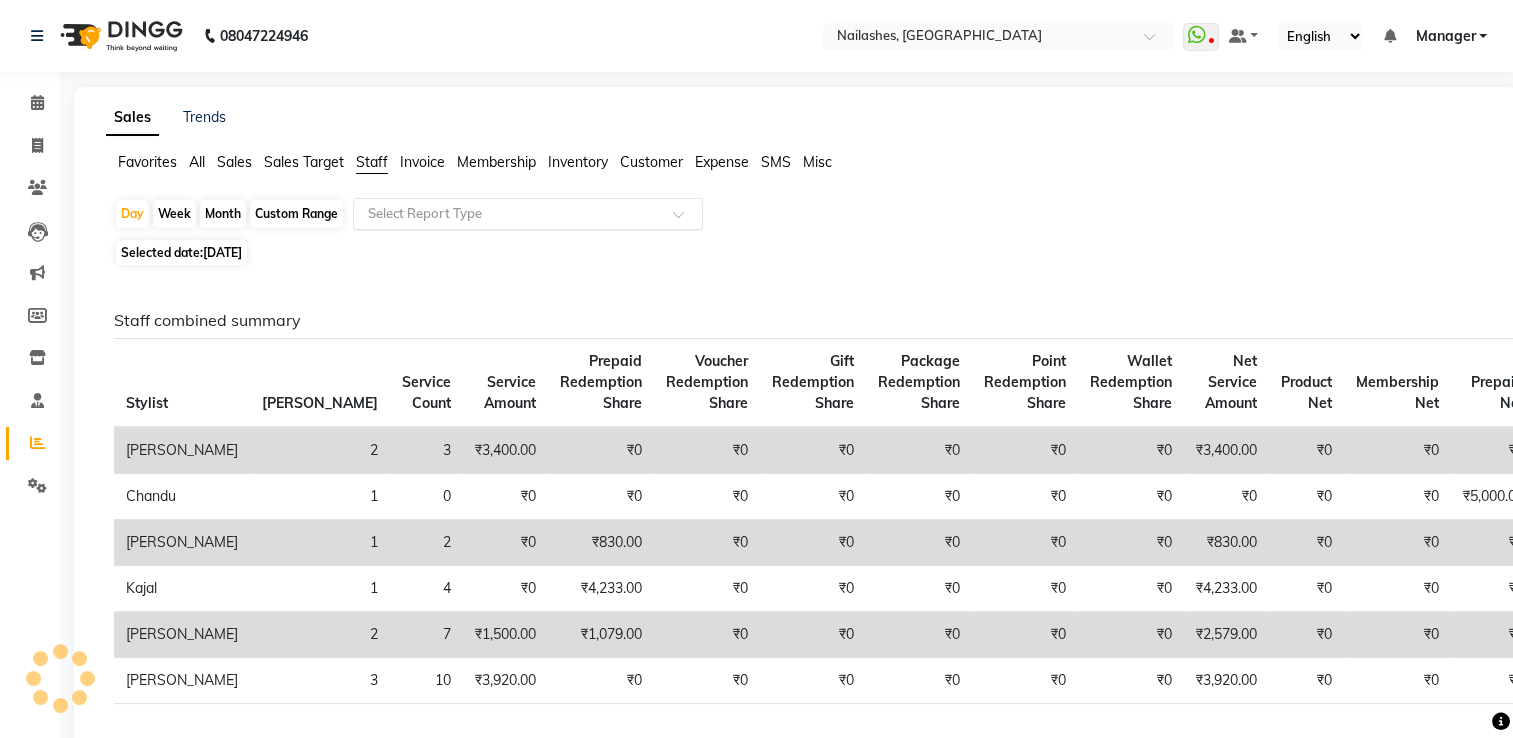 click 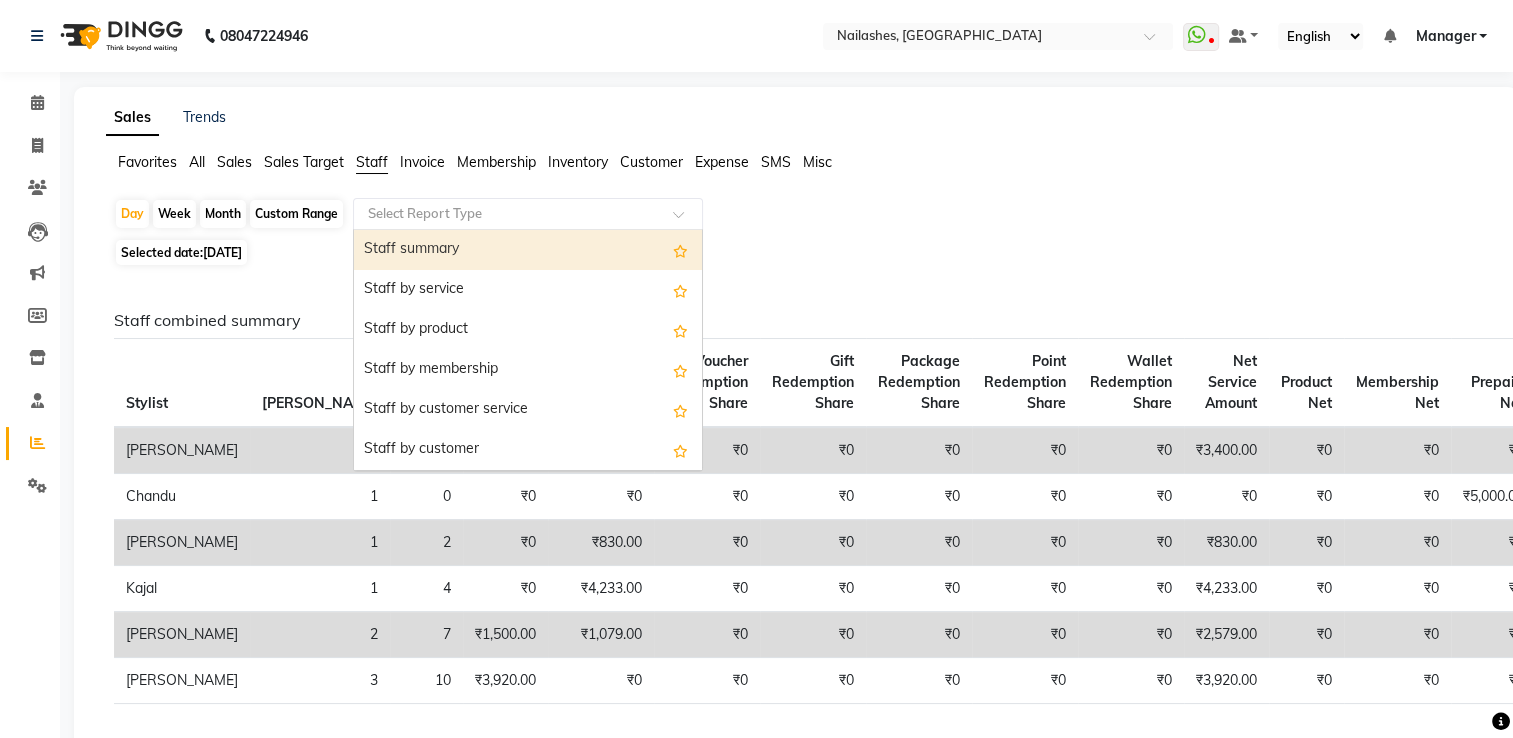 click on "Staff summary" at bounding box center [528, 250] 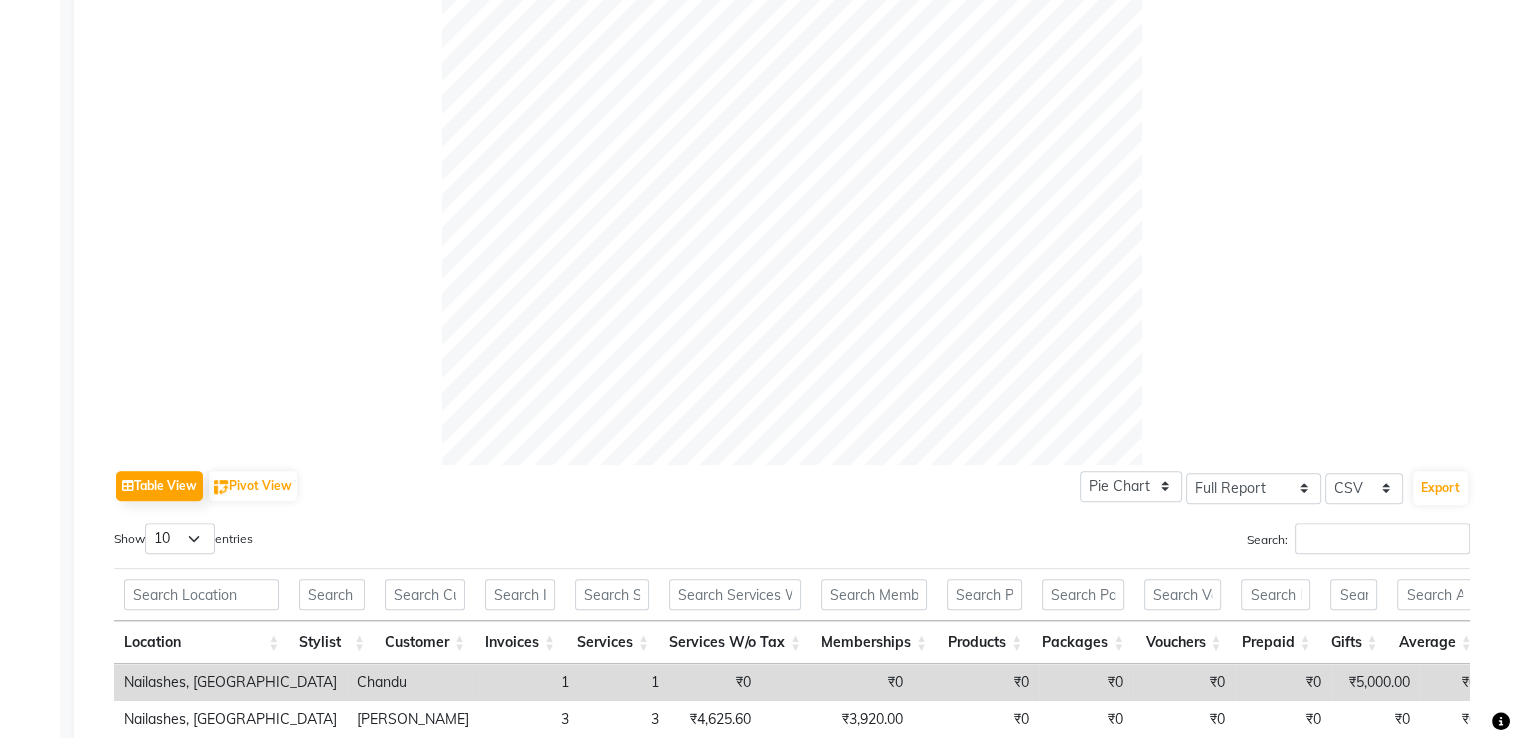 scroll, scrollTop: 400, scrollLeft: 0, axis: vertical 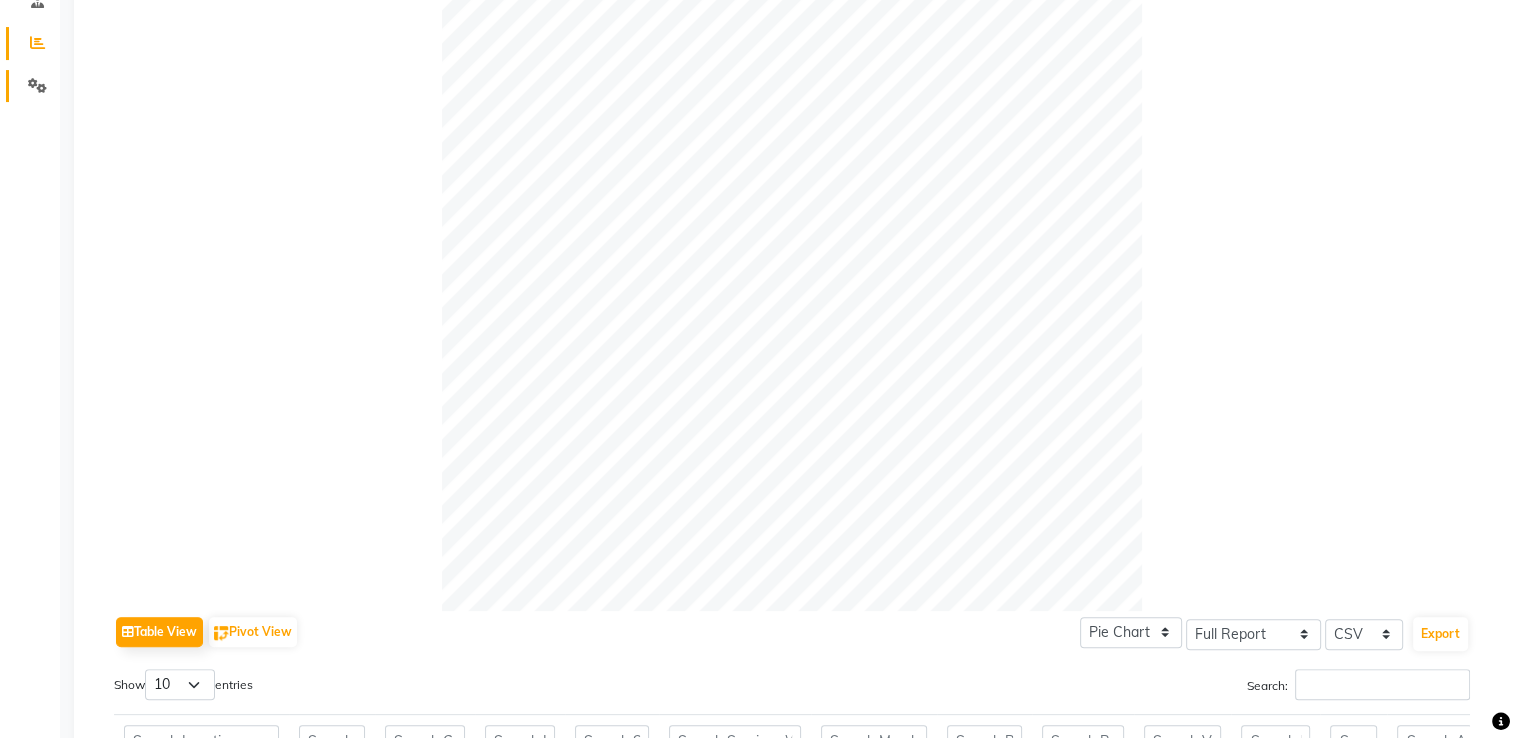 click on "Settings" 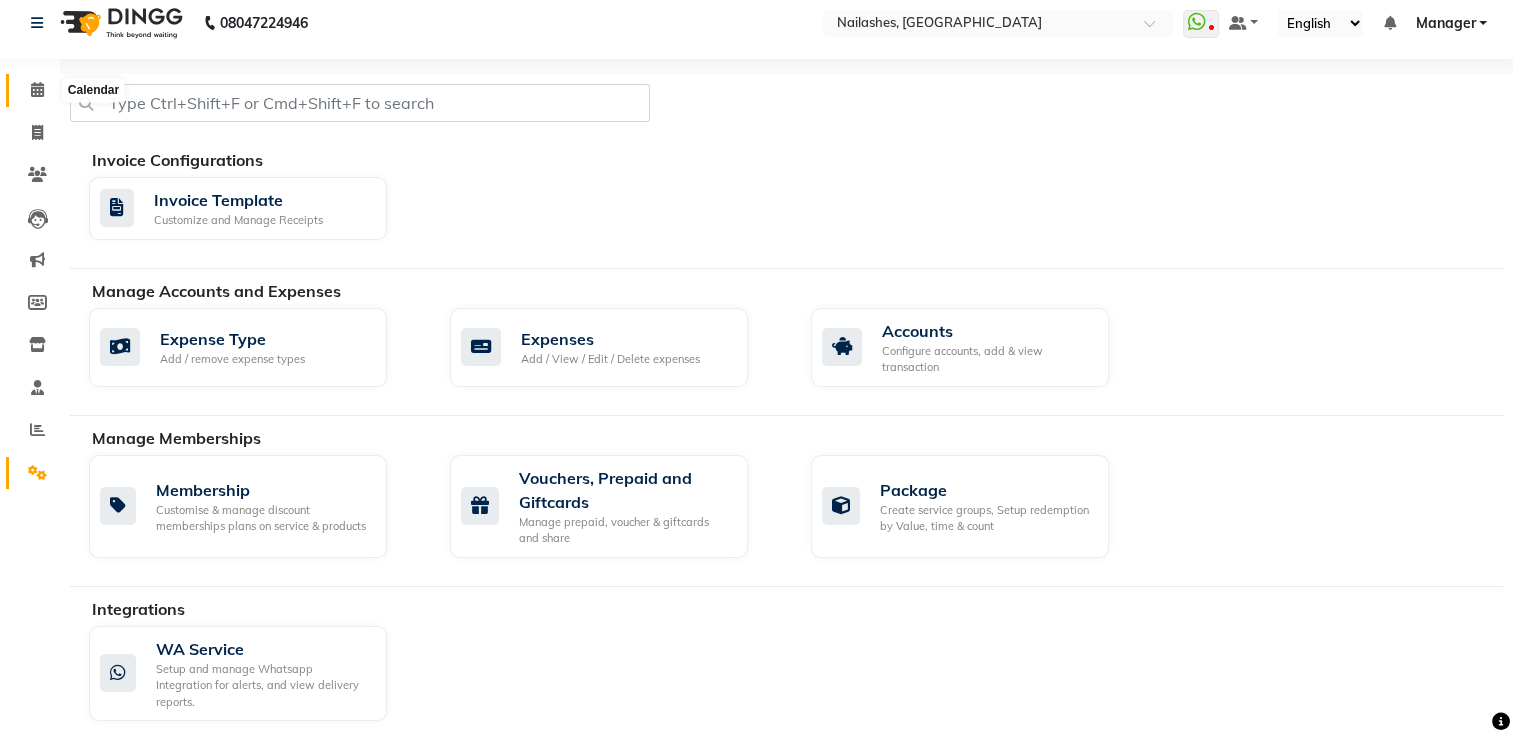 click 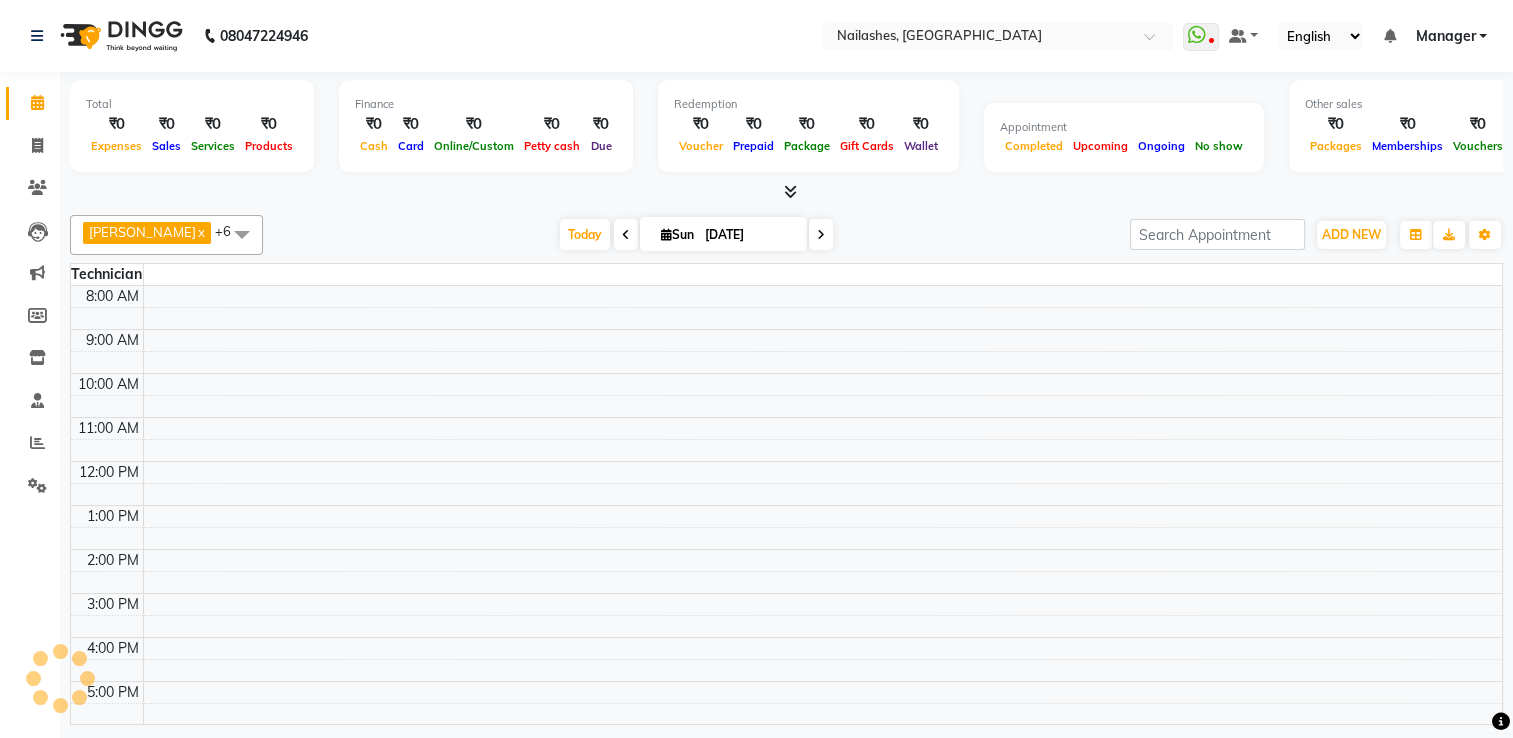 scroll, scrollTop: 0, scrollLeft: 0, axis: both 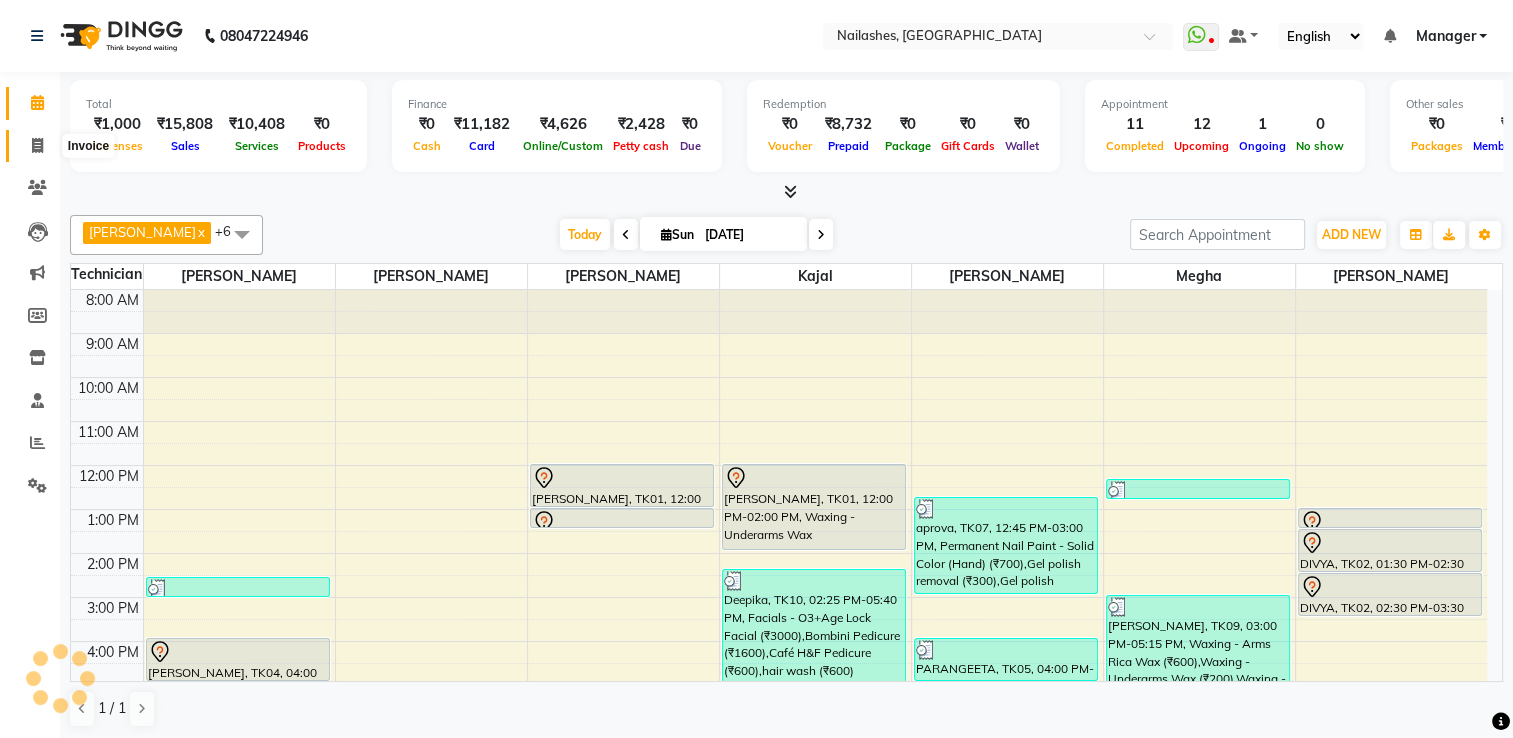 click 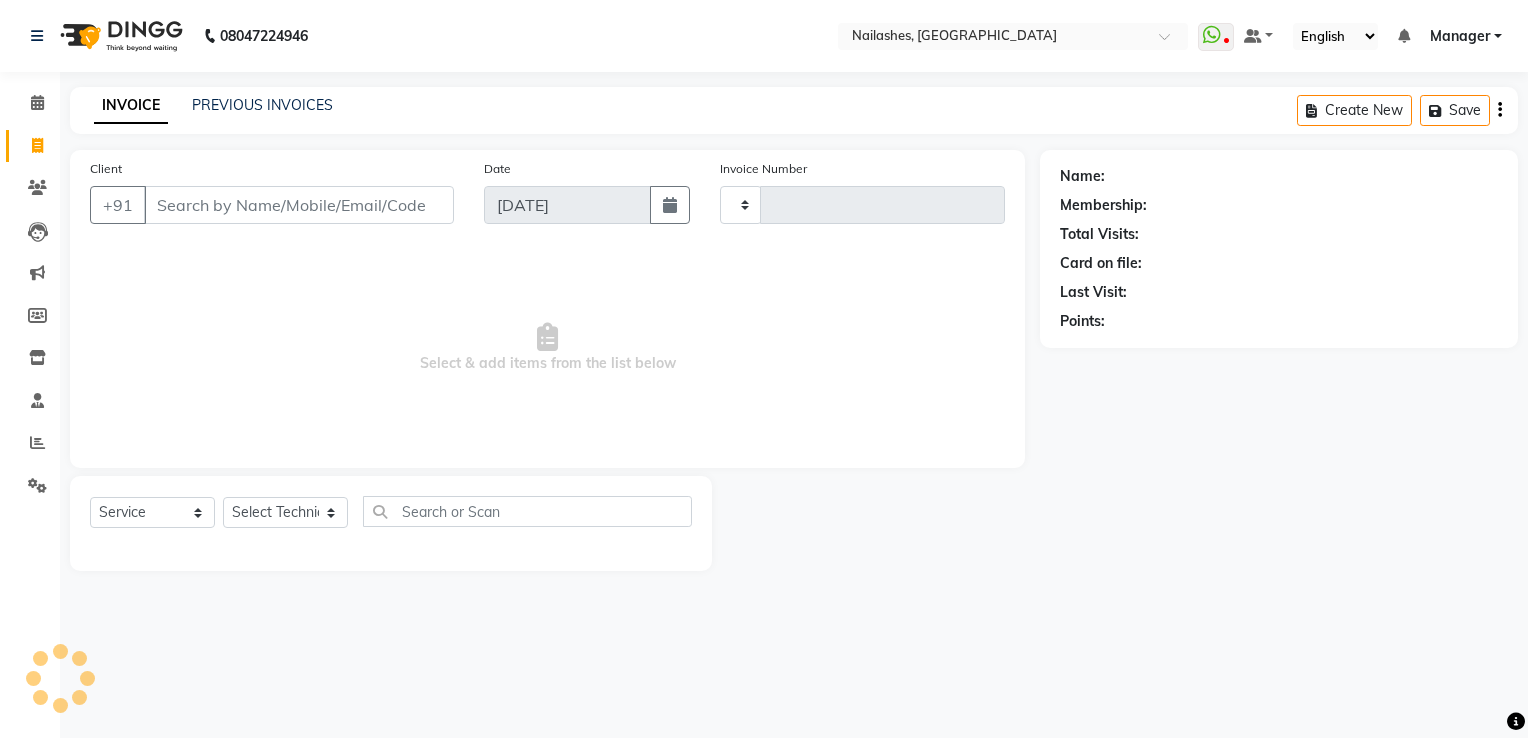 type on "1190" 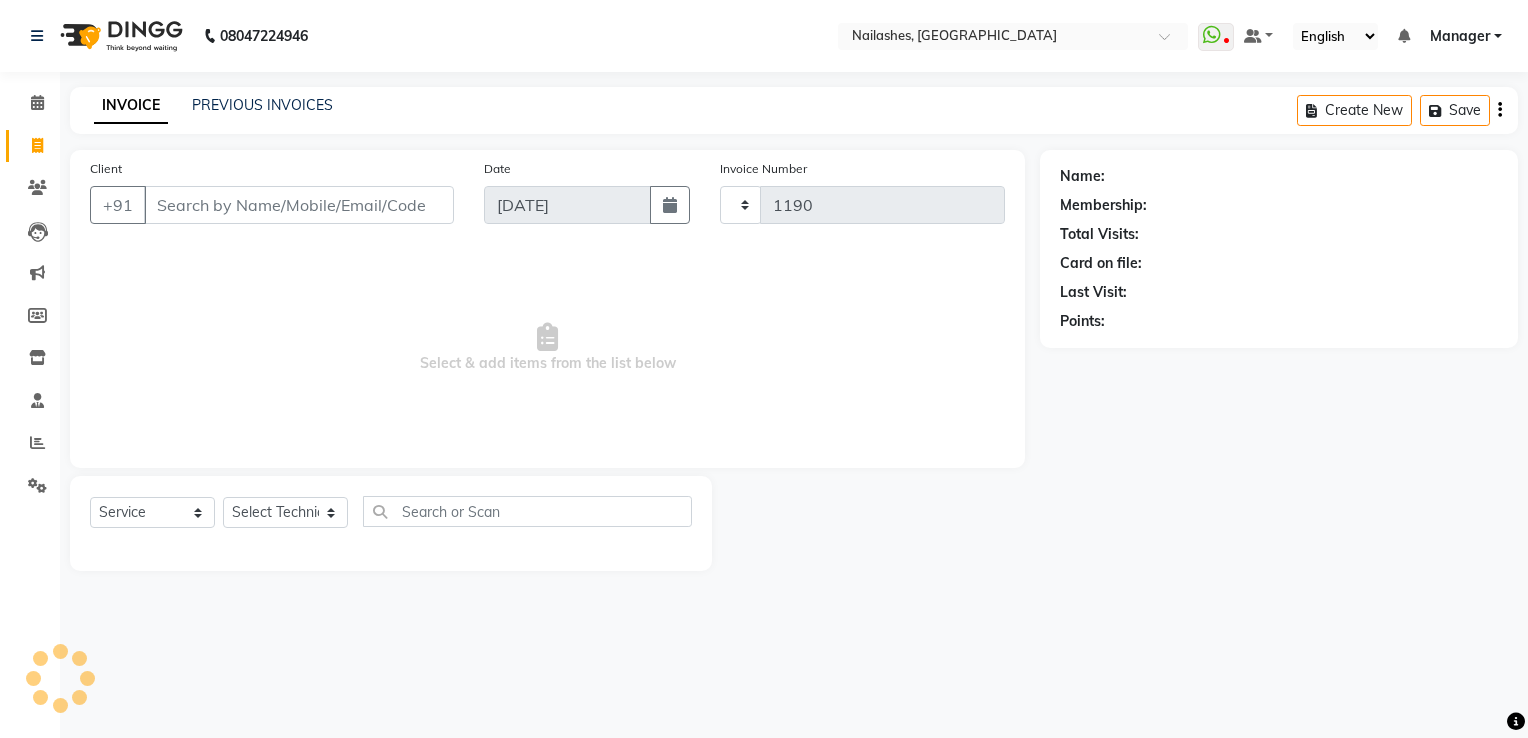 select on "6579" 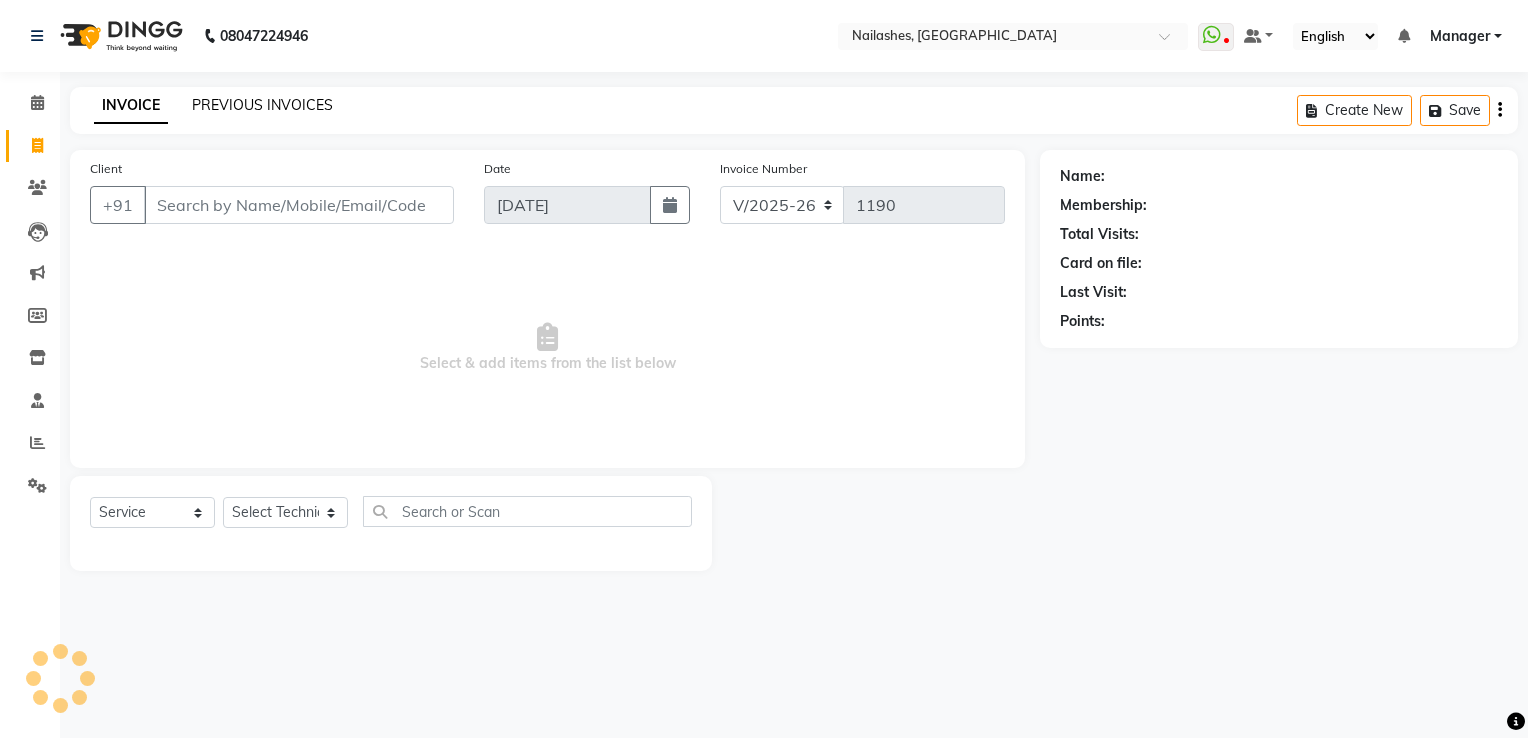 click on "PREVIOUS INVOICES" 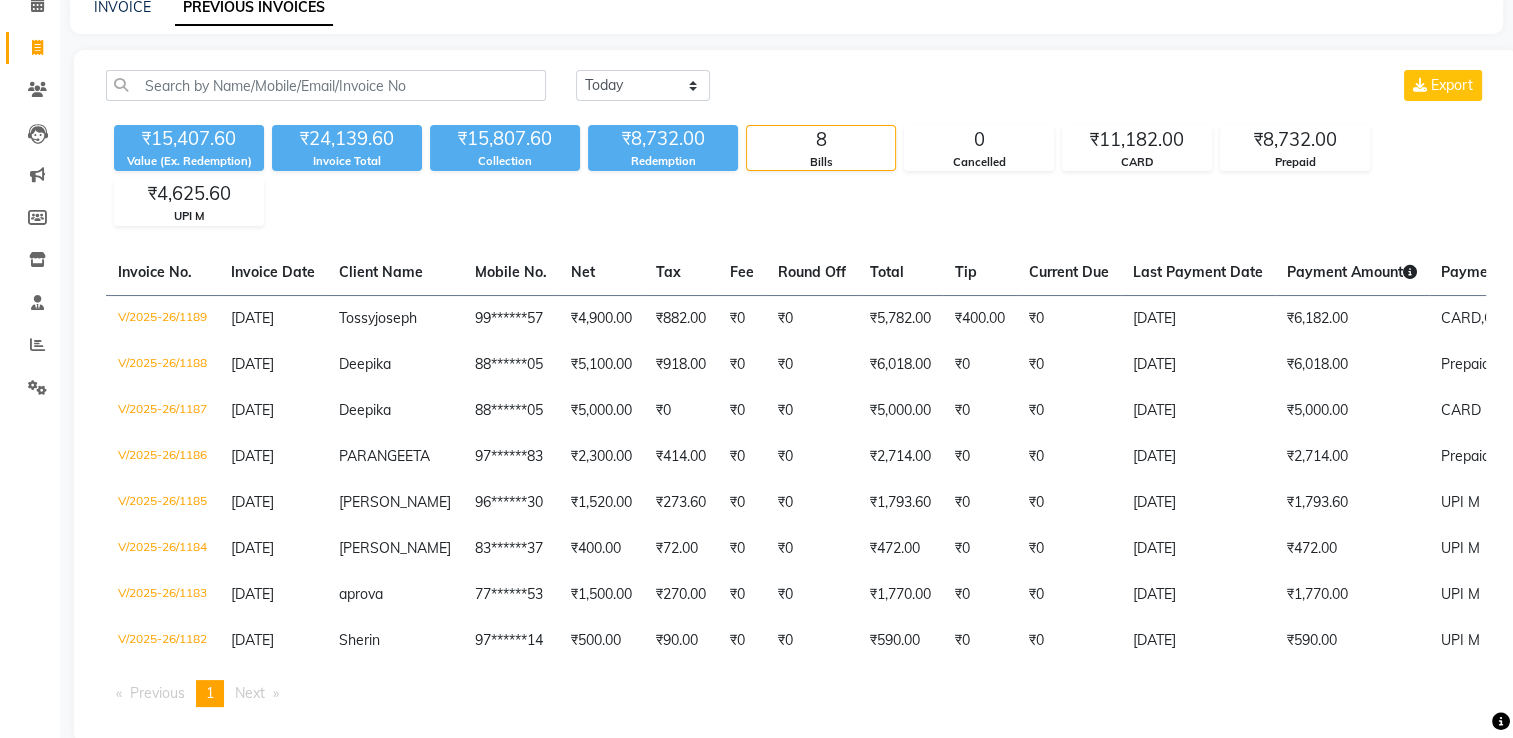 scroll, scrollTop: 0, scrollLeft: 0, axis: both 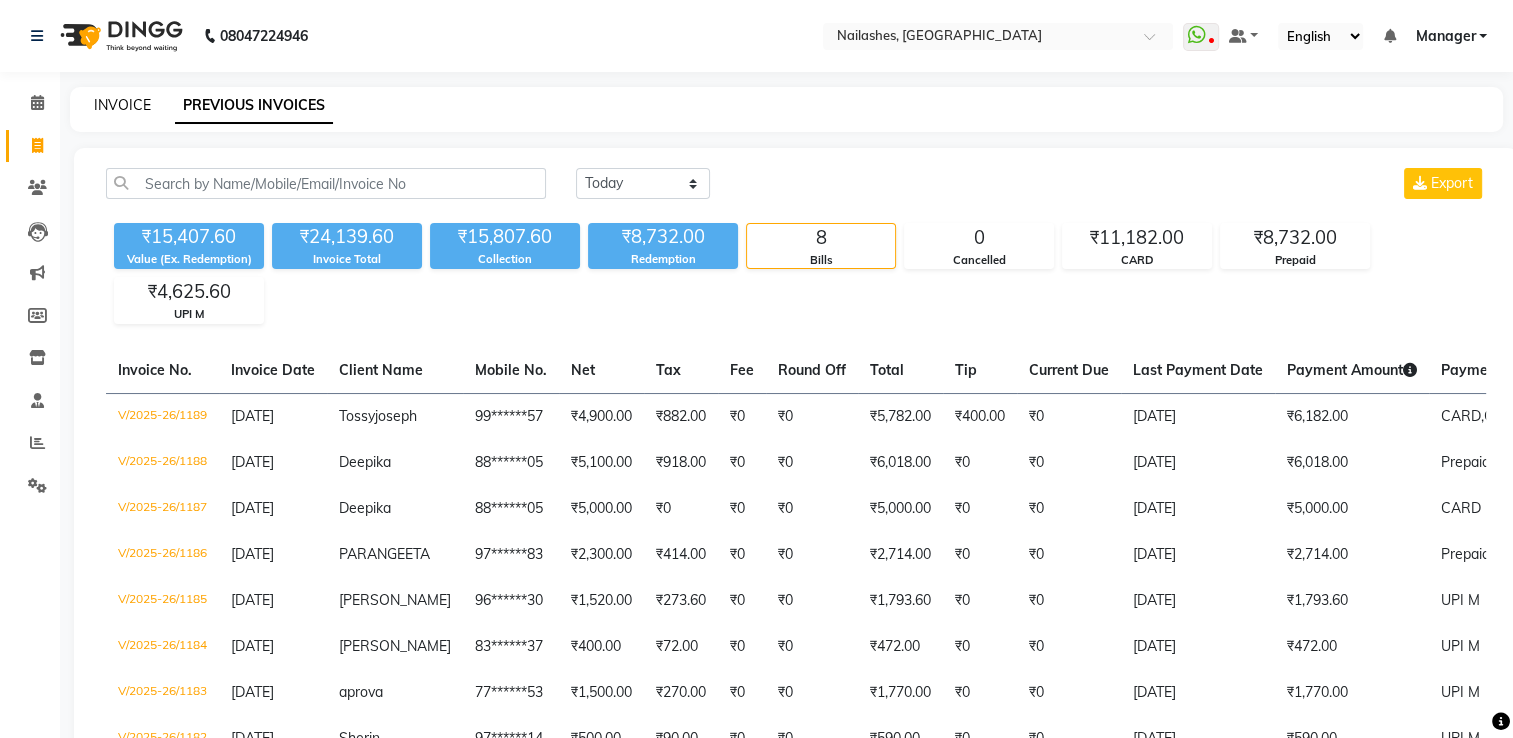 click on "INVOICE" 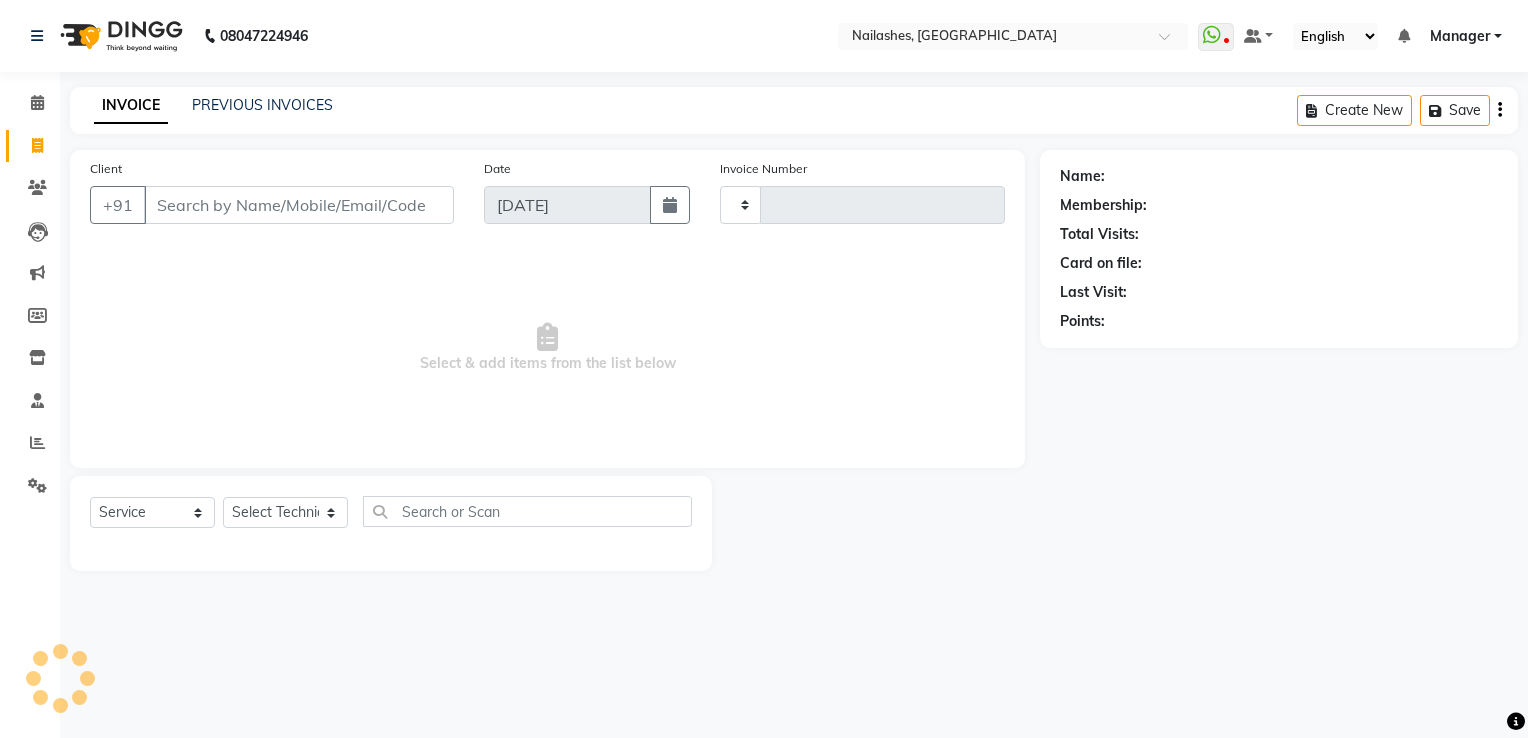 type on "1190" 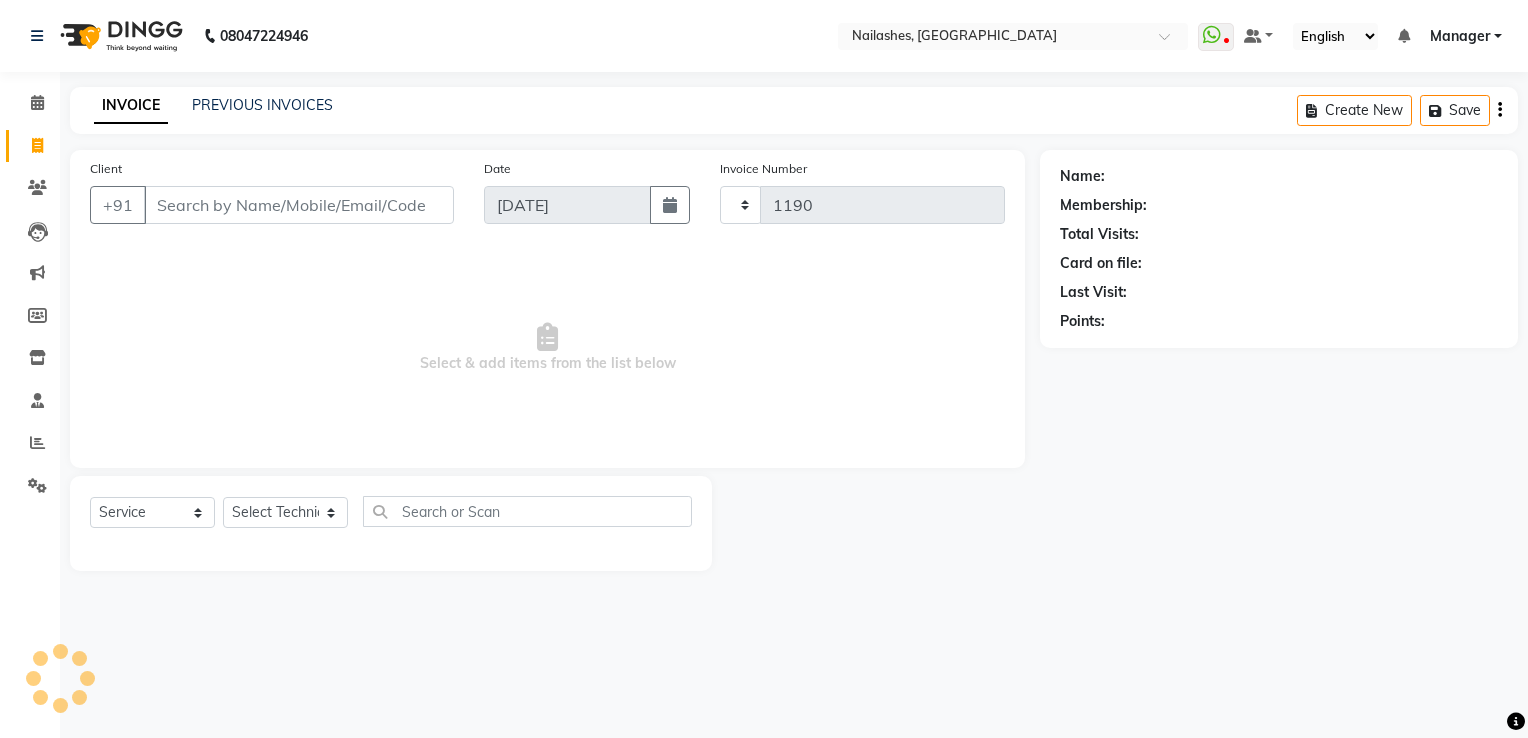 select on "6579" 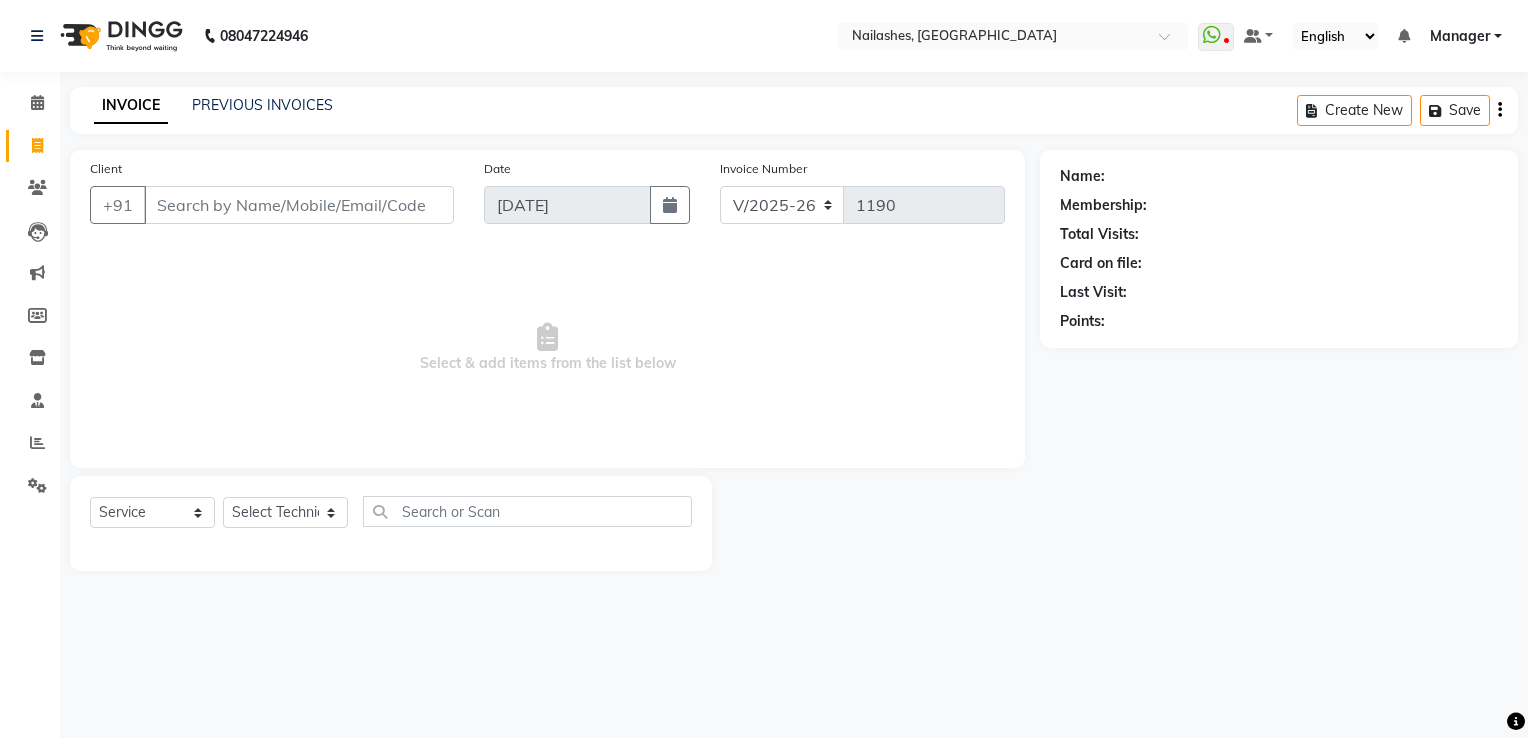 click on "Client" at bounding box center [299, 205] 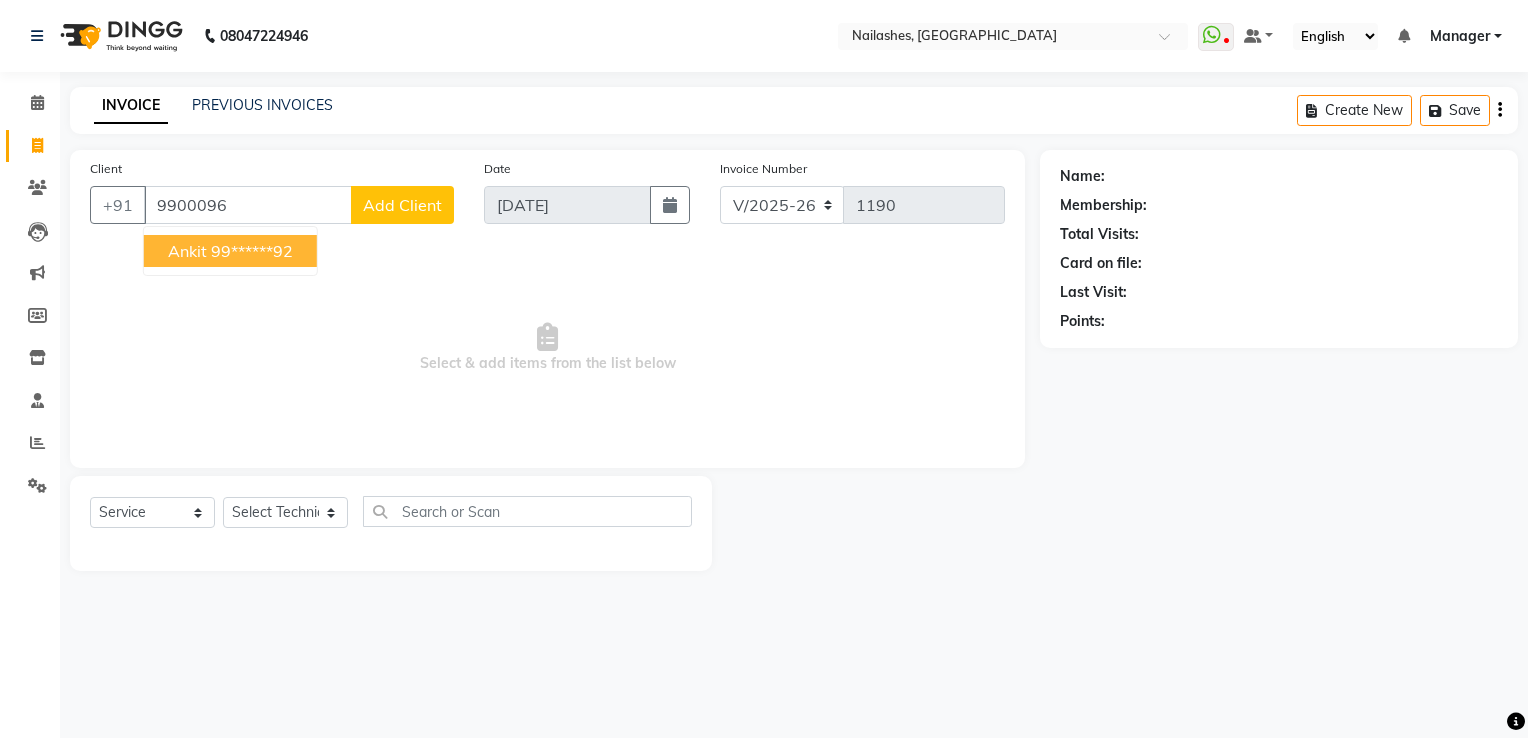 click on "ankit" at bounding box center (187, 251) 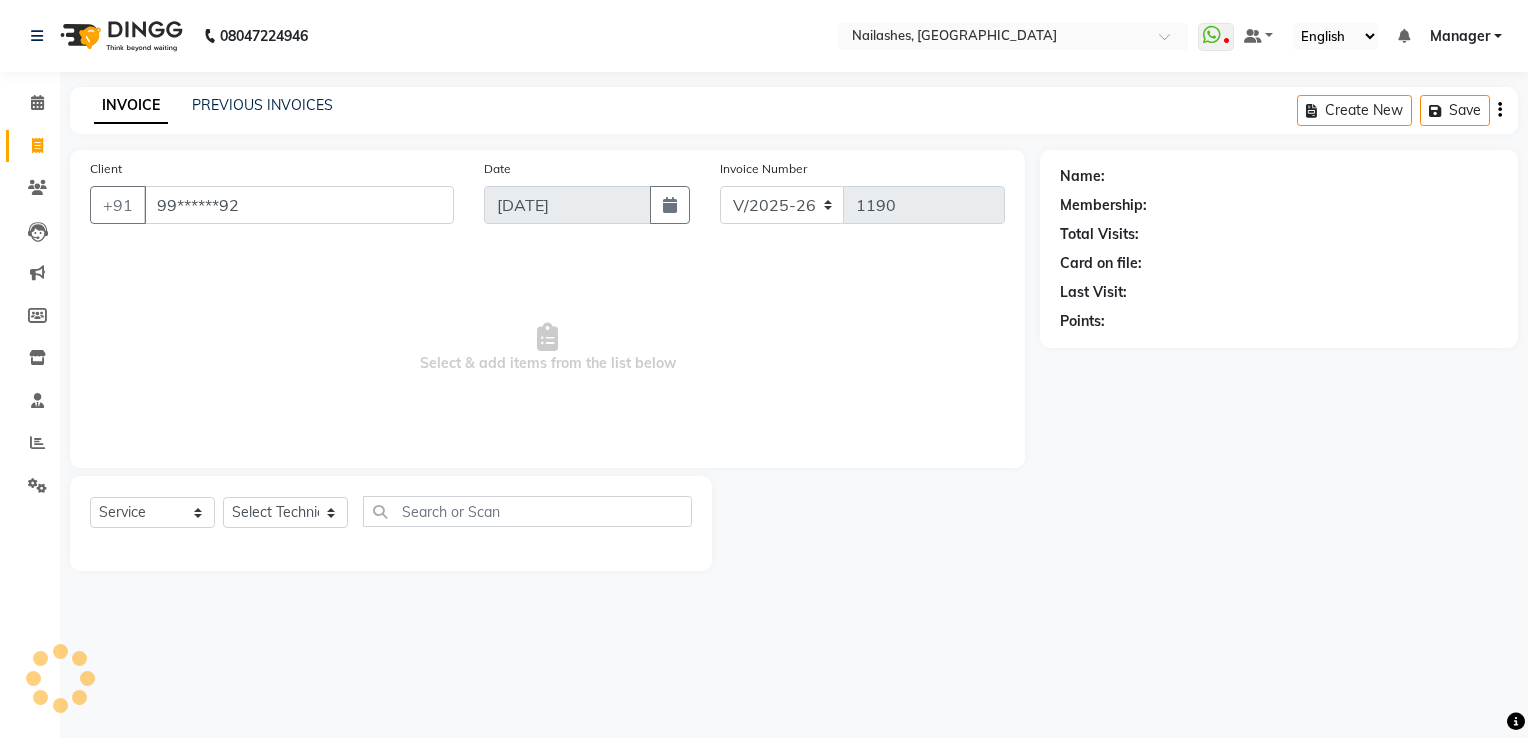 type on "99******92" 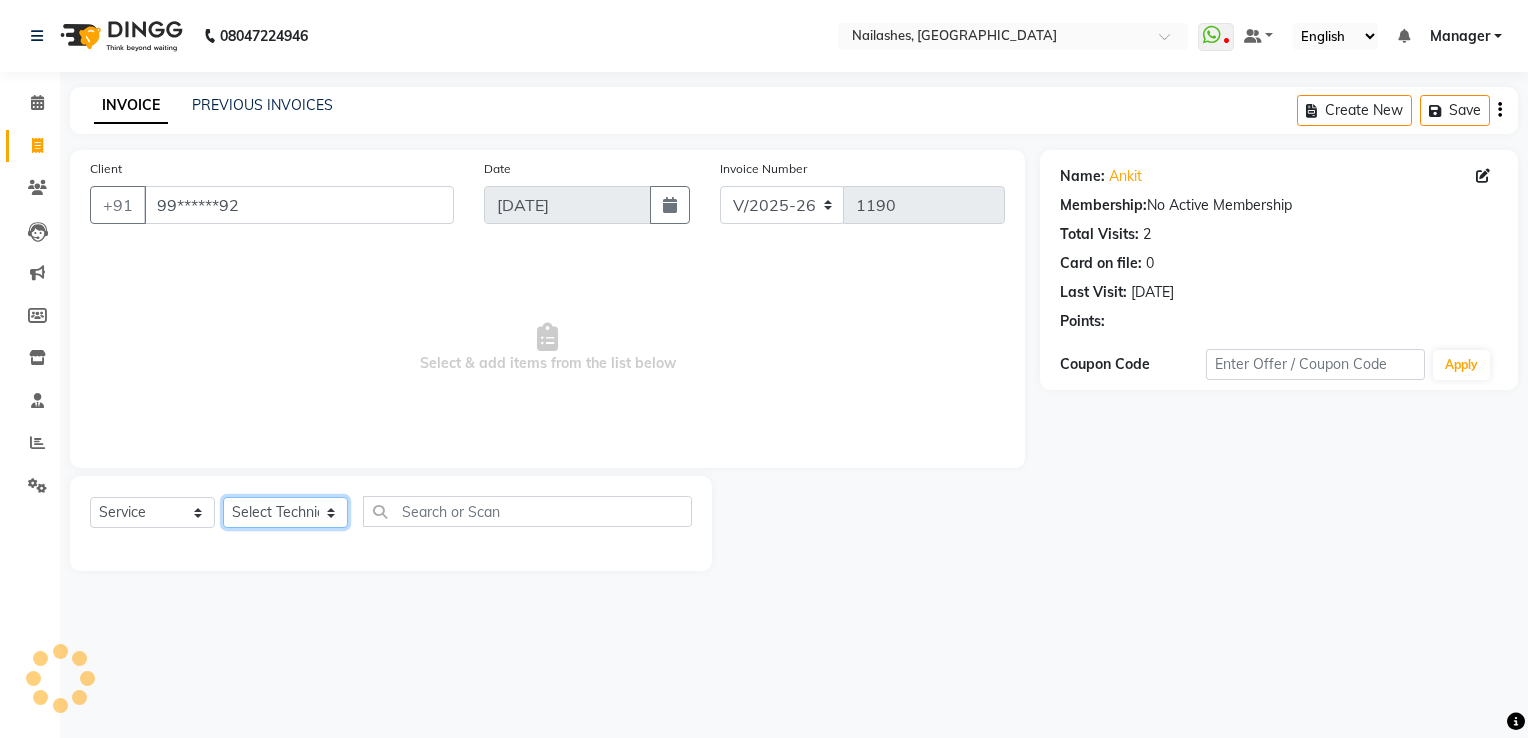 click on "Select Technician AMGHA ARISH [PERSON_NAME] [PERSON_NAME] [PERSON_NAME] [PERSON_NAME] kupu Manager [PERSON_NAME] Owner [PERSON_NAME] [PERSON_NAME]" 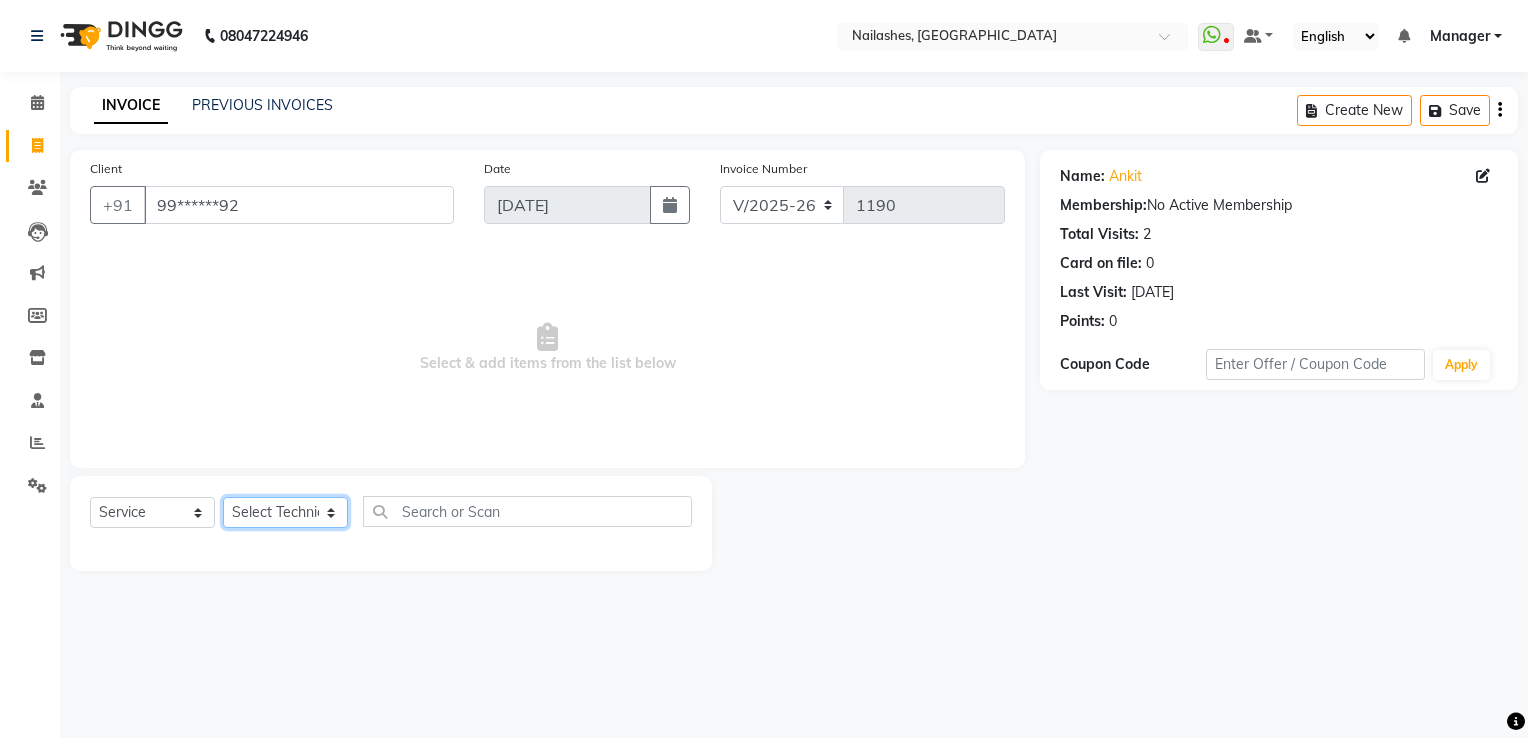 select on "68736" 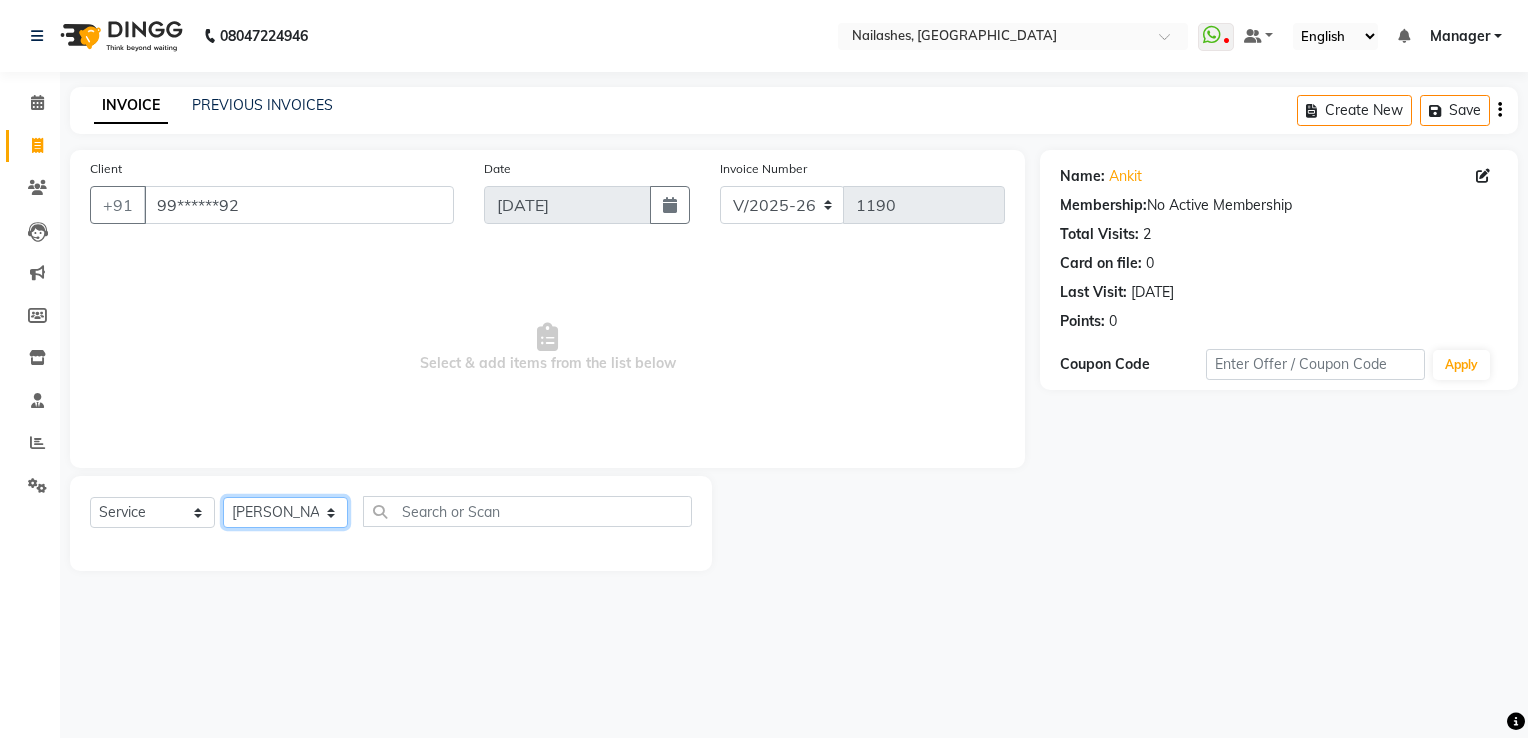 click on "Select Technician AMGHA ARISH [PERSON_NAME] [PERSON_NAME] [PERSON_NAME] [PERSON_NAME] kupu Manager [PERSON_NAME] Owner [PERSON_NAME] [PERSON_NAME]" 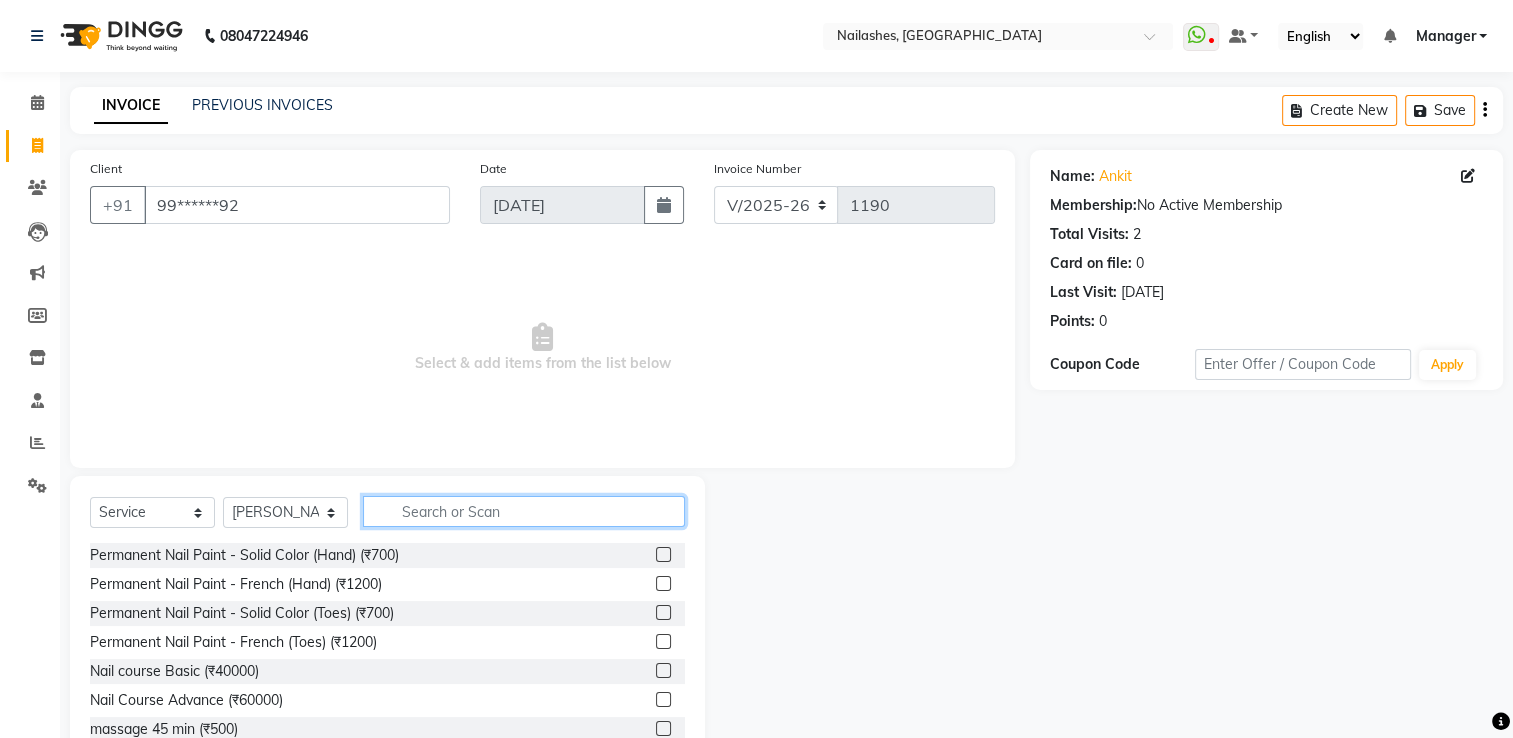 click 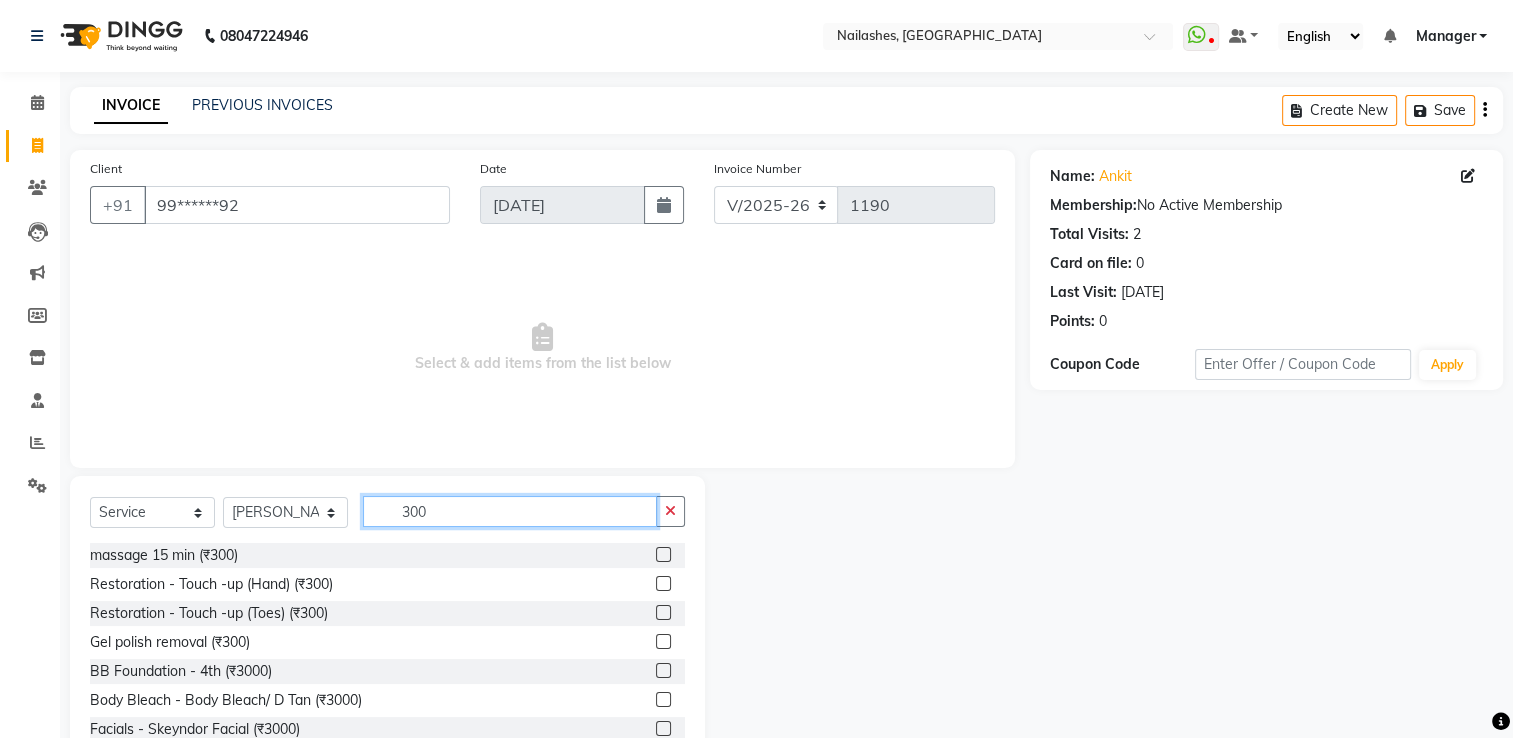 type on "300" 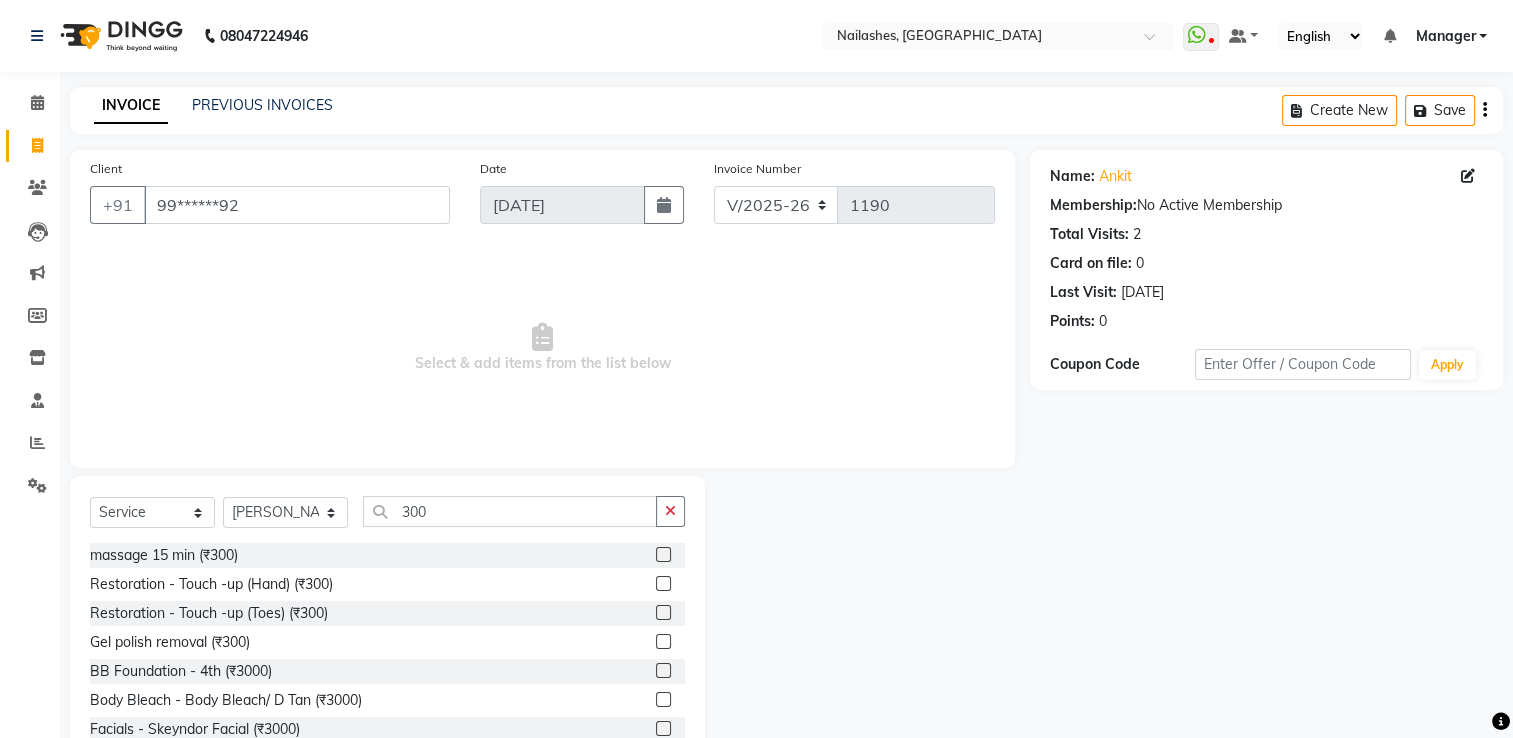 click 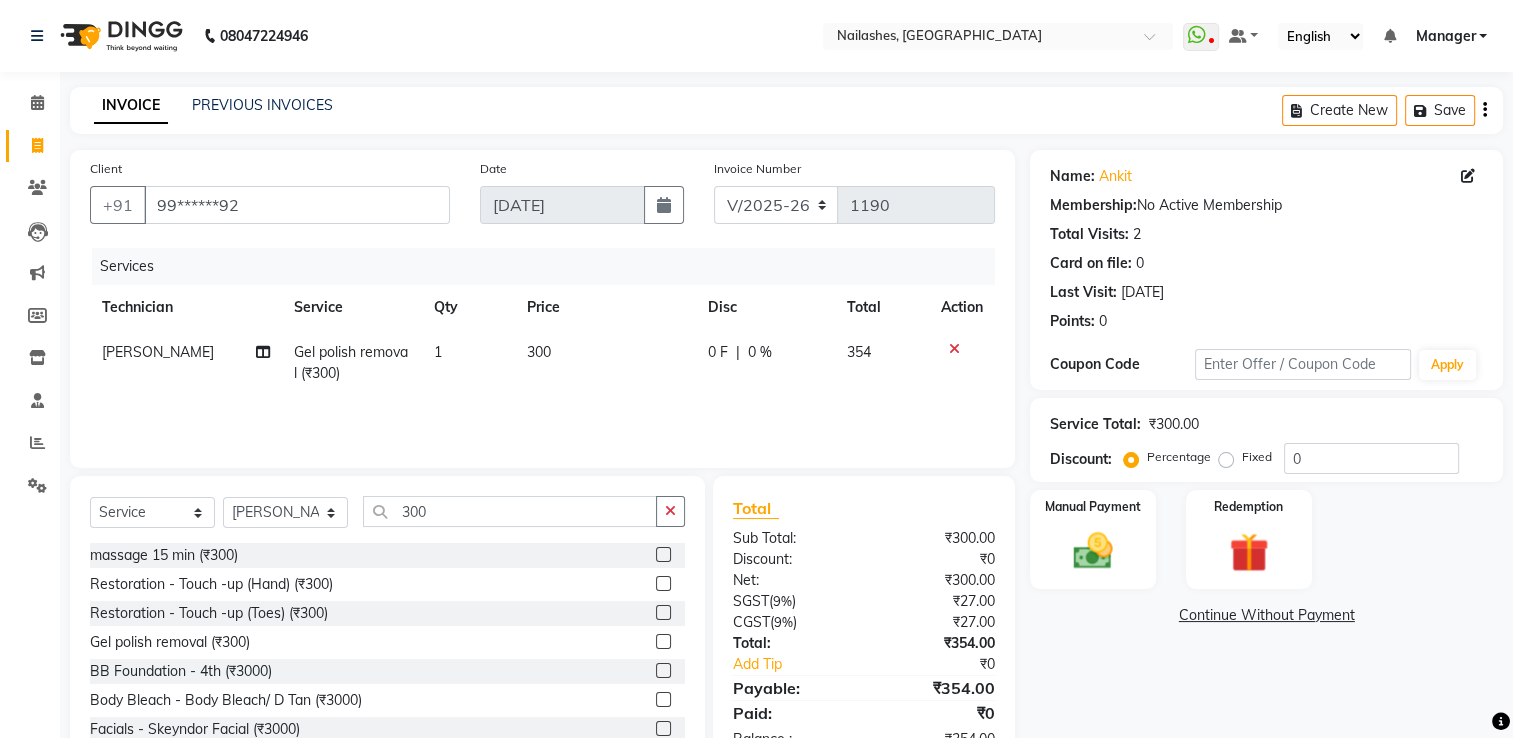 click 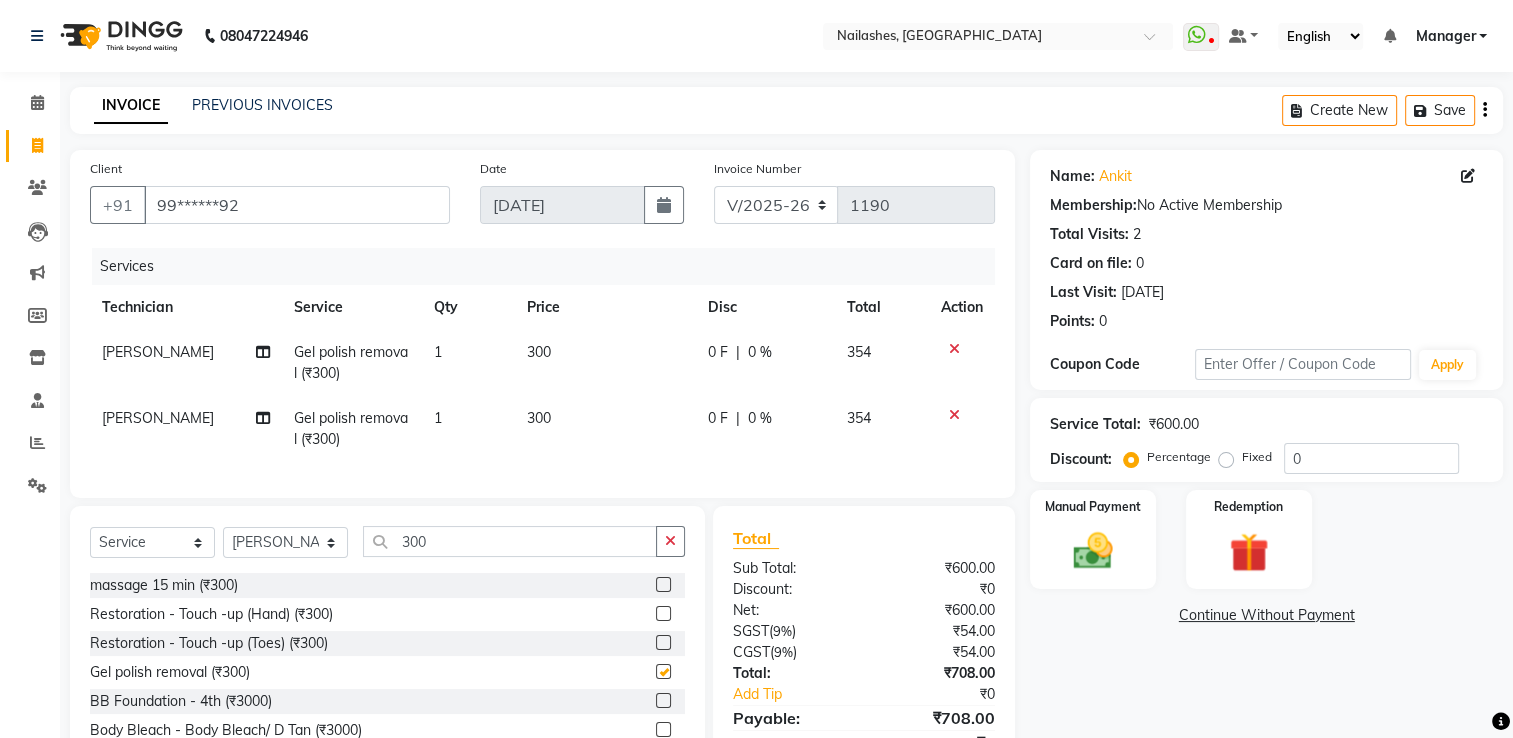 checkbox on "false" 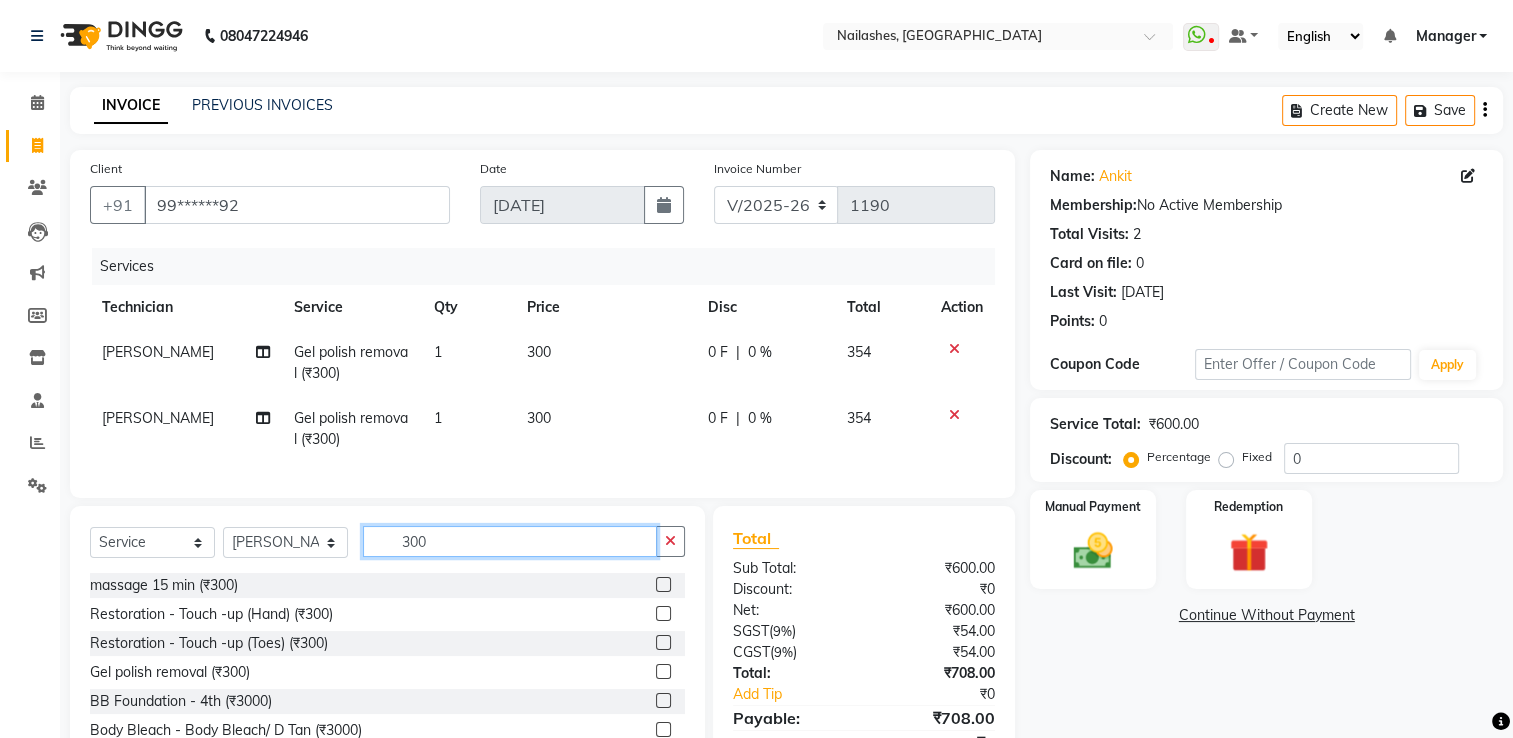 click on "300" 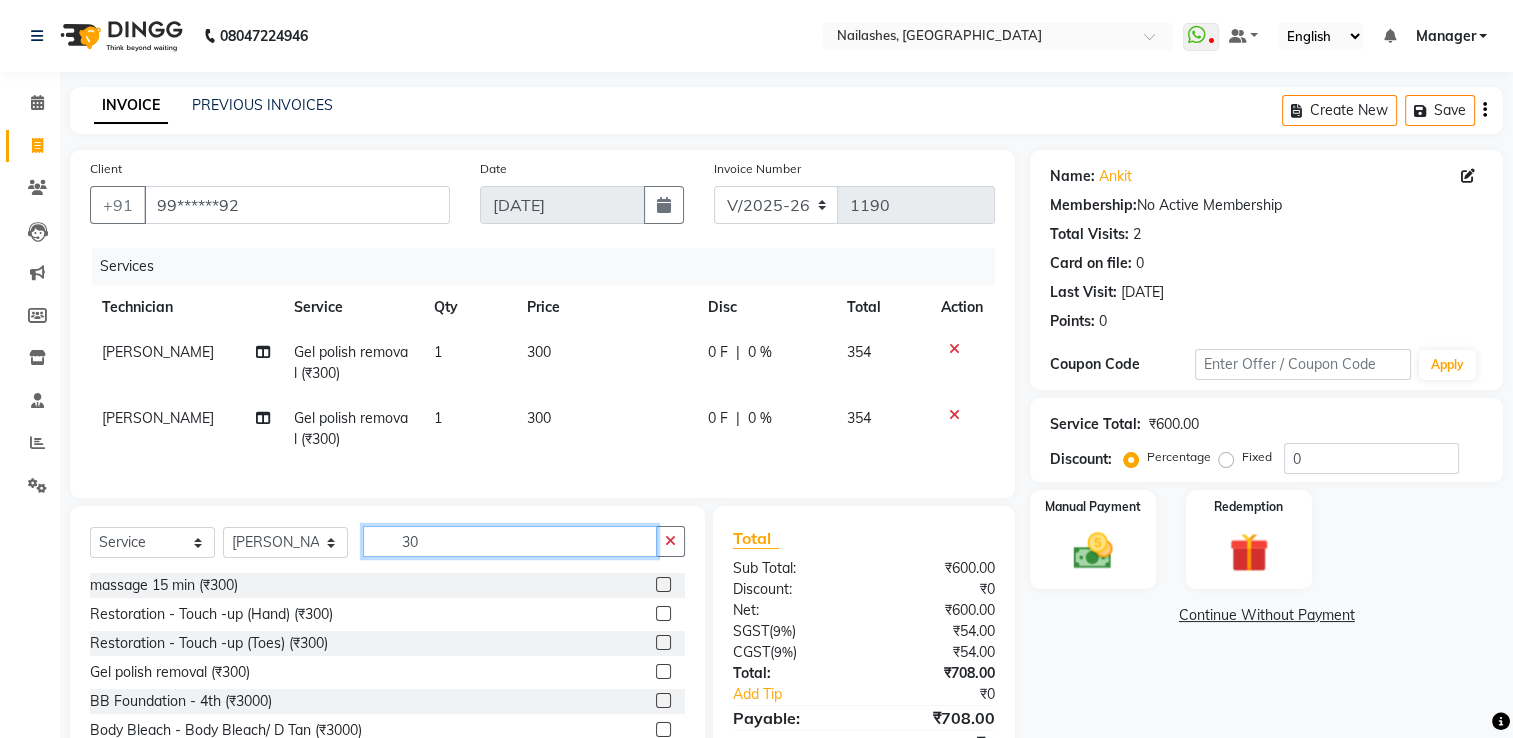 type on "3" 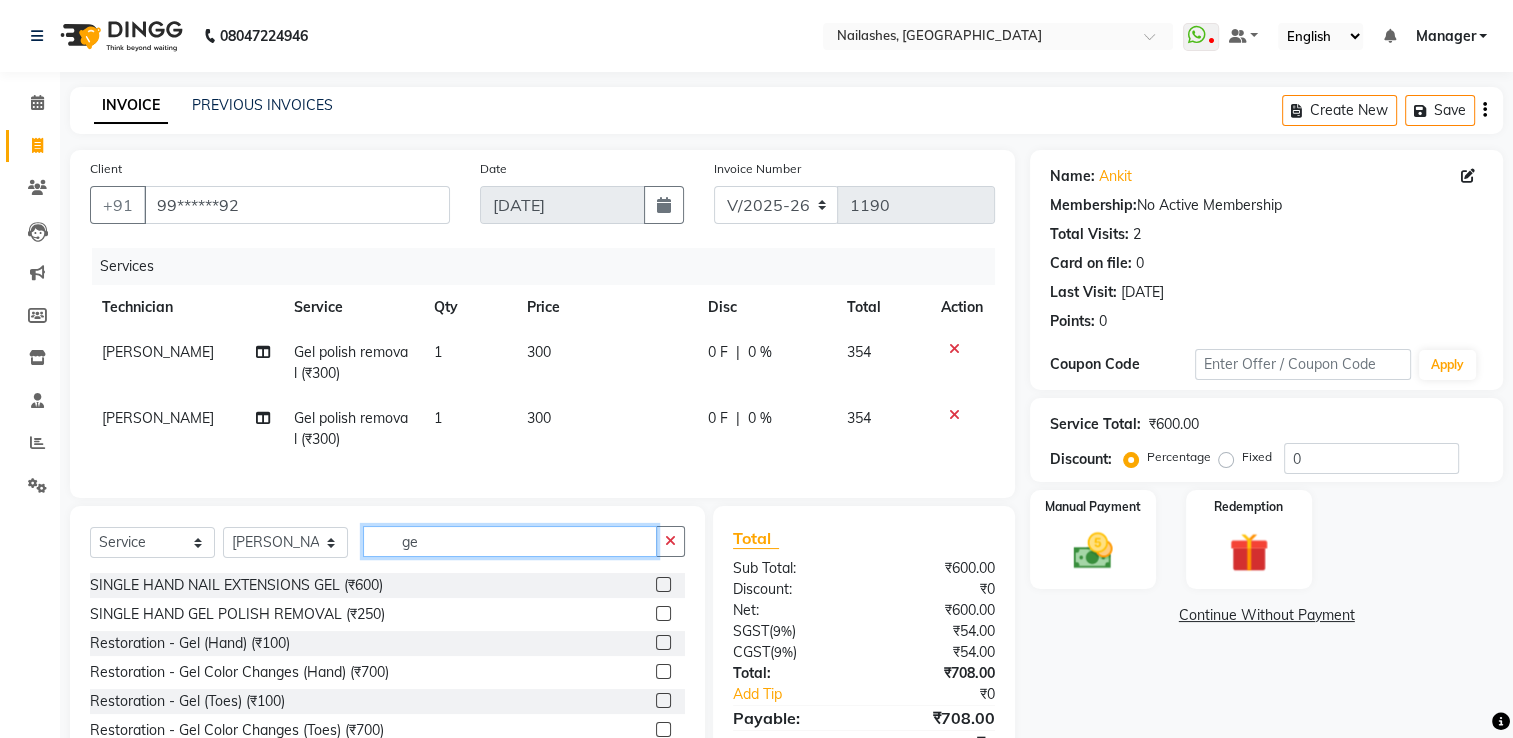 type on "g" 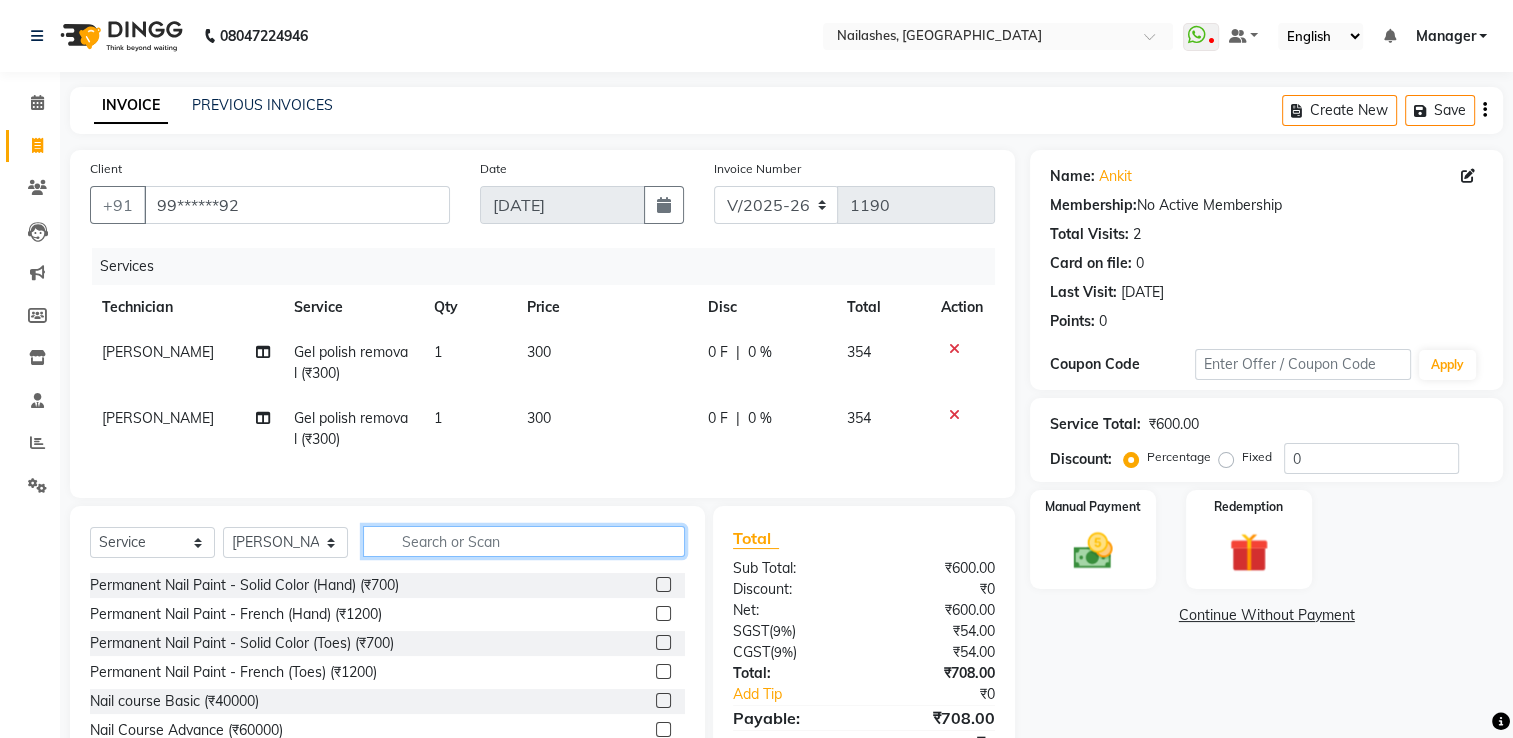 type 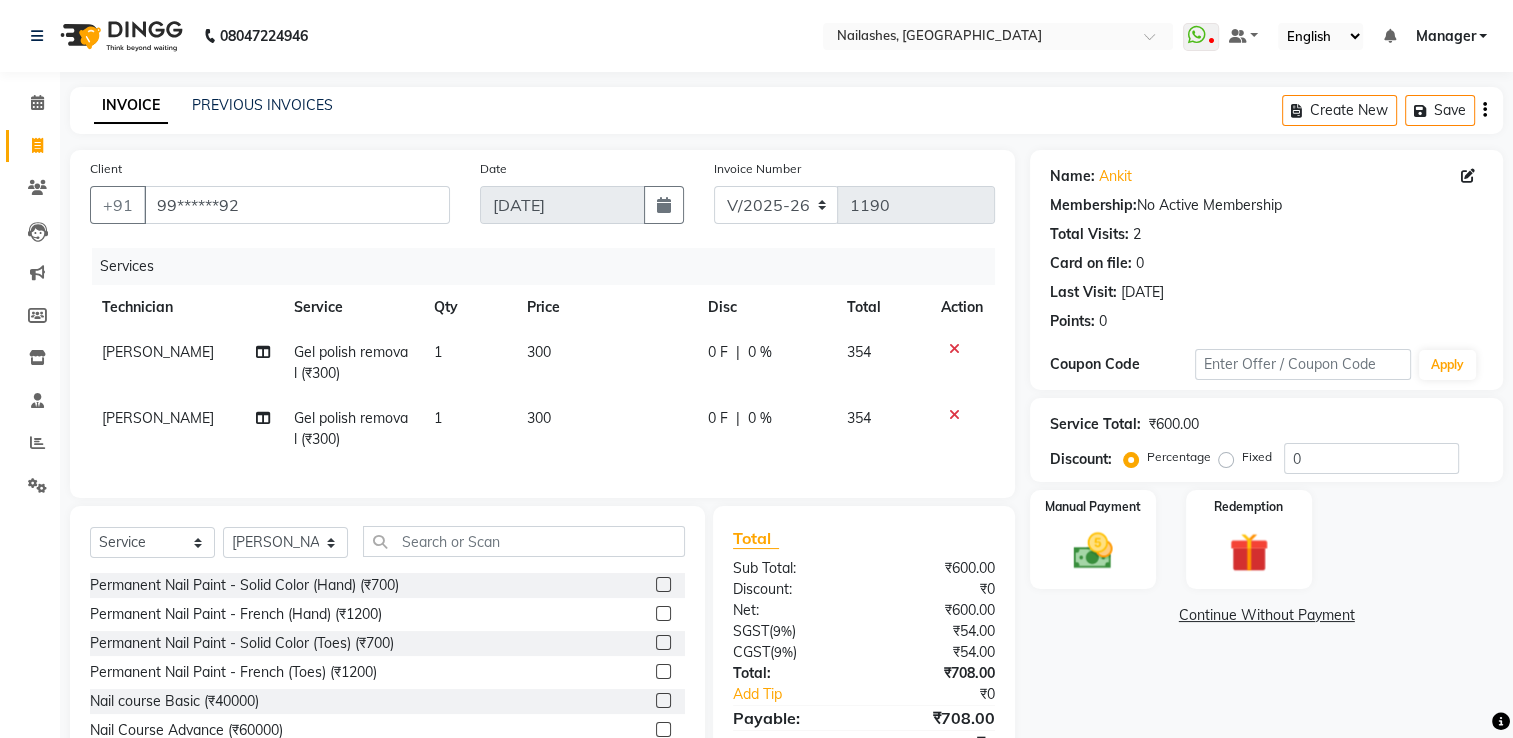 click 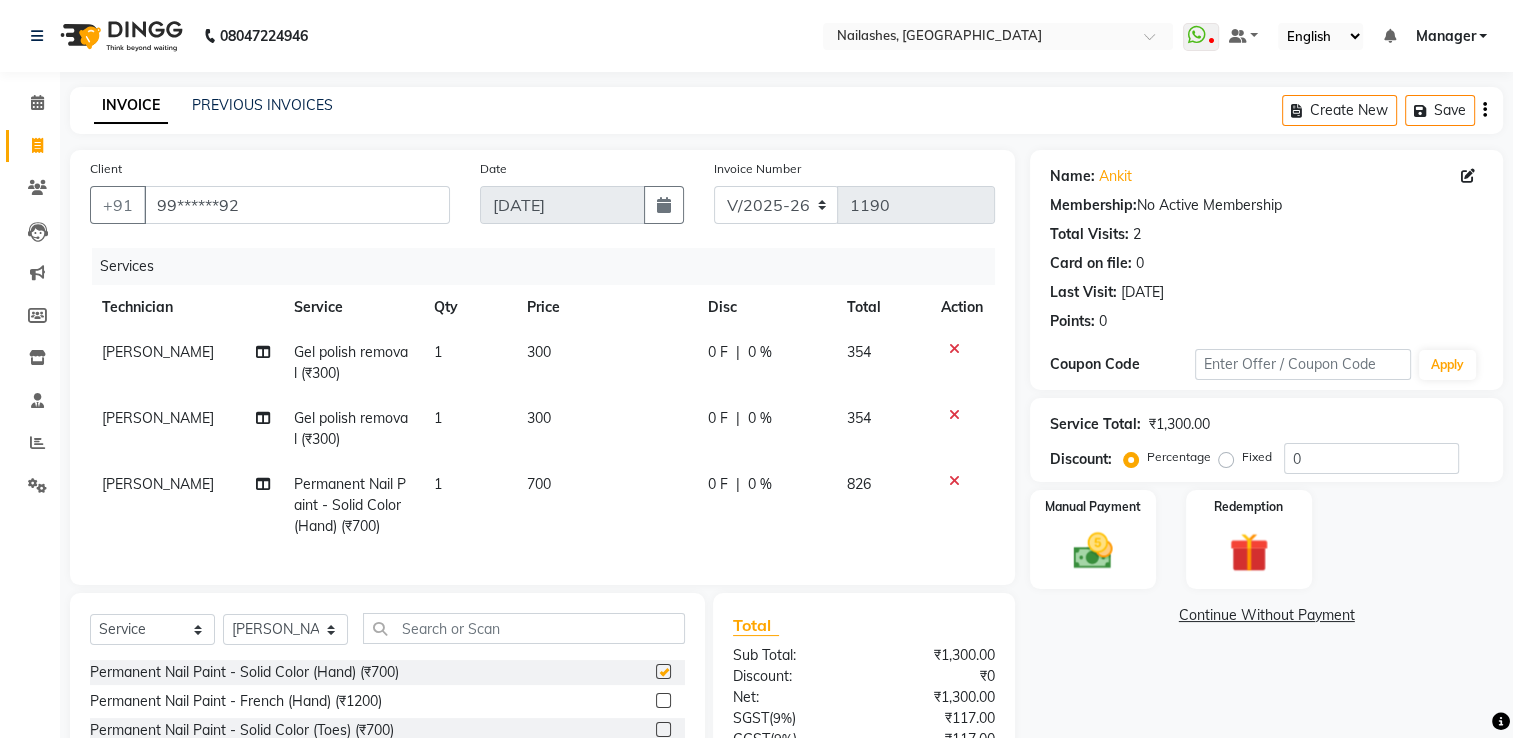 checkbox on "false" 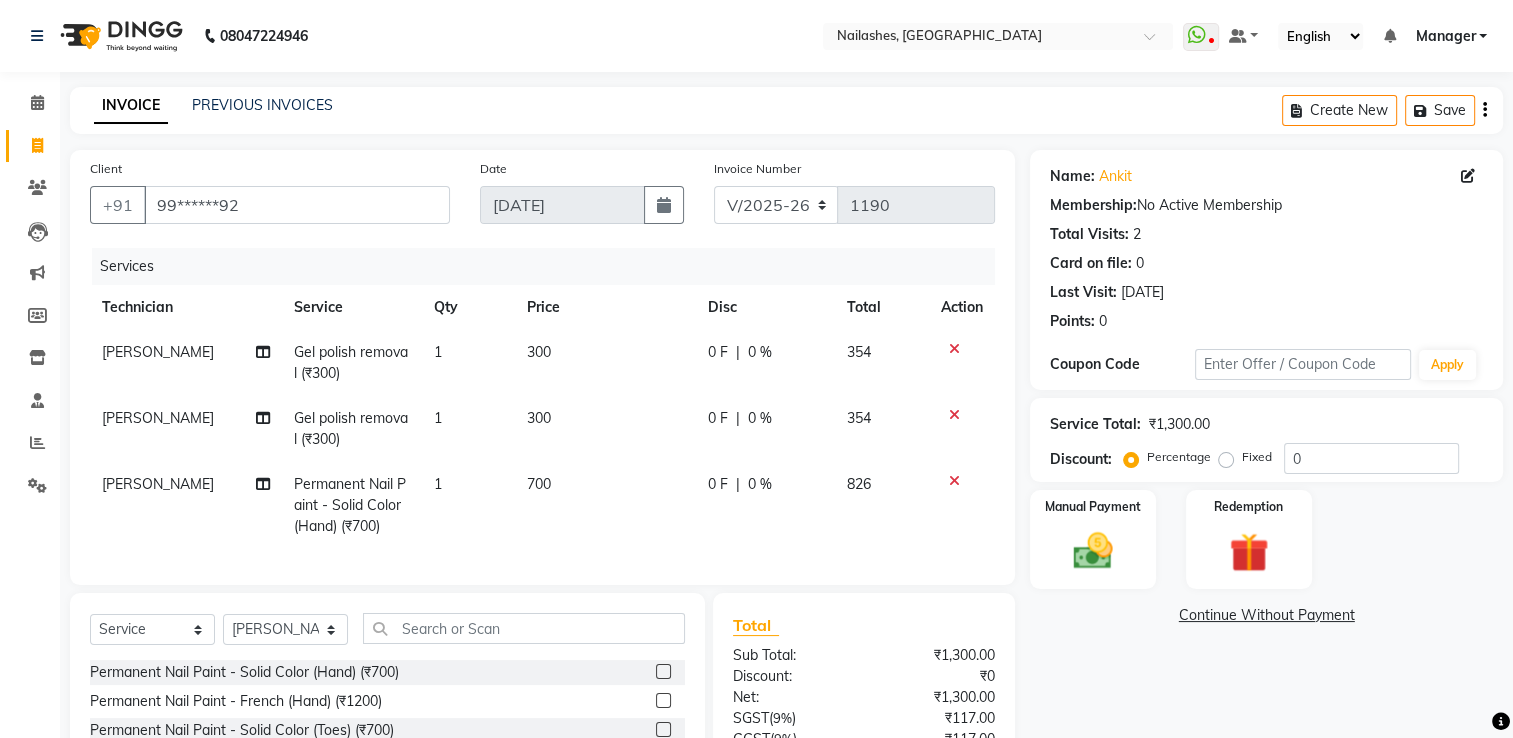 click on "Select  Service  Product  Membership  Package Voucher Prepaid Gift Card  Select Technician AMGHA ARISH Arvind chandu Dipen Gulafshan John Kajal kelly kupu Manager megha Nirjala Owner pankaj PARE SHAR MOHAMAND shradha Permanent Nail Paint - Solid Color (Hand) (₹700)  Permanent Nail Paint - French (Hand) (₹1200)  Permanent Nail Paint - Solid Color (Toes) (₹700)  Permanent Nail Paint - French (Toes) (₹1200)  Nail course Basic (₹40000)  Nail Course Advance (₹60000)  massage 45 min (₹500)  massage 15 min (₹300)  massage 30 min (₹400)  HAIR EXTENSIONS REMOVAL (₹50)  SINGLE  HAND  NAIL PAINT (₹400)  SINGLE HAND NAIL EXTENSIONS ACRYLIC (₹500)  SINGLE HAND NAIL EXTENSIONS GEL (₹600)  SINGLE HAND EXTENSIONS REMOVAL (₹250)  SINGLE HAND GEL POLISH REMOVAL (₹250)  HEAD MASSAGE WITH WASH (₹900)  NAILEXTENSINS POLISH (₹1356)  HAIR FALL TREATMENT (₹1500)  DANDRUFF TREATMENT (₹1500)  HAIR SPA (₹1250)  HAIR WASH BLOWDRY (₹850)  HYDRA FACIAL (₹5500)  D TAN HANDS (₹500)" 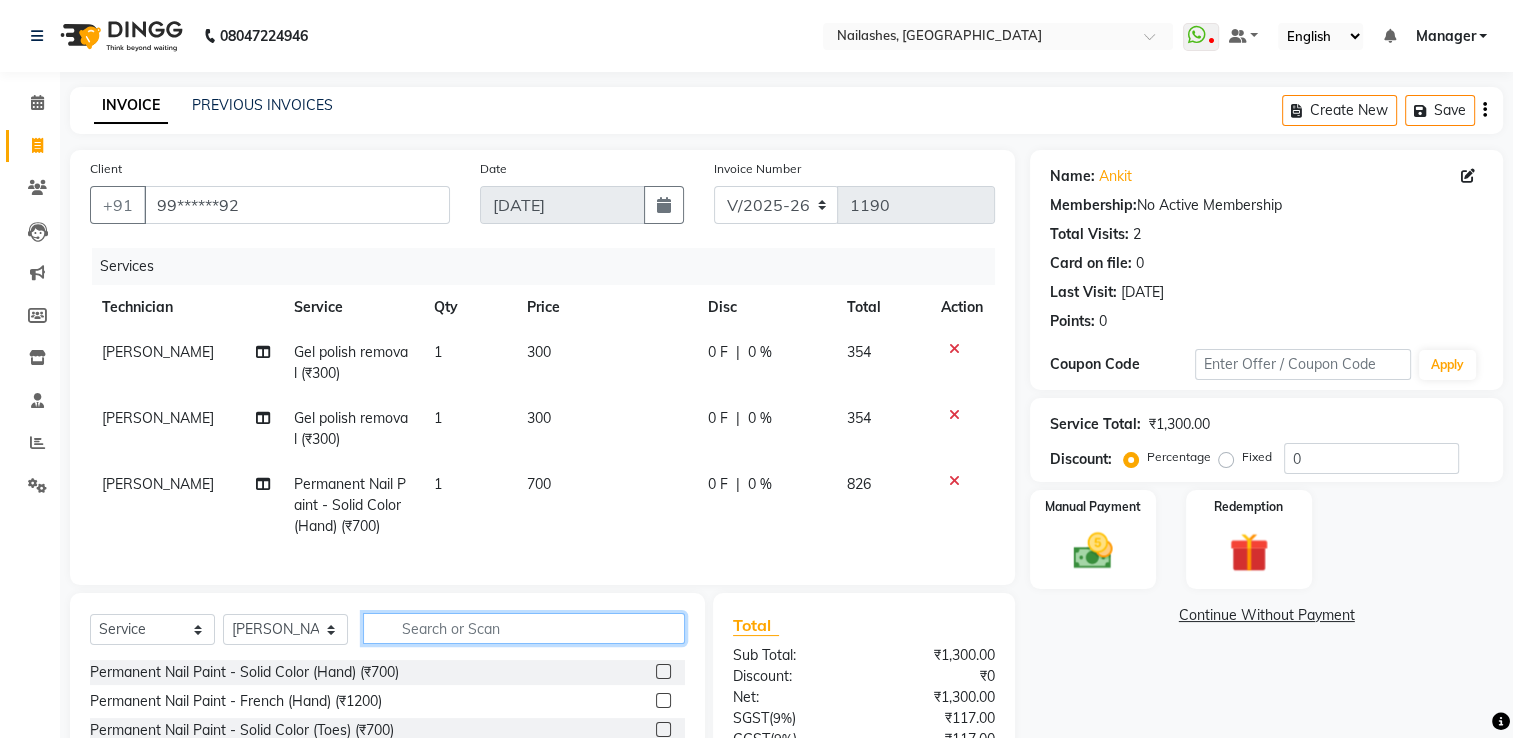click 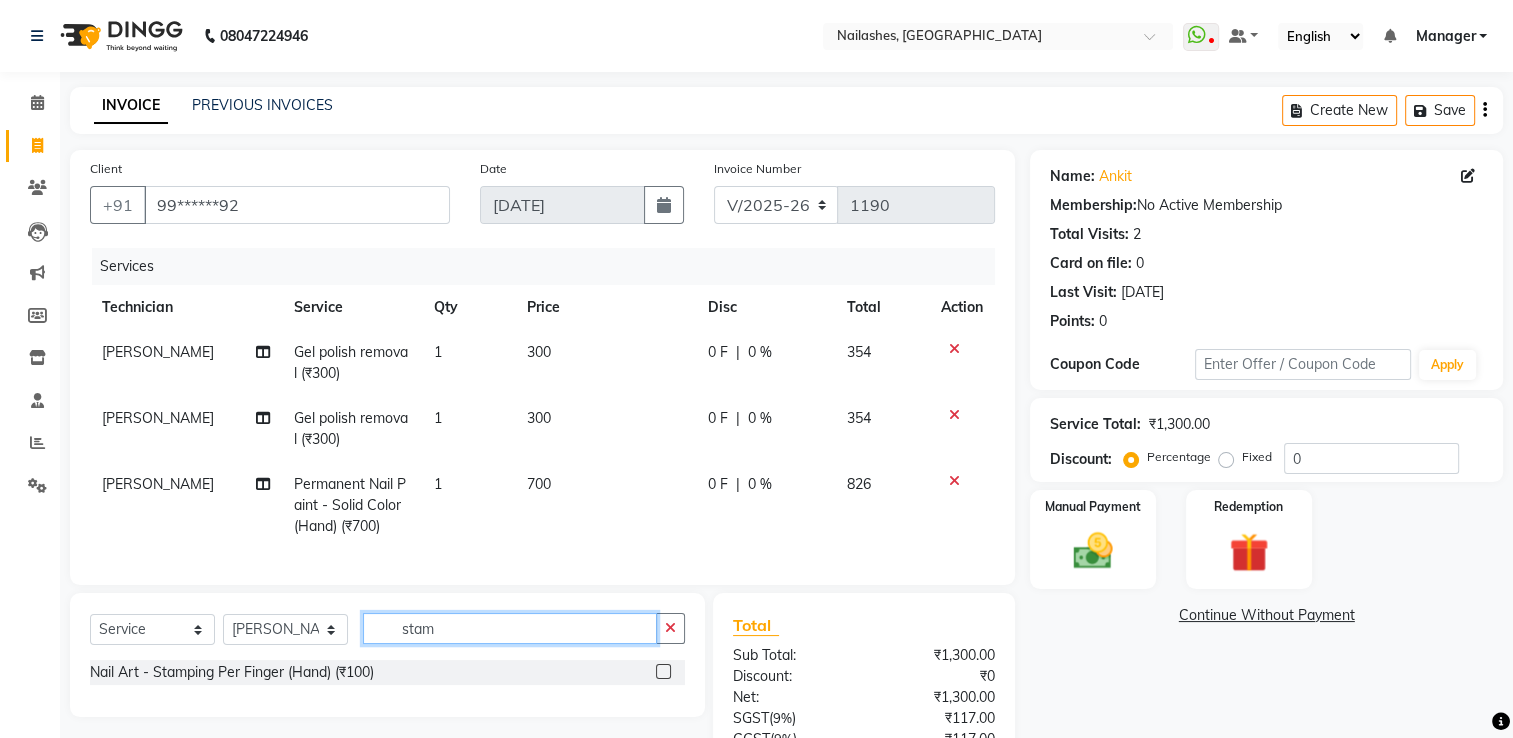 type on "stam" 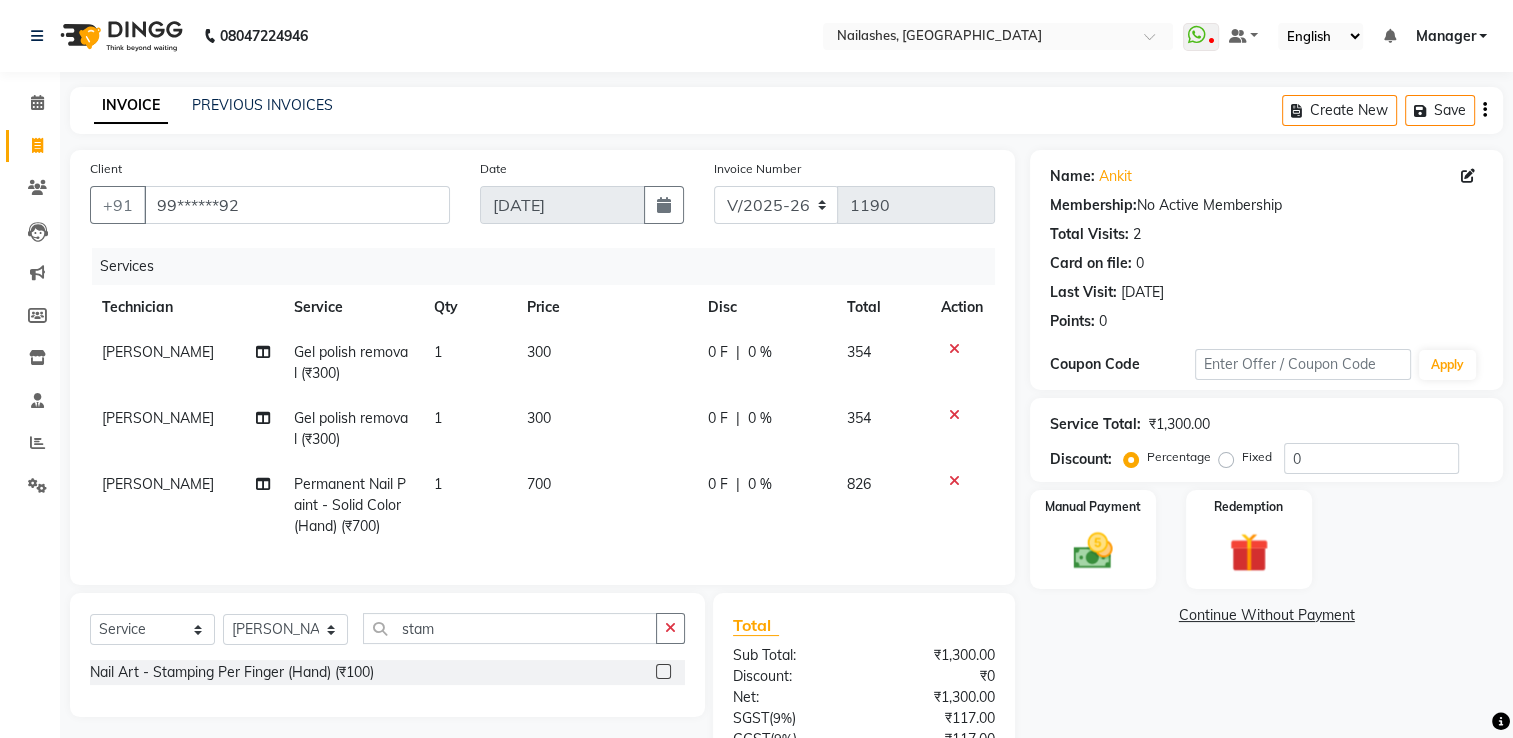click 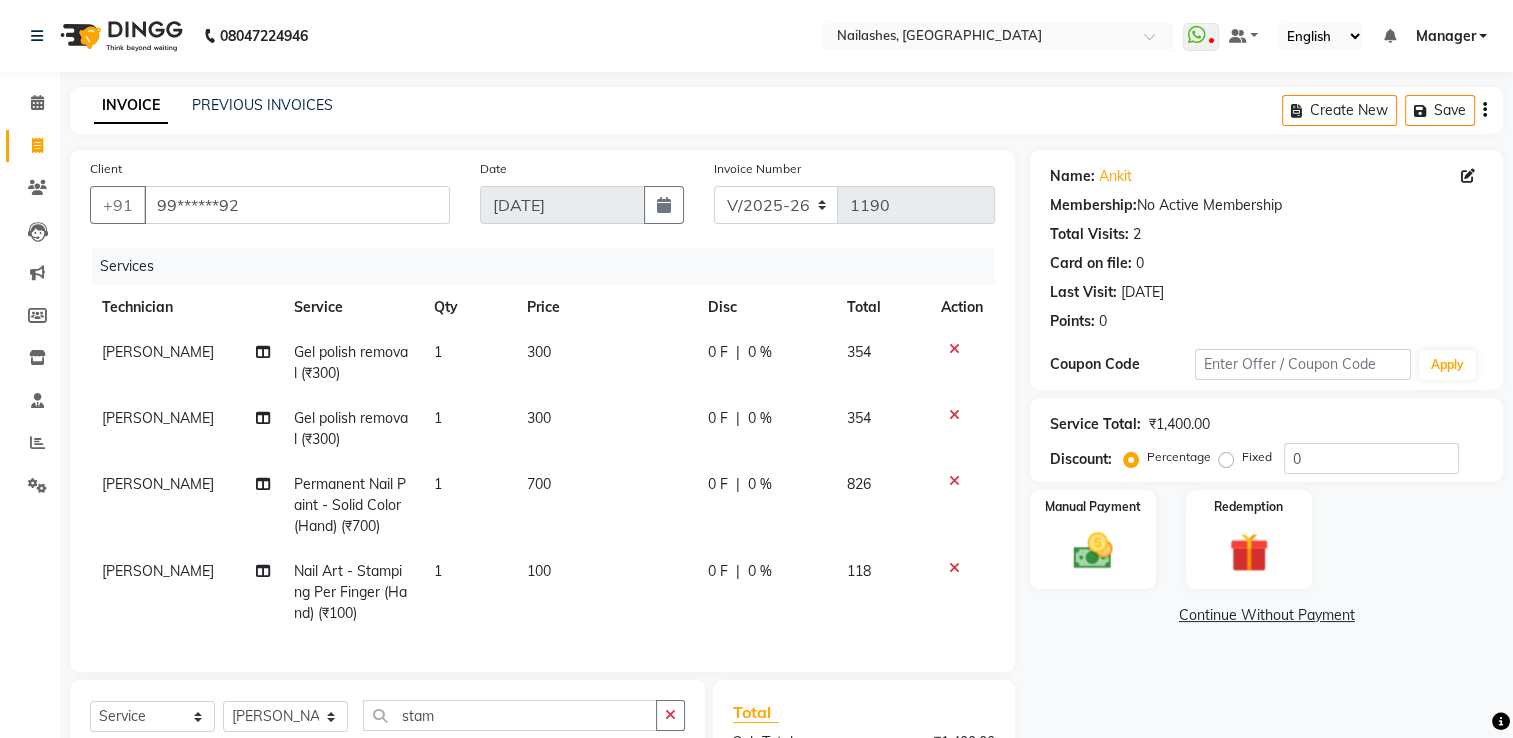 checkbox on "false" 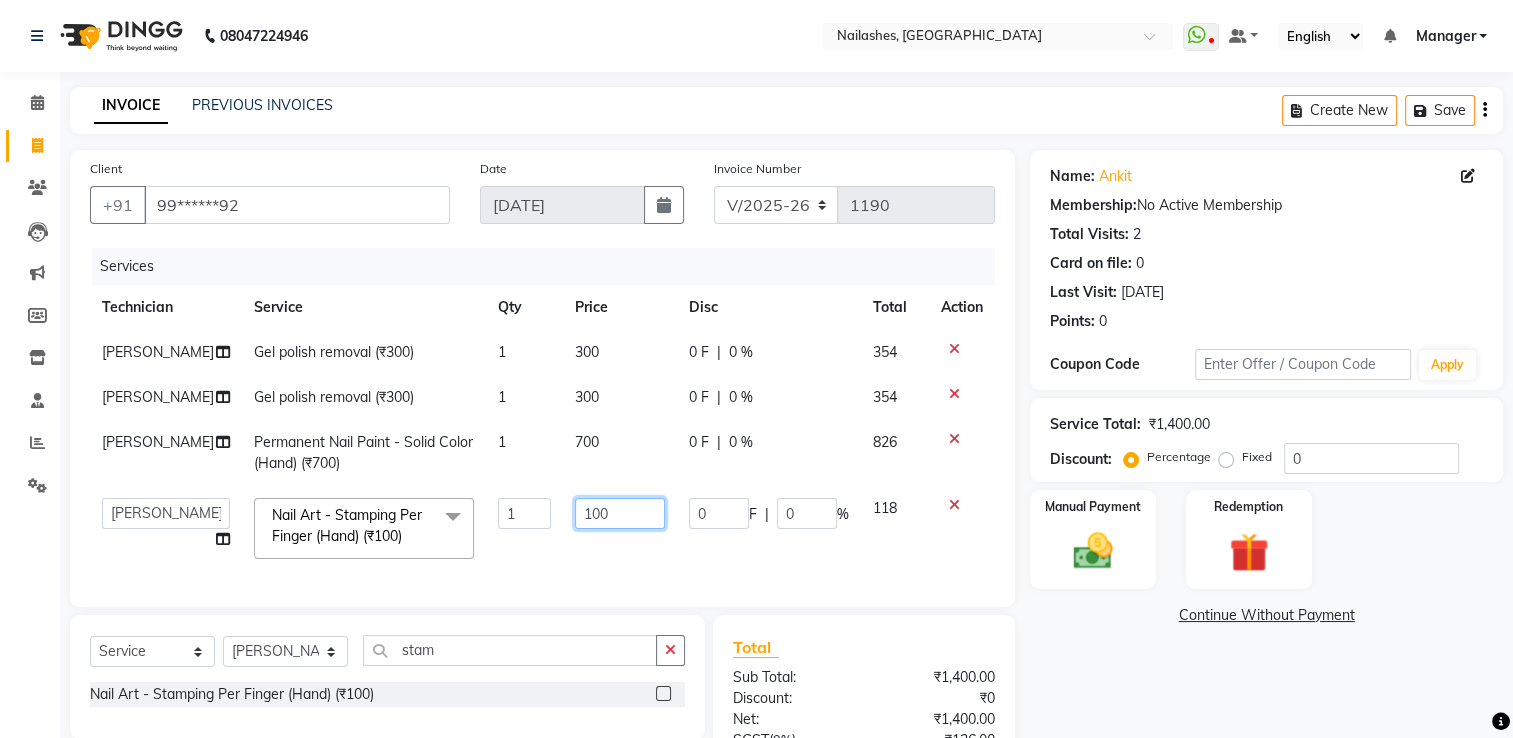 click on "100" 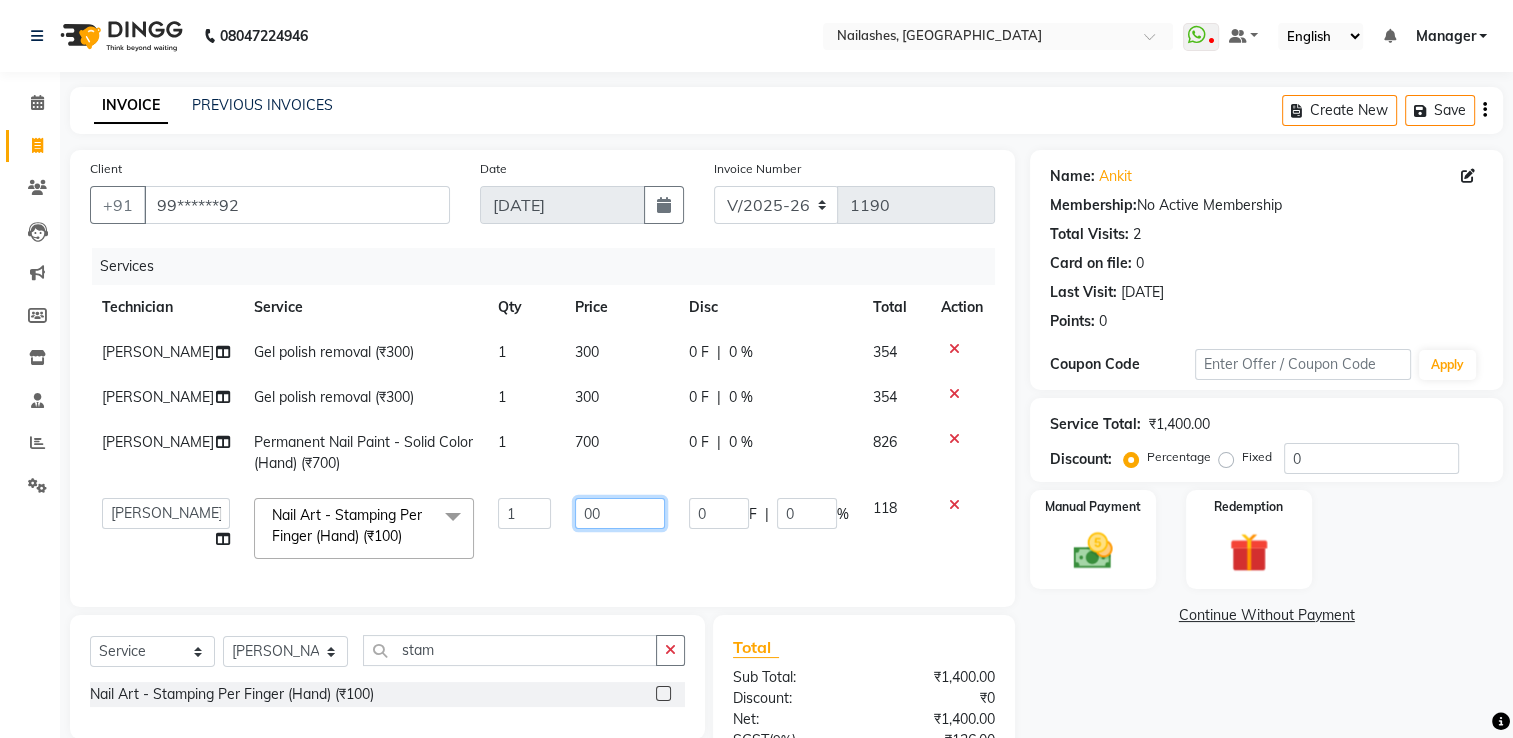 type on "500" 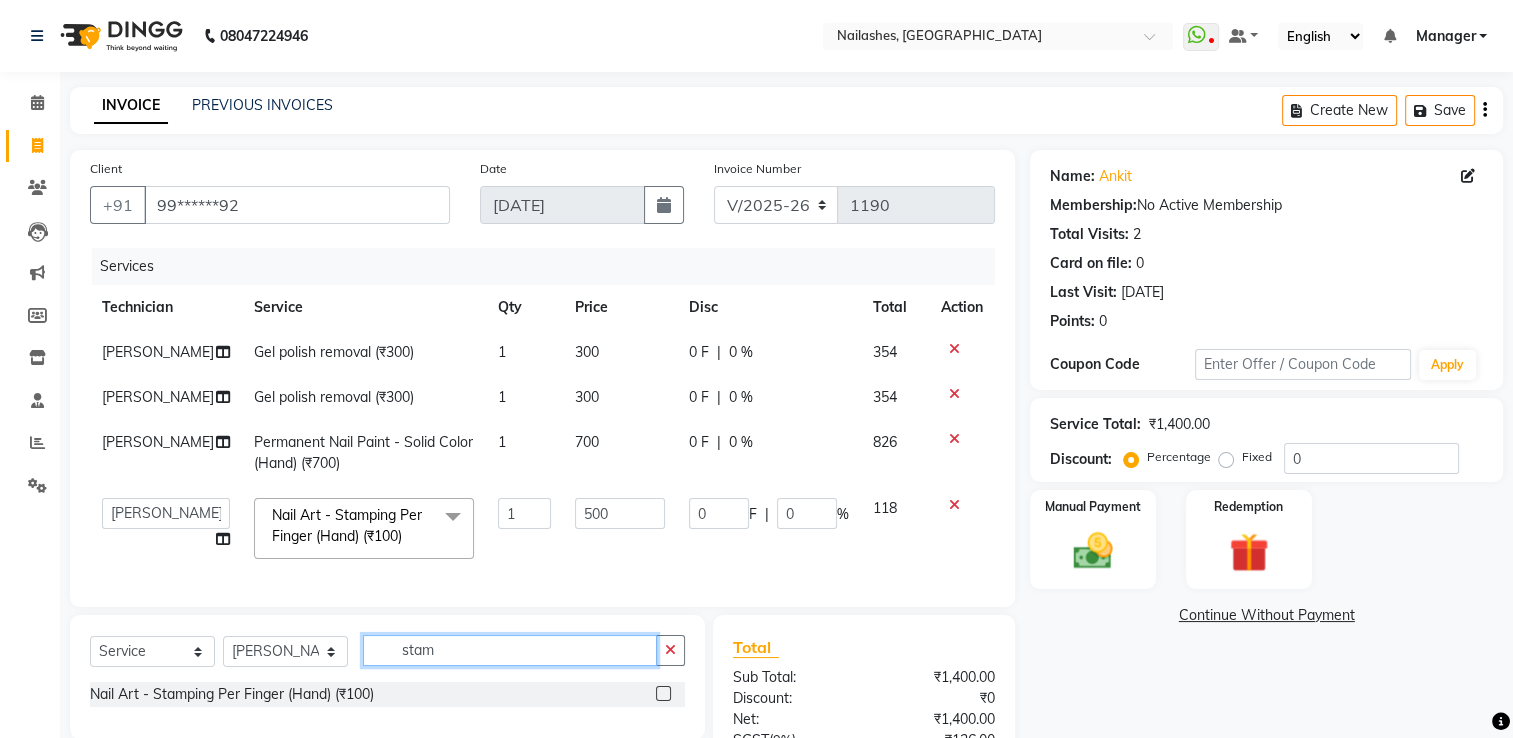 click on "Client +91 99******92 Date 13-07-2025 Invoice Number V/2025 V/2025-26 1190 Services Technician Service Qty Price Disc Total Action kelly Gel polish removal (₹300) 1 300 0 F | 0 % 354 kelly Gel polish removal (₹300) 1 300 0 F | 0 % 354 kelly Permanent Nail Paint - Solid Color (Hand) (₹700) 1 700 0 F | 0 % 826  AMGHA   ARISH   Arvind   chandu   Dipen   Gulafshan   John   Kajal   kelly   kupu   Manager   megha   Nirjala   Owner   pankaj   PARE   SHAR MOHAMAND   shradha  Nail Art - Stamping Per Finger (Hand) (₹100)  x Permanent Nail Paint - Solid Color (Hand) (₹700) Permanent Nail Paint - French (Hand) (₹1200) Permanent Nail Paint - Solid Color (Toes) (₹700) Permanent Nail Paint - French (Toes) (₹1200) Nail course Basic (₹40000) Nail Course Advance (₹60000) massage 45 min (₹500) massage 15 min (₹300) massage 30 min (₹400) HAIR EXTENSIONS REMOVAL (₹50) SINGLE  HAND  NAIL PAINT (₹400) SINGLE HAND NAIL EXTENSIONS ACRYLIC (₹500) SINGLE HAND NAIL EXTENSIONS GEL (₹600) 1 500 0 F | 0 %" 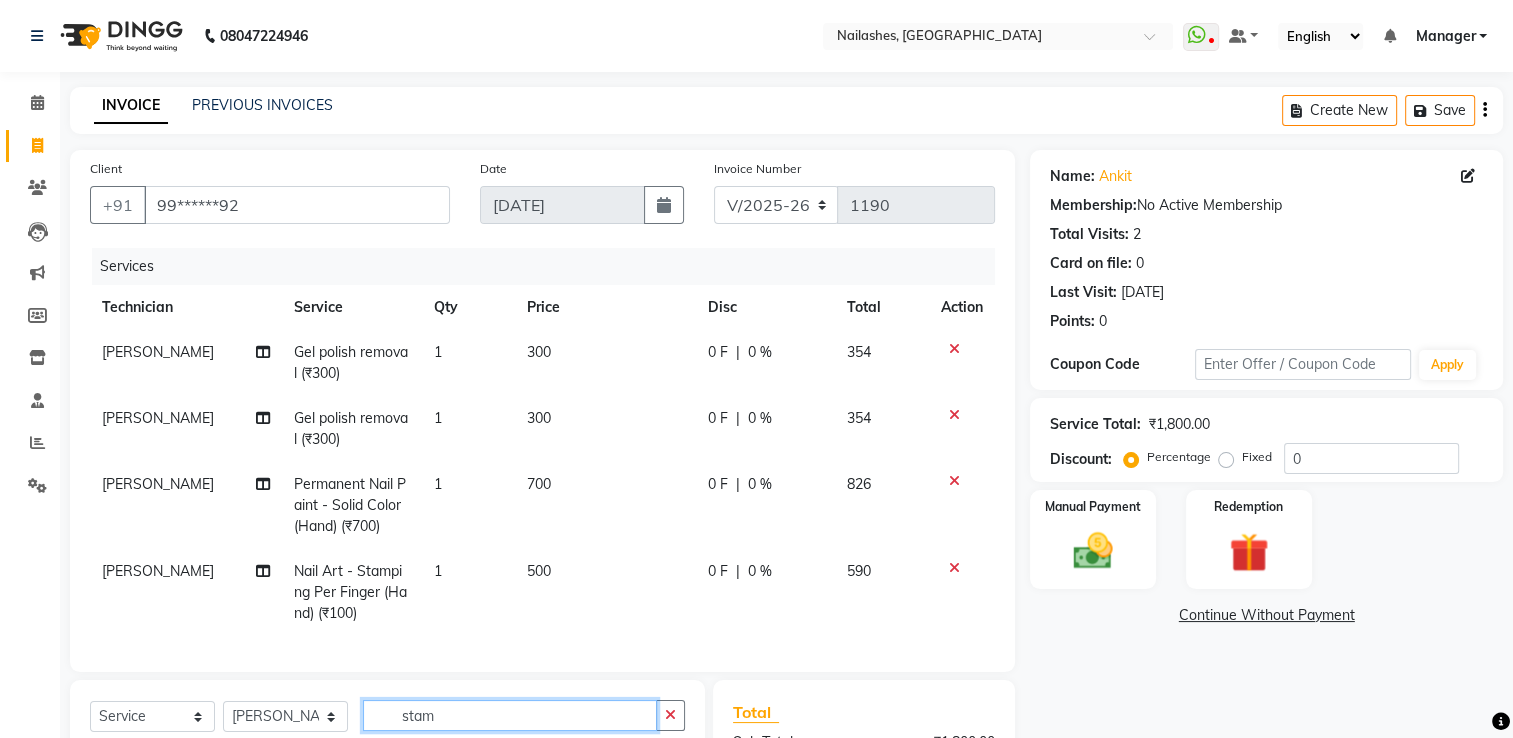 scroll, scrollTop: 281, scrollLeft: 0, axis: vertical 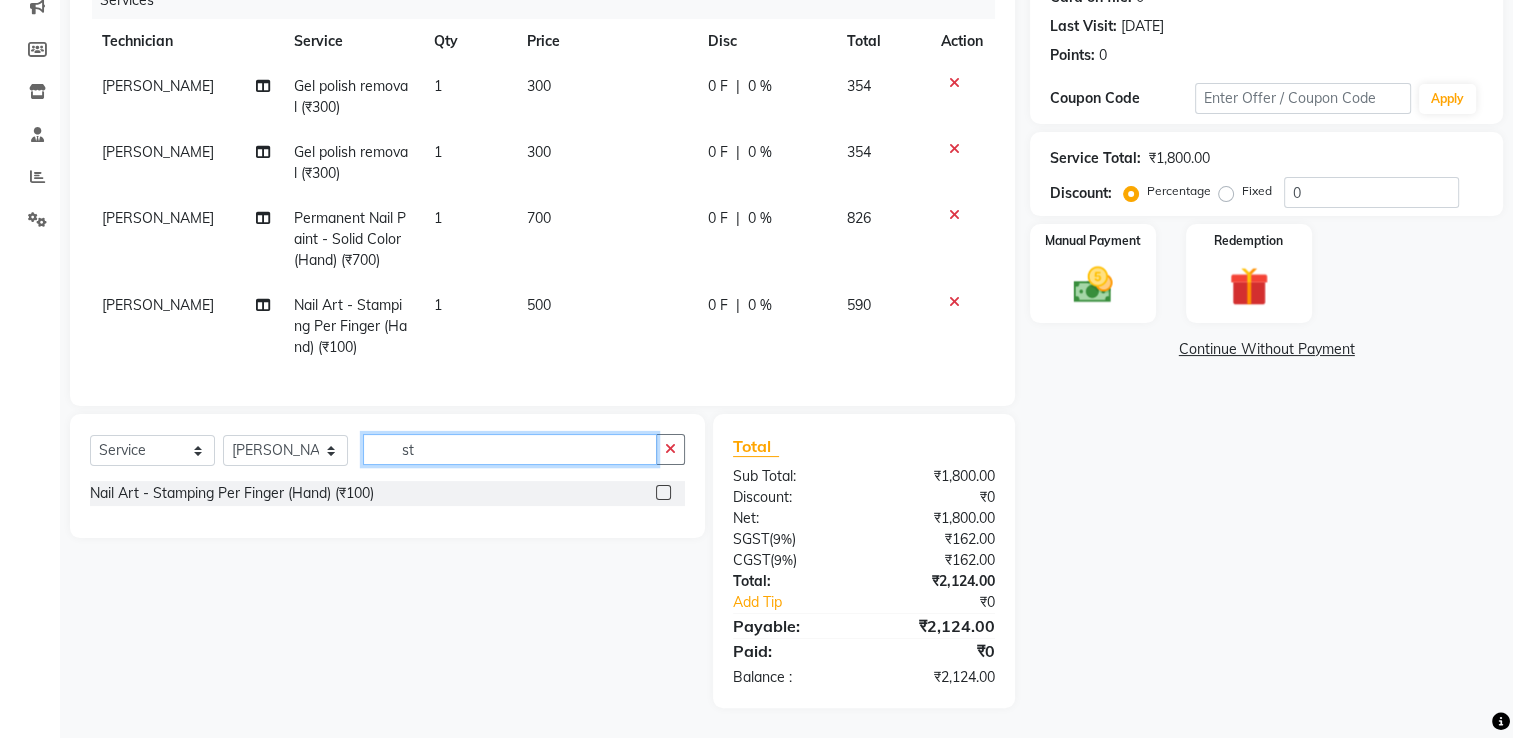 type on "s" 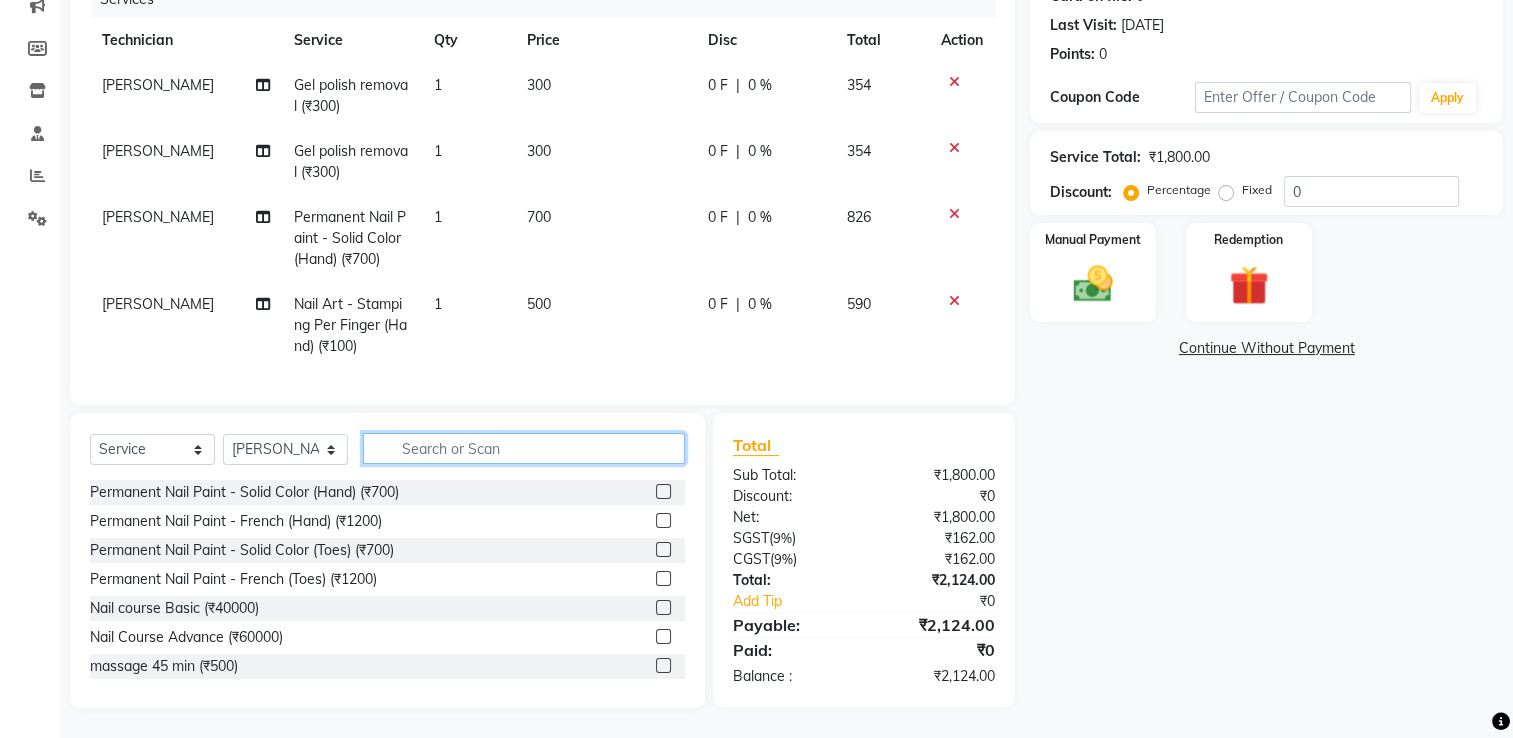type 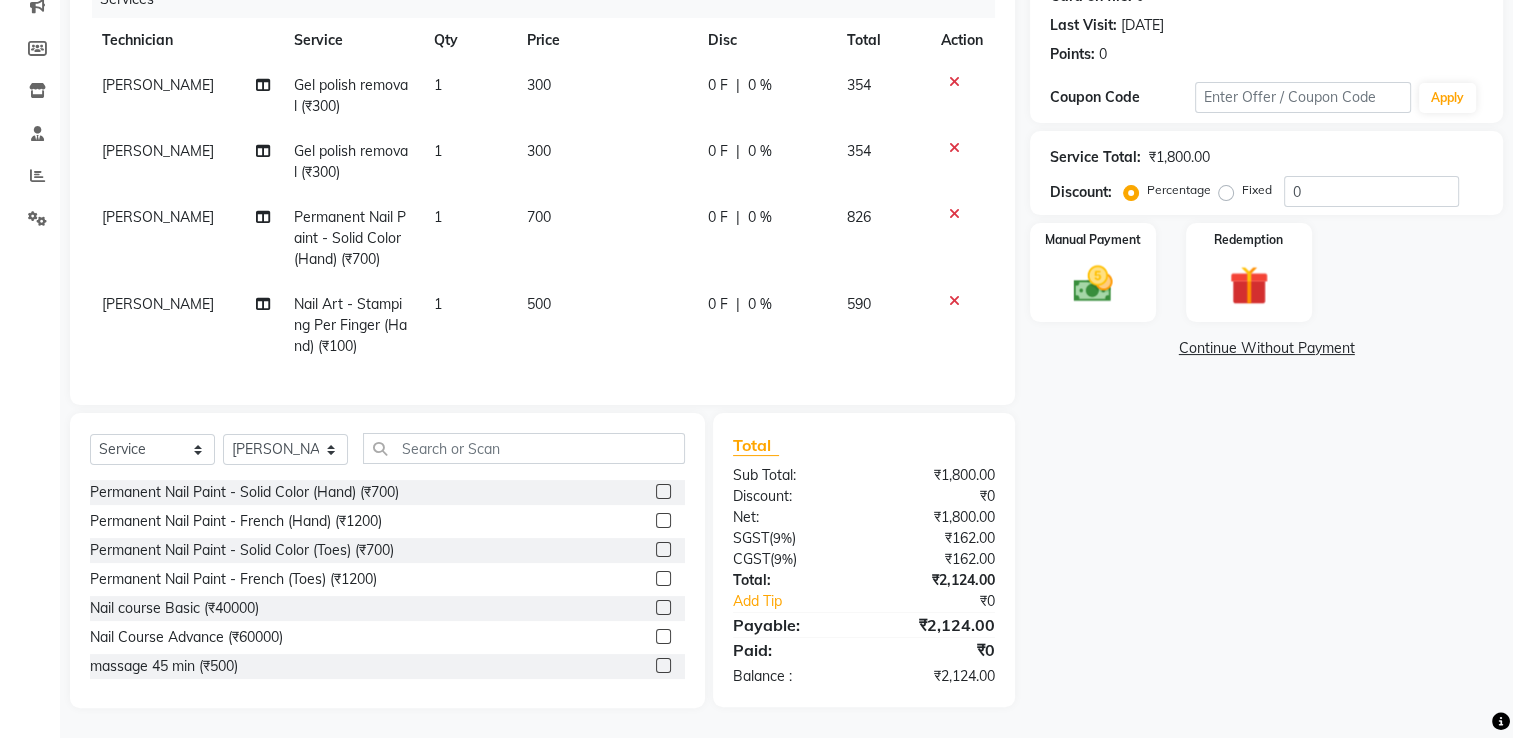 click 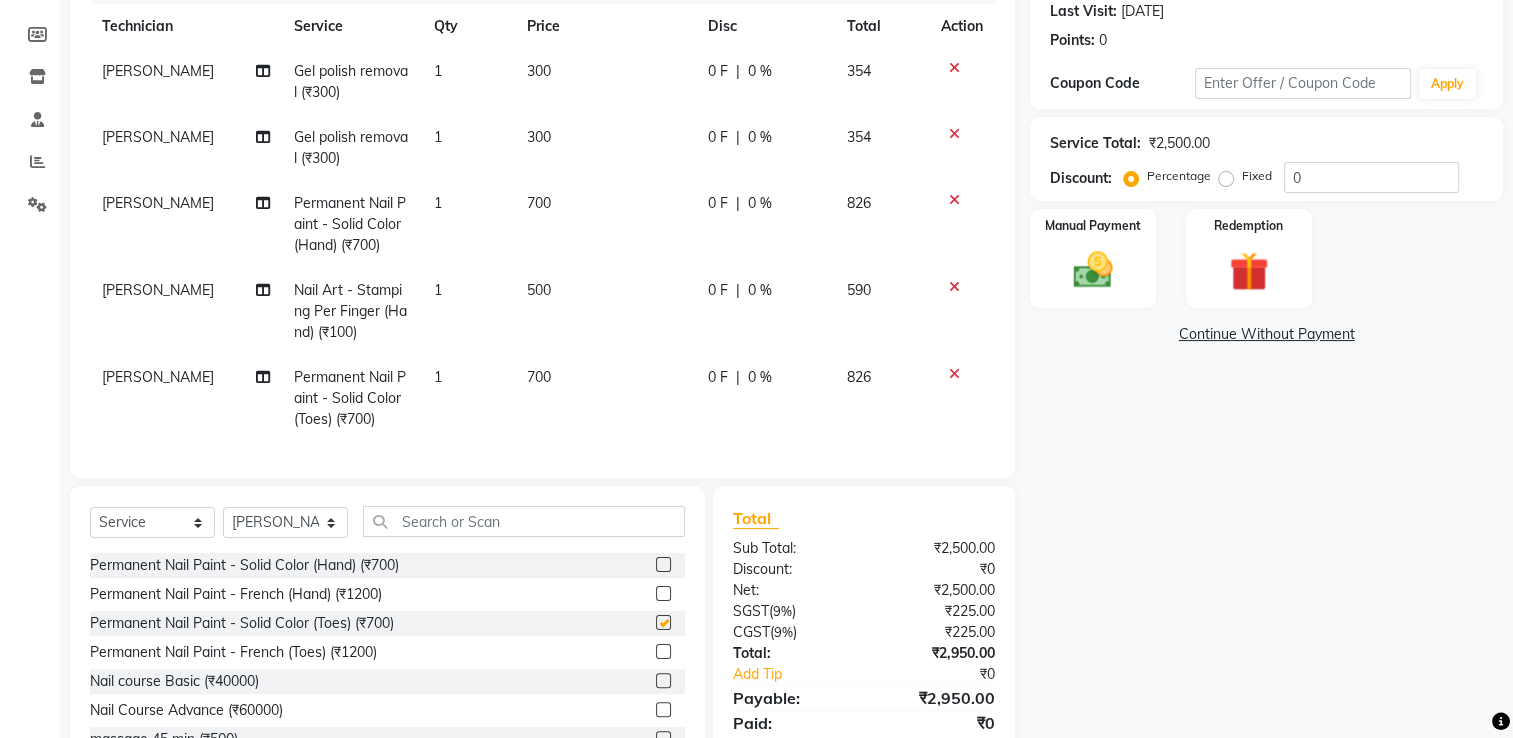 checkbox on "false" 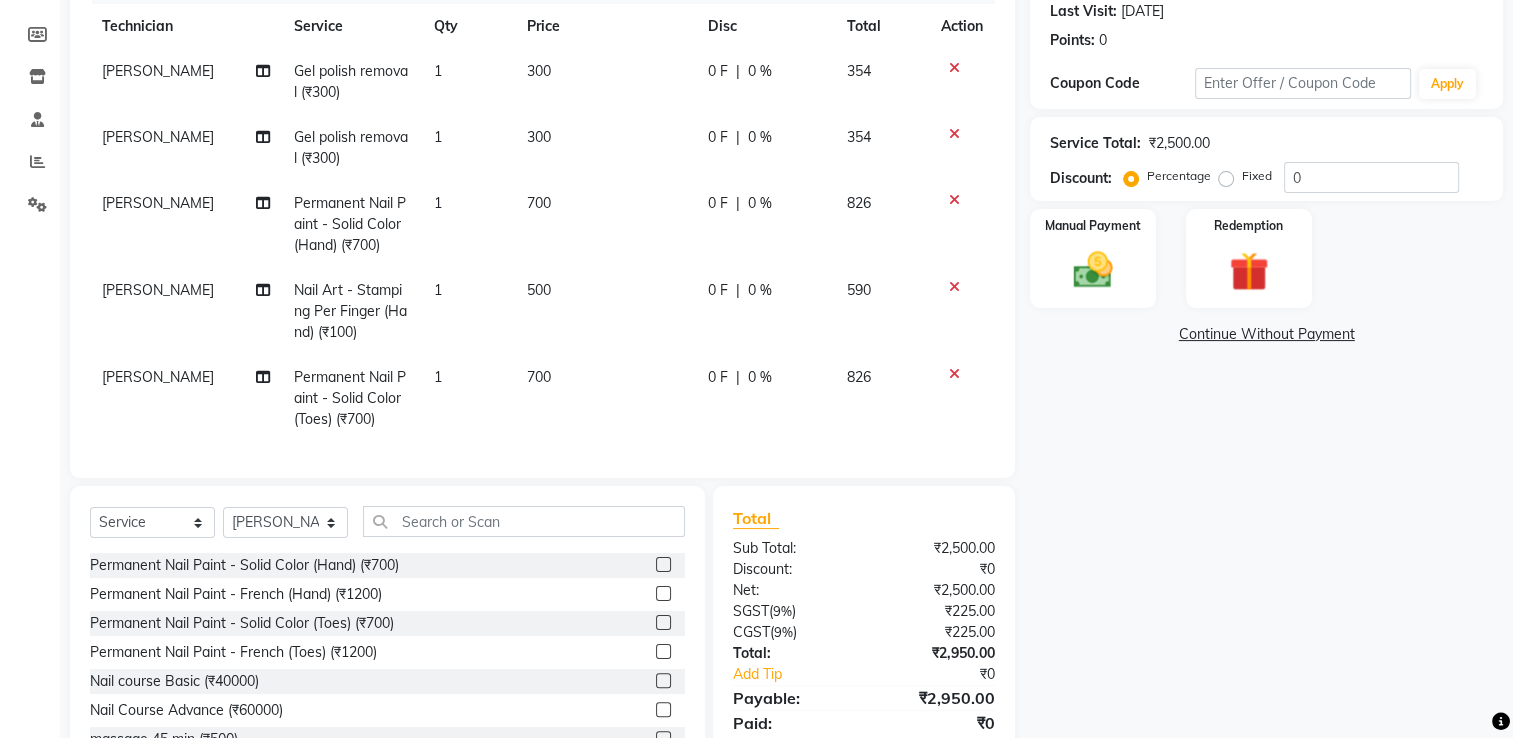 scroll, scrollTop: 6, scrollLeft: 0, axis: vertical 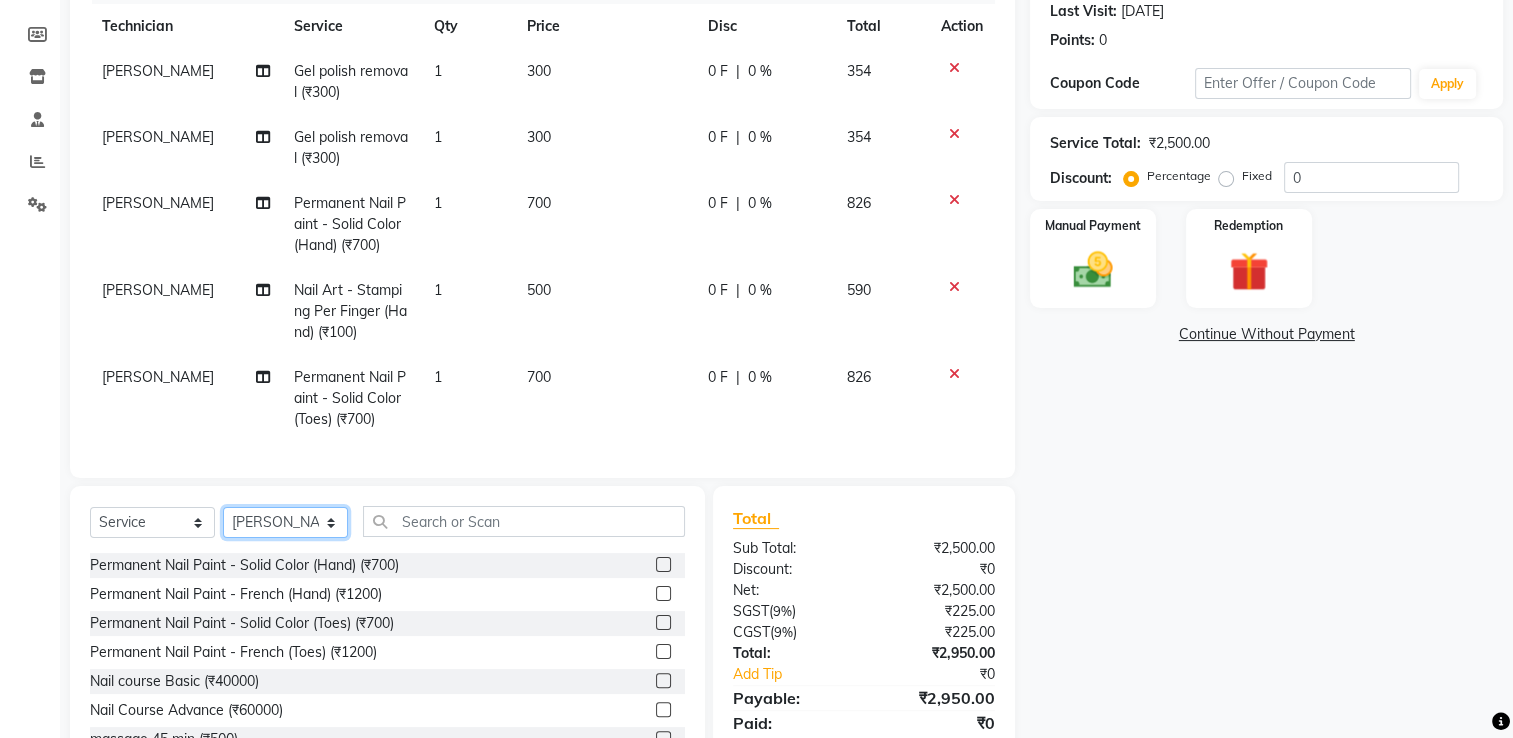 click on "Select Technician AMGHA ARISH [PERSON_NAME] [PERSON_NAME] [PERSON_NAME] [PERSON_NAME] kupu Manager [PERSON_NAME] Owner [PERSON_NAME] [PERSON_NAME]" 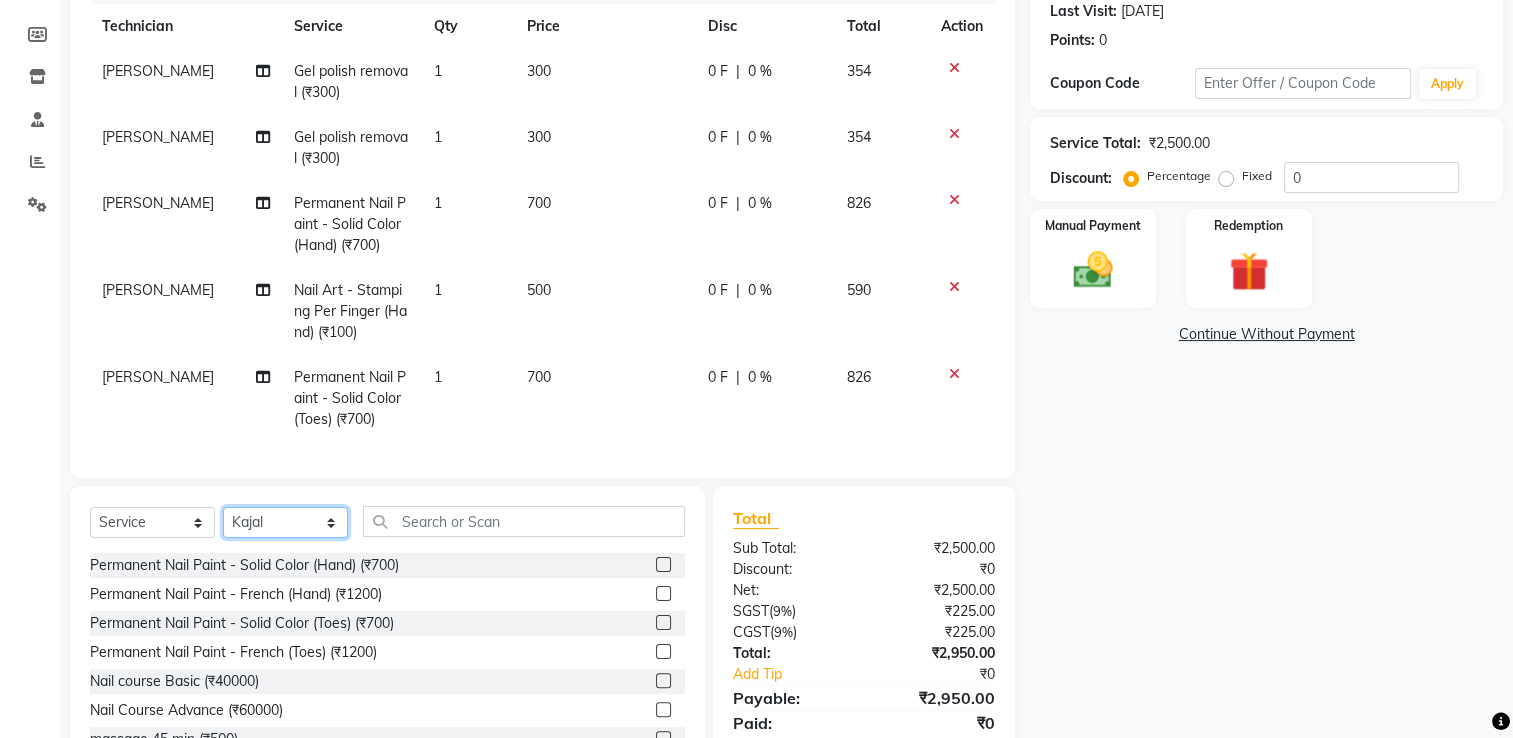 click on "Select Technician AMGHA ARISH [PERSON_NAME] [PERSON_NAME] [PERSON_NAME] [PERSON_NAME] kupu Manager [PERSON_NAME] Owner [PERSON_NAME] [PERSON_NAME]" 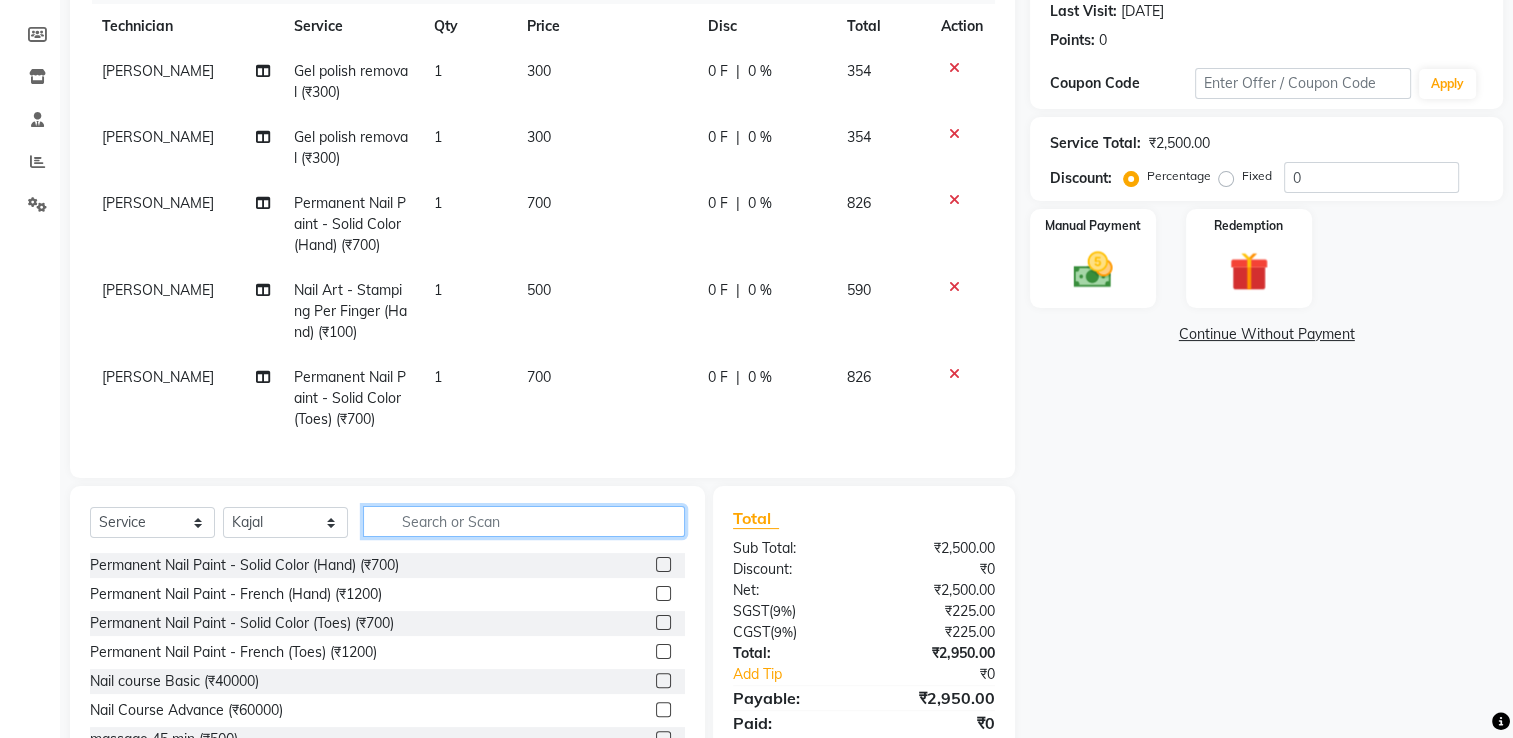 click 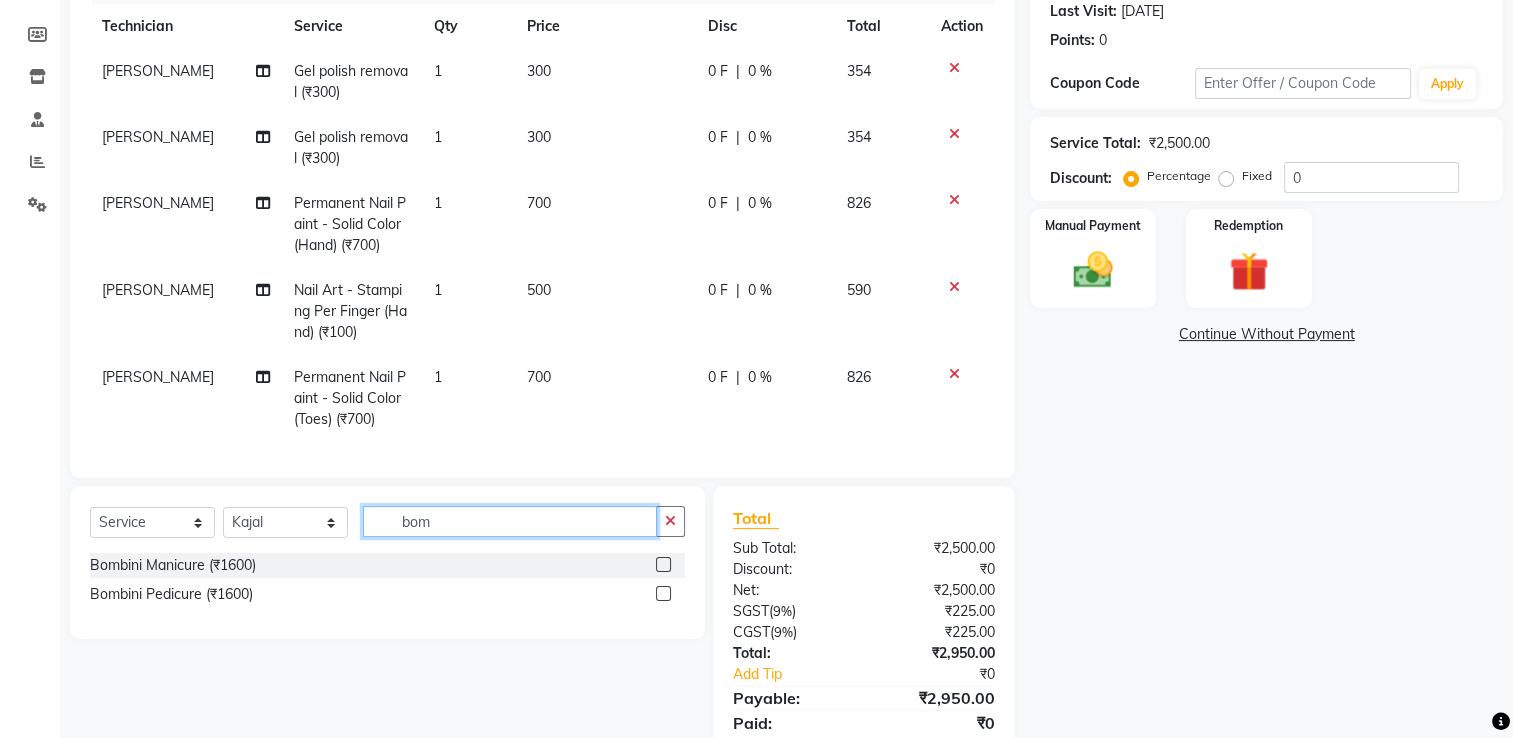 type on "bom" 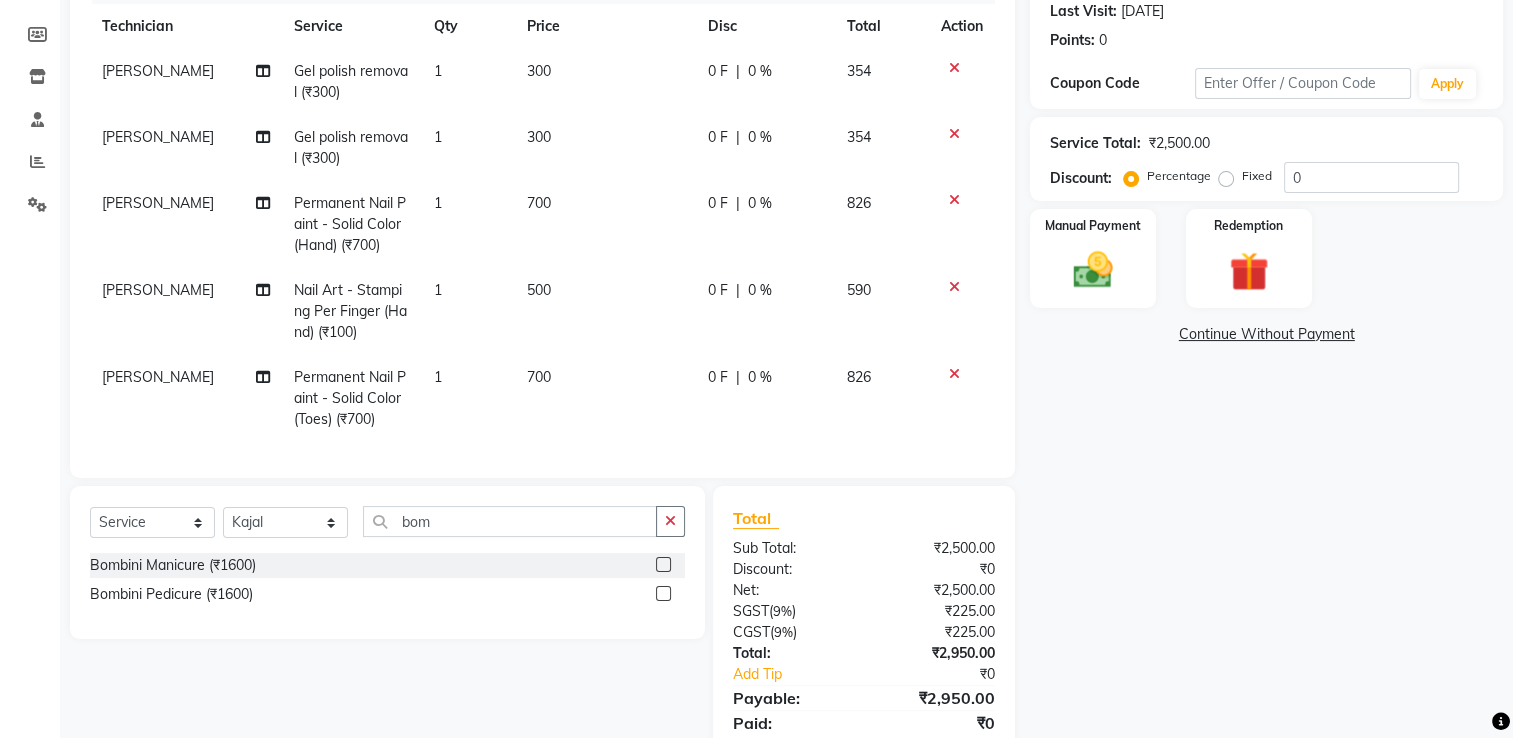 click 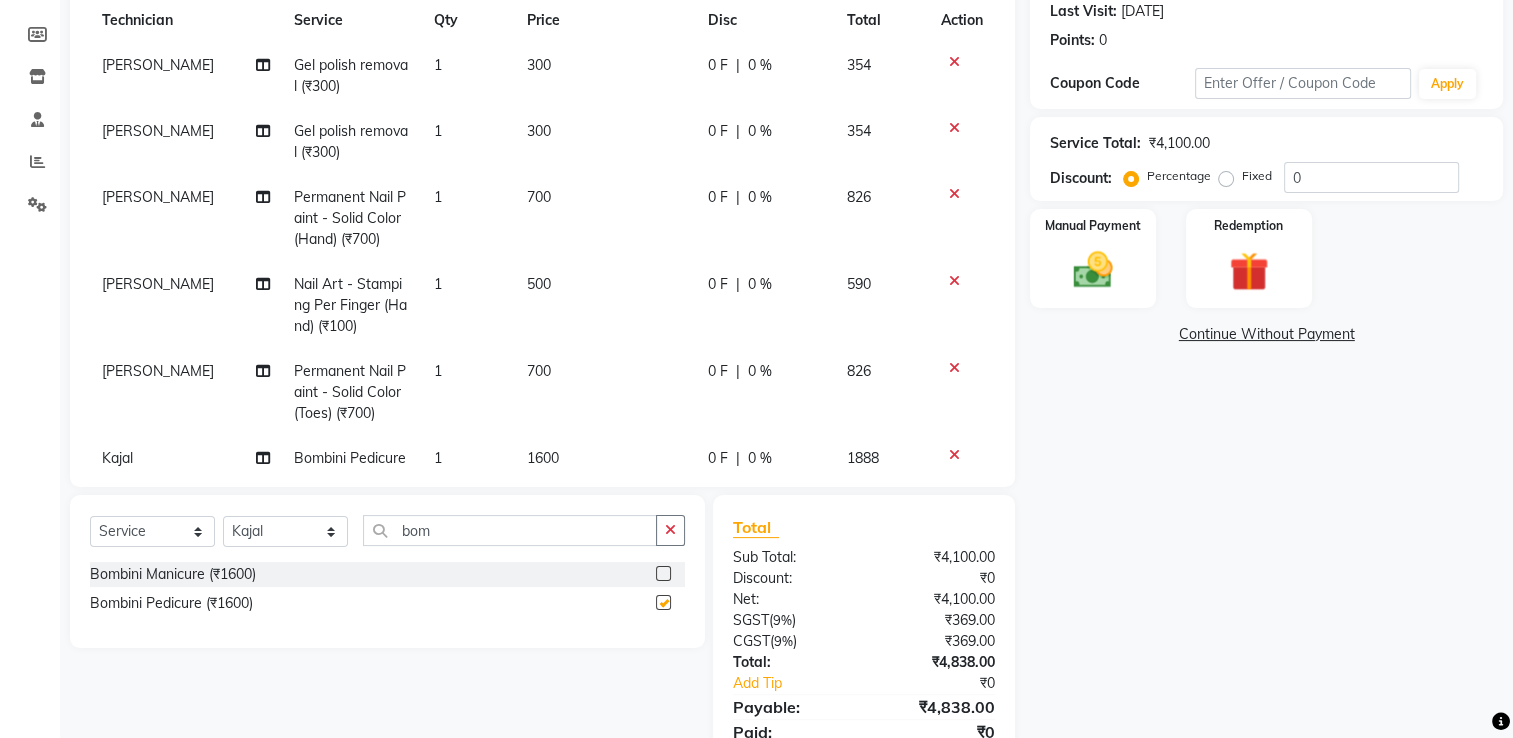 checkbox on "false" 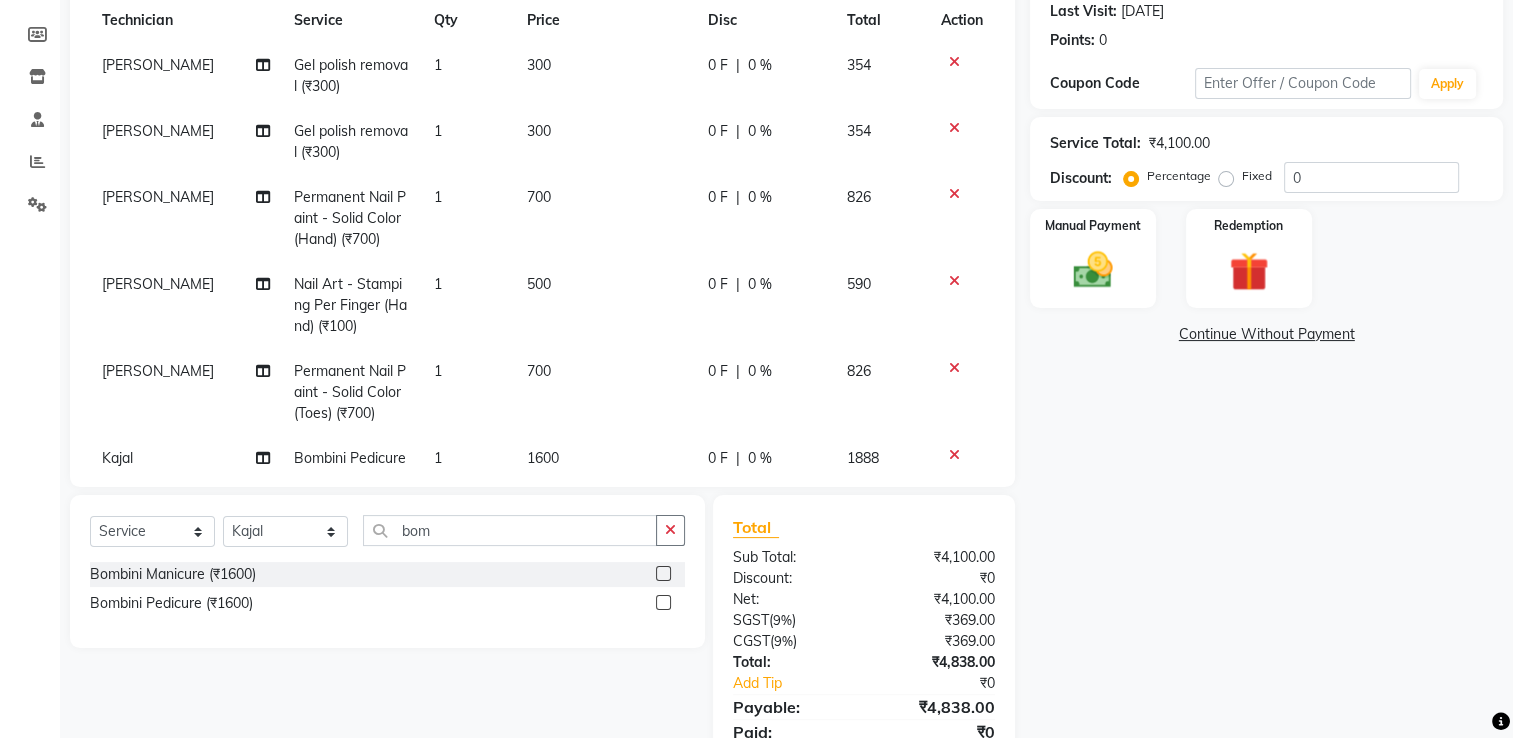scroll, scrollTop: 72, scrollLeft: 0, axis: vertical 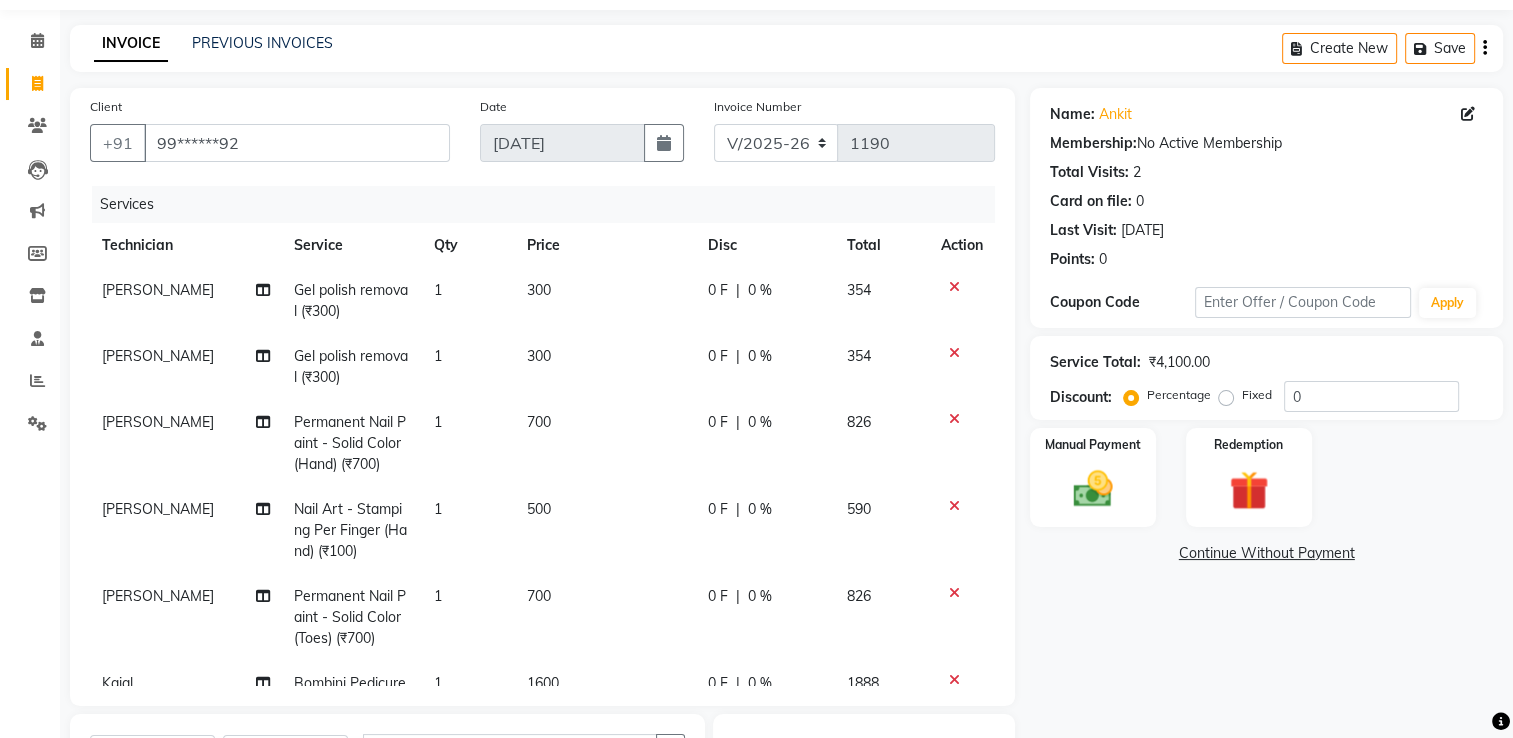 click 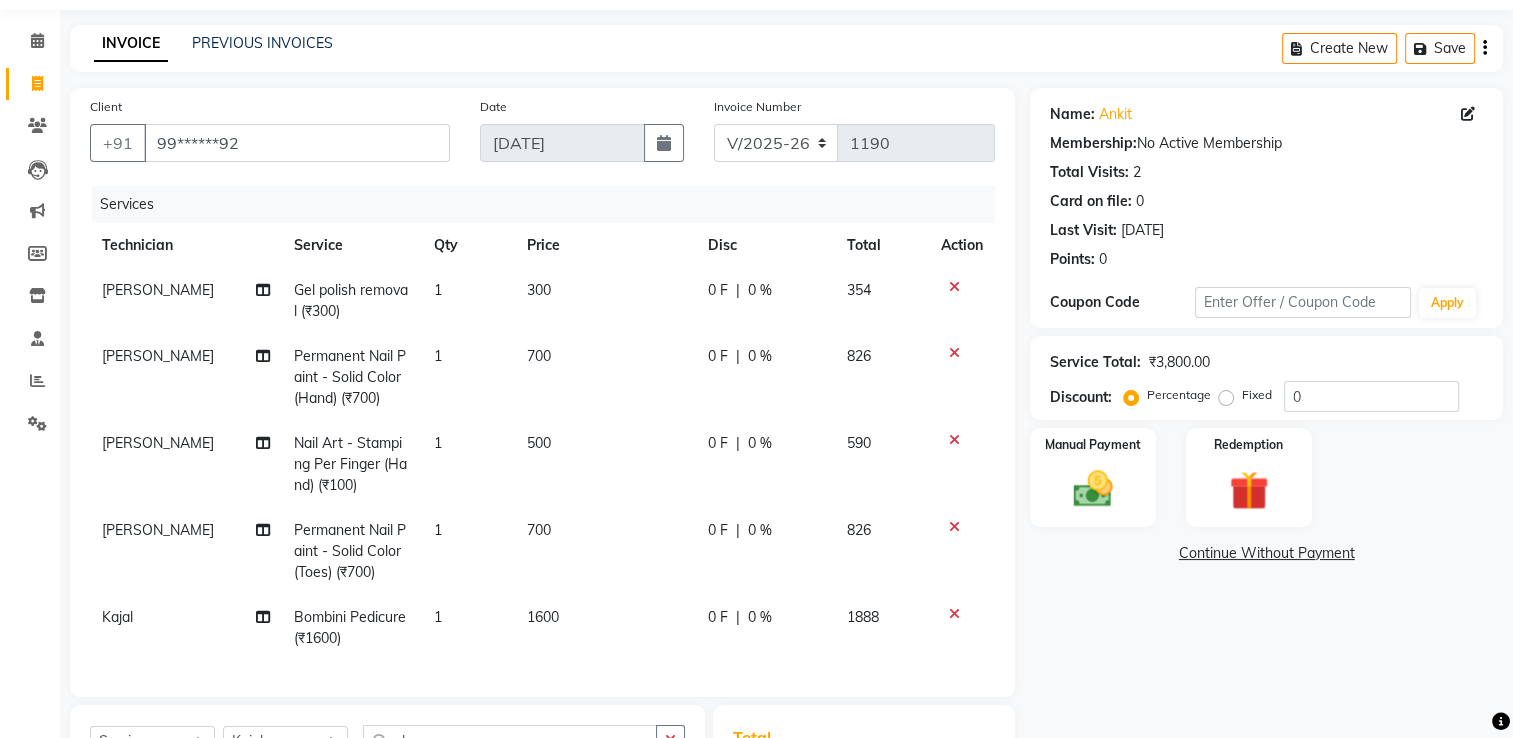 click 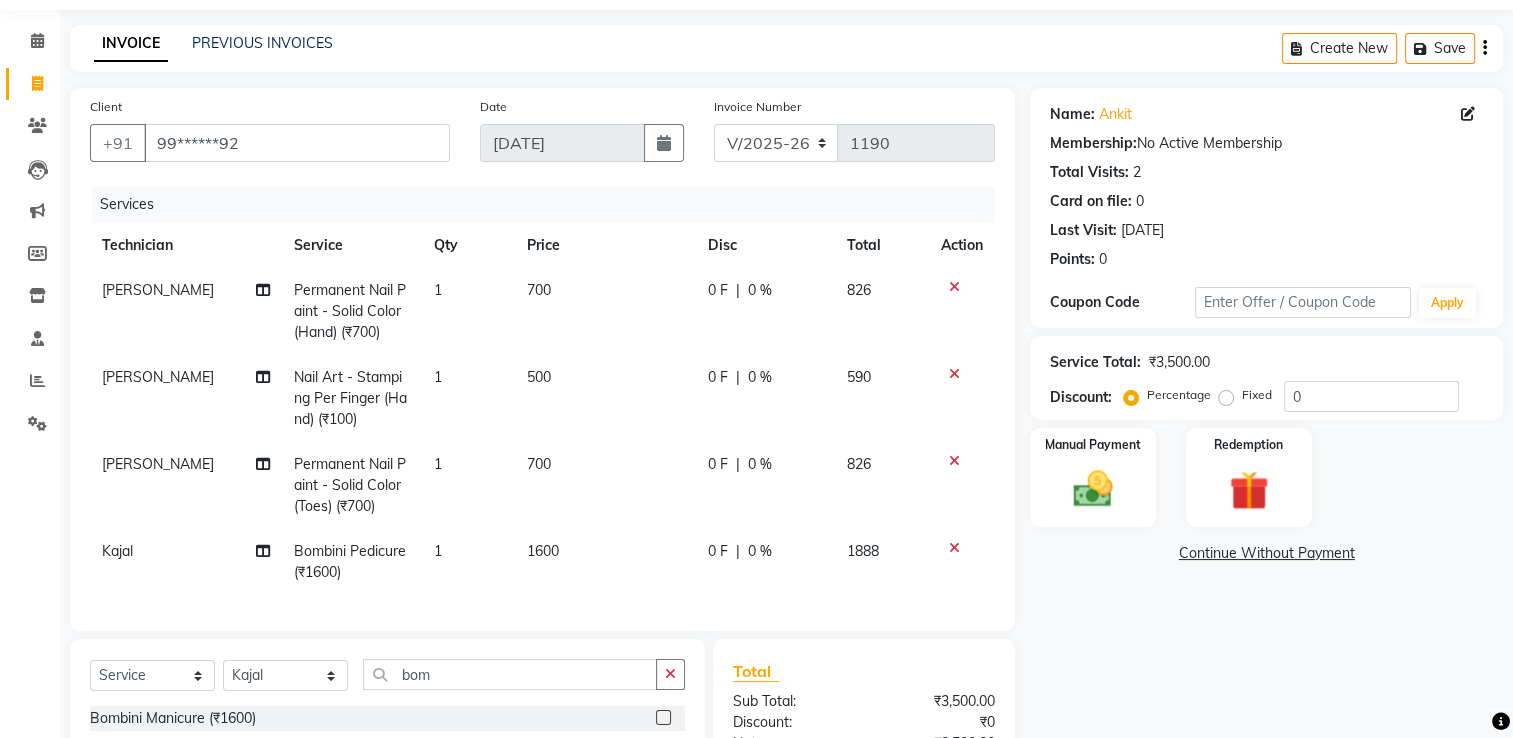 click 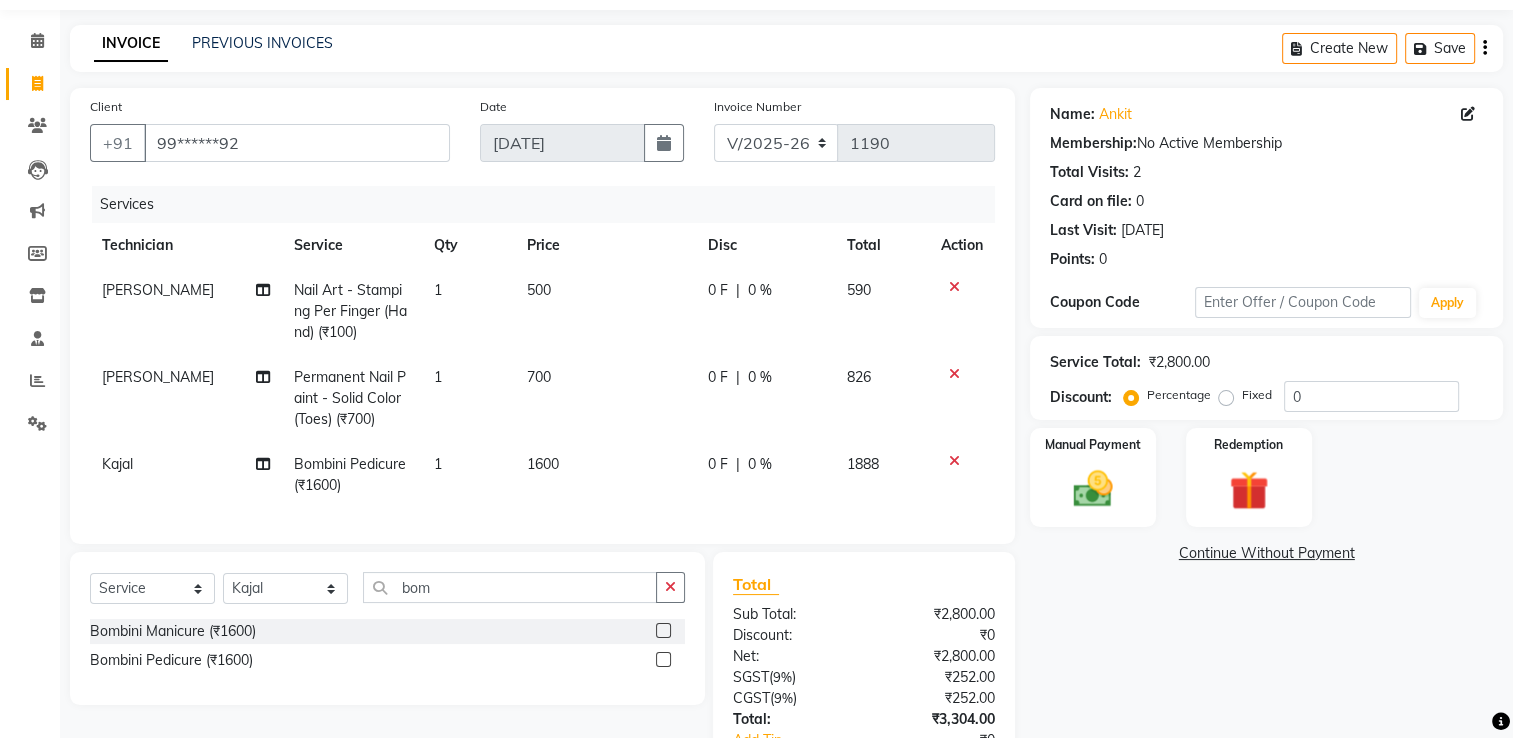 click 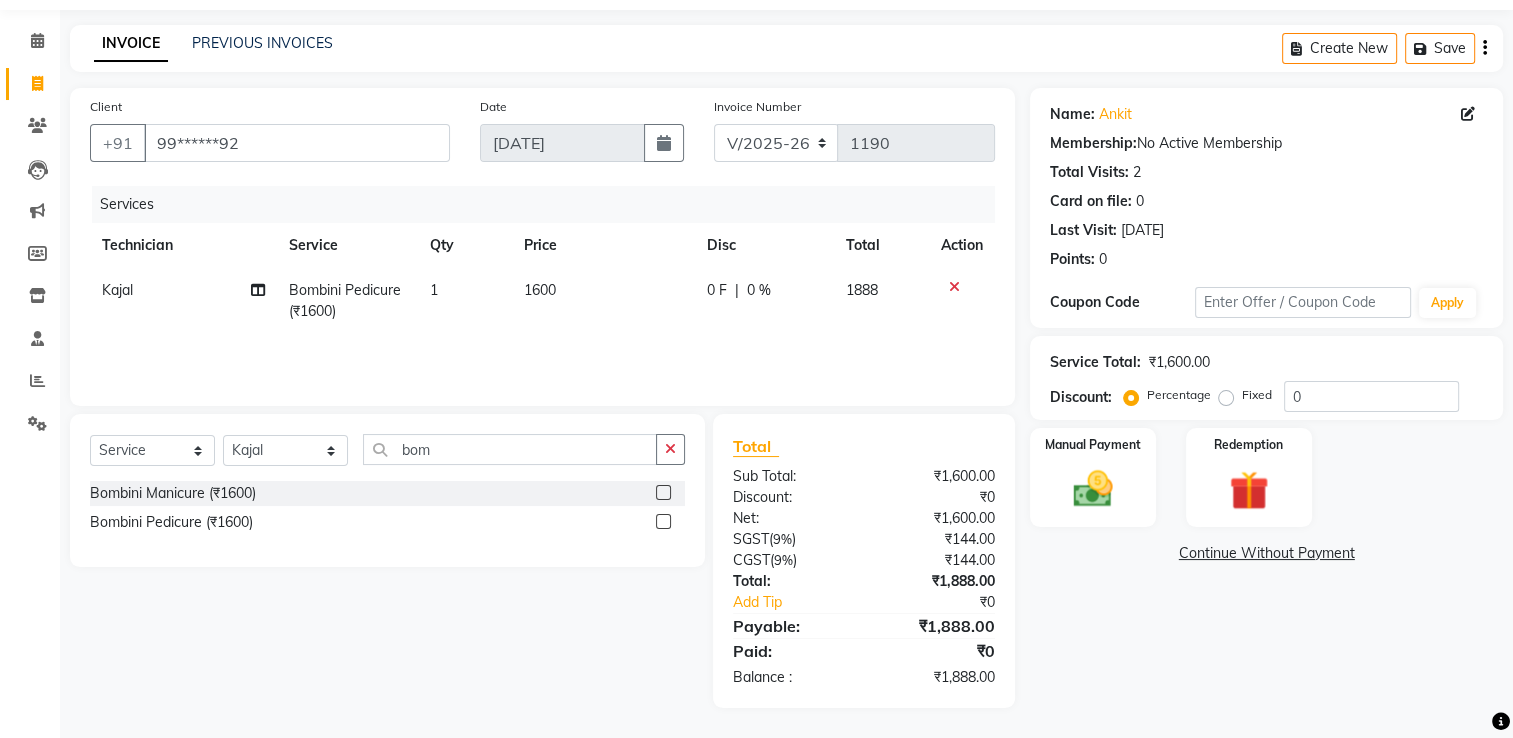 click 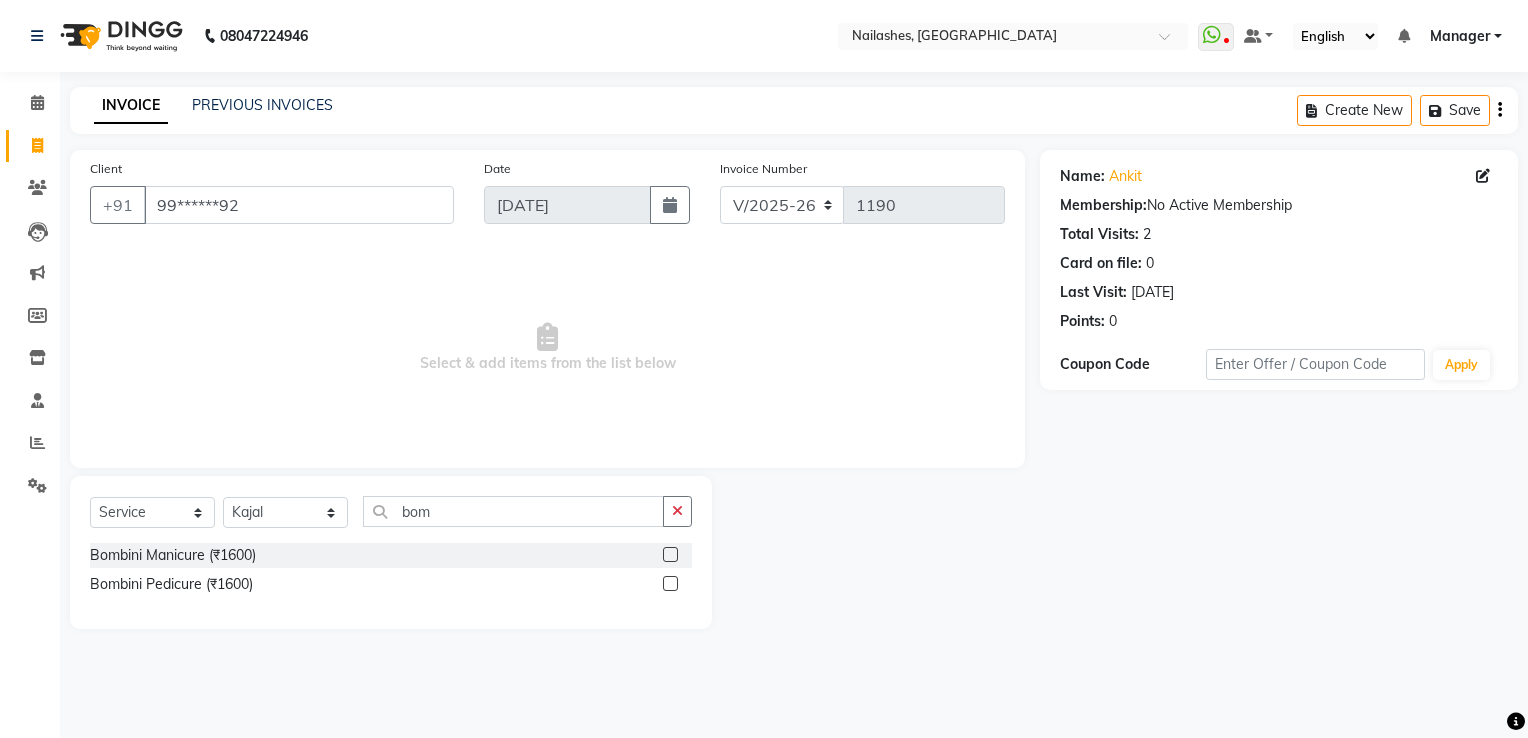 click on "Select & add items from the list below" at bounding box center [547, 348] 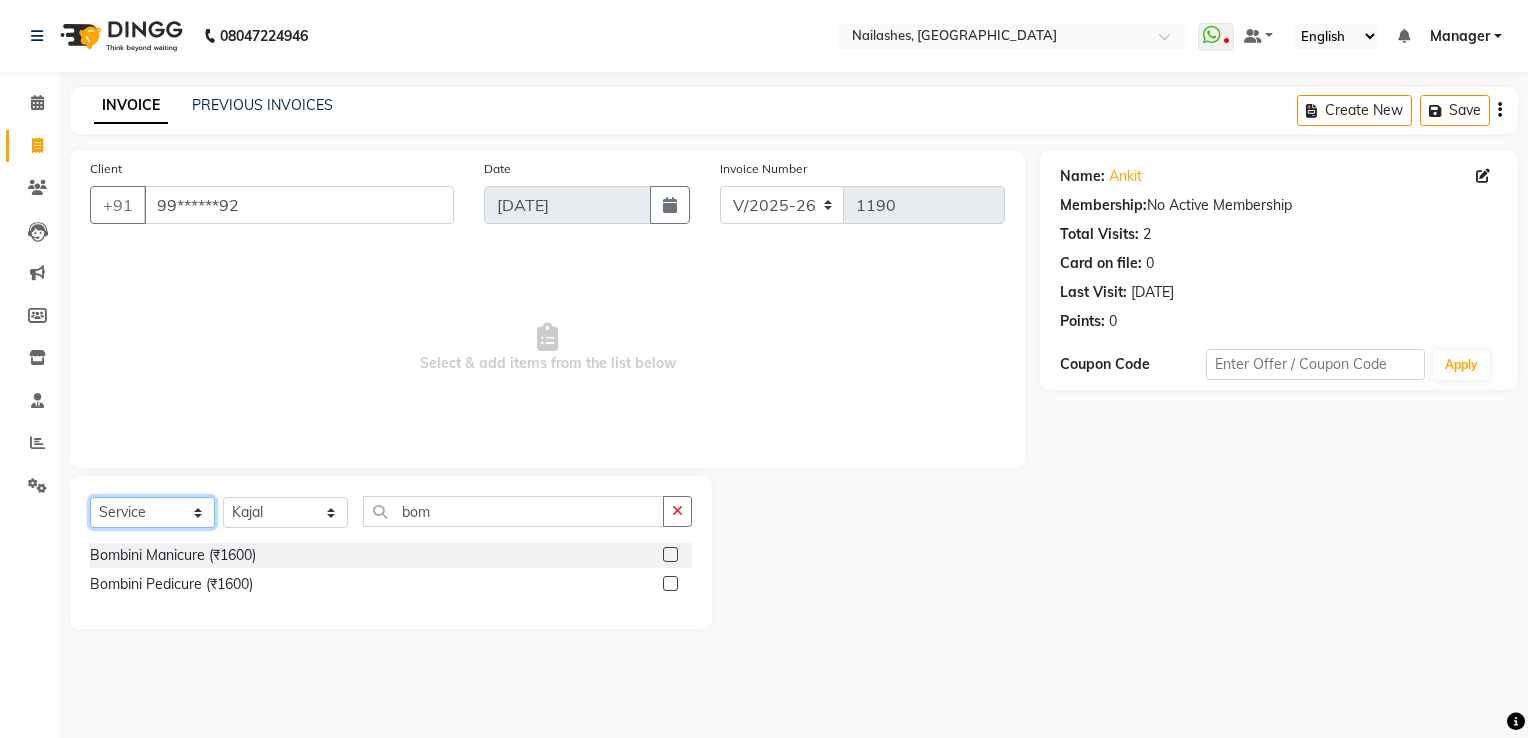 click on "Select  Service  Product  Membership  Package Voucher Prepaid Gift Card" 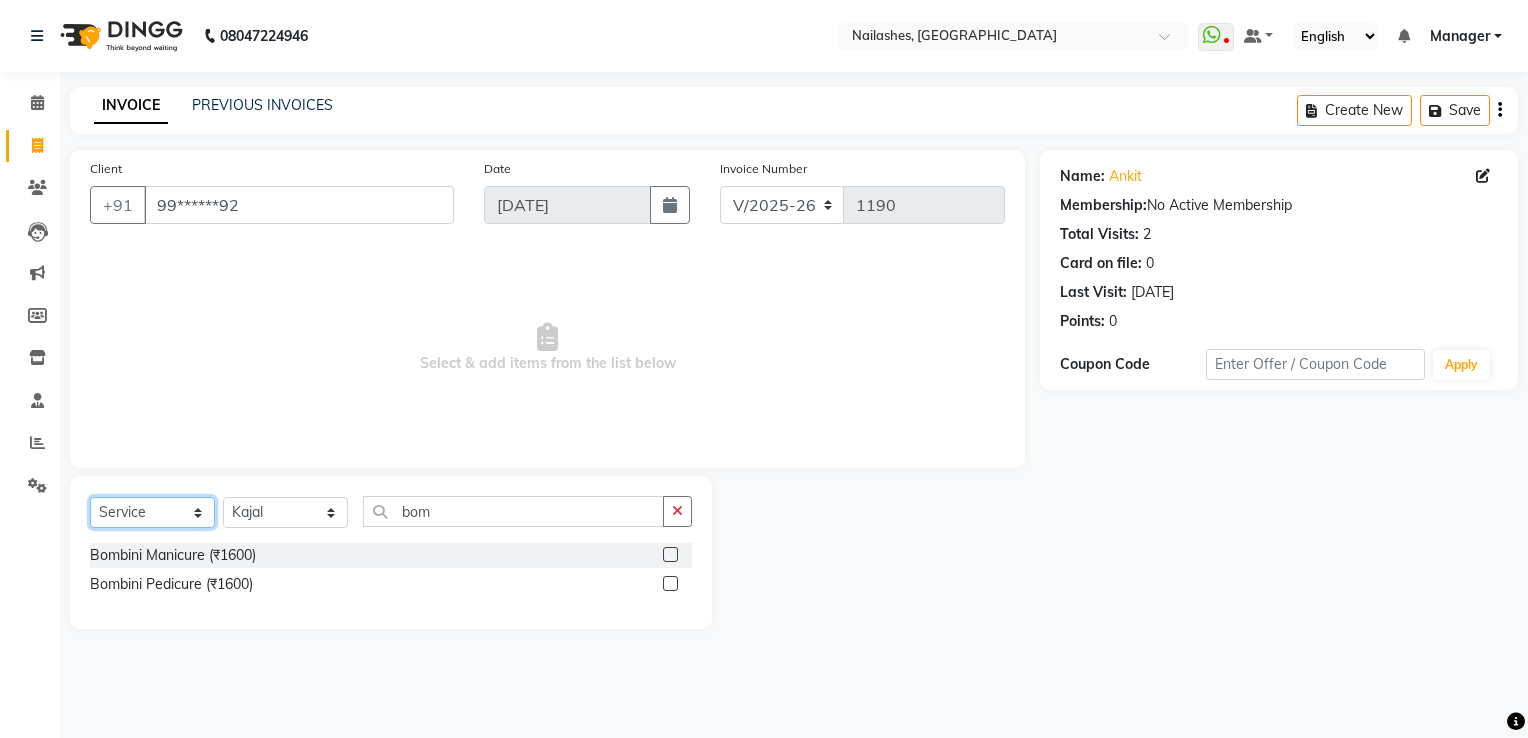 select on "P" 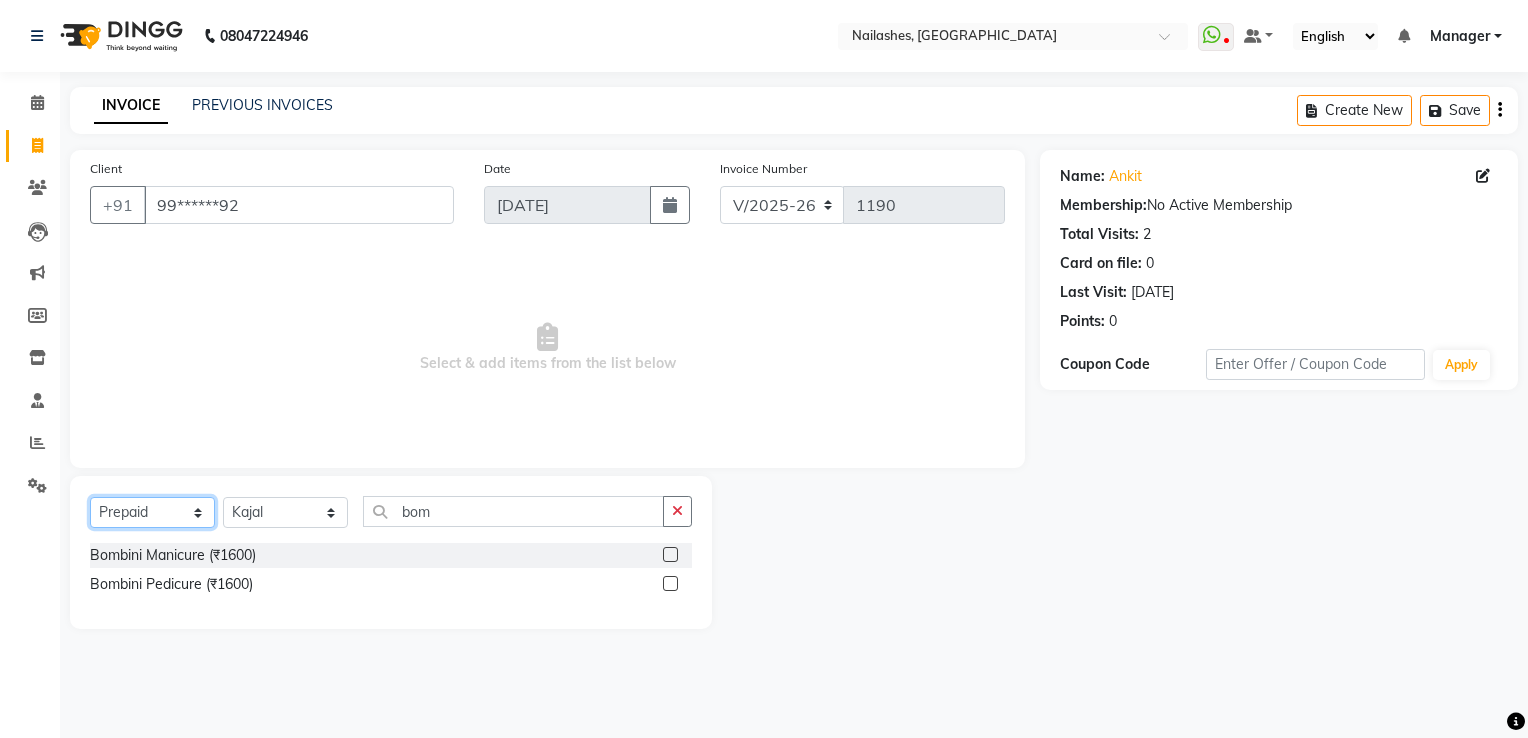 click on "Select  Service  Product  Membership  Package Voucher Prepaid Gift Card" 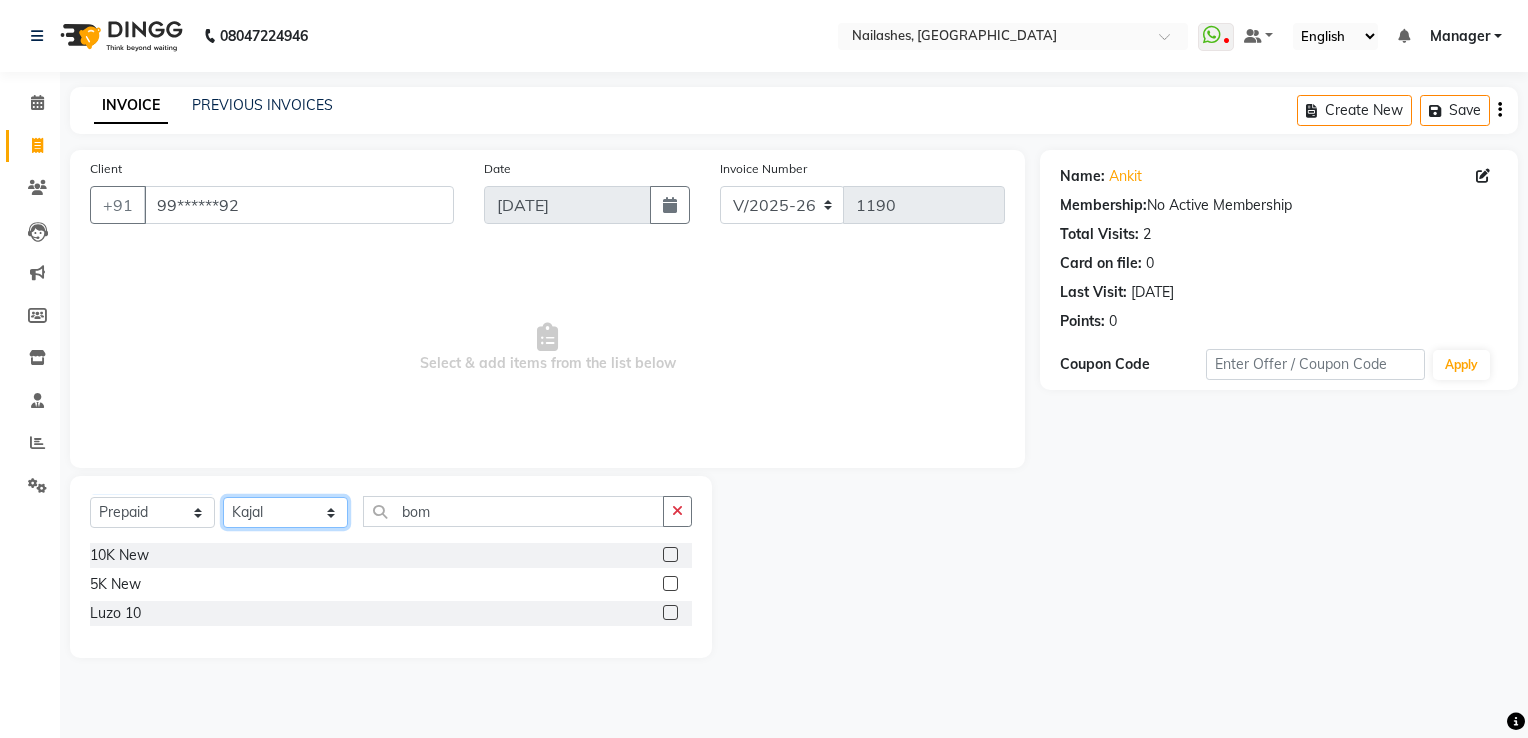 click on "Select Technician AMGHA ARISH [PERSON_NAME] [PERSON_NAME] [PERSON_NAME] [PERSON_NAME] kupu Manager [PERSON_NAME] Owner [PERSON_NAME] [PERSON_NAME]" 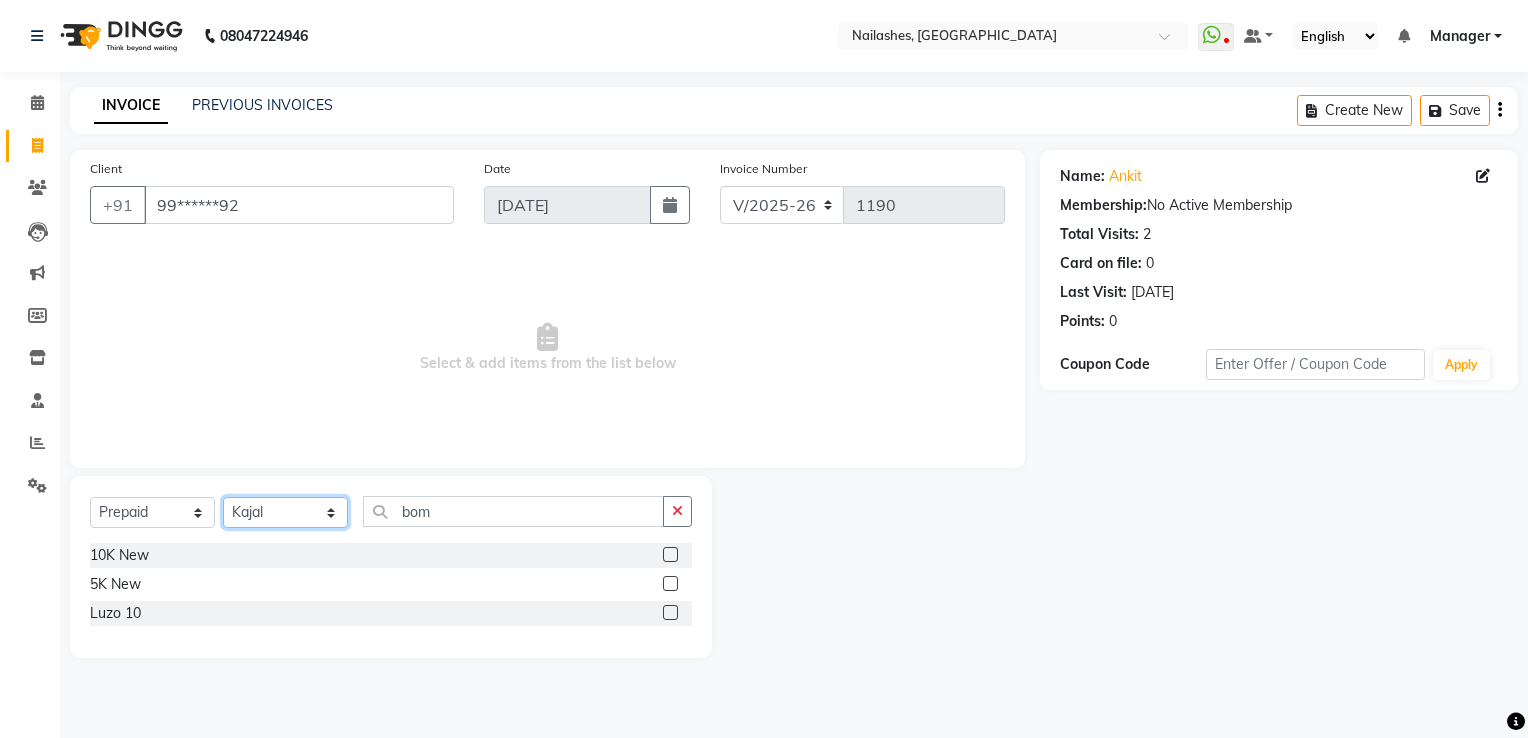 select on "62018" 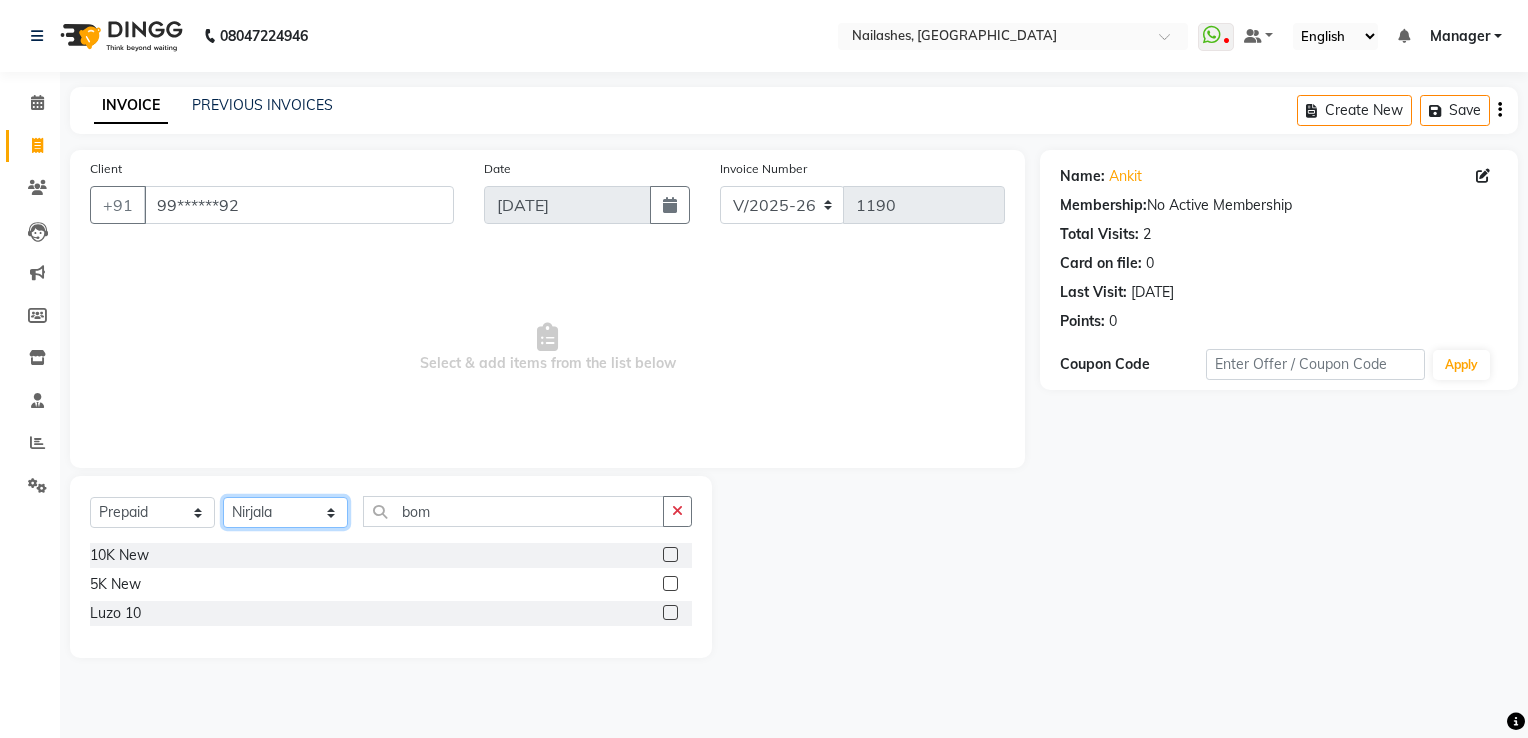 click on "Select Technician AMGHA ARISH [PERSON_NAME] [PERSON_NAME] [PERSON_NAME] [PERSON_NAME] kupu Manager [PERSON_NAME] Owner [PERSON_NAME] [PERSON_NAME]" 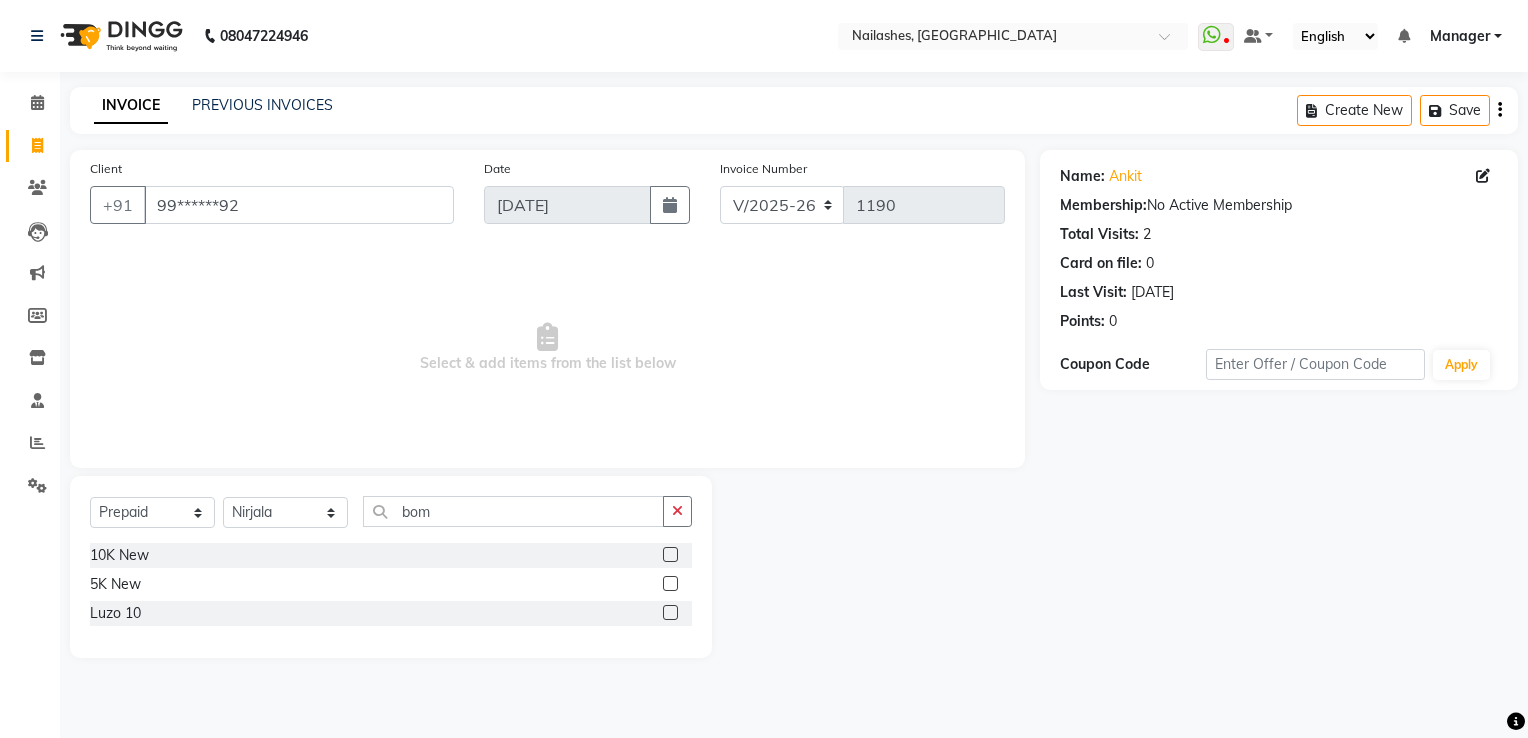 click 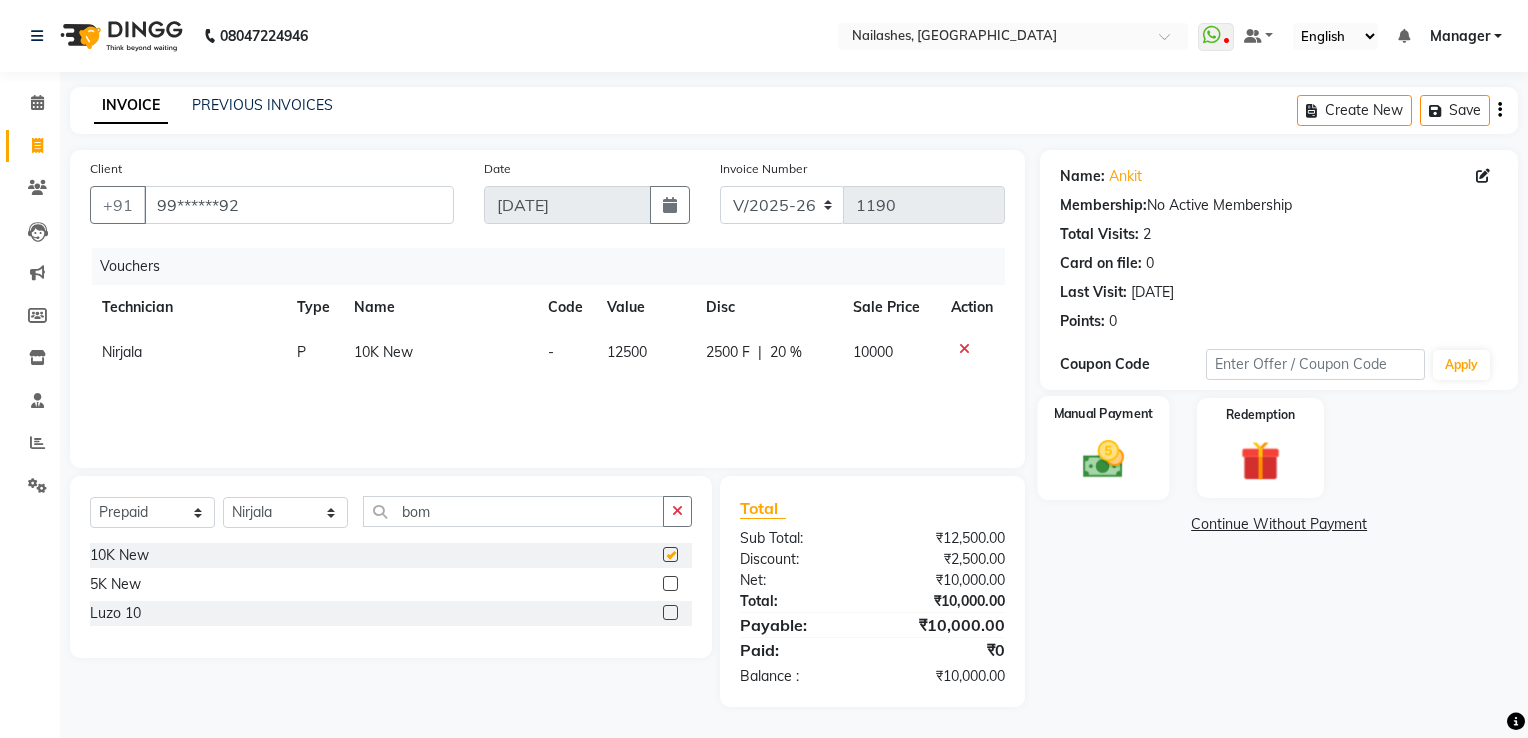 checkbox on "false" 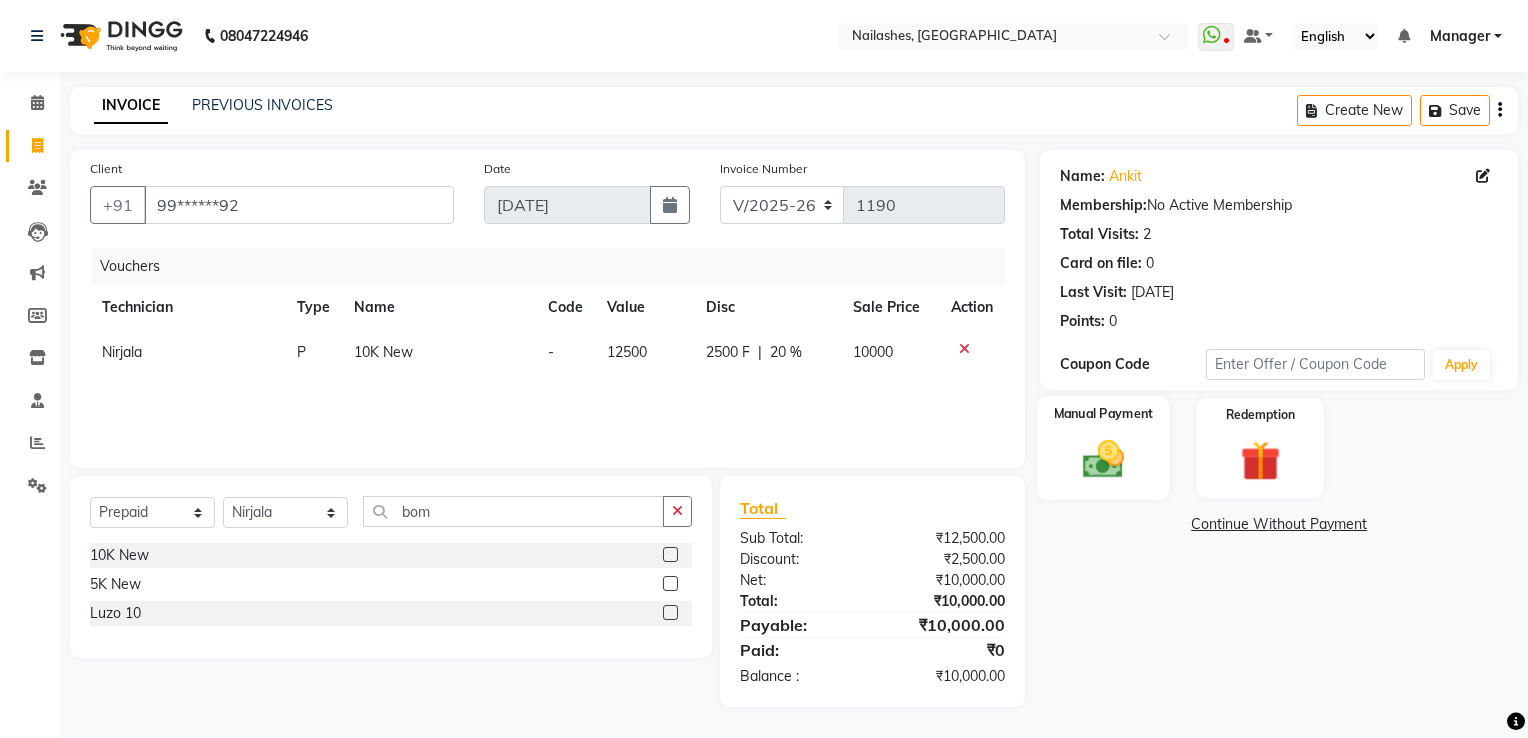 click 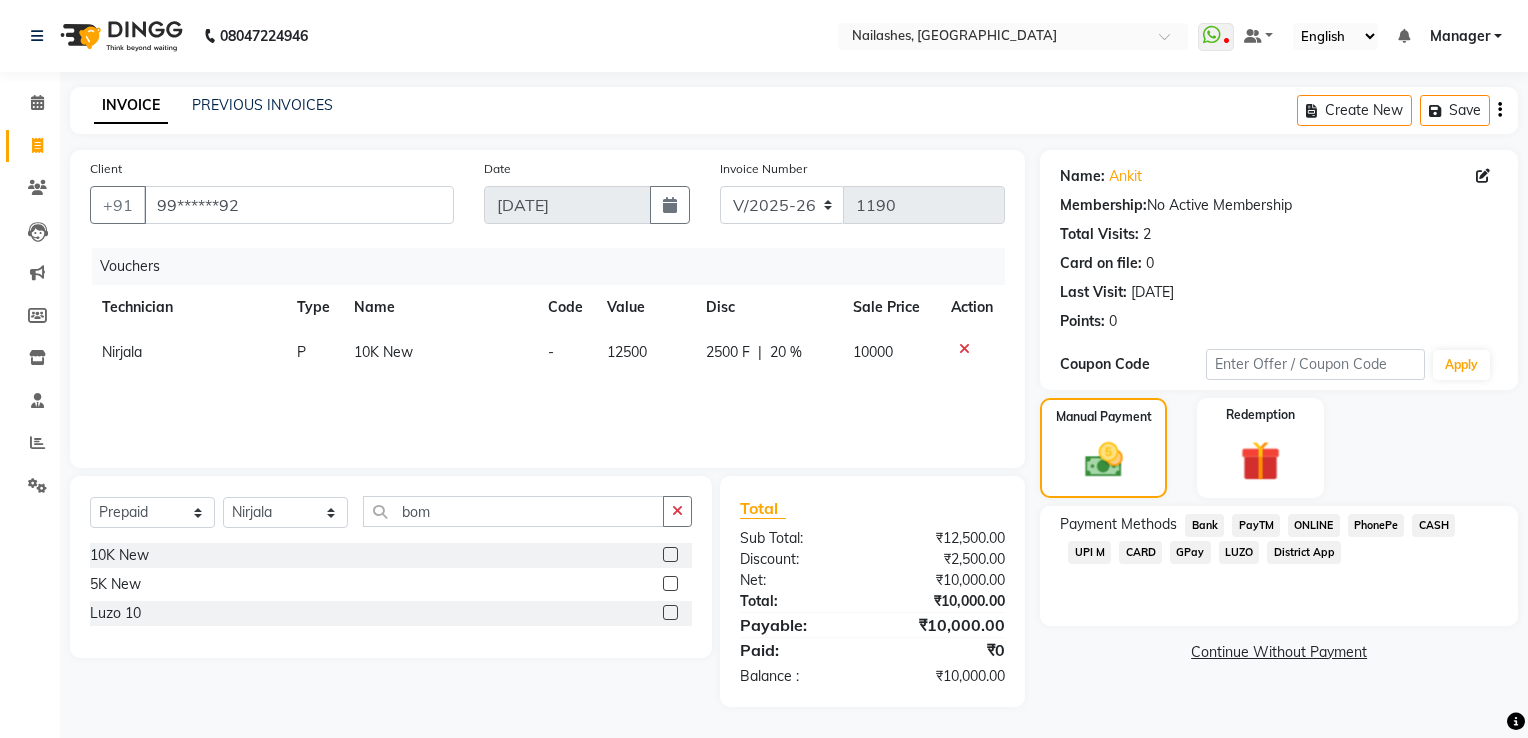 click on "CARD" 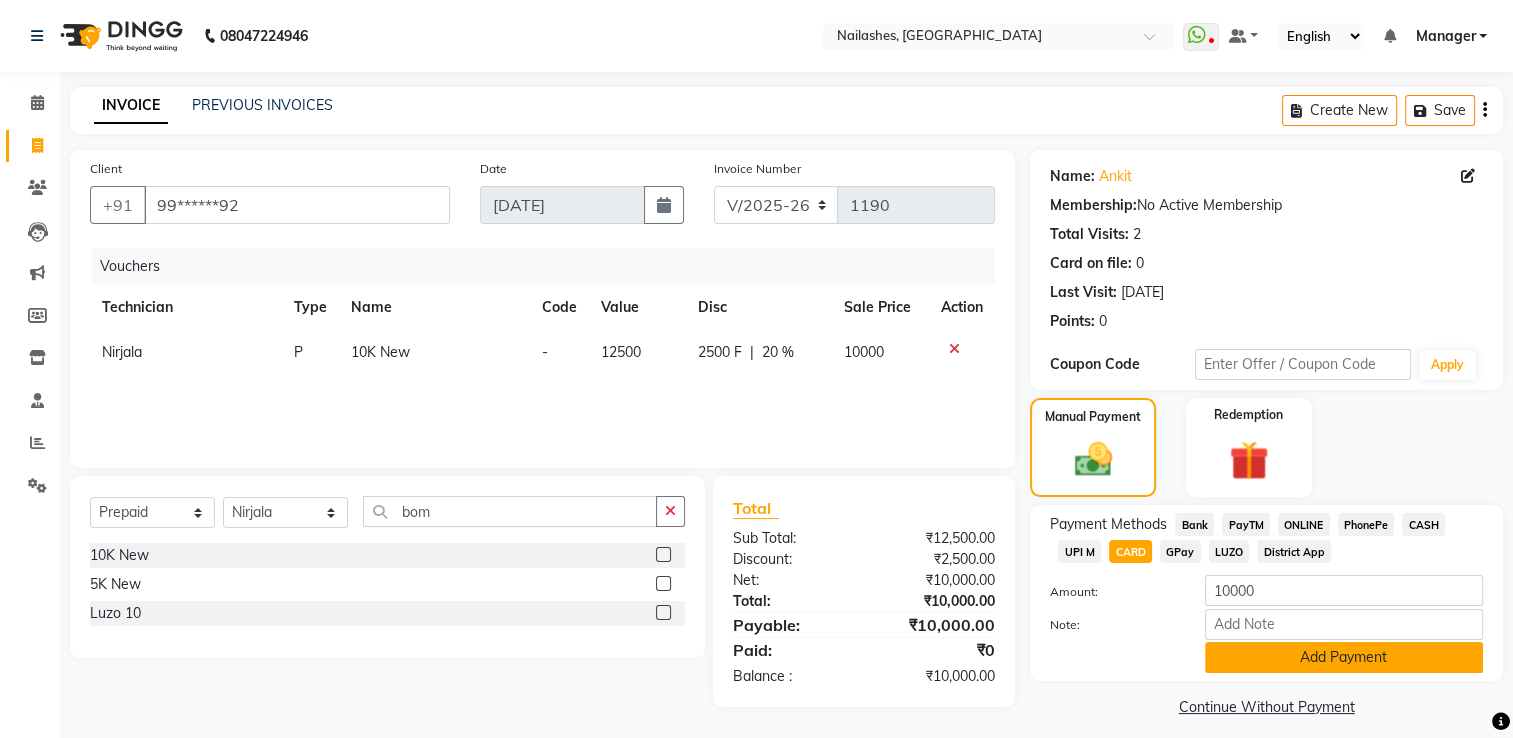 click on "Add Payment" 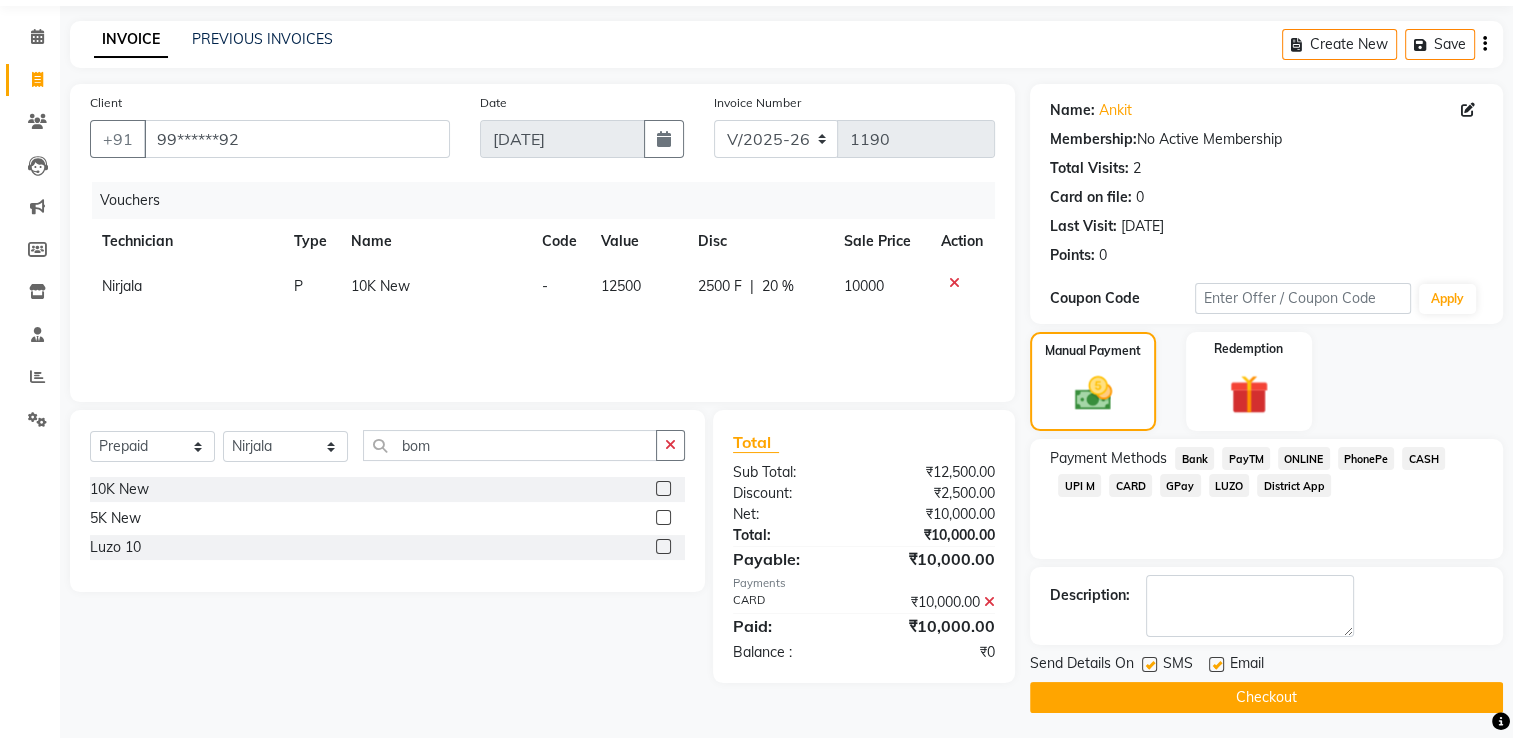 scroll, scrollTop: 69, scrollLeft: 0, axis: vertical 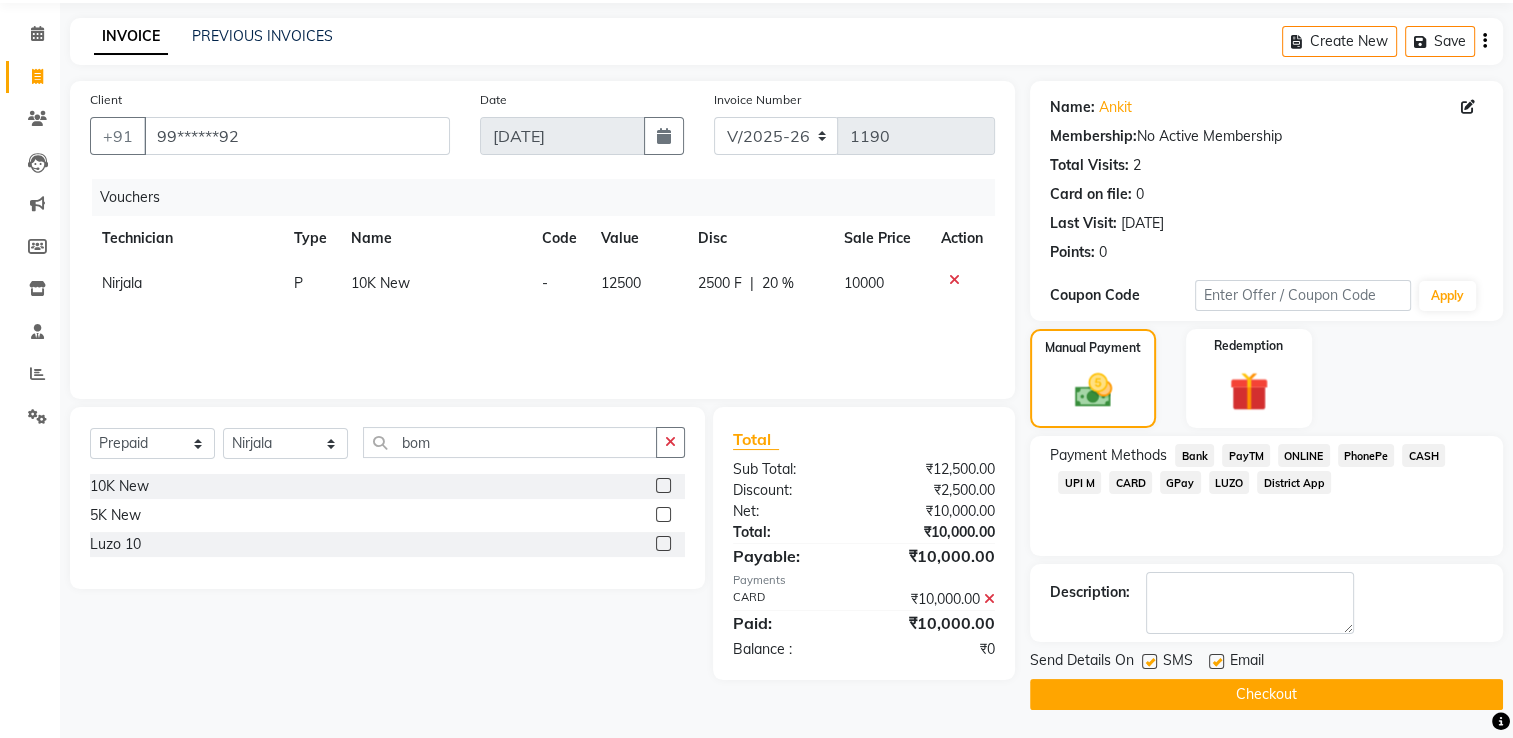click on "Checkout" 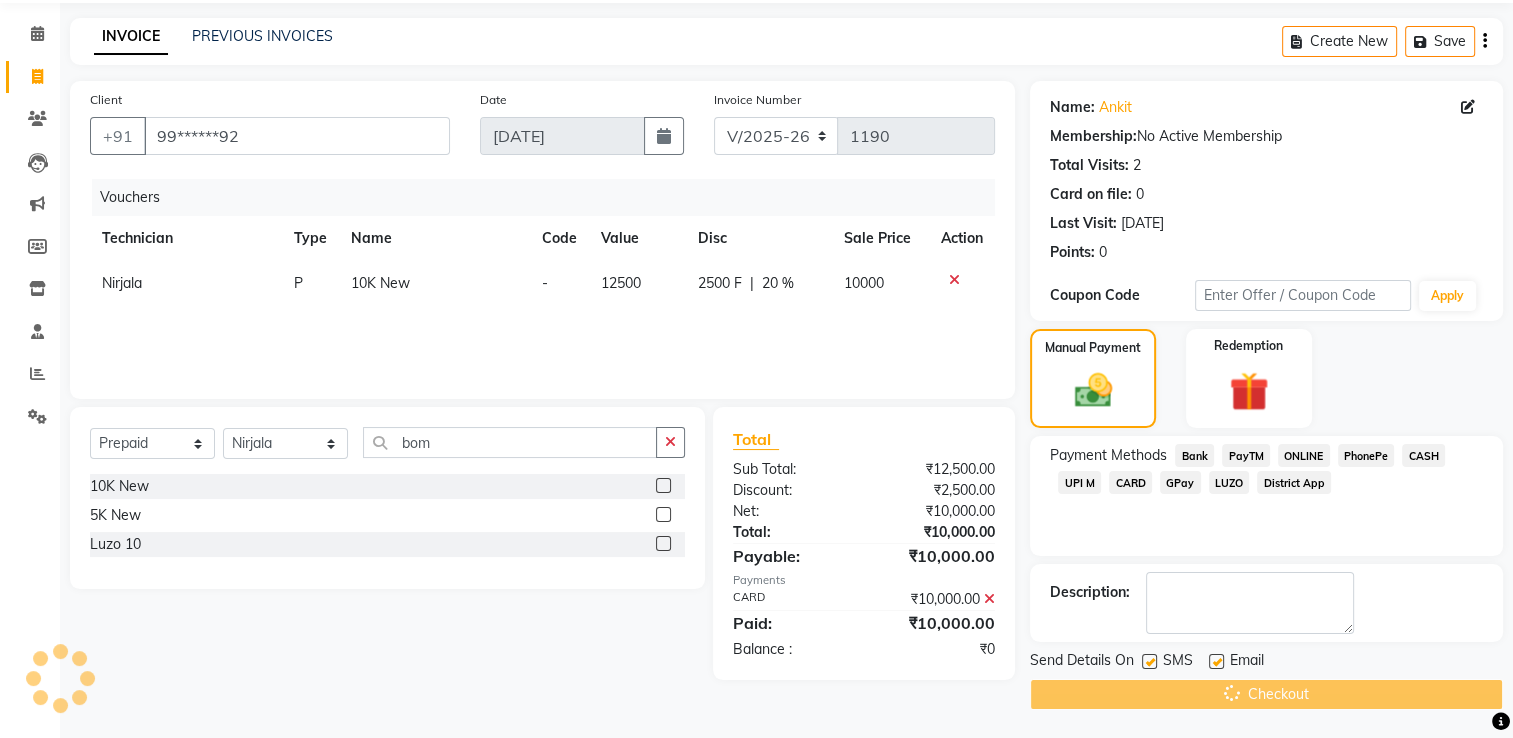 scroll, scrollTop: 0, scrollLeft: 0, axis: both 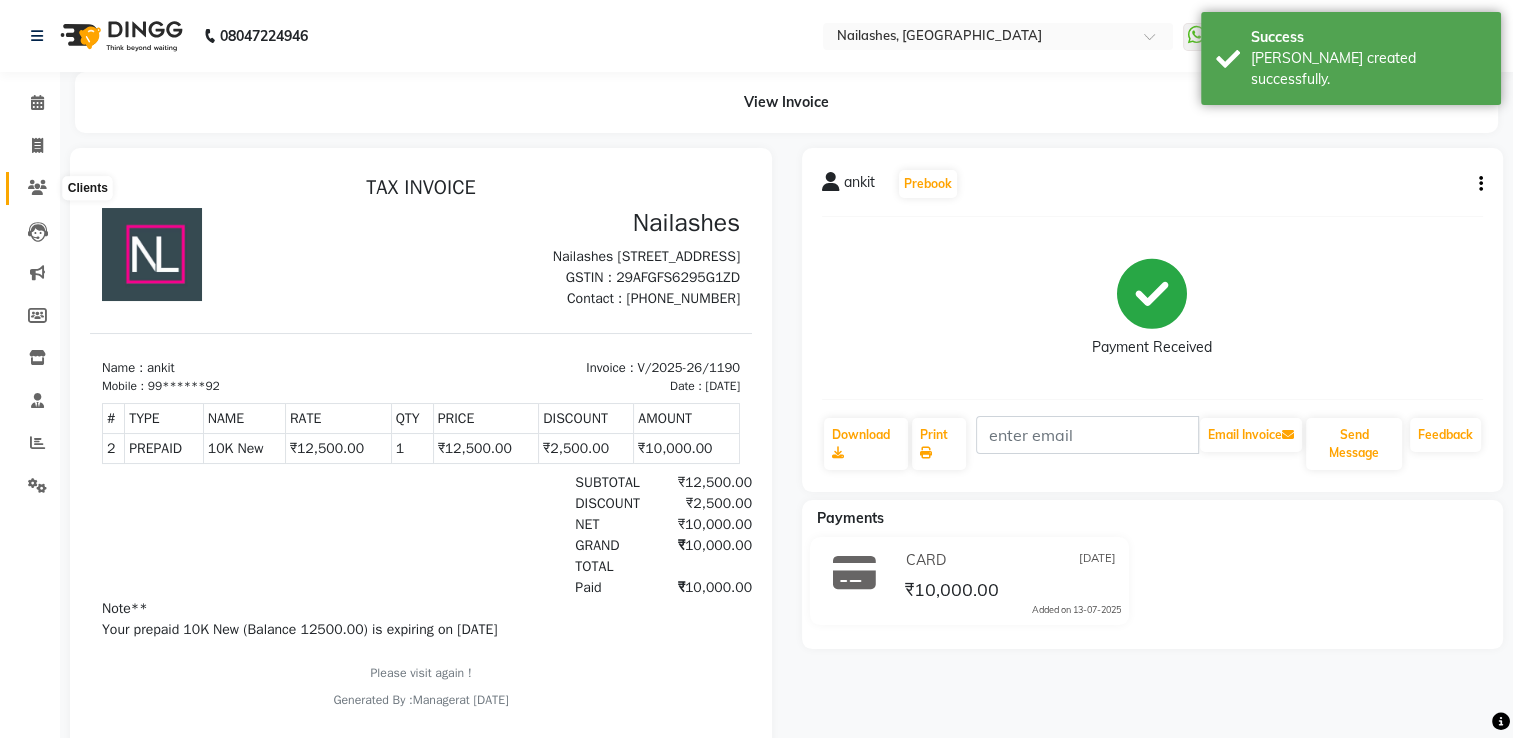 click 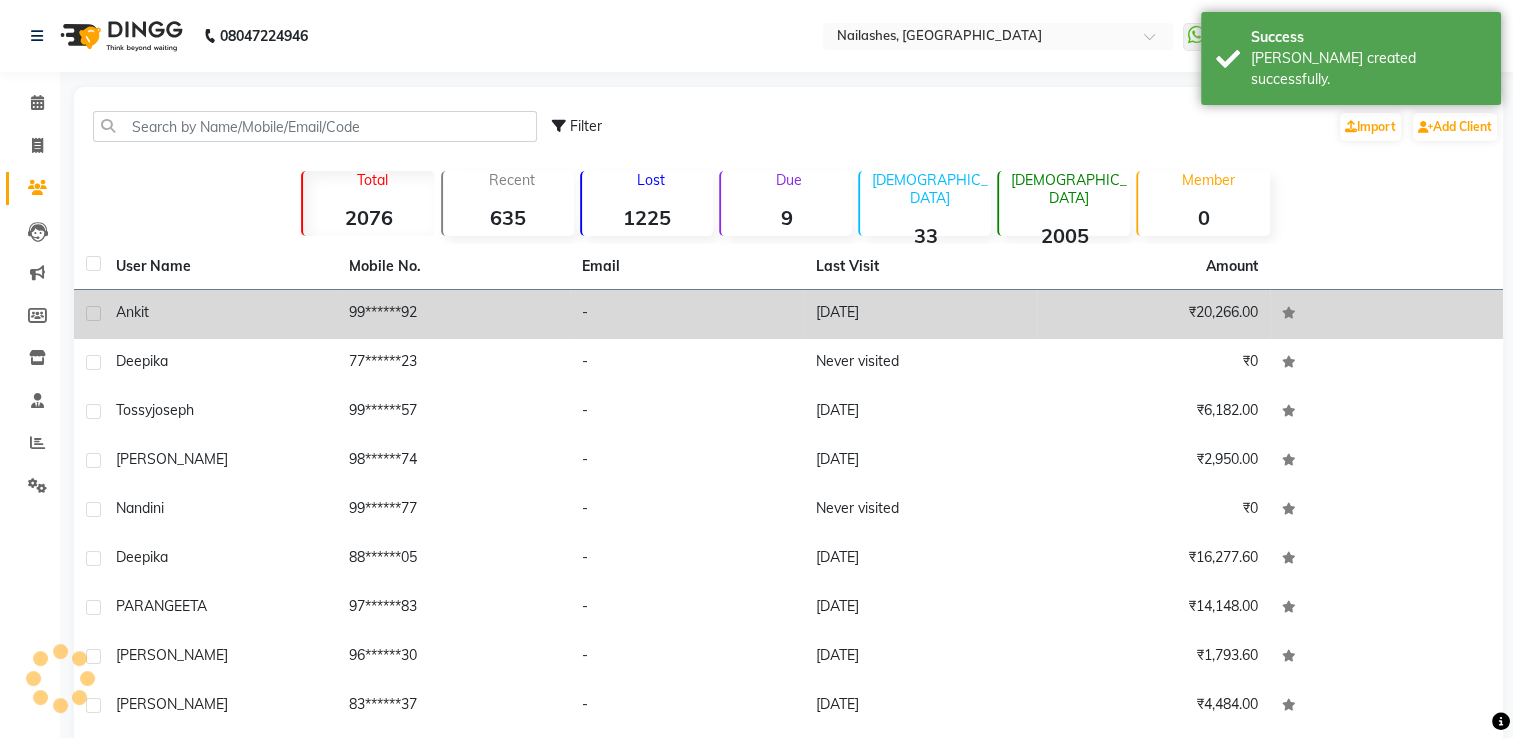 click on "ankit" 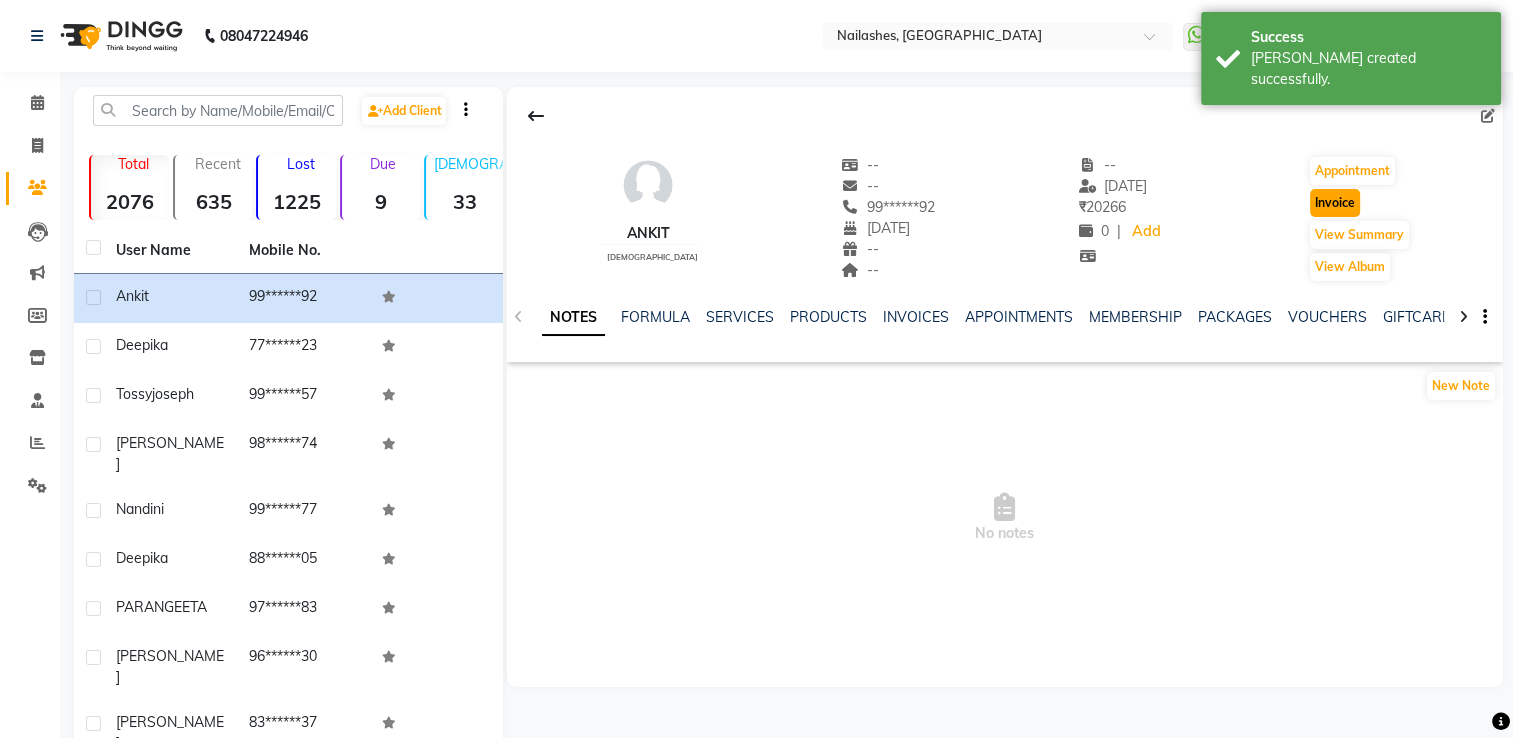 click on "Invoice" 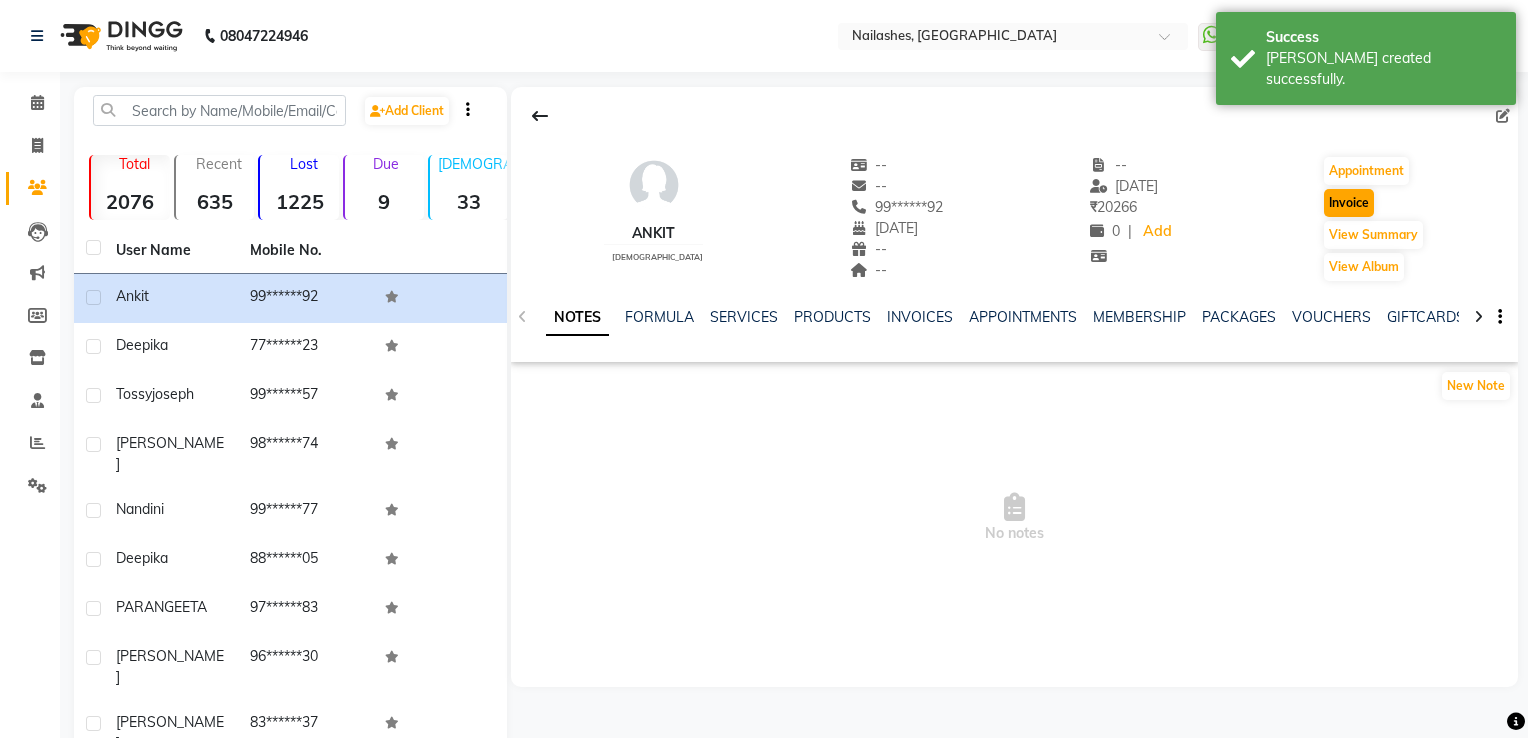 select on "service" 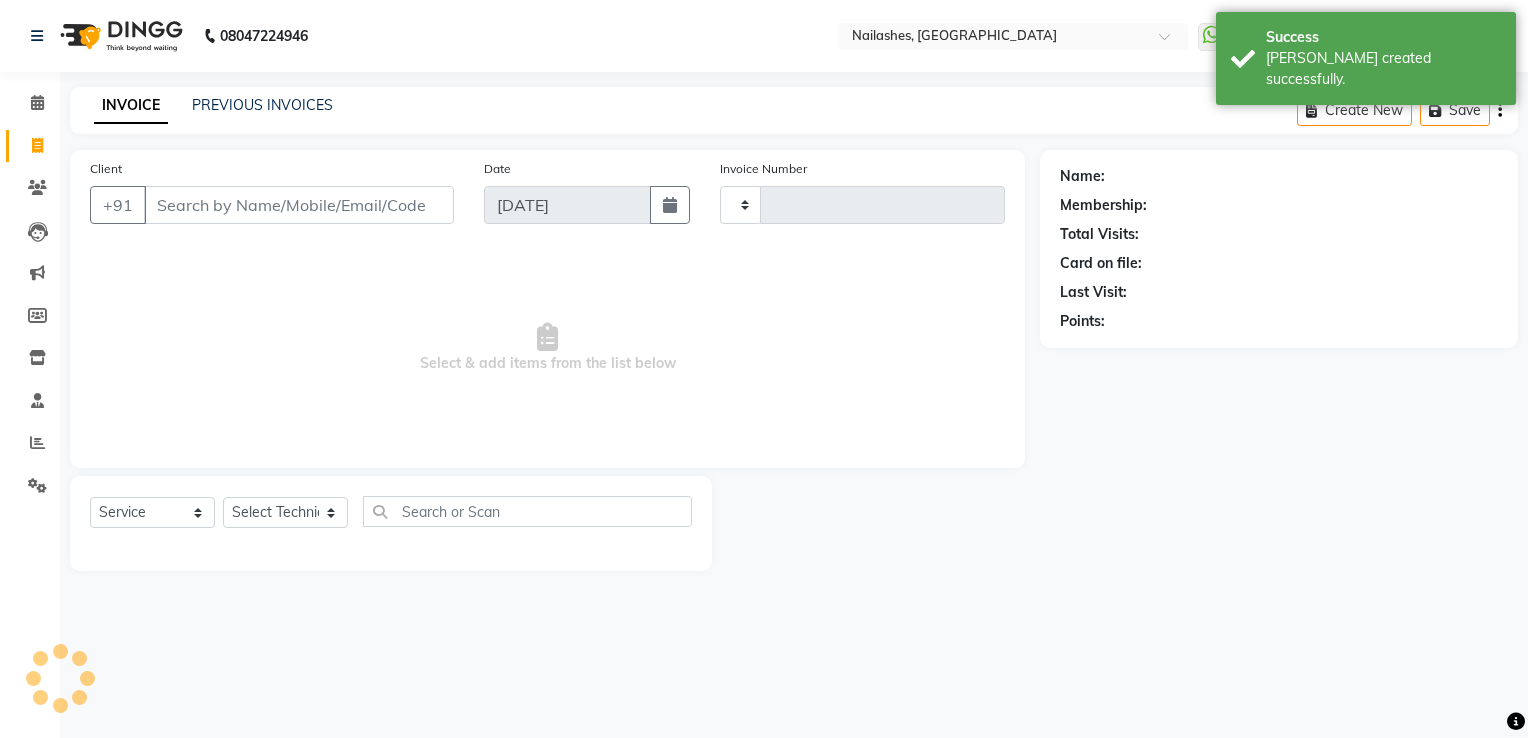 type on "1191" 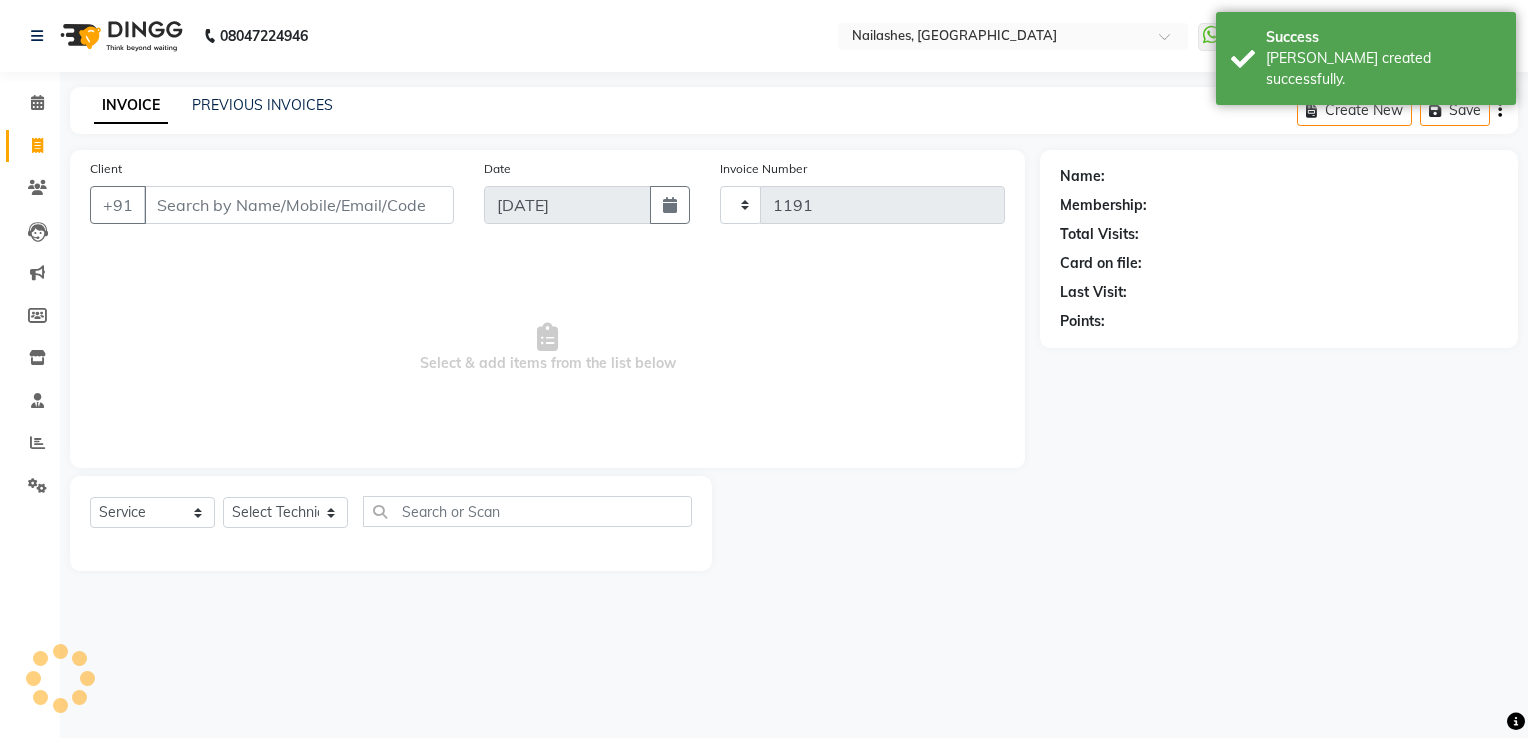 select on "6579" 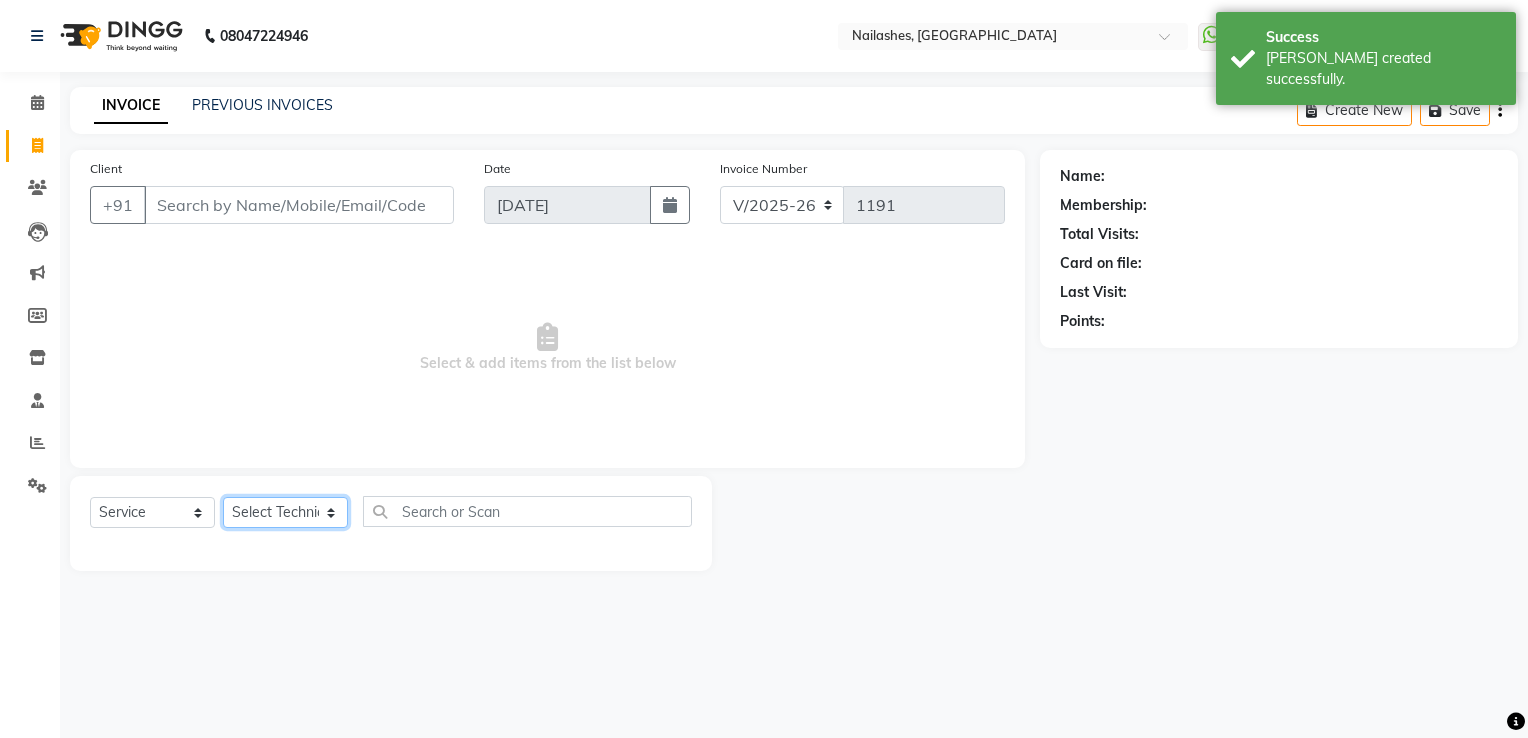 click on "Select Technician" 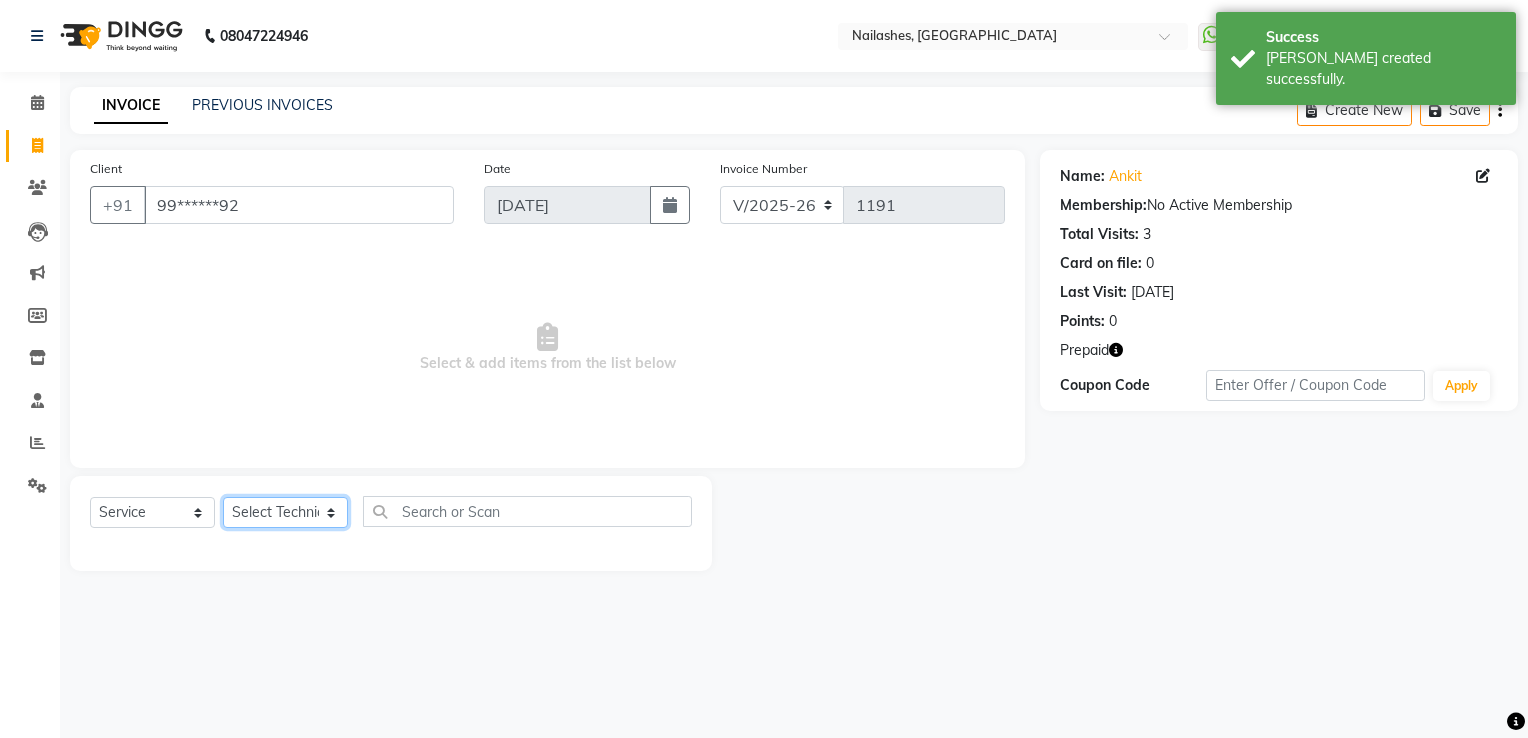select on "68736" 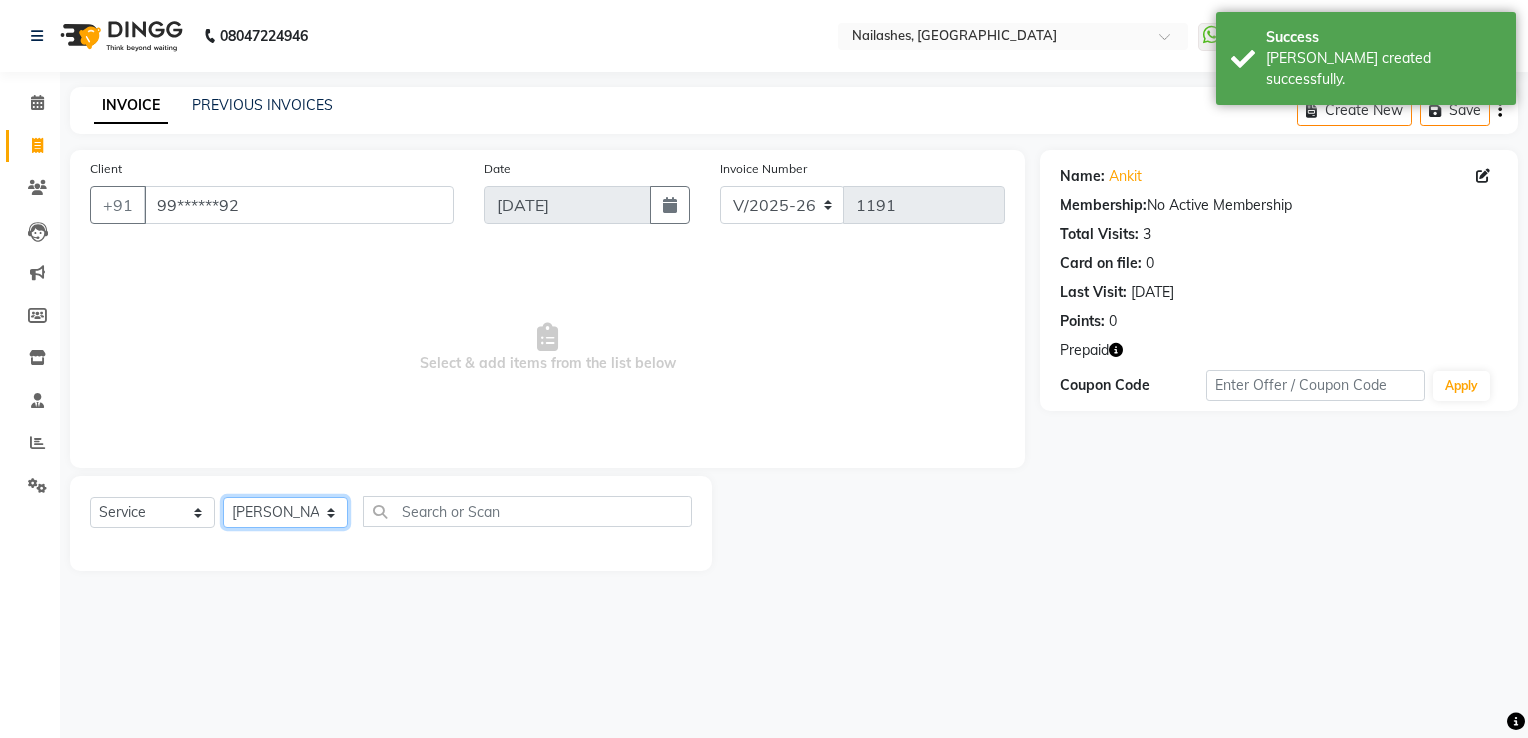 click on "Select Technician AMGHA ARISH [PERSON_NAME] [PERSON_NAME] [PERSON_NAME] [PERSON_NAME] kupu Manager [PERSON_NAME] Owner [PERSON_NAME] [PERSON_NAME]" 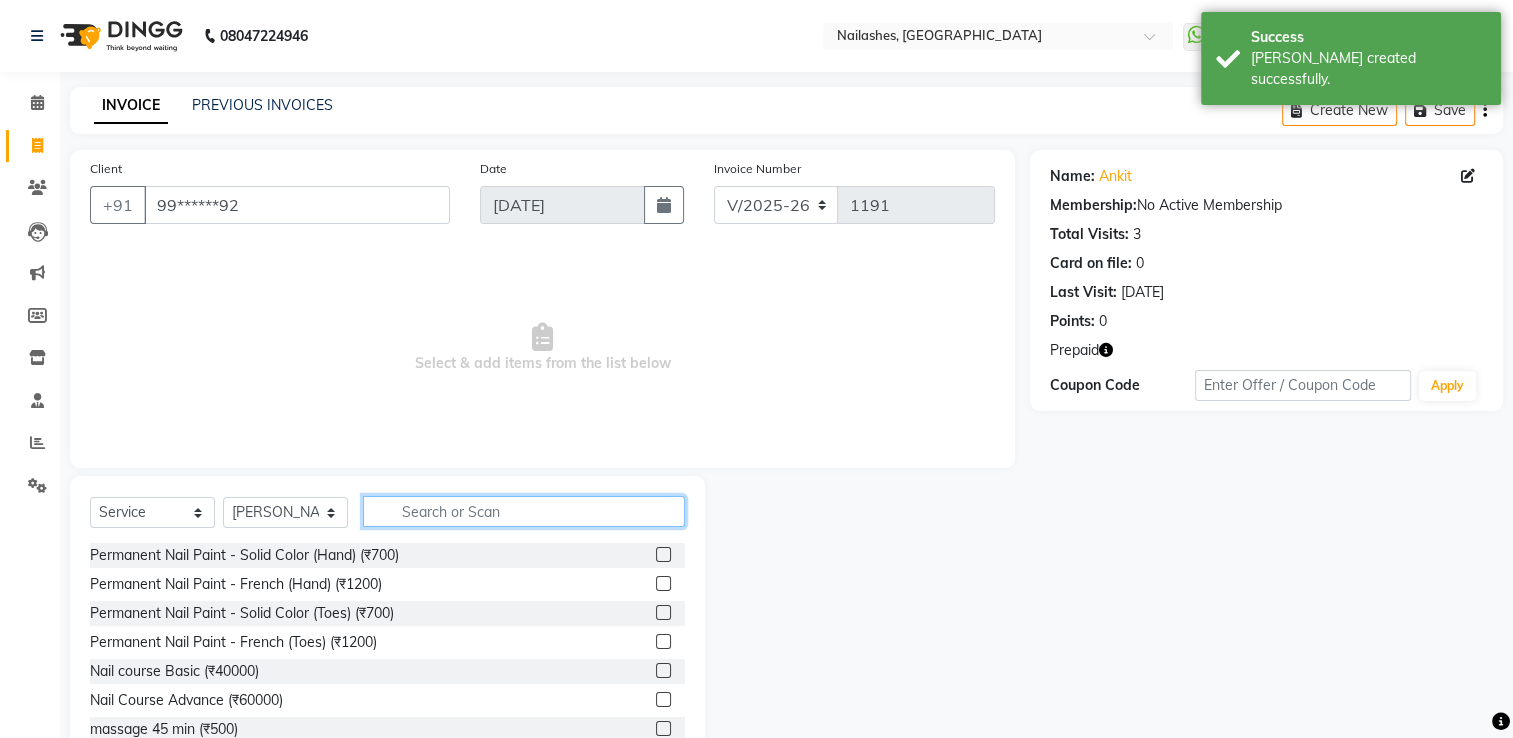 click 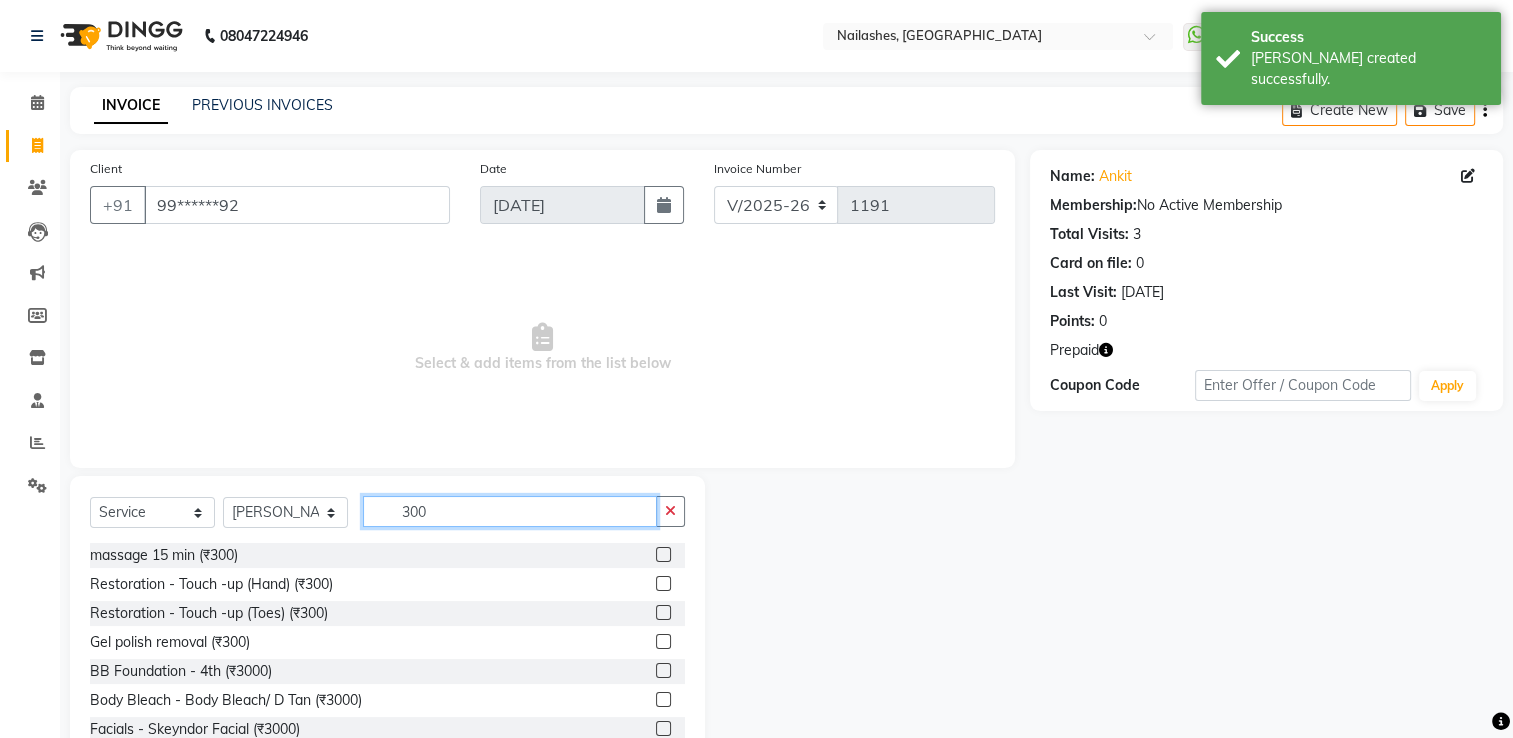 type on "300" 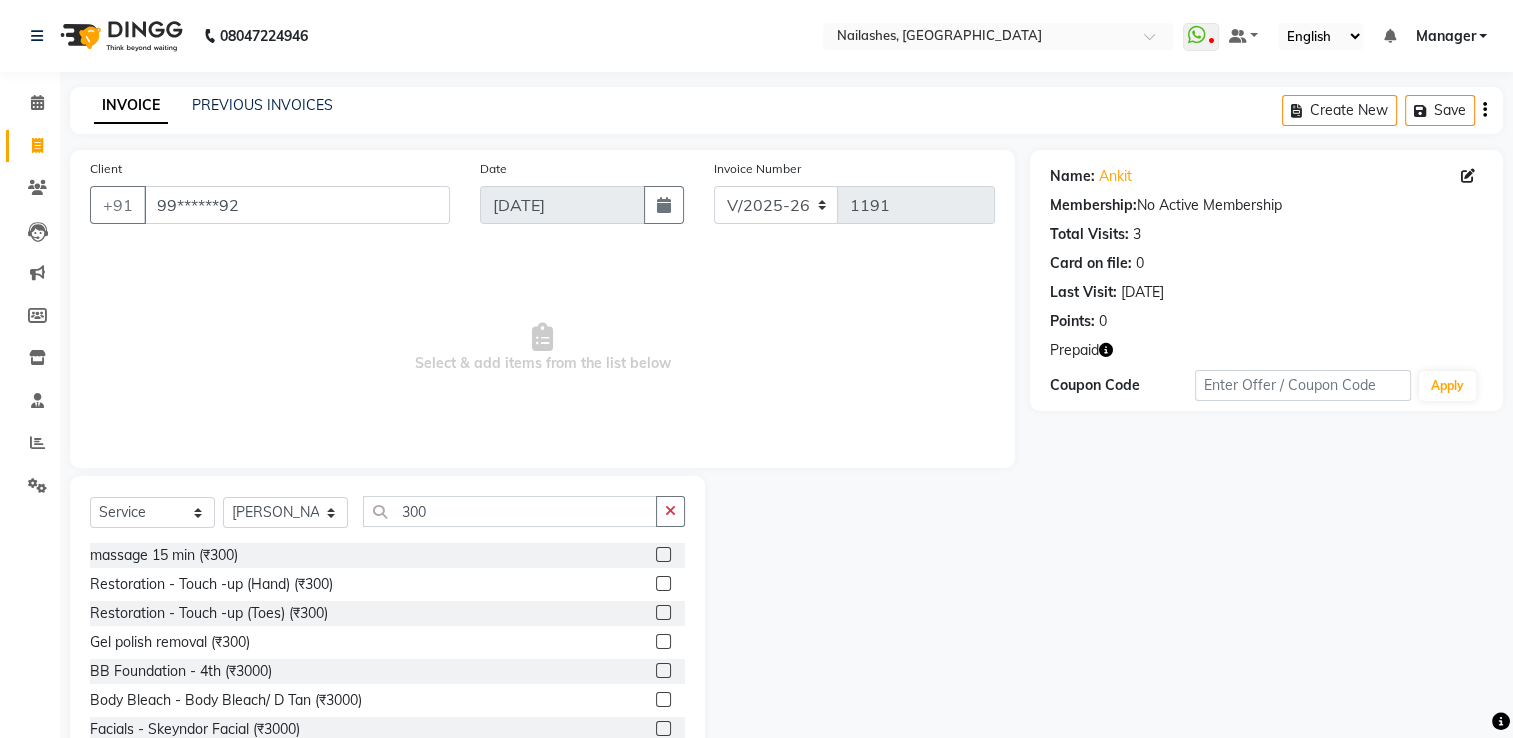 click 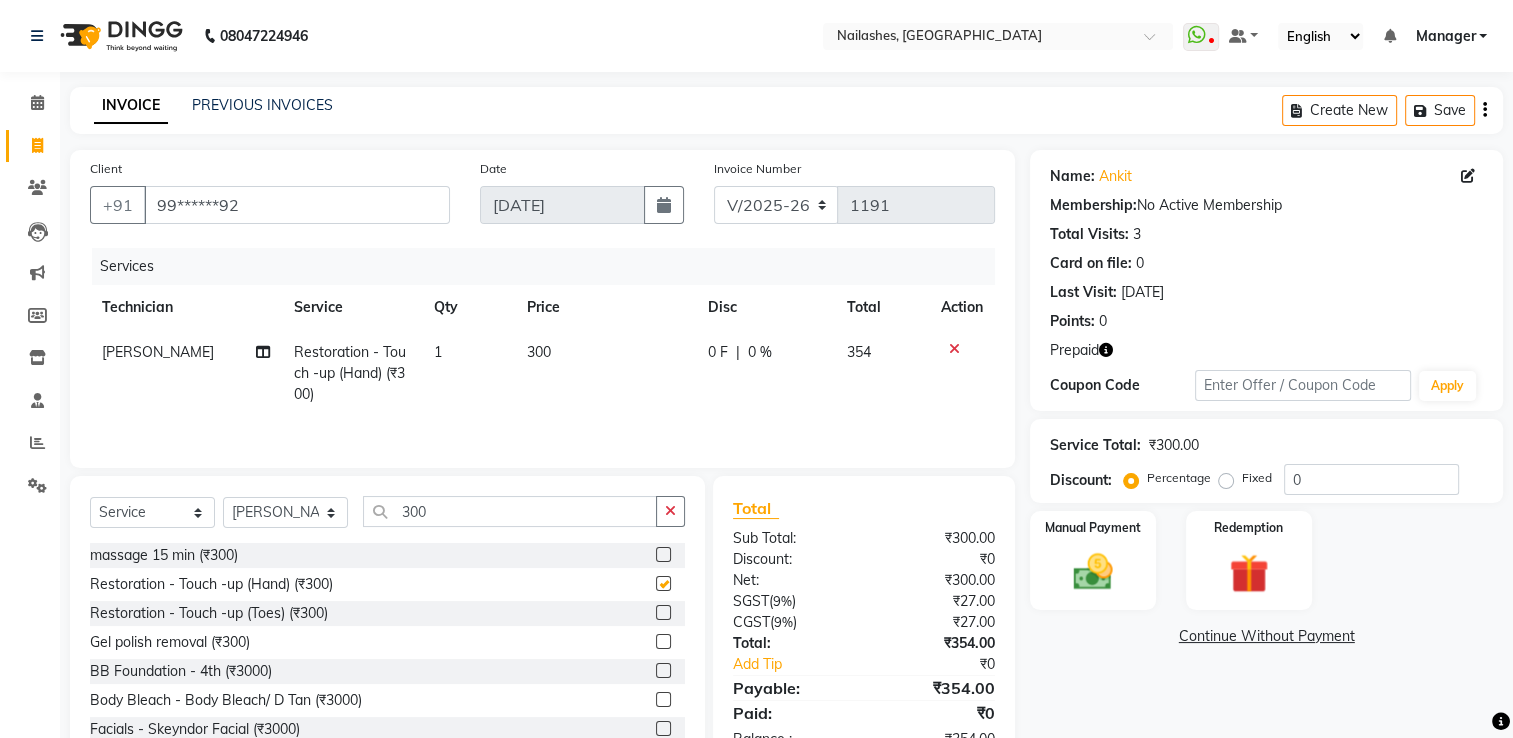 checkbox on "false" 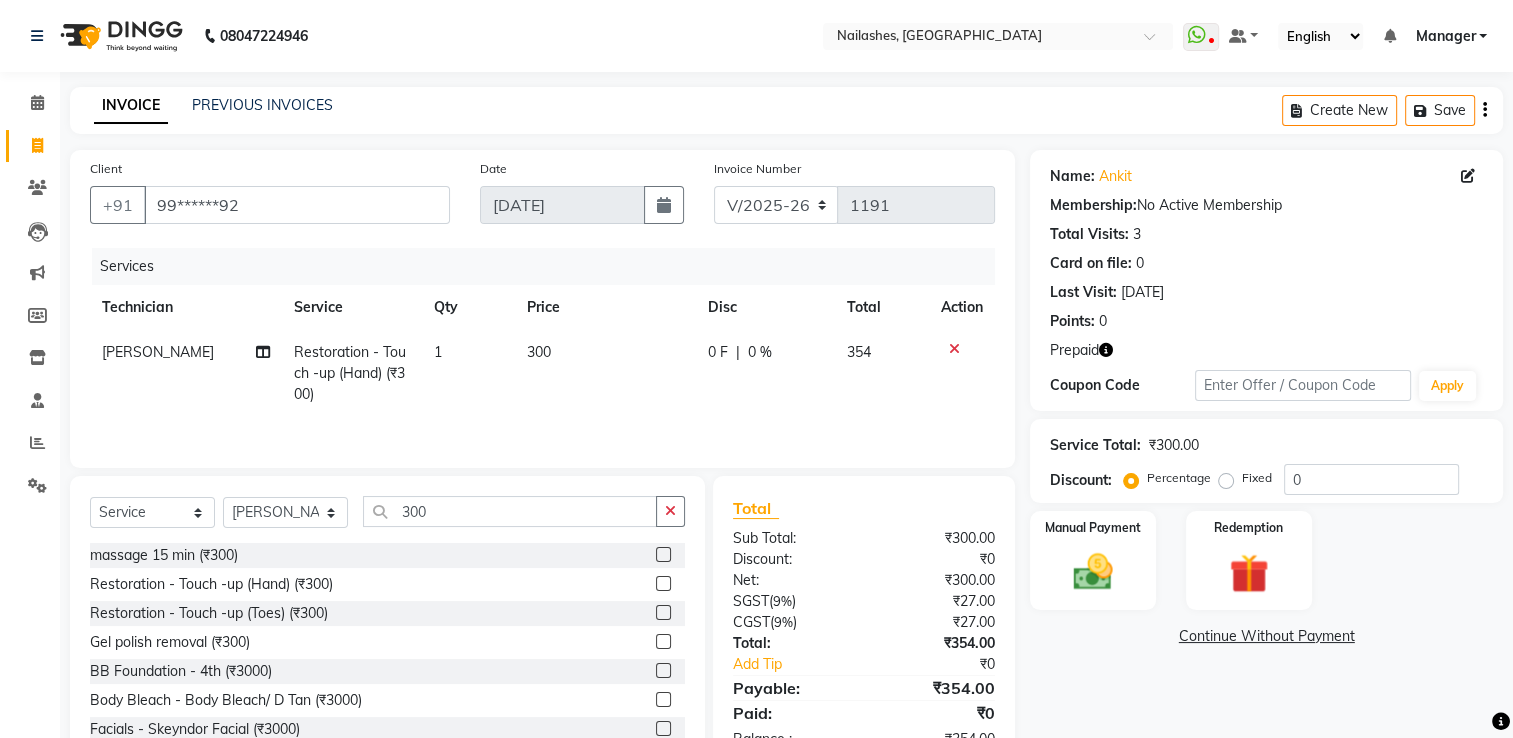 click 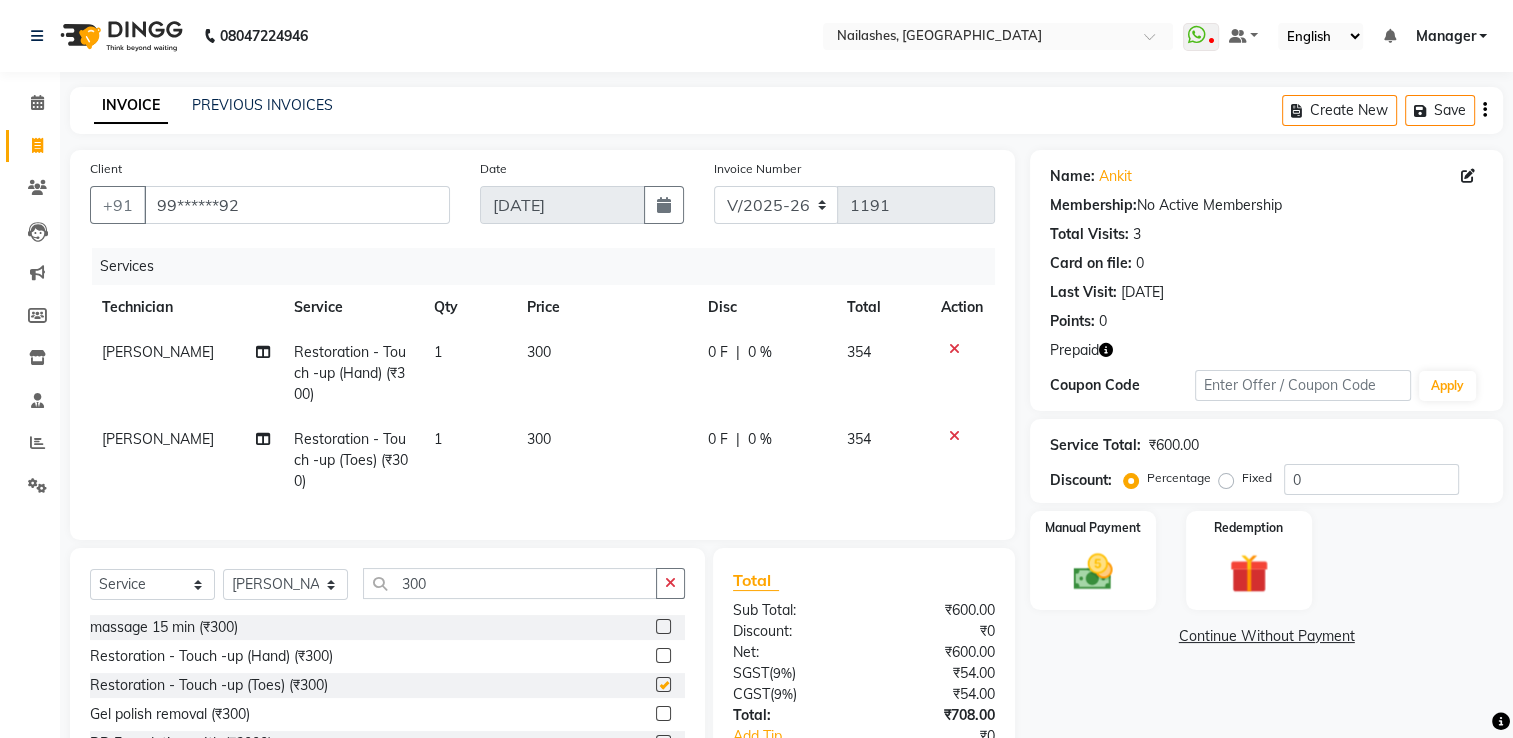 checkbox on "false" 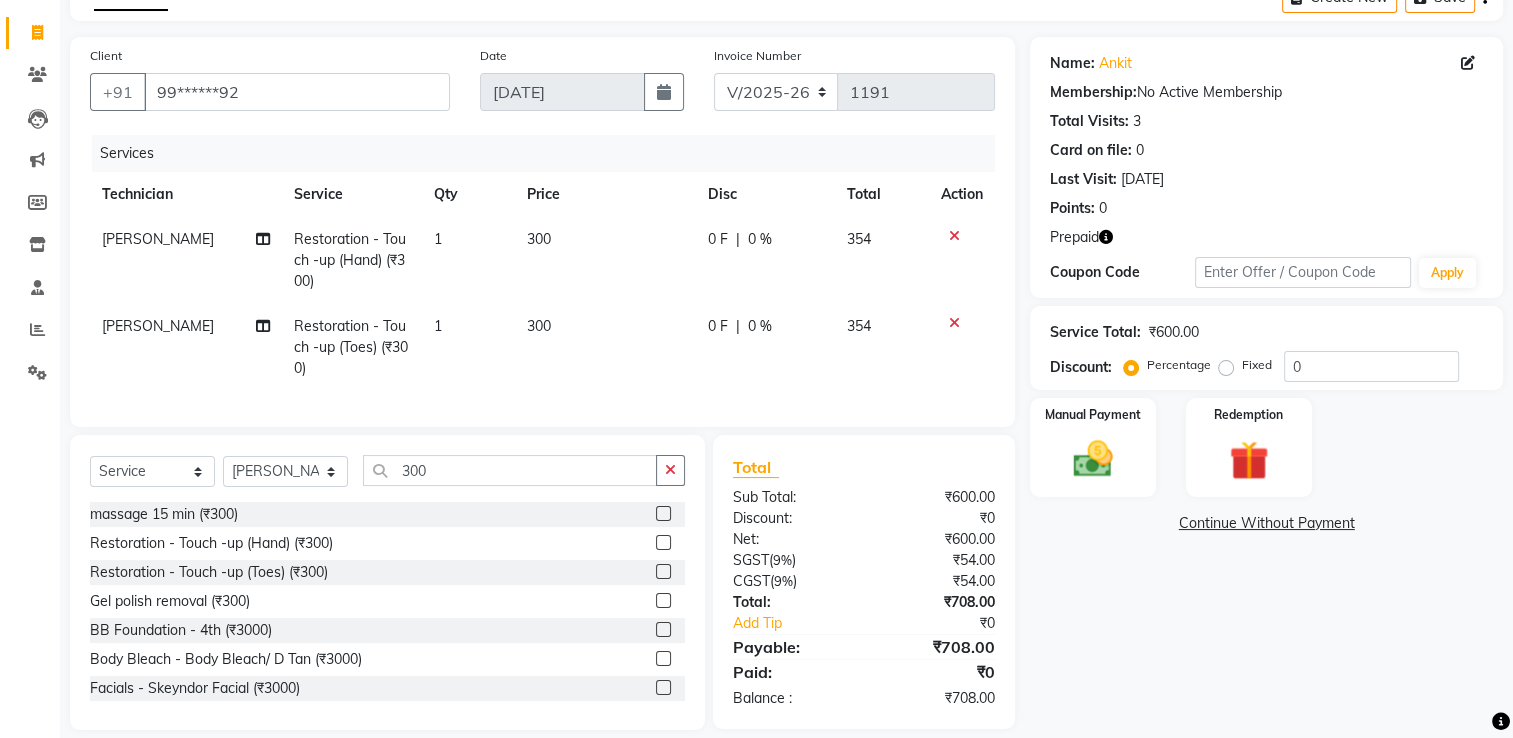 scroll, scrollTop: 150, scrollLeft: 0, axis: vertical 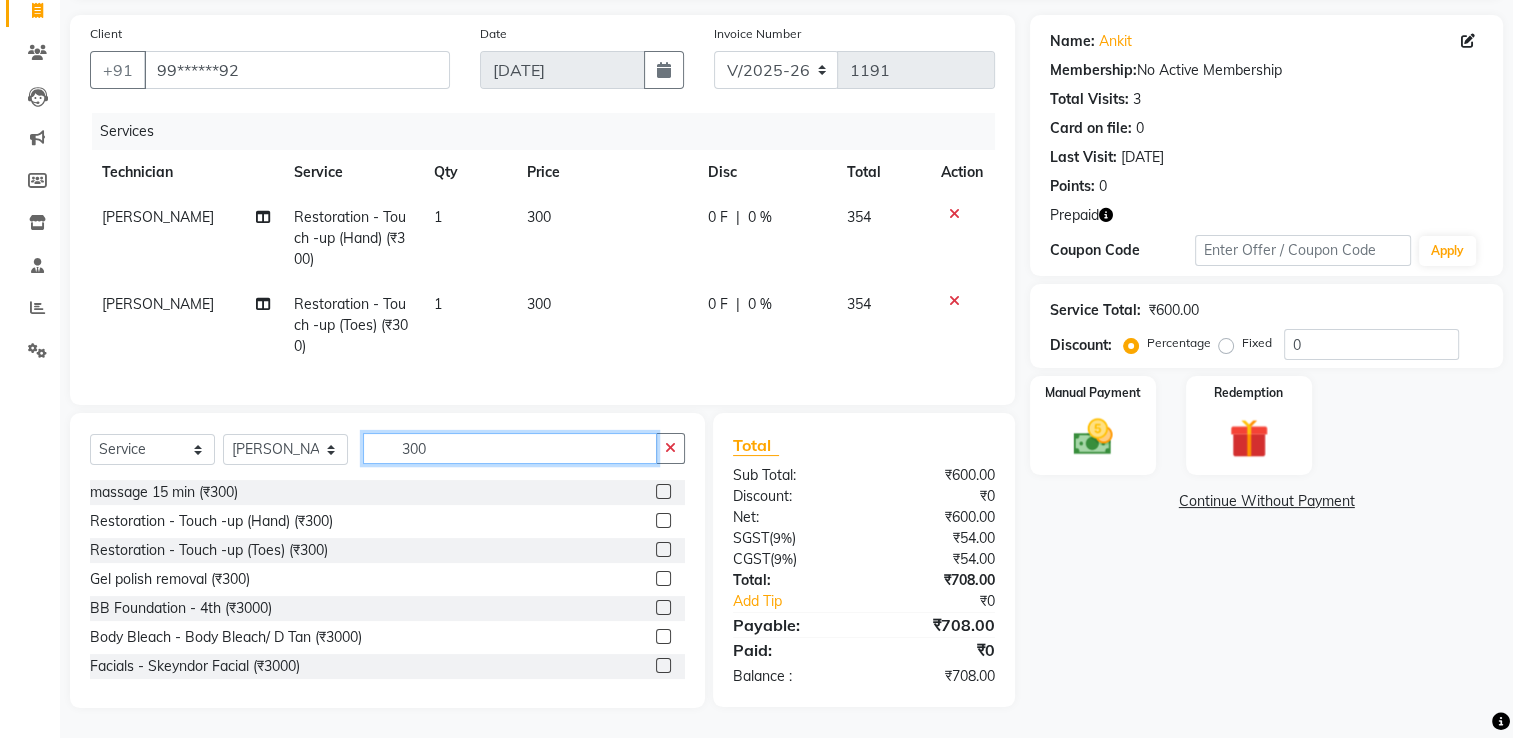 click on "300" 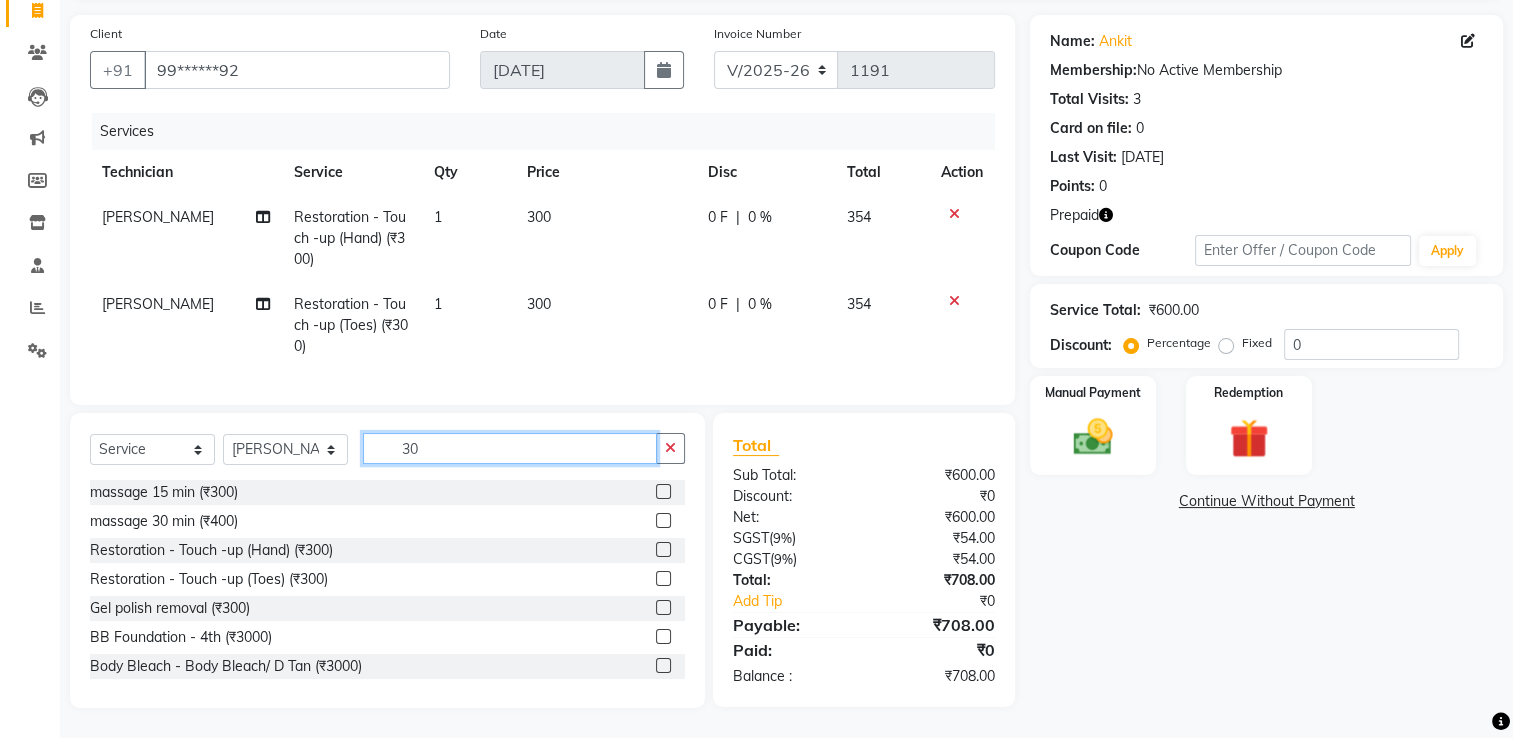 type on "3" 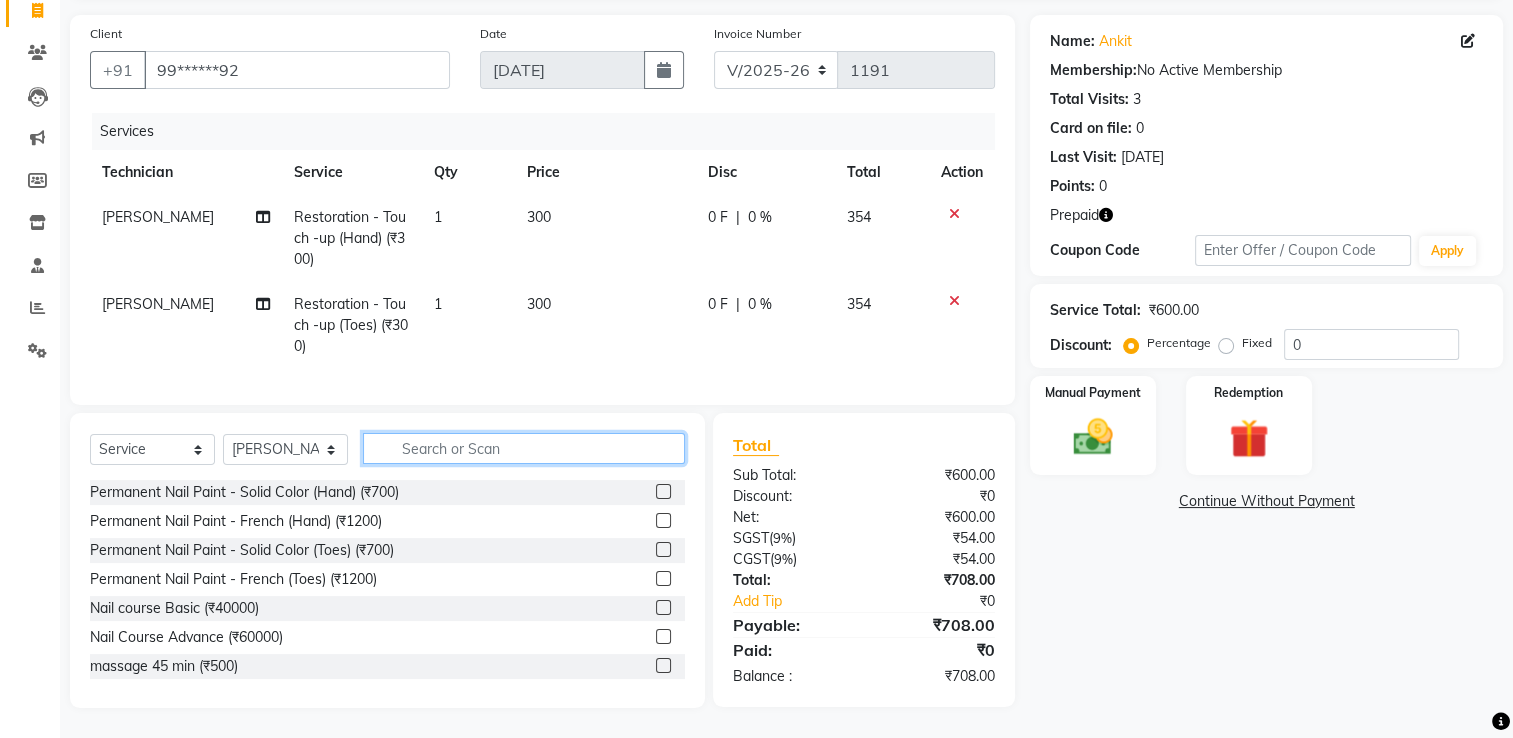 type 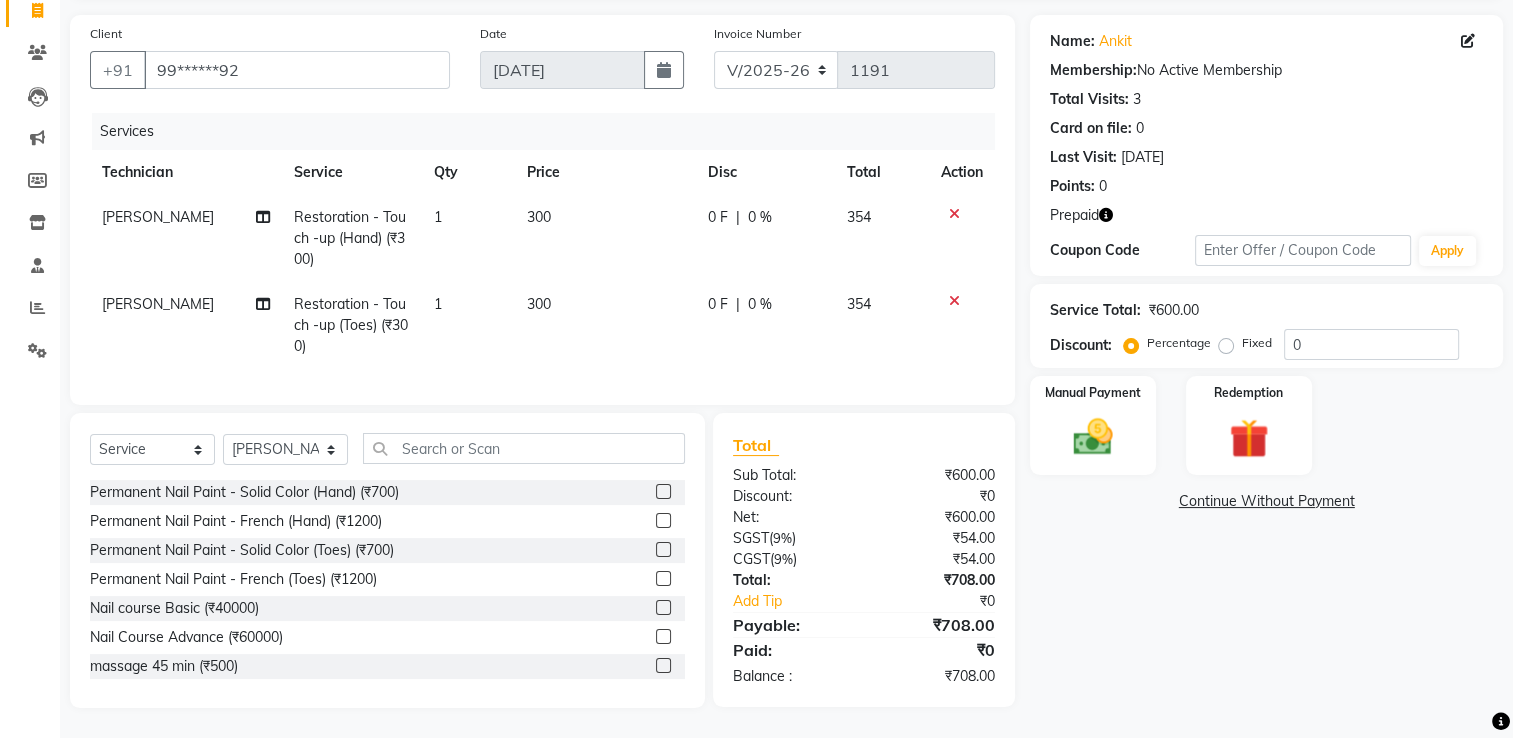 click 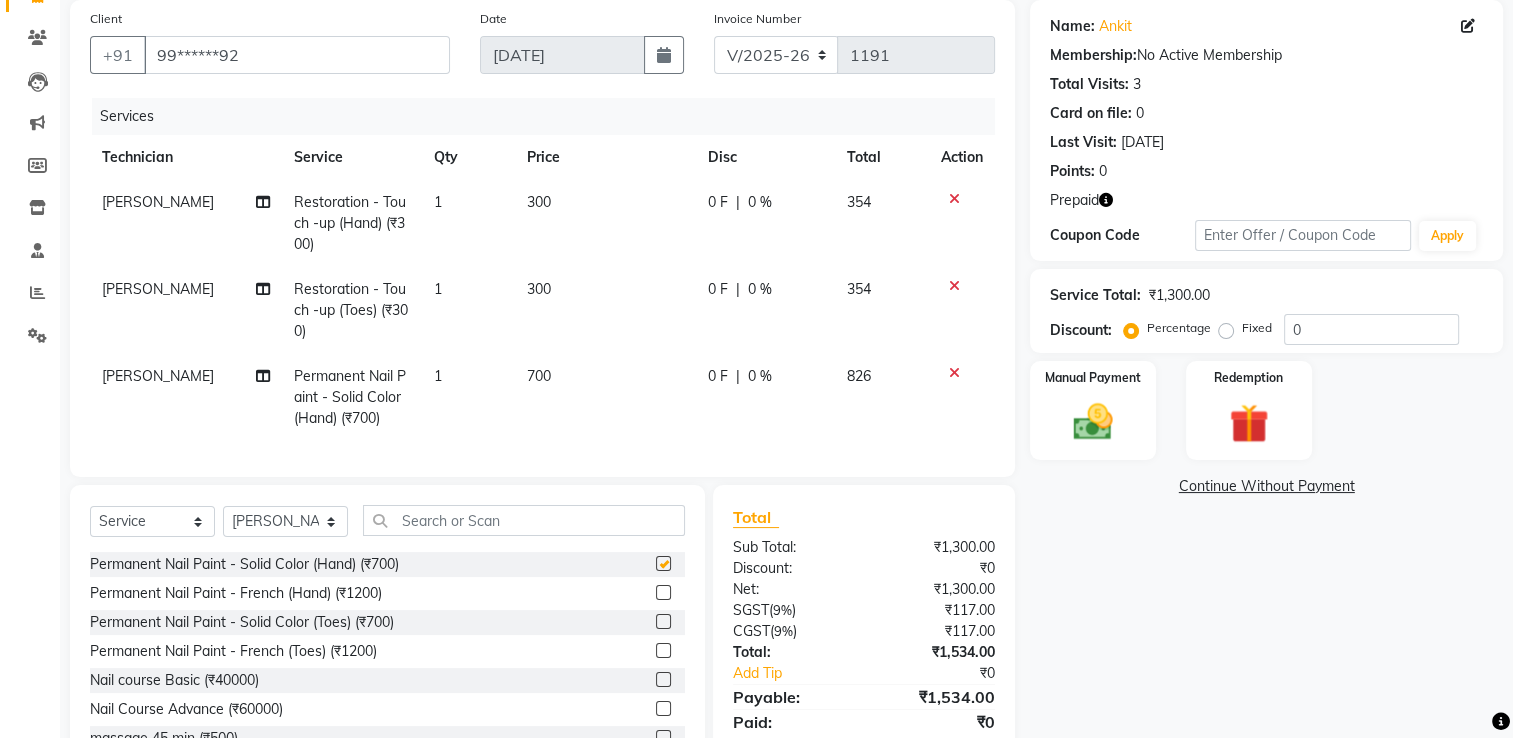 checkbox on "false" 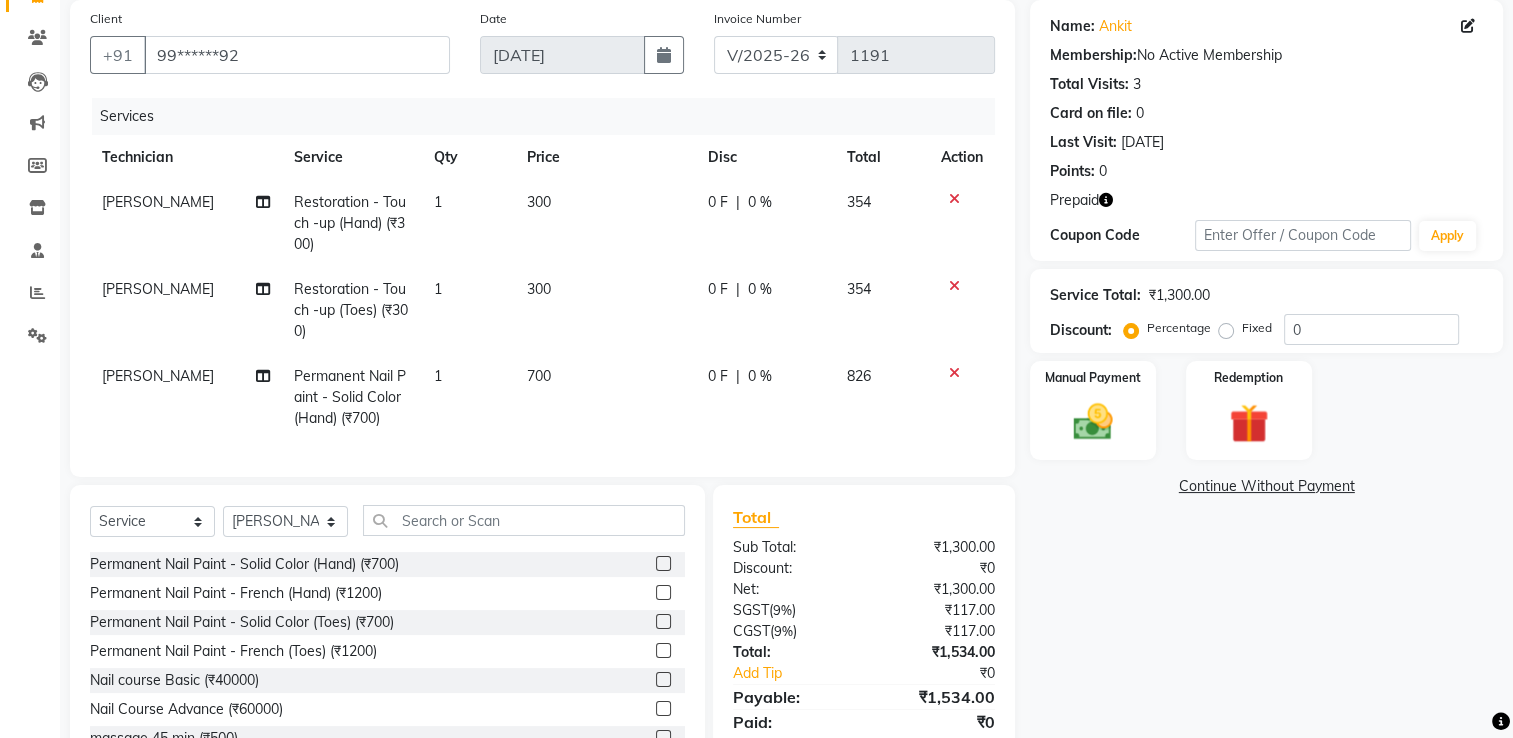 click 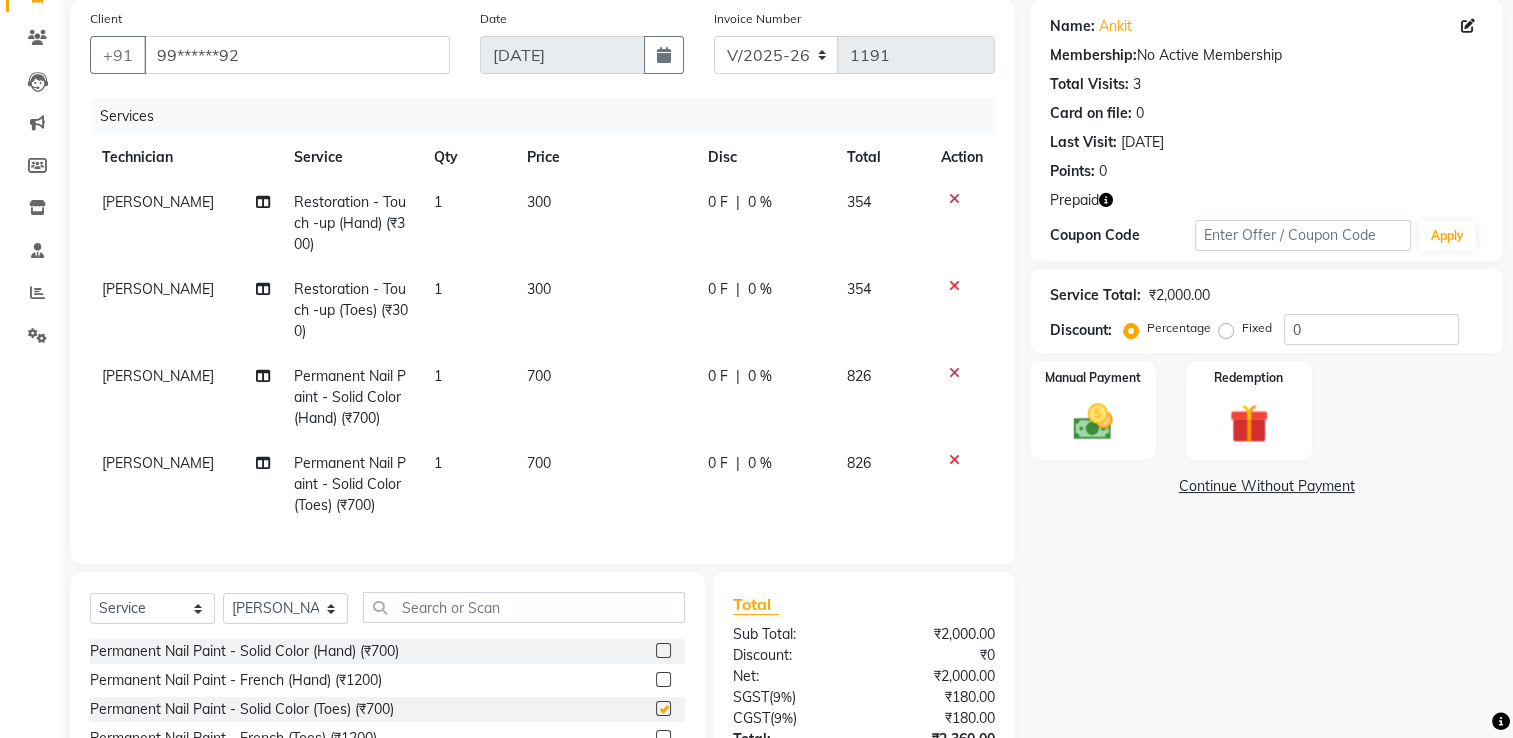 checkbox on "false" 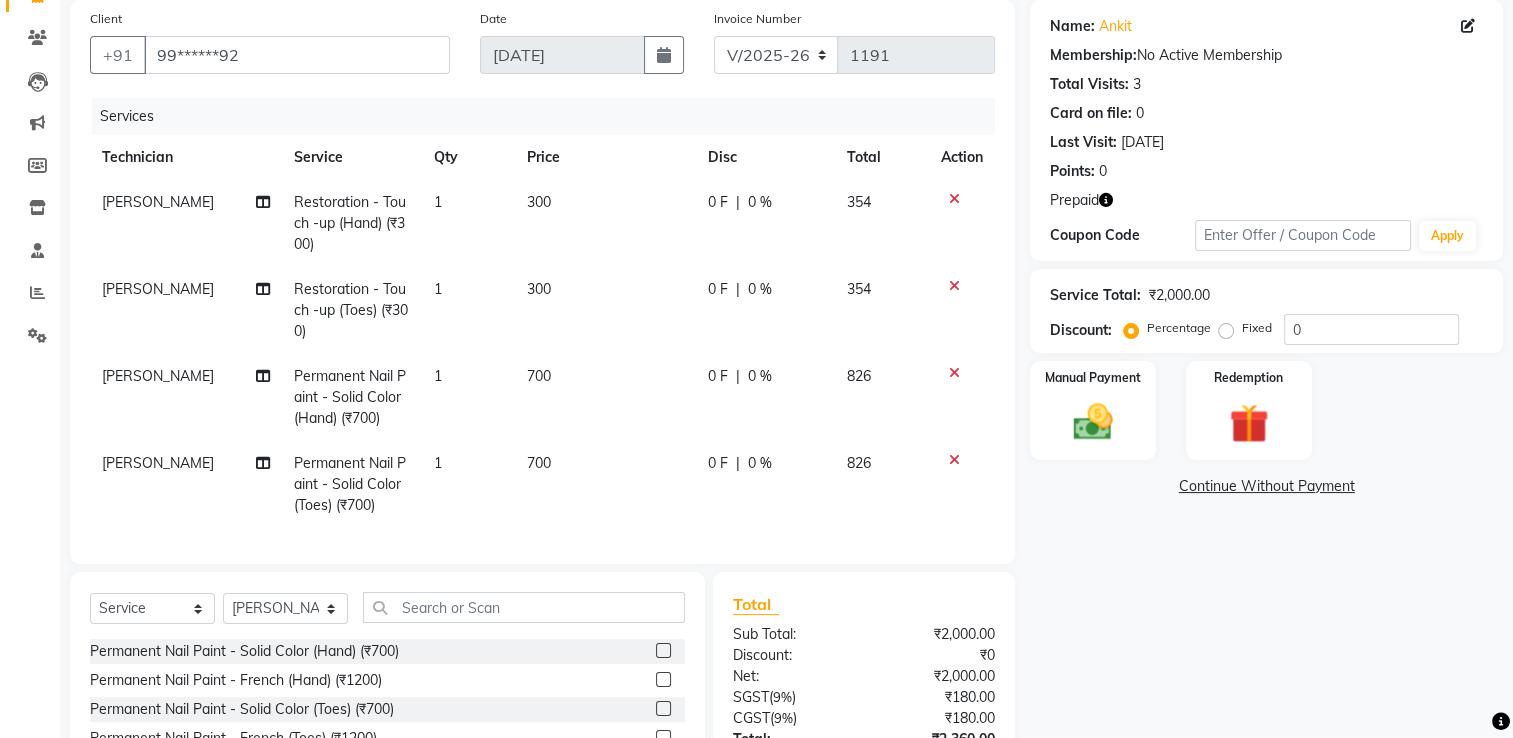 click on "Select  Service  Product  Membership  Package Voucher Prepaid Gift Card  Select Technician AMGHA ARISH Arvind chandu Dipen Gulafshan John Kajal kelly kupu Manager megha Nirjala Owner pankaj PARE SHAR MOHAMAND shradha Permanent Nail Paint - Solid Color (Hand) (₹700)  Permanent Nail Paint - French (Hand) (₹1200)  Permanent Nail Paint - Solid Color (Toes) (₹700)  Permanent Nail Paint - French (Toes) (₹1200)  Nail course Basic (₹40000)  Nail Course Advance (₹60000)  massage 45 min (₹500)  massage 15 min (₹300)  massage 30 min (₹400)  HAIR EXTENSIONS REMOVAL (₹50)  SINGLE  HAND  NAIL PAINT (₹400)  SINGLE HAND NAIL EXTENSIONS ACRYLIC (₹500)  SINGLE HAND NAIL EXTENSIONS GEL (₹600)  SINGLE HAND EXTENSIONS REMOVAL (₹250)  SINGLE HAND GEL POLISH REMOVAL (₹250)  HEAD MASSAGE WITH WASH (₹900)  NAILEXTENSINS POLISH (₹1356)  HAIR FALL TREATMENT (₹1500)  DANDRUFF TREATMENT (₹1500)  HAIR SPA (₹1250)  HAIR WASH BLOWDRY (₹850)  HYDRA FACIAL (₹5500)  D TAN HANDS (₹500)" 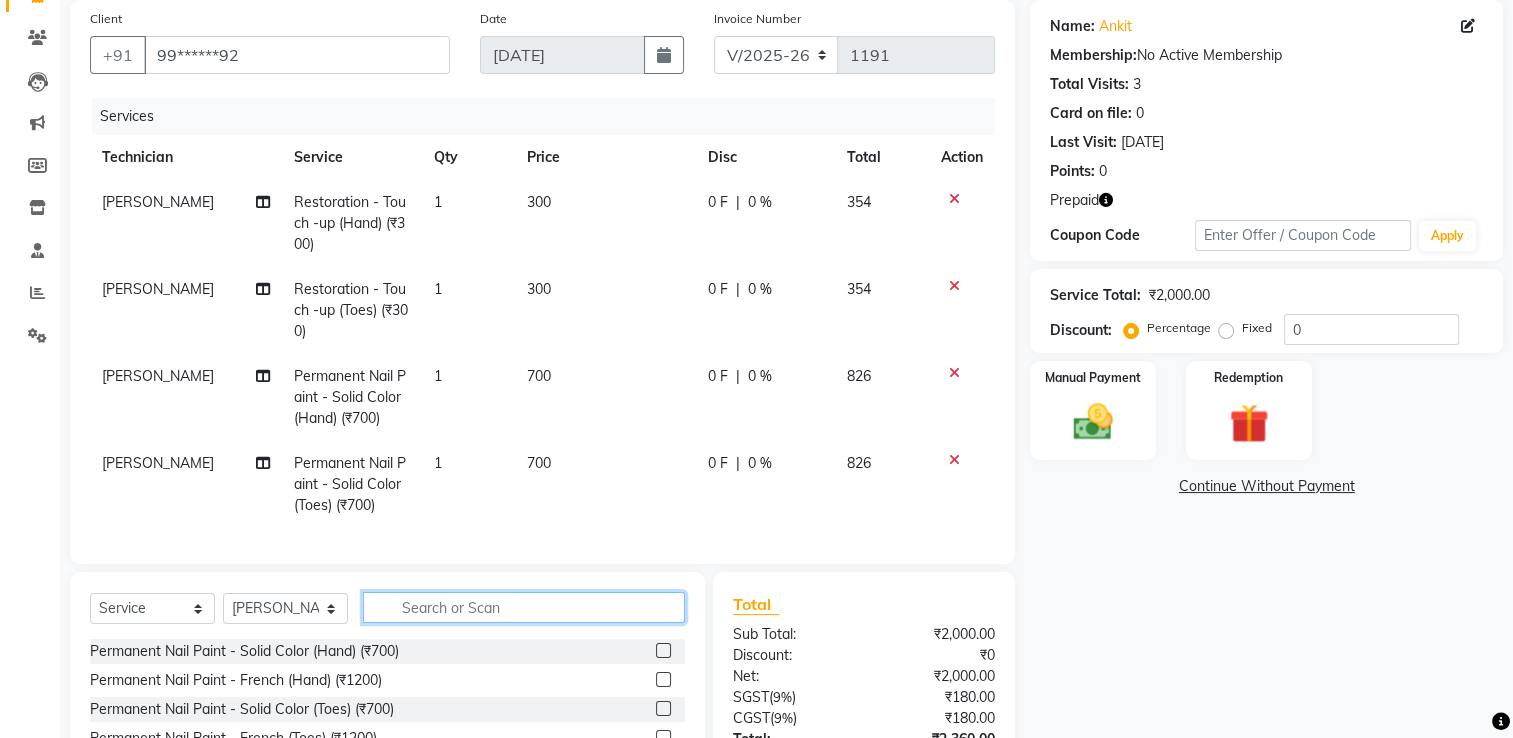 click 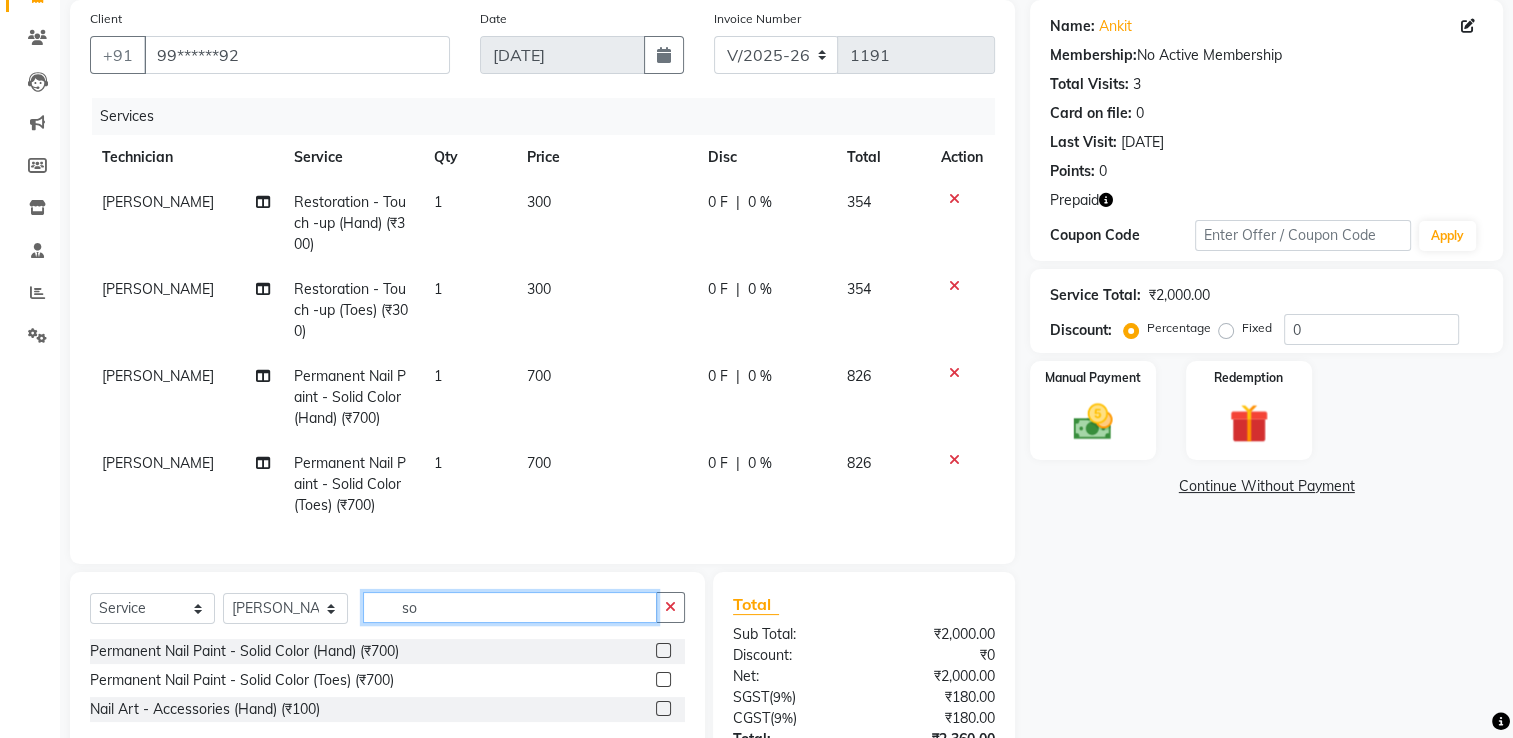 type on "s" 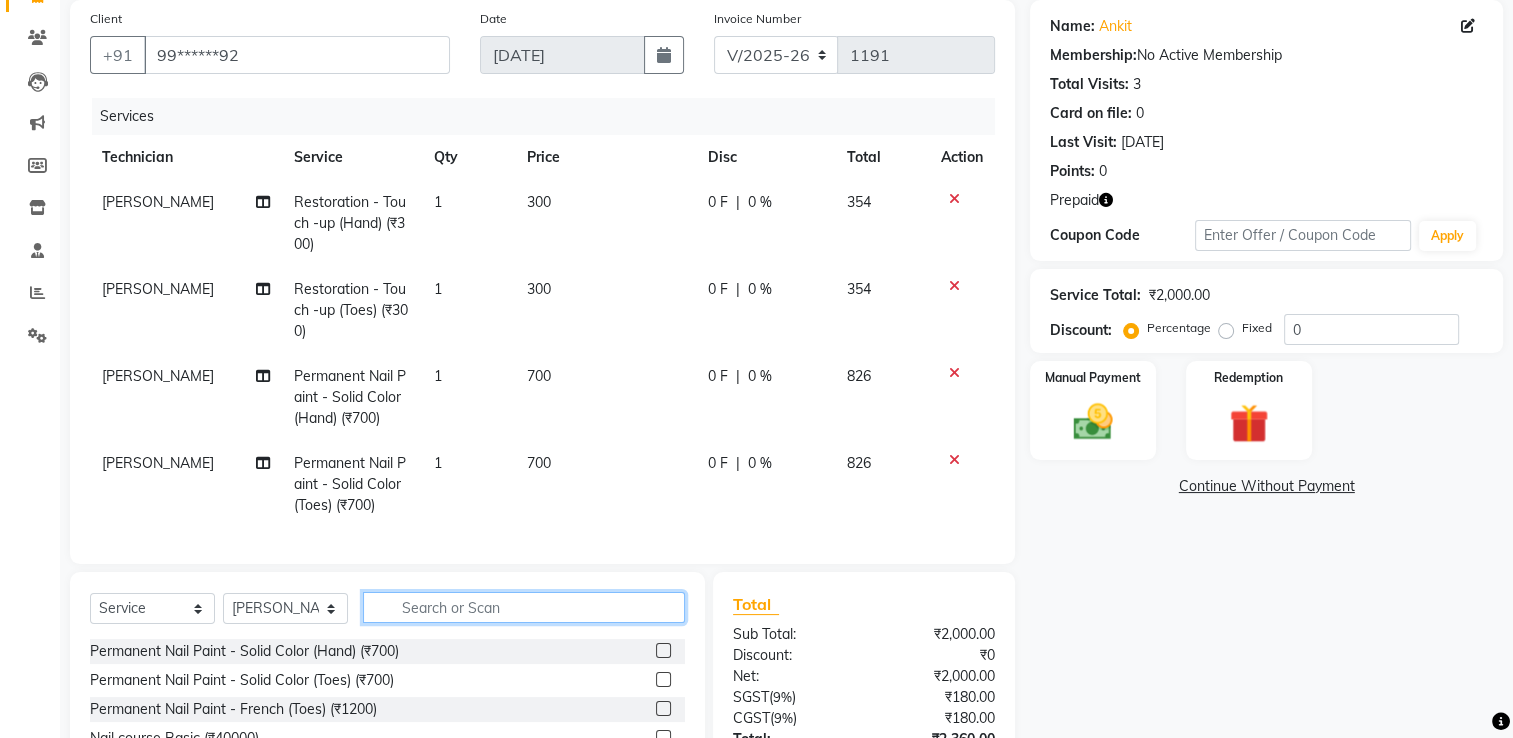 type on "s" 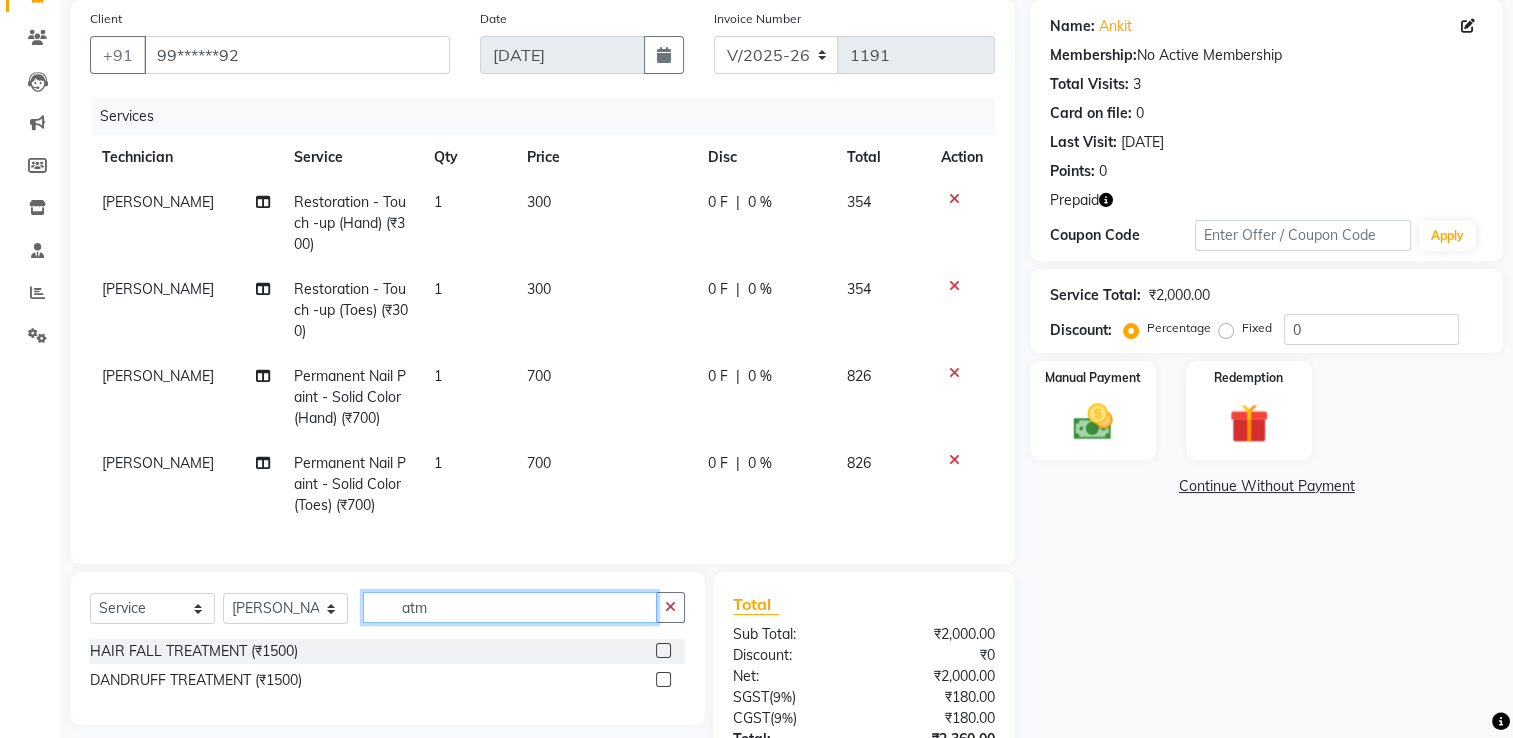 scroll, scrollTop: 250, scrollLeft: 0, axis: vertical 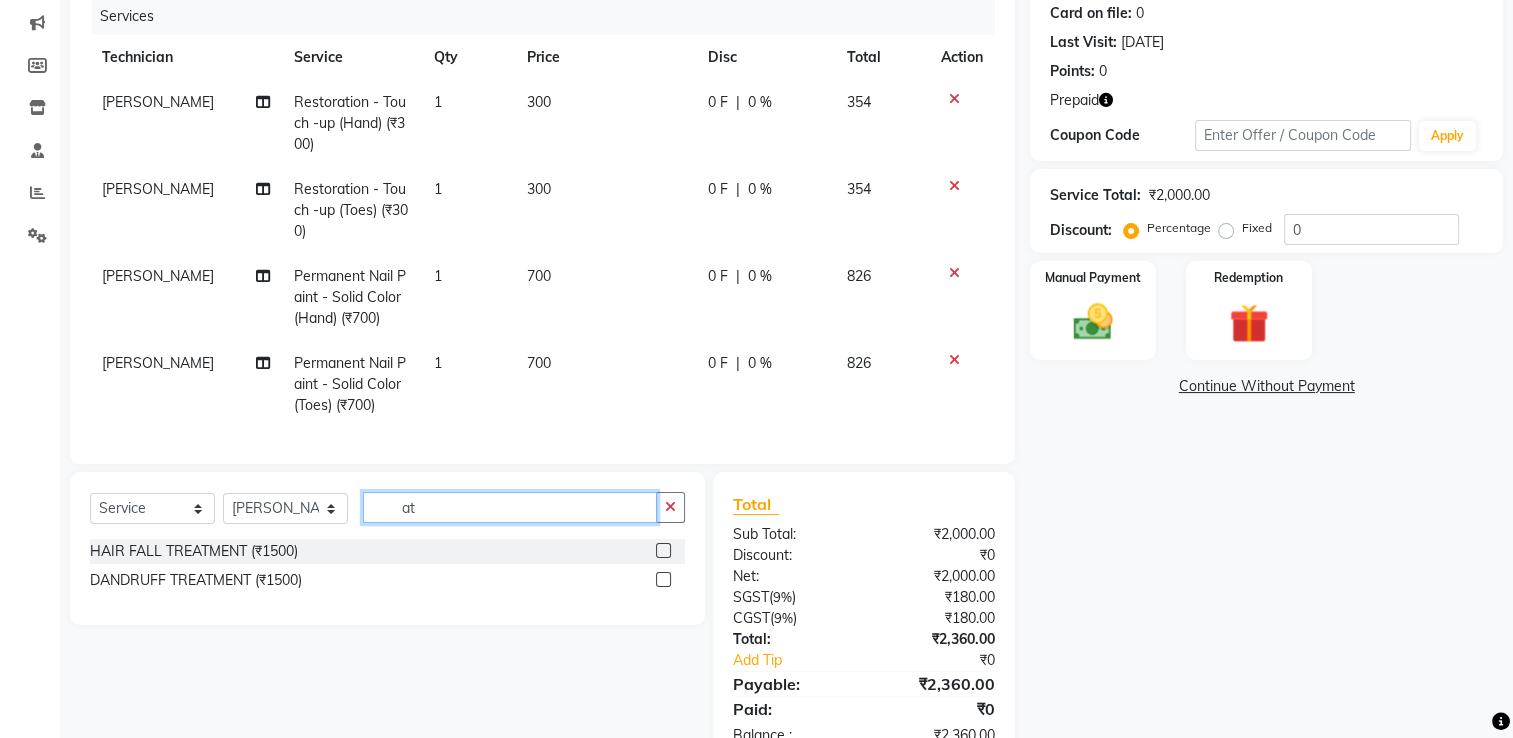 type on "a" 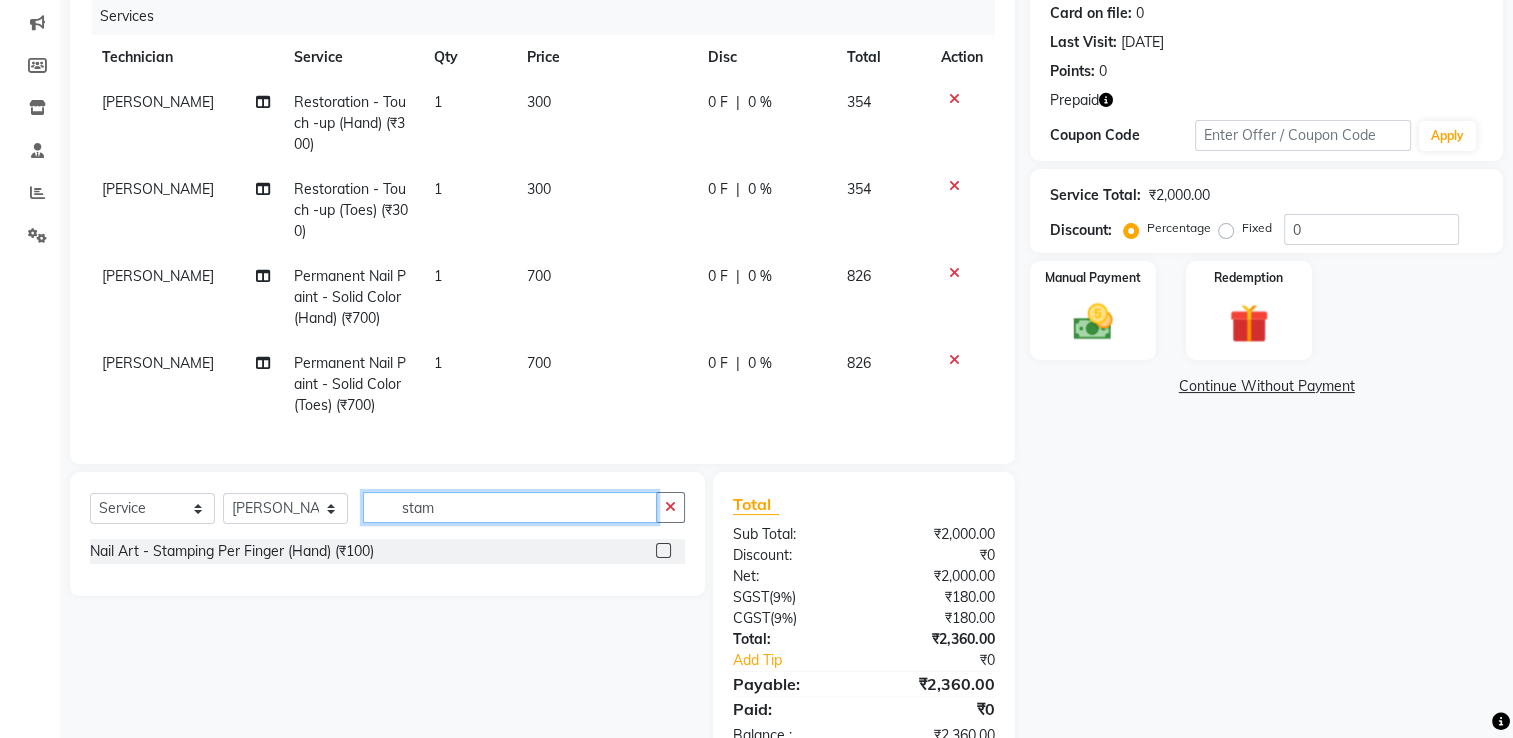 type on "stam" 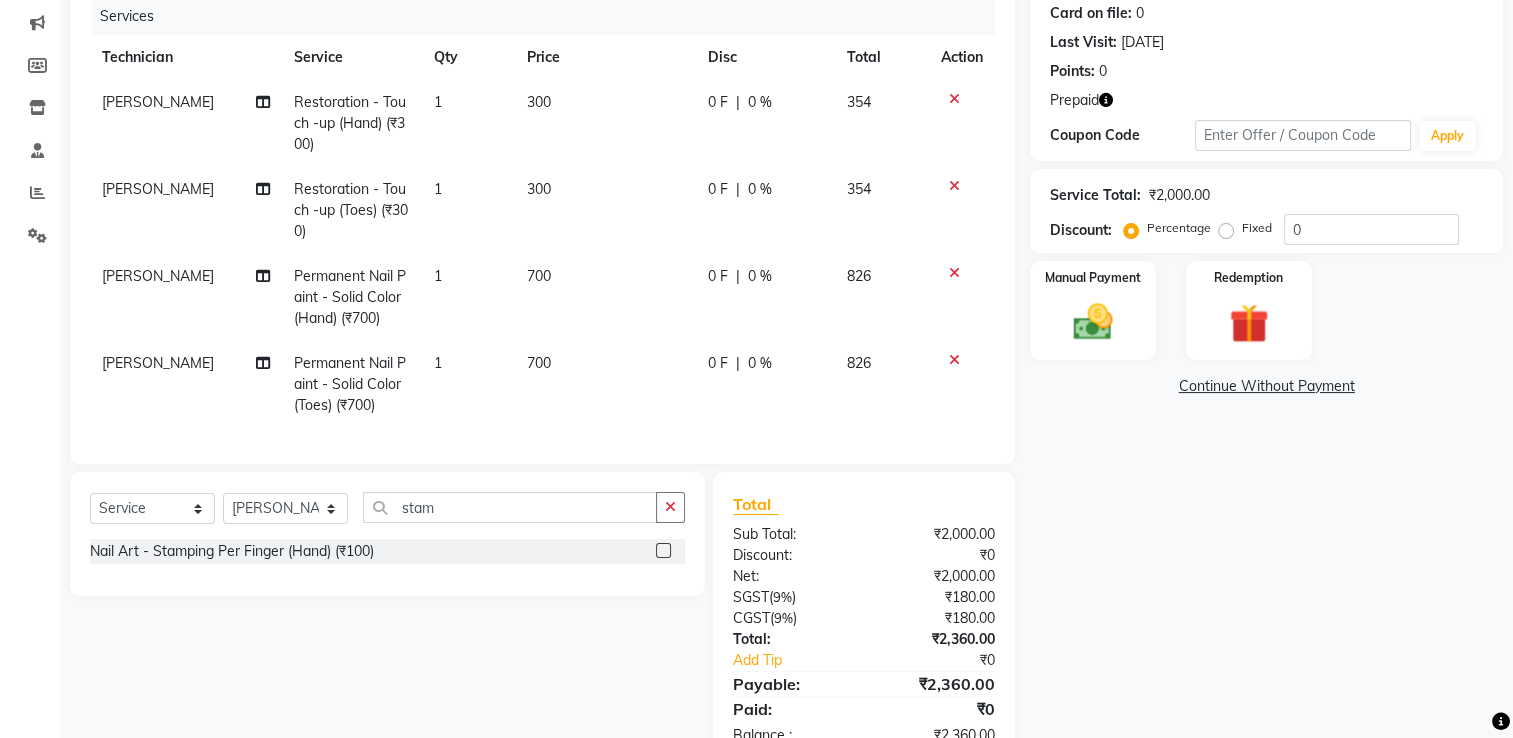 click 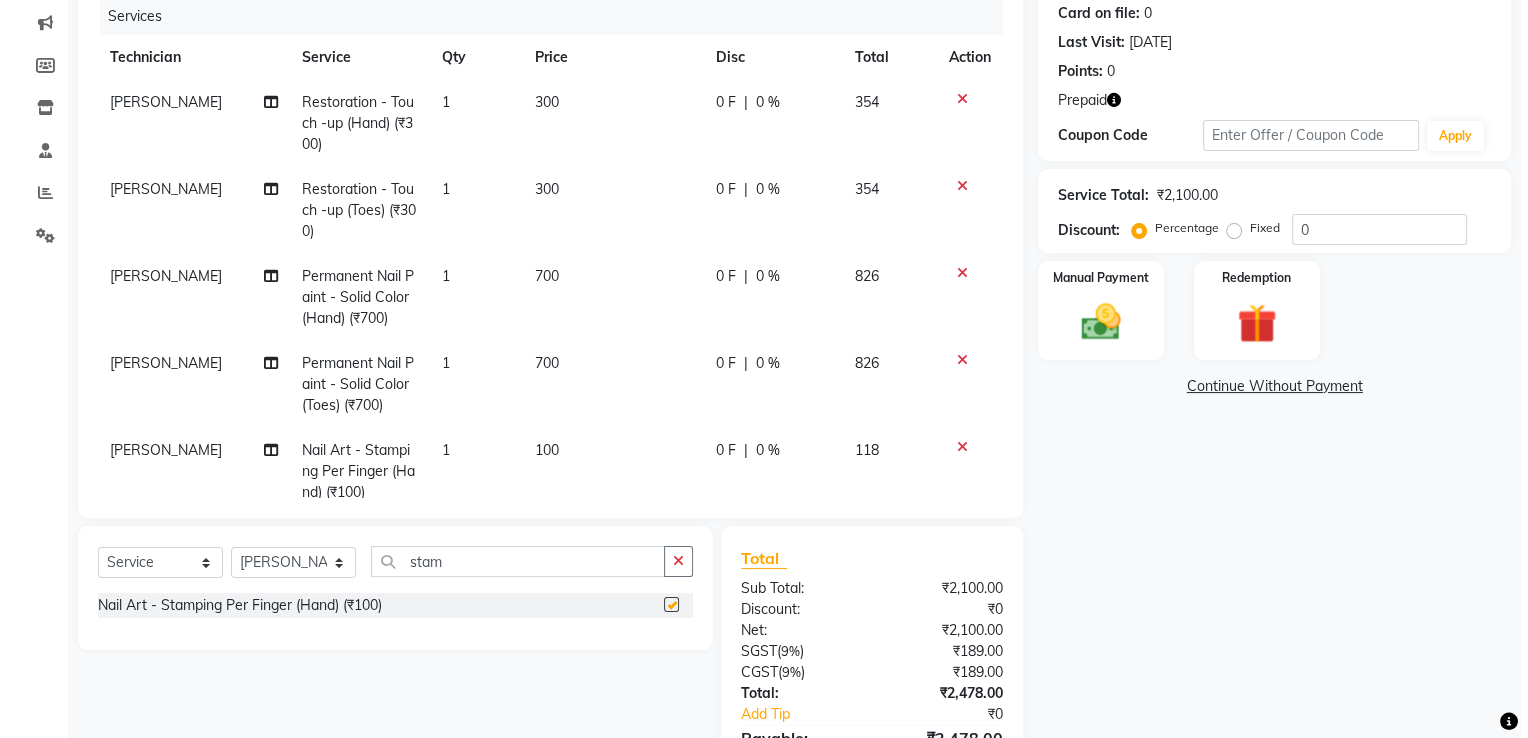 scroll, scrollTop: 0, scrollLeft: 0, axis: both 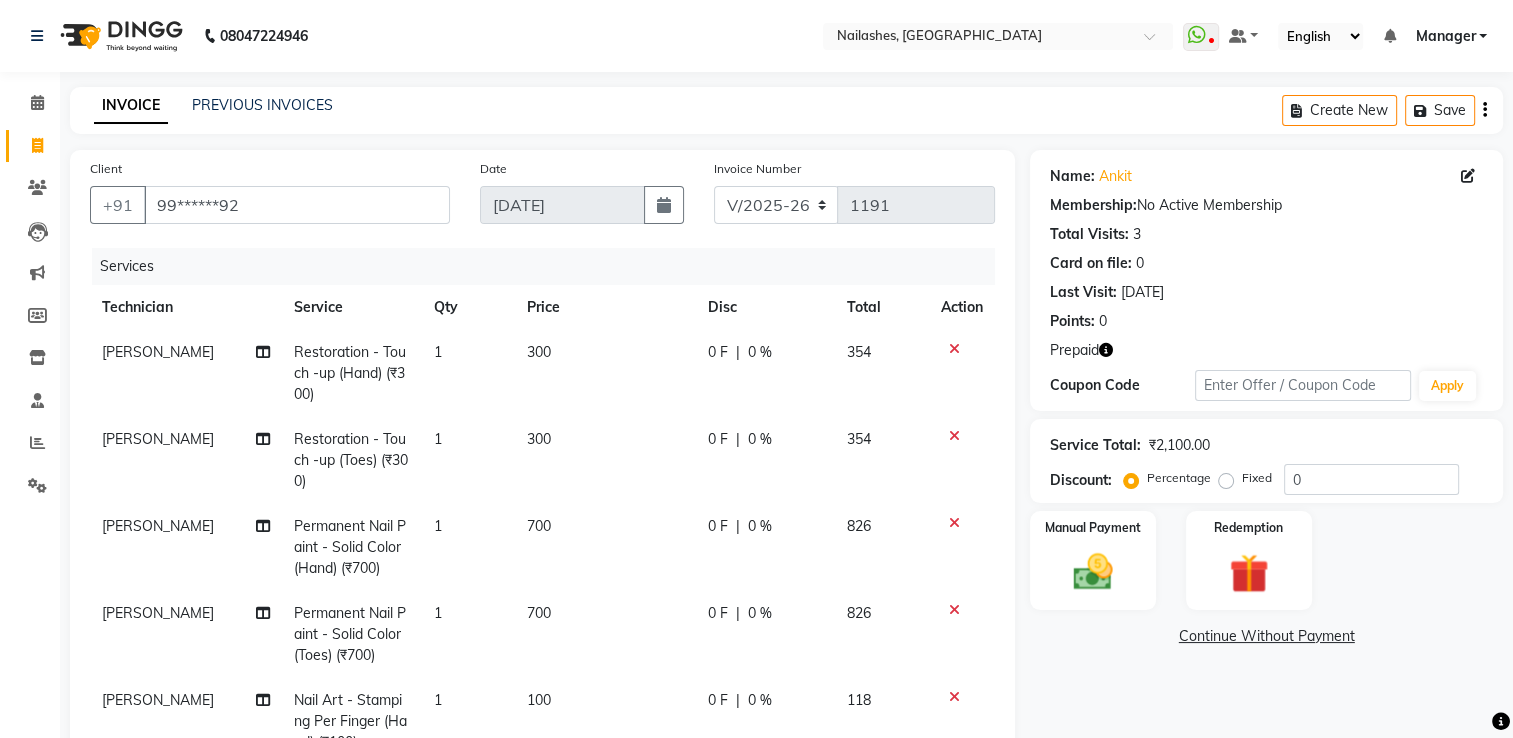 checkbox on "false" 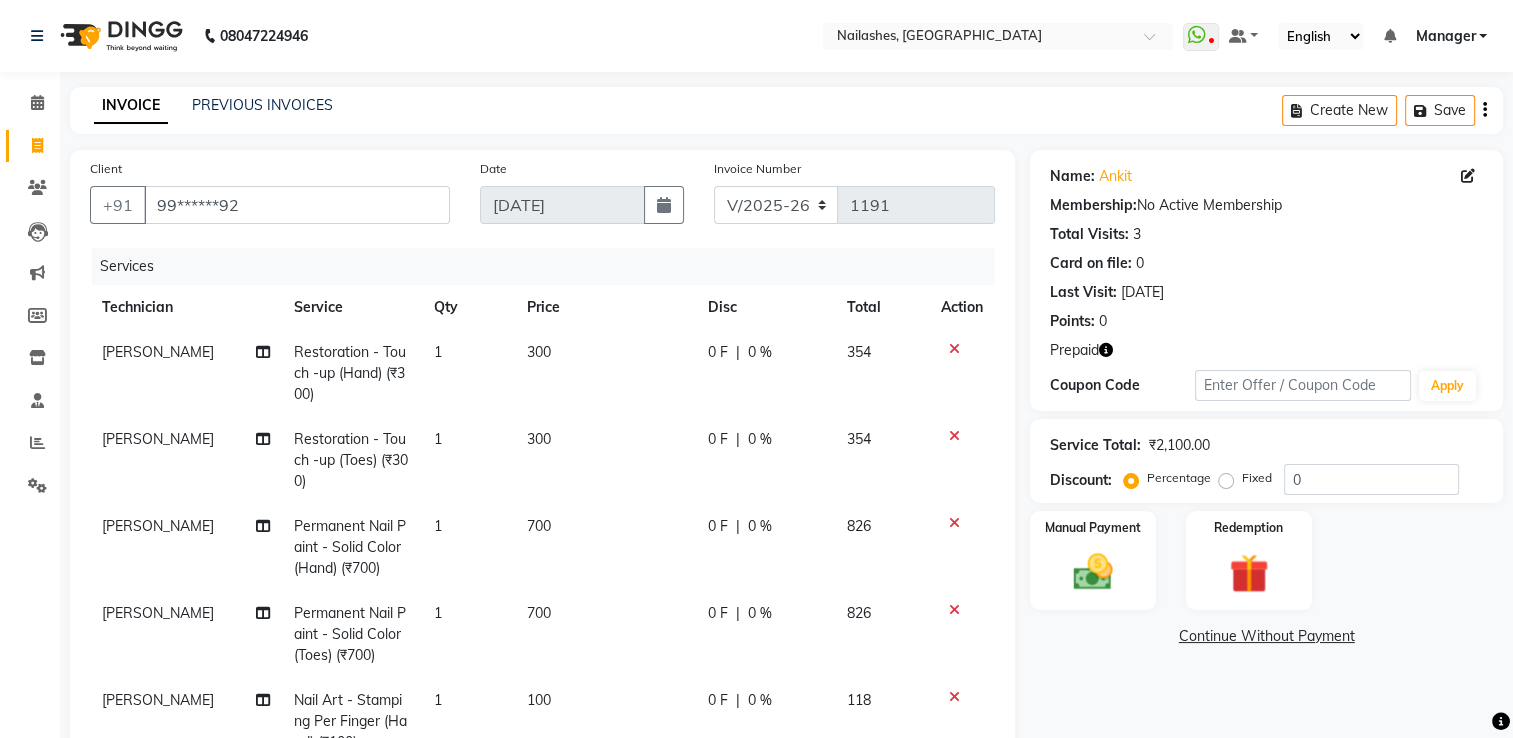 click 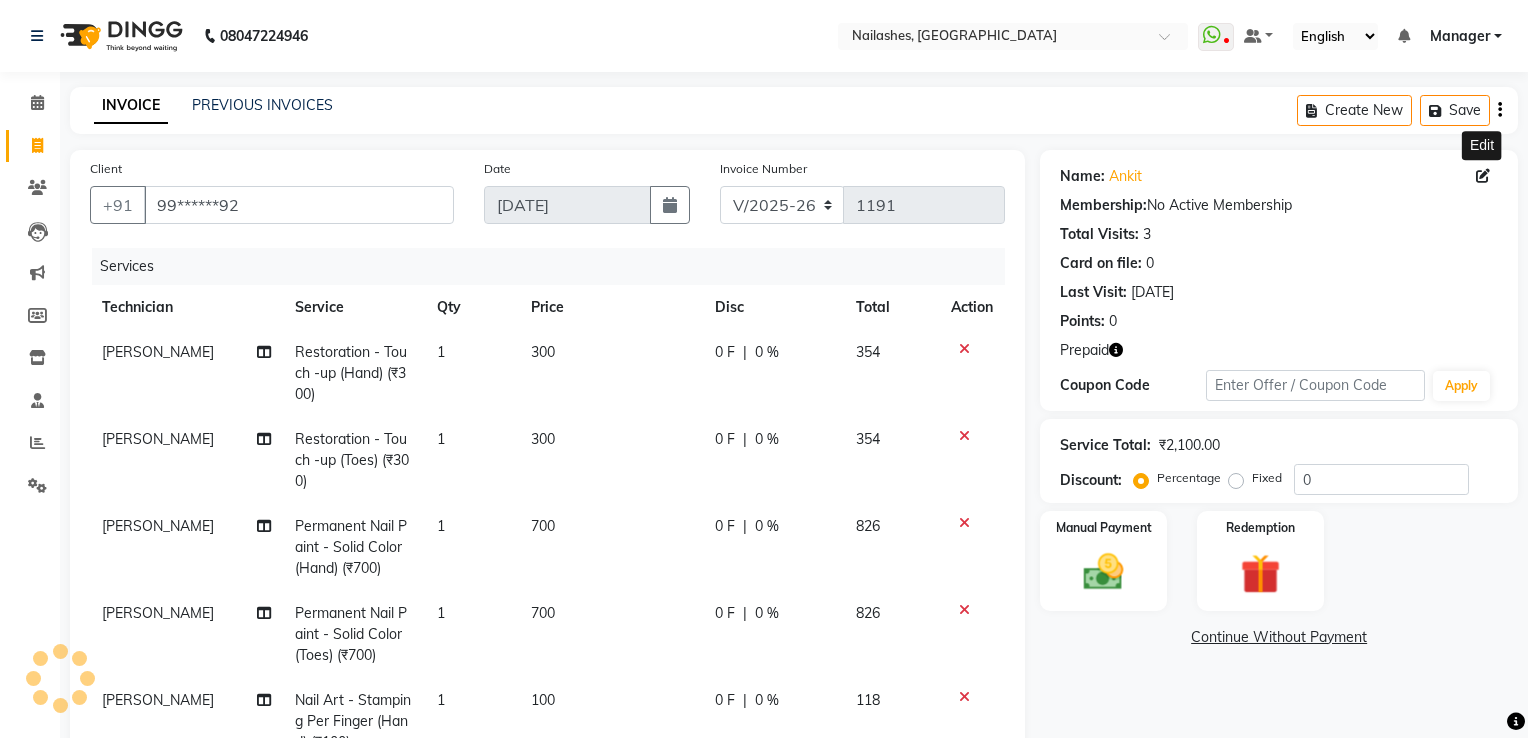 select on "09" 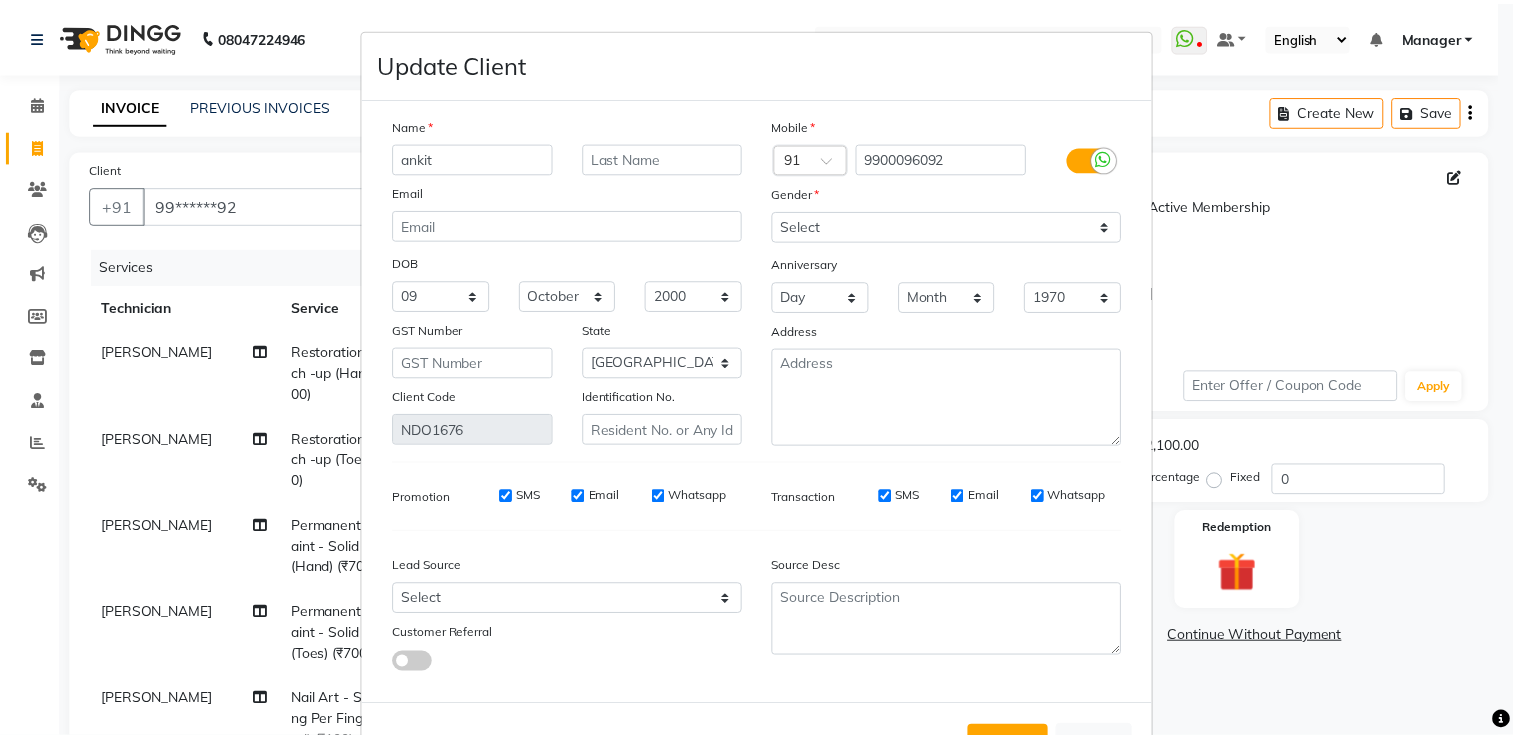 scroll, scrollTop: 83, scrollLeft: 0, axis: vertical 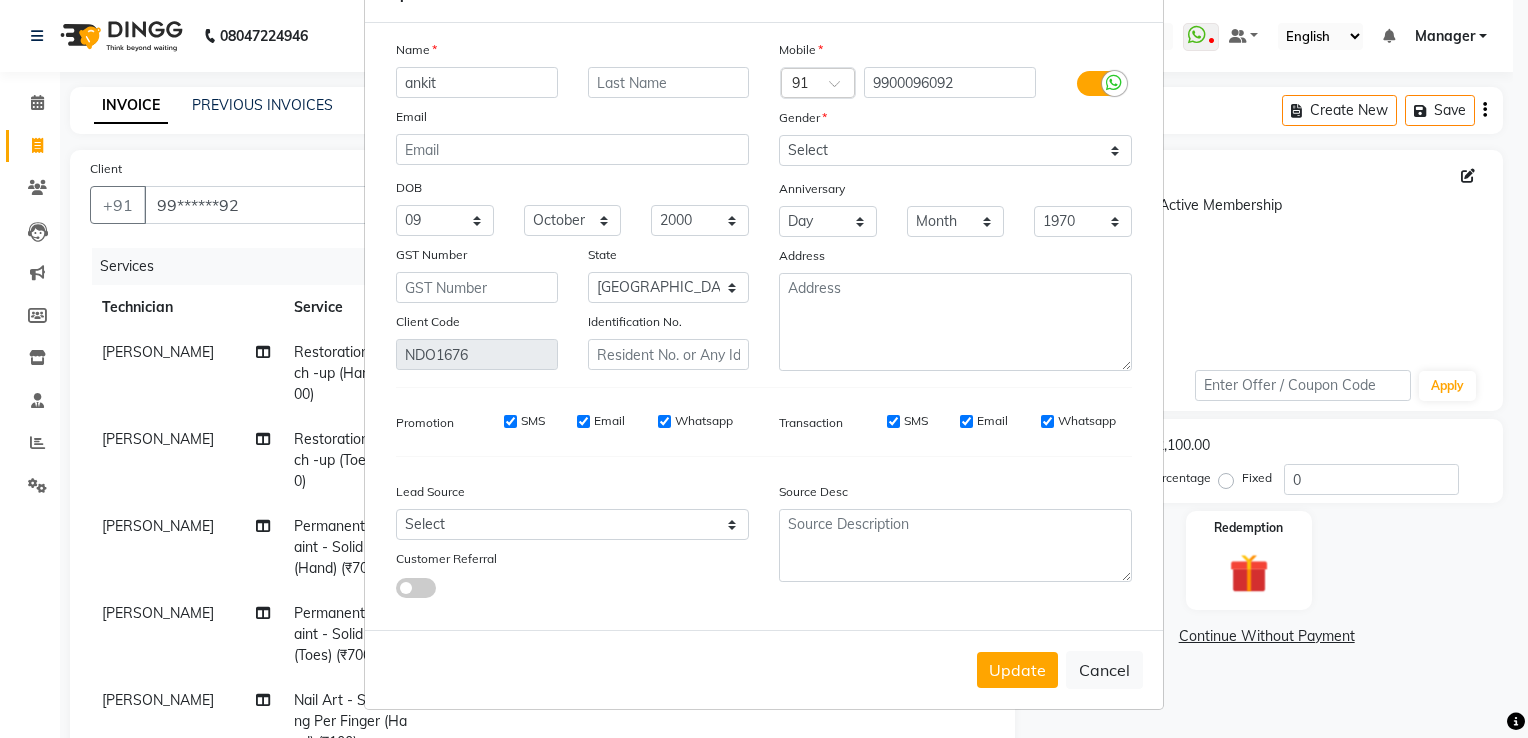 click at bounding box center (1114, 83) 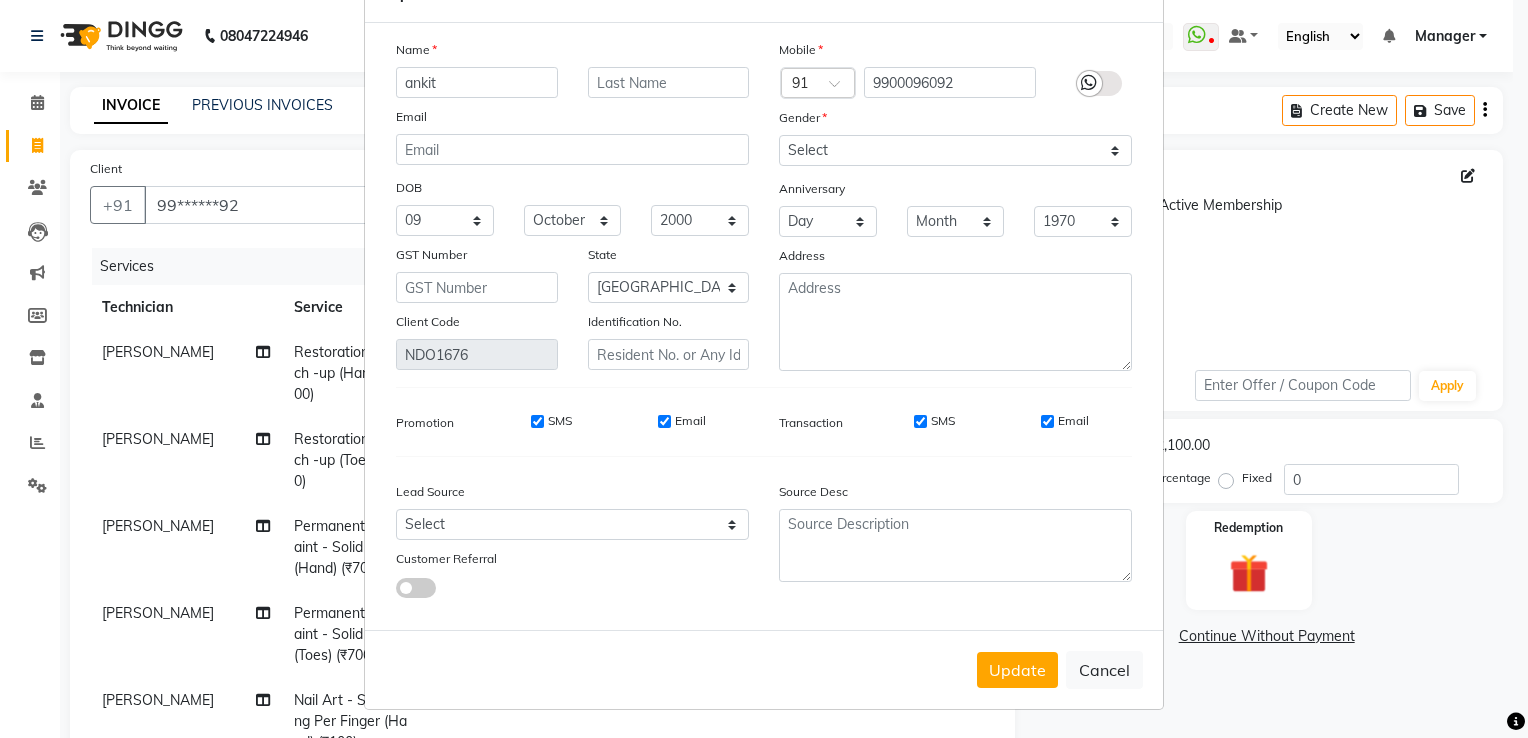 click at bounding box center [1089, 83] 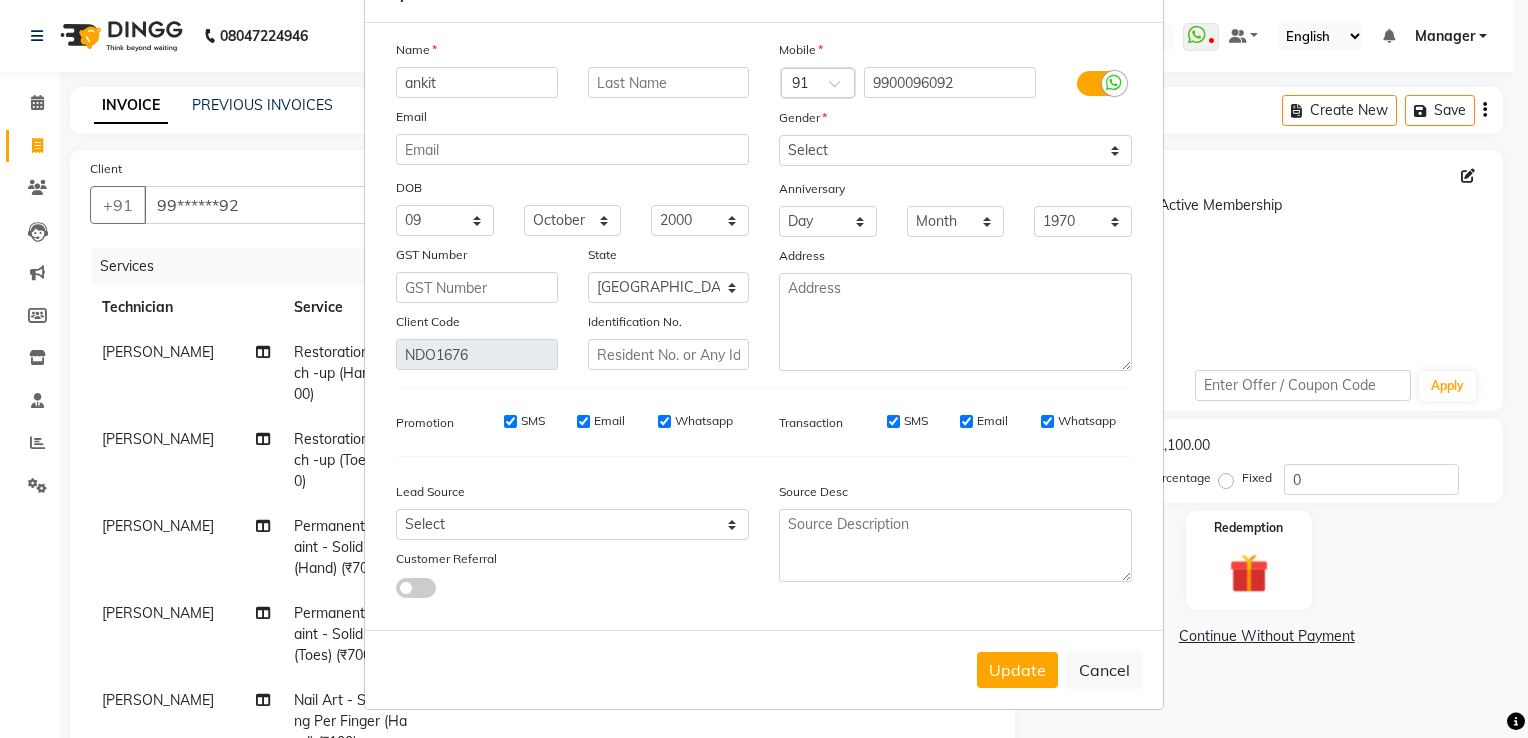 click on "SMS" at bounding box center [510, 421] 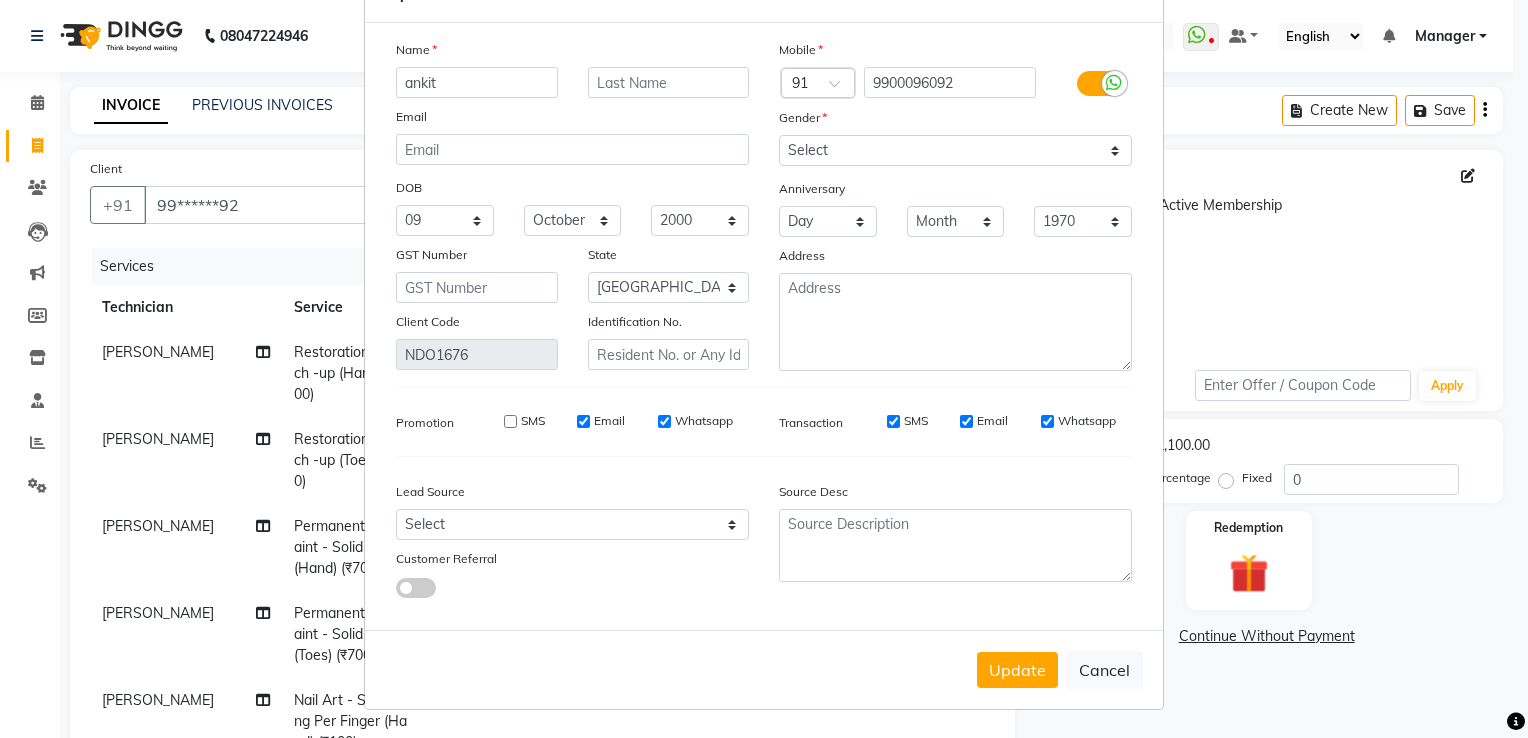 click on "SMS" at bounding box center (510, 421) 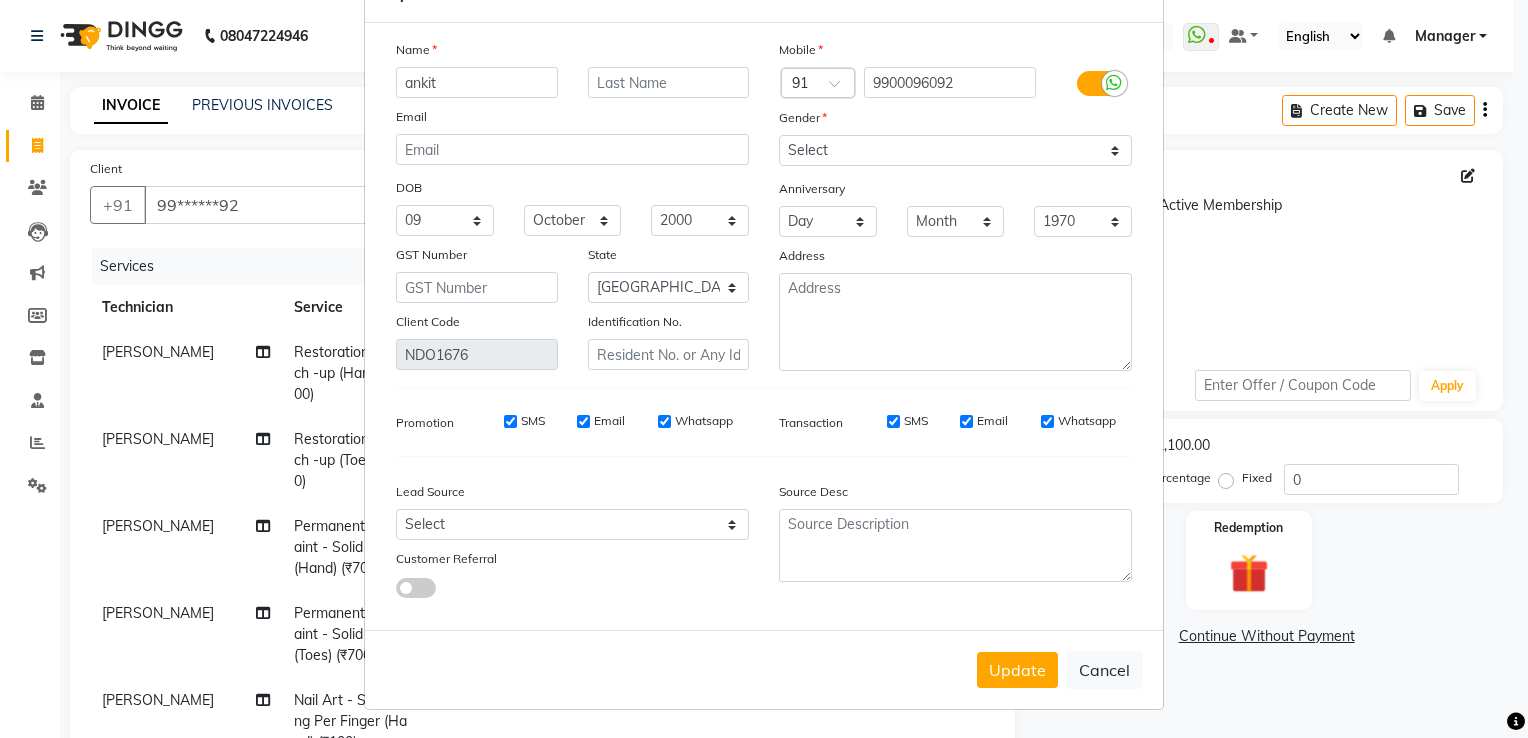 click on "Whatsapp" at bounding box center [664, 421] 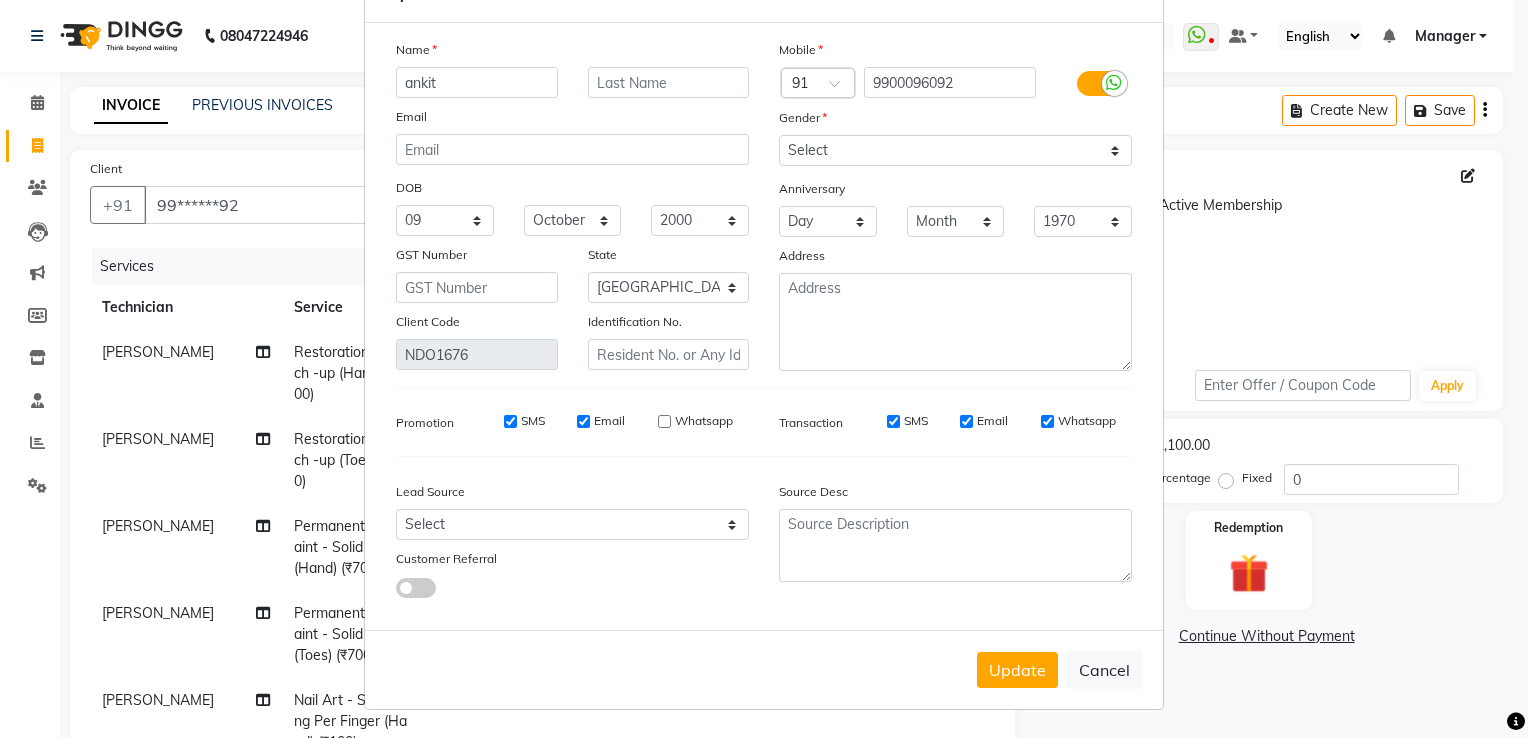 click on "Whatsapp" at bounding box center (664, 421) 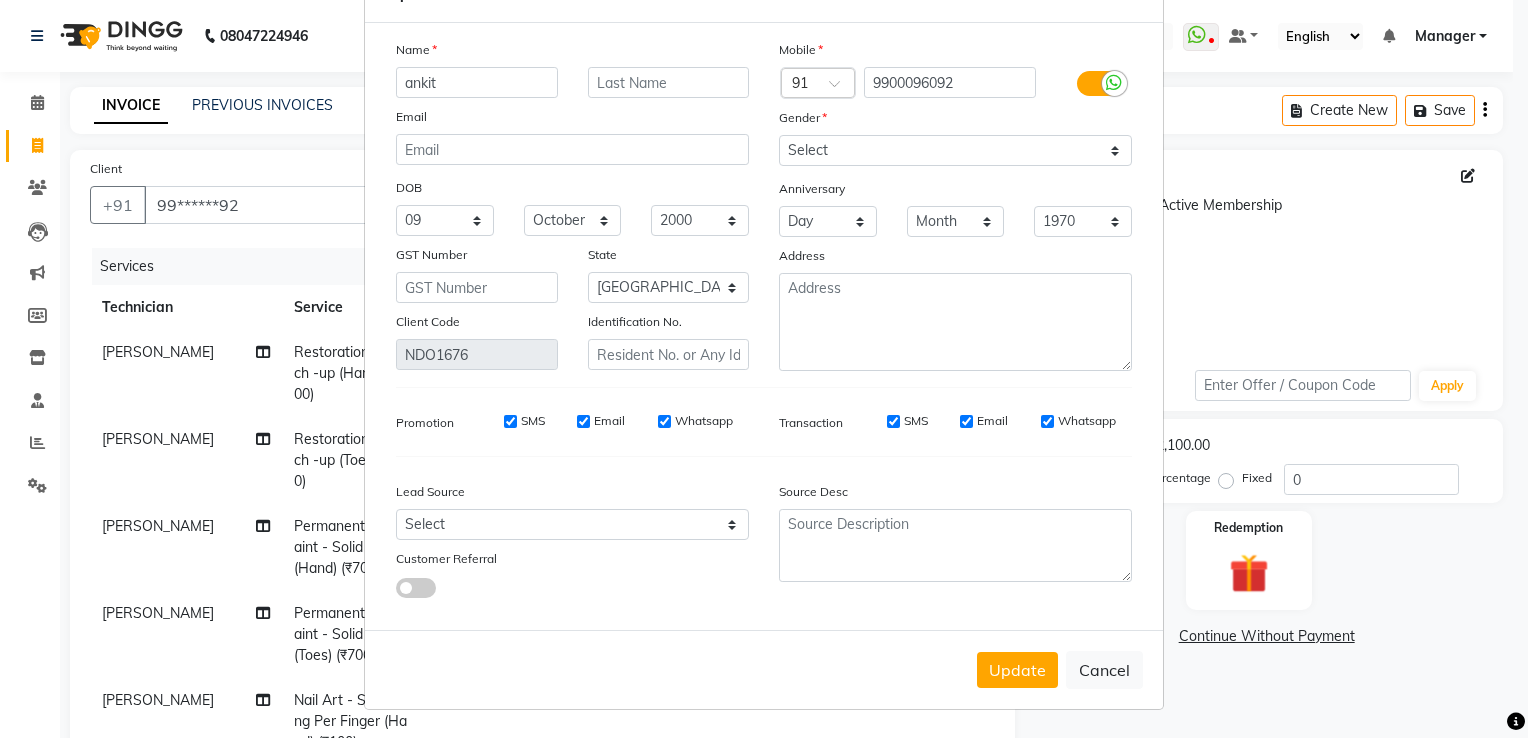 click on "Whatsapp" at bounding box center (1047, 421) 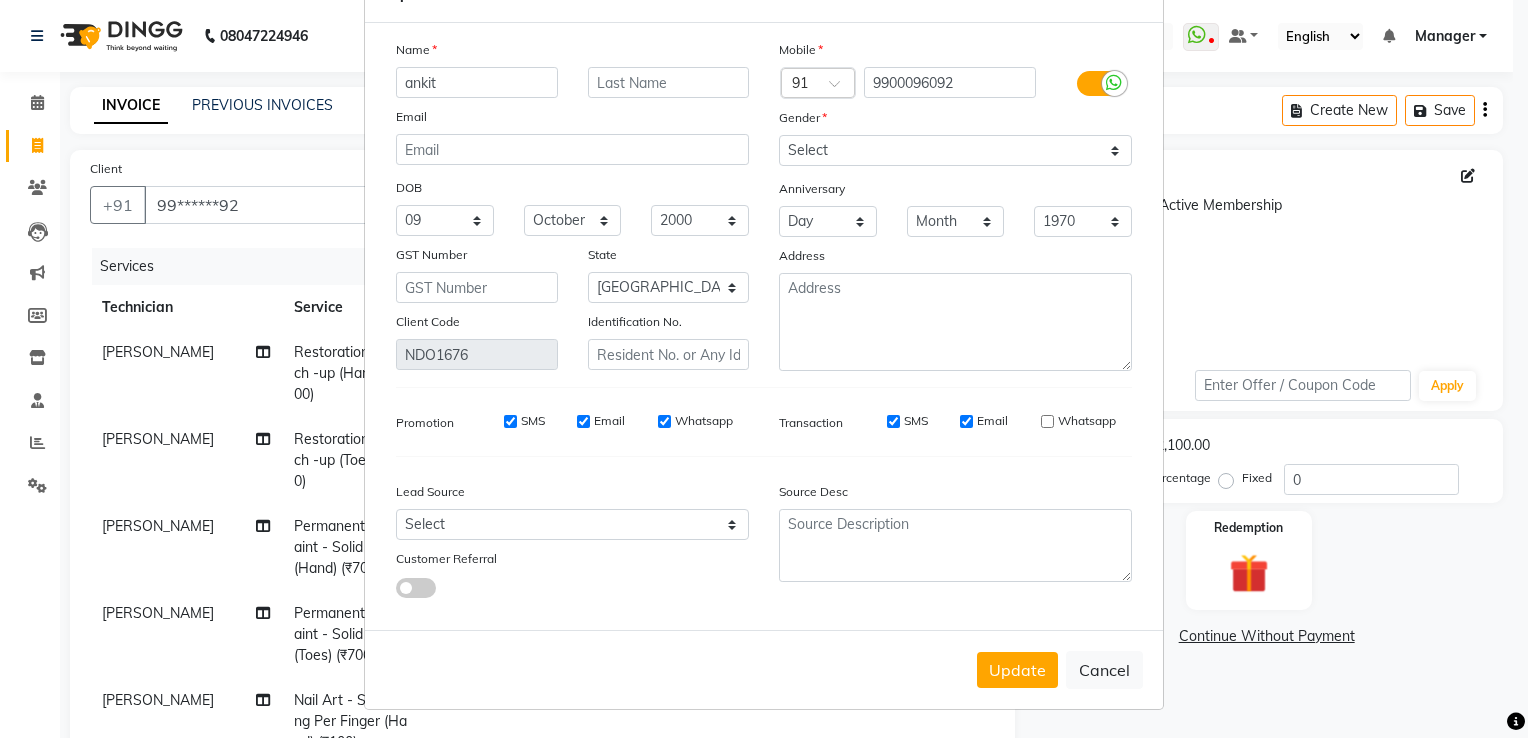 click on "Whatsapp" at bounding box center [1047, 421] 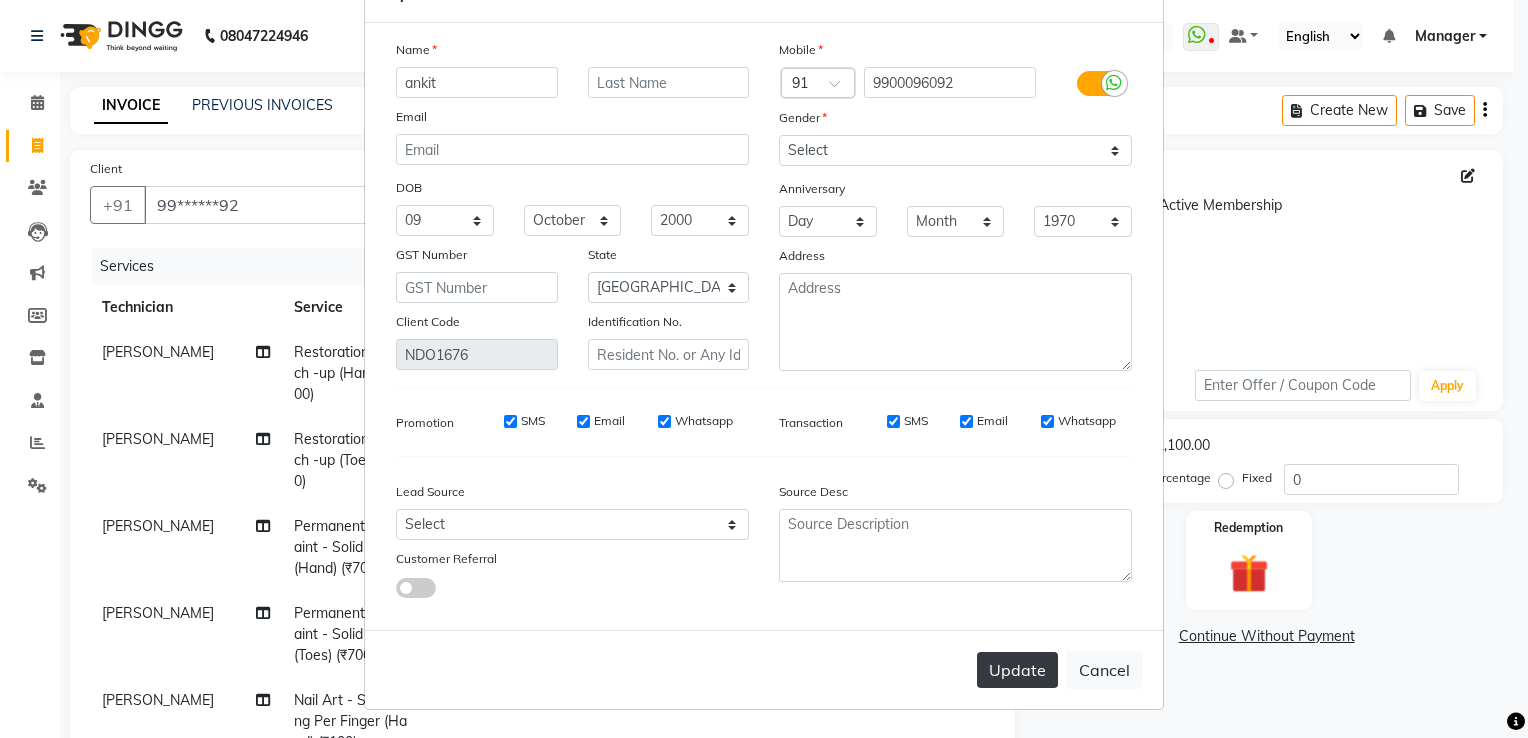 click on "Update" at bounding box center [1017, 670] 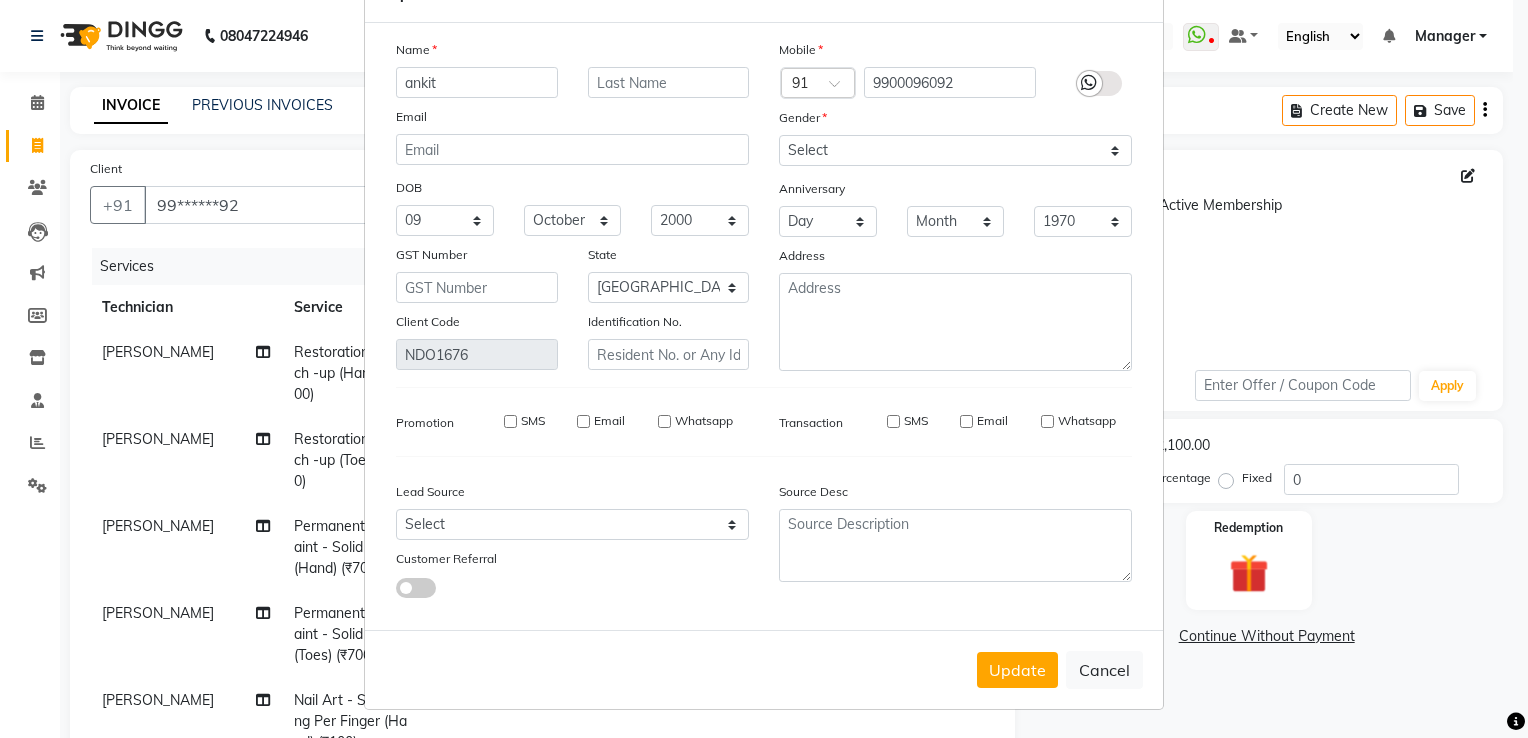 type 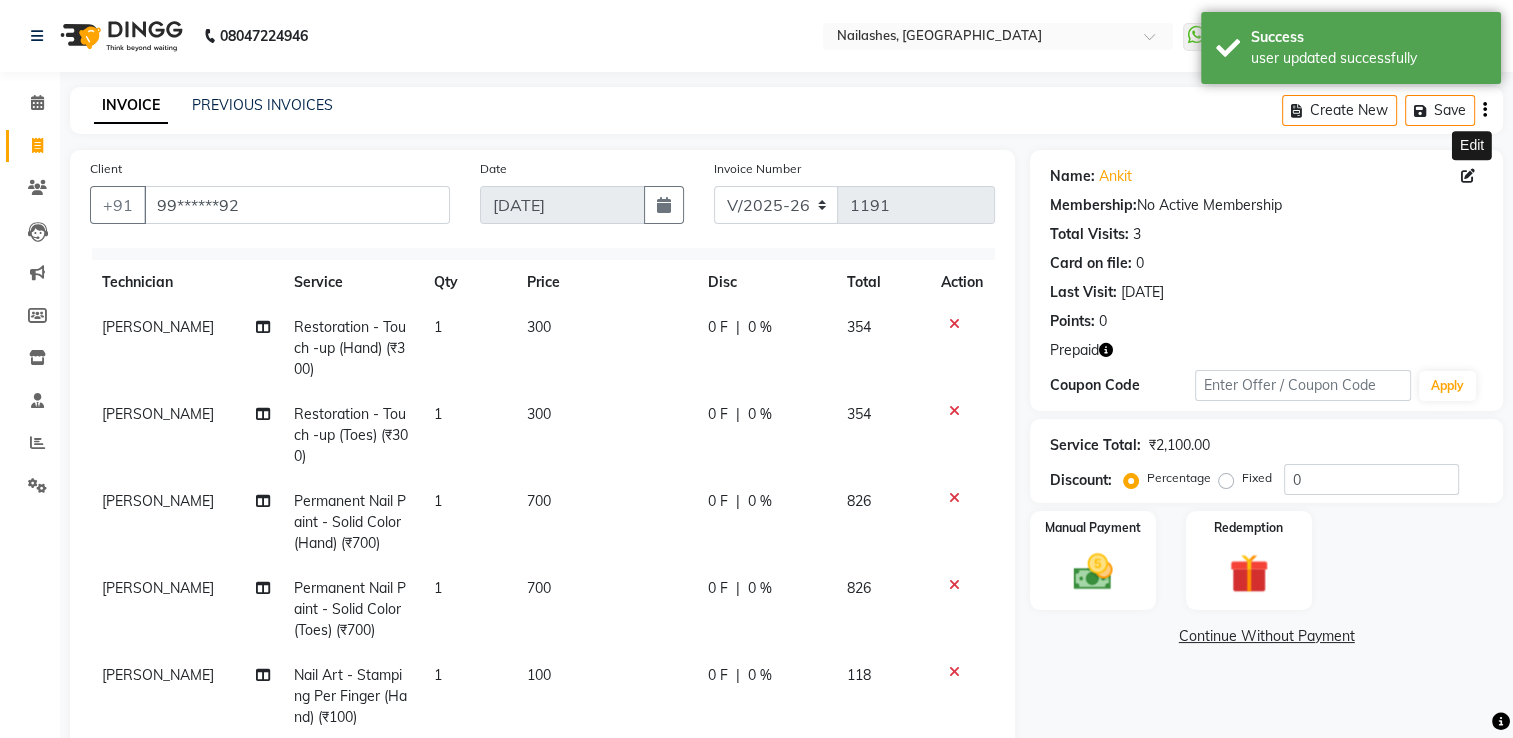 scroll, scrollTop: 48, scrollLeft: 0, axis: vertical 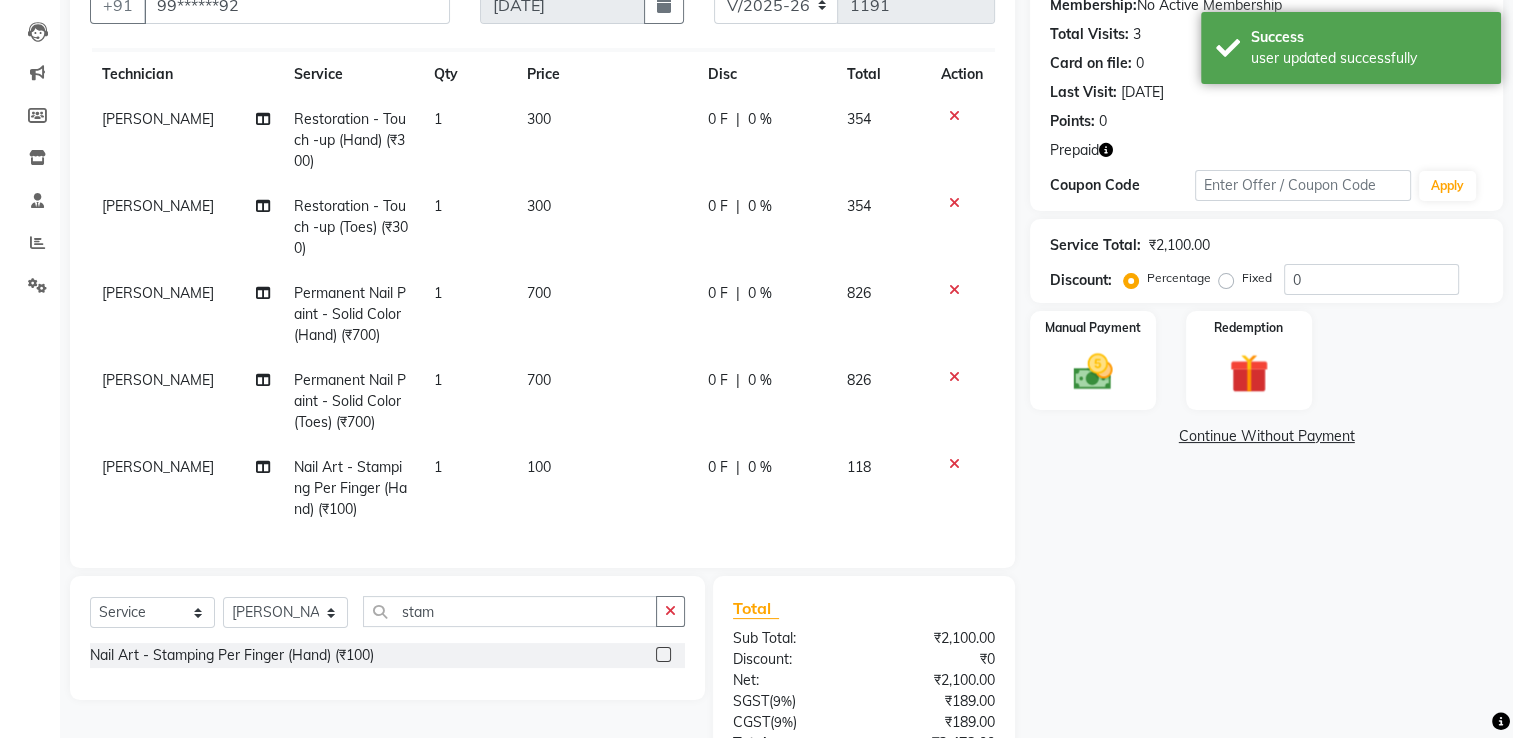 click on "100" 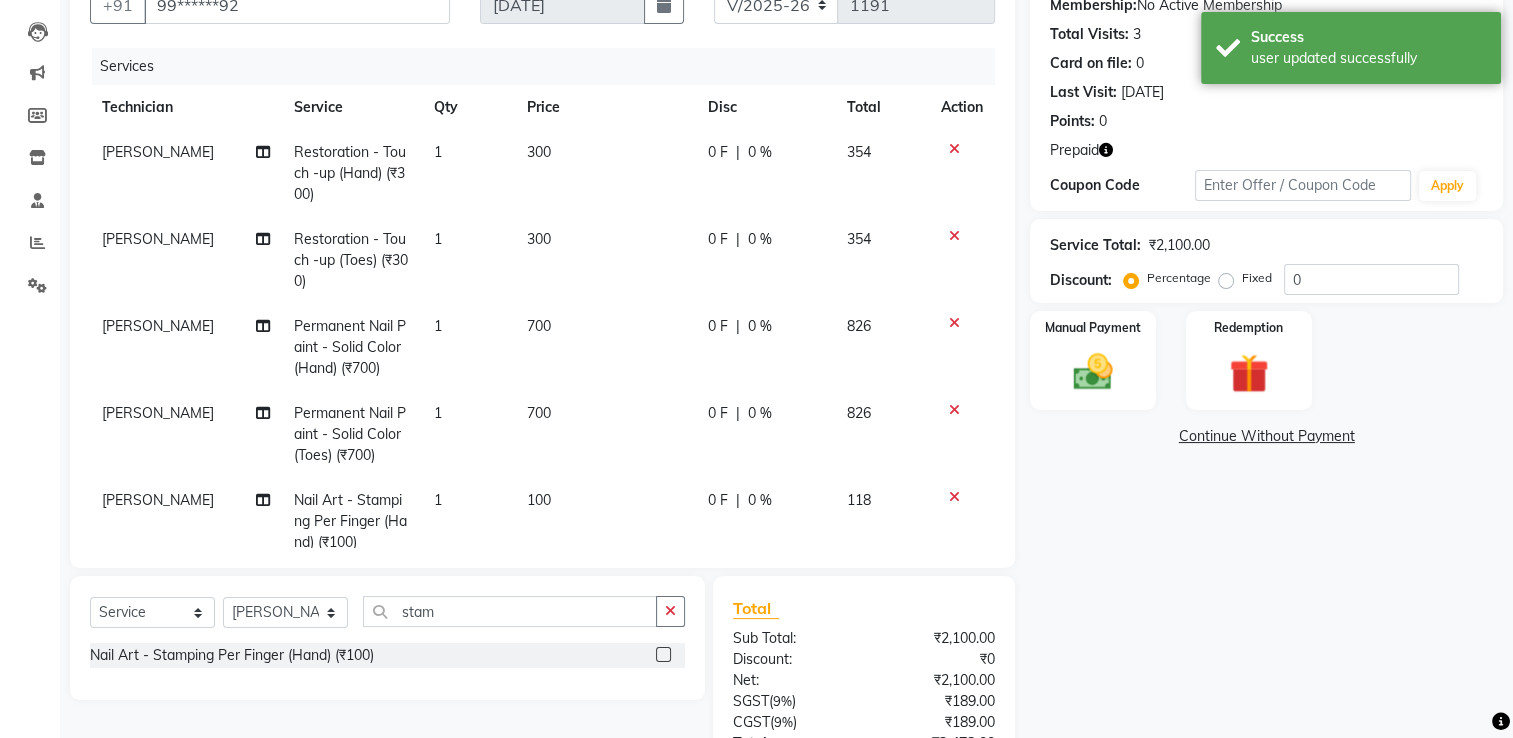select on "68736" 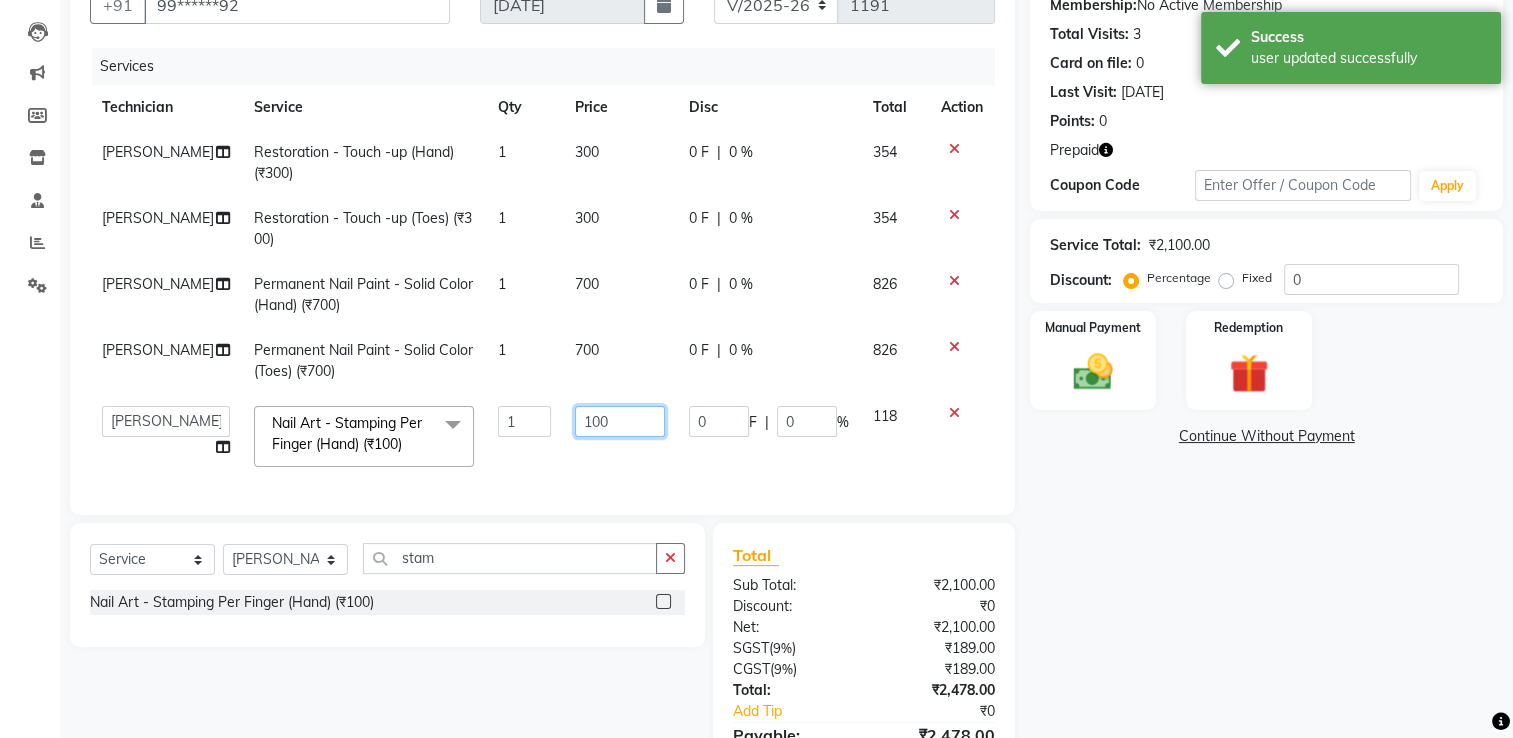 click on "100" 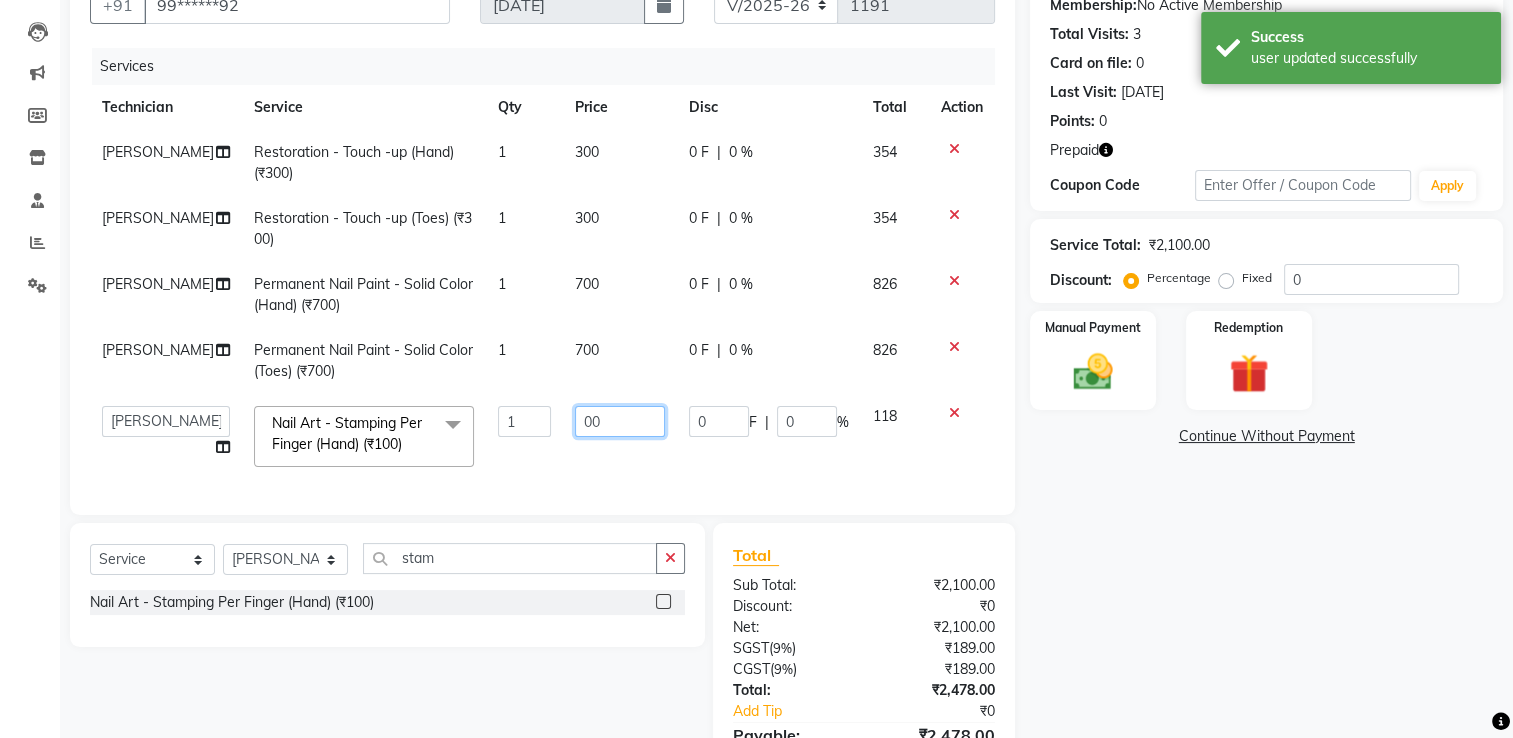type on "500" 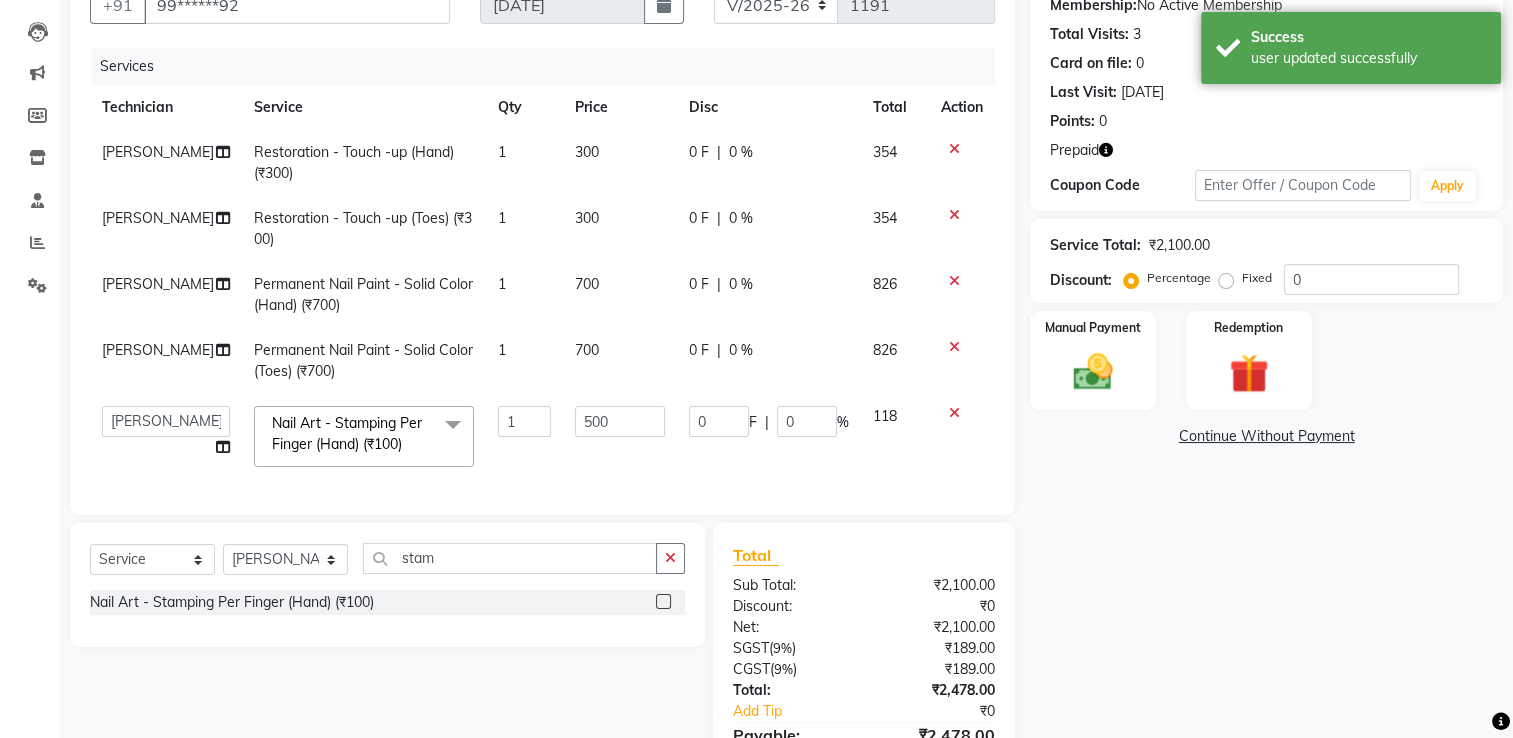 click on "kelly Restoration - Touch -up (Hand) (₹300) 1 300 0 F | 0 % 354 kelly Restoration - Touch -up (Toes) (₹300) 1 300 0 F | 0 % 354 kelly Permanent Nail Paint - Solid Color (Hand) (₹700) 1 700 0 F | 0 % 826 kelly Permanent Nail Paint - Solid Color (Toes) (₹700) 1 700 0 F | 0 % 826  AMGHA   ARISH   Arvind   chandu   Dipen   Gulafshan   John   Kajal   kelly   kupu   Manager   megha   Nirjala   Owner   pankaj   PARE   SHAR MOHAMAND   shradha  Nail Art - Stamping Per Finger (Hand) (₹100)  x Permanent Nail Paint - Solid Color (Hand) (₹700) Permanent Nail Paint - French (Hand) (₹1200) Permanent Nail Paint - Solid Color (Toes) (₹700) Permanent Nail Paint - French (Toes) (₹1200) Nail course Basic (₹40000) Nail Course Advance (₹60000) massage 45 min (₹500) massage 15 min (₹300) massage 30 min (₹400) HAIR EXTENSIONS REMOVAL (₹50) SINGLE  HAND  NAIL PAINT (₹400) SINGLE HAND NAIL EXTENSIONS ACRYLIC (₹500) SINGLE HAND NAIL EXTENSIONS GEL (₹600) SINGLE HAND EXTENSIONS REMOVAL (₹250) 1 500" 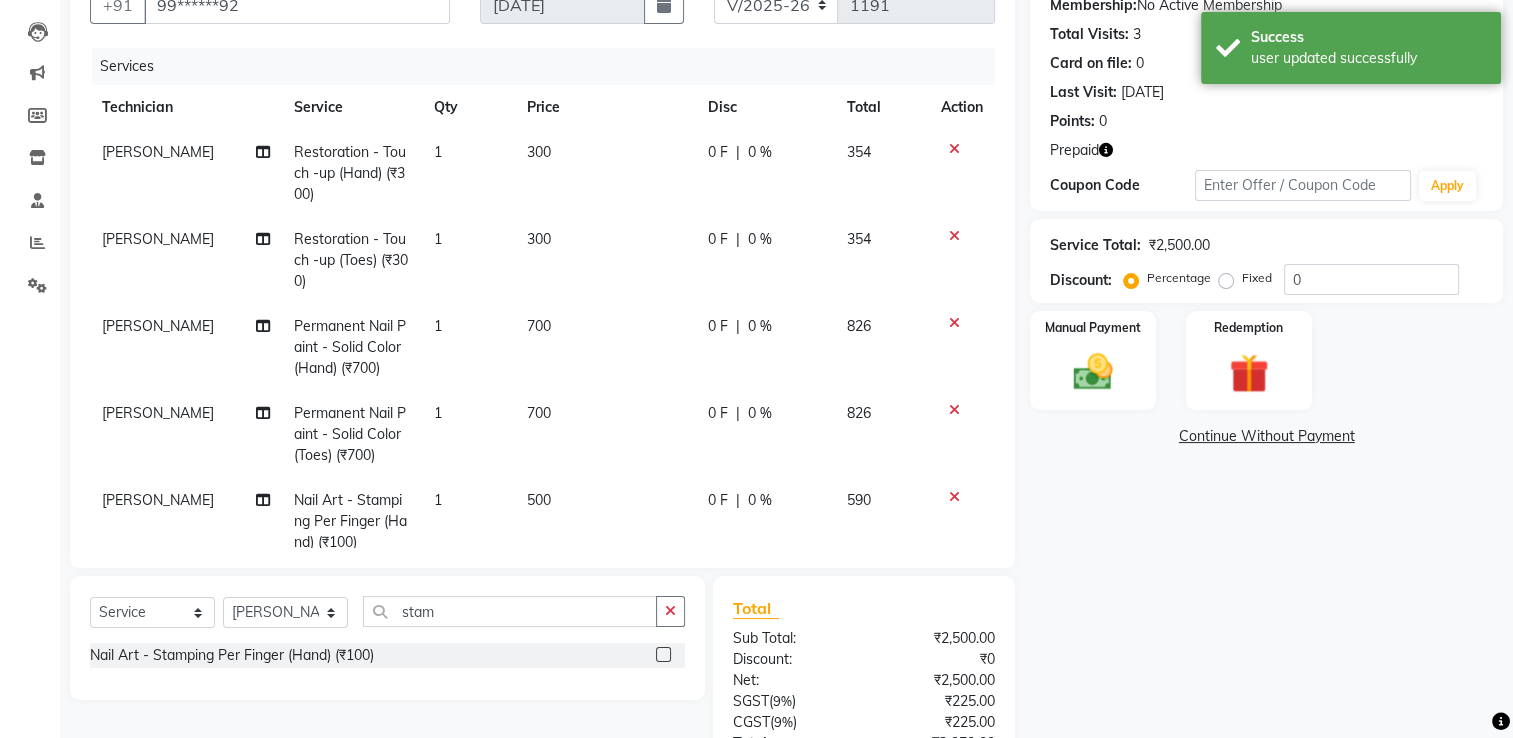 click on "300" 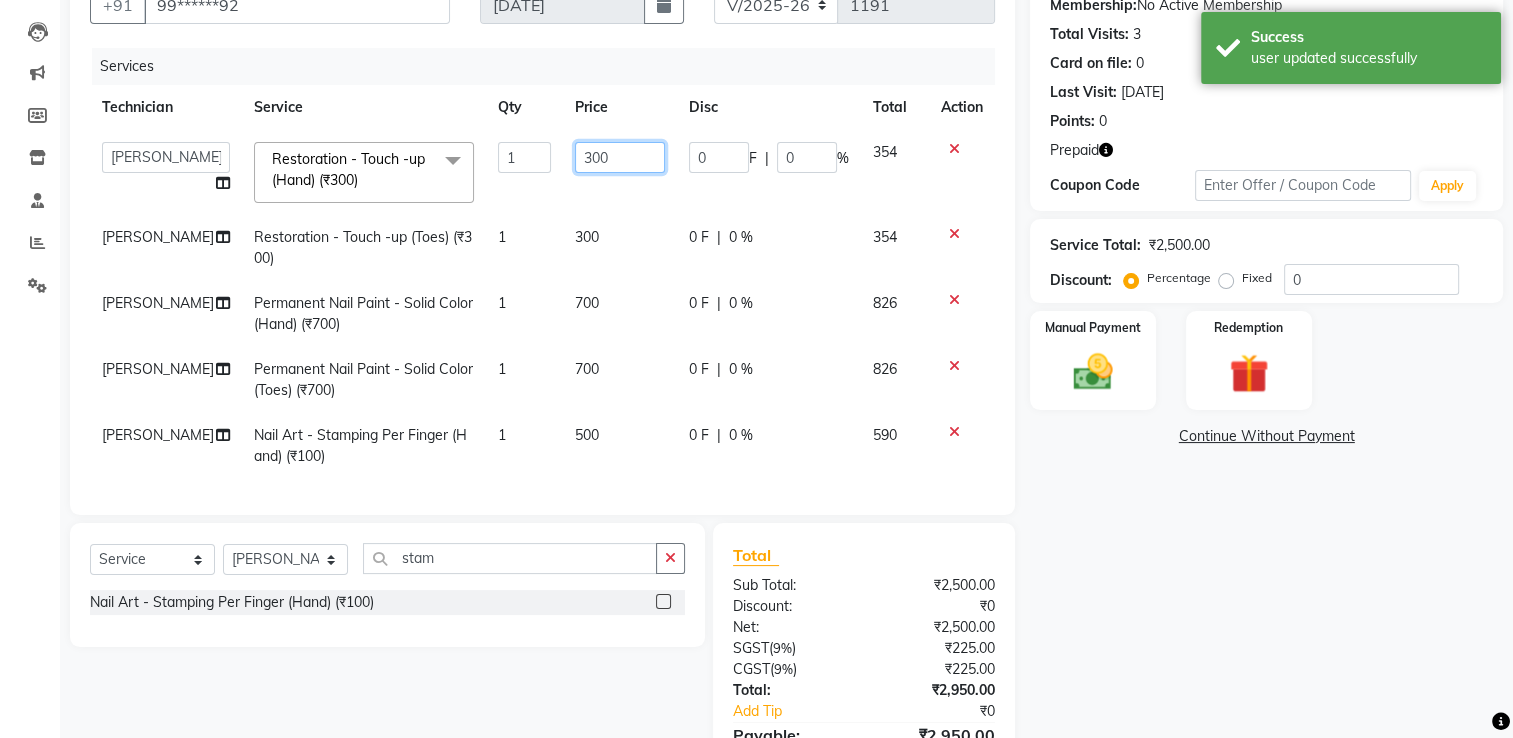 click on "300" 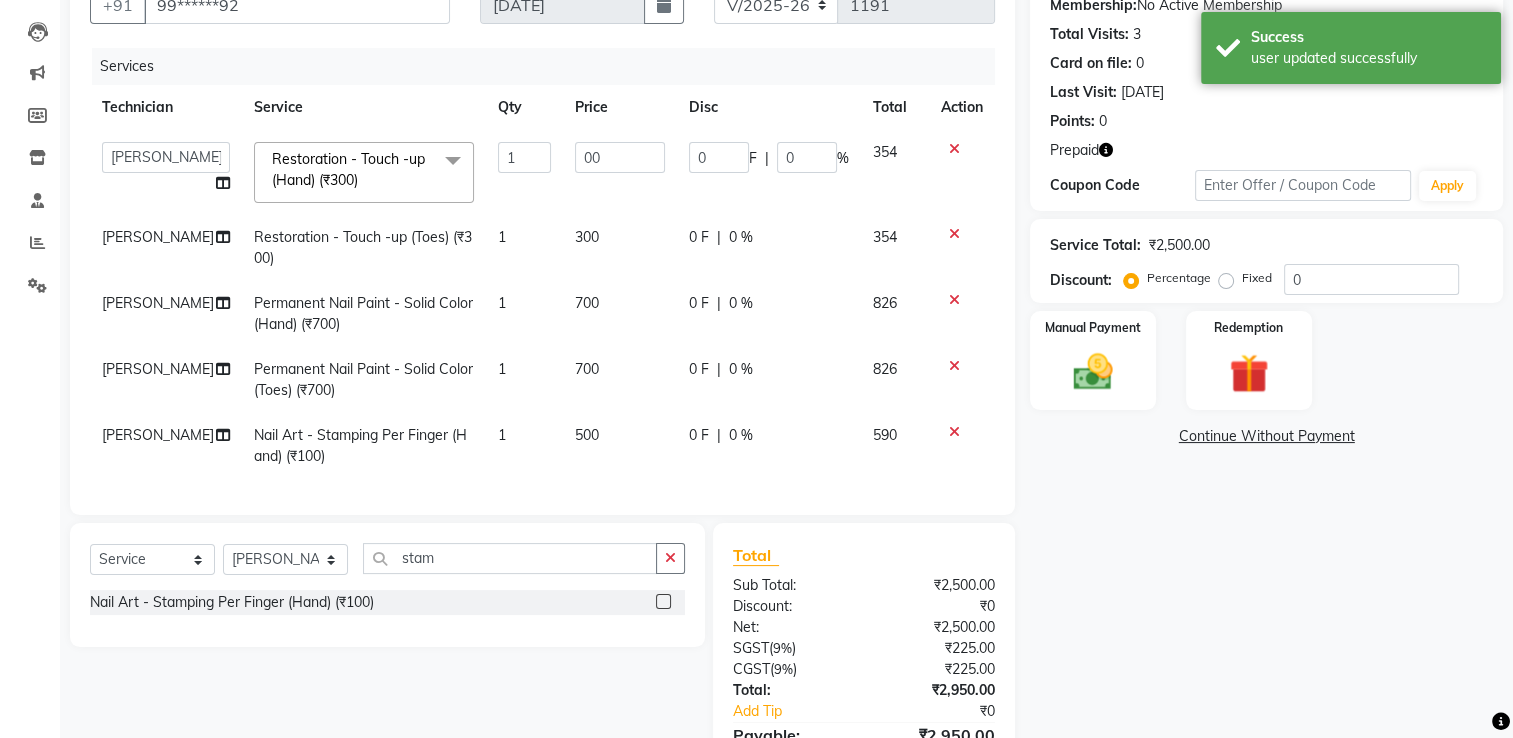 click on "300" 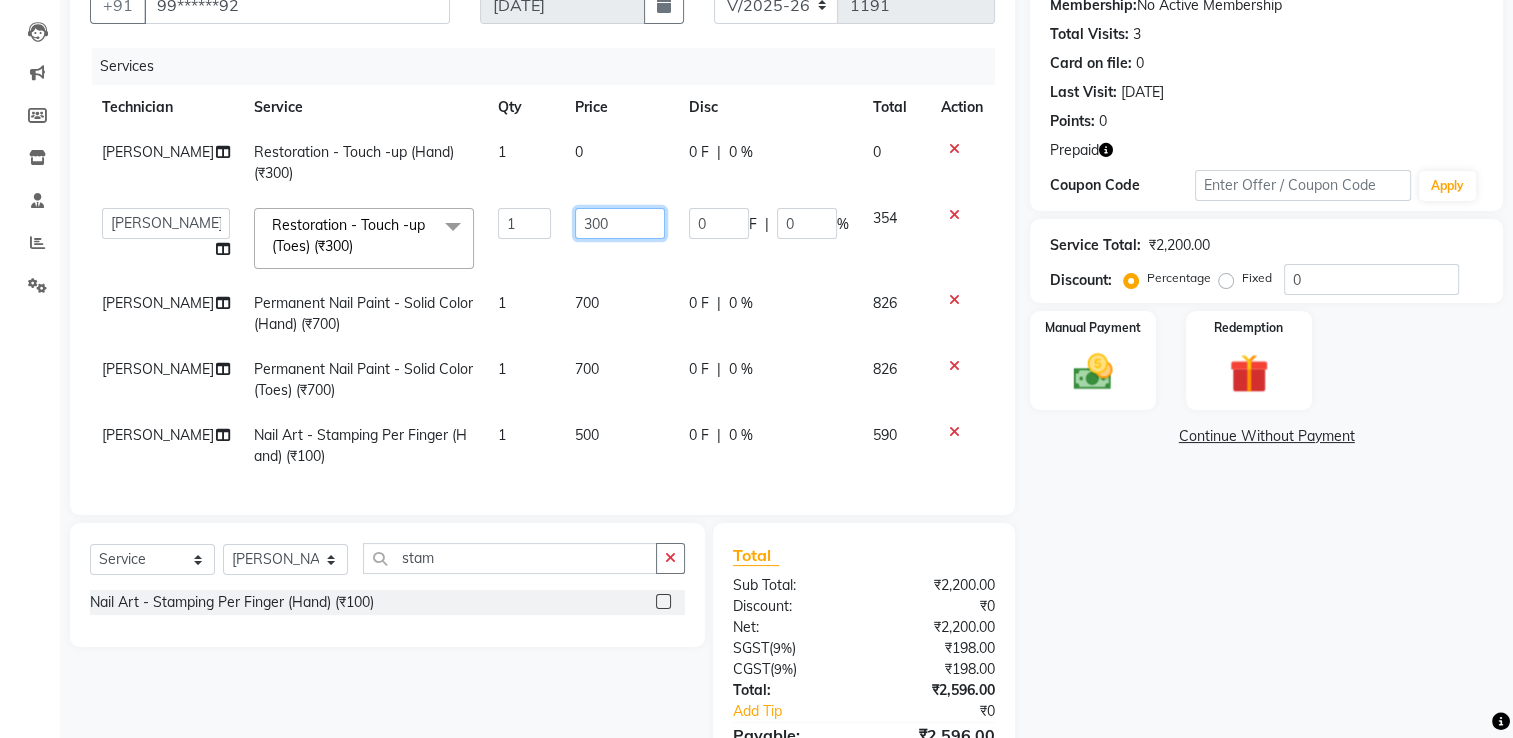 click on "300" 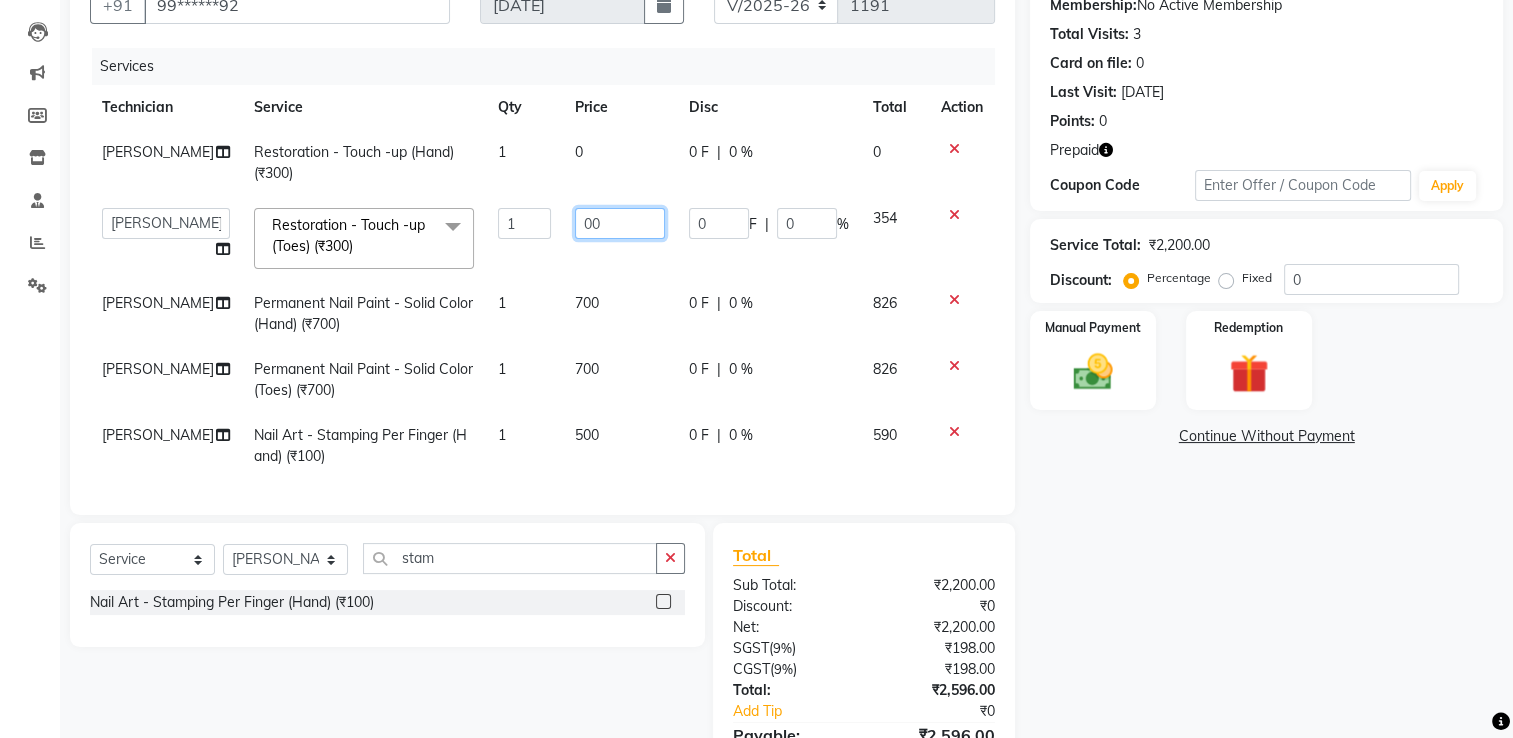 scroll, scrollTop: 324, scrollLeft: 0, axis: vertical 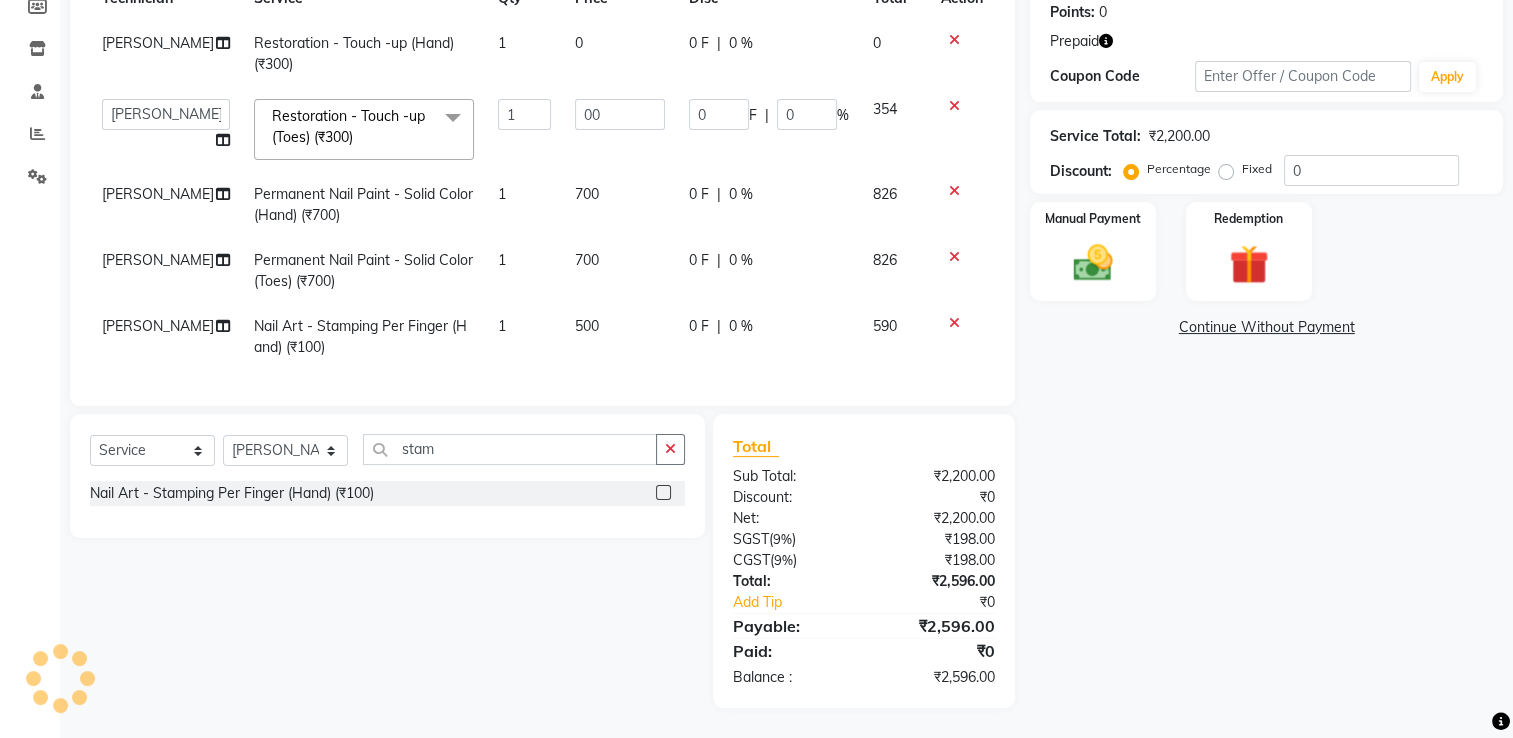click on "Name: Ankit  Membership:  No Active Membership  Total Visits:  3 Card on file:  0 Last Visit:   13-07-2025 Points:   0  Prepaid Coupon Code Apply Service Total:  ₹2,200.00  Discount:  Percentage   Fixed  0 Manual Payment Redemption  Continue Without Payment" 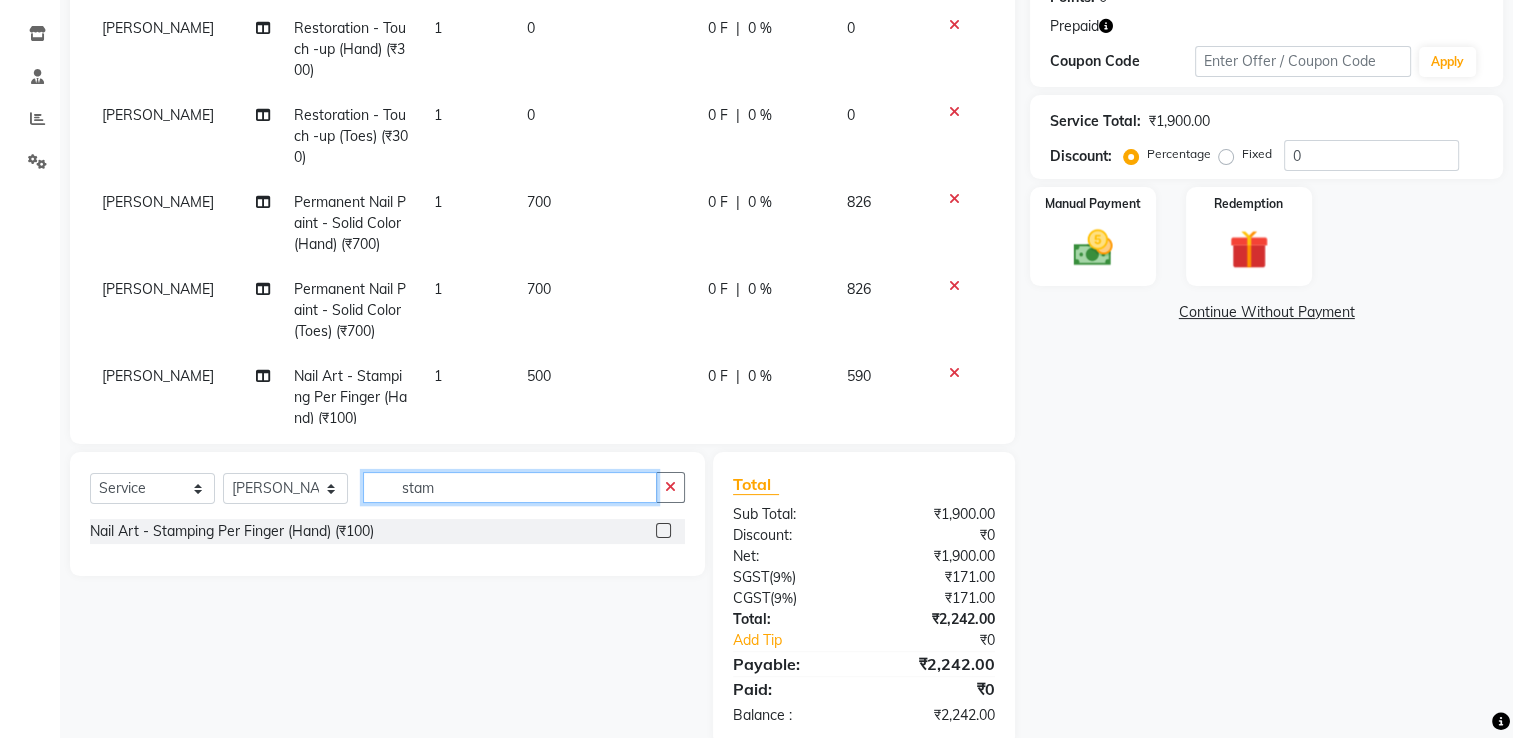 click on "stam" 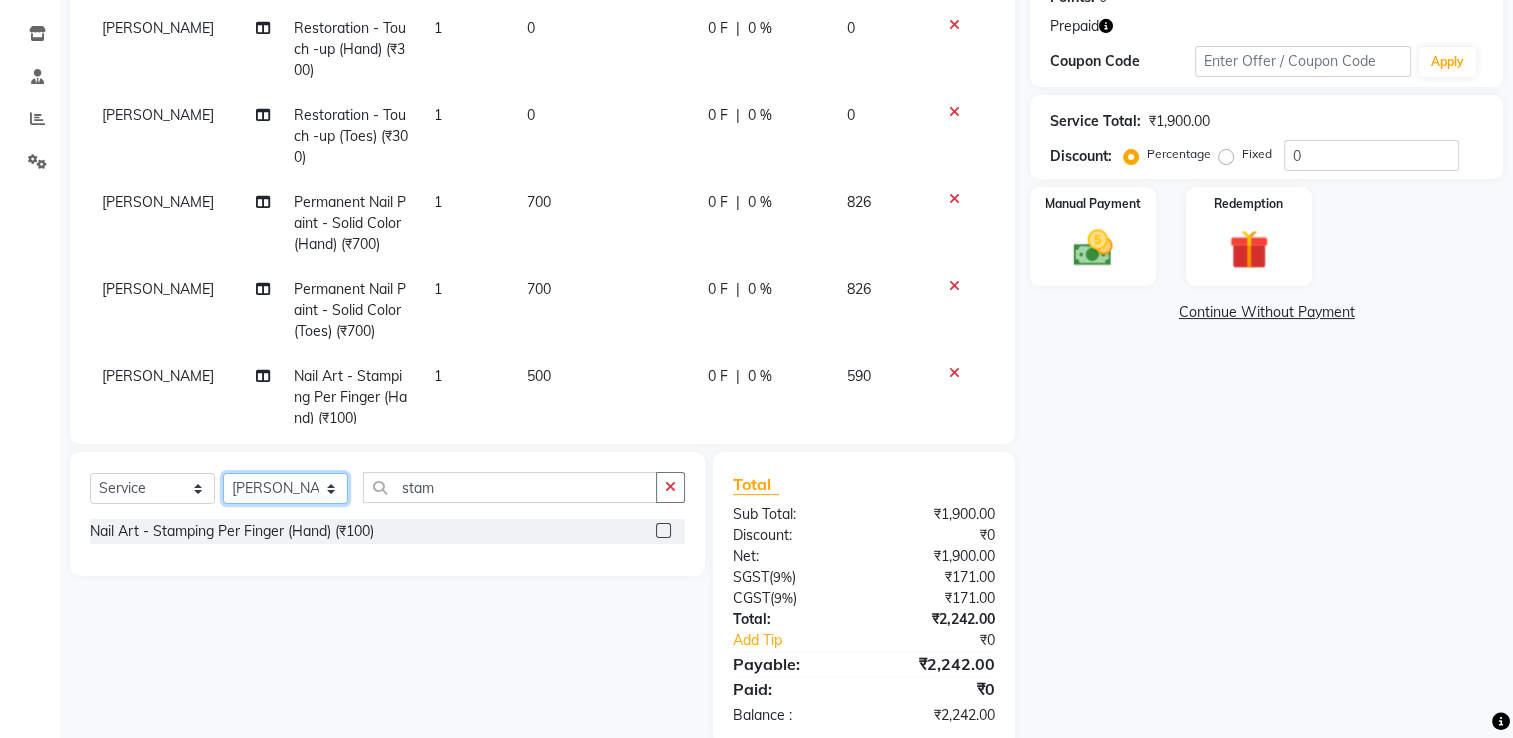 click on "Select Technician AMGHA ARISH [PERSON_NAME] [PERSON_NAME] [PERSON_NAME] [PERSON_NAME] kupu Manager [PERSON_NAME] Owner [PERSON_NAME] [PERSON_NAME]" 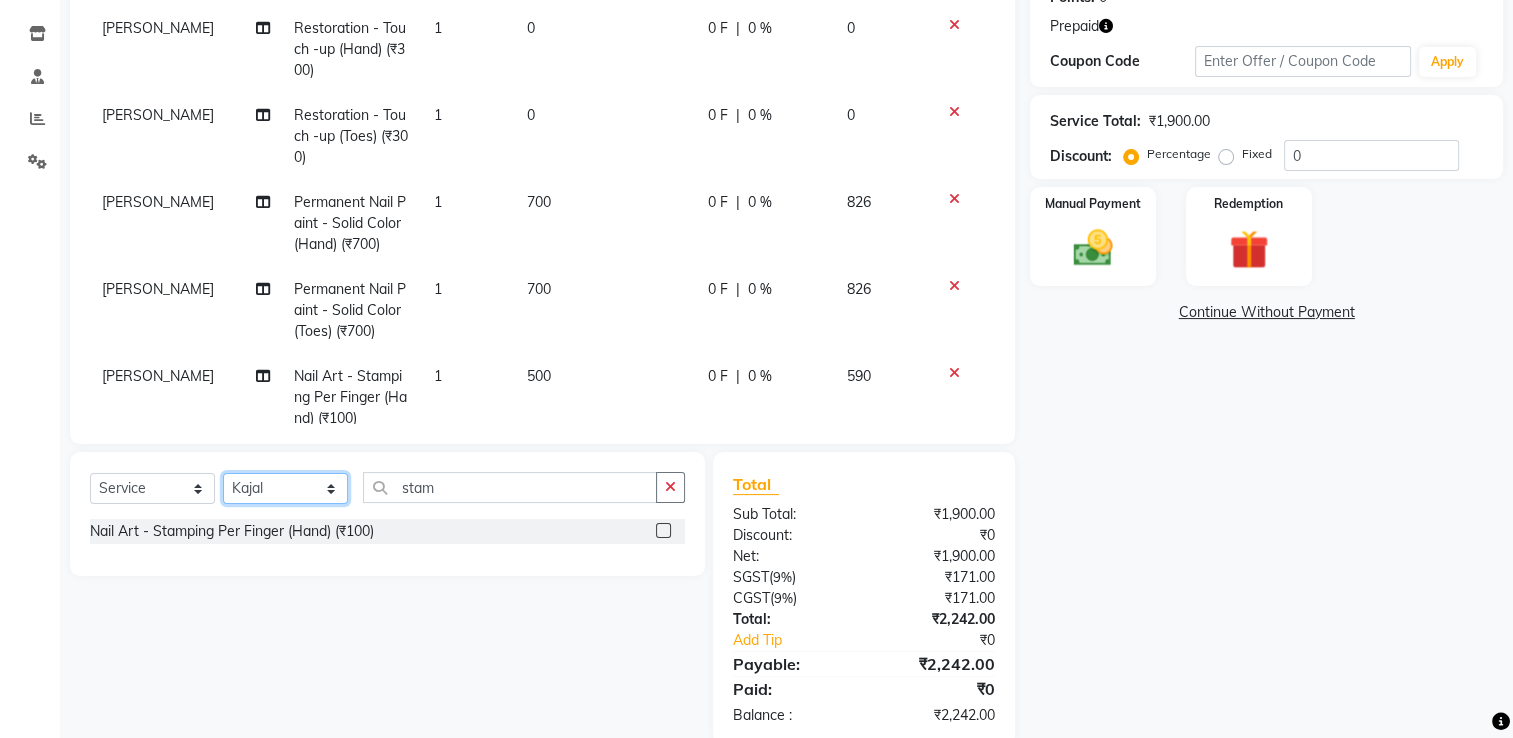 click on "Select Technician AMGHA ARISH [PERSON_NAME] [PERSON_NAME] [PERSON_NAME] [PERSON_NAME] kupu Manager [PERSON_NAME] Owner [PERSON_NAME] [PERSON_NAME]" 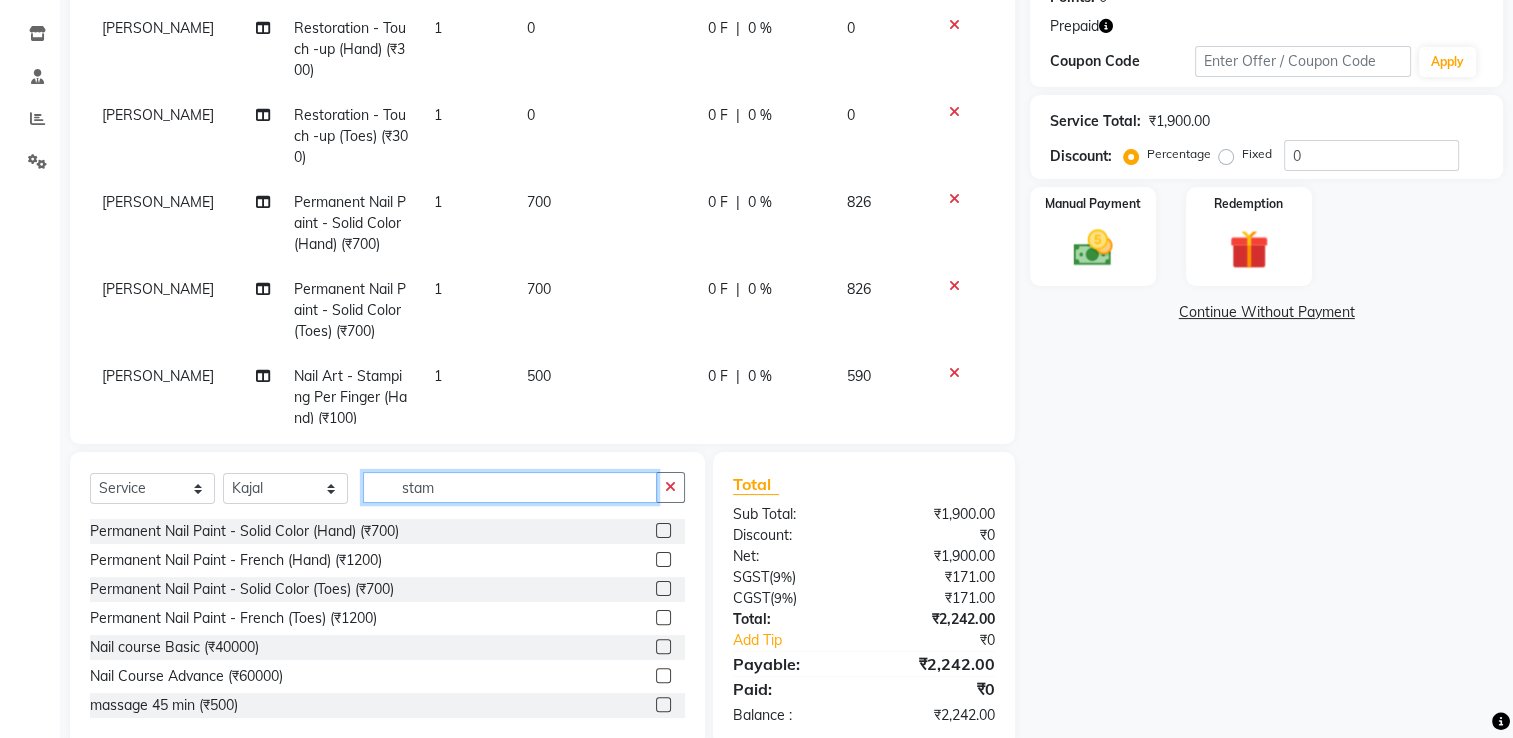 click on "stam" 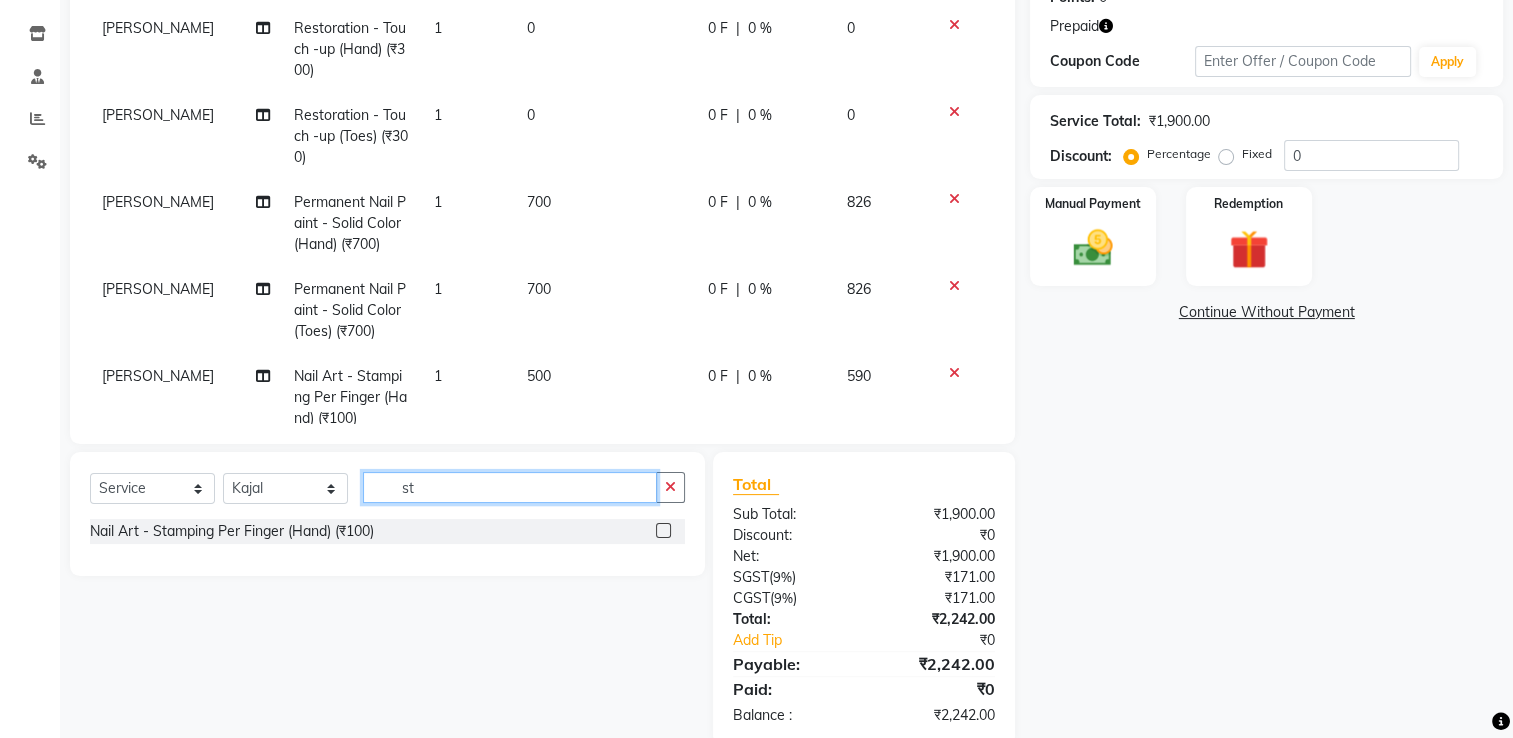 type on "s" 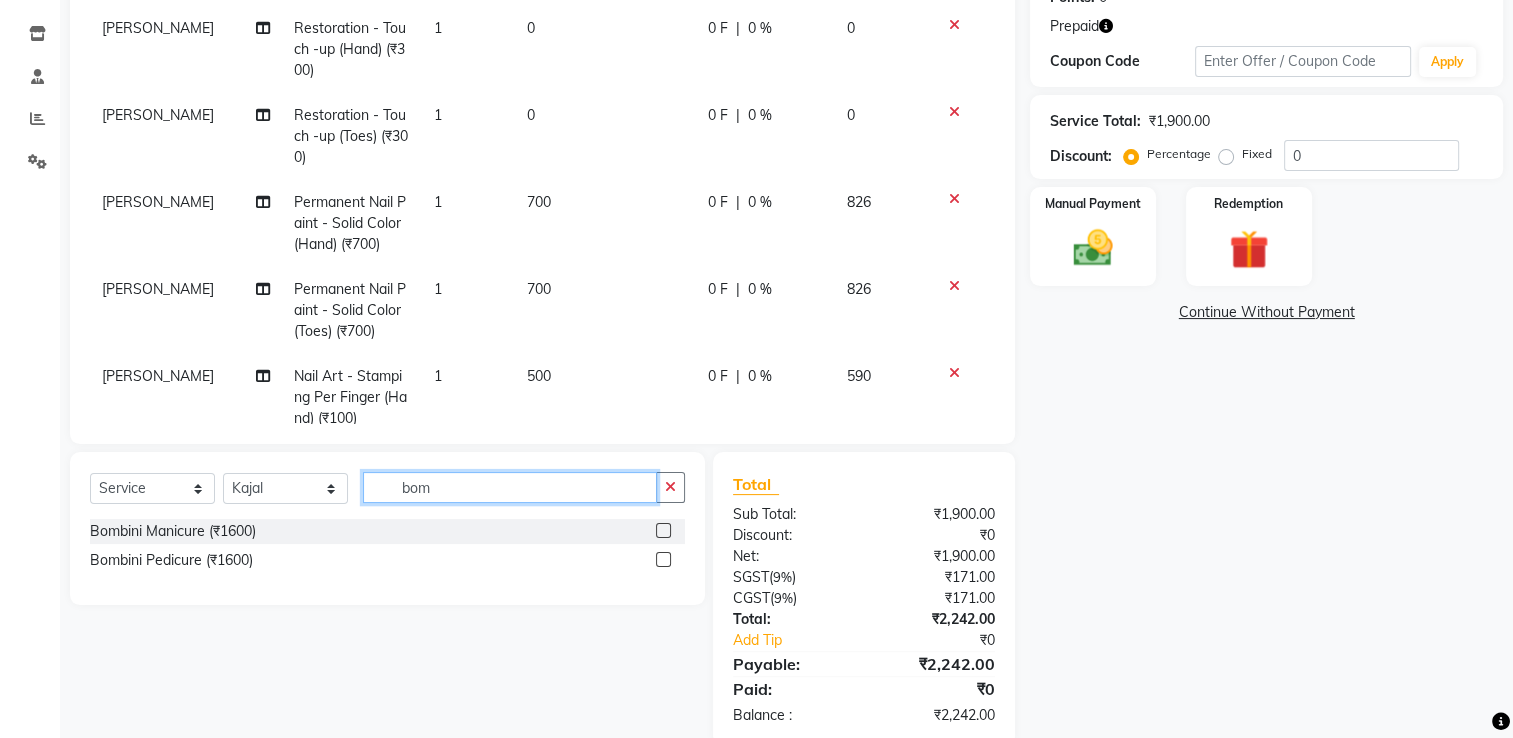 type on "bom" 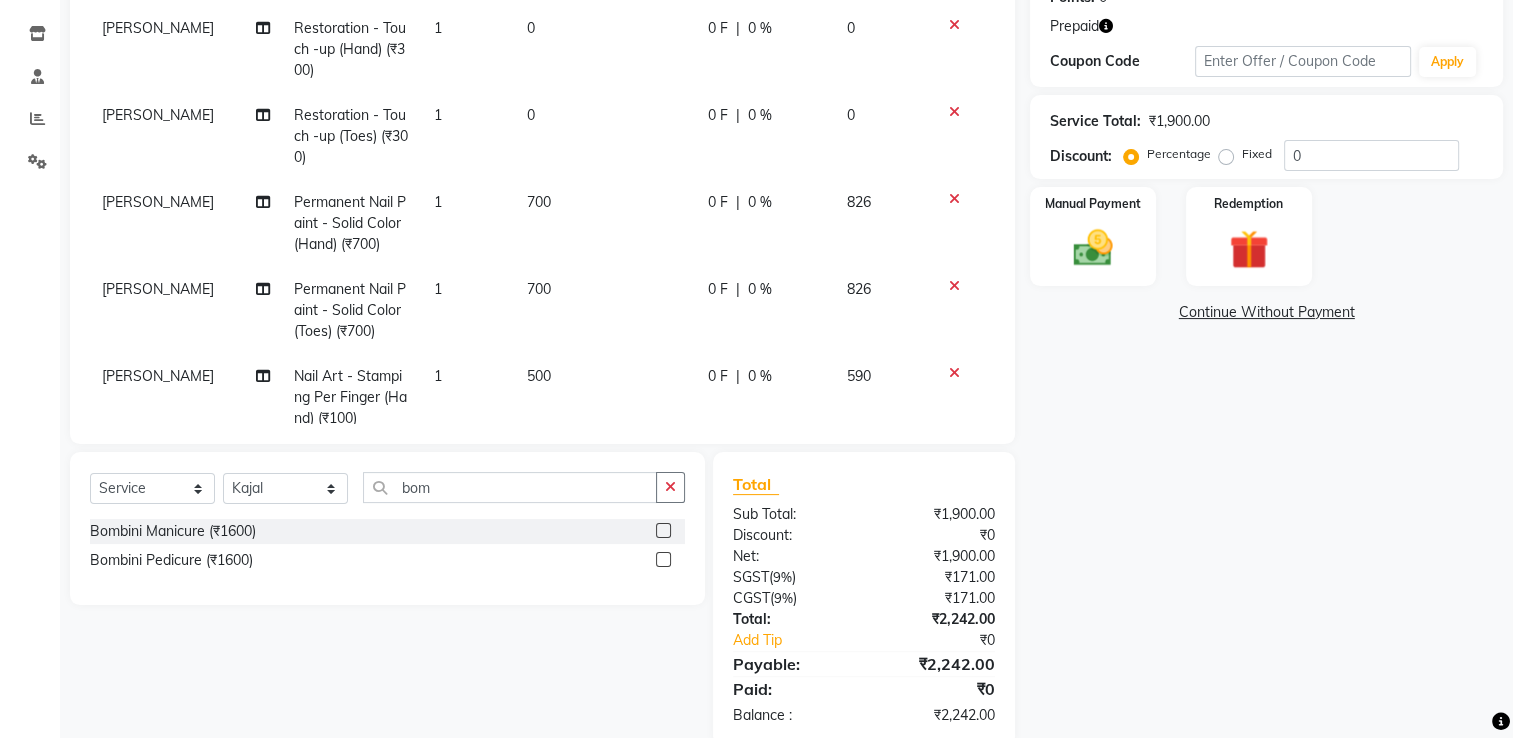 click 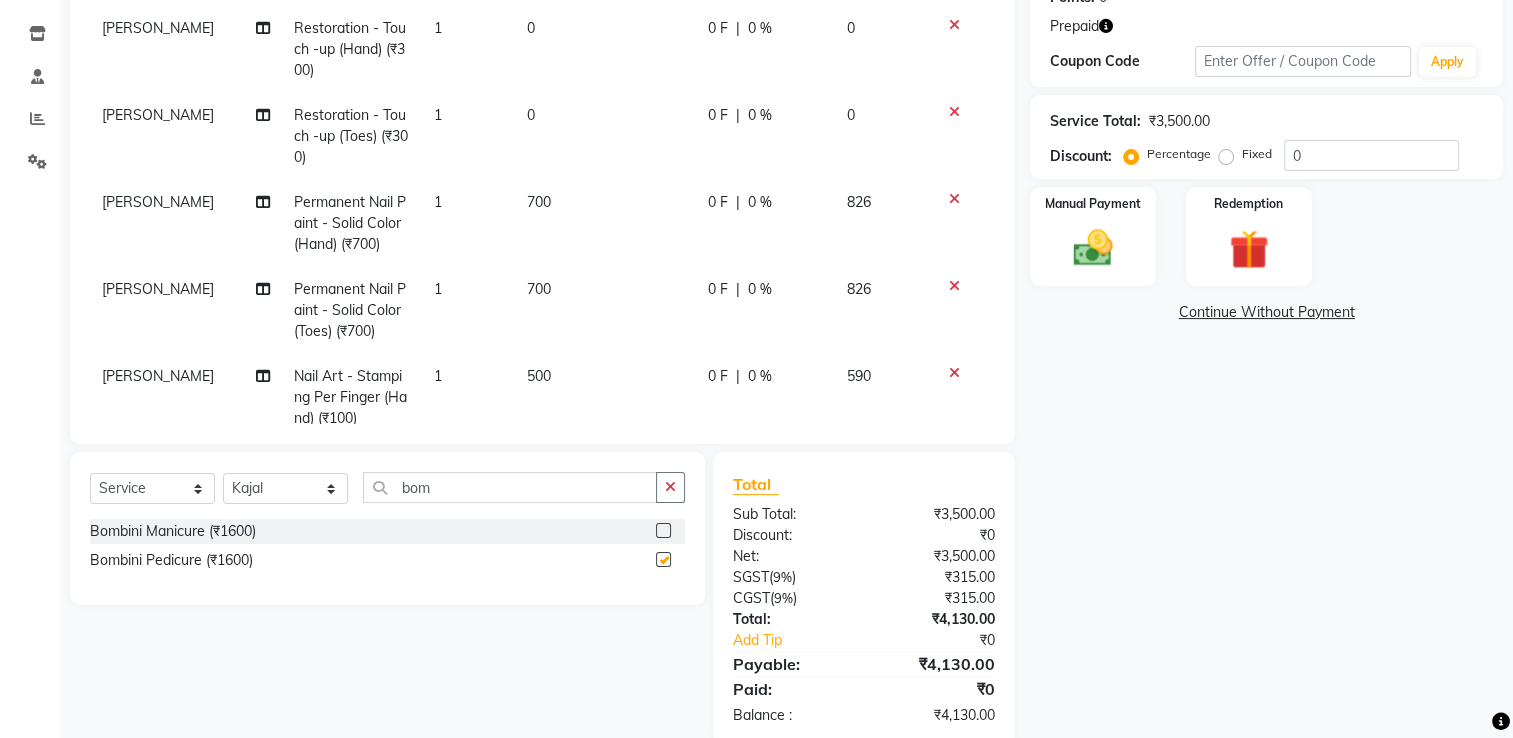 checkbox on "false" 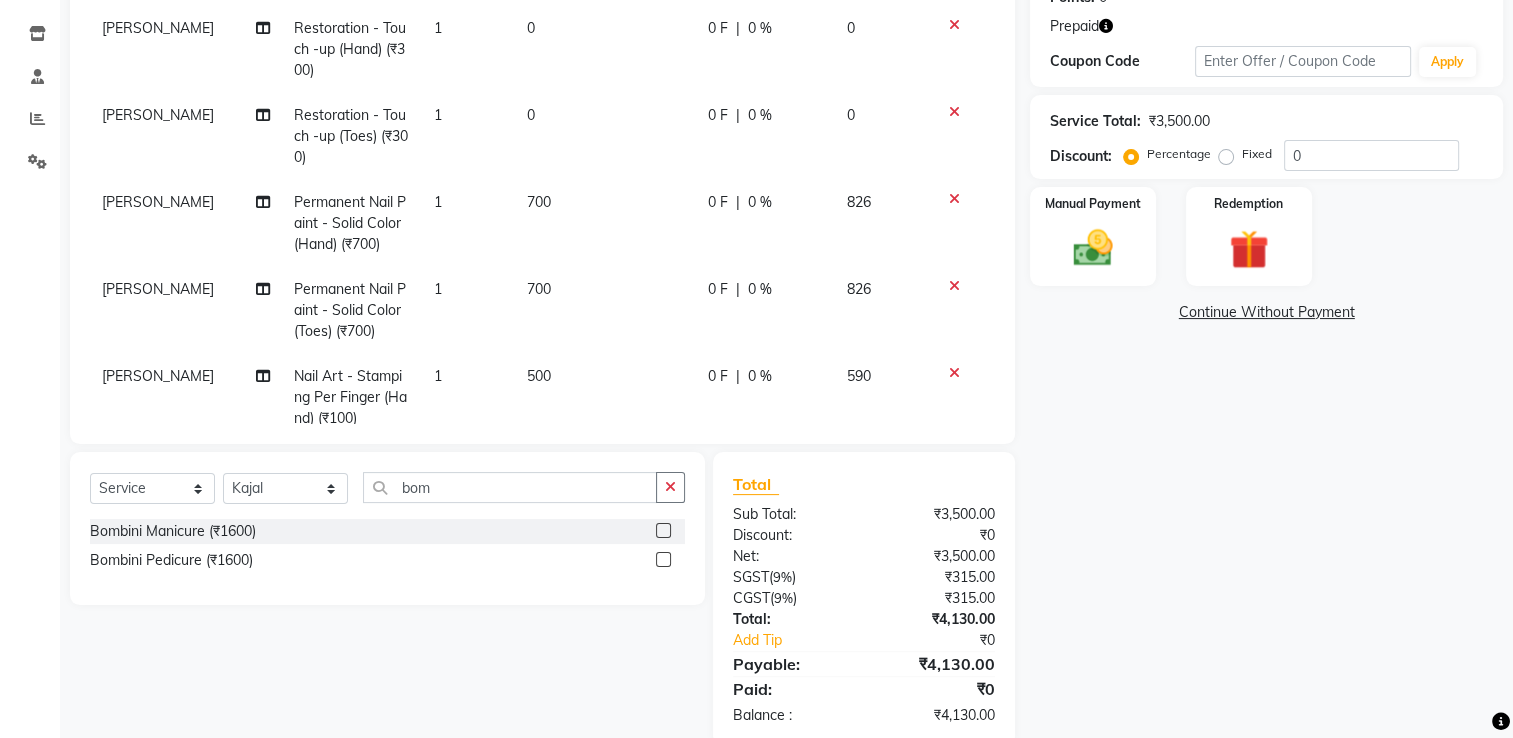 scroll, scrollTop: 124, scrollLeft: 0, axis: vertical 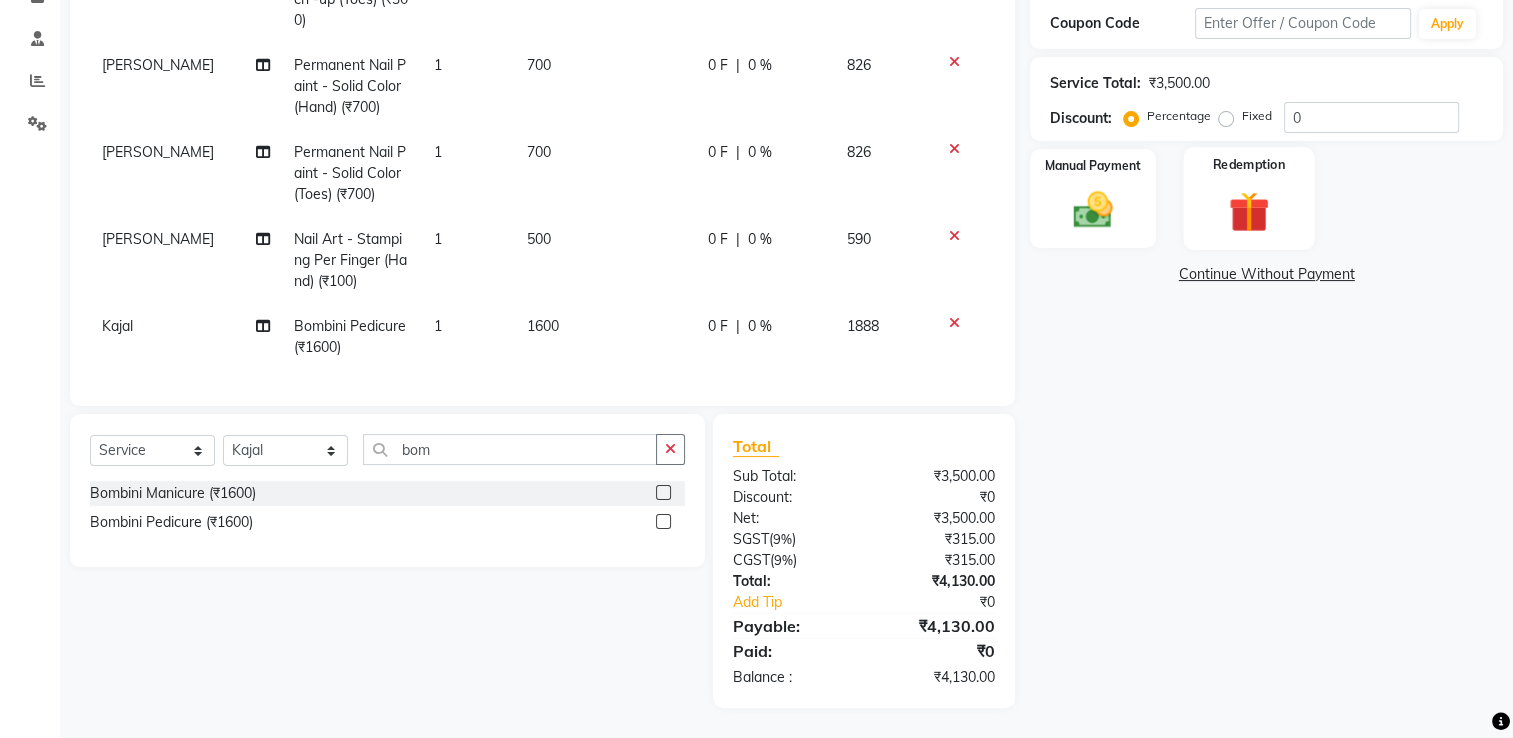 click on "Redemption" 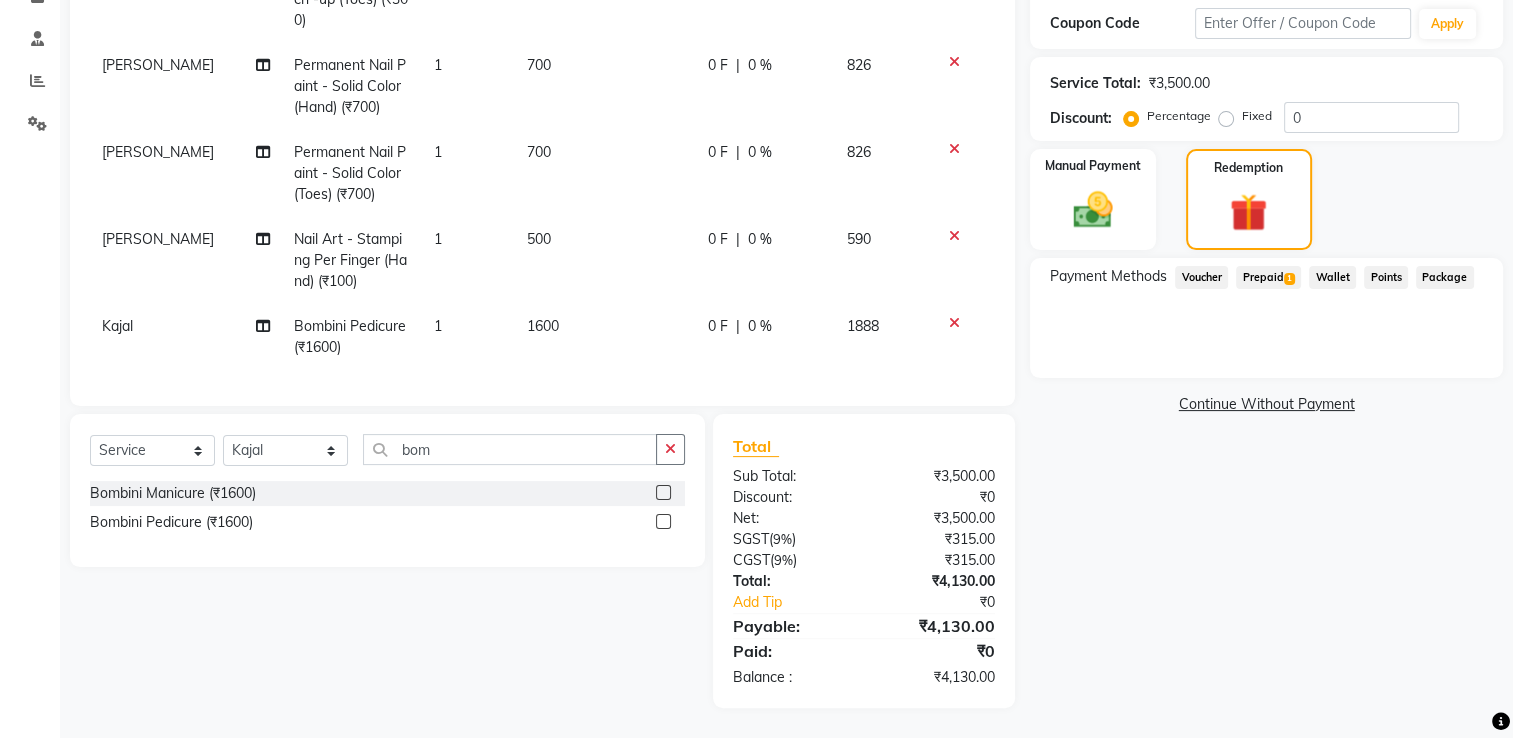 click on "Prepaid  1" 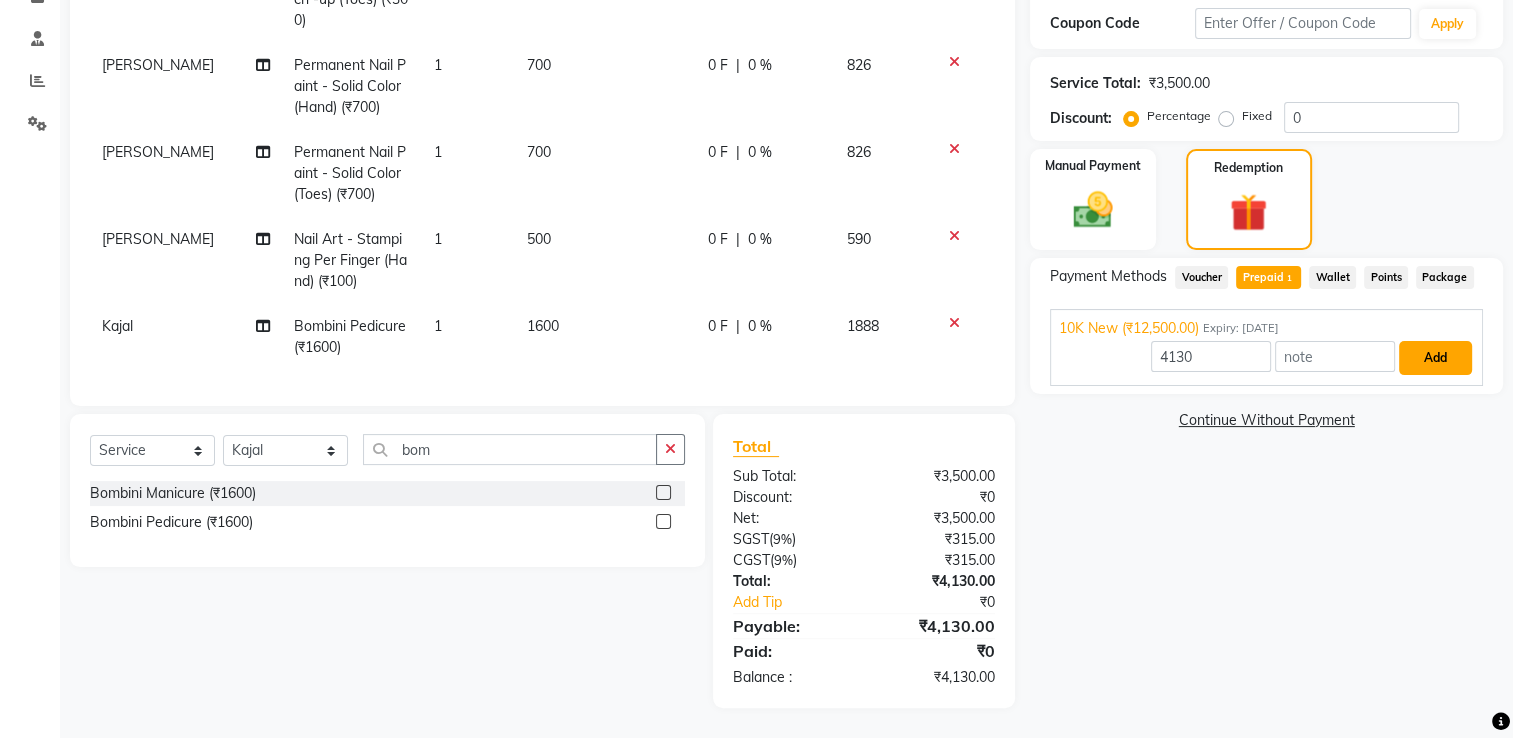 click on "Add" at bounding box center (1435, 358) 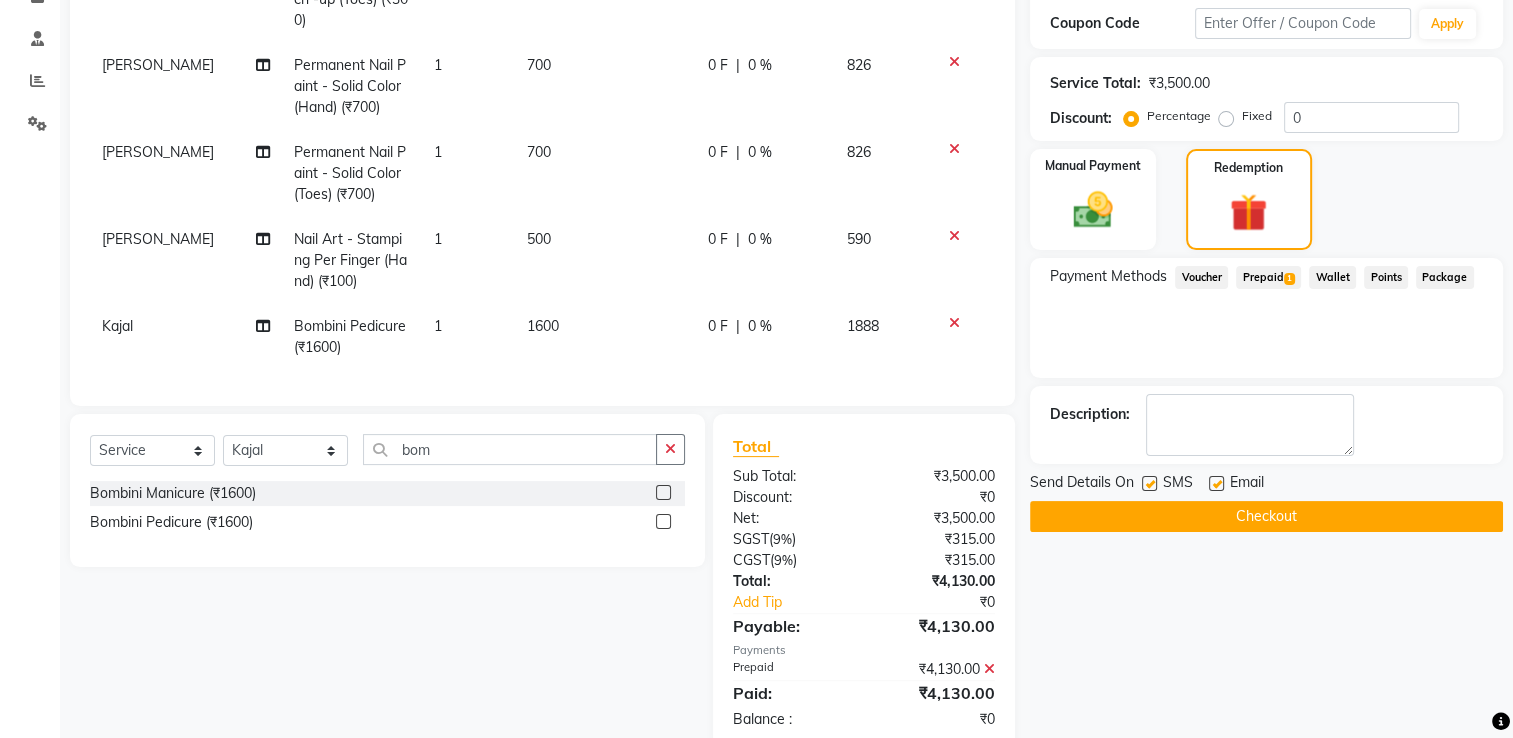 click on "Checkout" 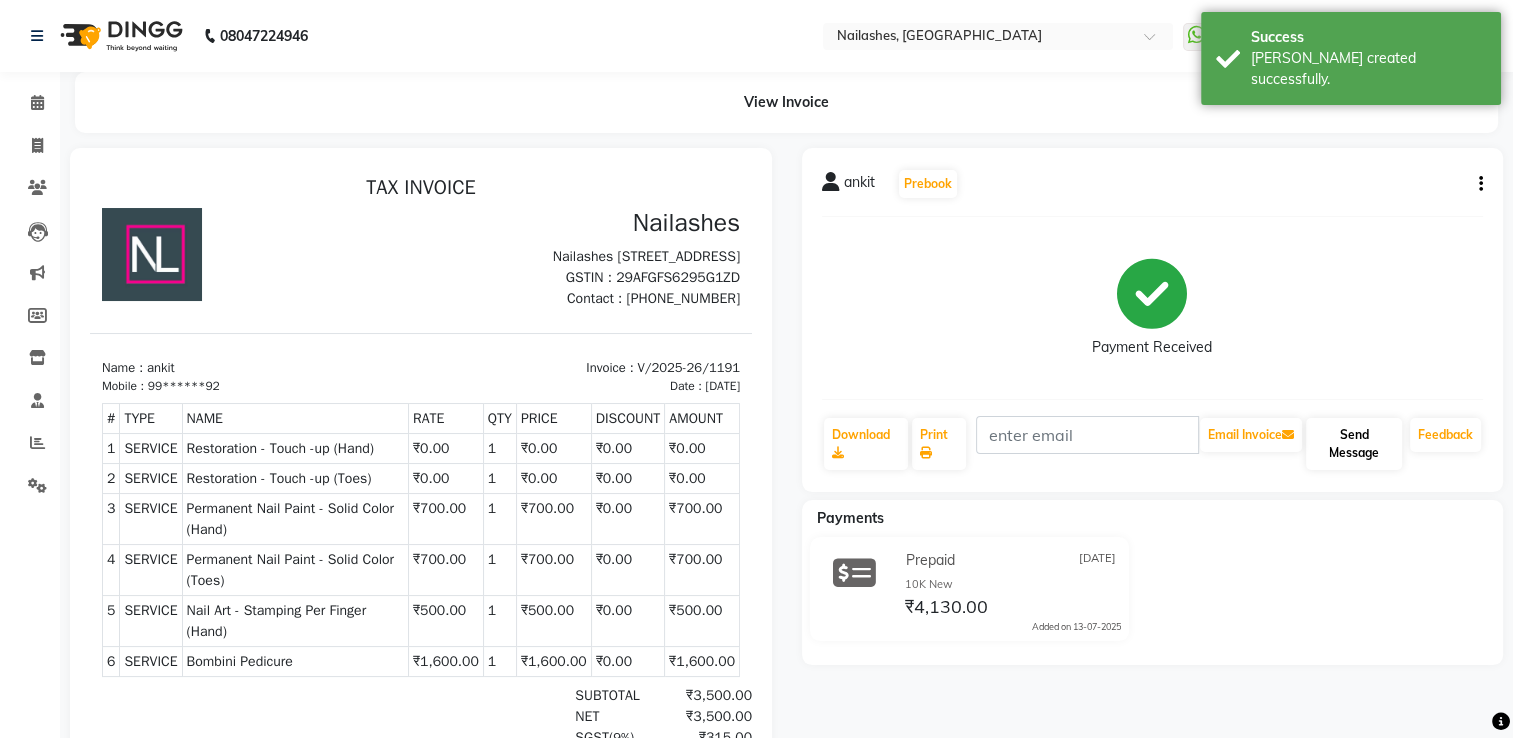 scroll, scrollTop: 0, scrollLeft: 0, axis: both 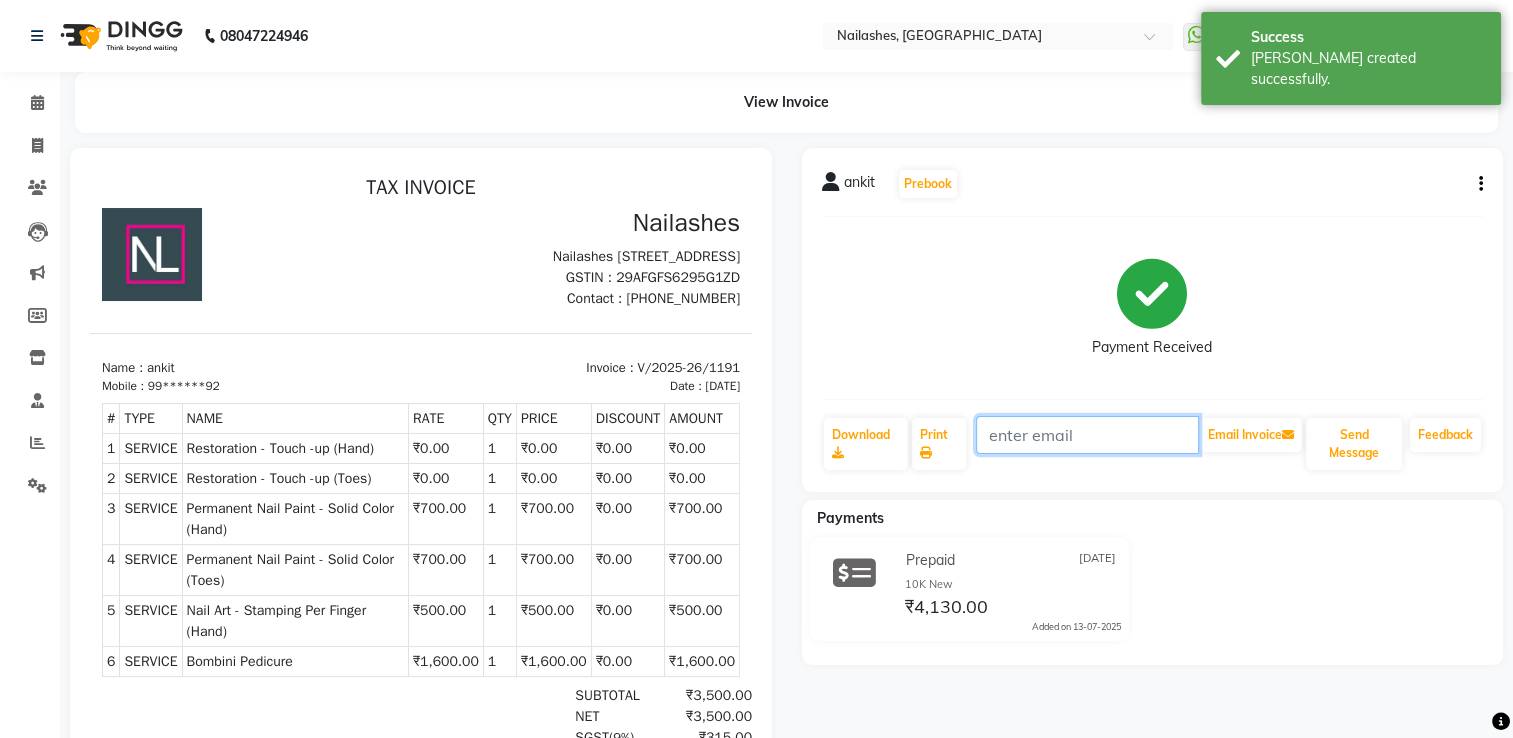 click 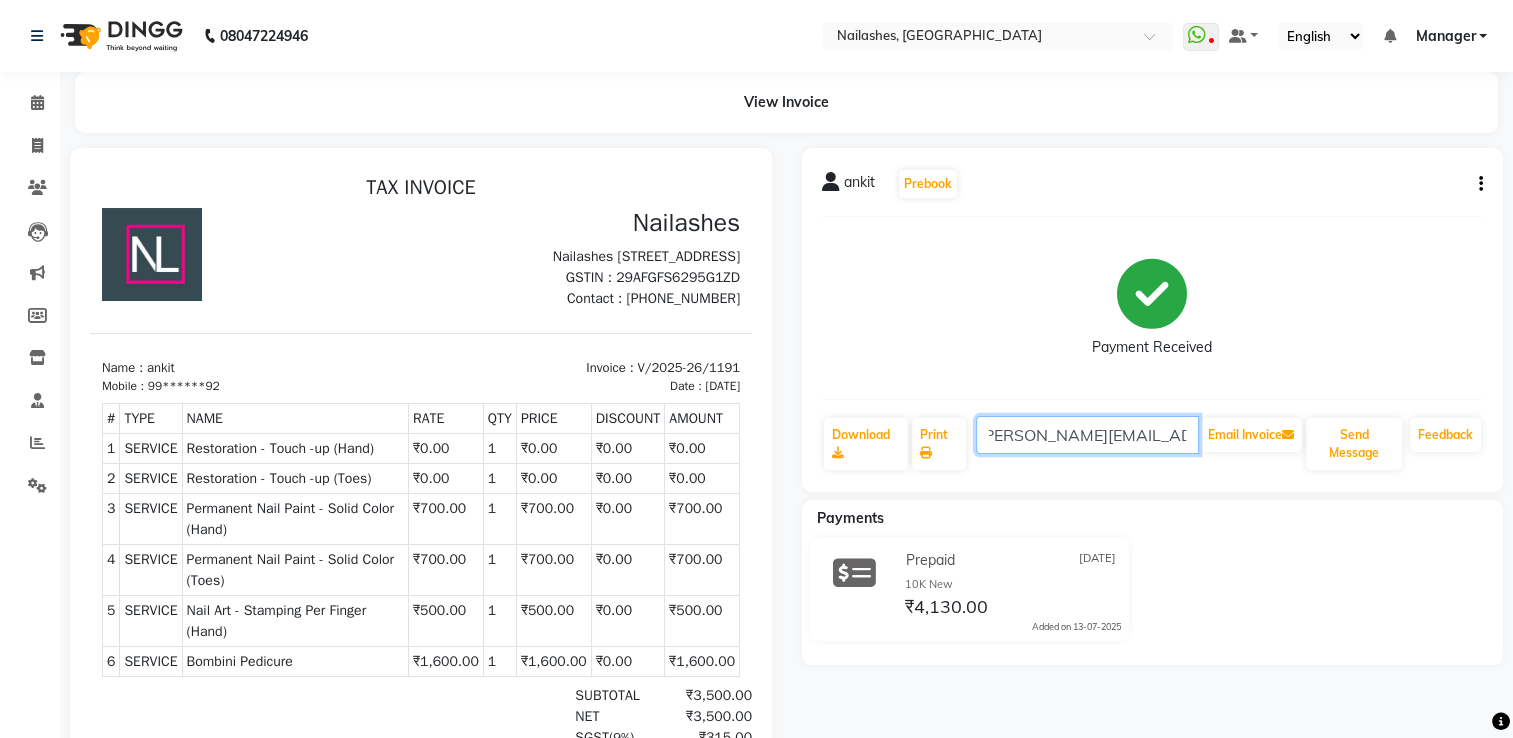 scroll, scrollTop: 0, scrollLeft: 0, axis: both 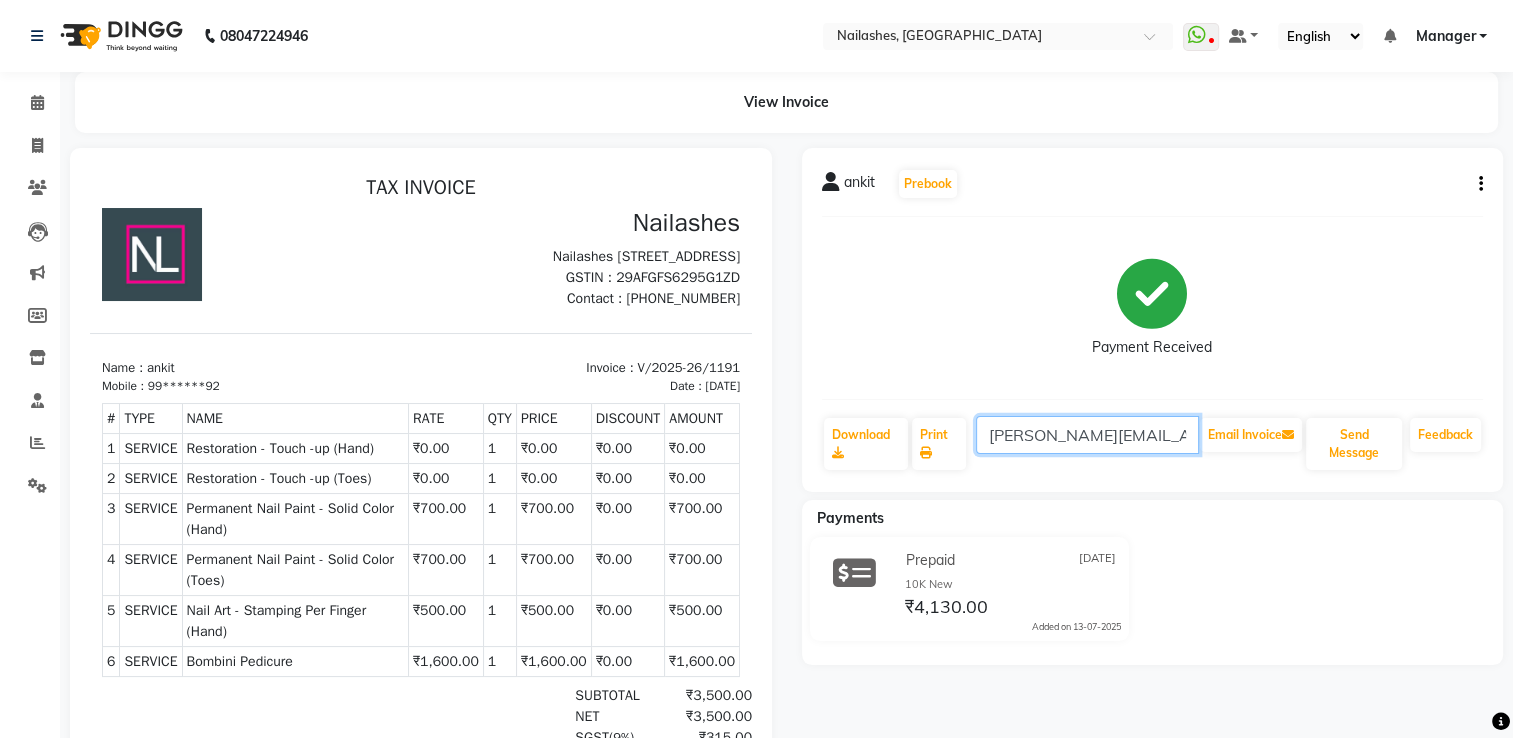 drag, startPoint x: 1183, startPoint y: 432, endPoint x: 987, endPoint y: 444, distance: 196.367 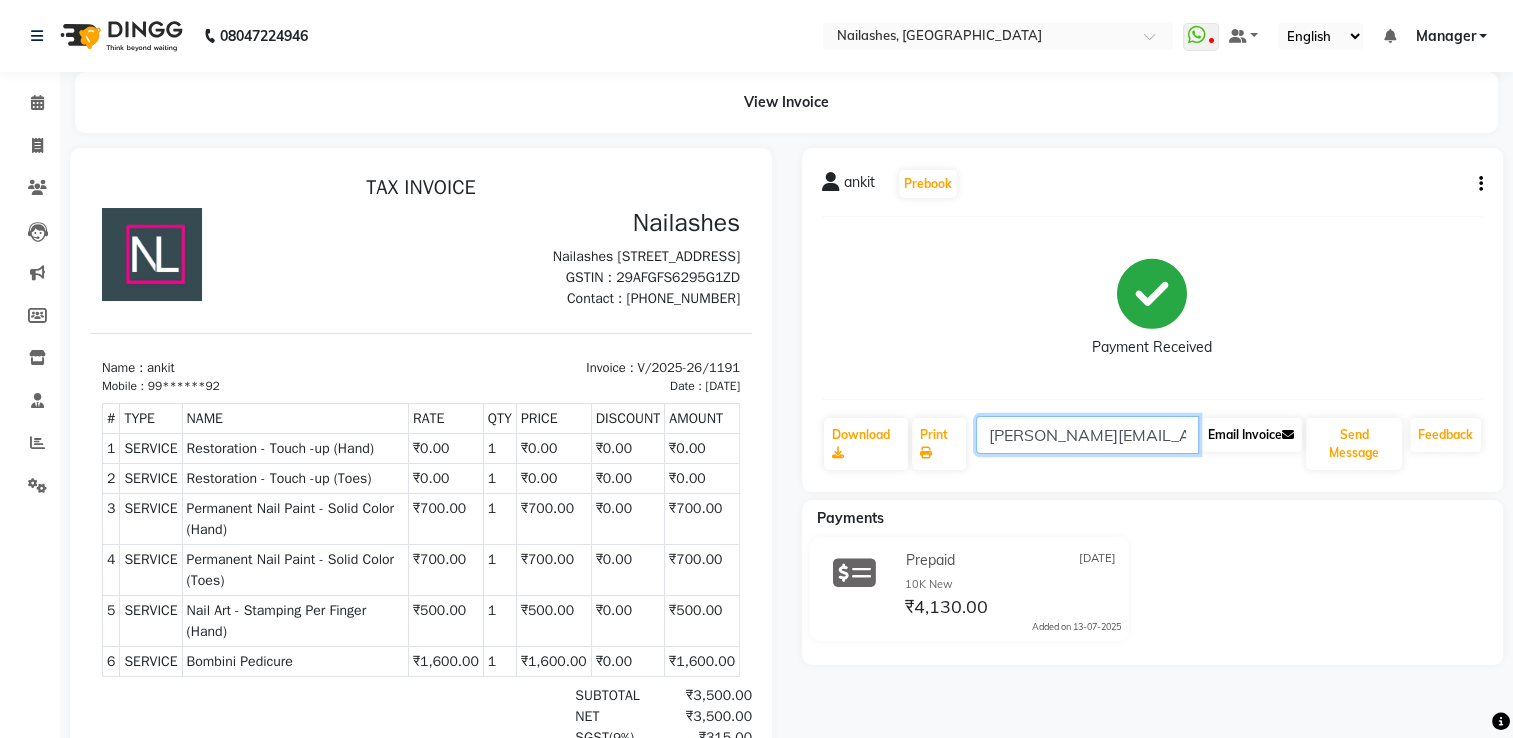 type on "ankita.shekhar@gmail.com" 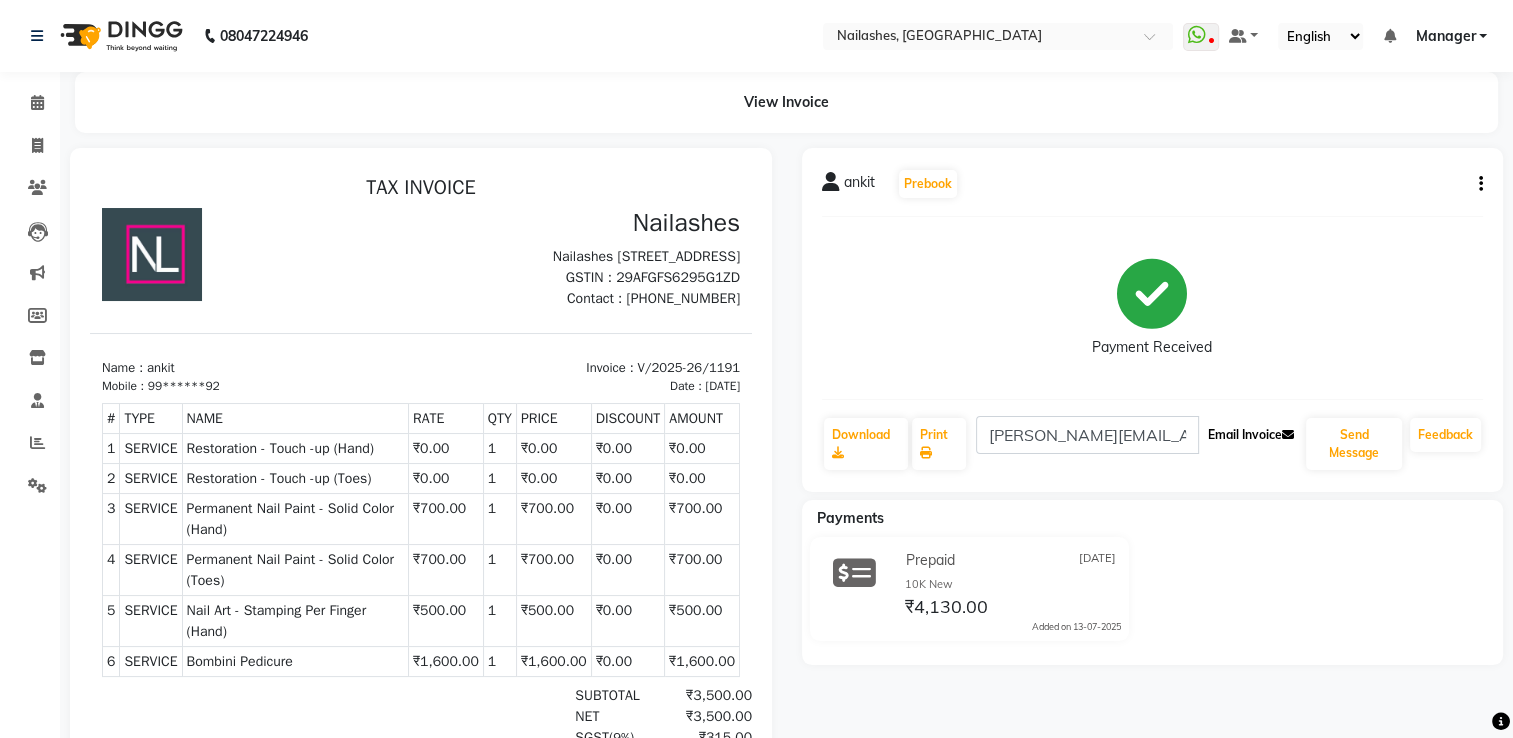 click on "Email Invoice" 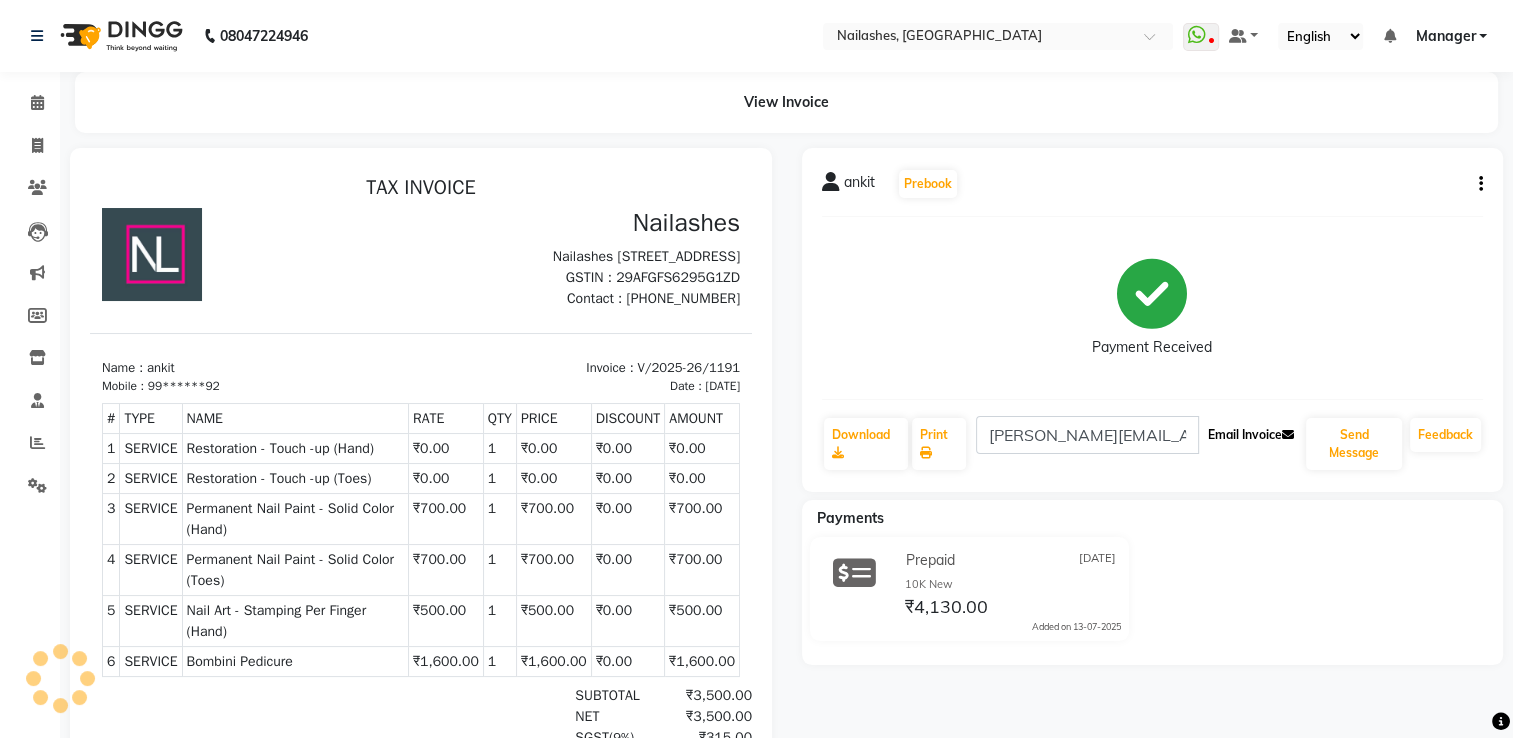 click on "Email Invoice" 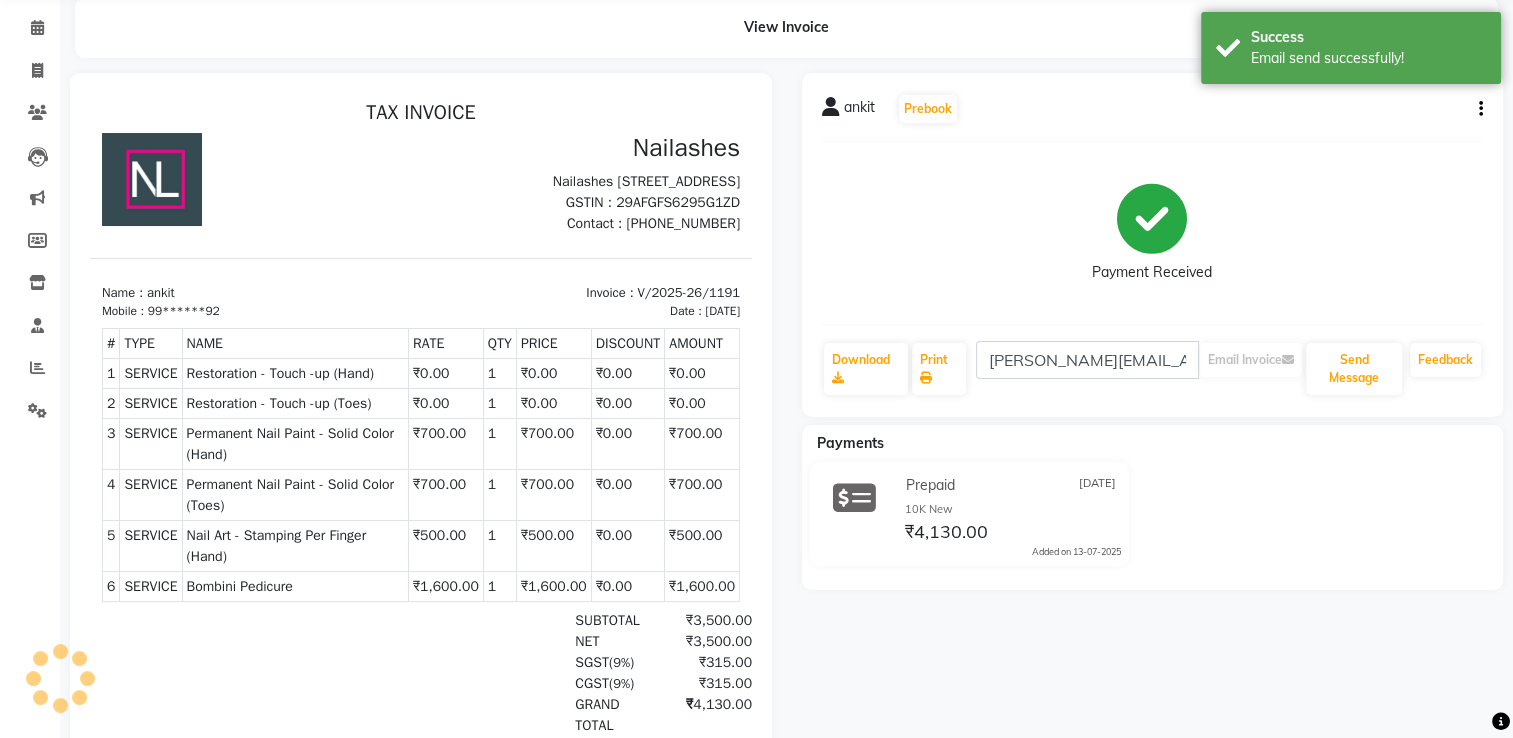 scroll, scrollTop: 0, scrollLeft: 0, axis: both 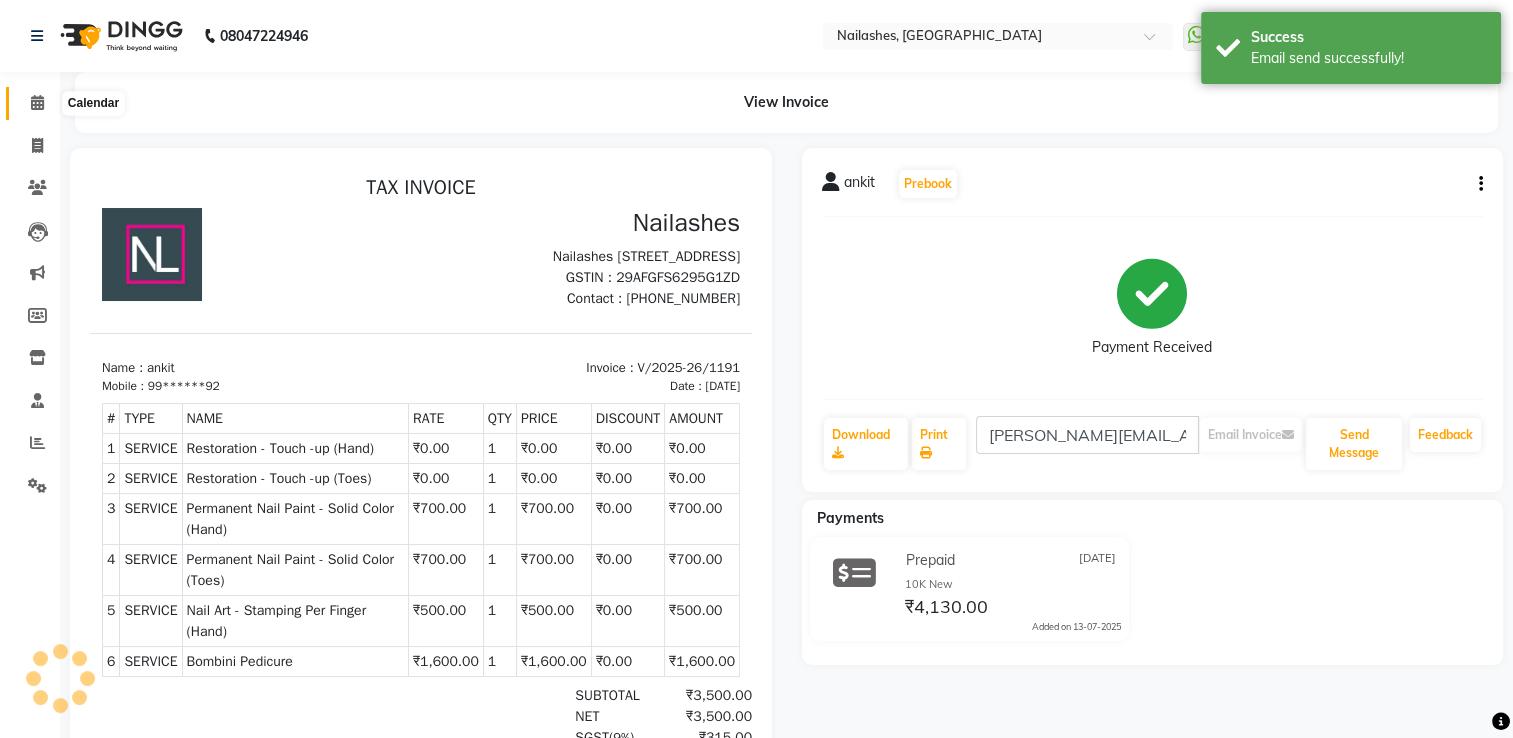 click 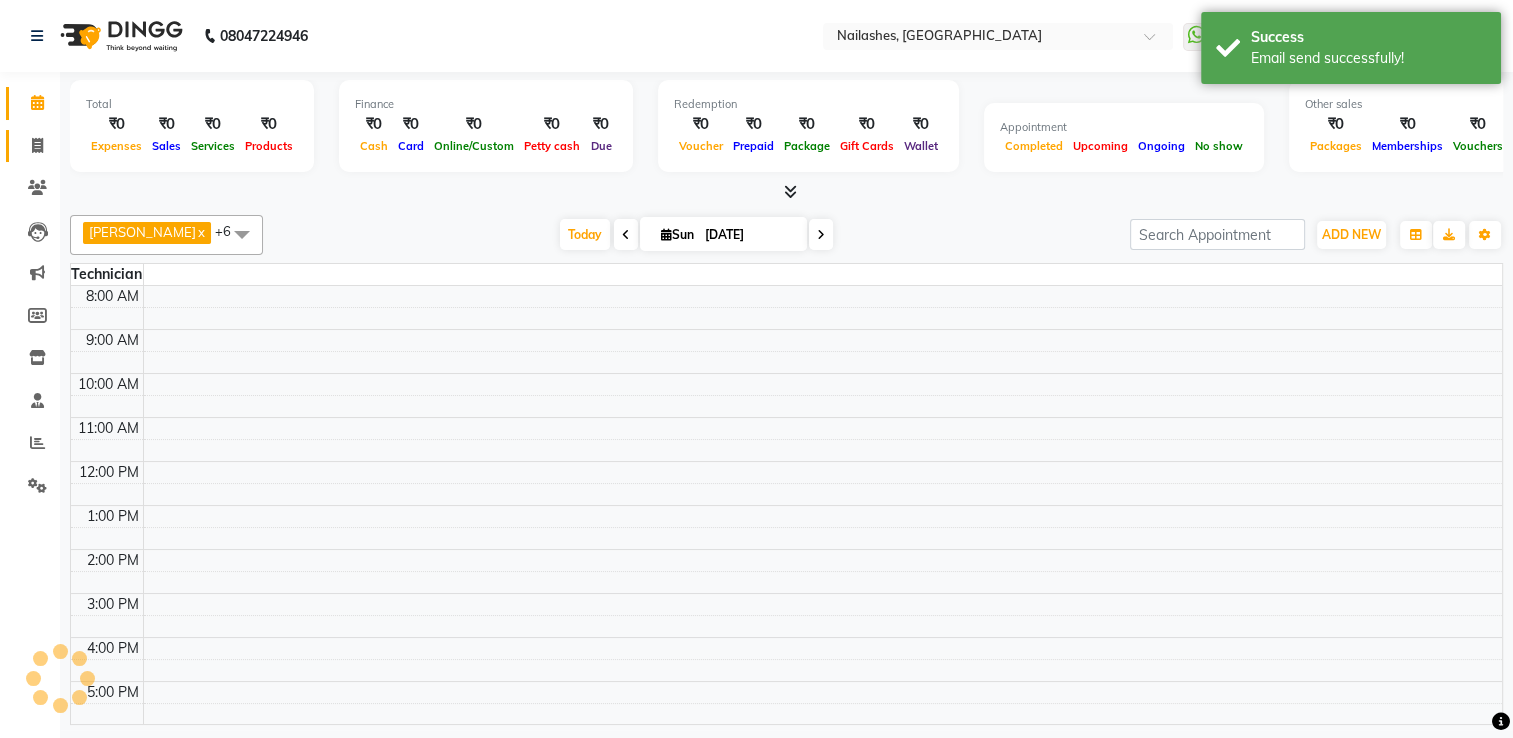 scroll, scrollTop: 0, scrollLeft: 0, axis: both 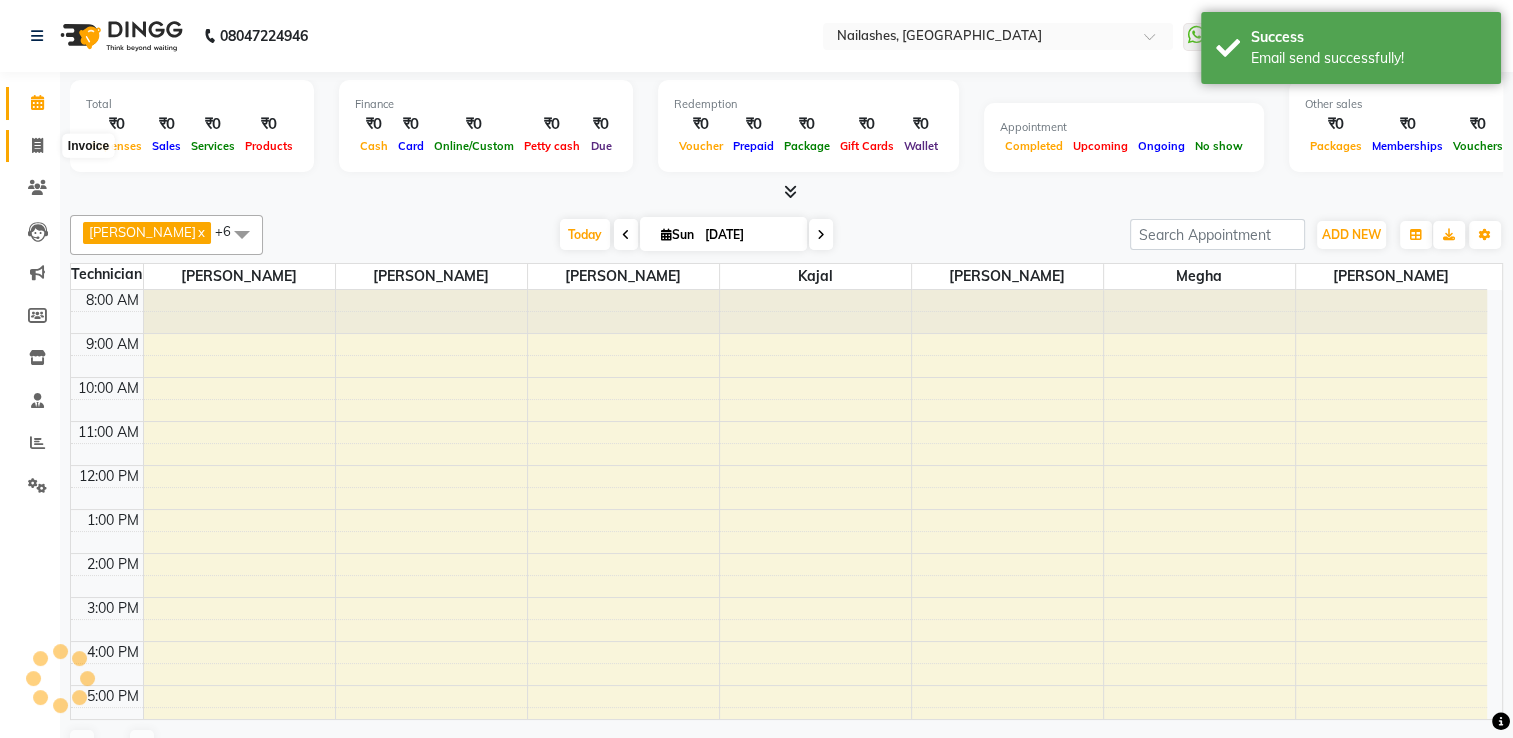 click 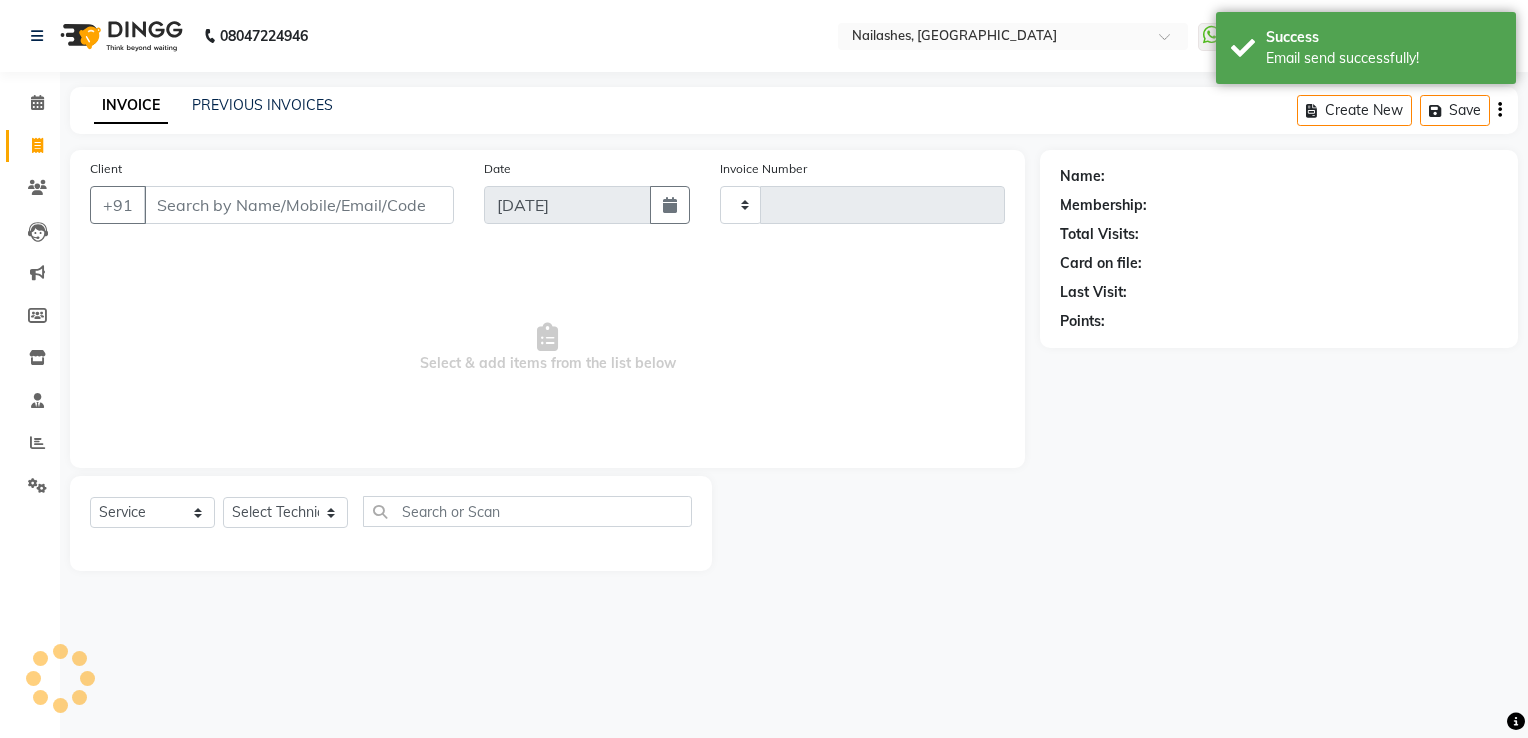 type on "1192" 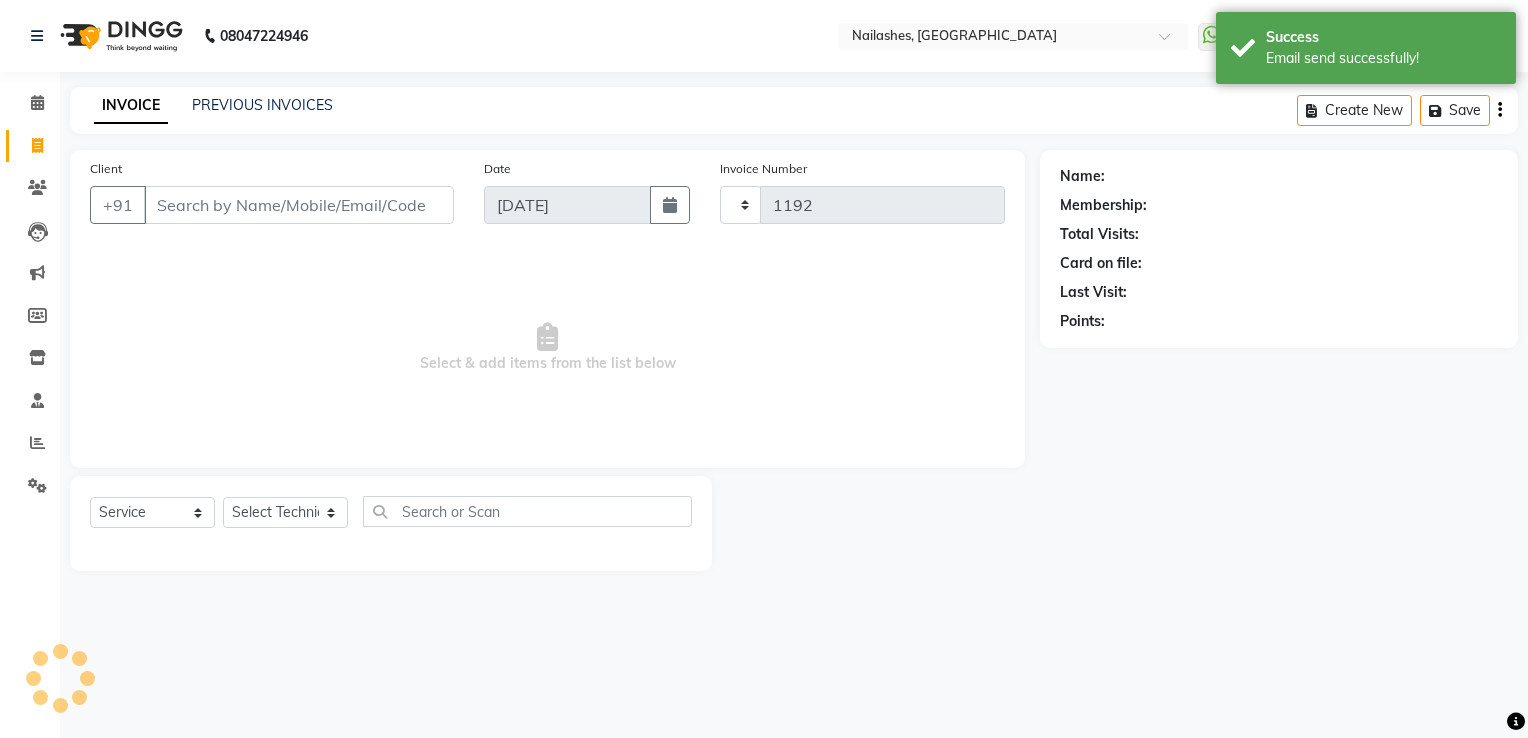 select on "6579" 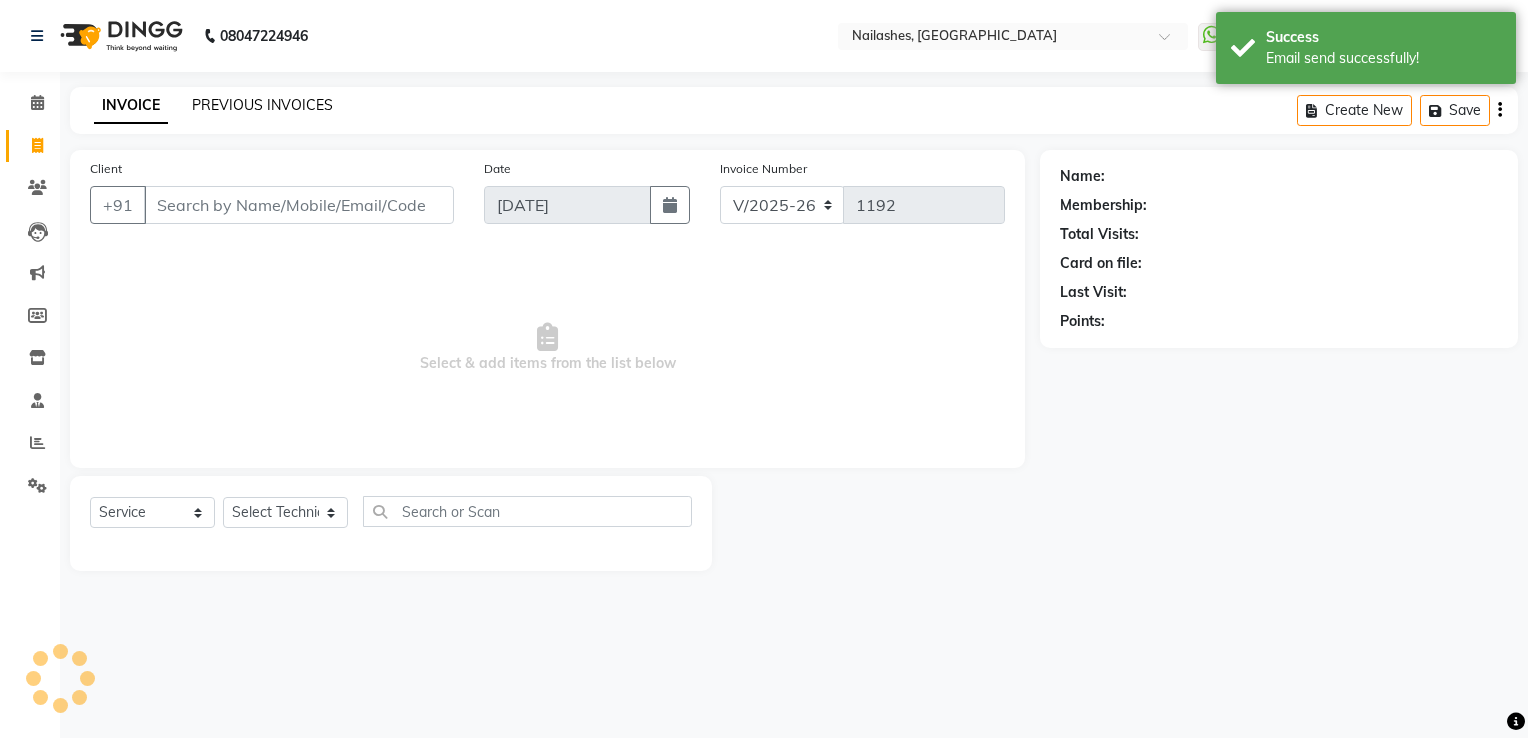 click on "PREVIOUS INVOICES" 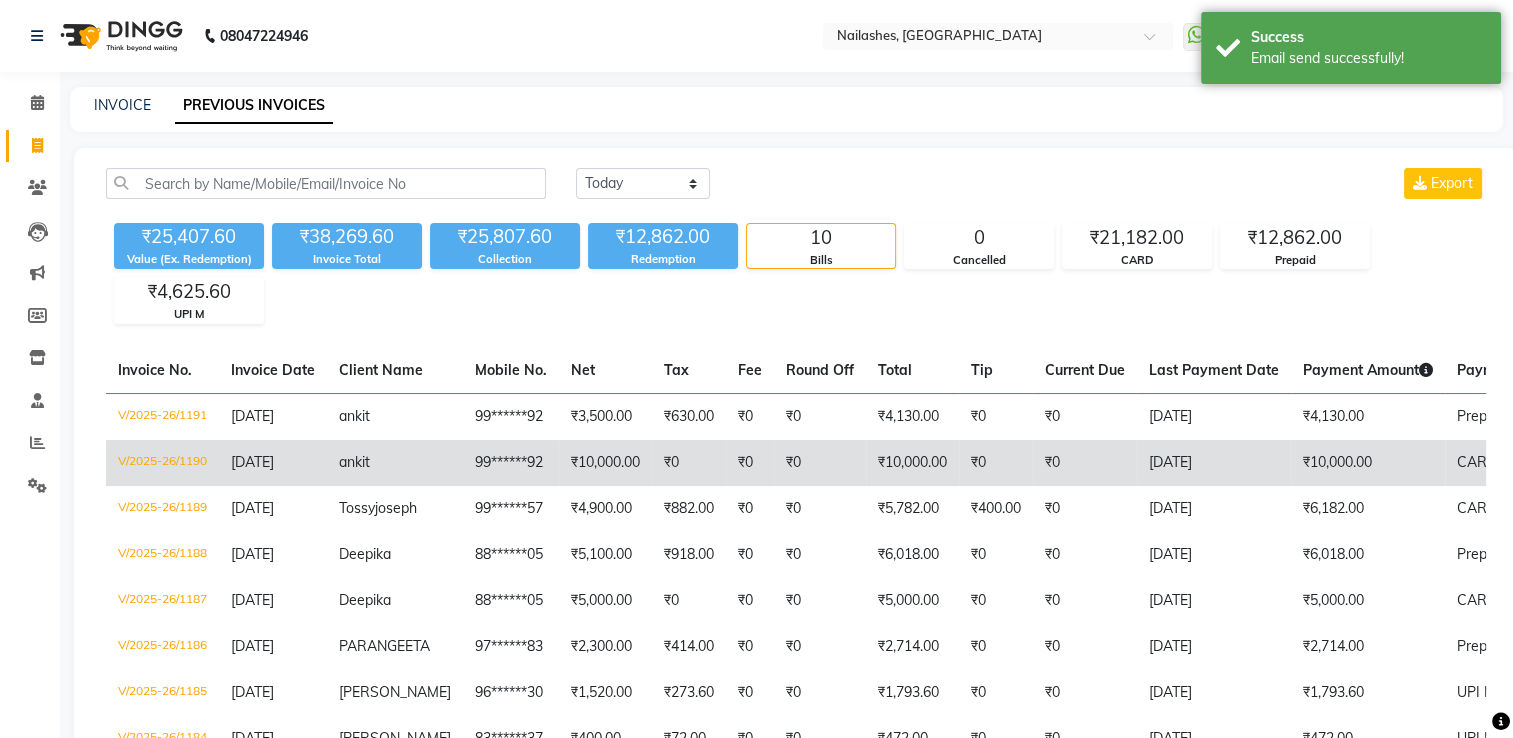 click on "V/2025-26/1190" 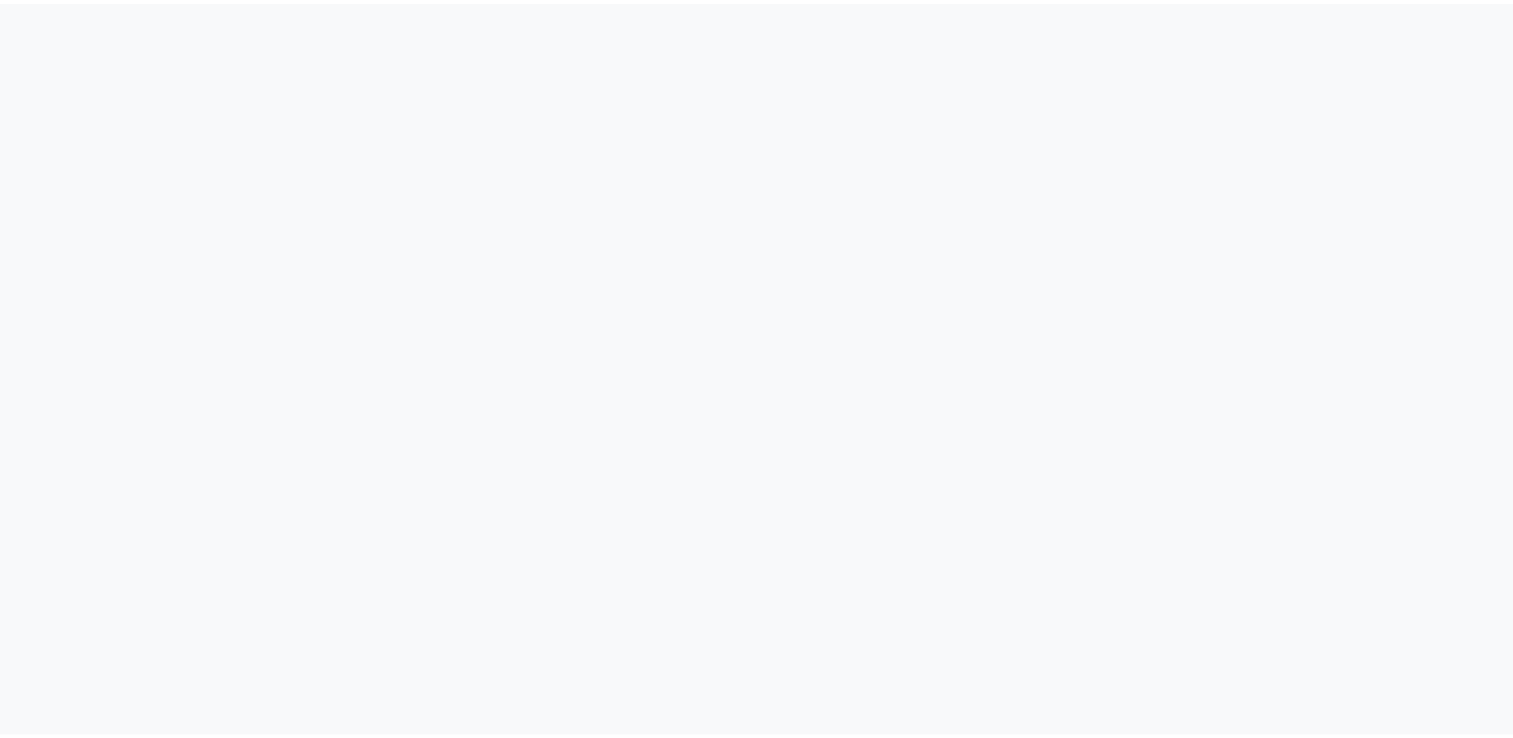 scroll, scrollTop: 0, scrollLeft: 0, axis: both 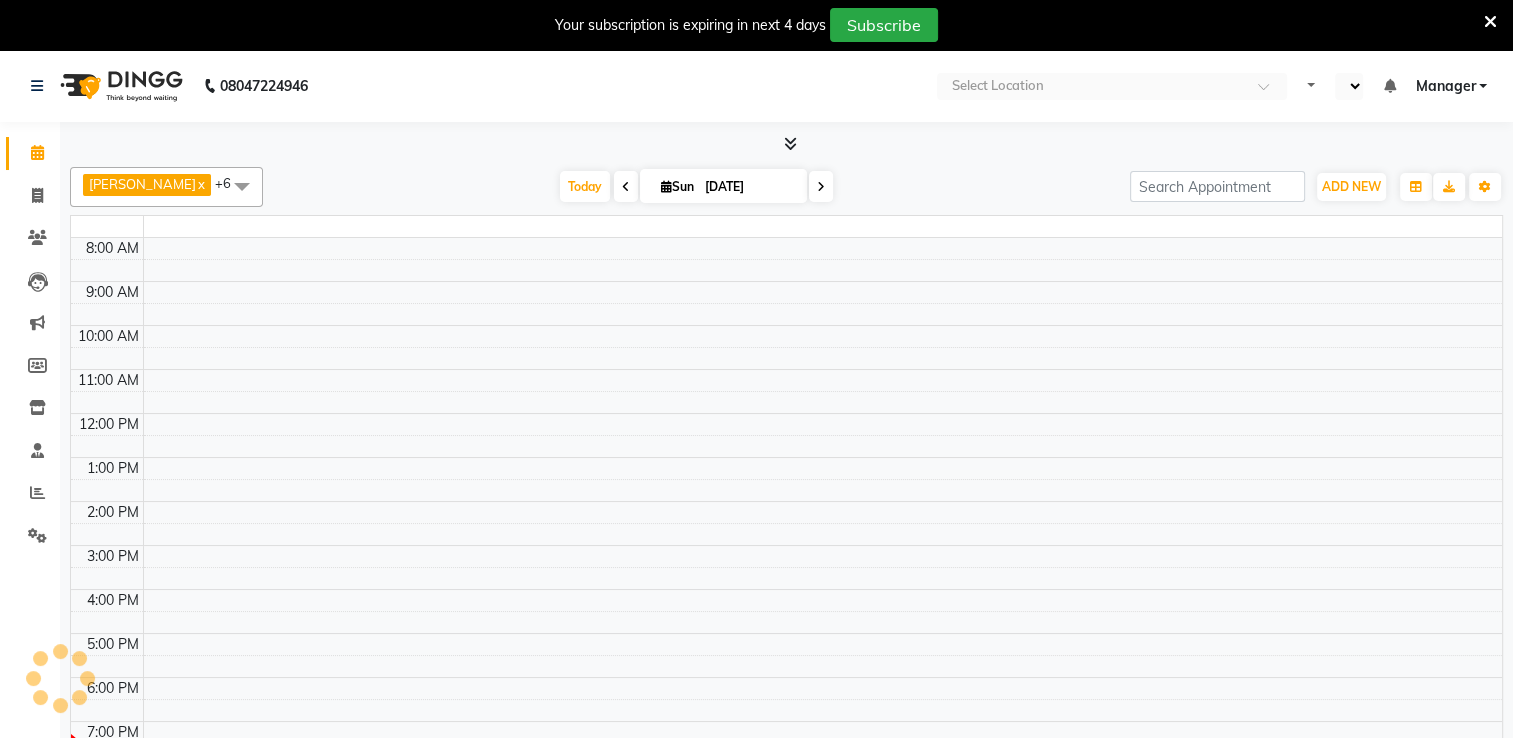 select on "en" 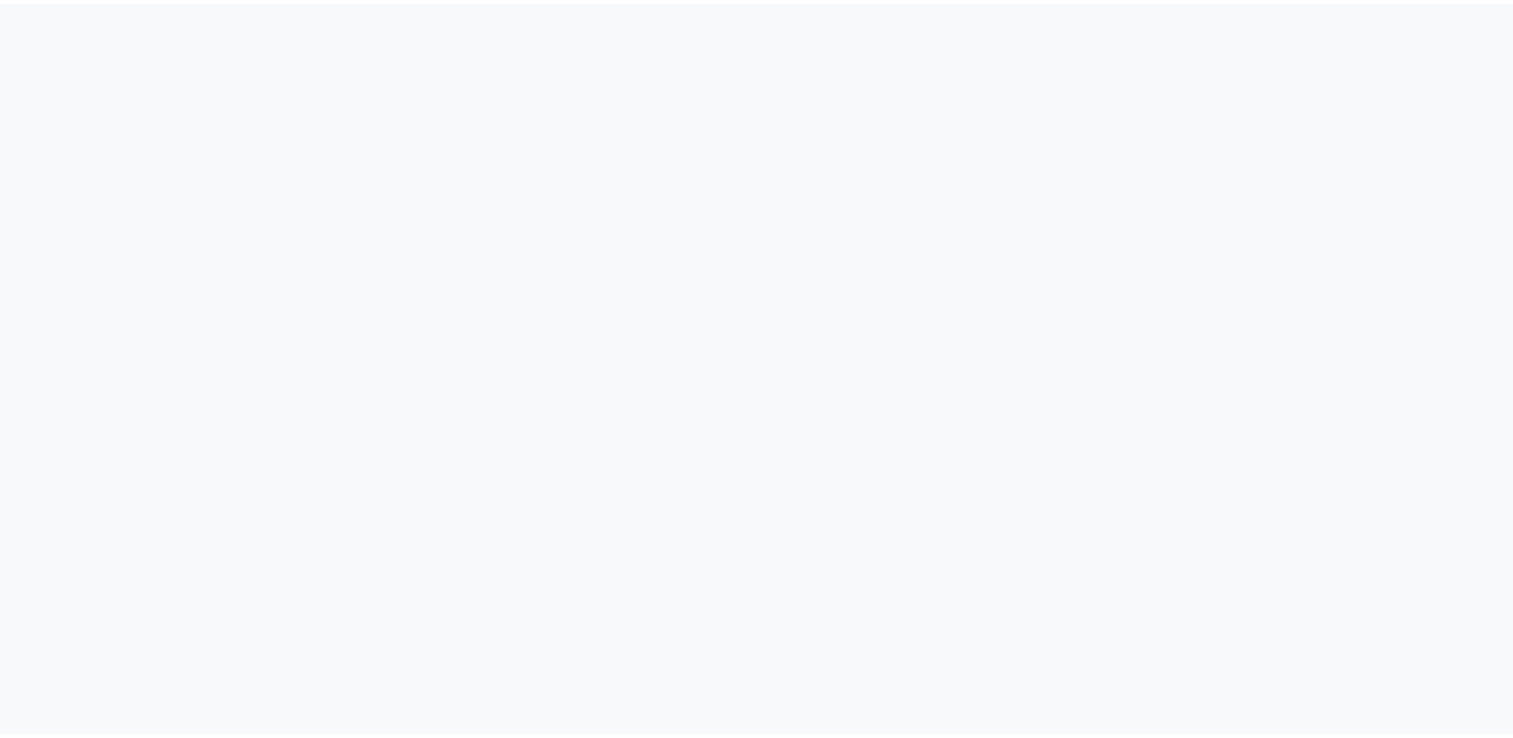 scroll, scrollTop: 0, scrollLeft: 0, axis: both 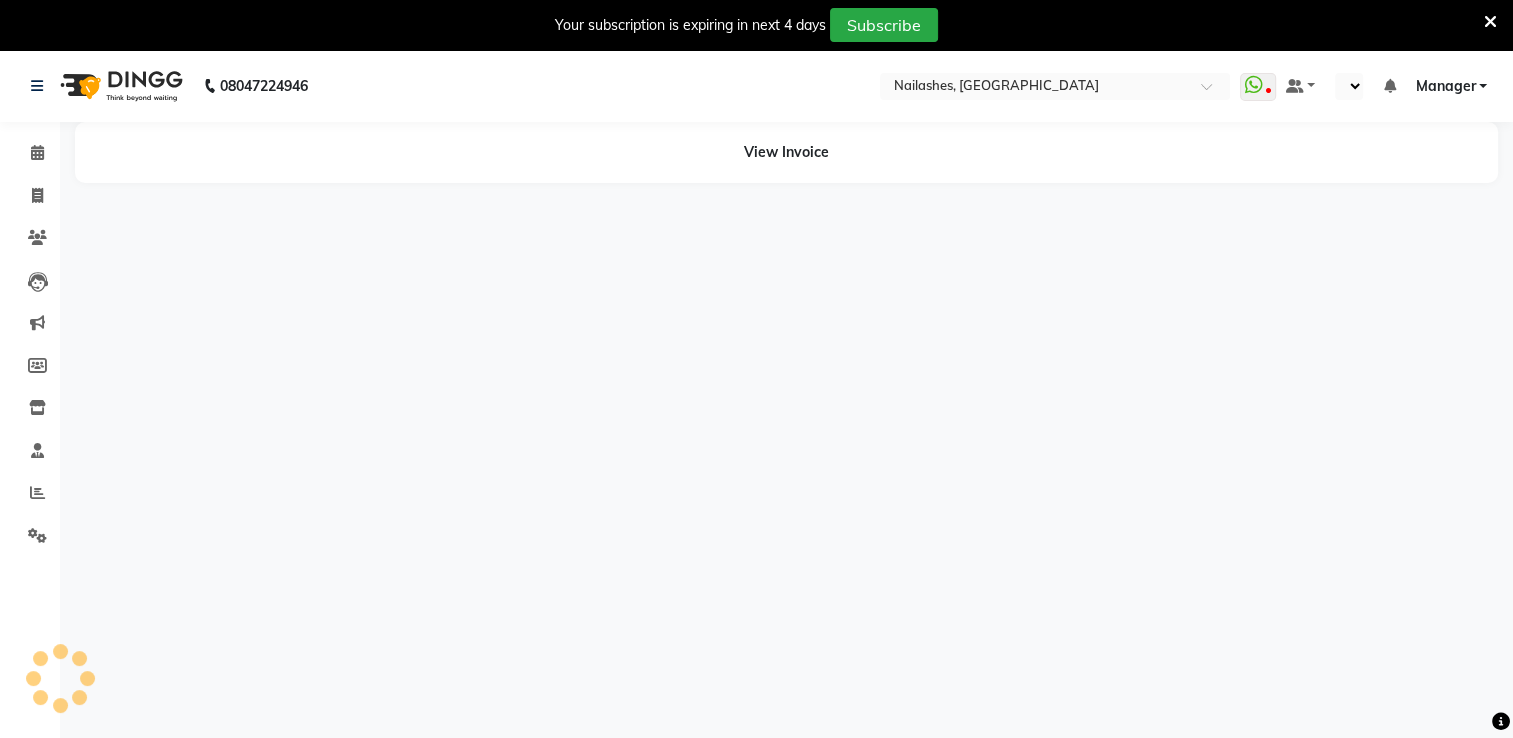 select on "en" 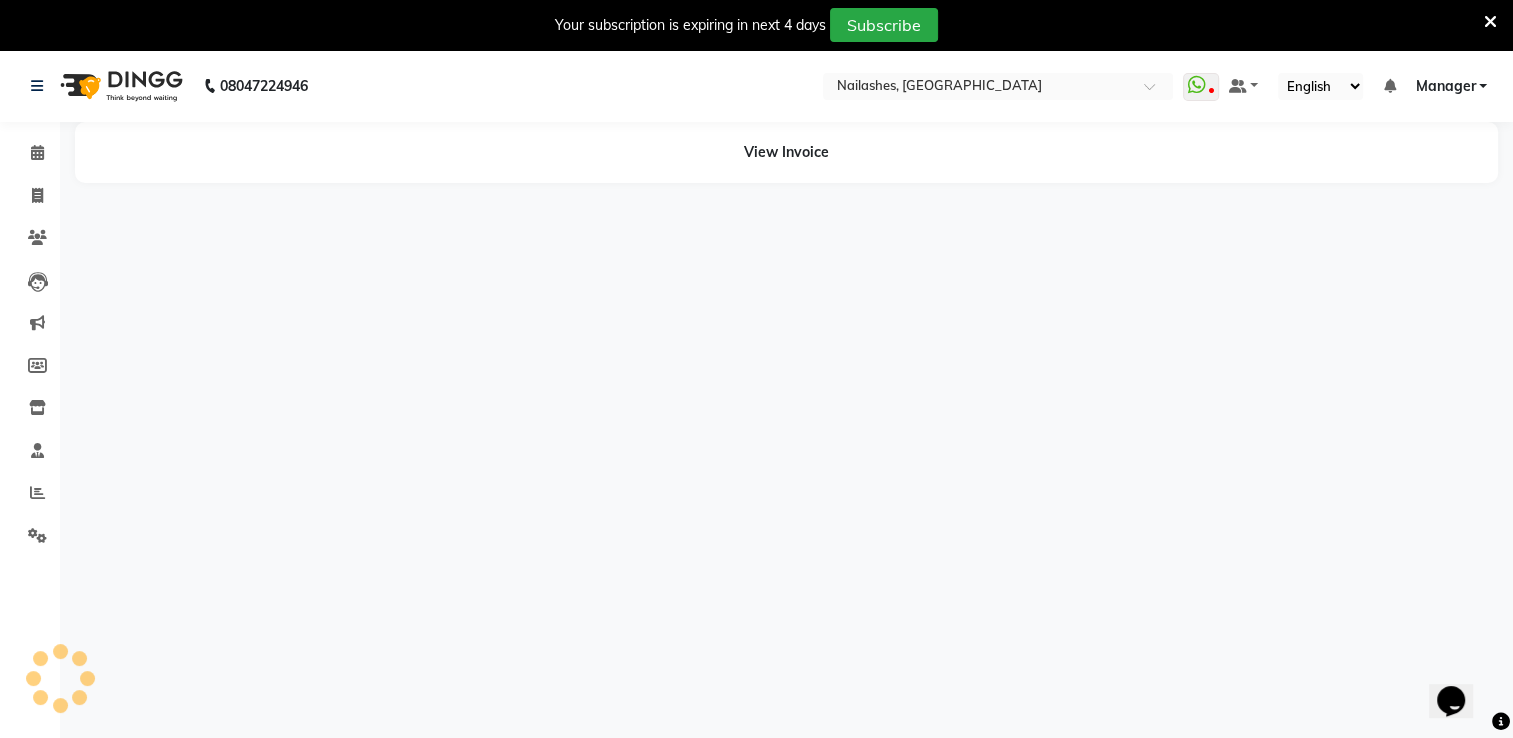 scroll, scrollTop: 0, scrollLeft: 0, axis: both 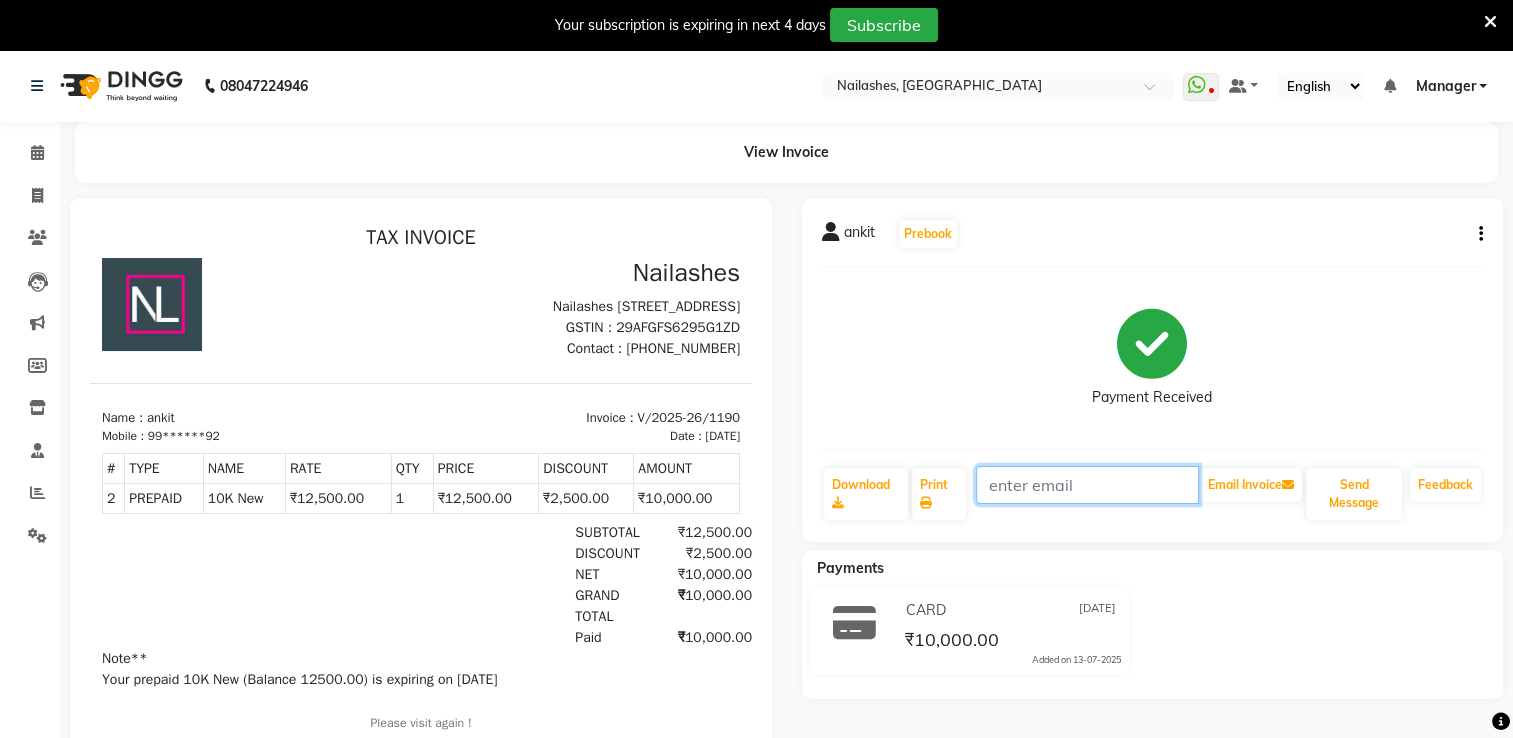 click 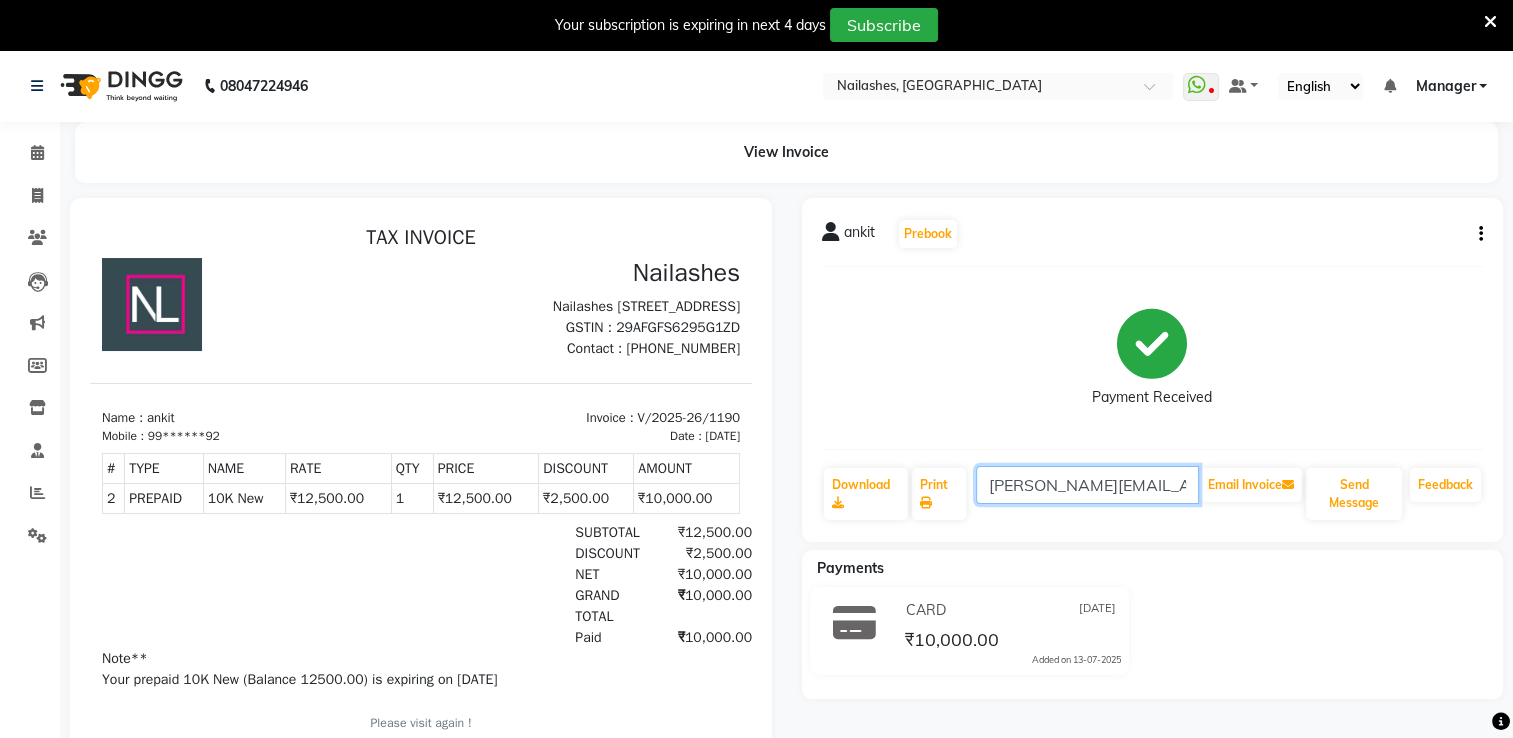 scroll, scrollTop: 0, scrollLeft: 10, axis: horizontal 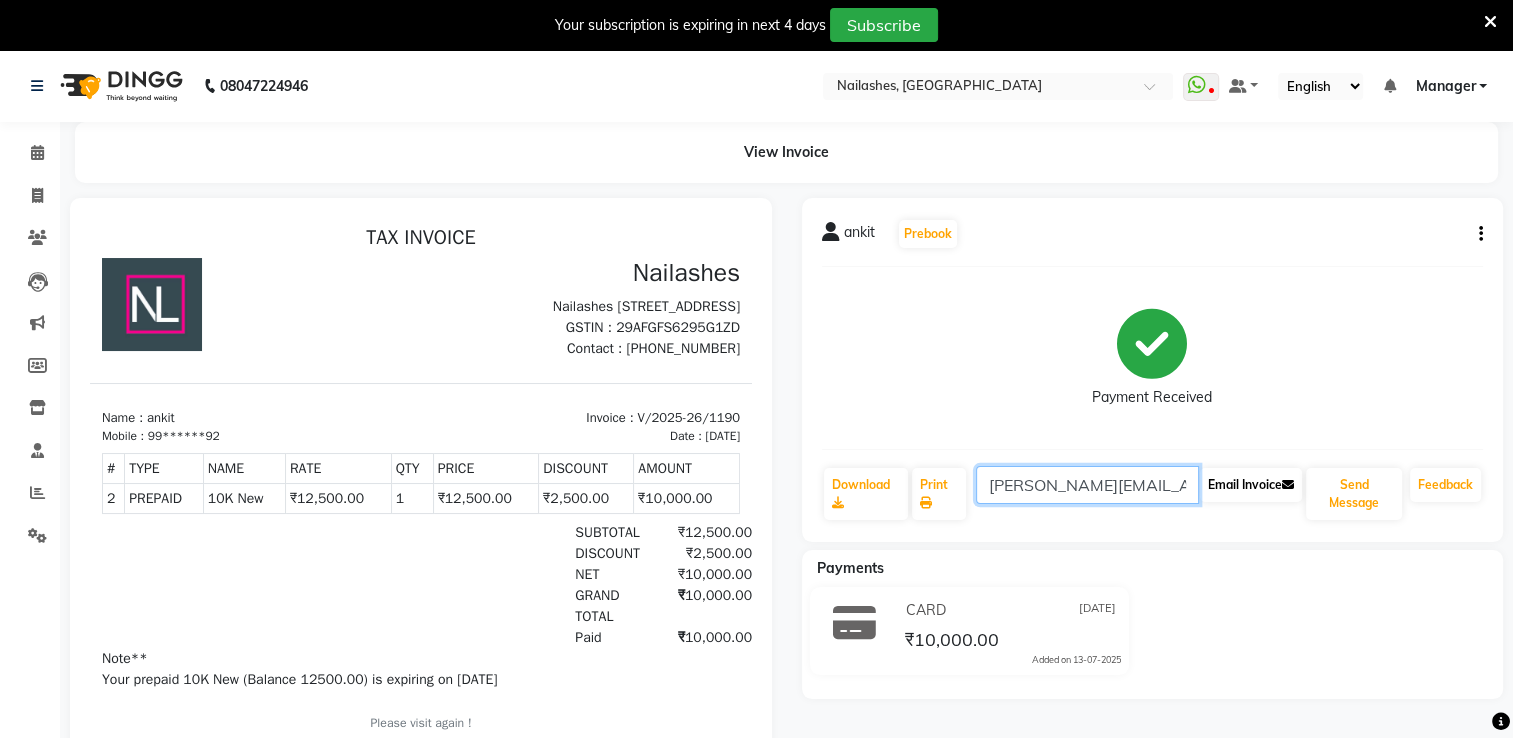 type on "ankita.shekhar@gmail.com" 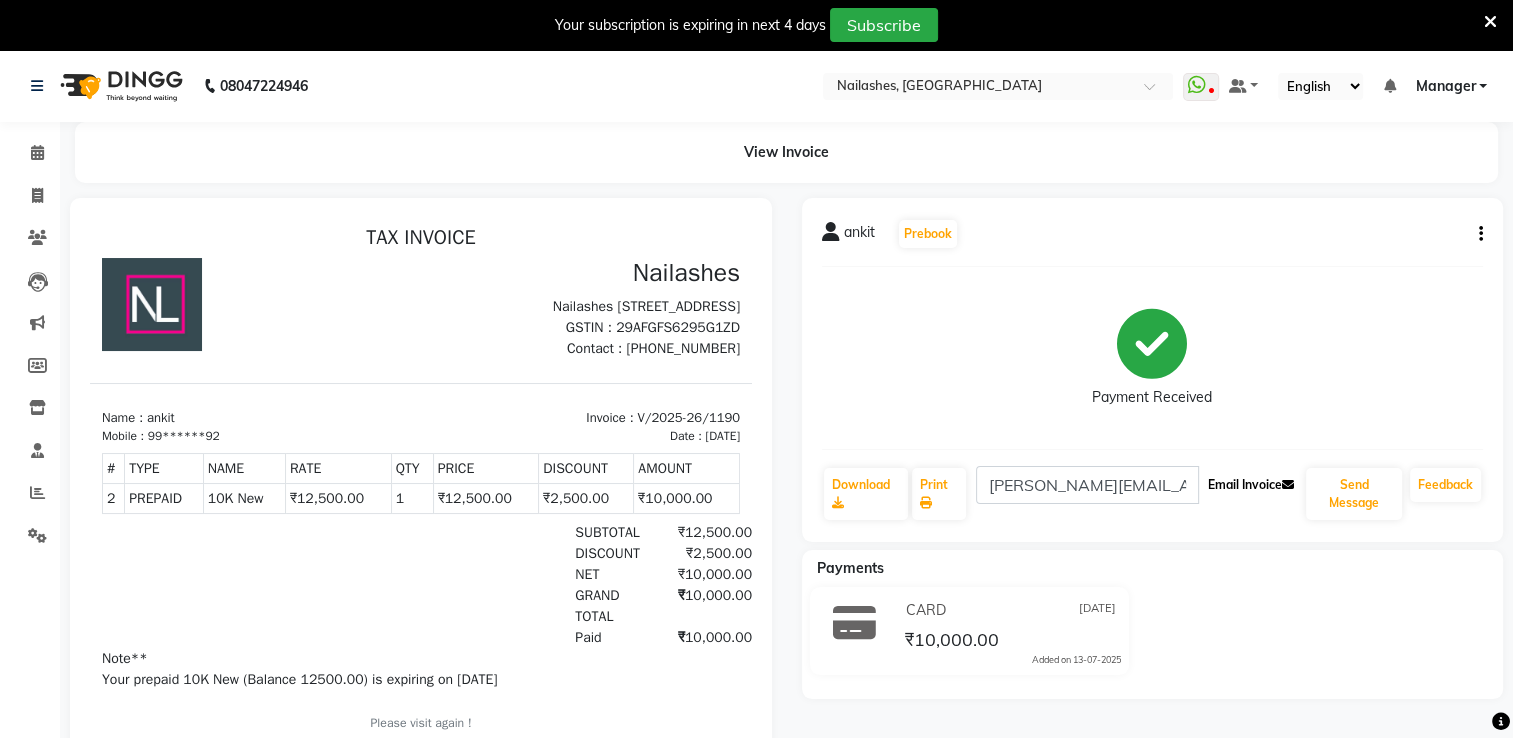 click on "Email Invoice" 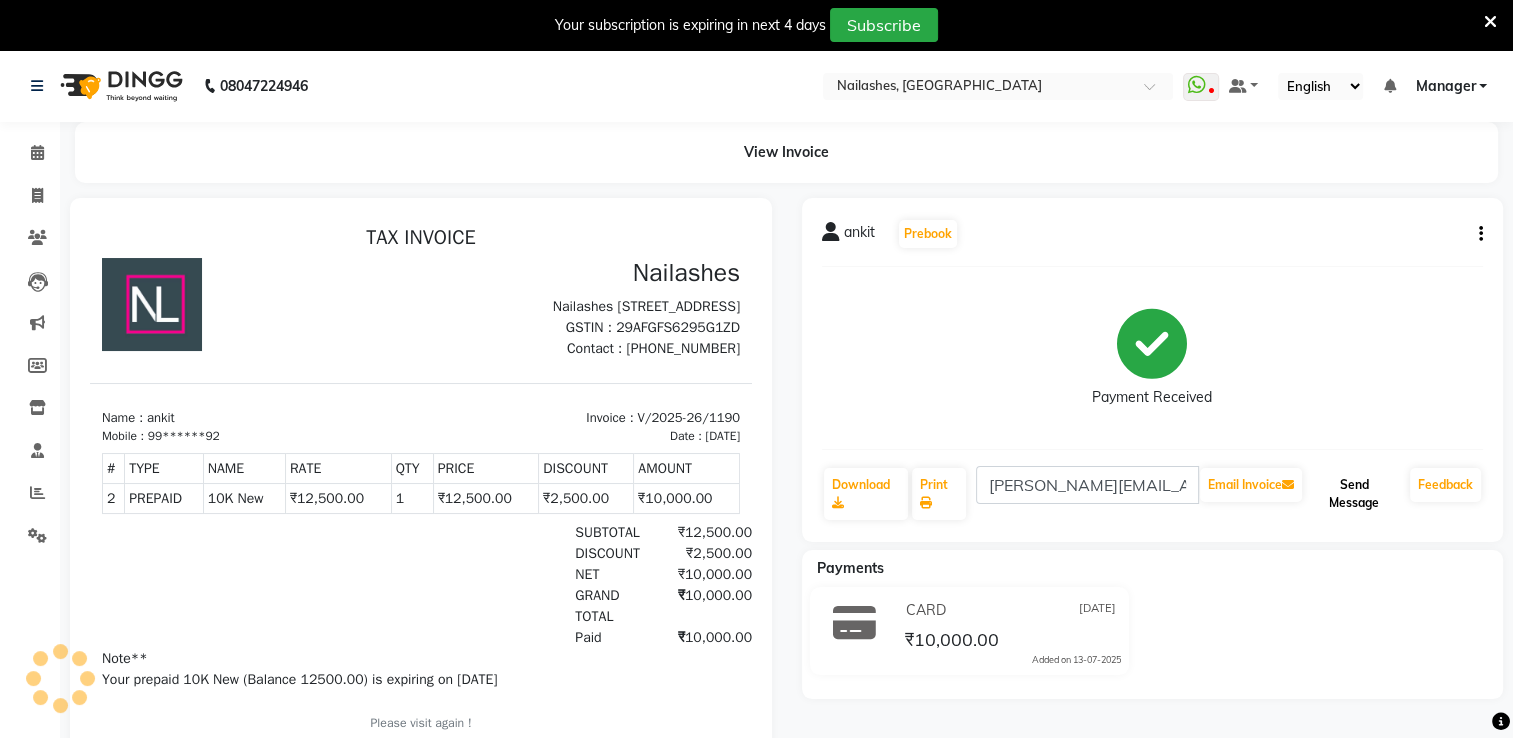click on "Send Message" 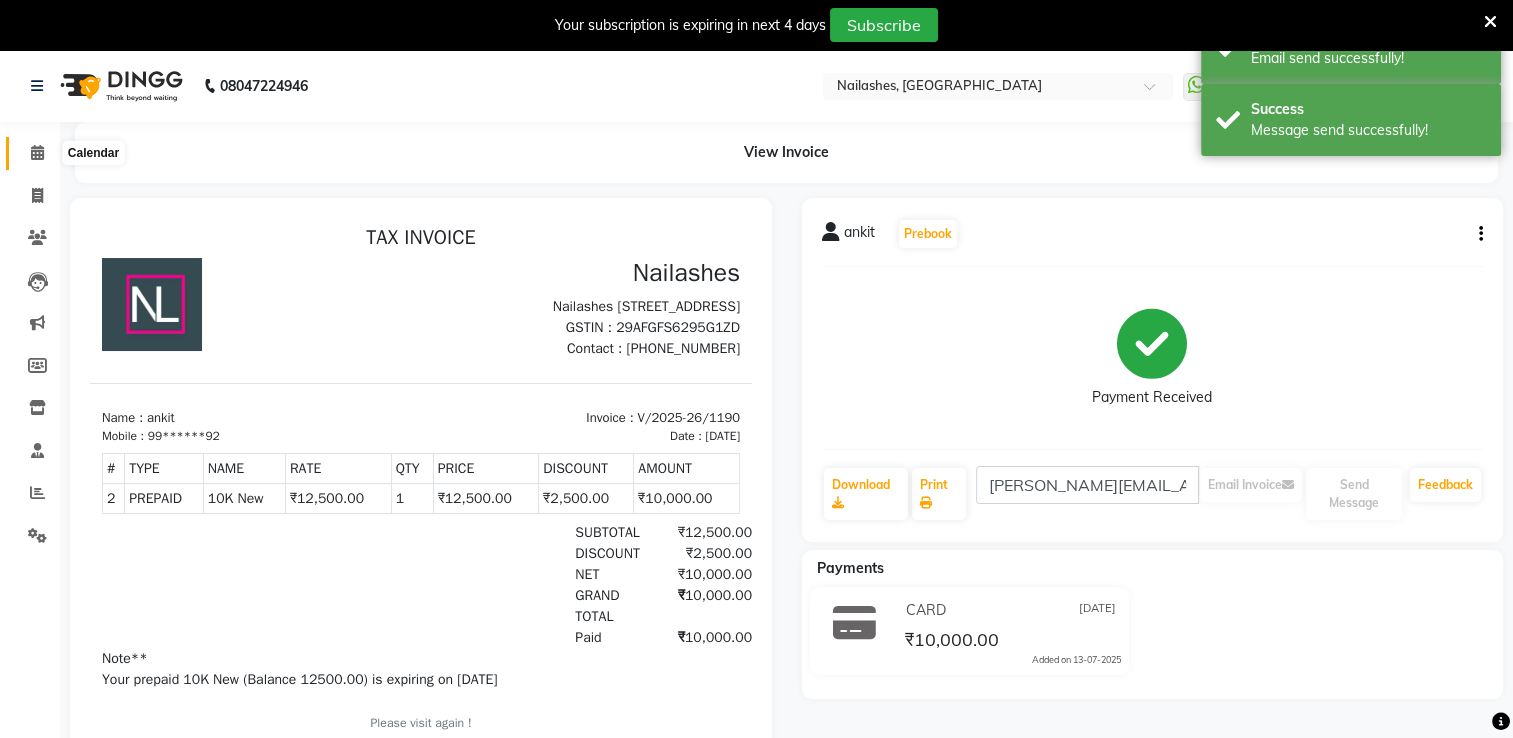 click 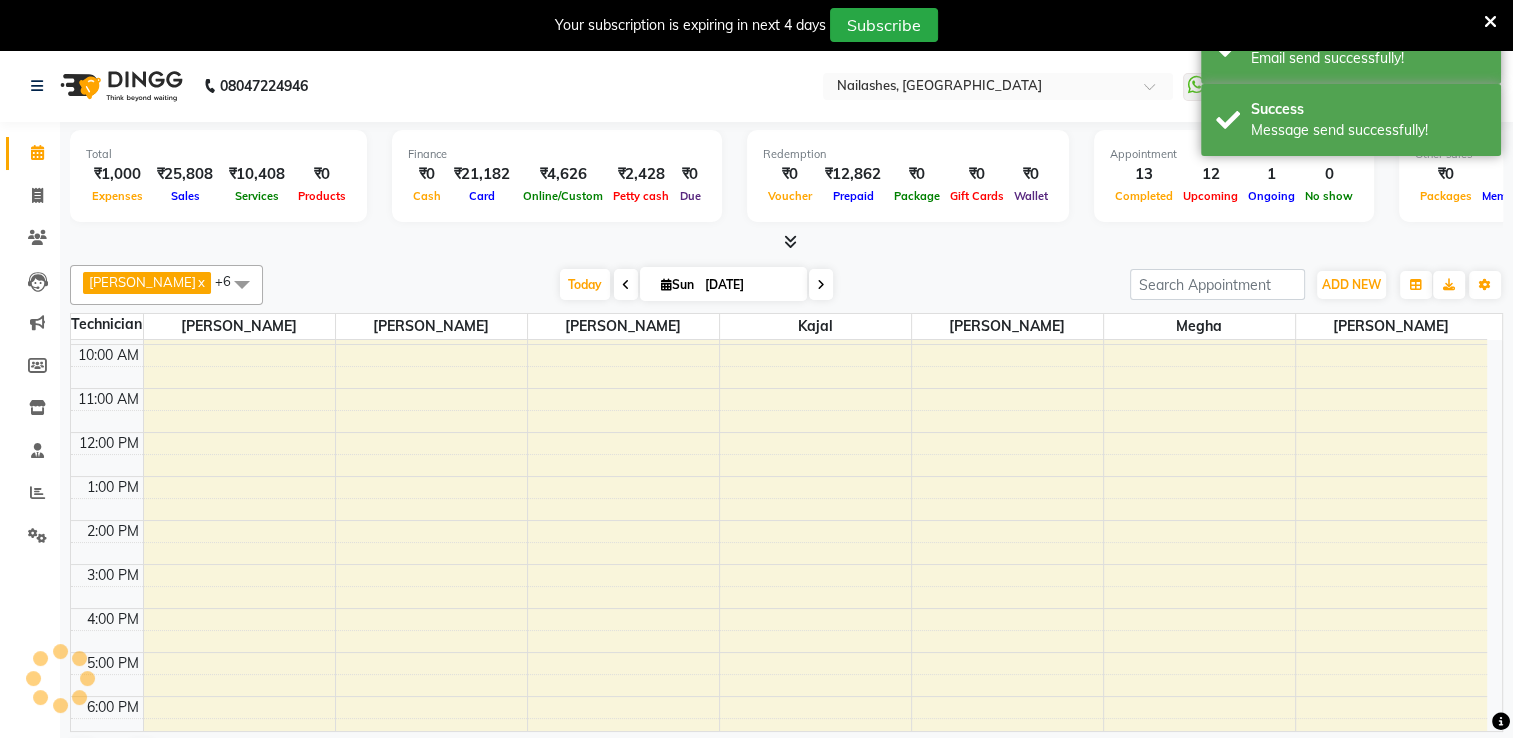 scroll, scrollTop: 0, scrollLeft: 0, axis: both 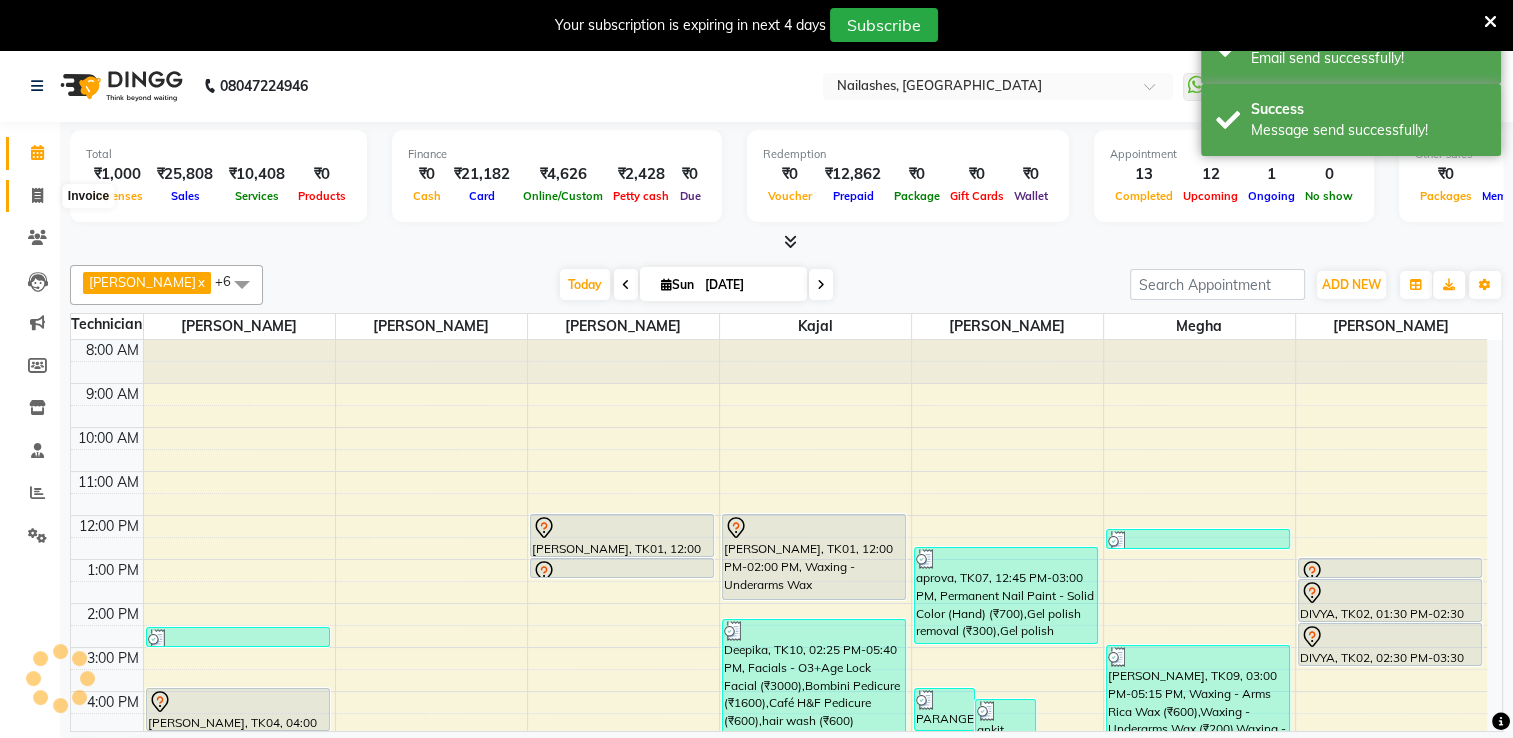 click 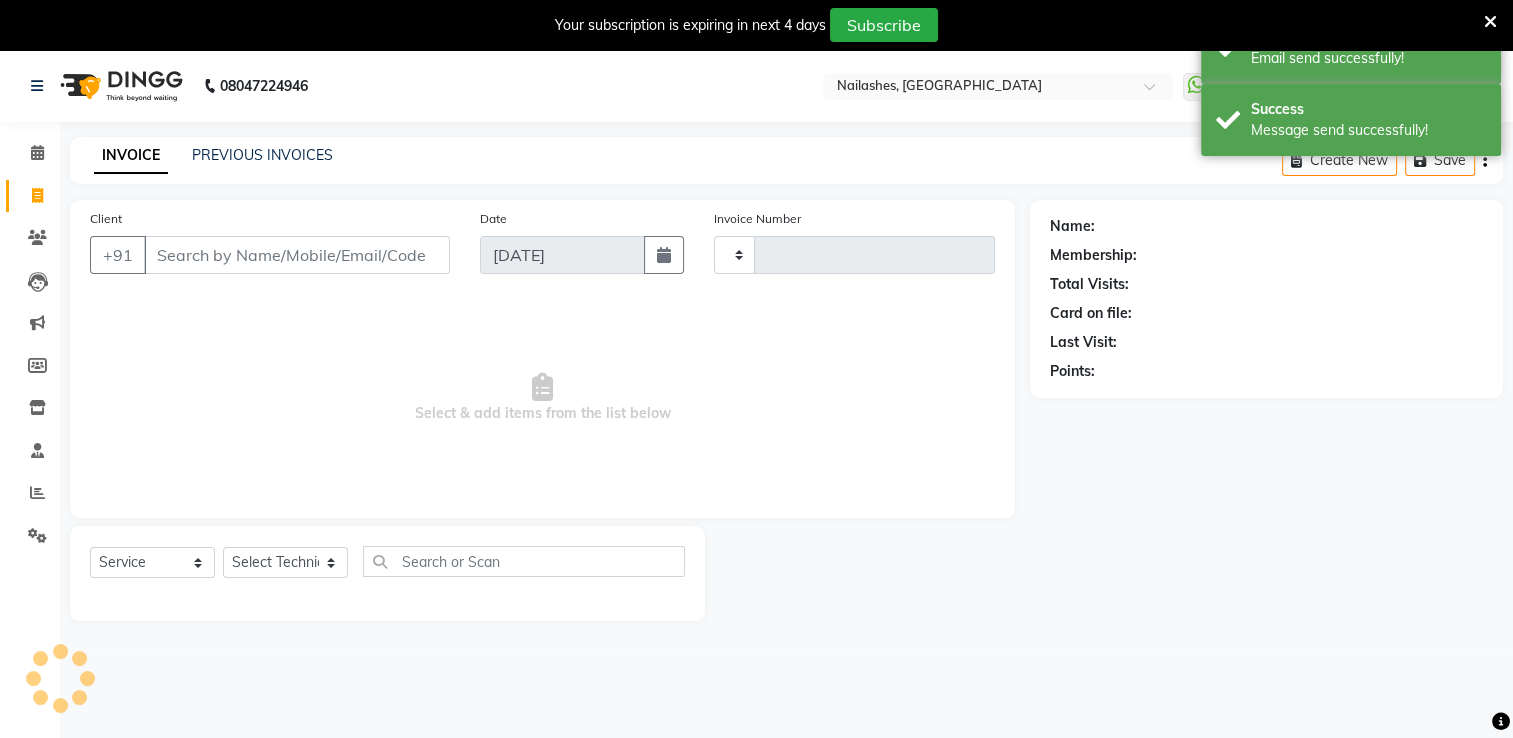 type on "1192" 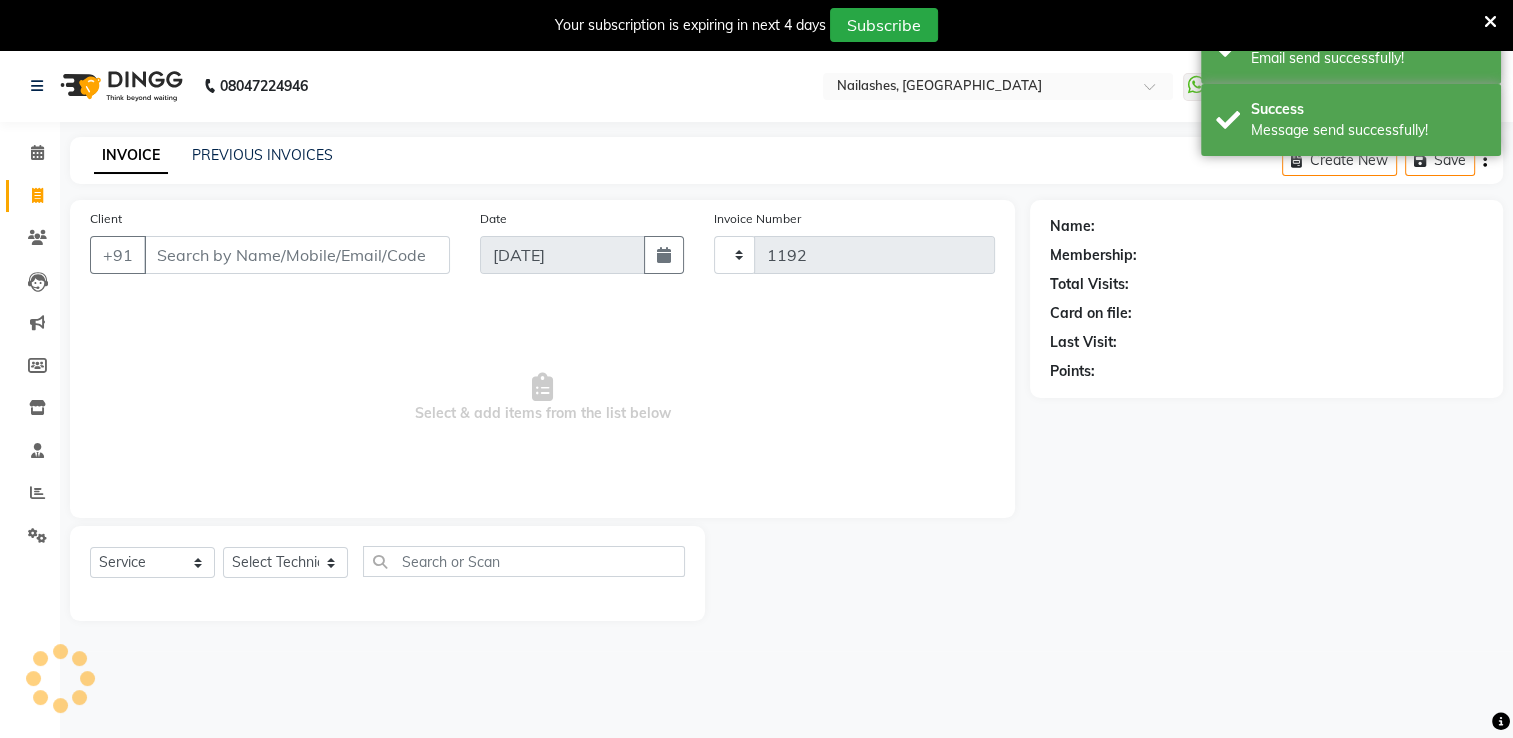 select on "6579" 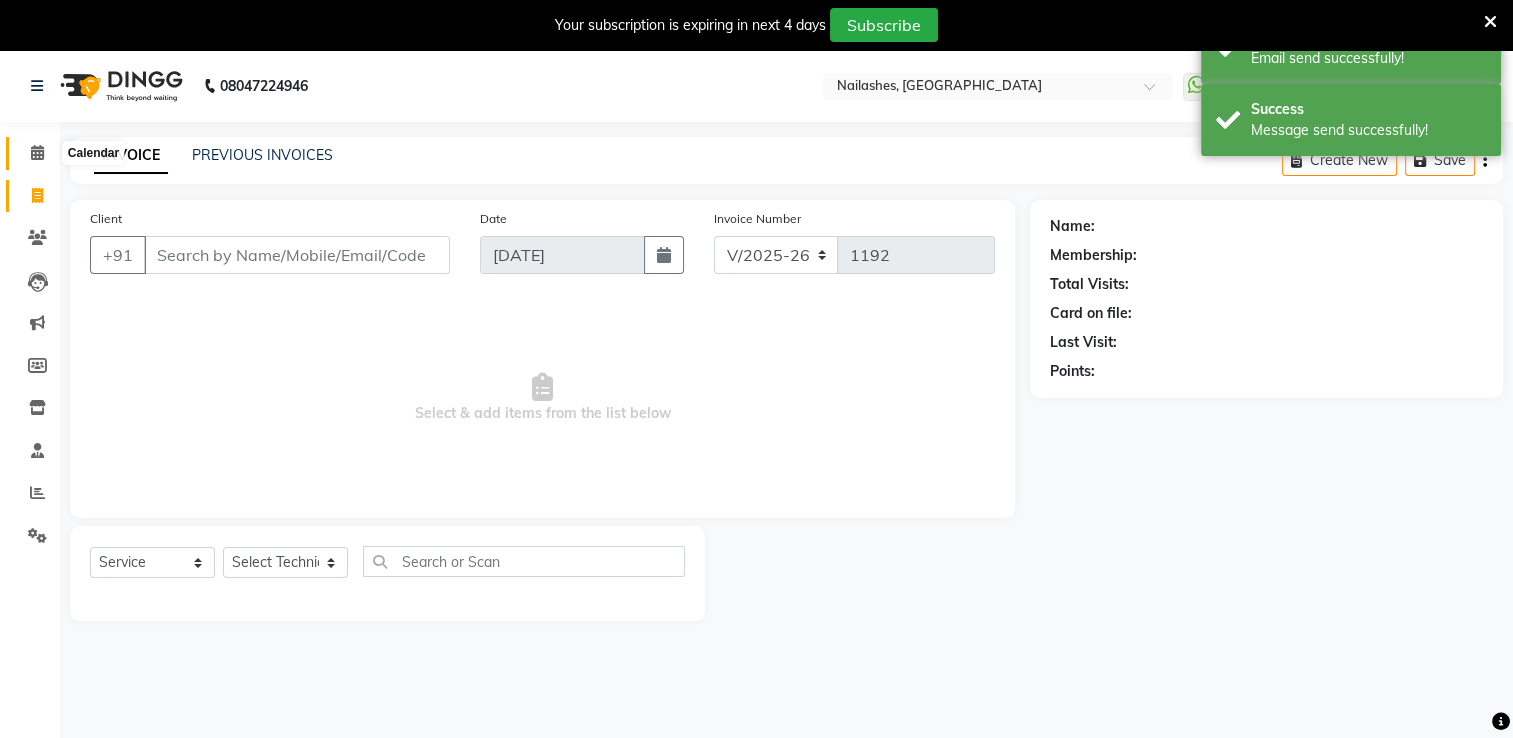 click 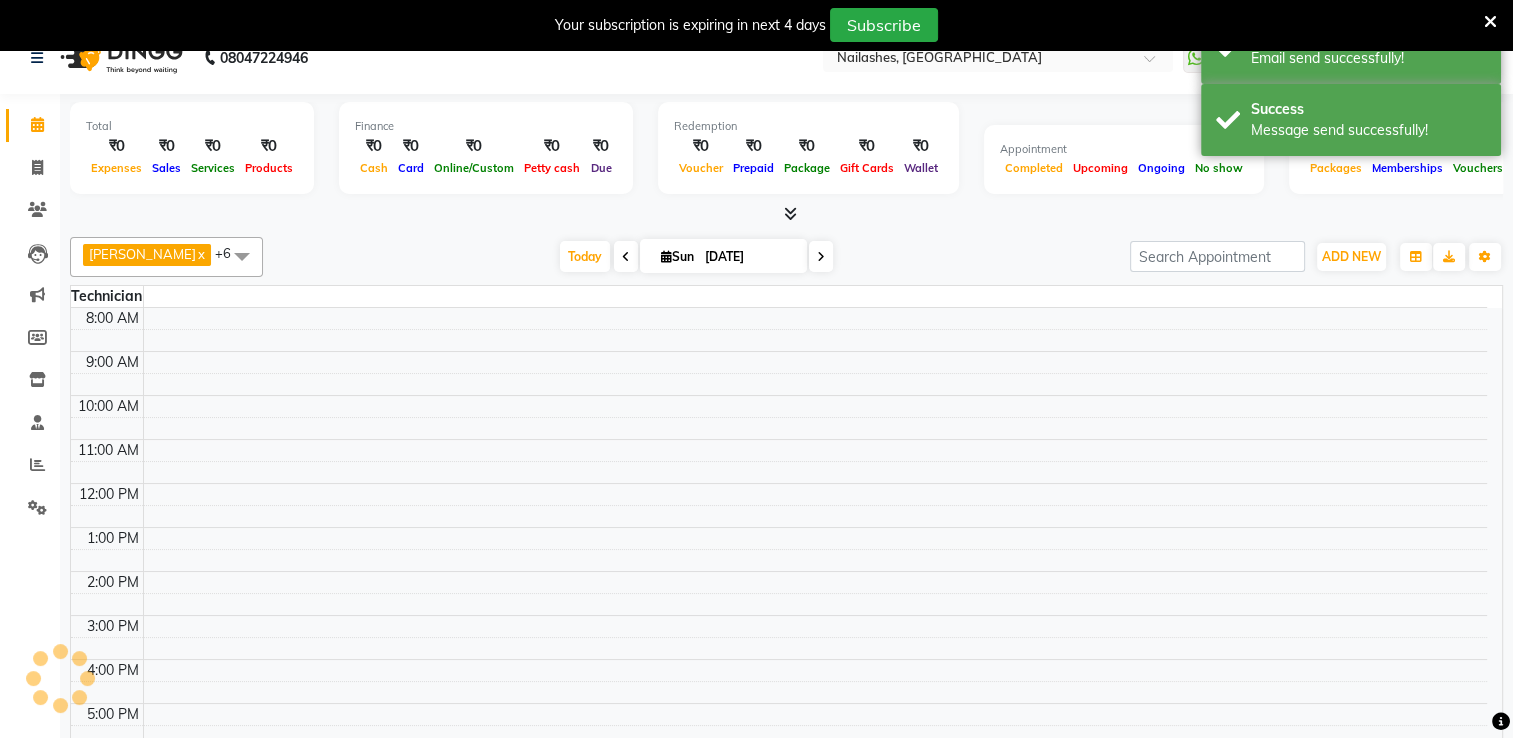 scroll, scrollTop: 50, scrollLeft: 0, axis: vertical 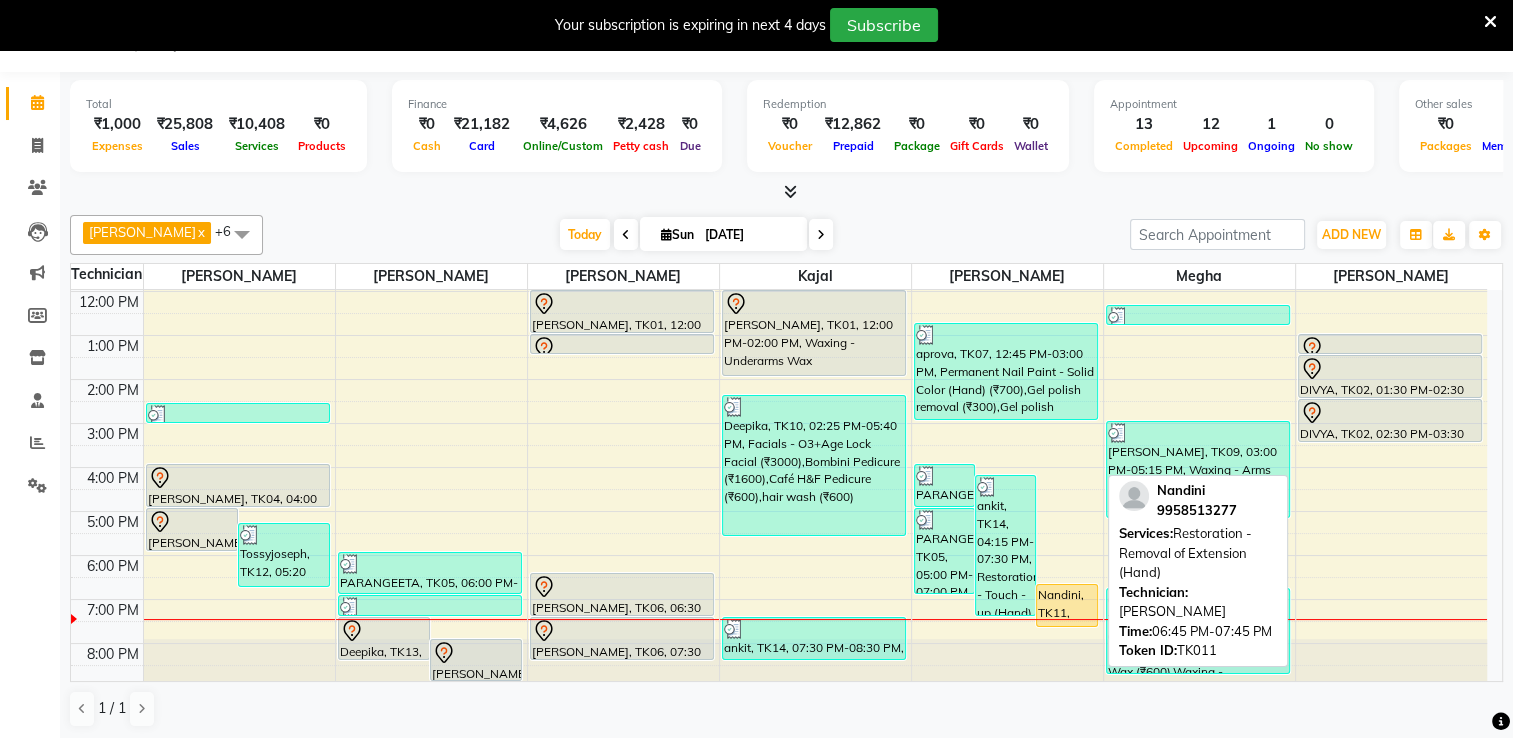 click on "Nandini, TK11, 06:45 PM-07:45 PM, Restoration - Removal of Extension (Hand)" at bounding box center (1066, 605) 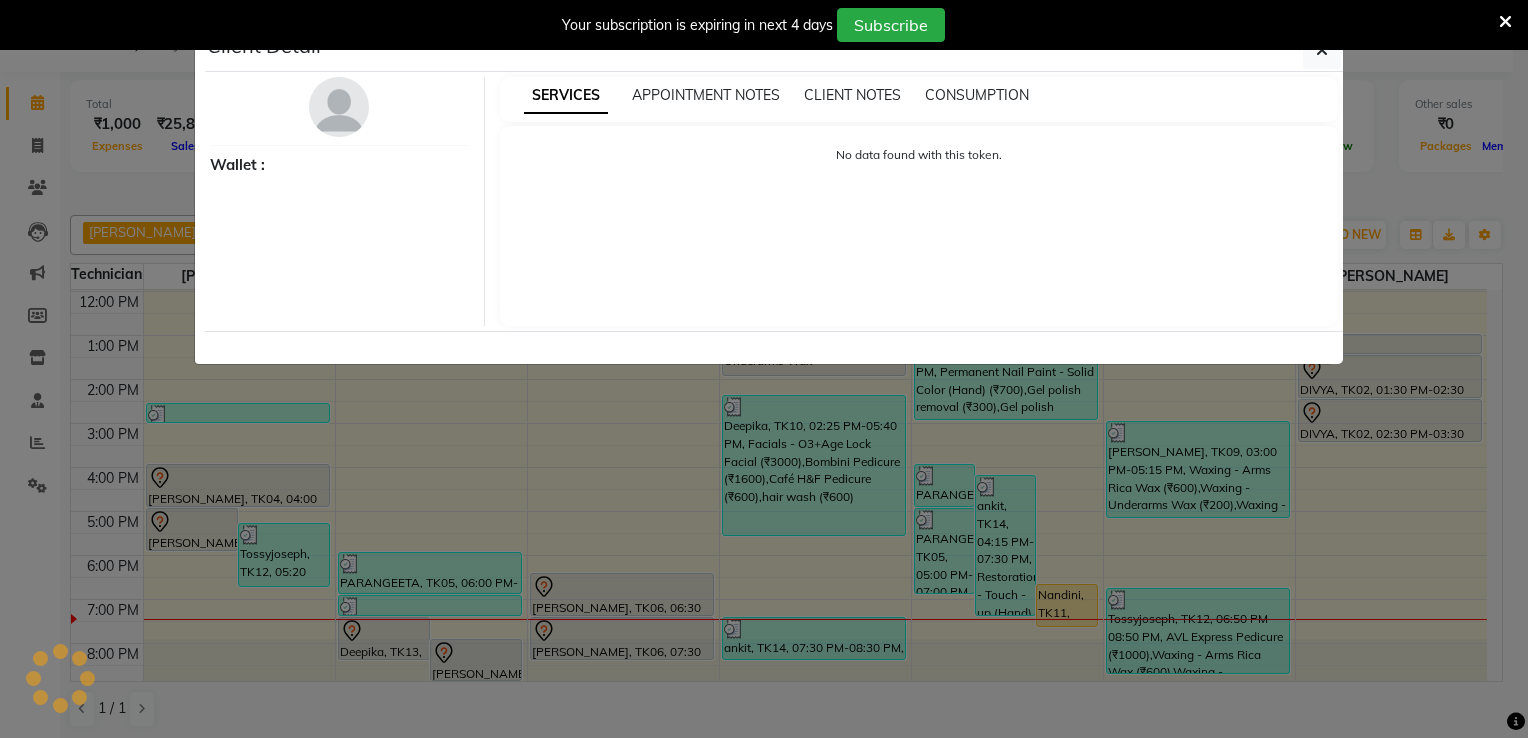 select on "1" 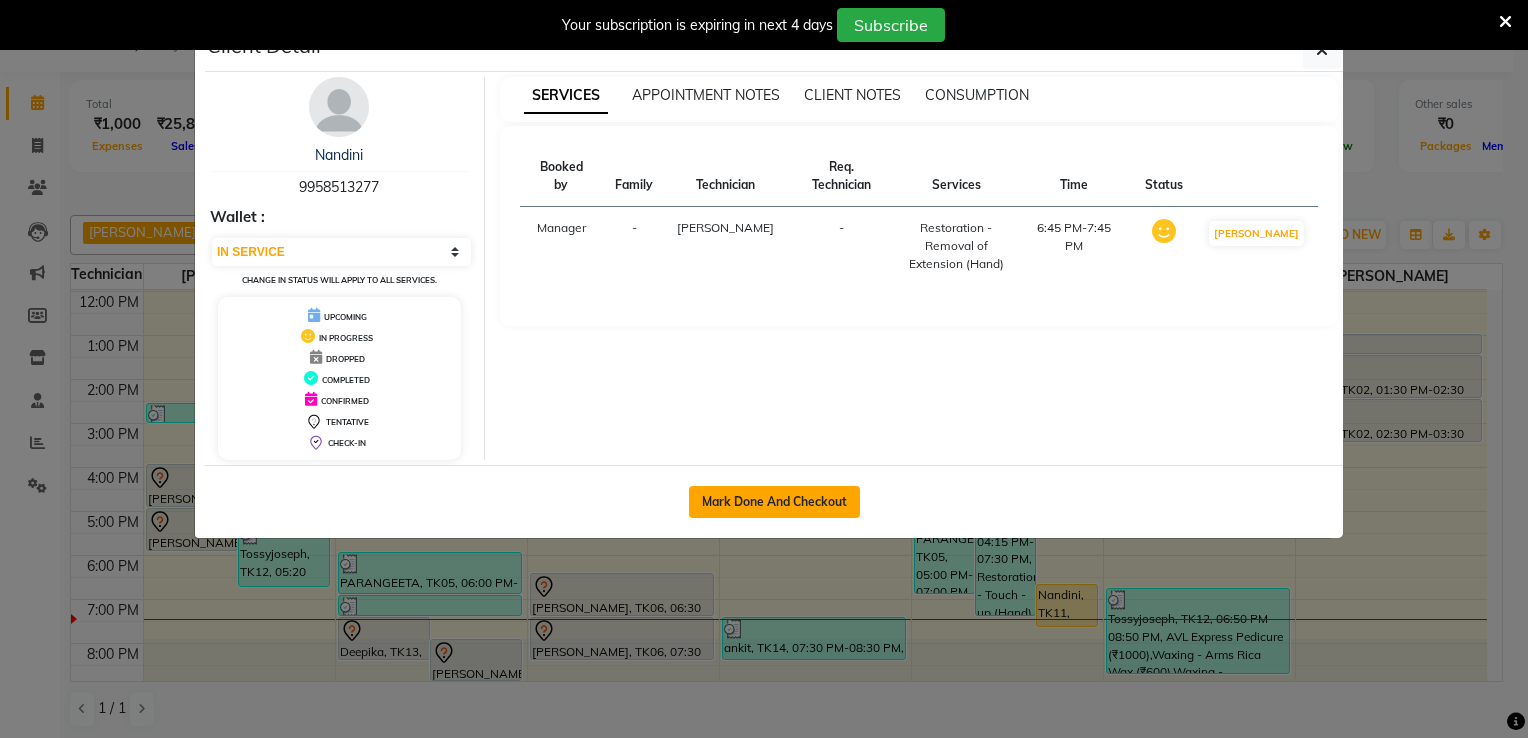 click on "Mark Done And Checkout" 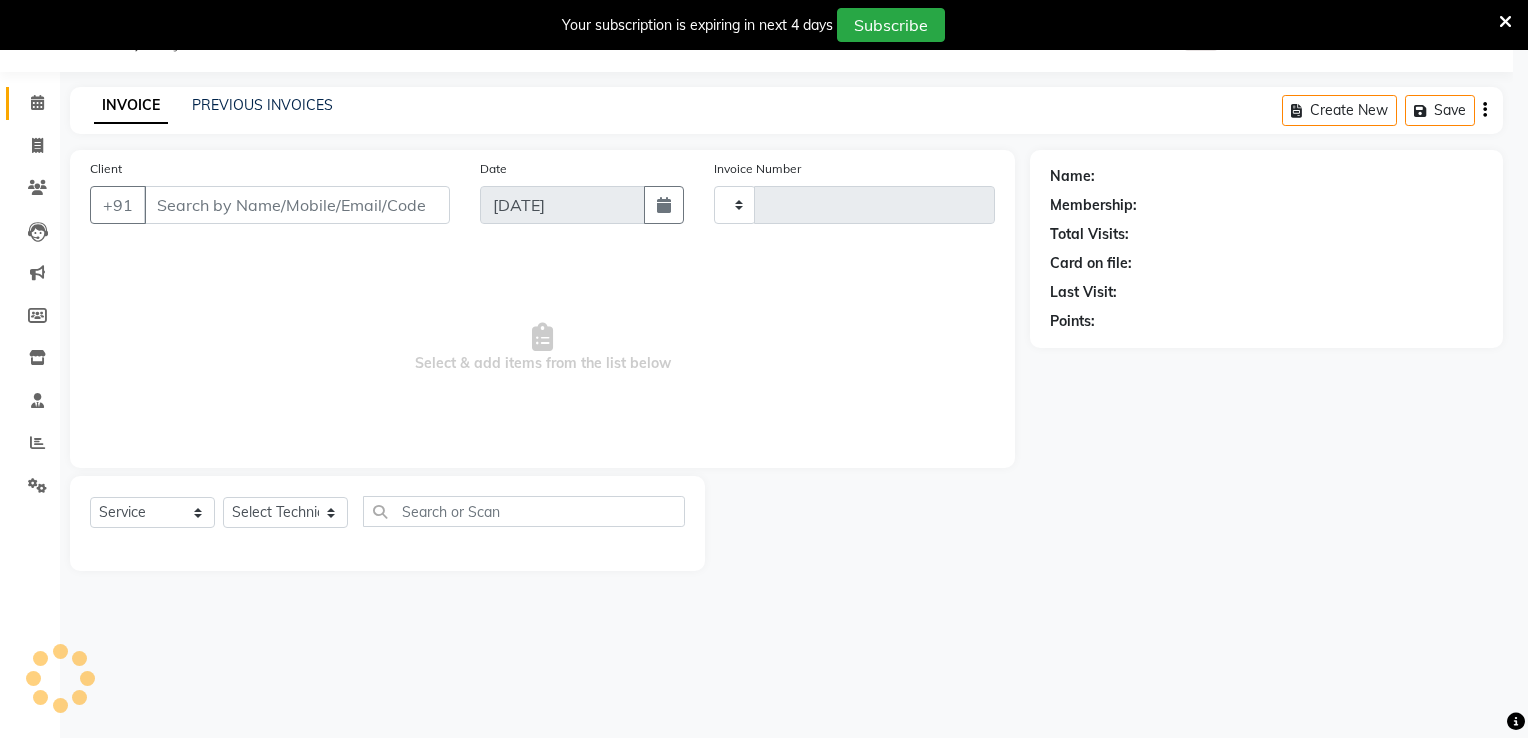 type on "1192" 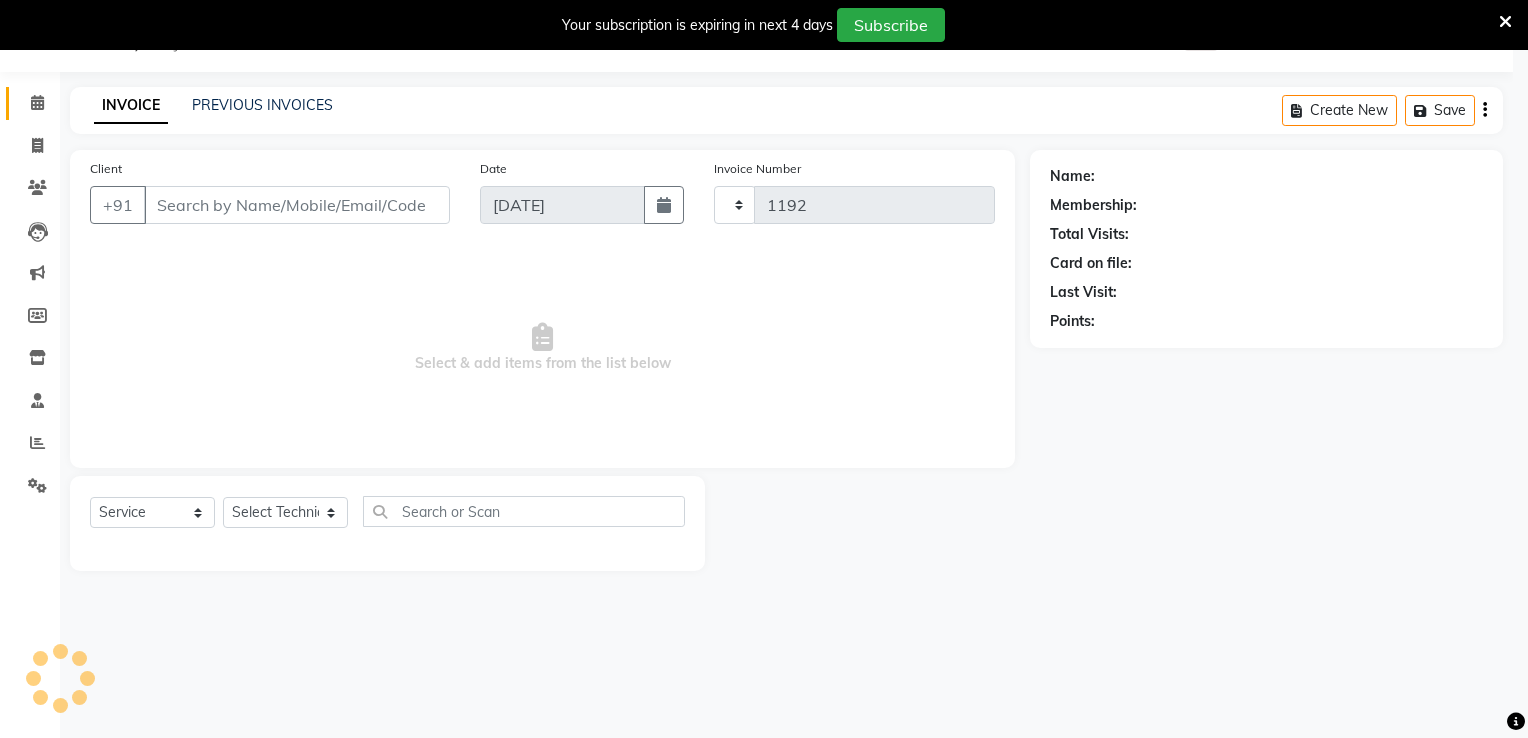 select on "6579" 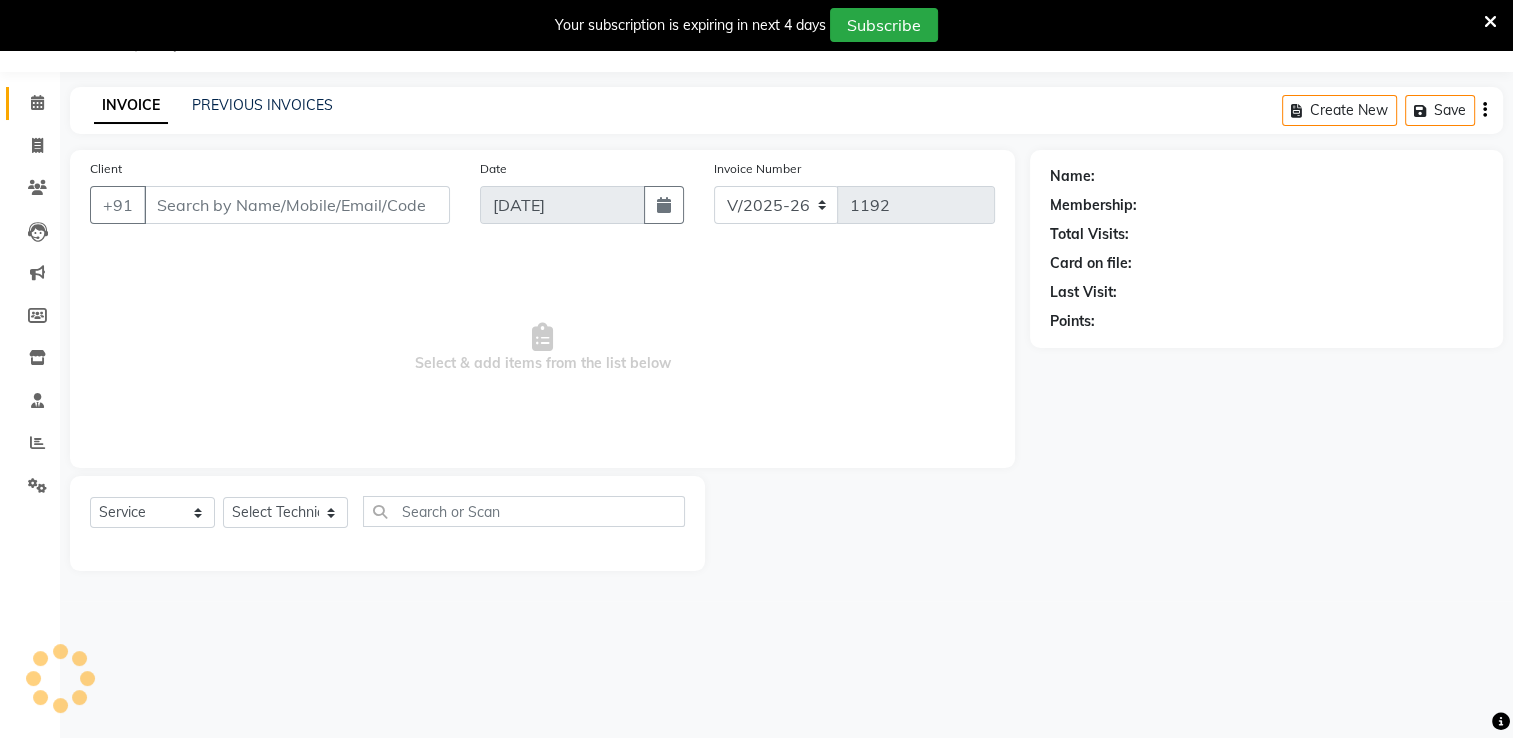 type on "99******77" 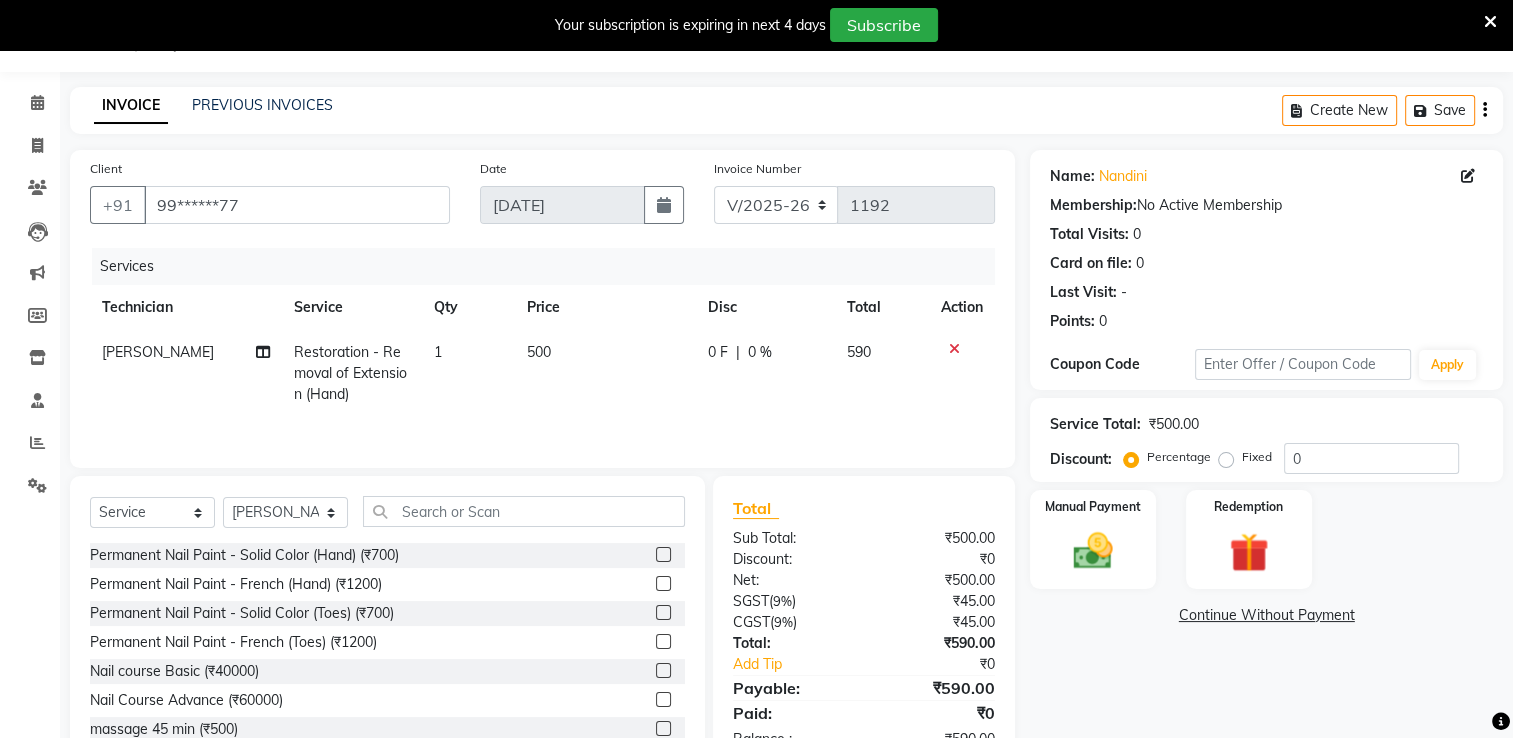 click on "Name: Nandini  Membership:  No Active Membership  Total Visits:  0 Card on file:  0 Last Visit:   - Points:   0" 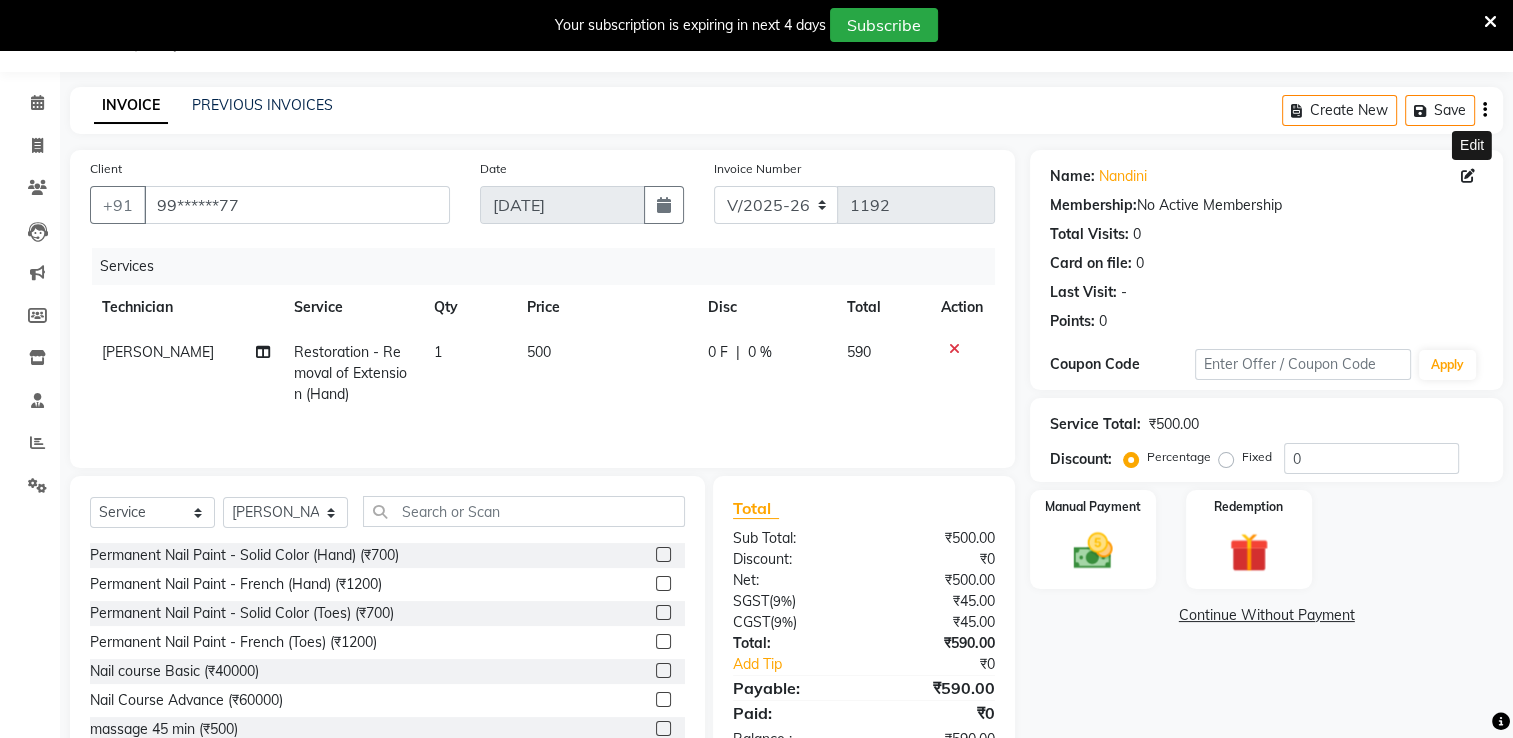 click 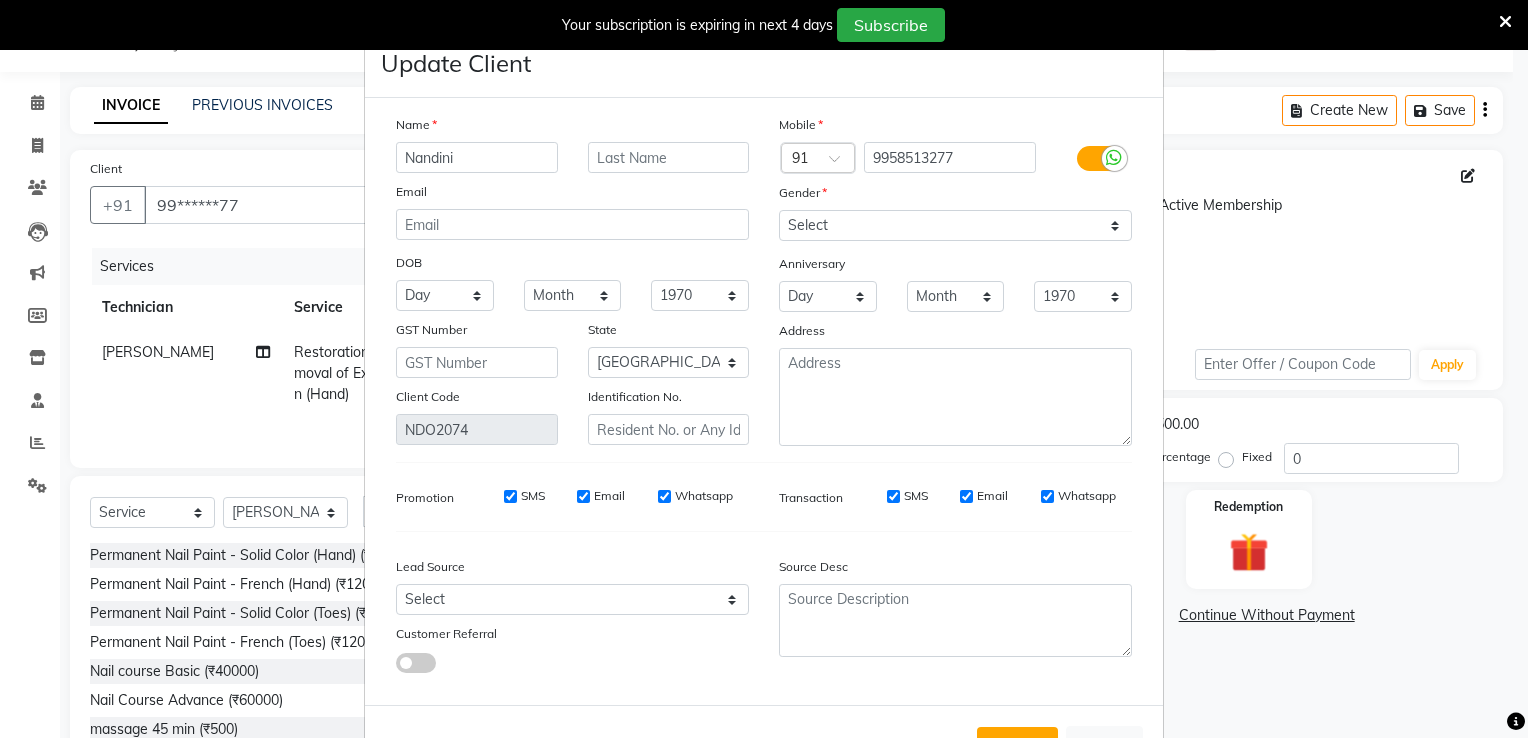 drag, startPoint x: 1441, startPoint y: 190, endPoint x: 1234, endPoint y: 162, distance: 208.88513 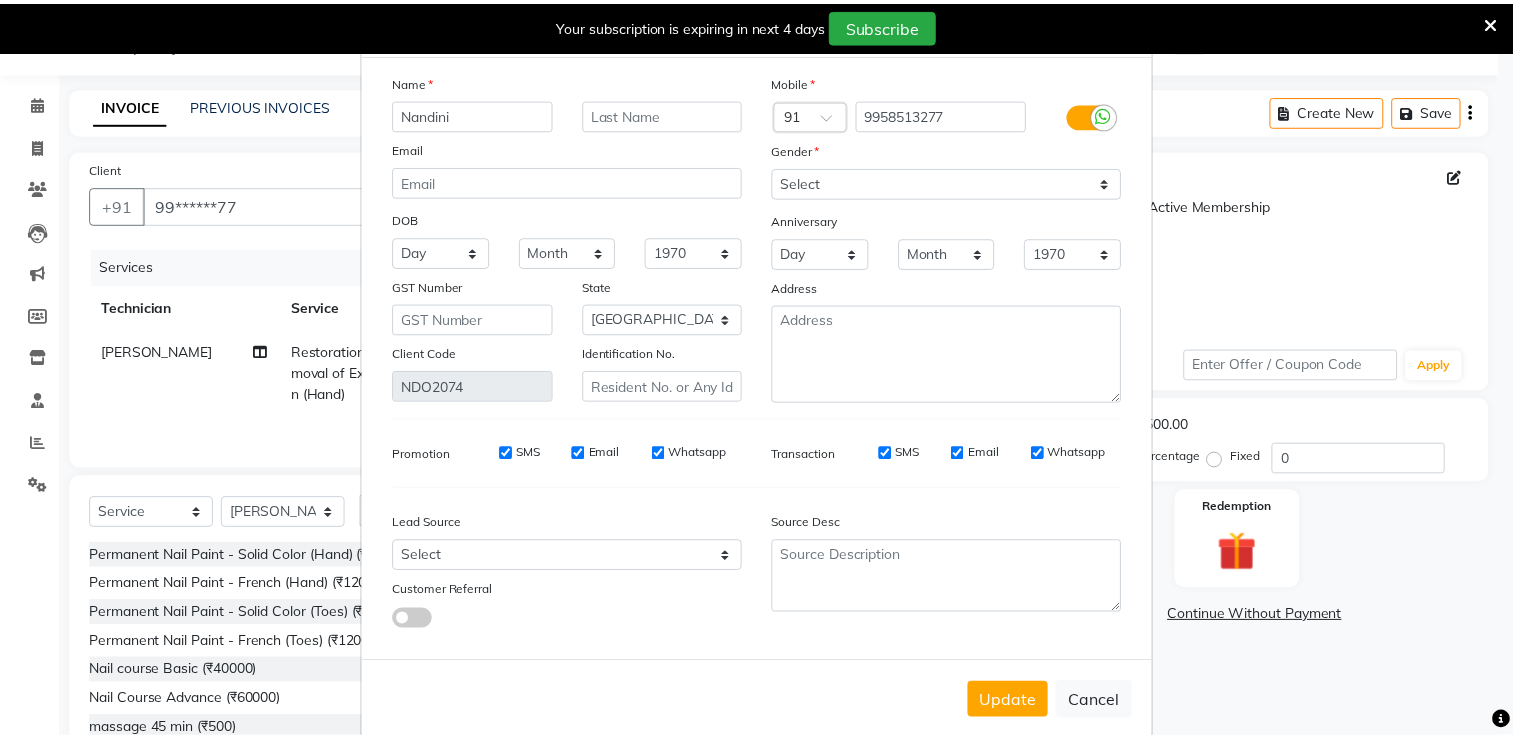 scroll, scrollTop: 83, scrollLeft: 0, axis: vertical 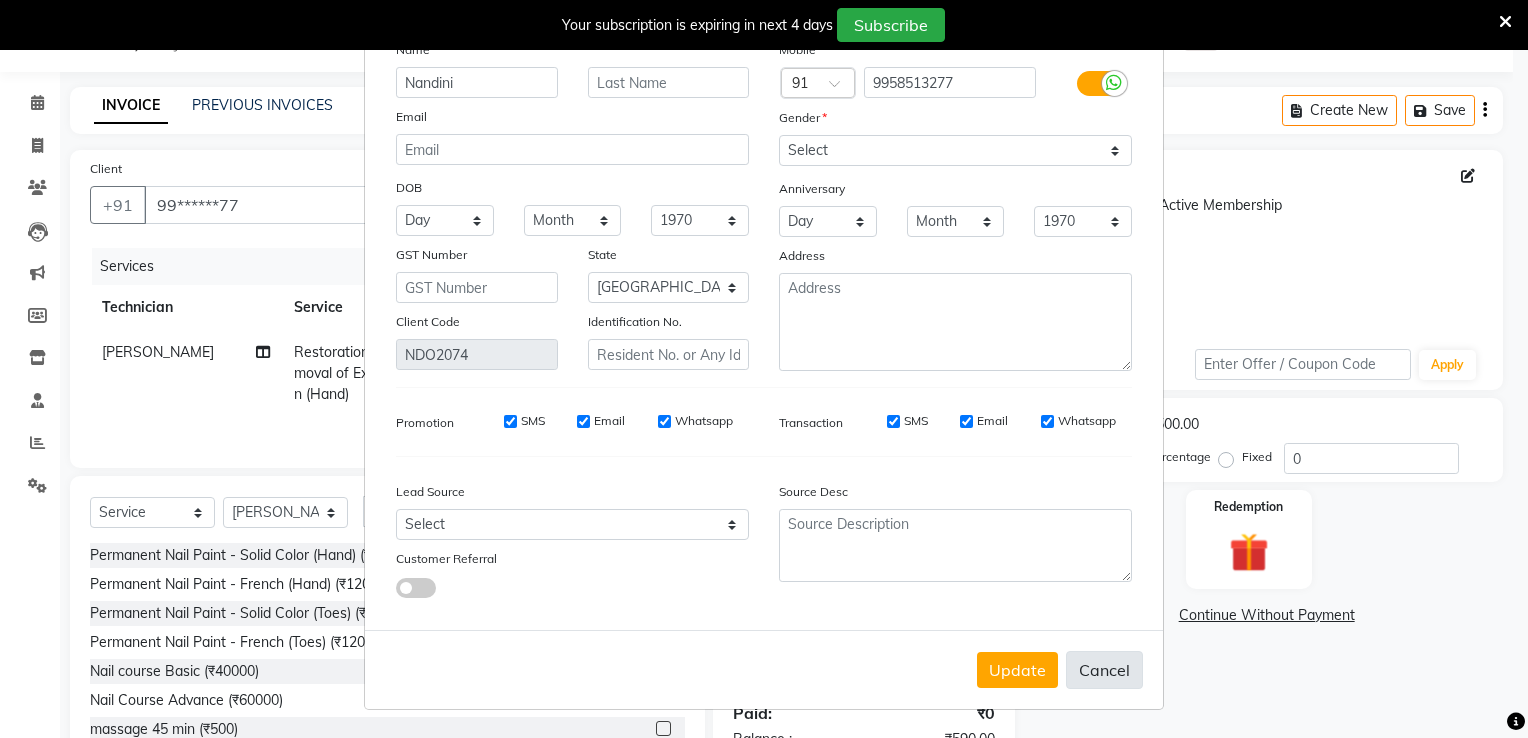 click on "Cancel" at bounding box center (1104, 670) 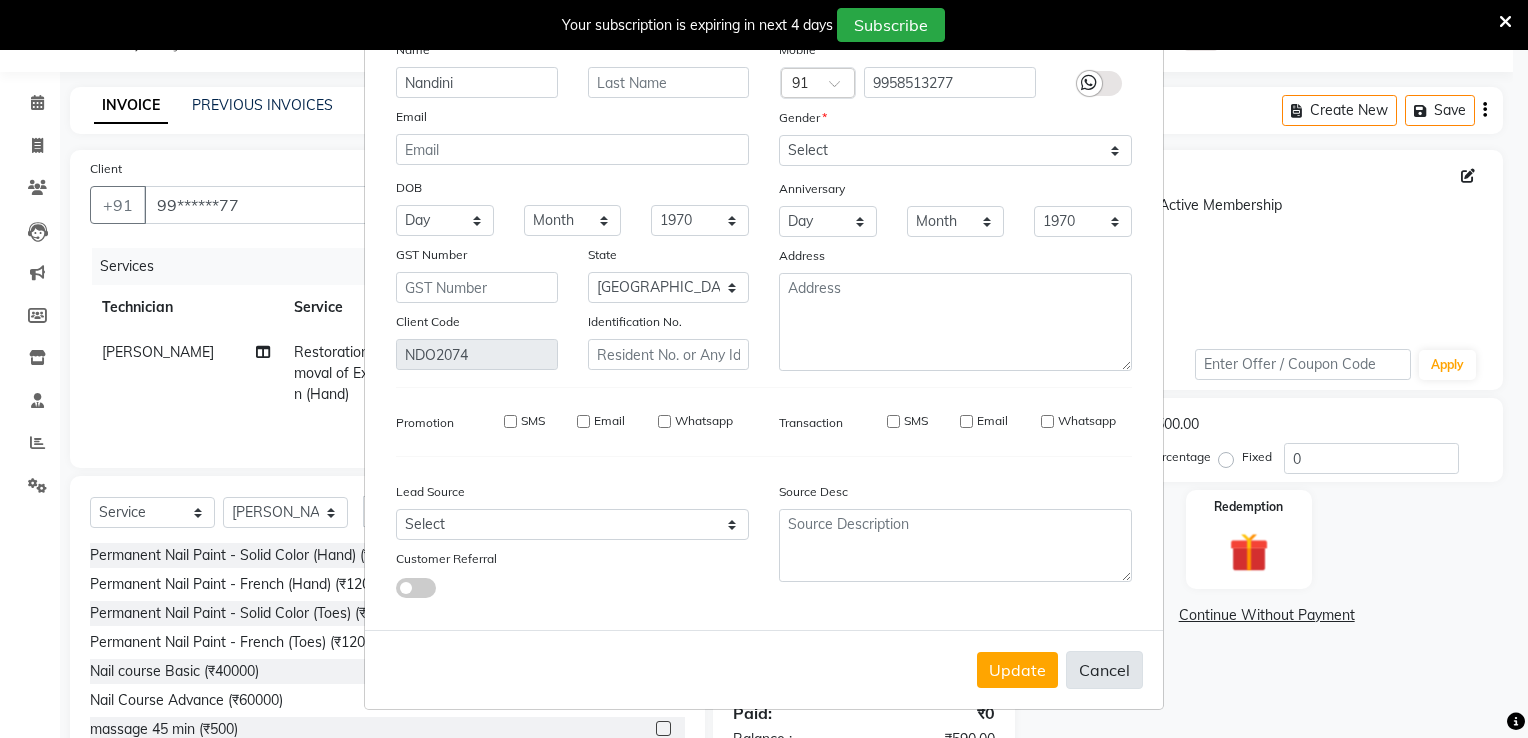 type 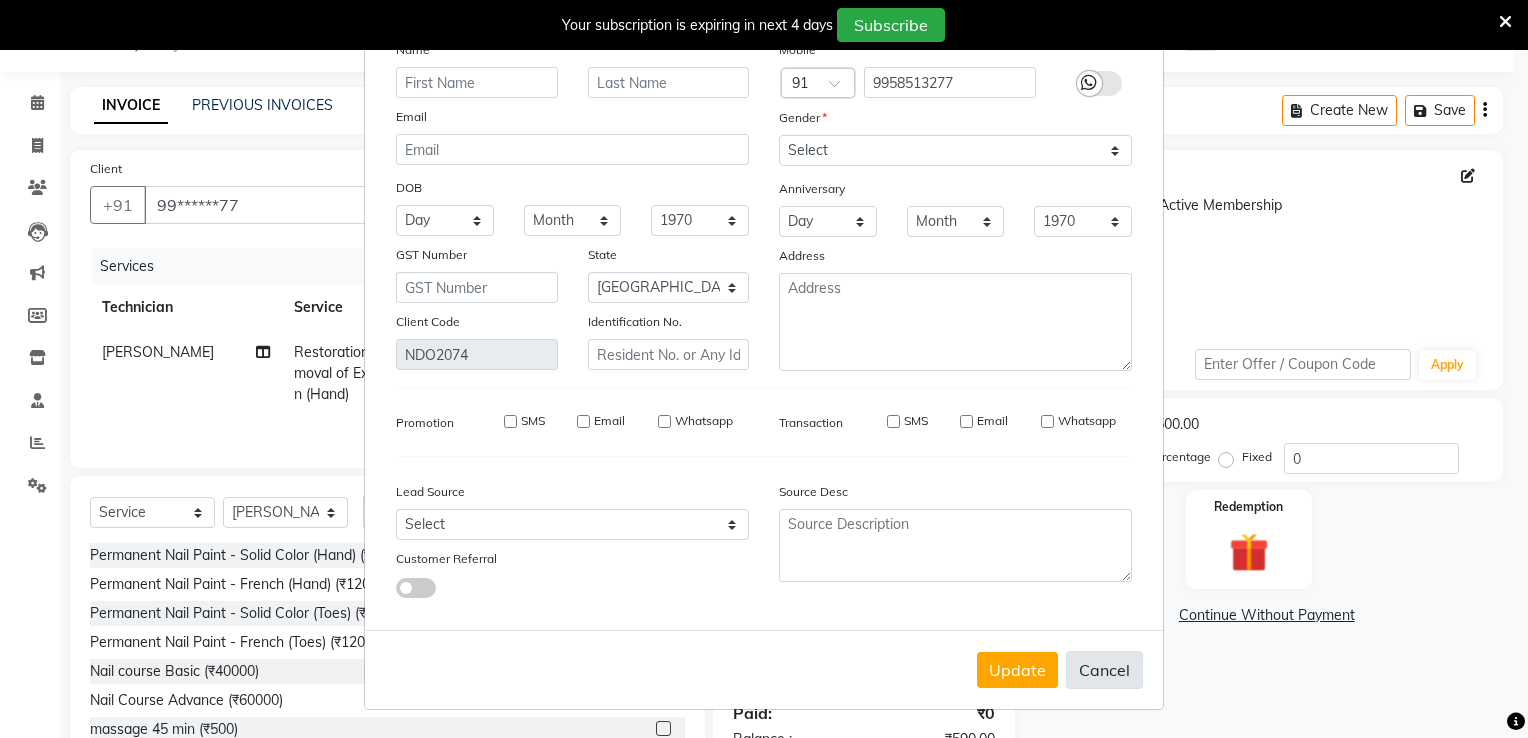 select 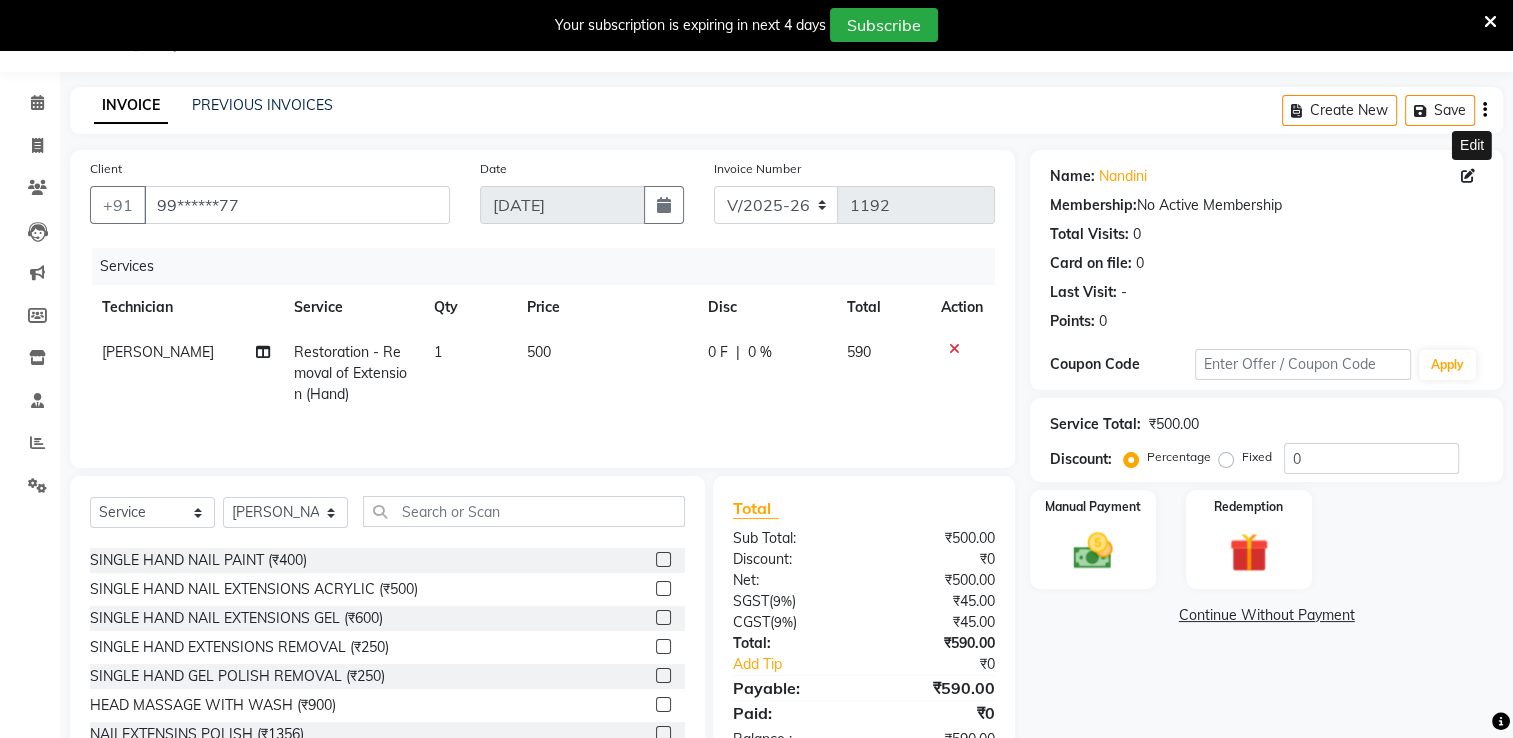 scroll, scrollTop: 300, scrollLeft: 0, axis: vertical 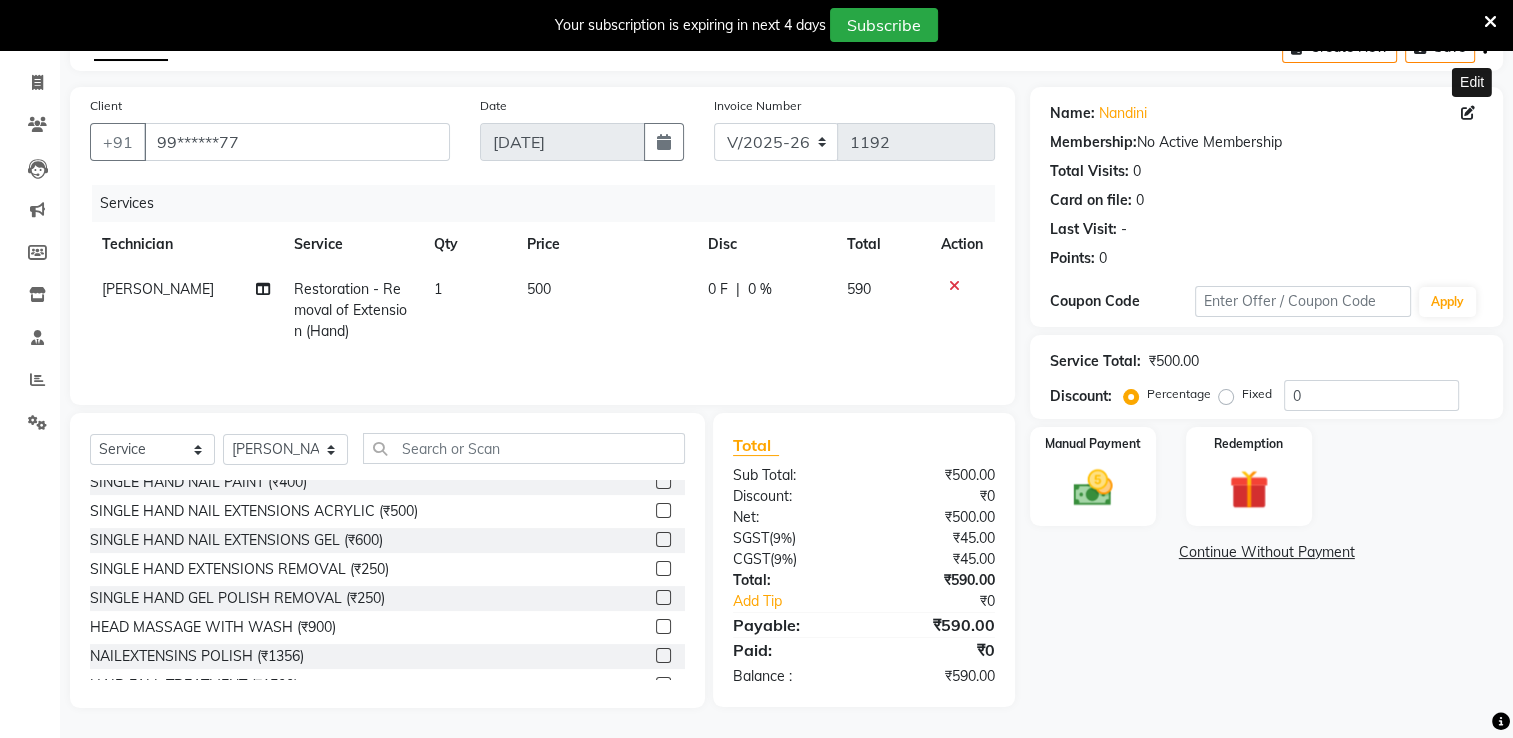 click on "[PERSON_NAME]" 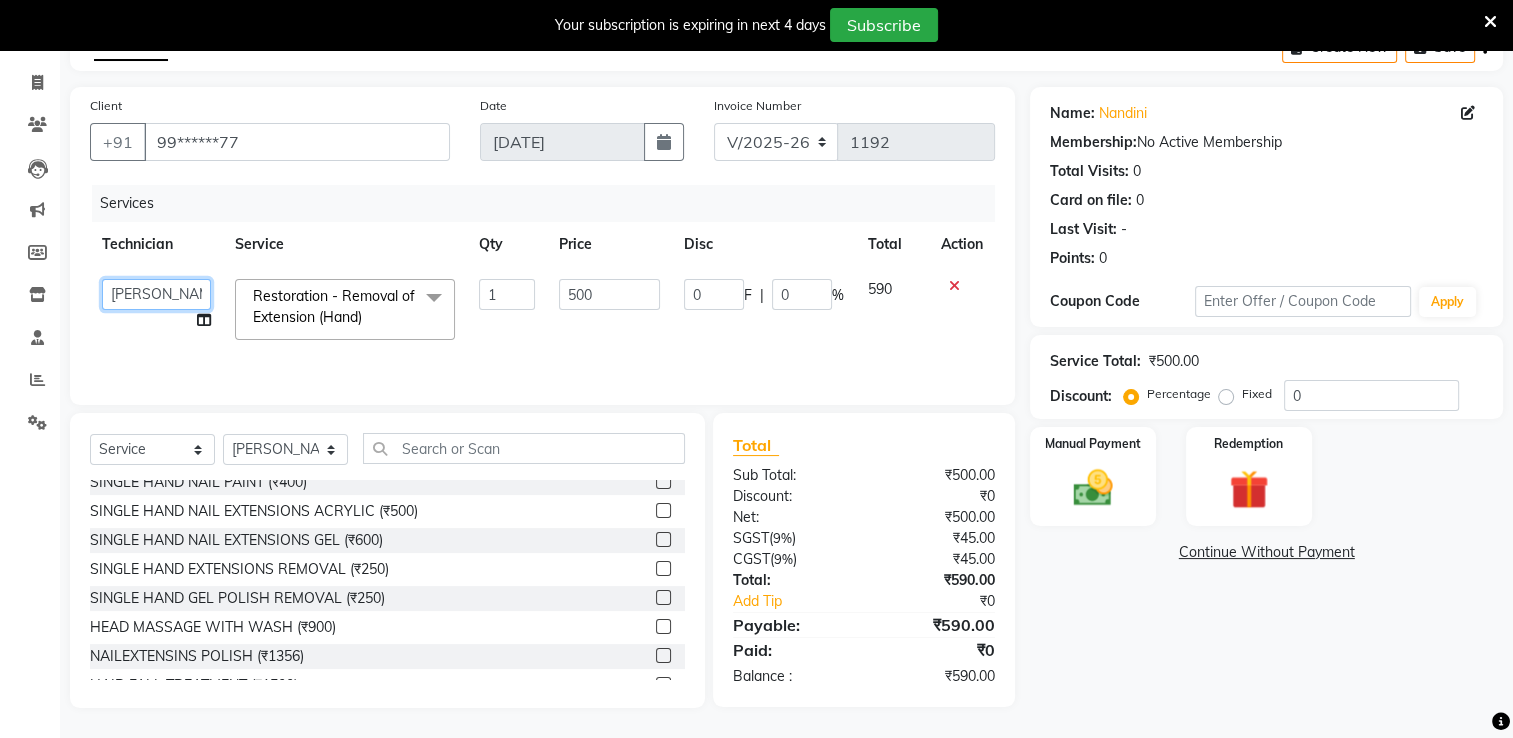 click on "AMGHA   ARISH   Arvind   chandu   Dipen   Gulafshan   John   Kajal   kelly   kupu   Manager   megha   Nirjala   Owner   pankaj   PARE   SHAR MOHAMAND   shradha" 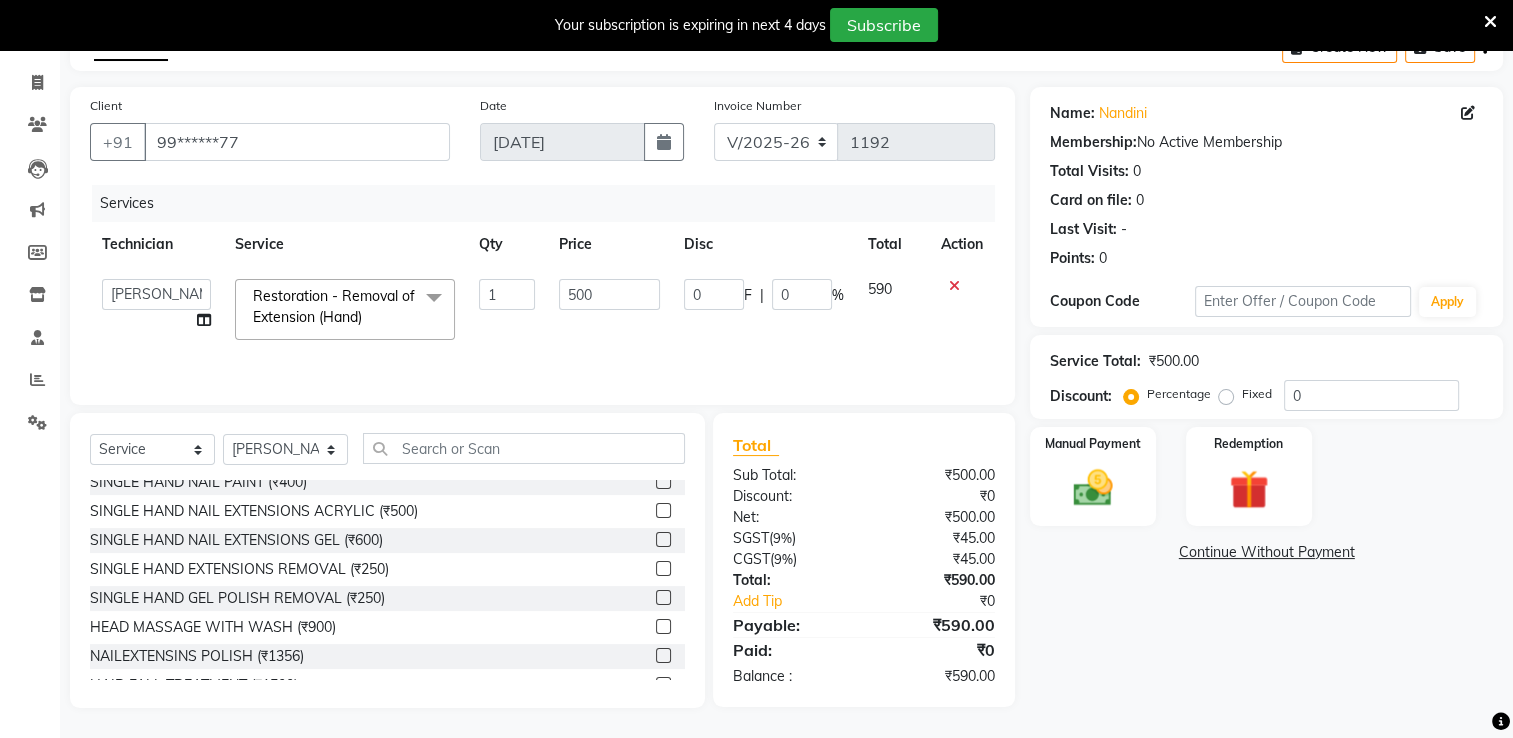 select on "84916" 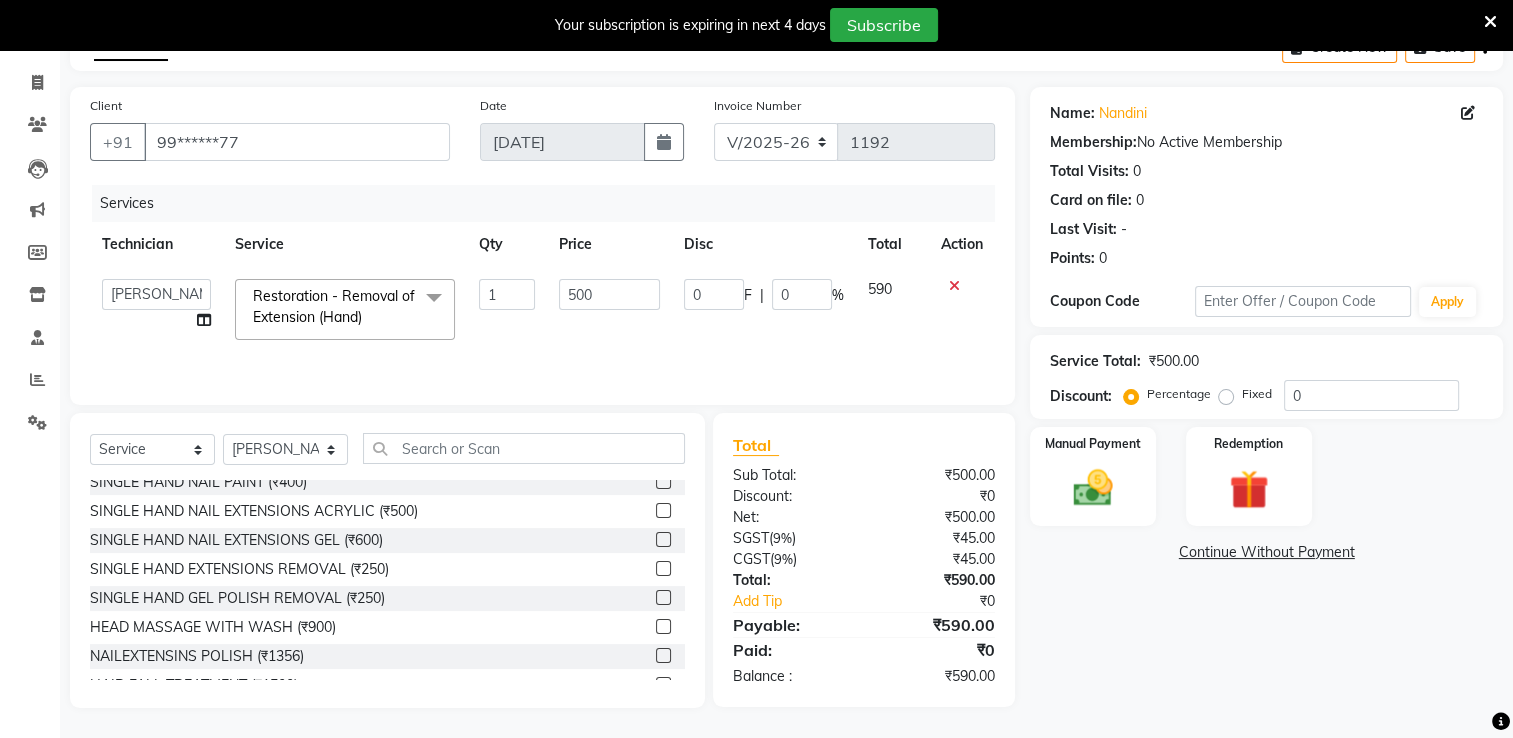 click on "Name: Nandini  Membership:  No Active Membership  Total Visits:  0 Card on file:  0 Last Visit:   - Points:   0  Coupon Code Apply Service Total:  ₹500.00  Discount:  Percentage   Fixed  0 Manual Payment Redemption  Continue Without Payment" 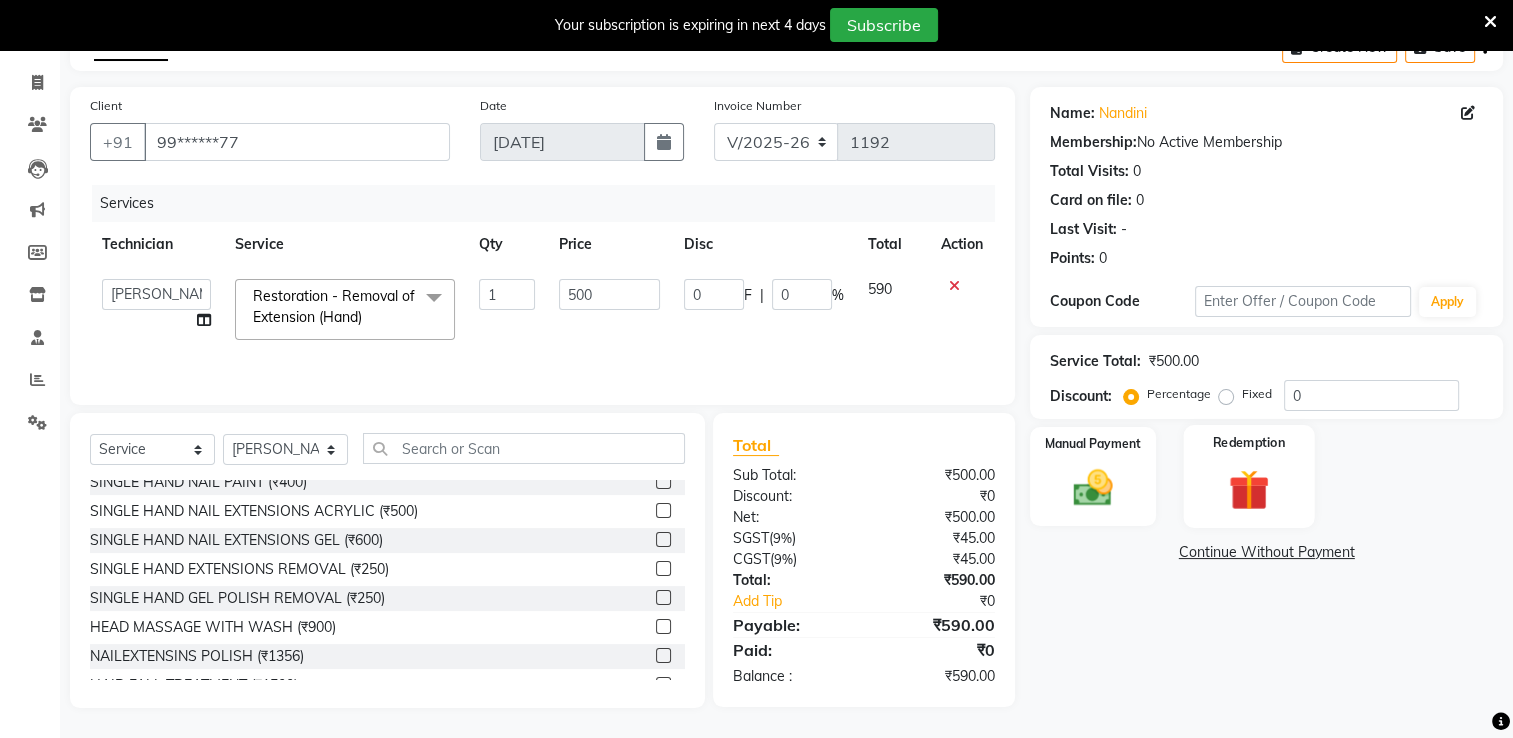 click 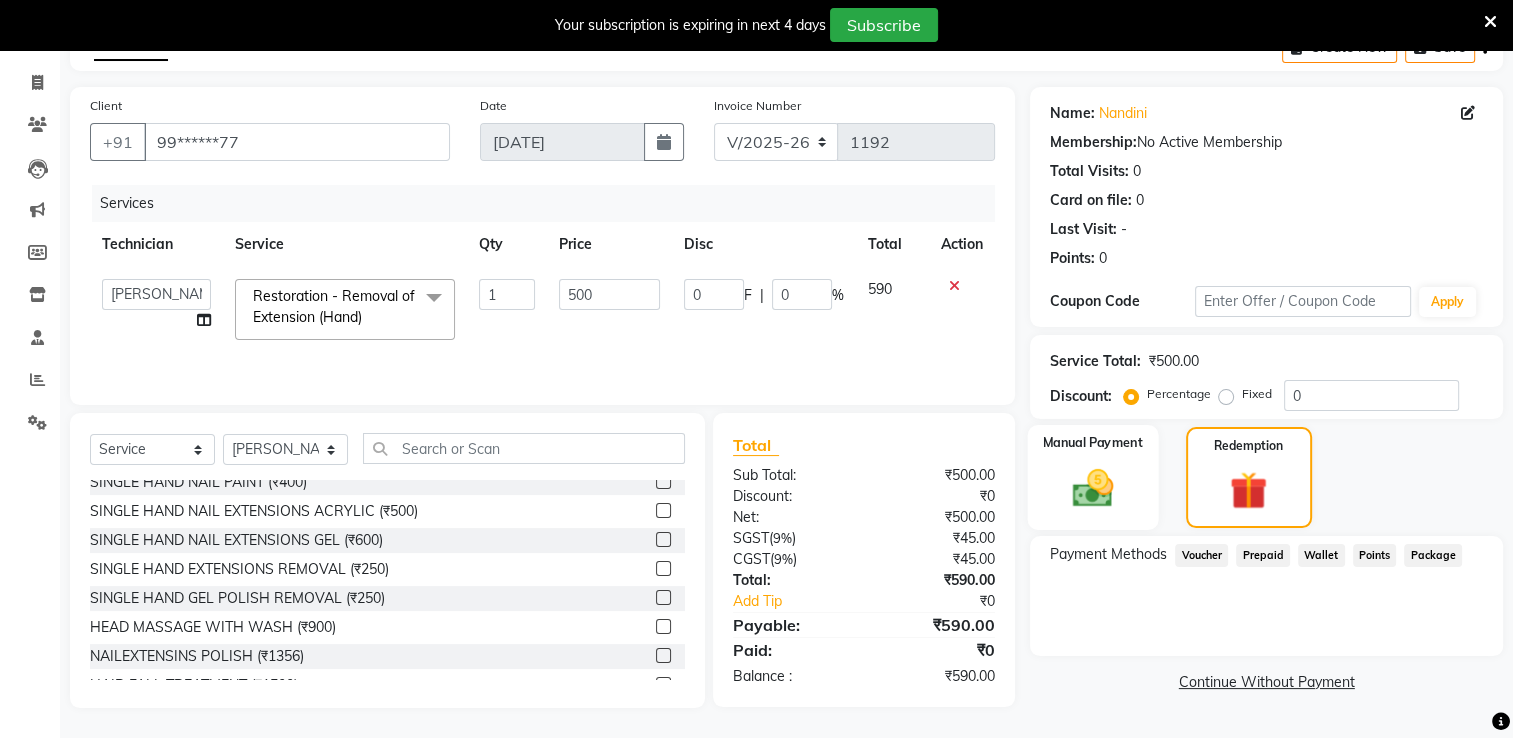 click 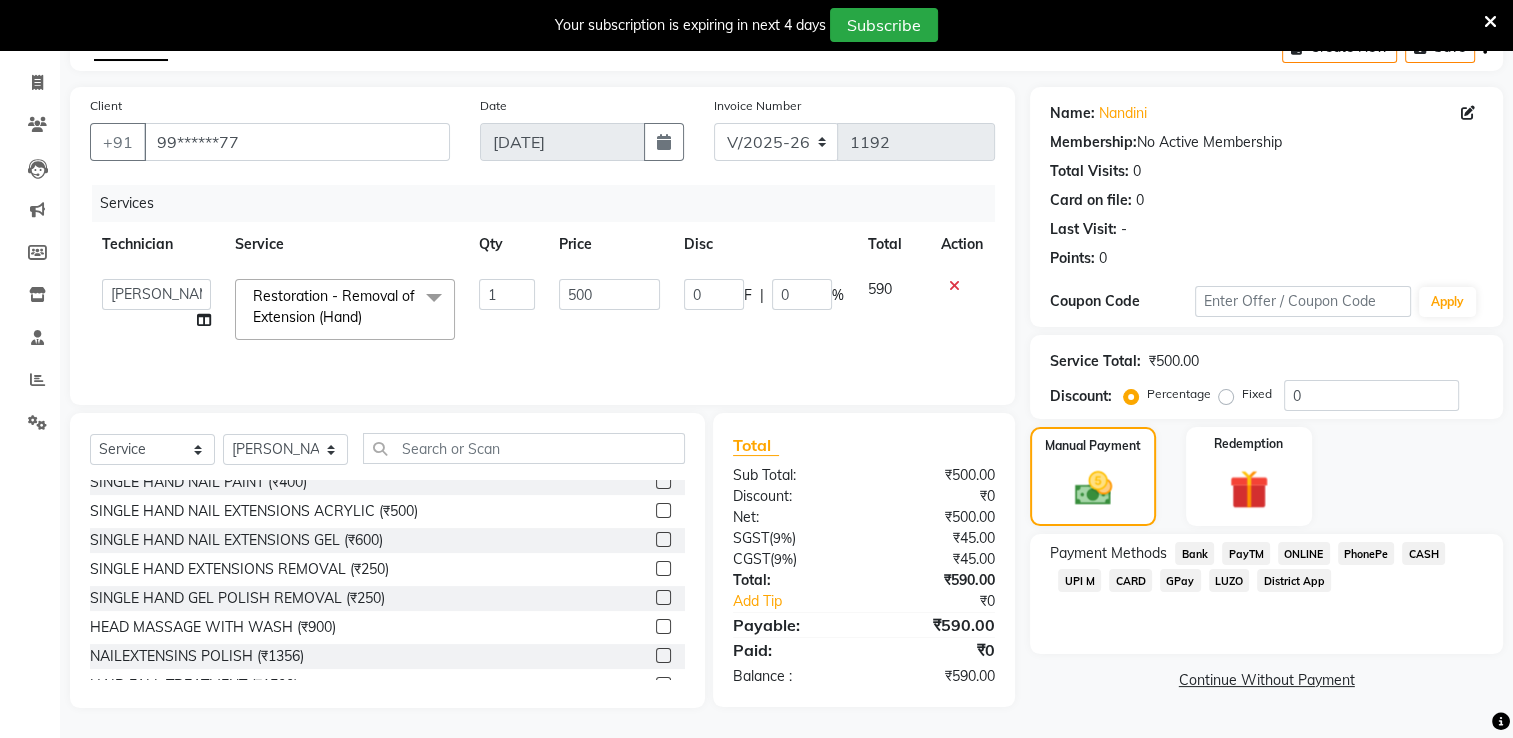 click on "UPI M" 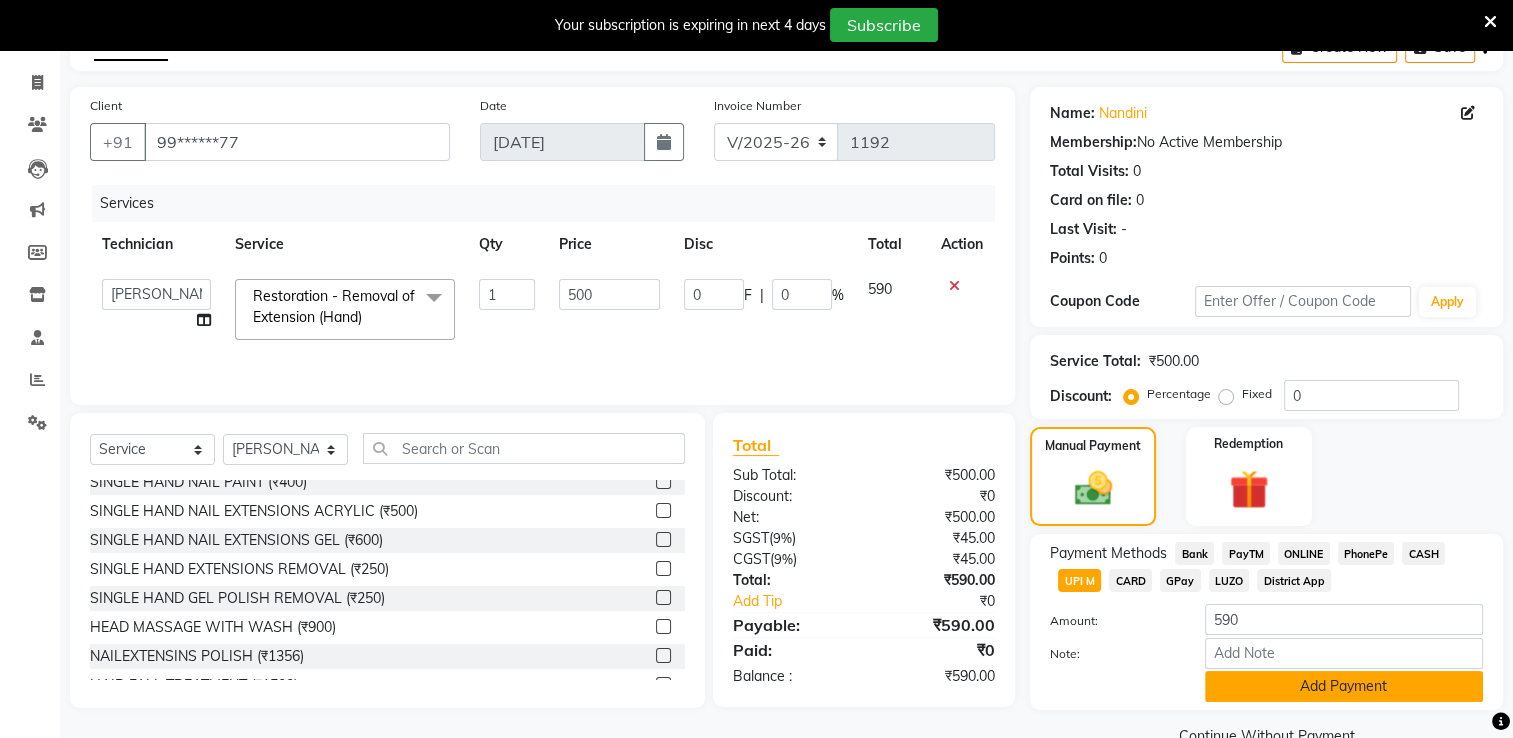 click on "Add Payment" 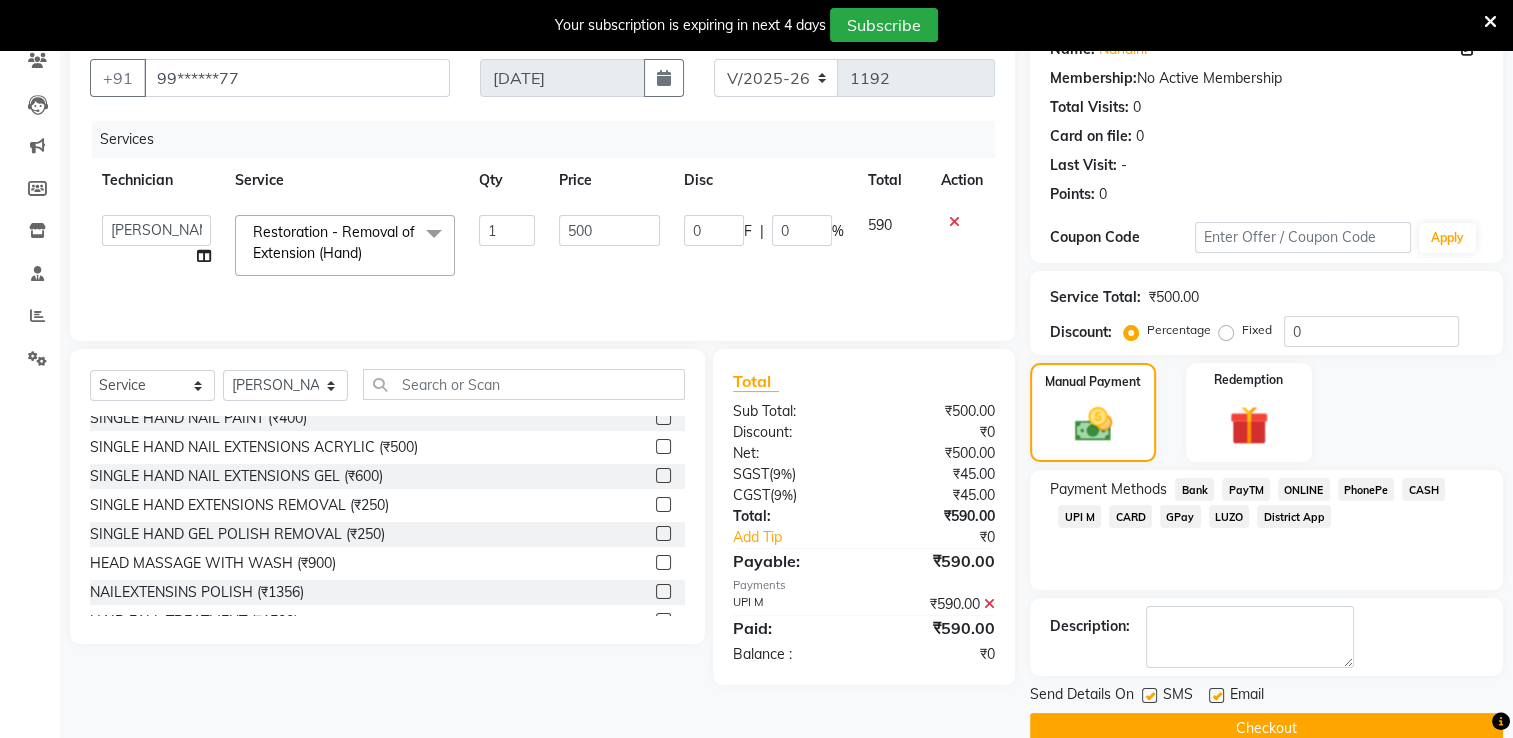 scroll, scrollTop: 212, scrollLeft: 0, axis: vertical 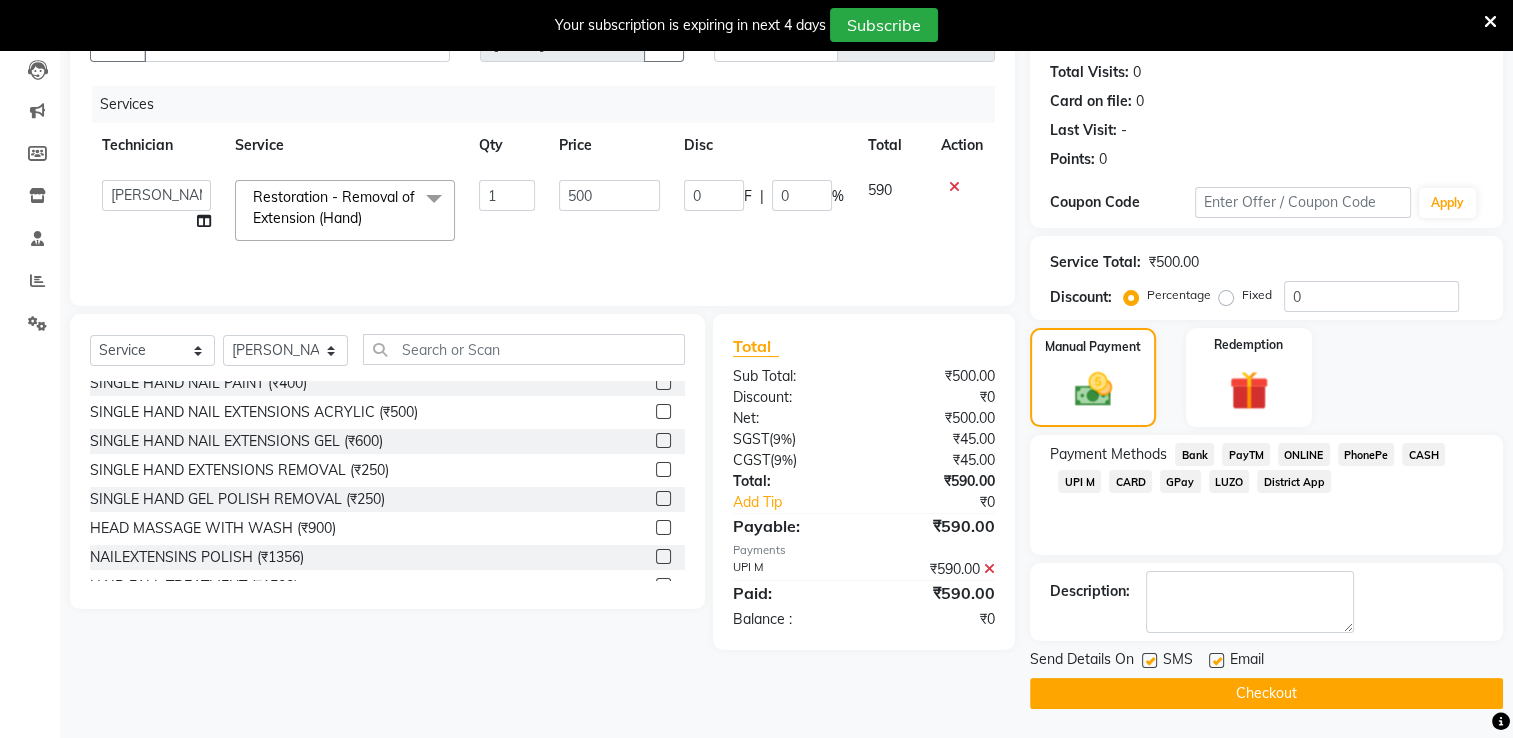click on "Checkout" 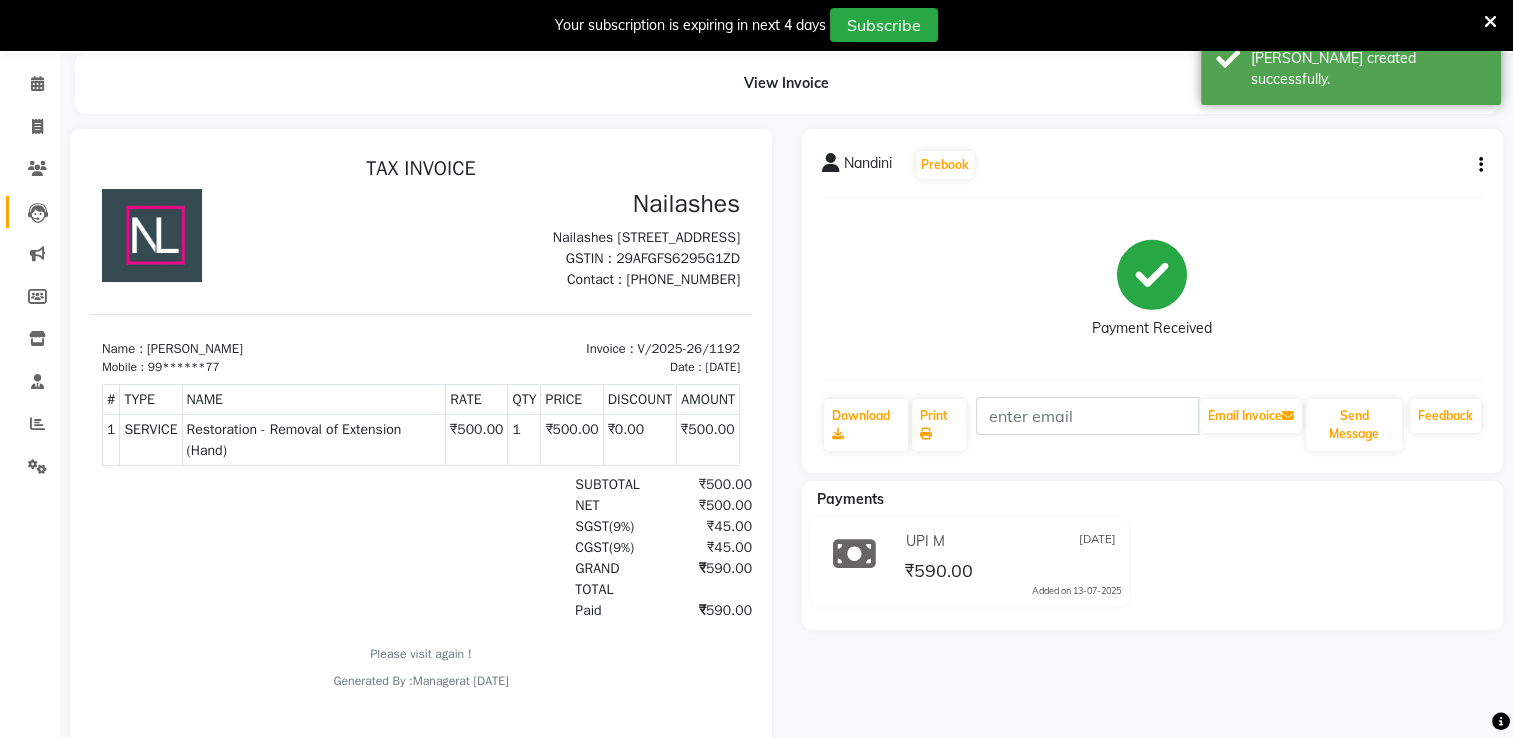 scroll, scrollTop: 0, scrollLeft: 0, axis: both 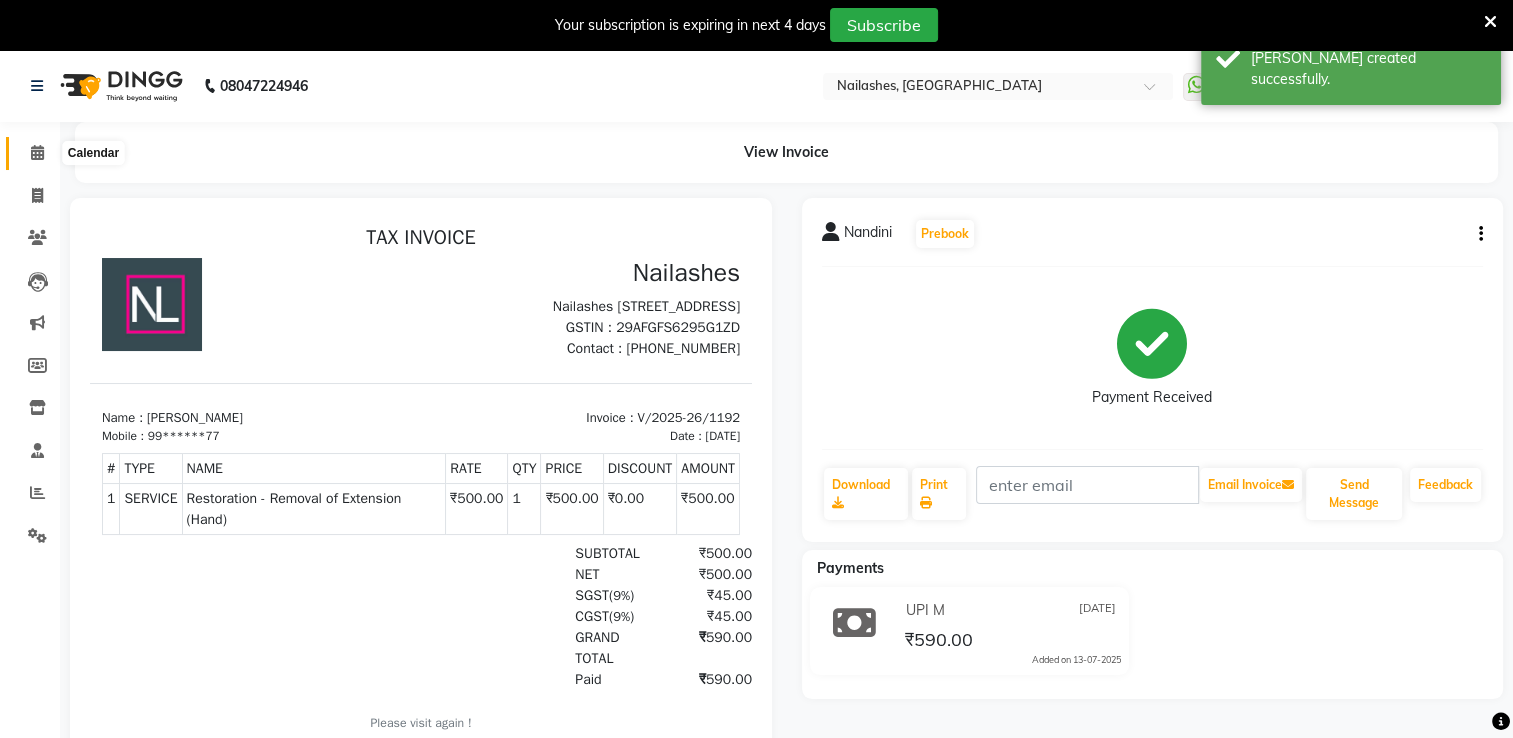 click 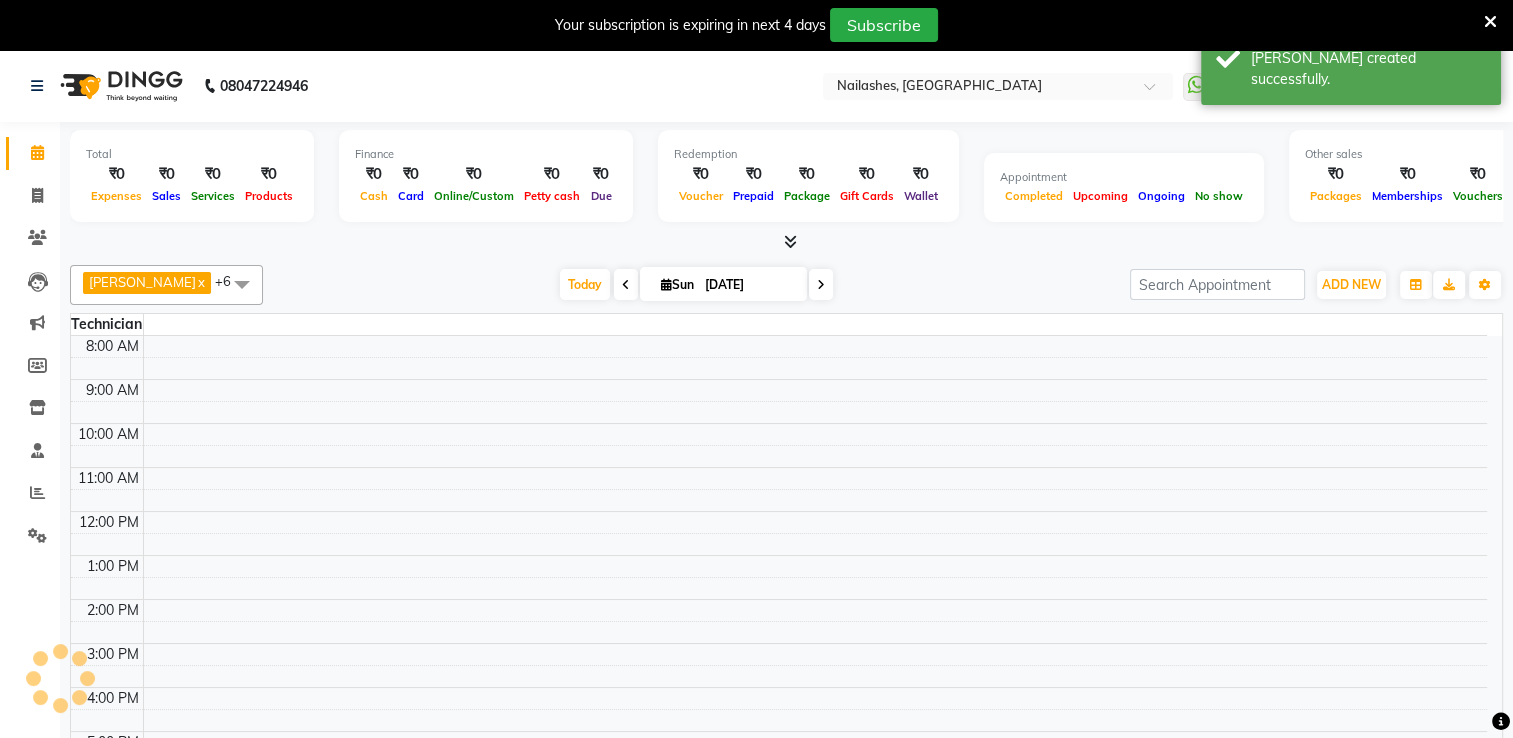 scroll, scrollTop: 0, scrollLeft: 0, axis: both 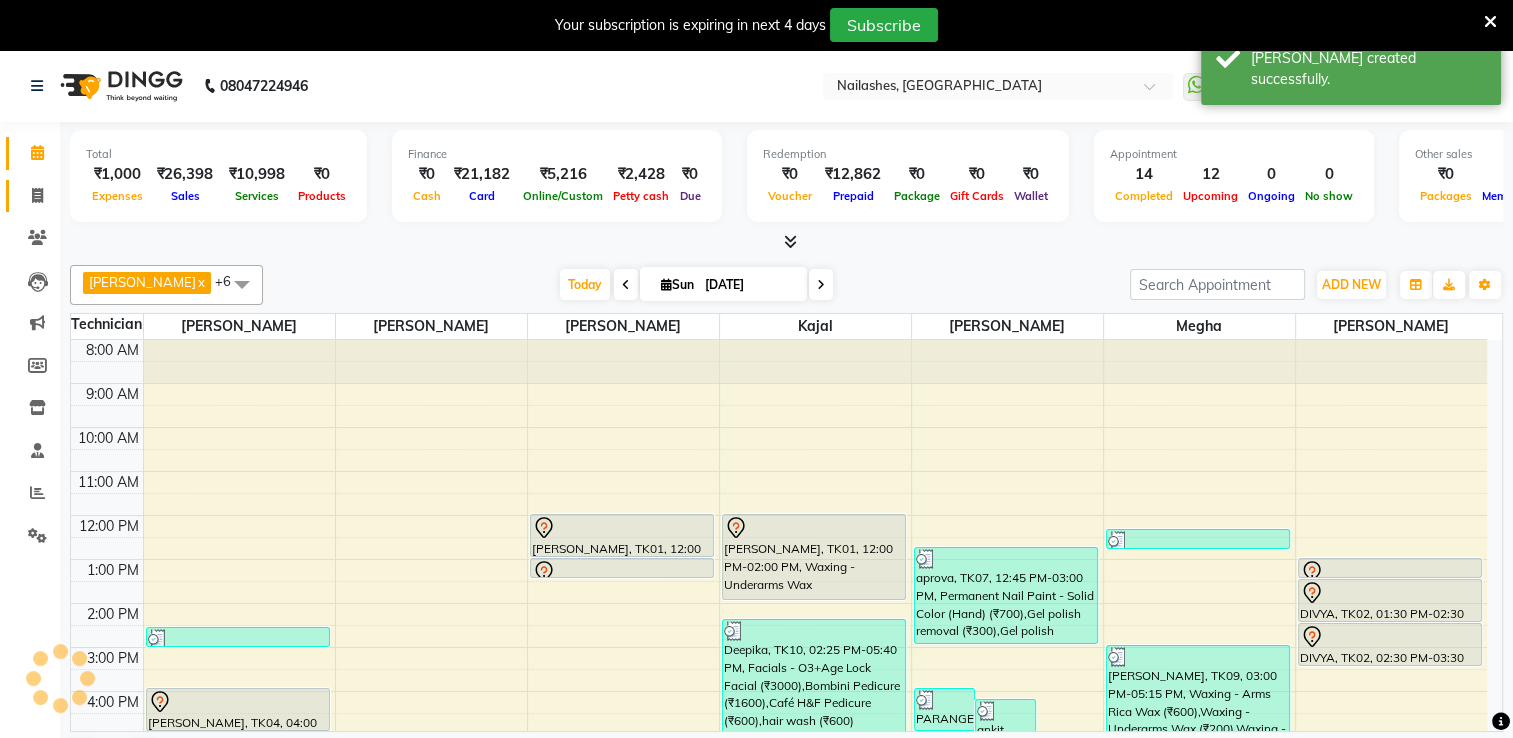 click on "Invoice" 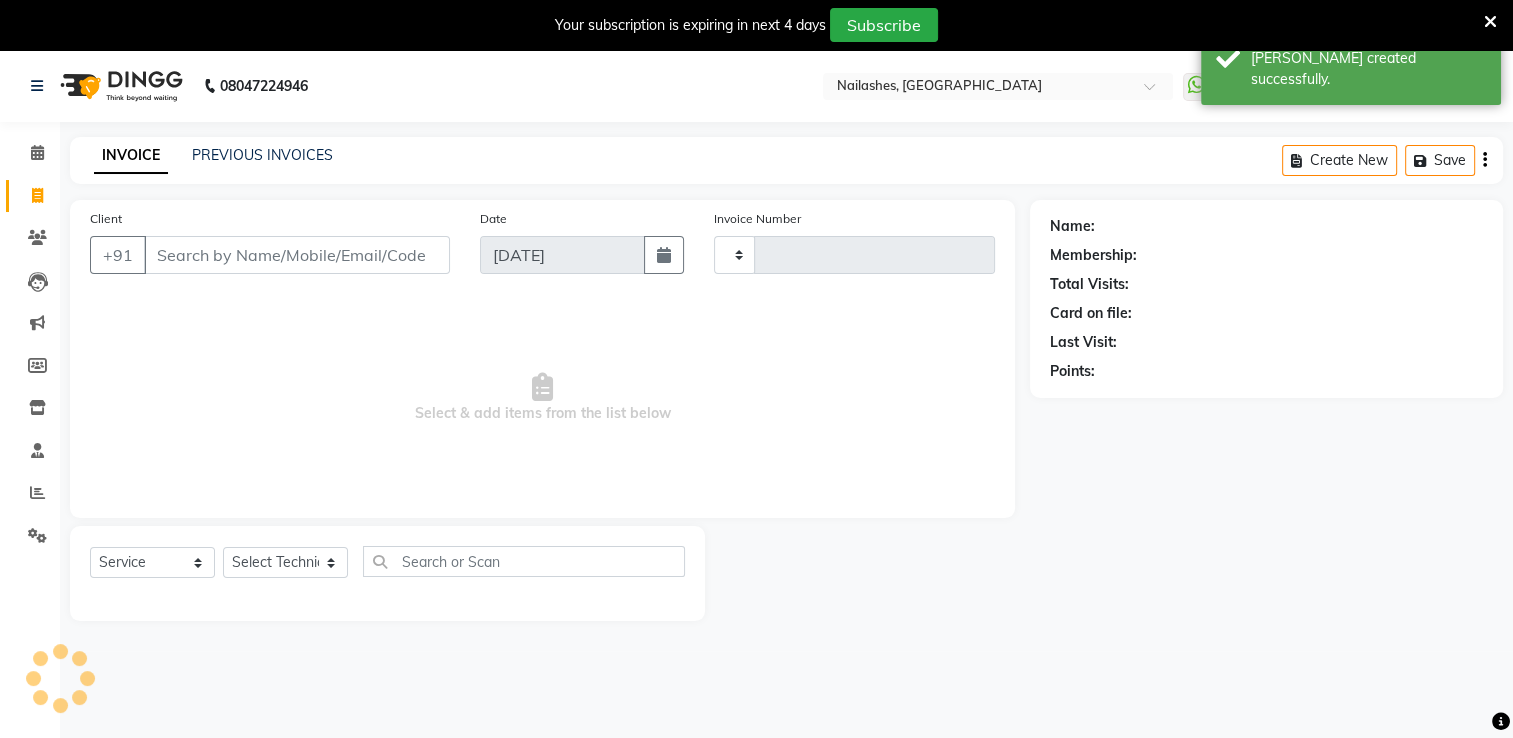 type on "1193" 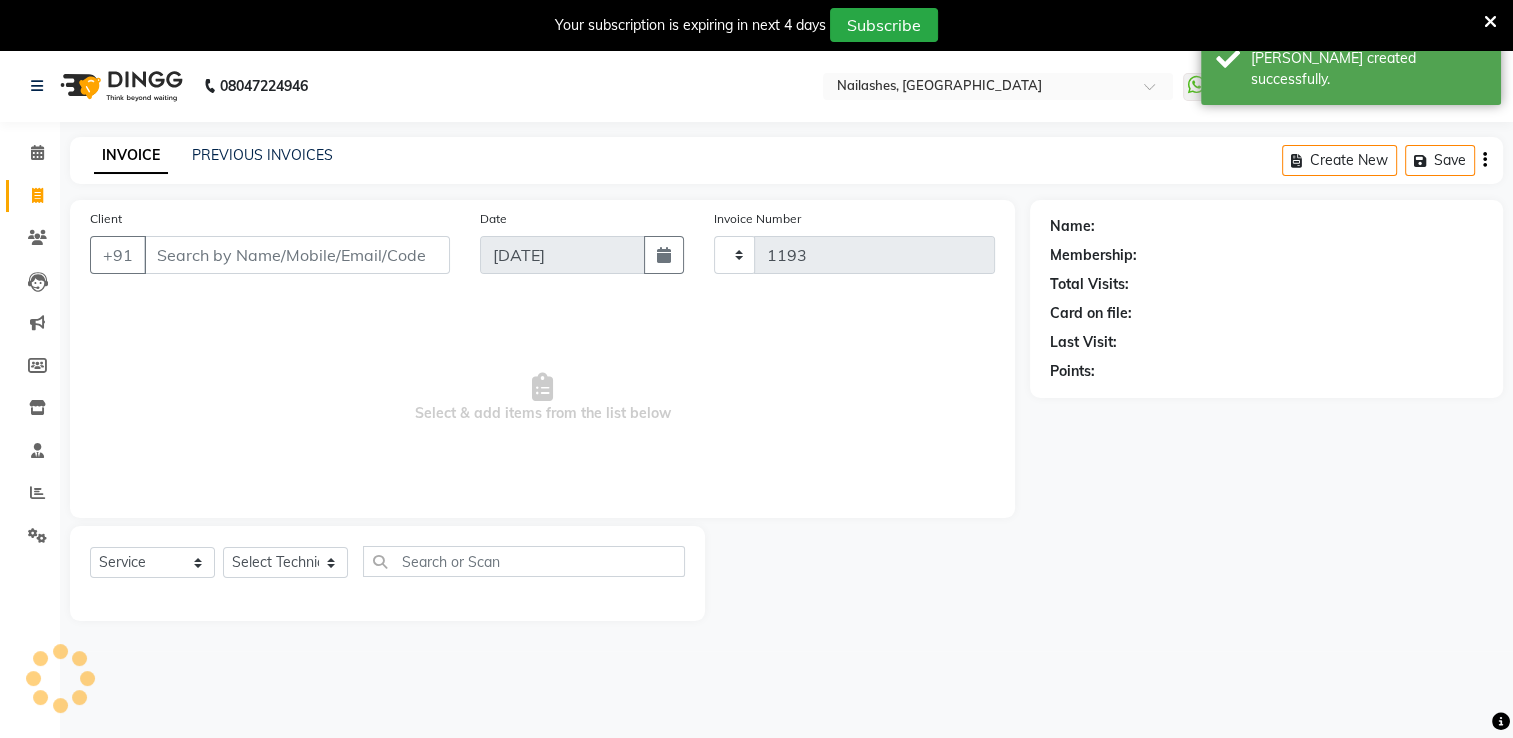 select on "6579" 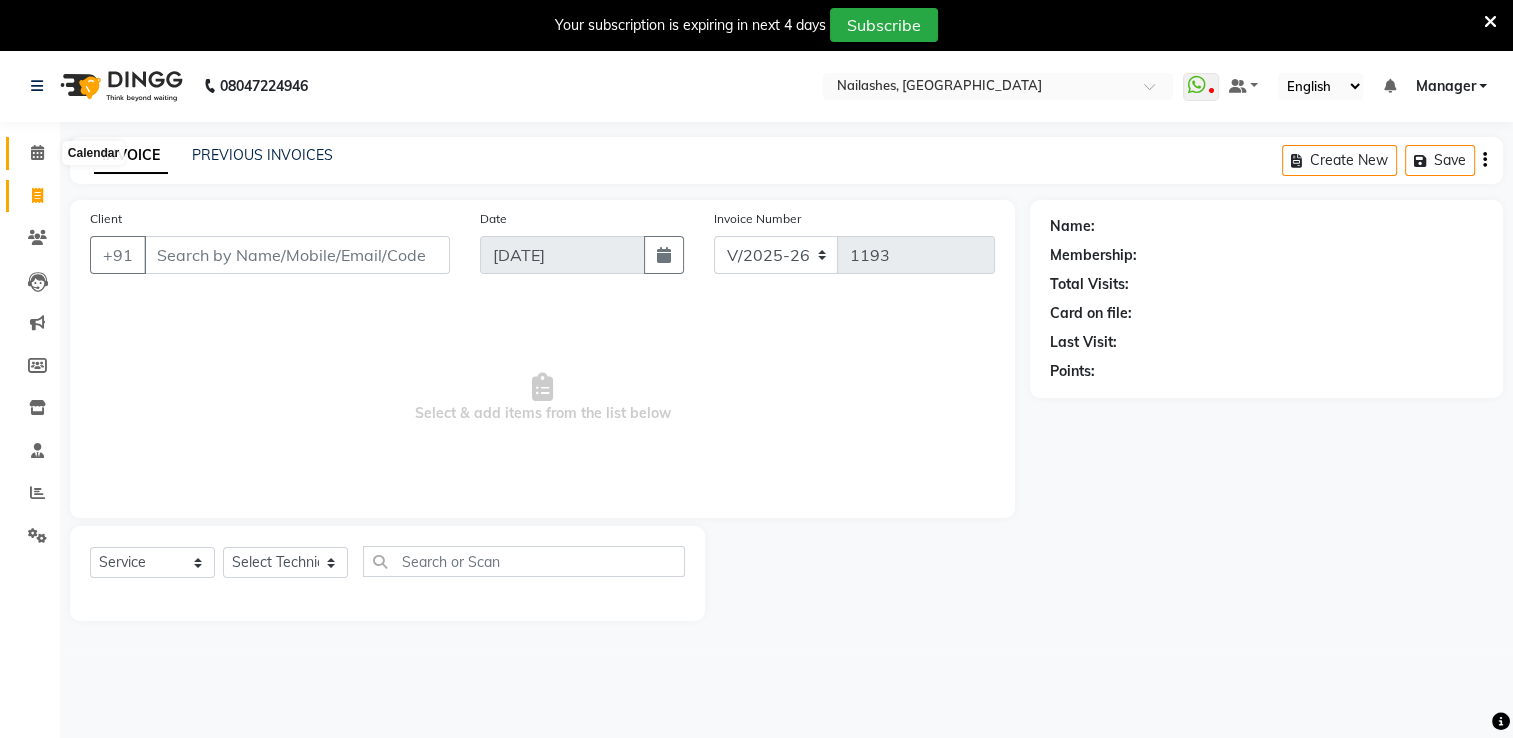 click 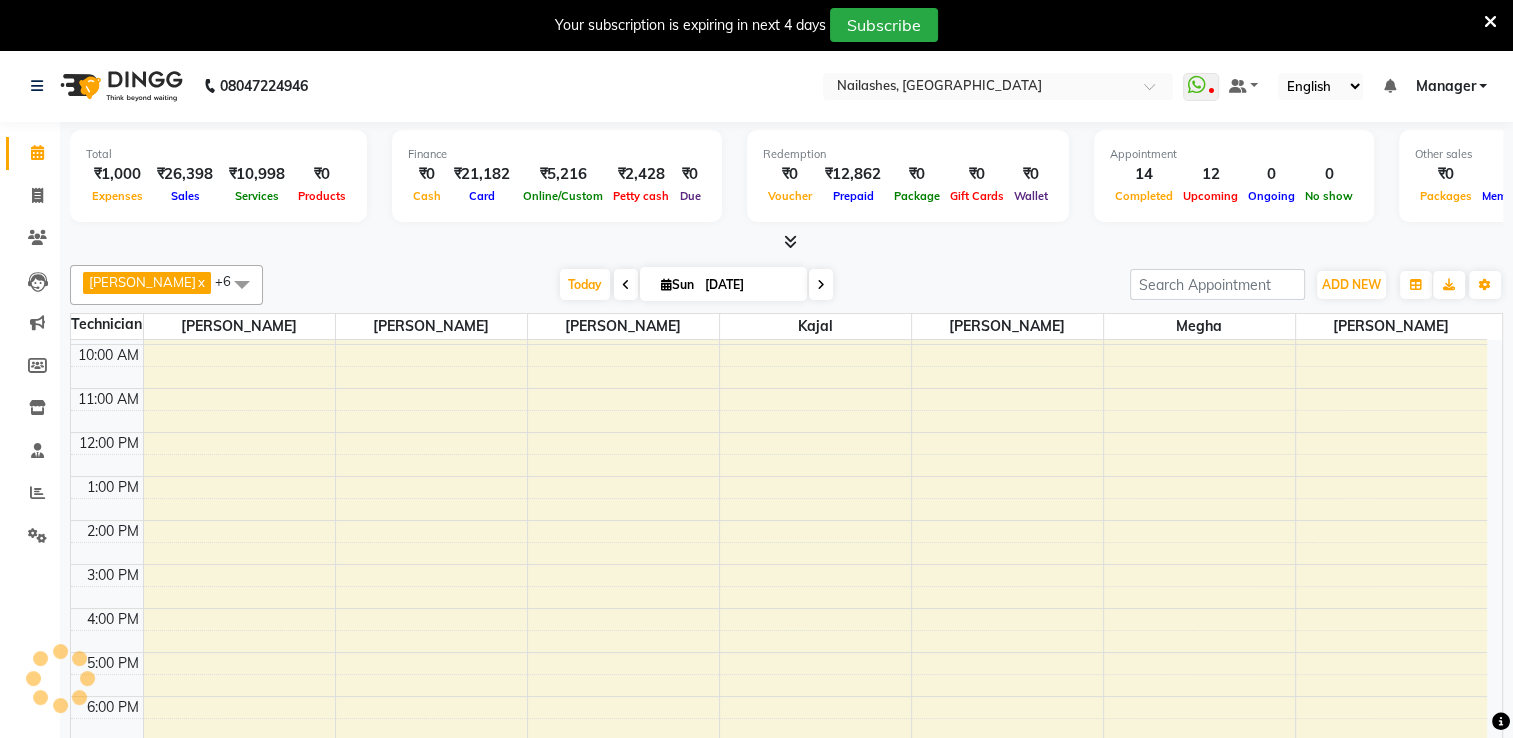 scroll, scrollTop: 0, scrollLeft: 0, axis: both 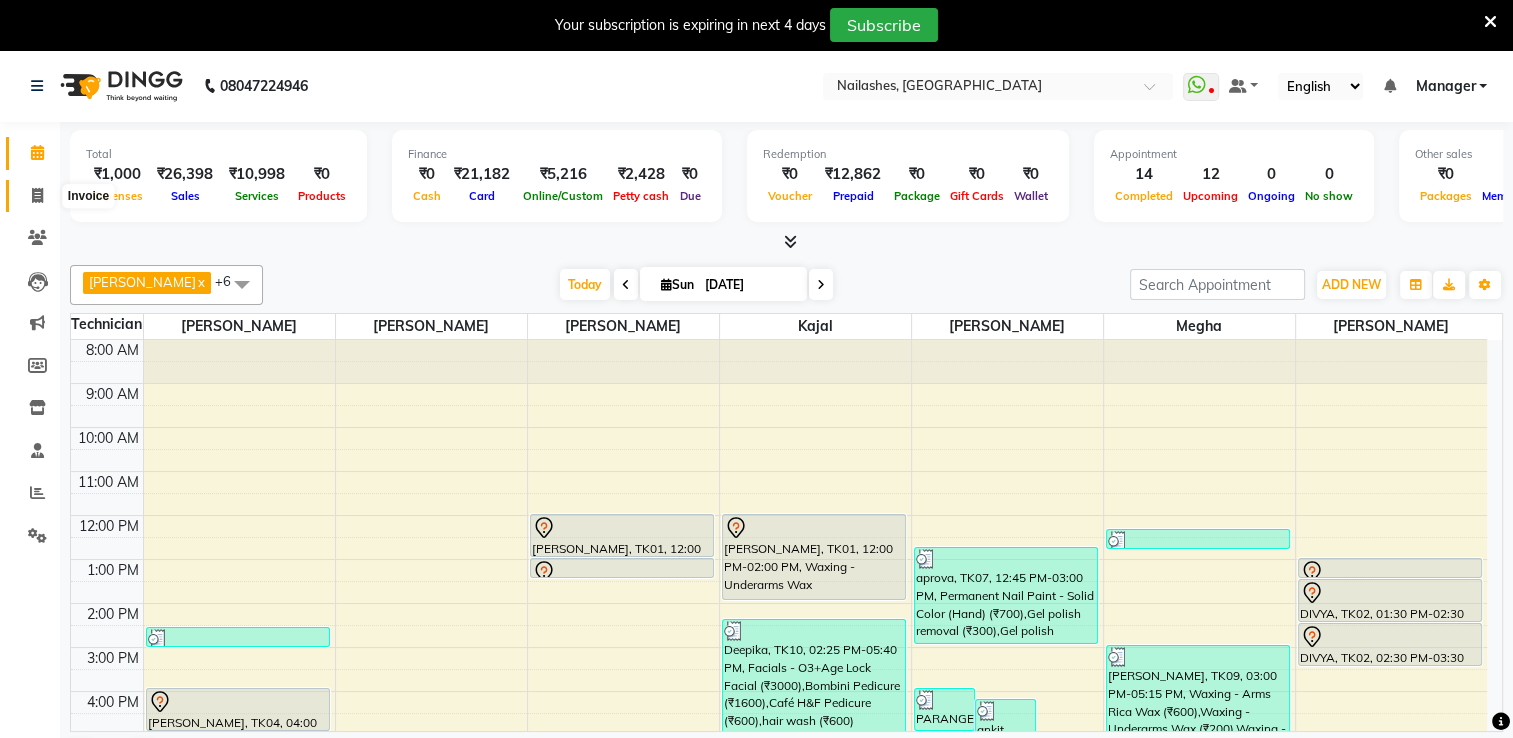 click 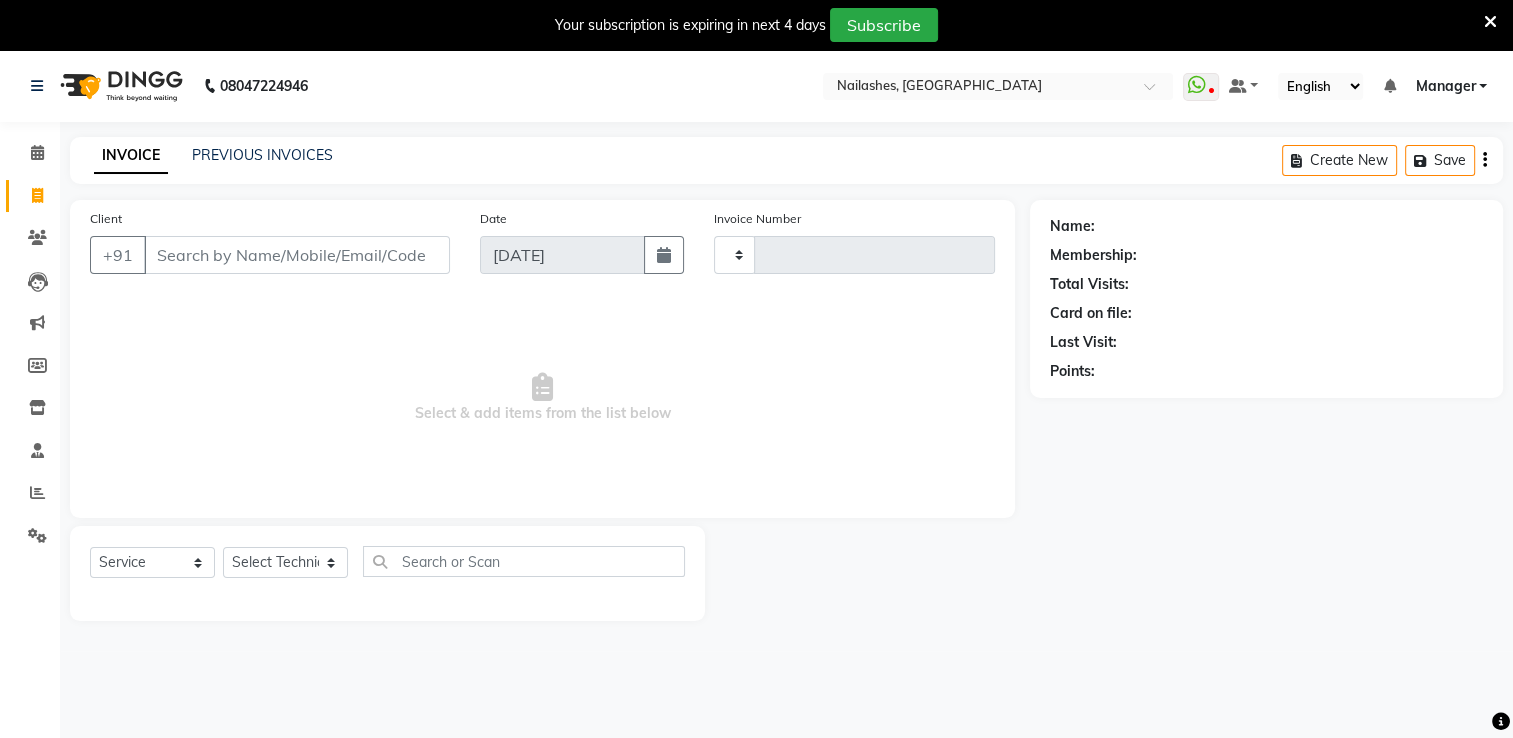type on "1193" 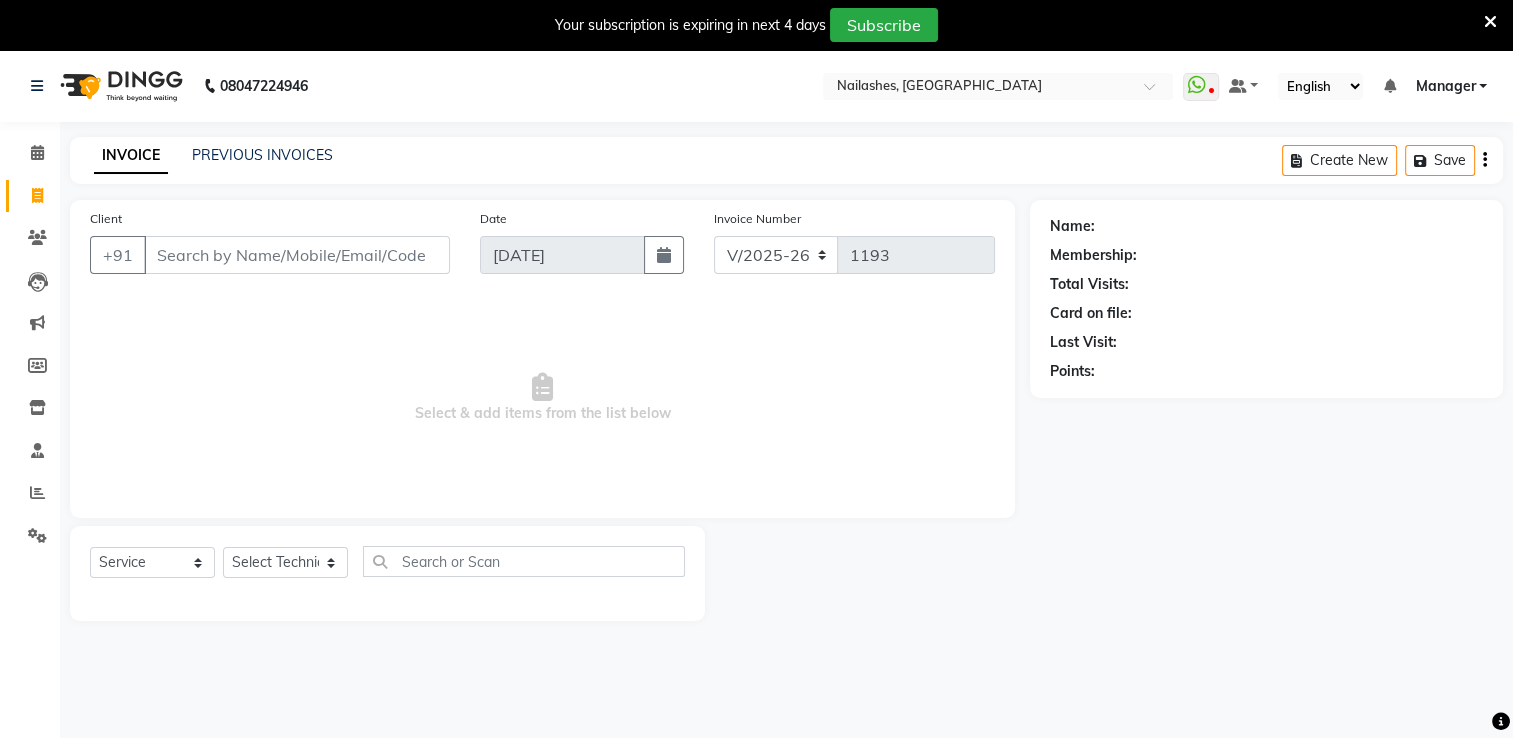 click at bounding box center (1490, 22) 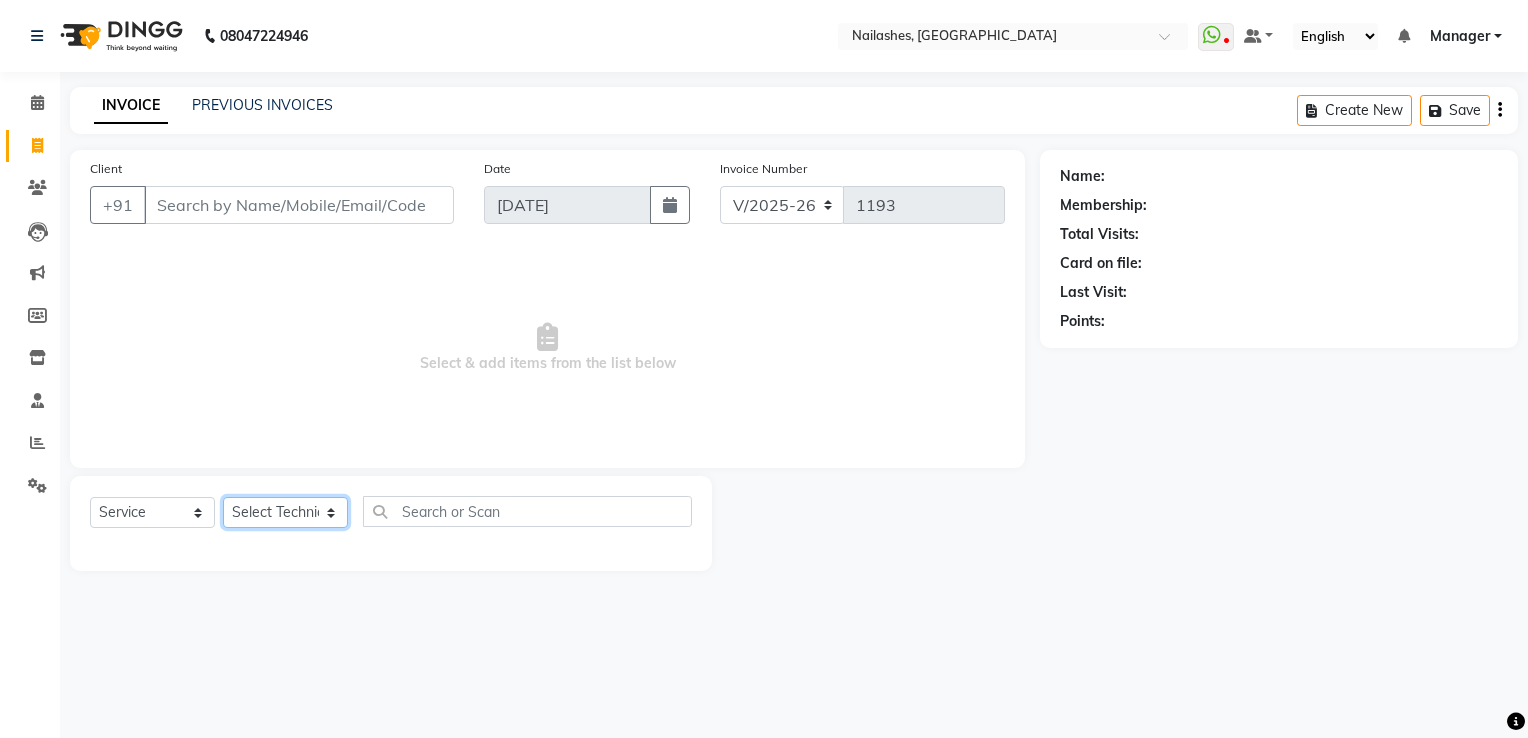click on "Select Technician AMGHA ARISH [PERSON_NAME] [PERSON_NAME] [PERSON_NAME] [PERSON_NAME] kupu Manager [PERSON_NAME] Owner [PERSON_NAME] [PERSON_NAME]" 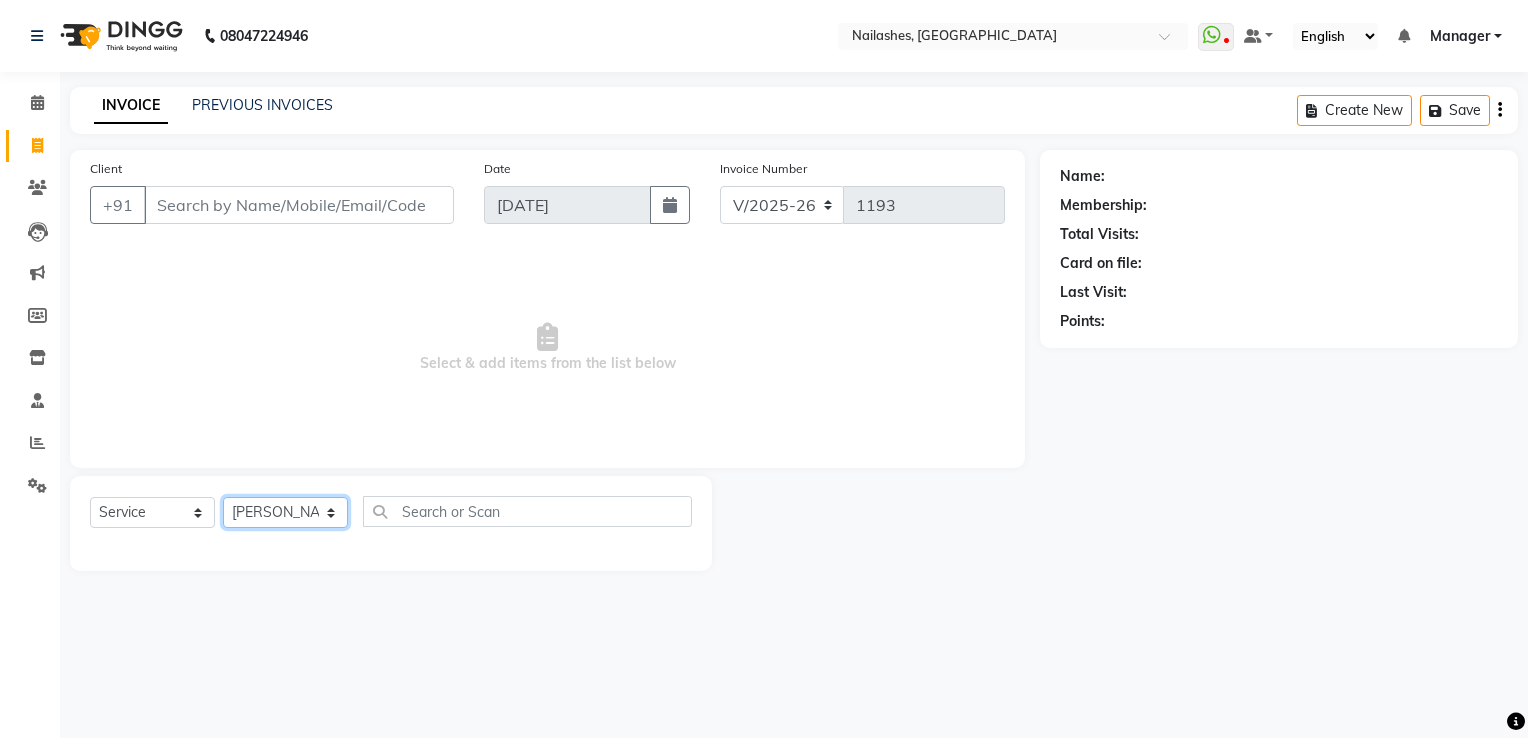 click on "Select Technician AMGHA ARISH [PERSON_NAME] [PERSON_NAME] [PERSON_NAME] [PERSON_NAME] kupu Manager [PERSON_NAME] Owner [PERSON_NAME] [PERSON_NAME]" 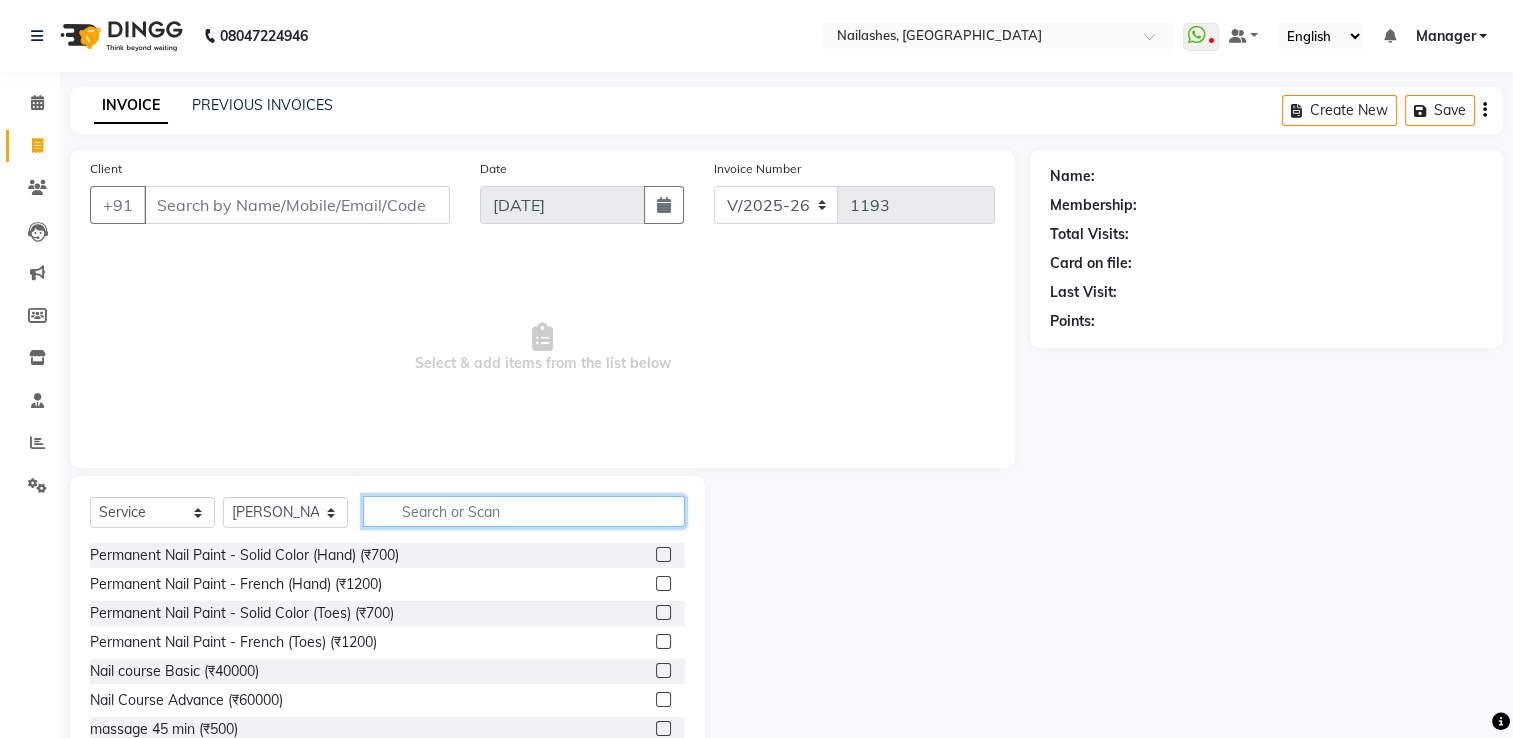click 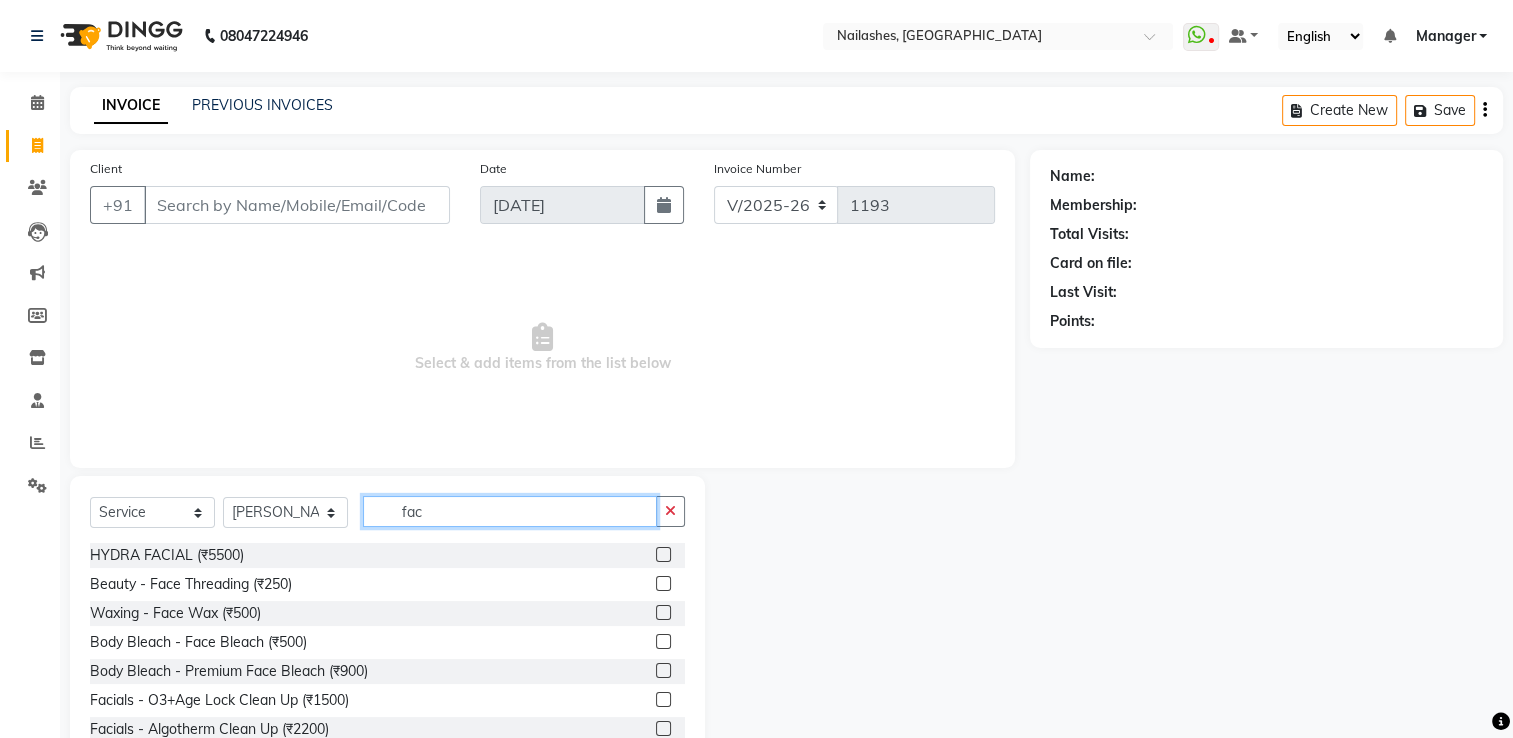 click on "fac" 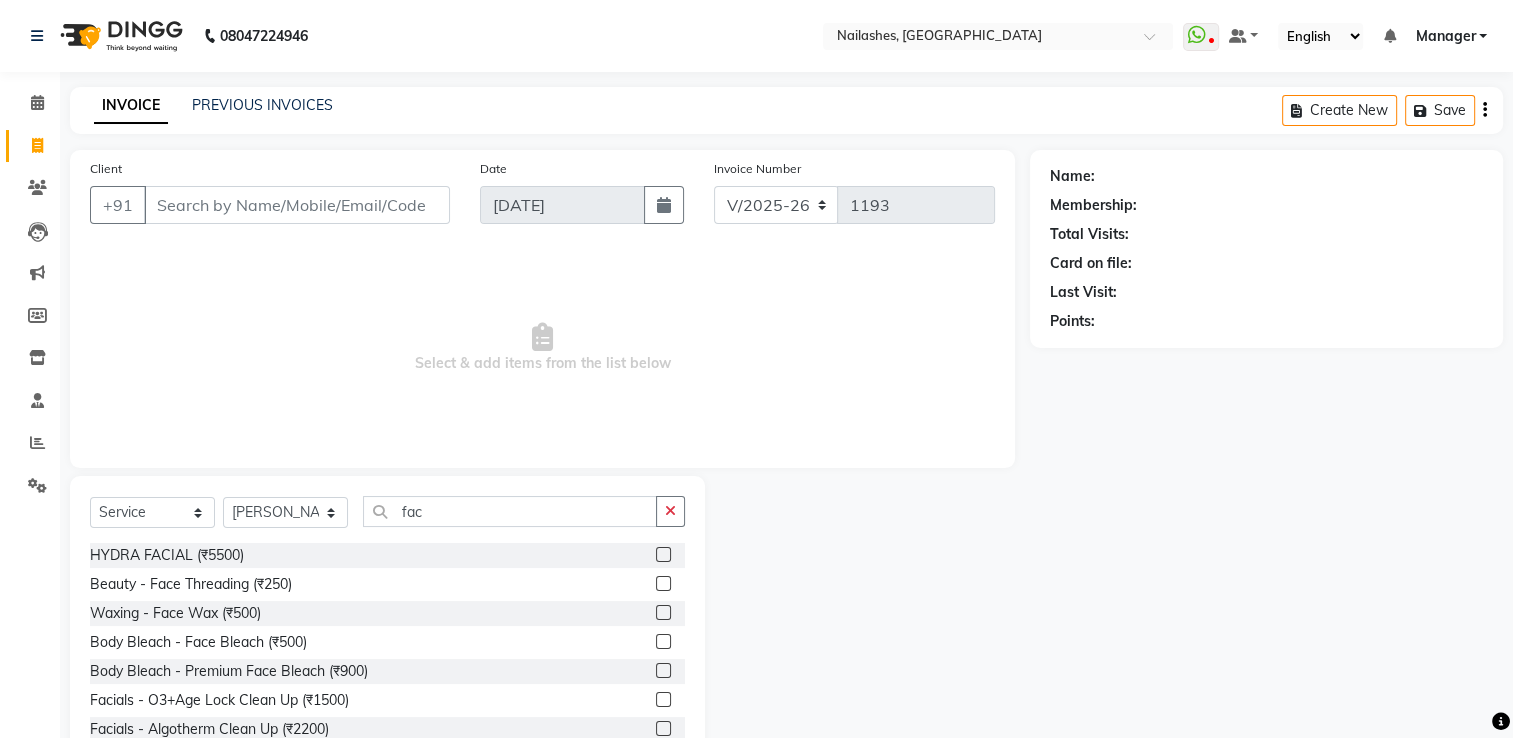click 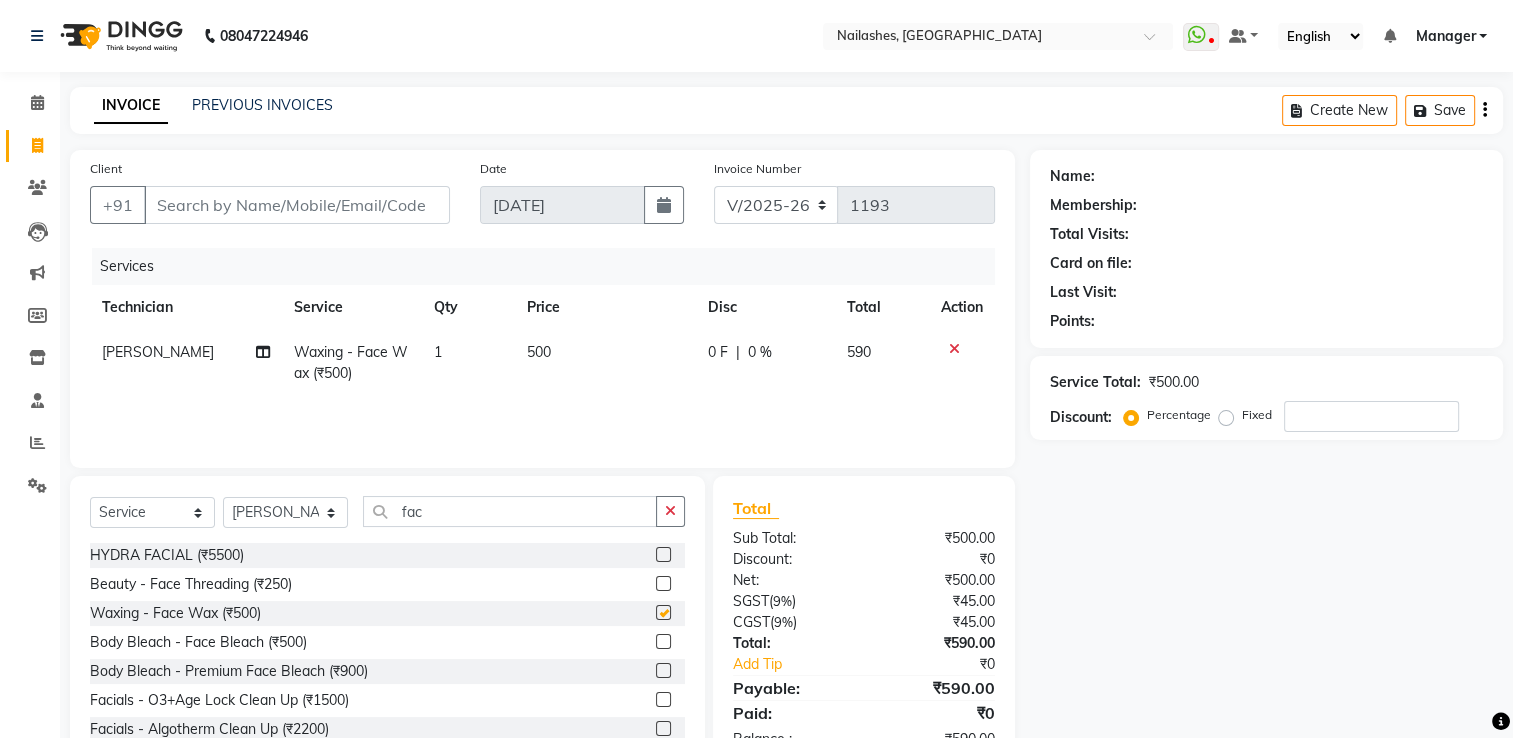 checkbox on "false" 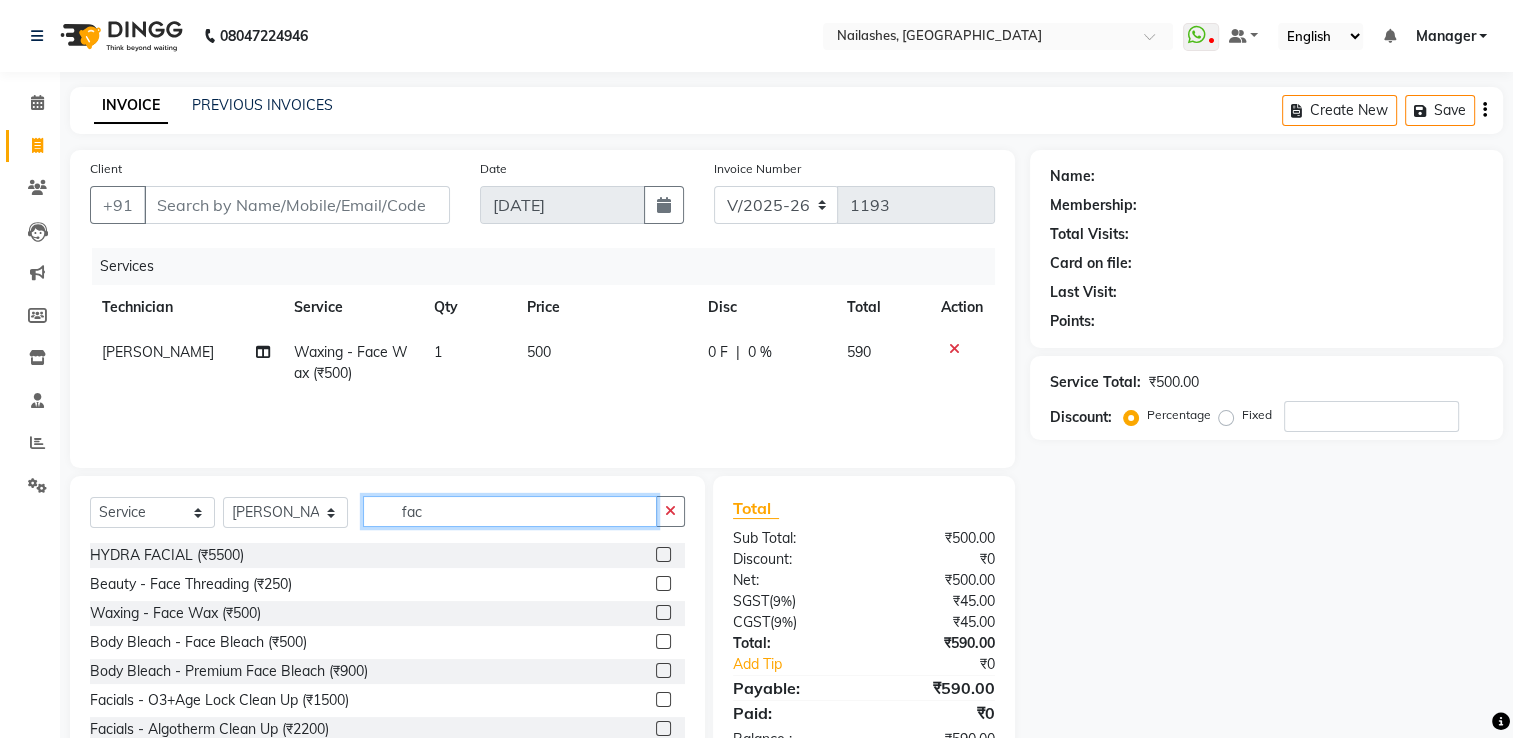 click on "fac" 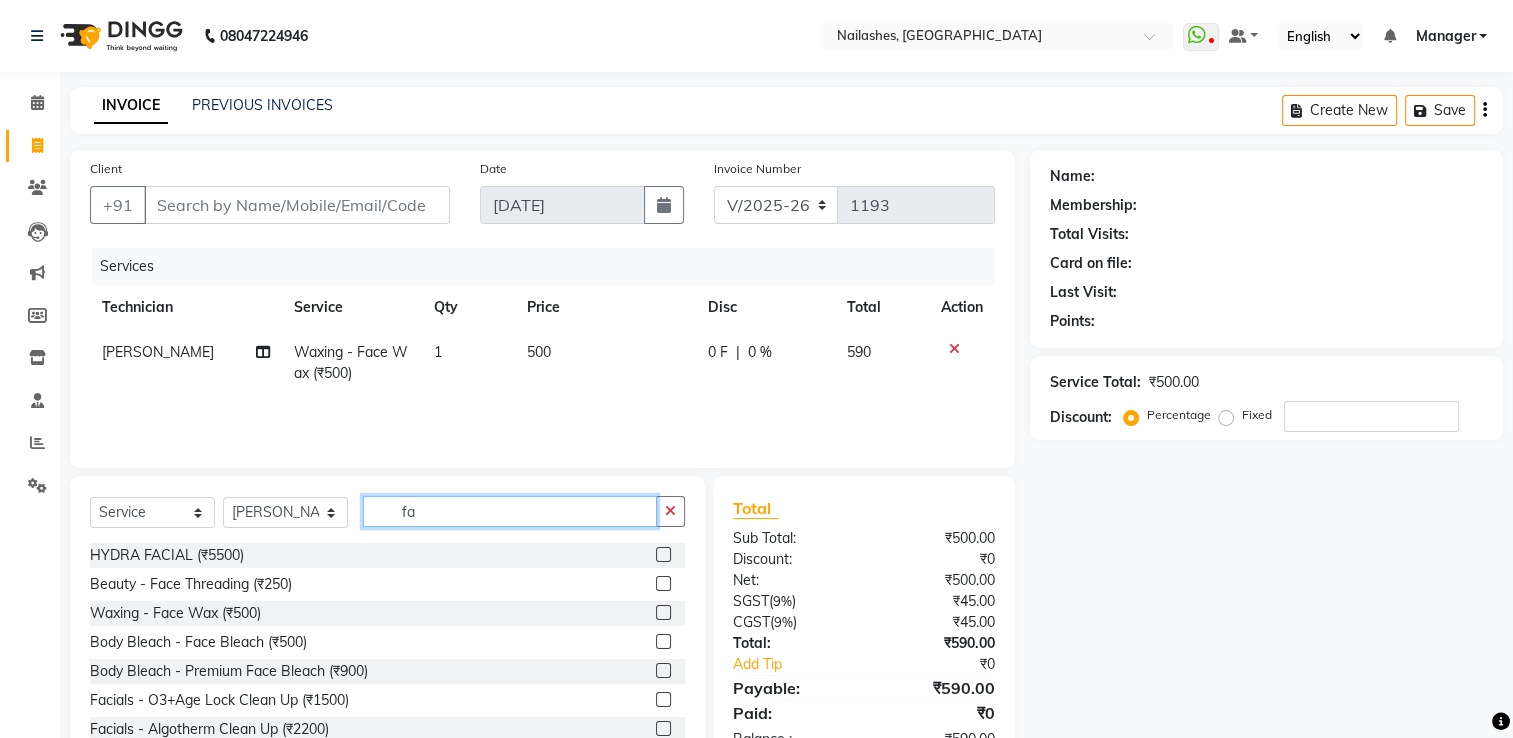 type on "f" 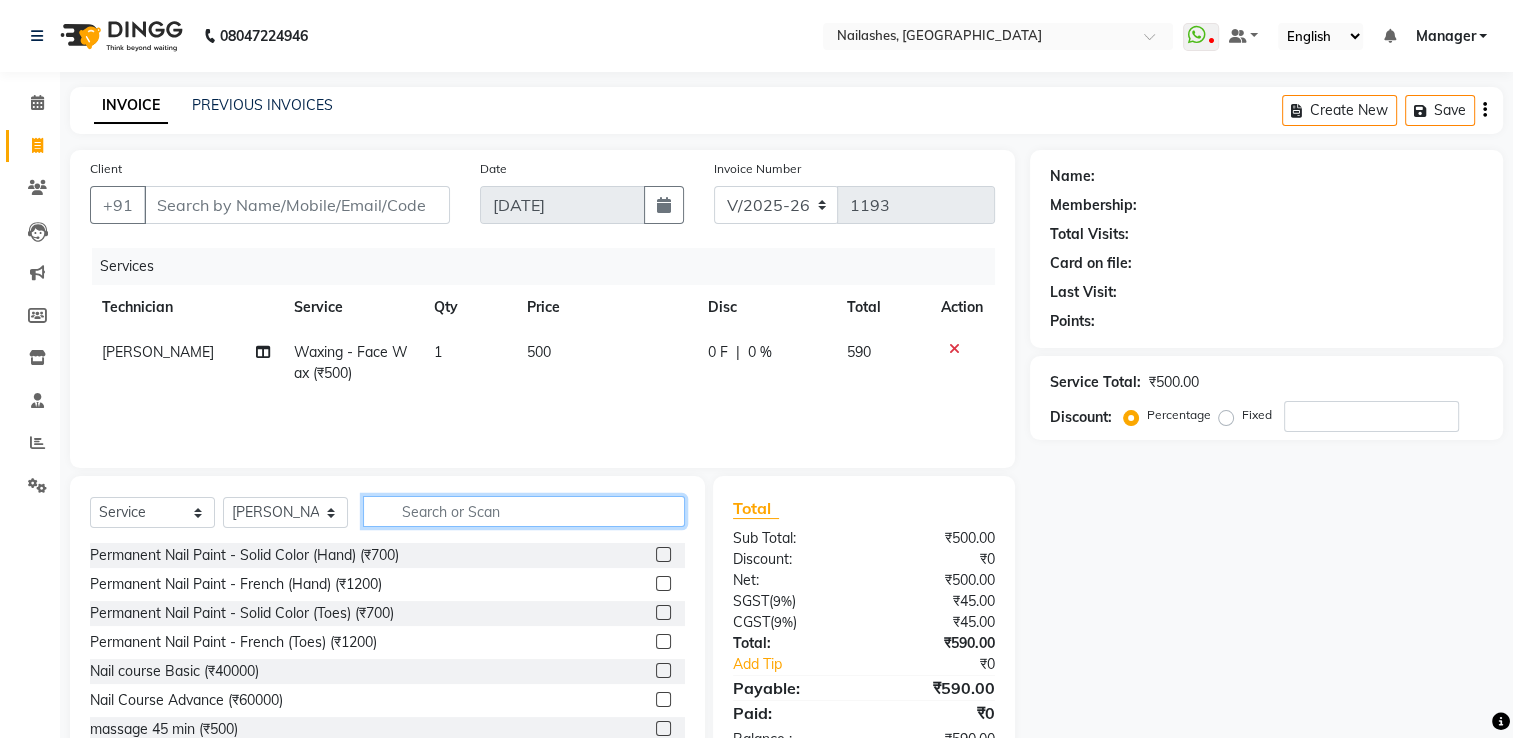 type on "n" 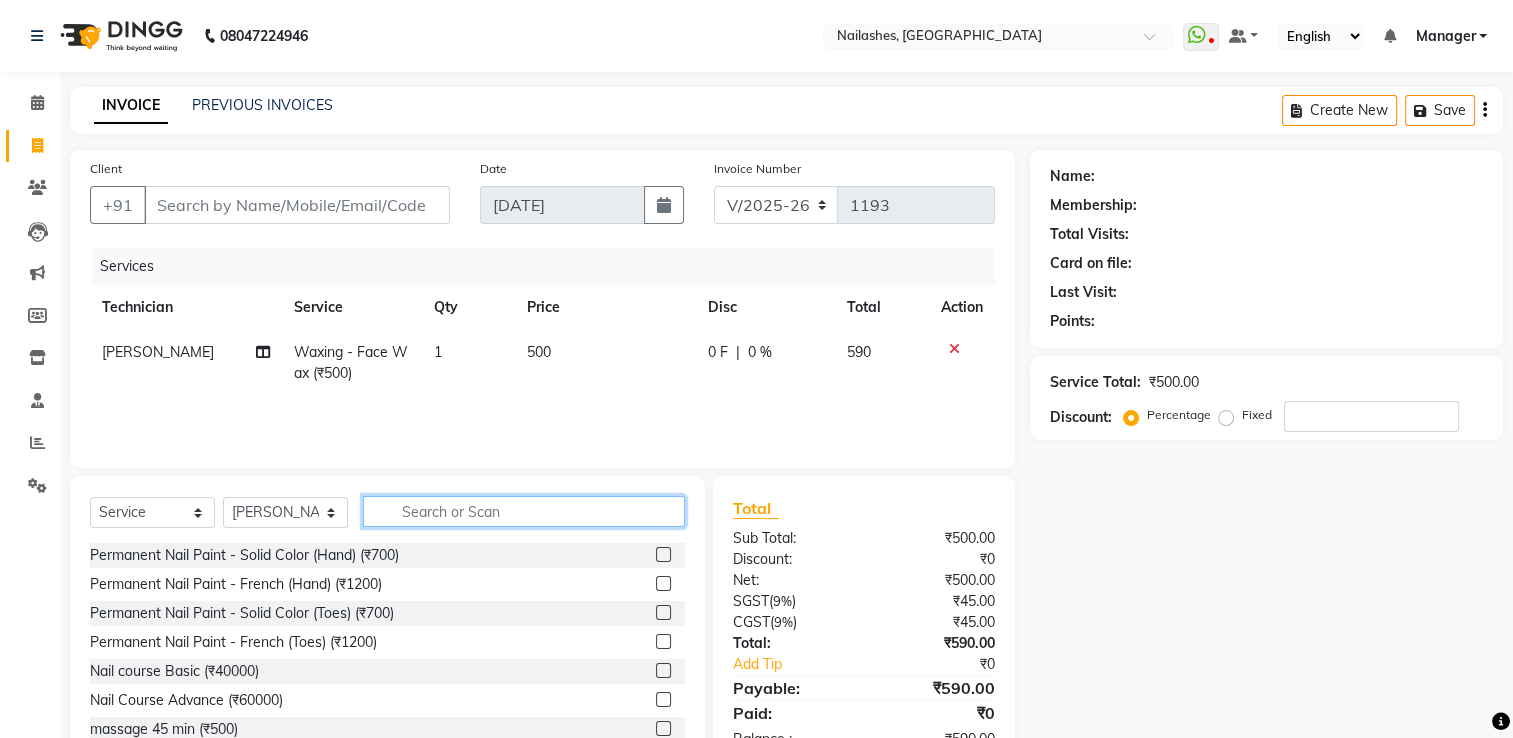 type 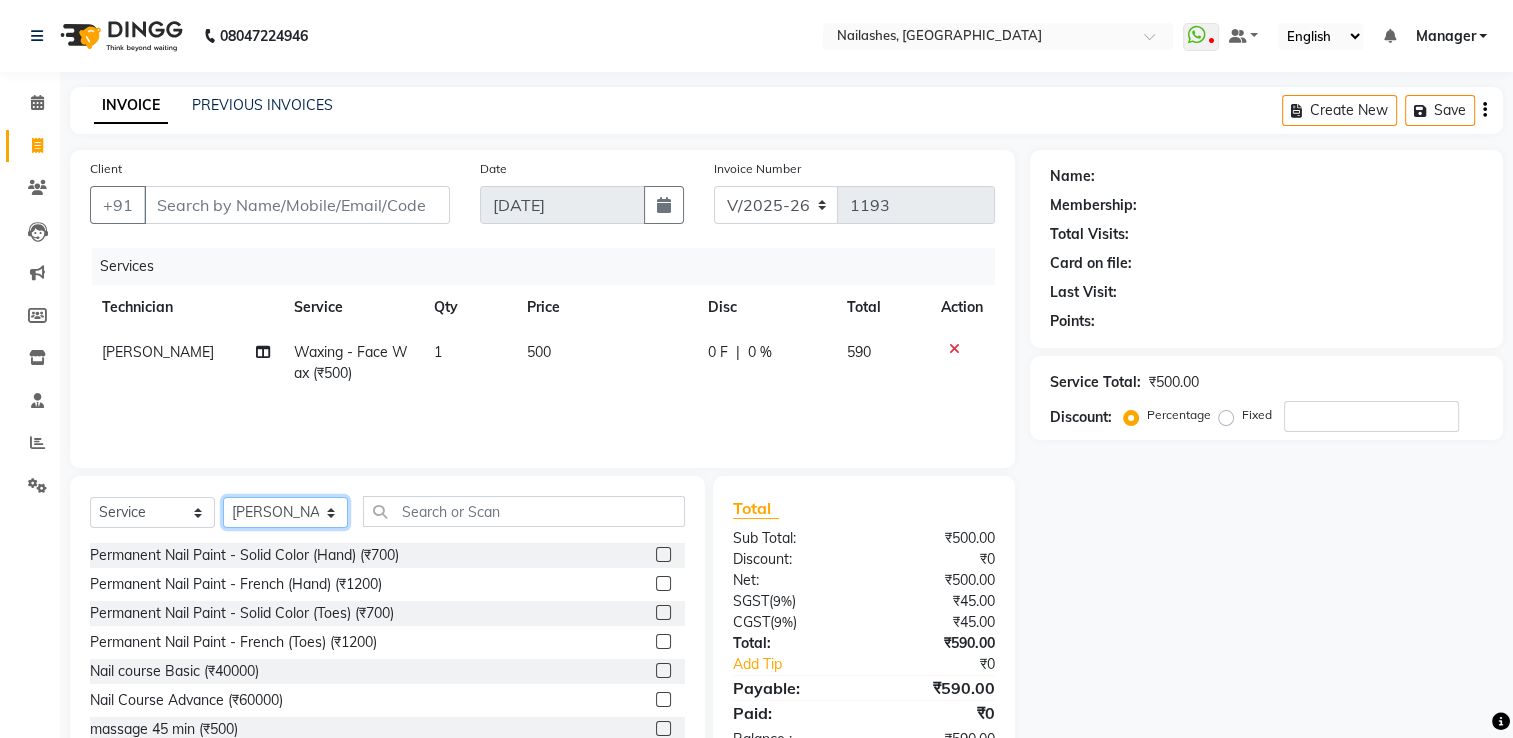 click on "Select Technician AMGHA ARISH [PERSON_NAME] [PERSON_NAME] [PERSON_NAME] [PERSON_NAME] kupu Manager [PERSON_NAME] Owner [PERSON_NAME] [PERSON_NAME]" 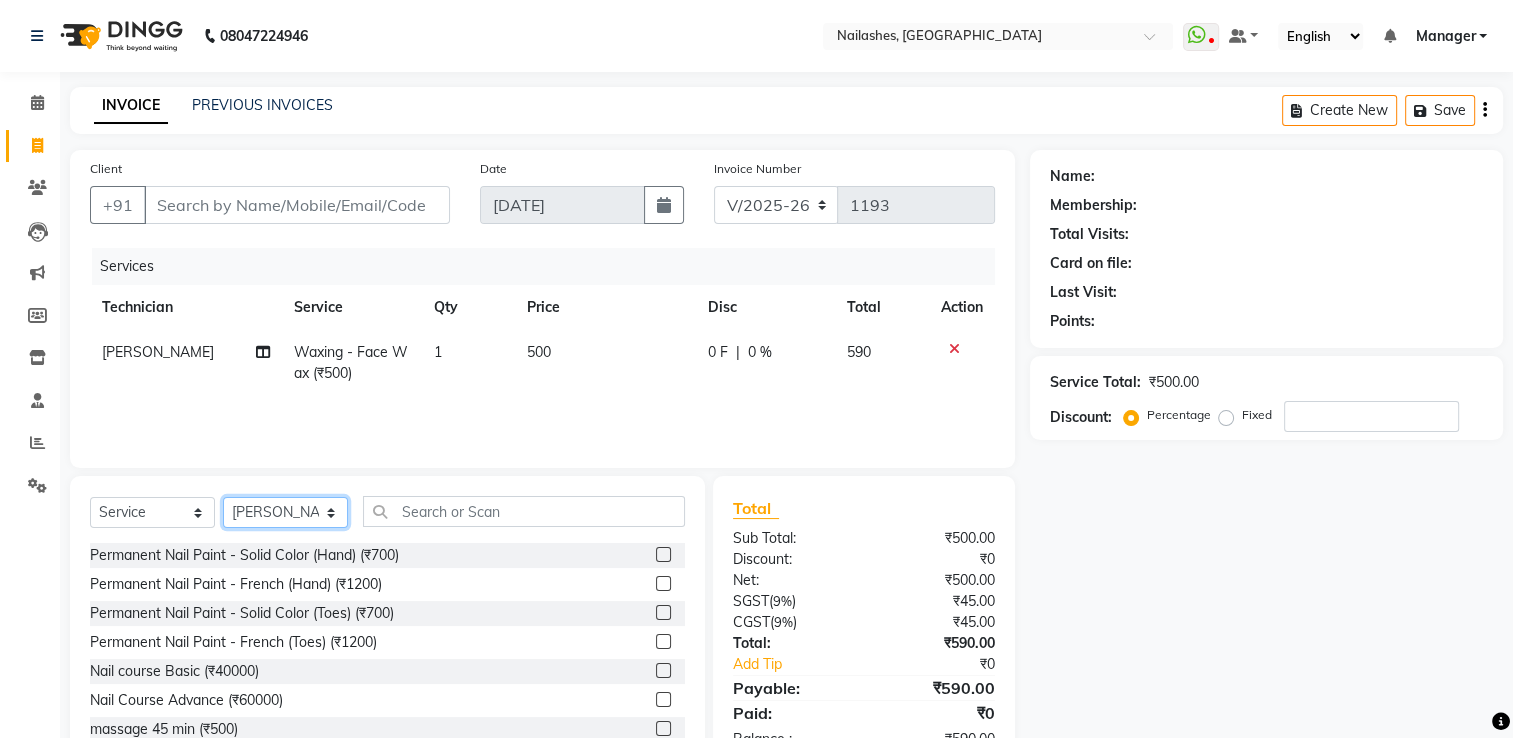 select on "80708" 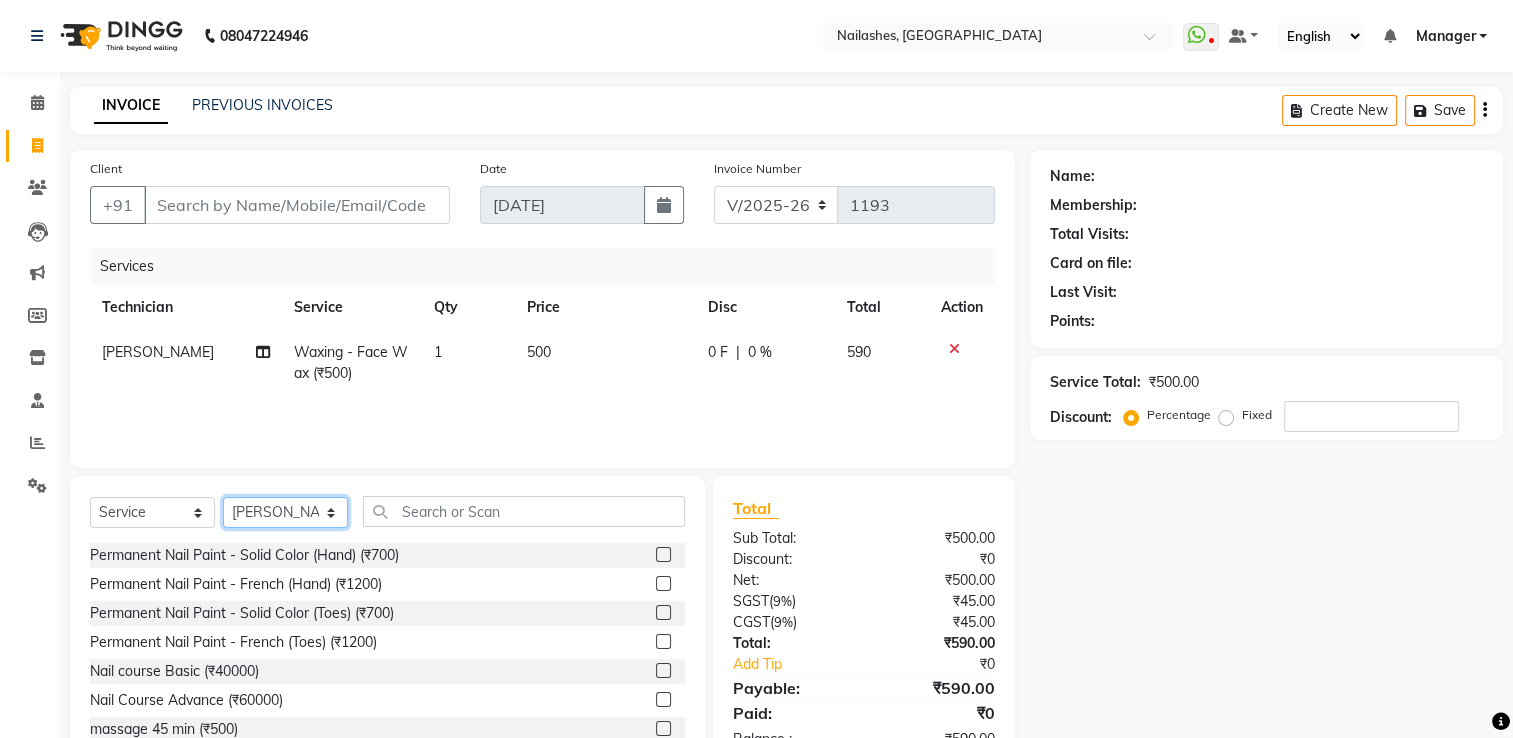 click on "Select Technician AMGHA ARISH [PERSON_NAME] [PERSON_NAME] [PERSON_NAME] [PERSON_NAME] kupu Manager [PERSON_NAME] Owner [PERSON_NAME] [PERSON_NAME]" 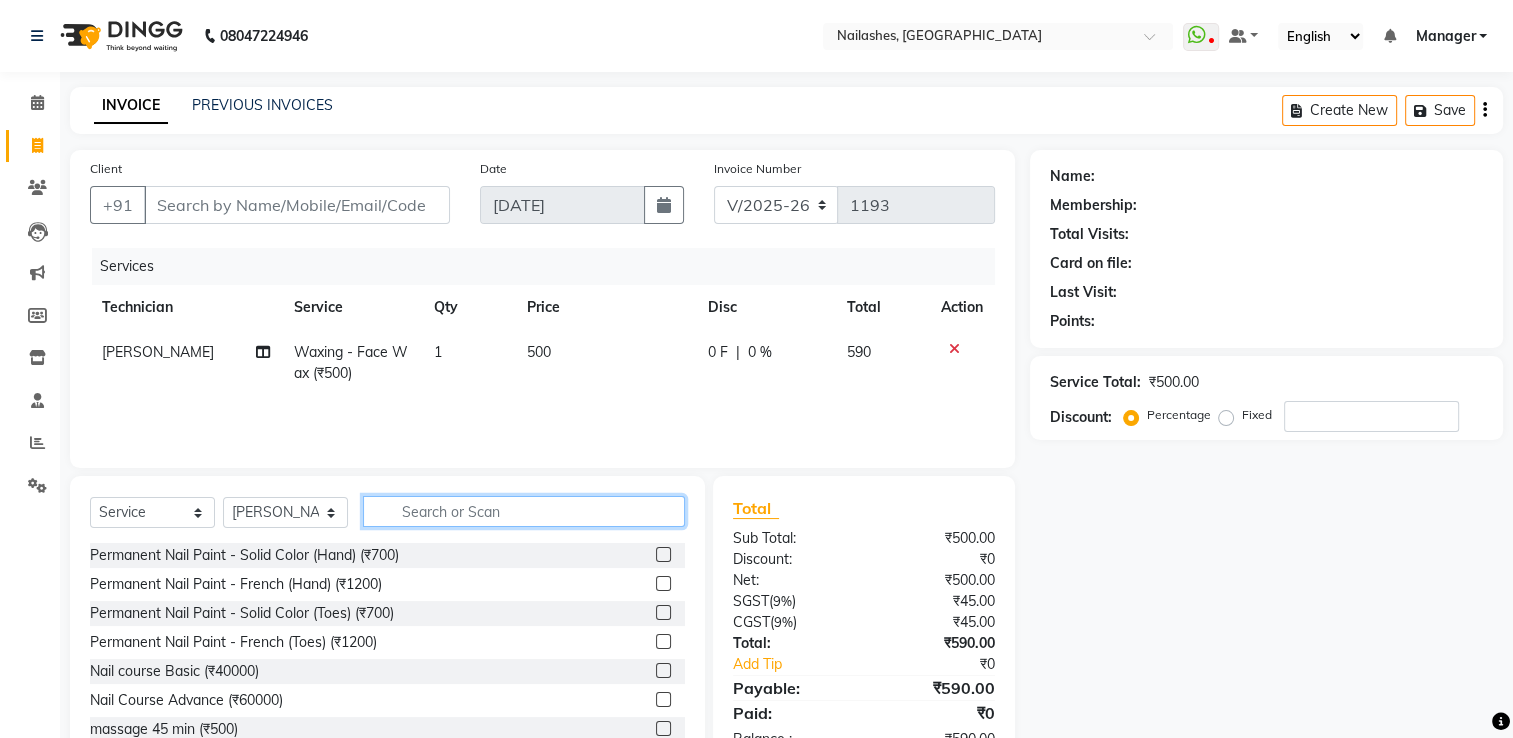 click 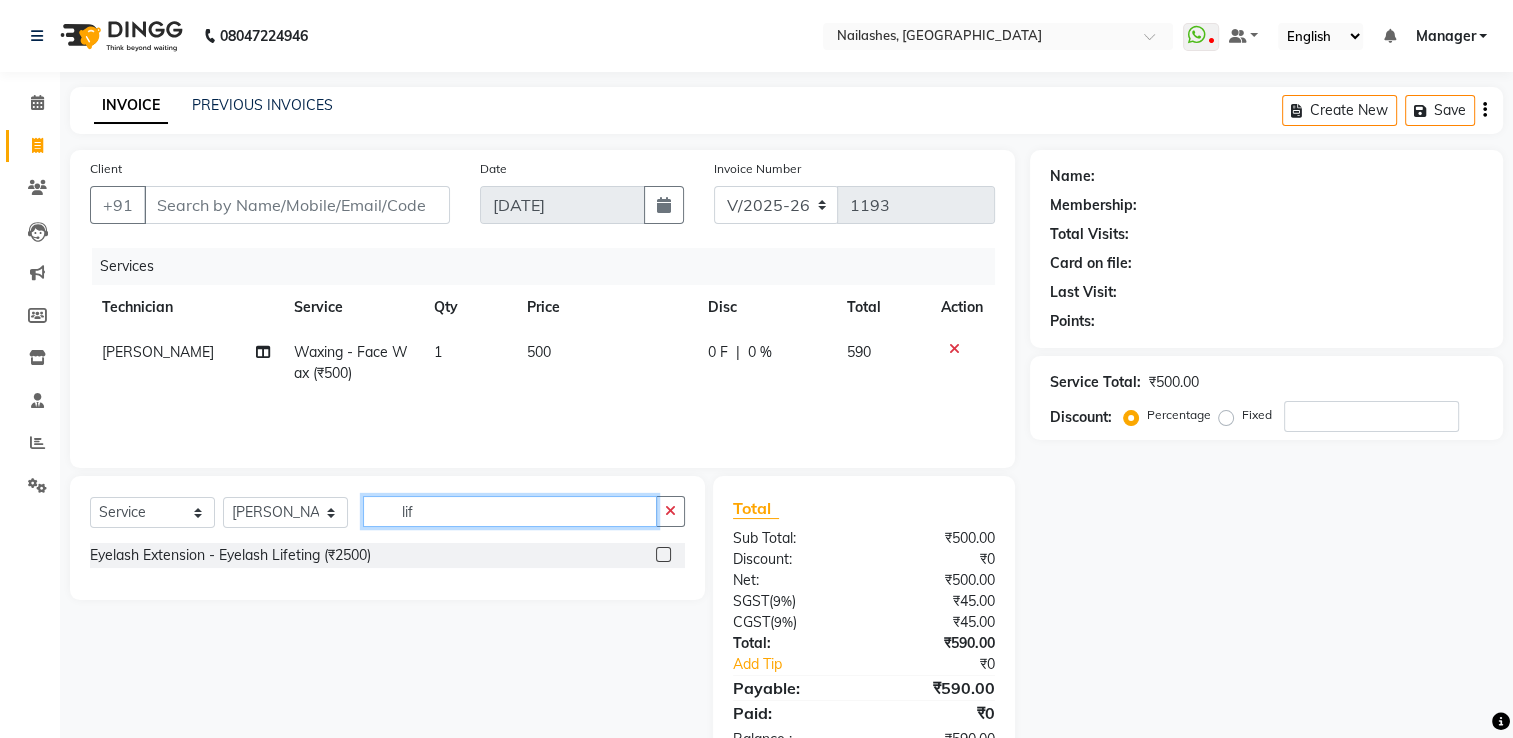 type on "lif" 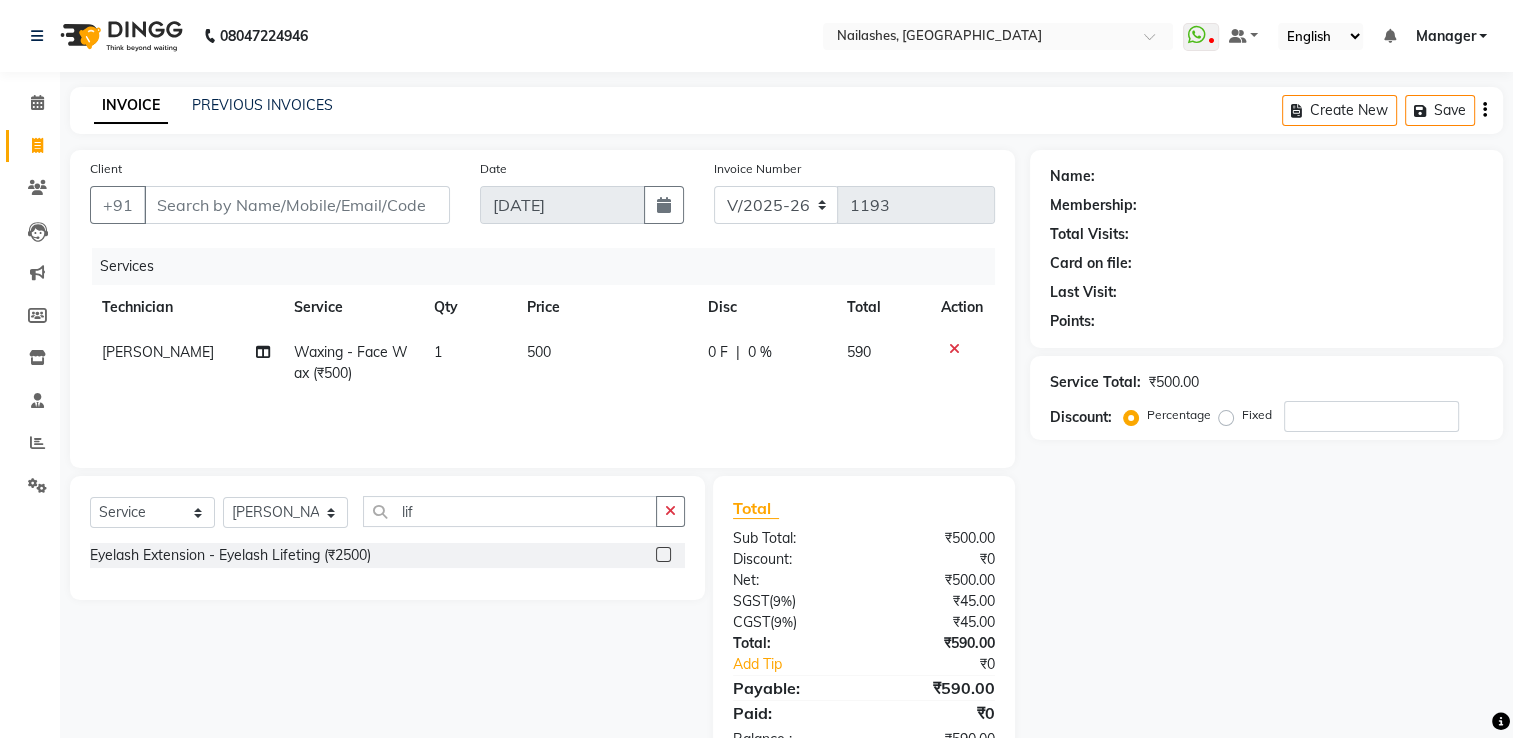 click 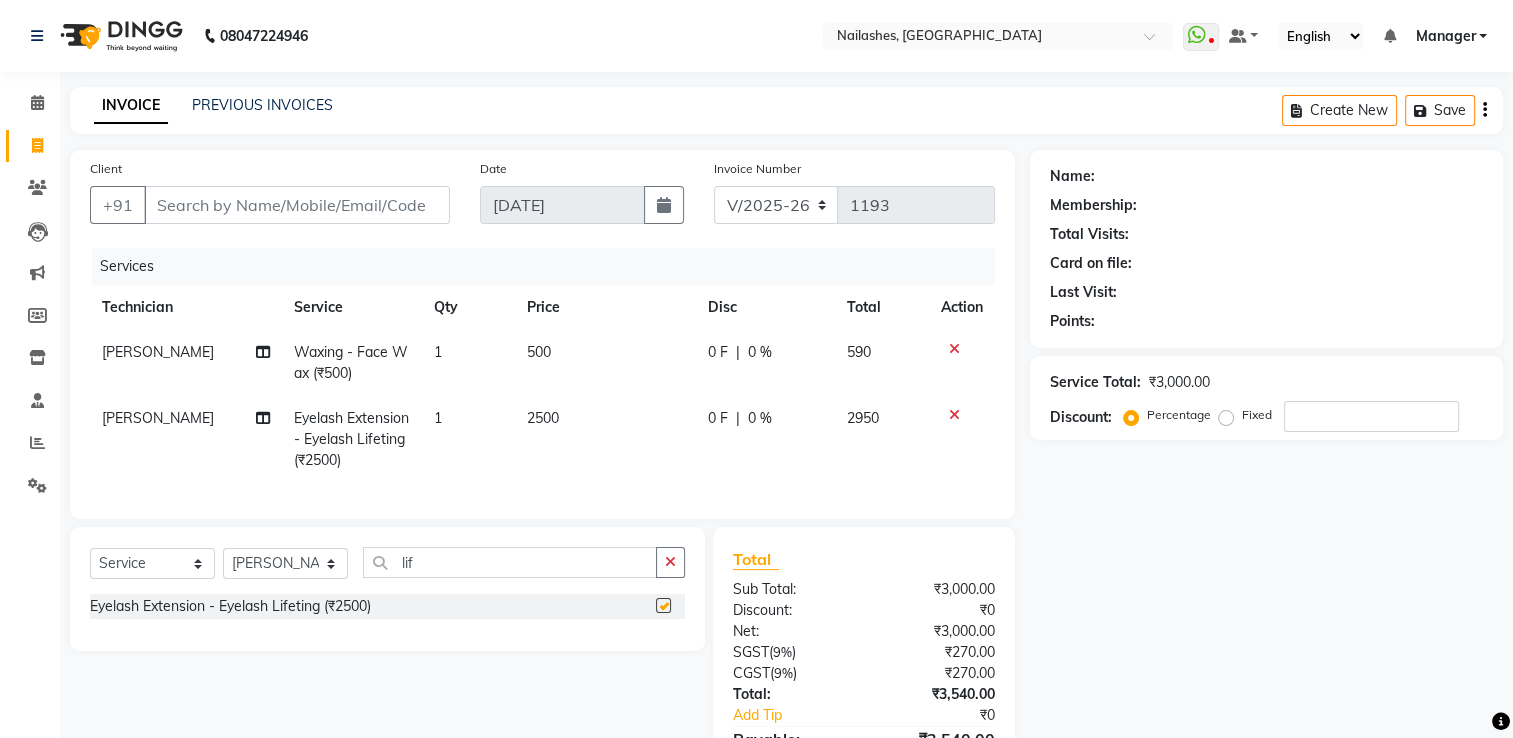 checkbox on "false" 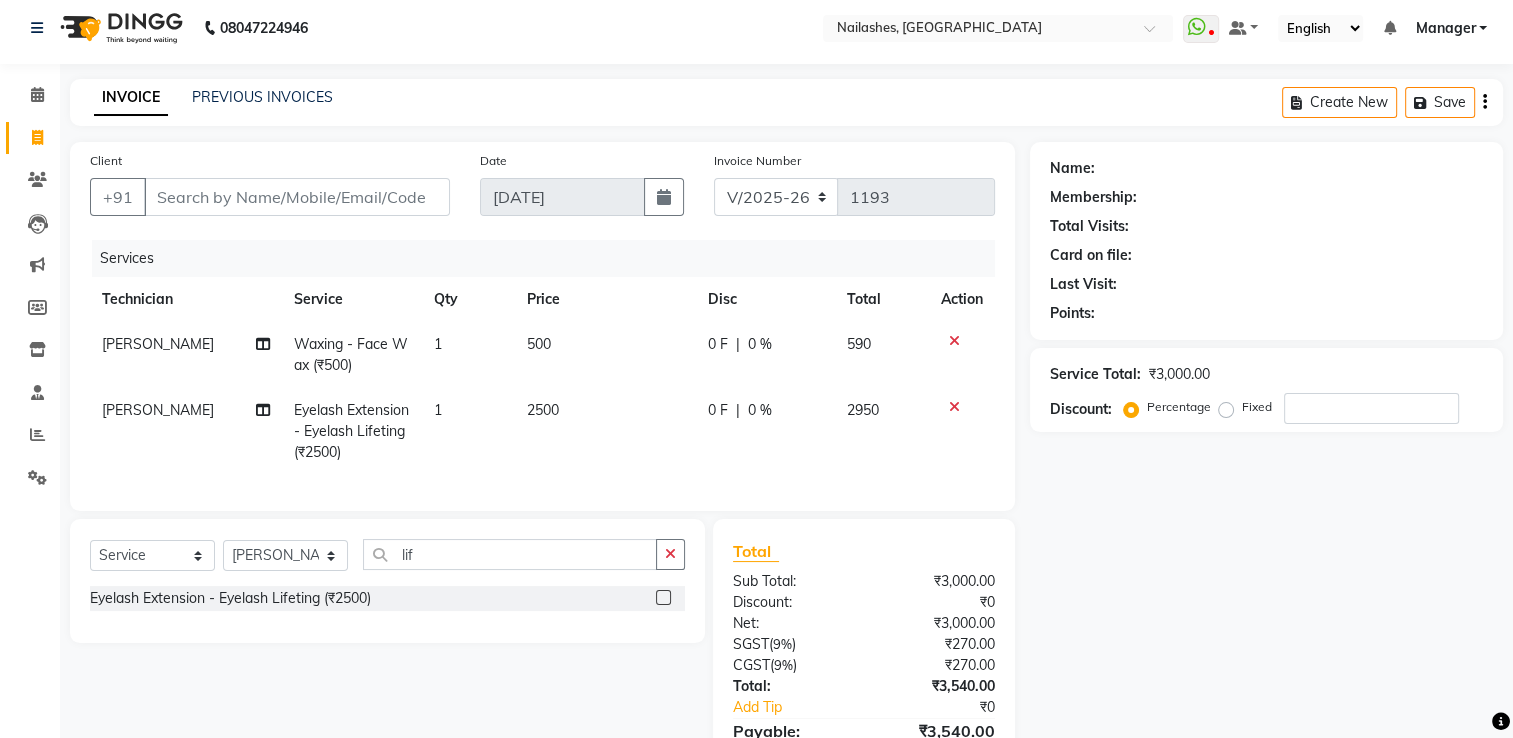 scroll, scrollTop: 0, scrollLeft: 0, axis: both 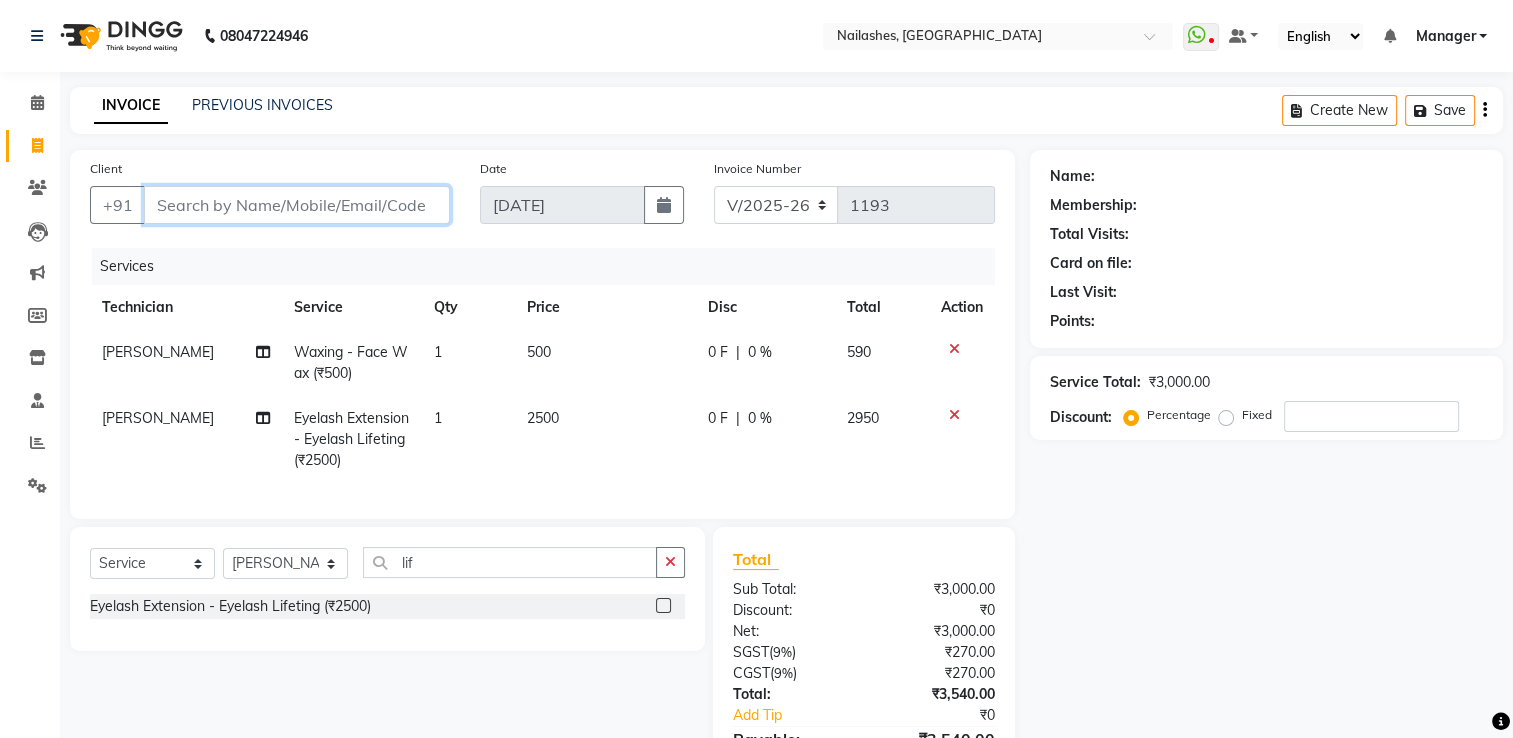 click on "Client" at bounding box center (297, 205) 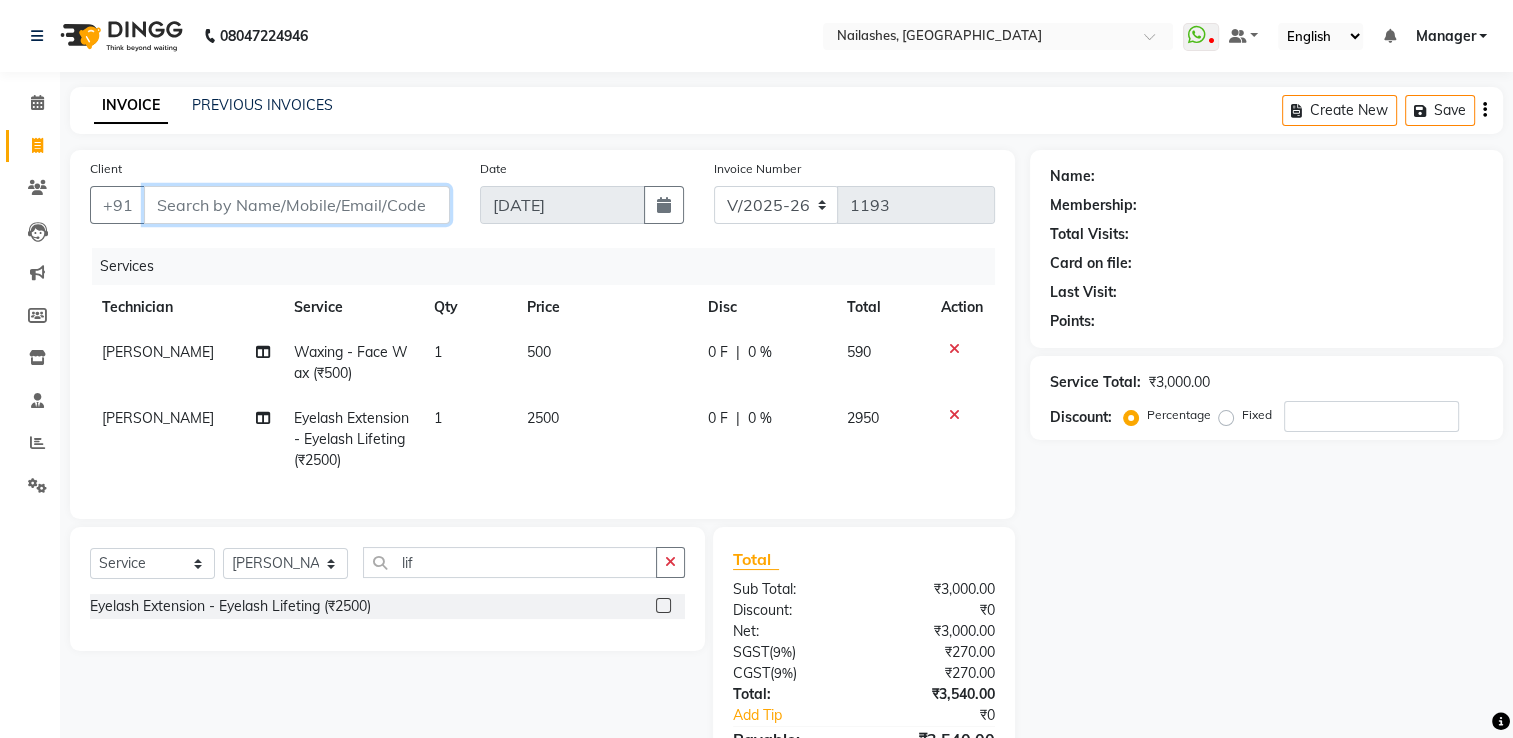 type on "8" 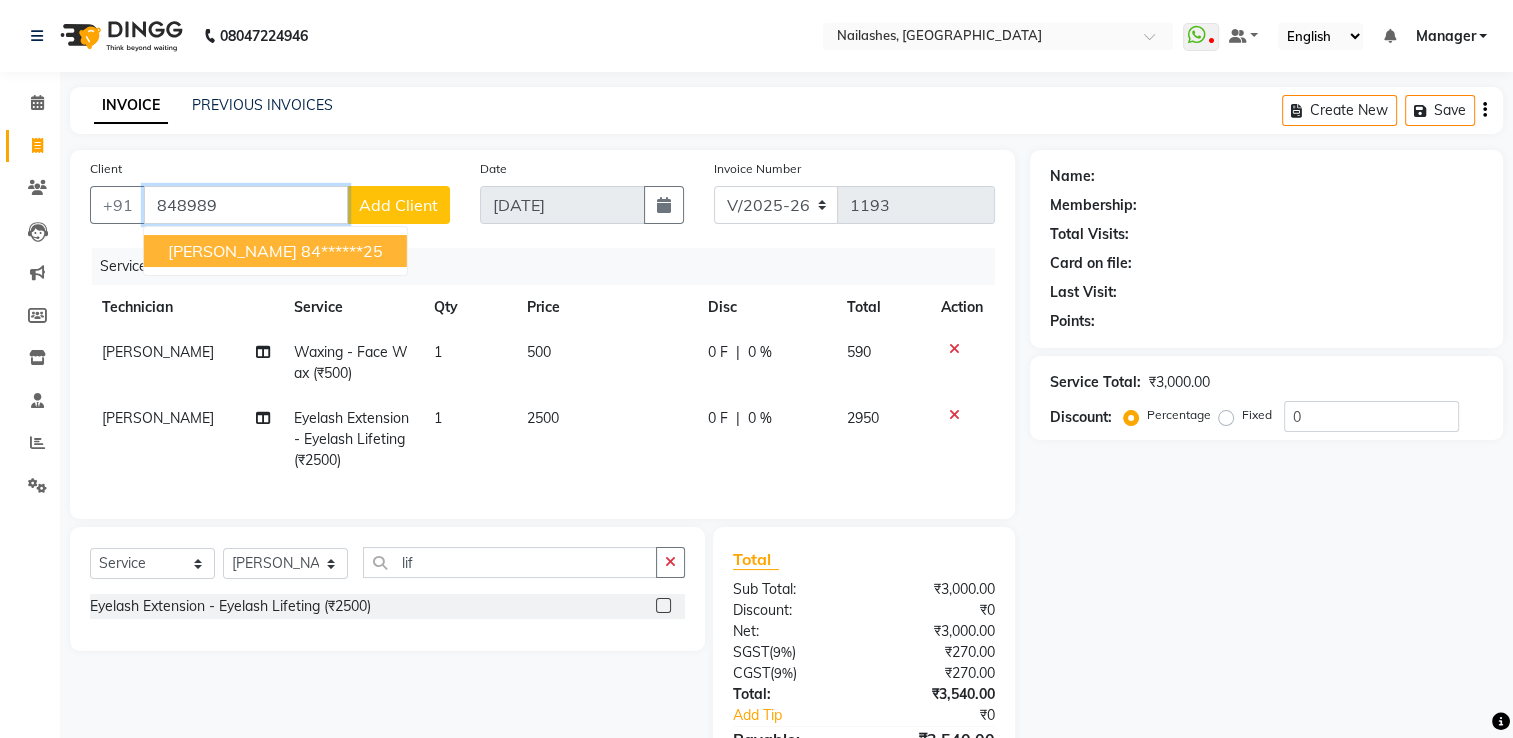click on "[PERSON_NAME]" at bounding box center [232, 251] 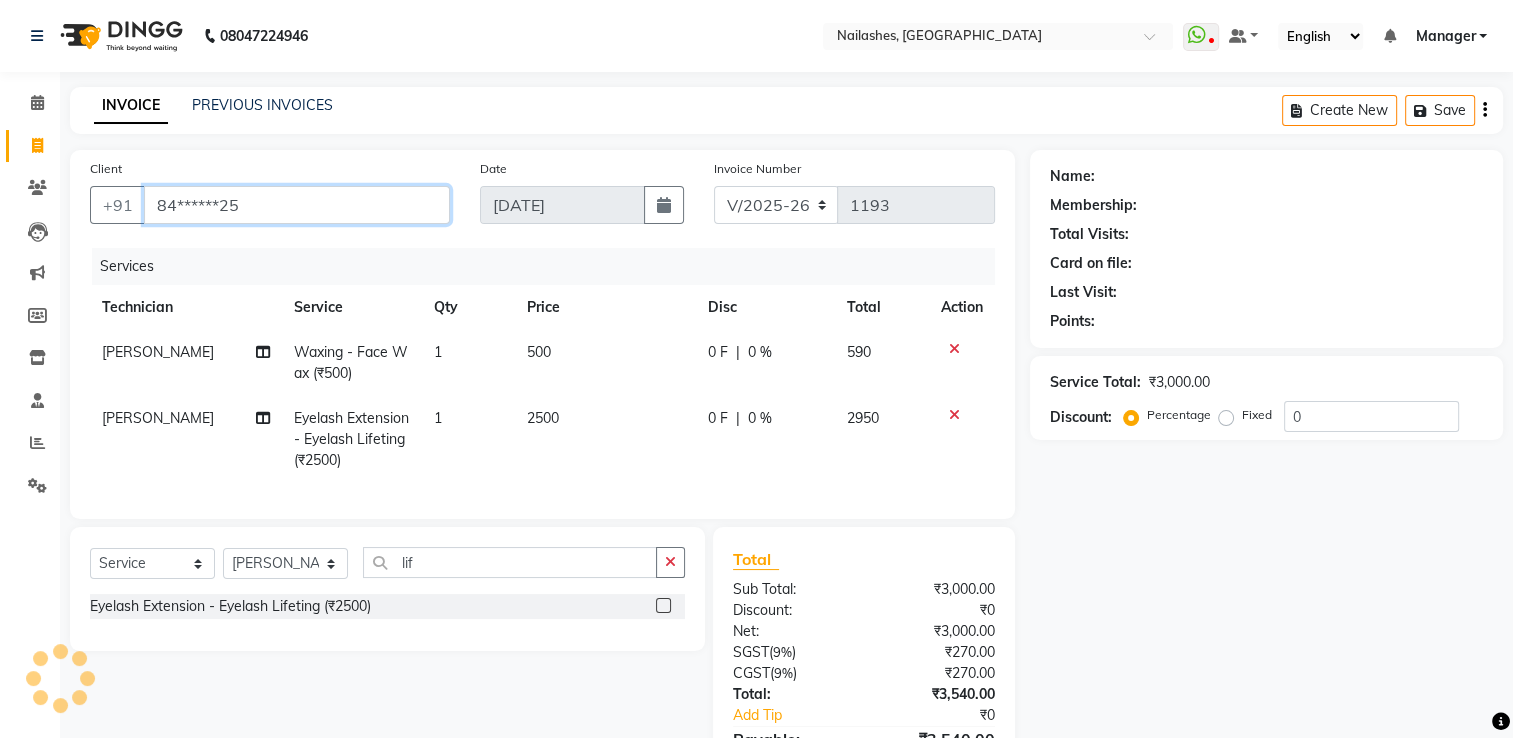 type on "84******25" 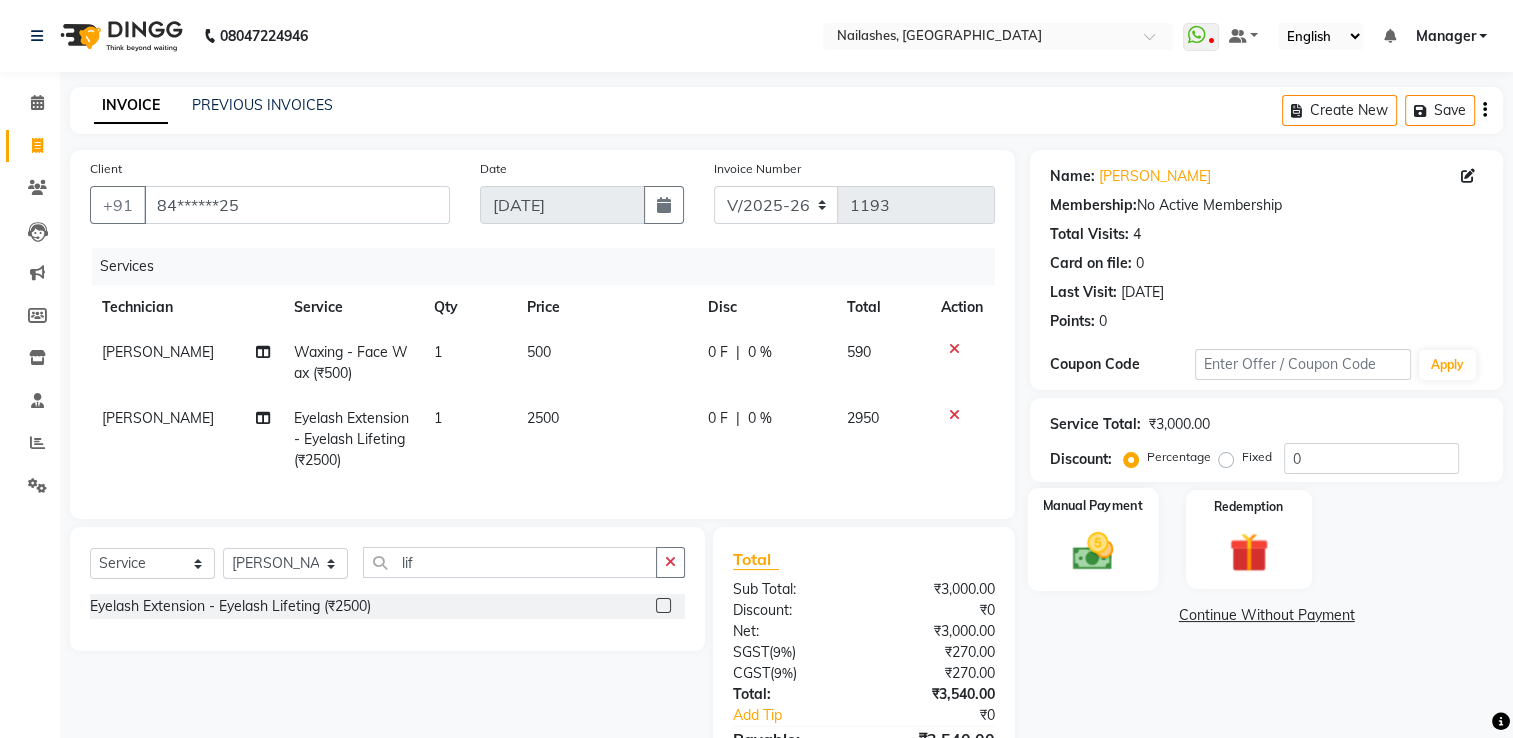 click 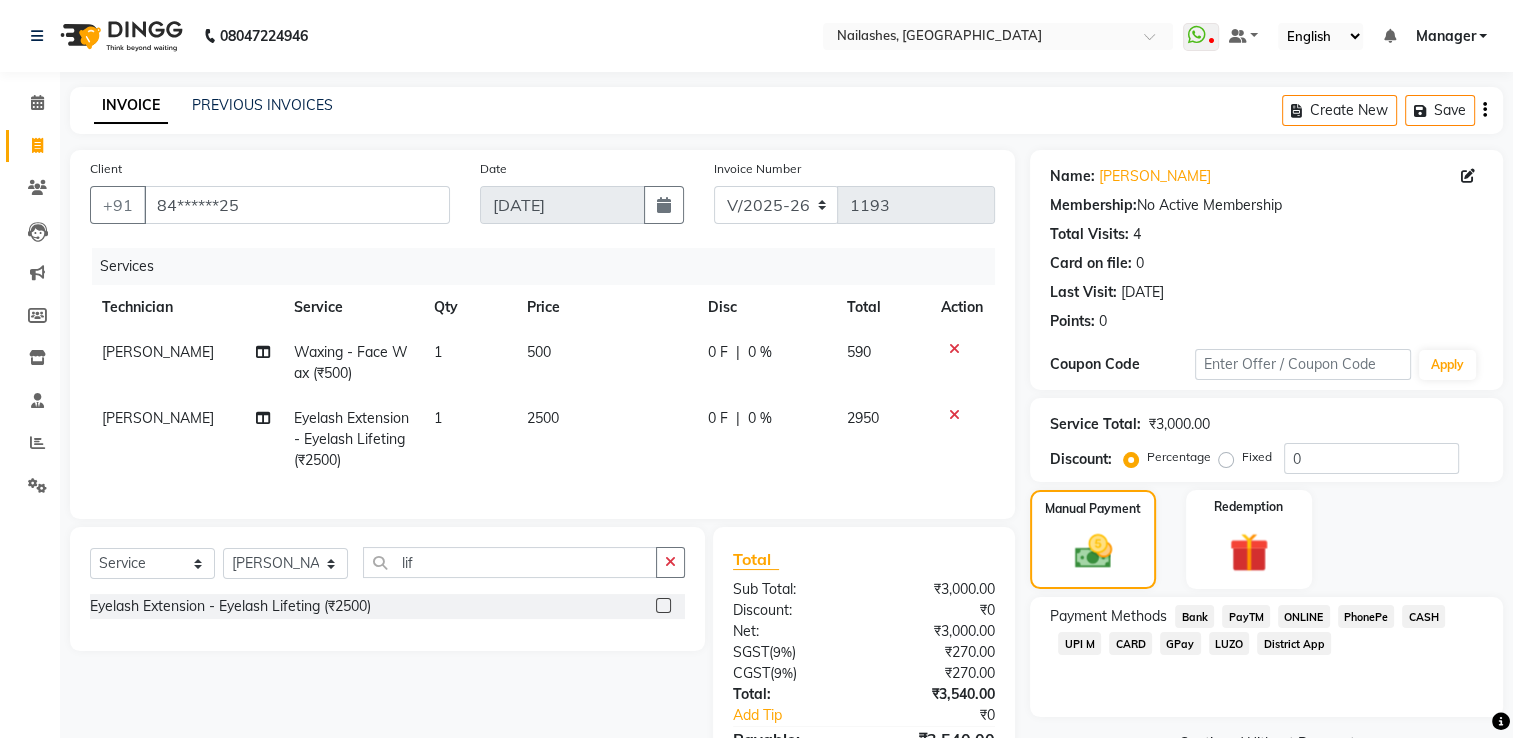 click on "CARD" 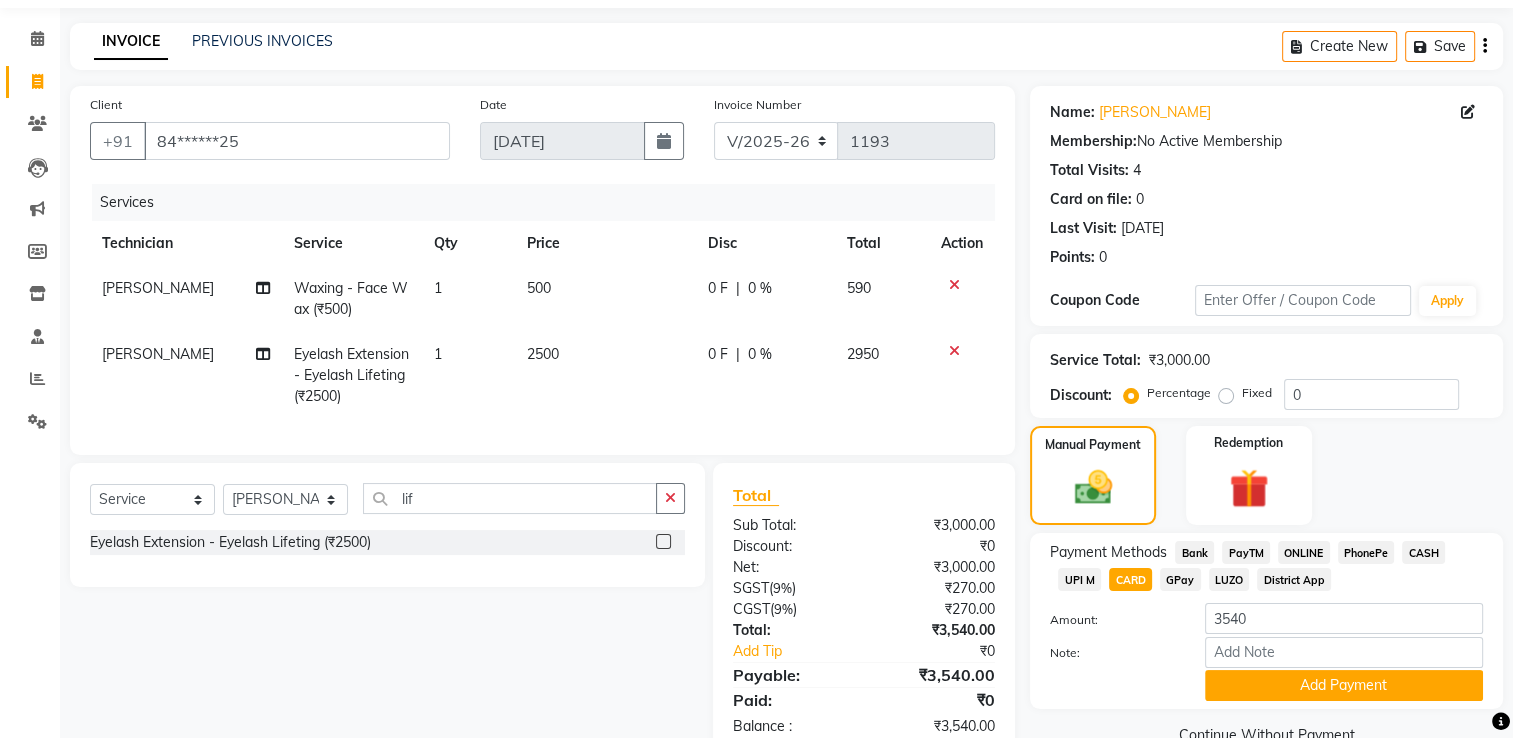 scroll, scrollTop: 128, scrollLeft: 0, axis: vertical 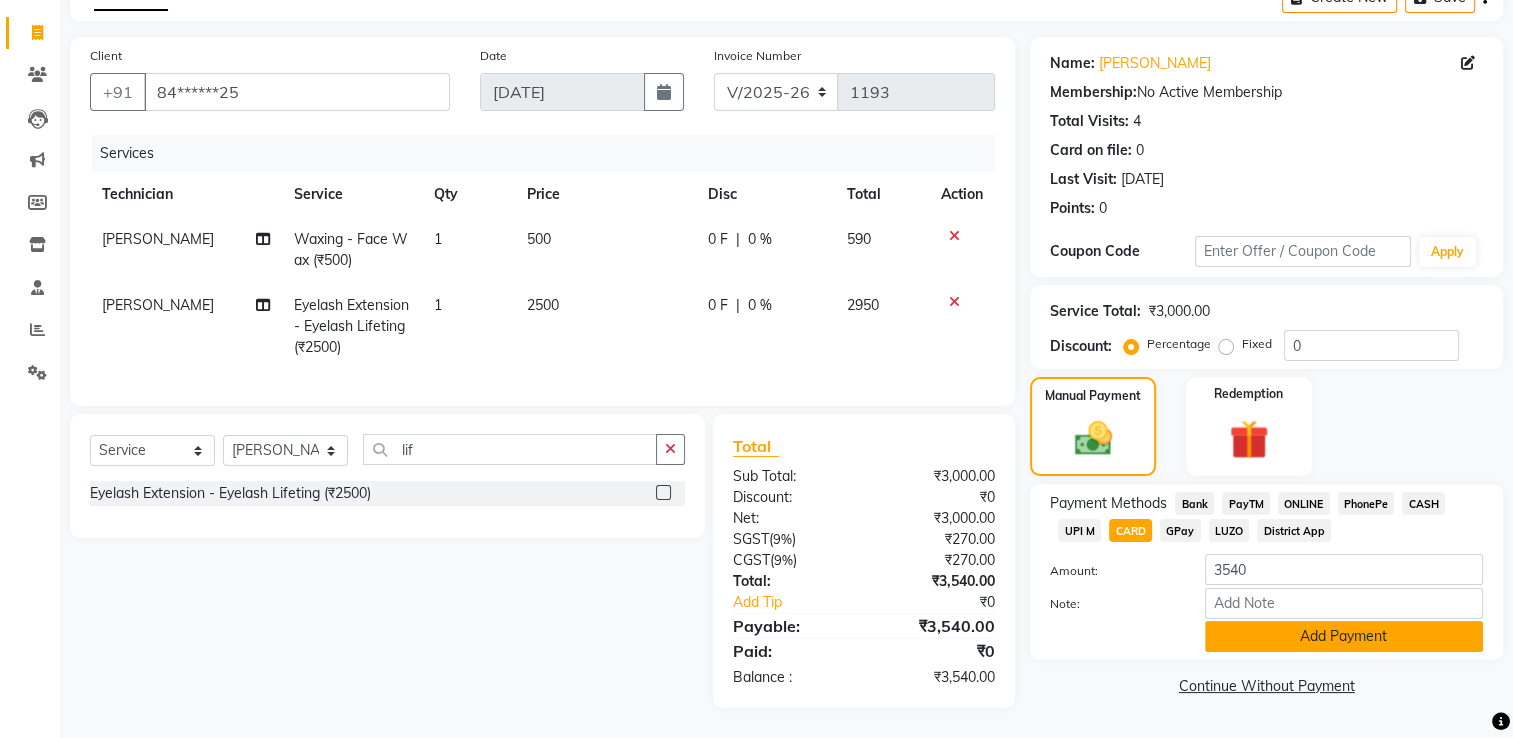 click on "Add Payment" 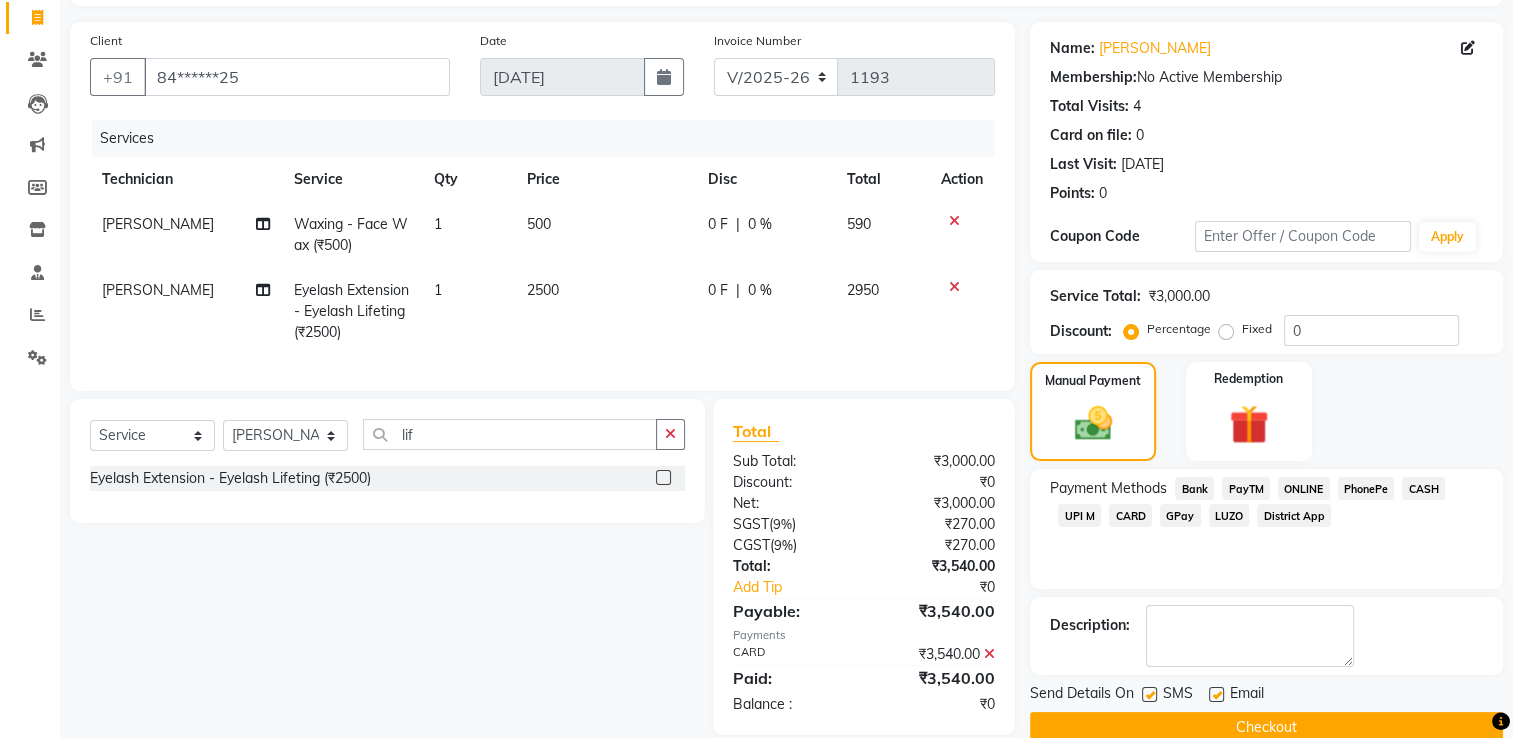 scroll, scrollTop: 170, scrollLeft: 0, axis: vertical 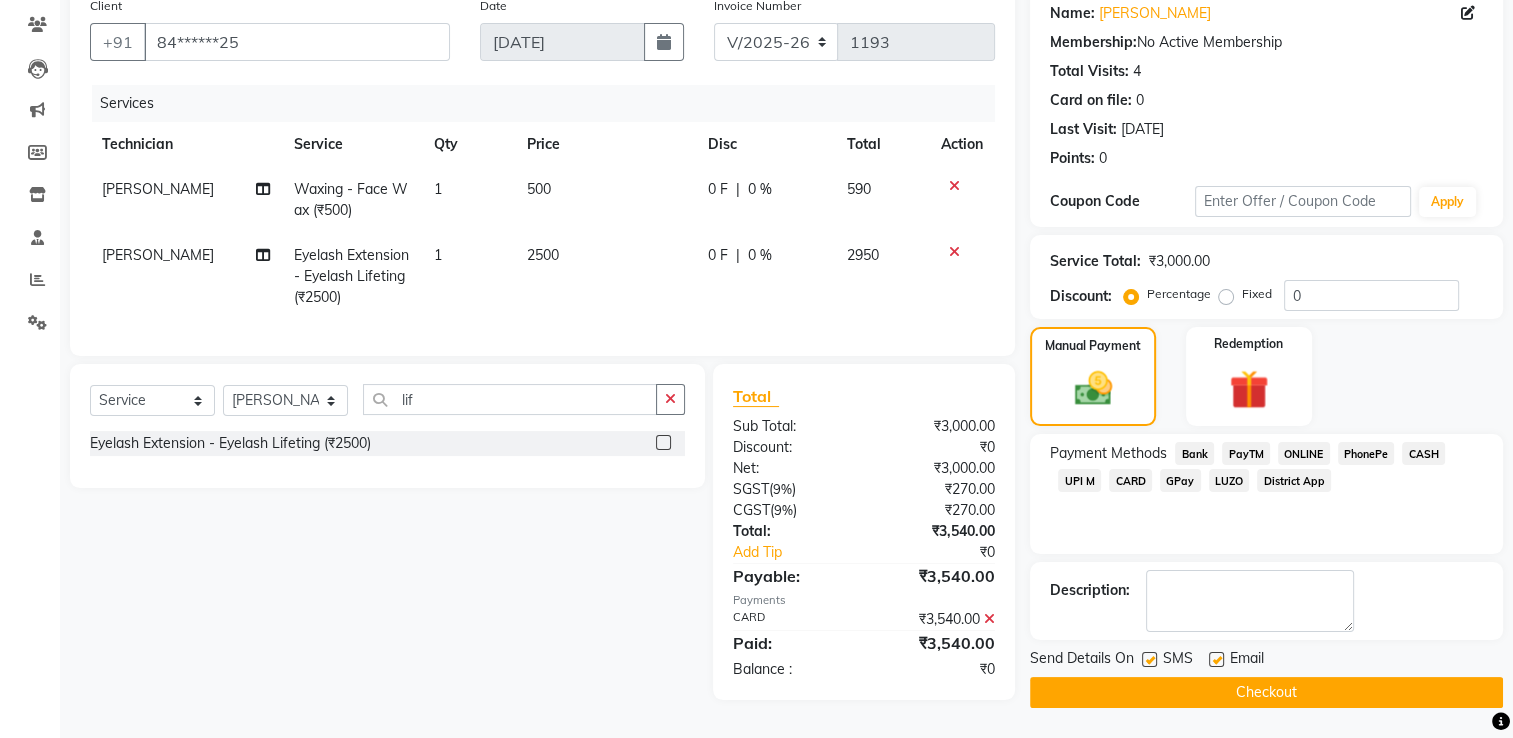 click on "Checkout" 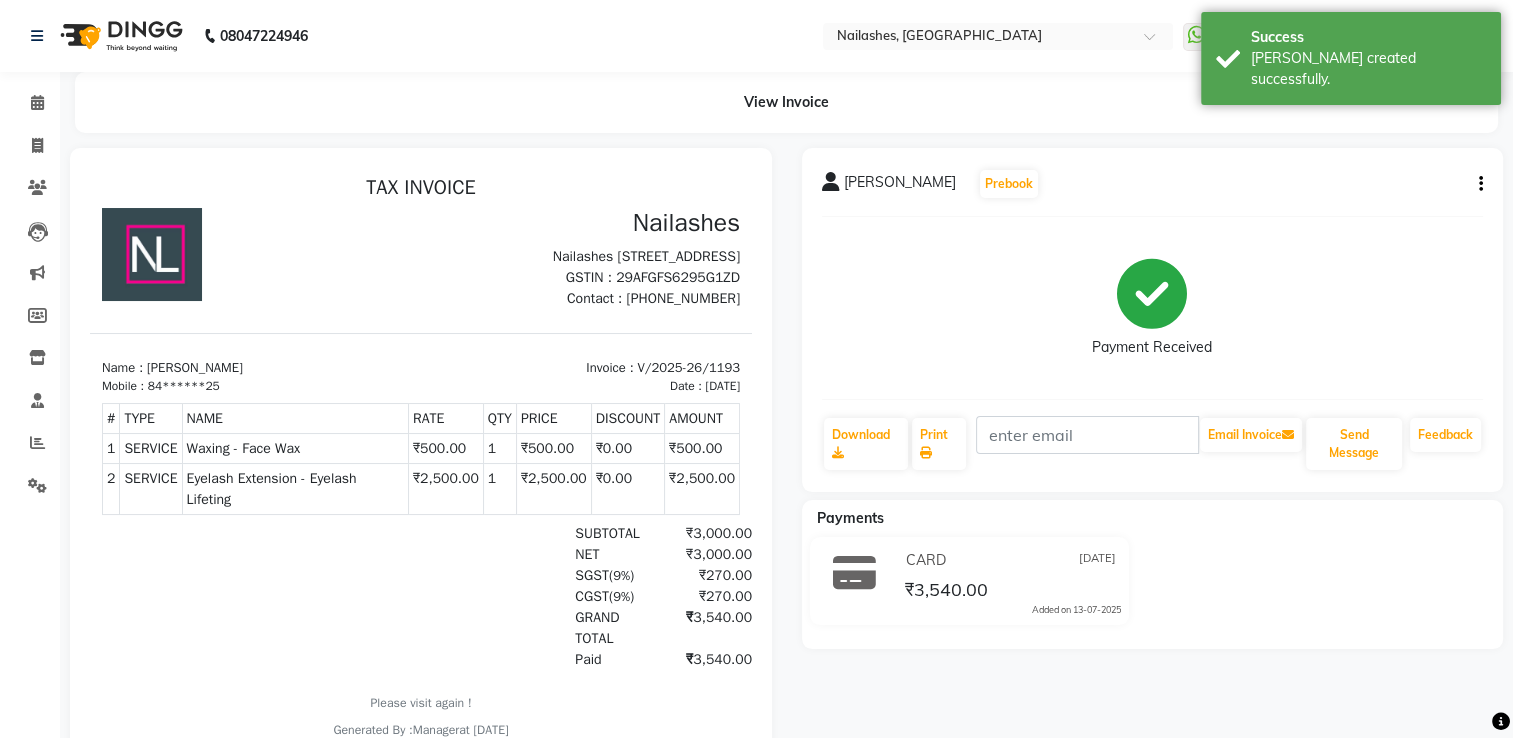 scroll, scrollTop: 0, scrollLeft: 0, axis: both 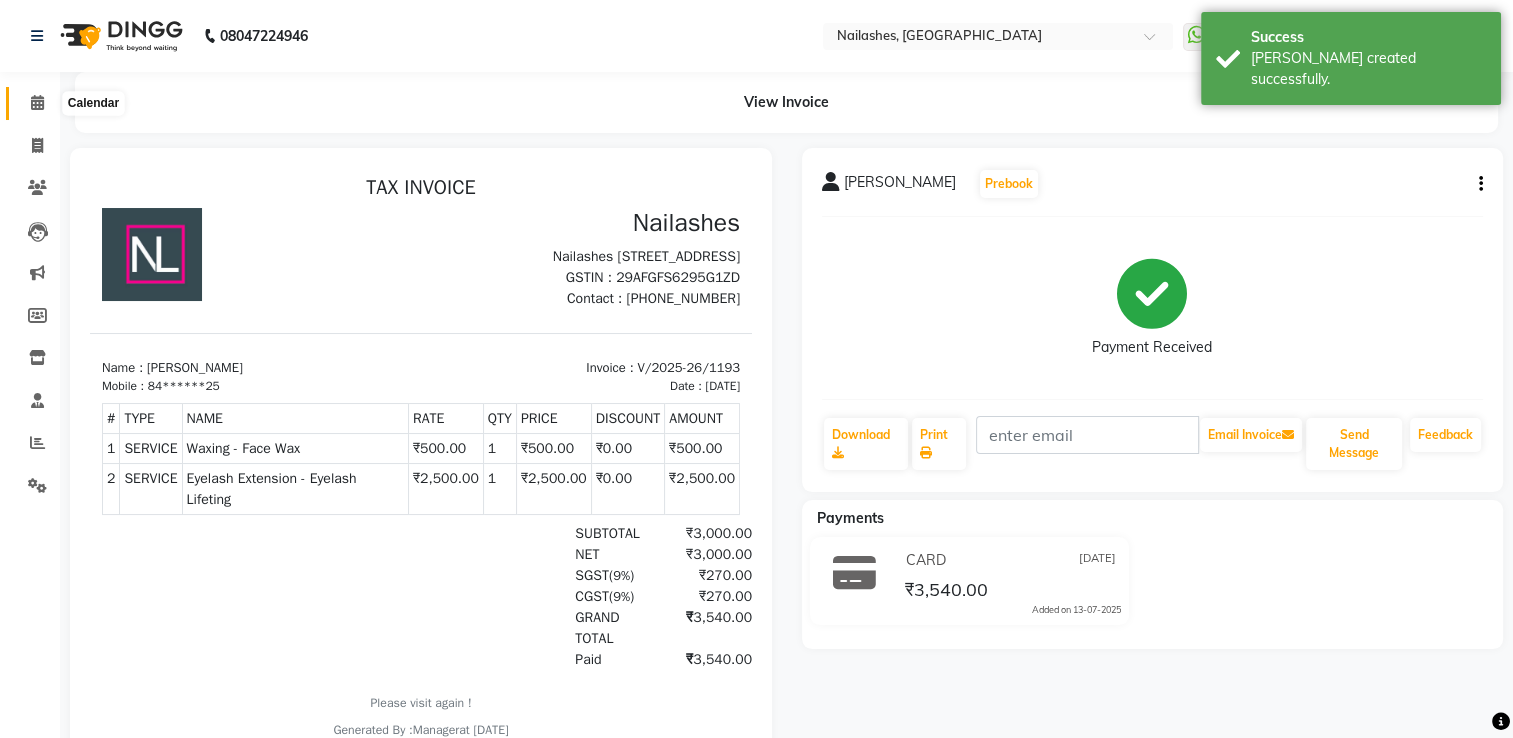 click 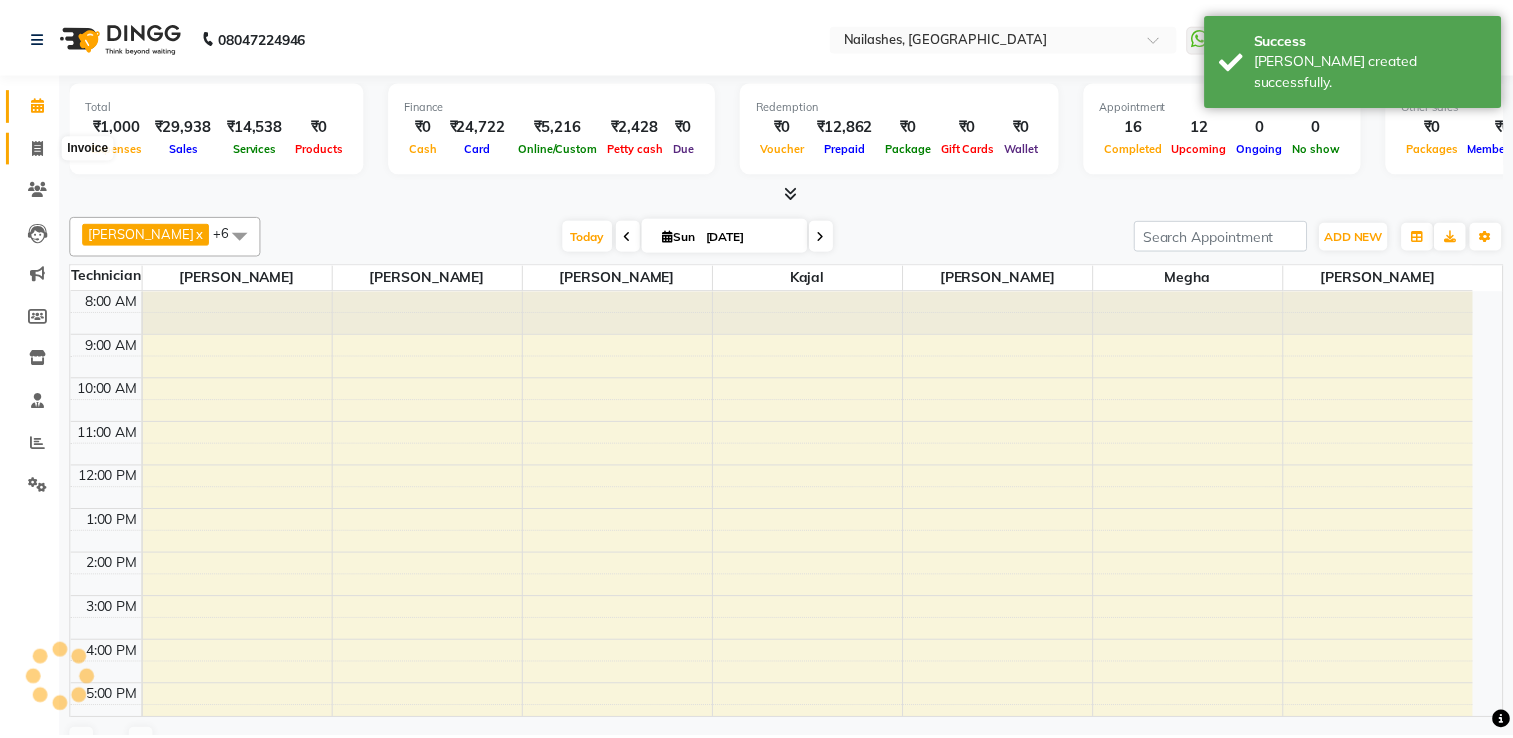 scroll, scrollTop: 0, scrollLeft: 0, axis: both 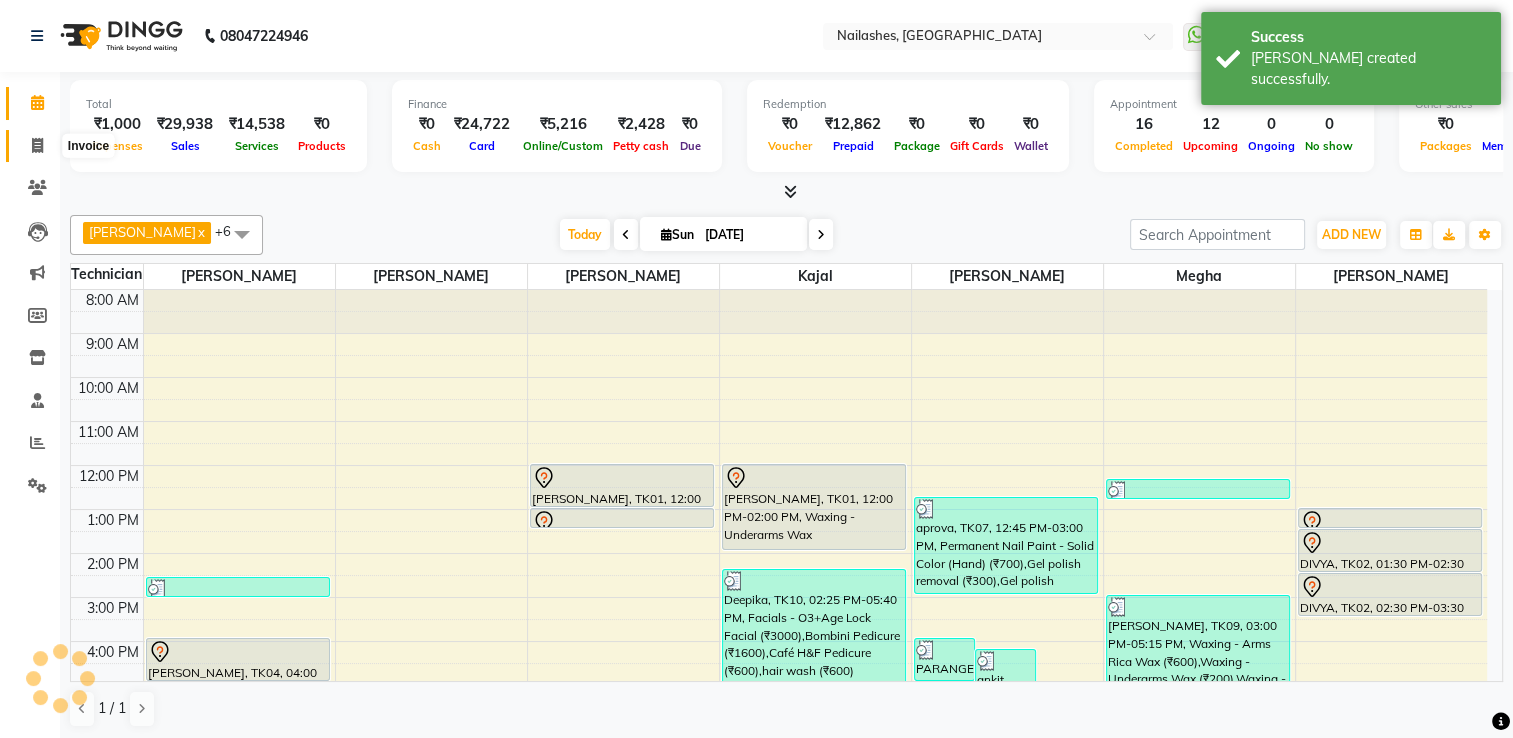 click 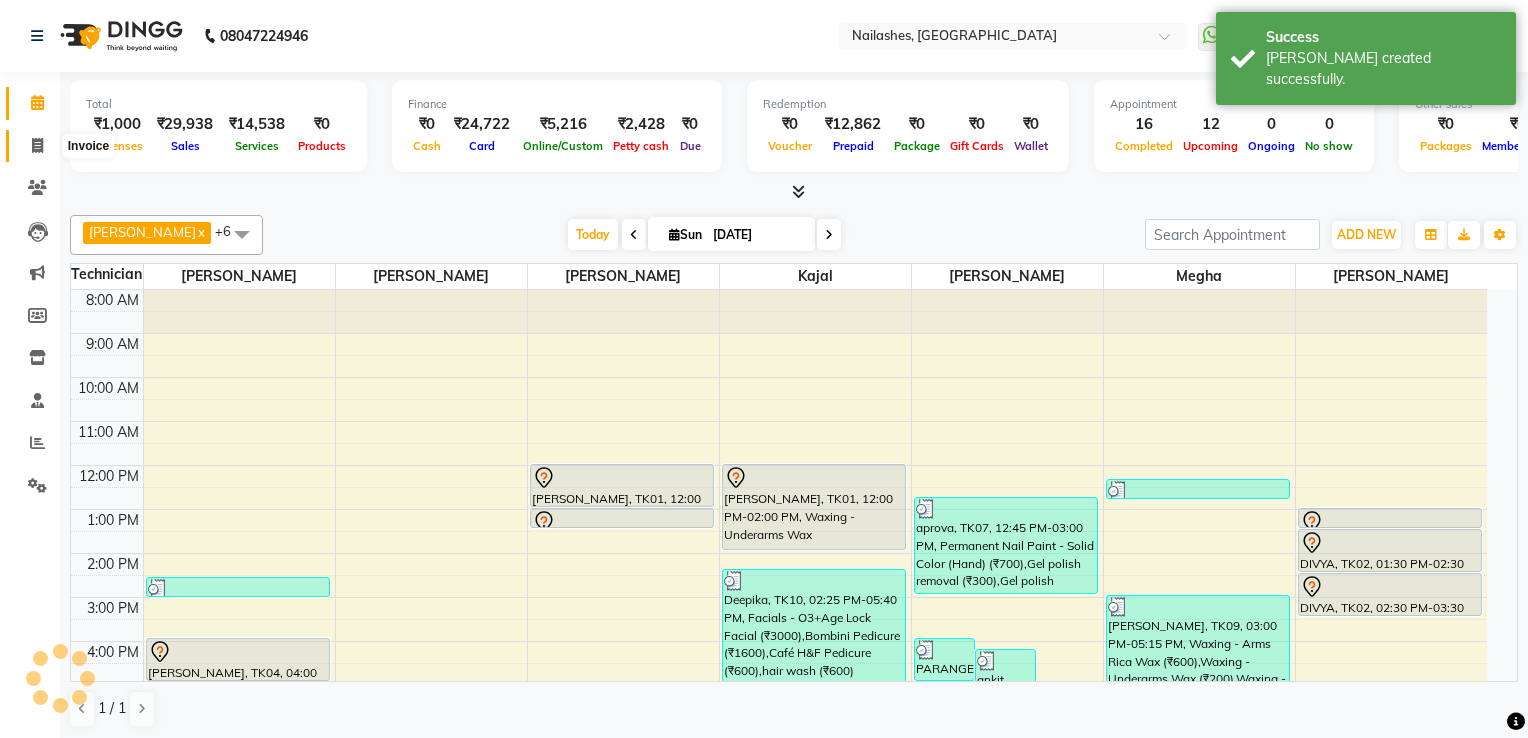 select on "service" 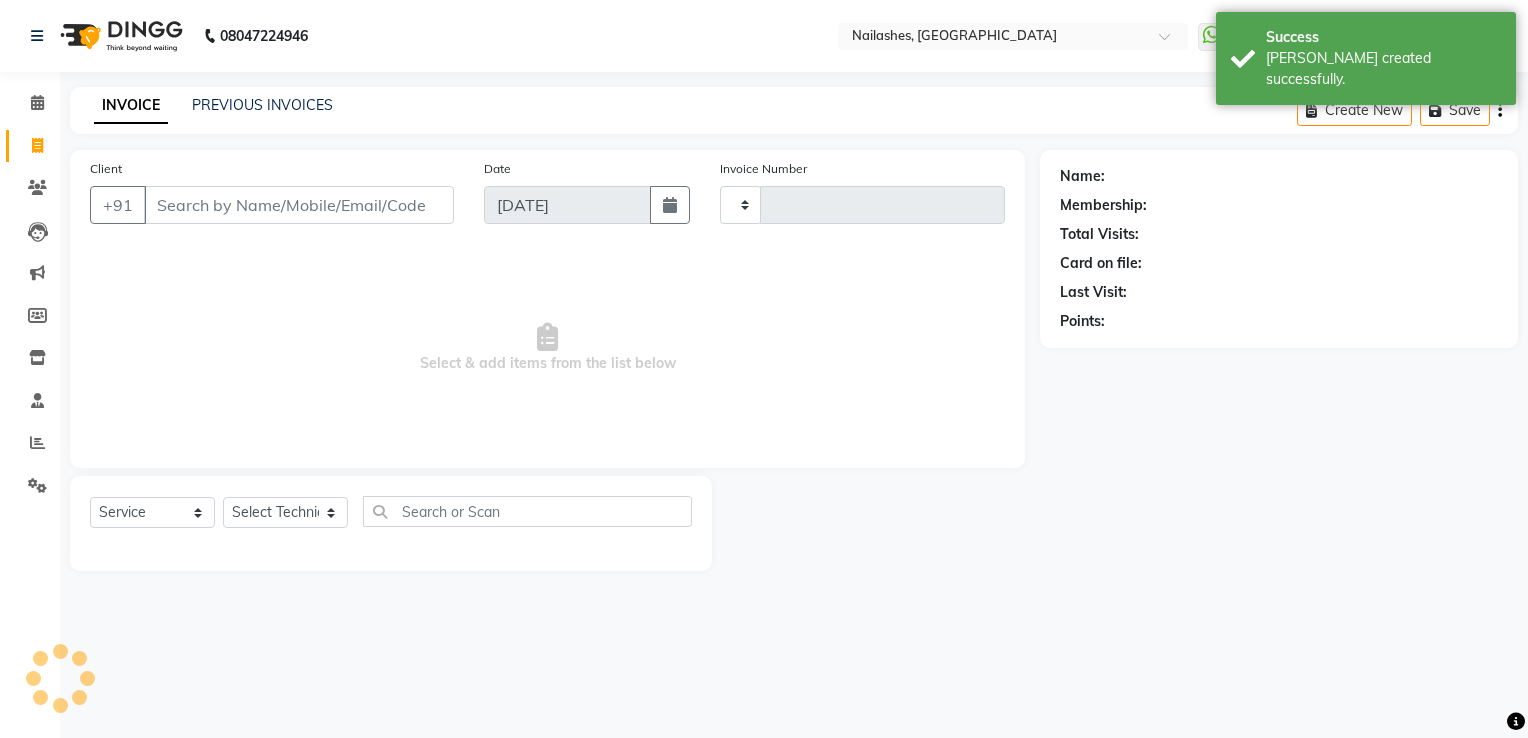 type on "1194" 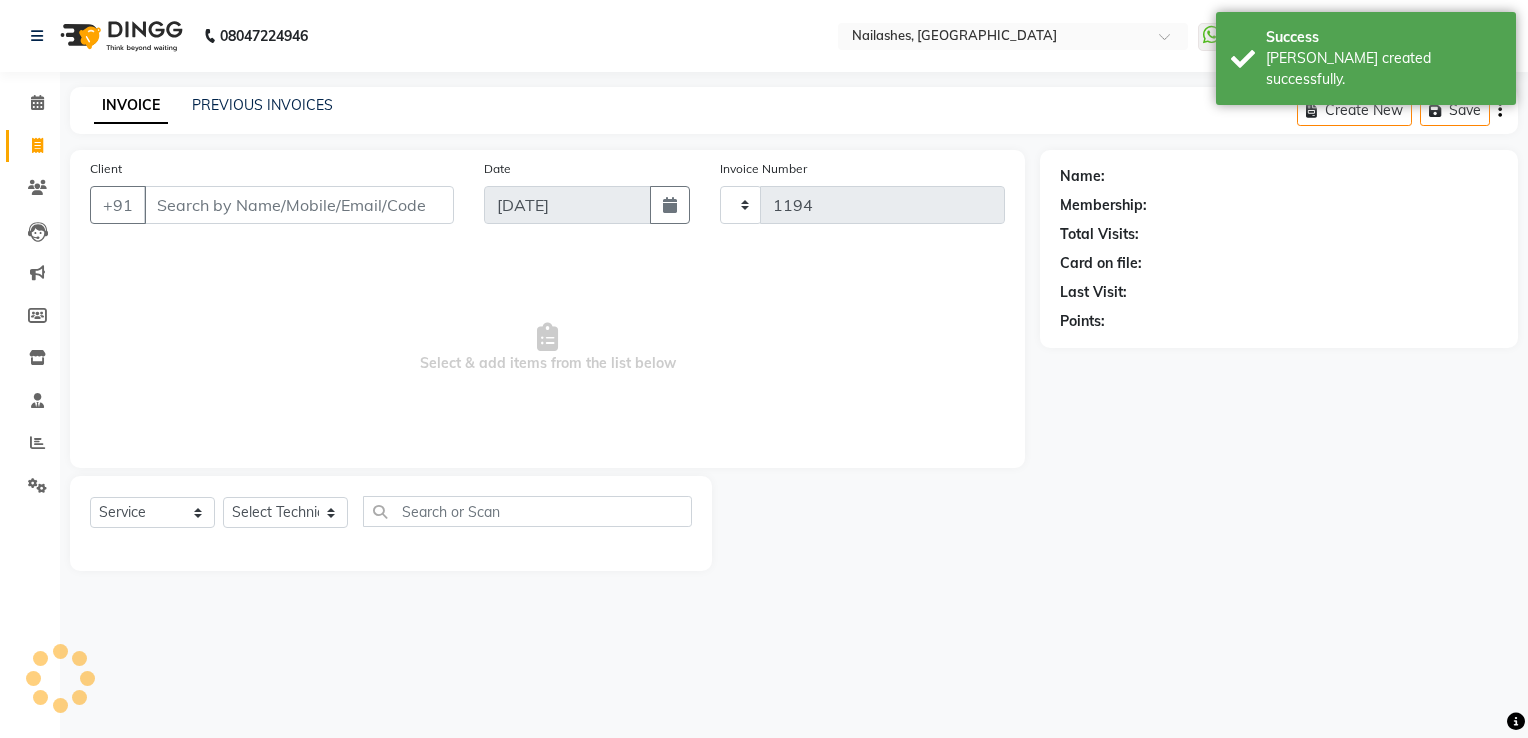 select on "6579" 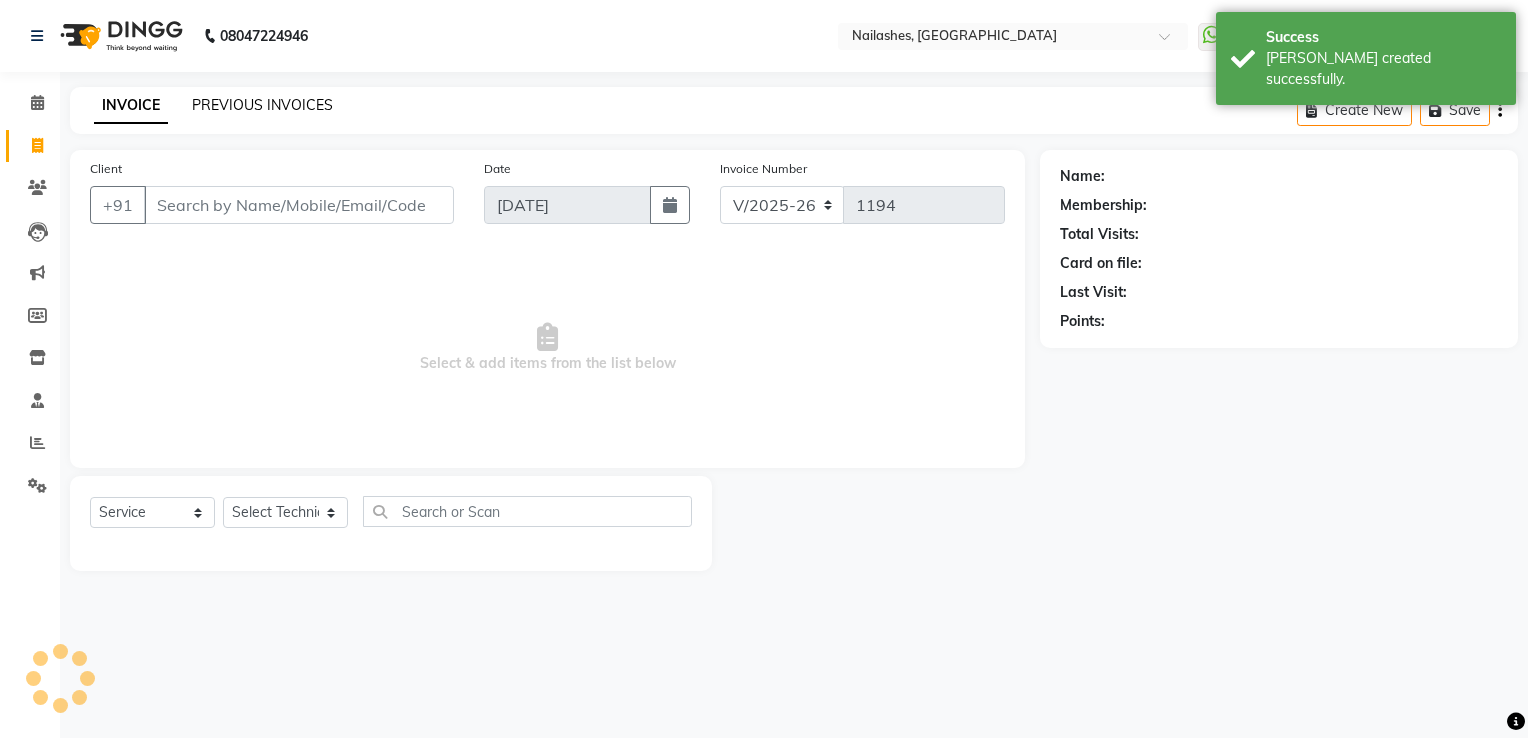 click on "PREVIOUS INVOICES" 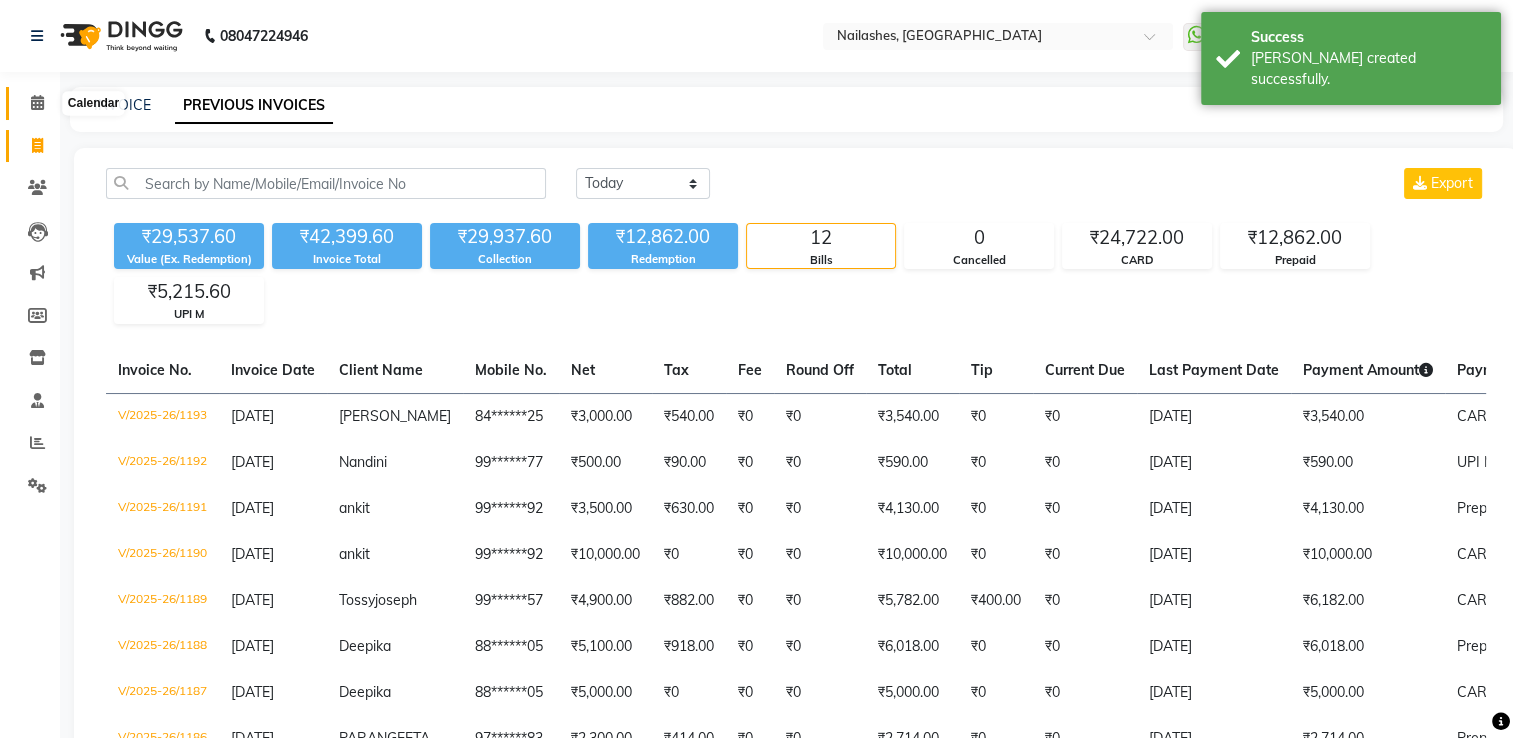 click 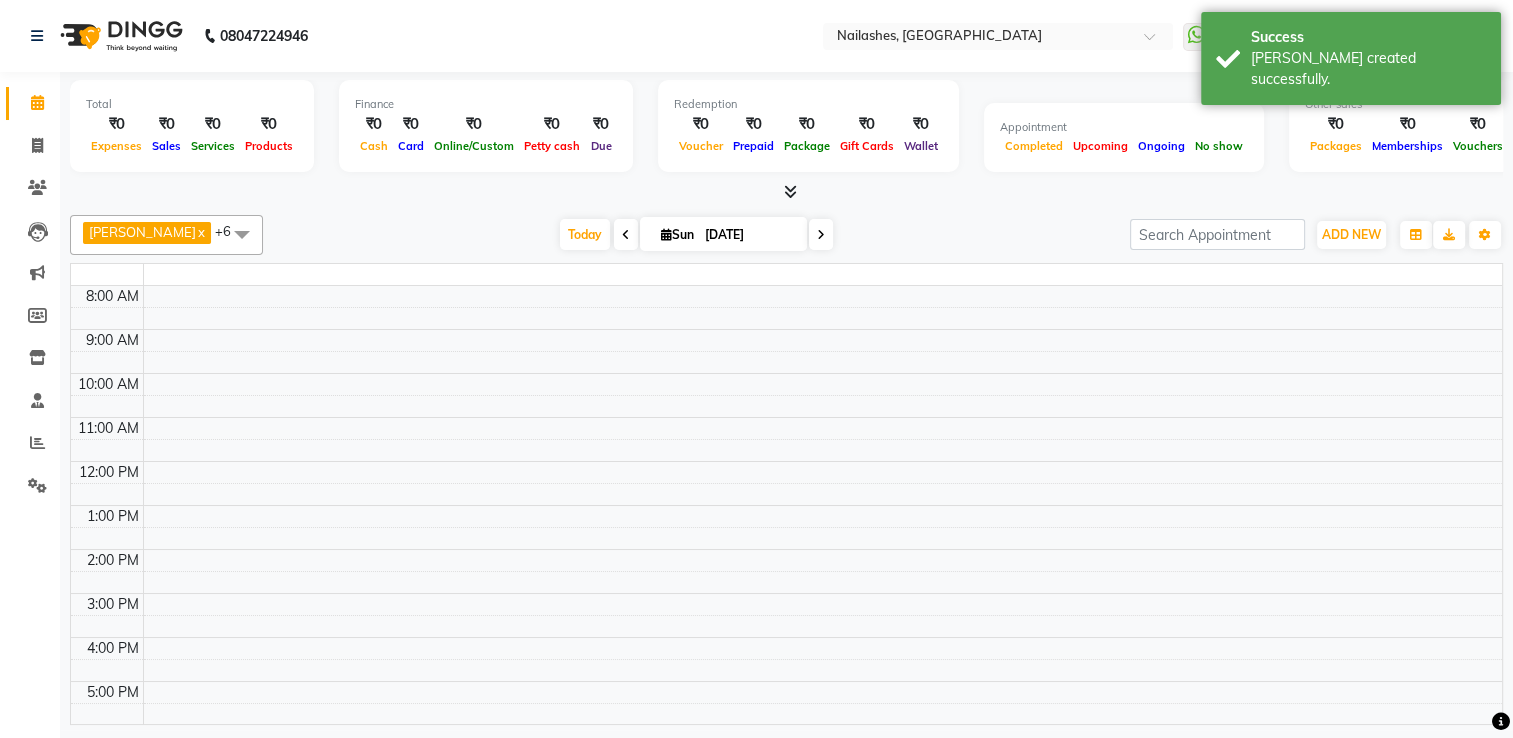 scroll, scrollTop: 0, scrollLeft: 0, axis: both 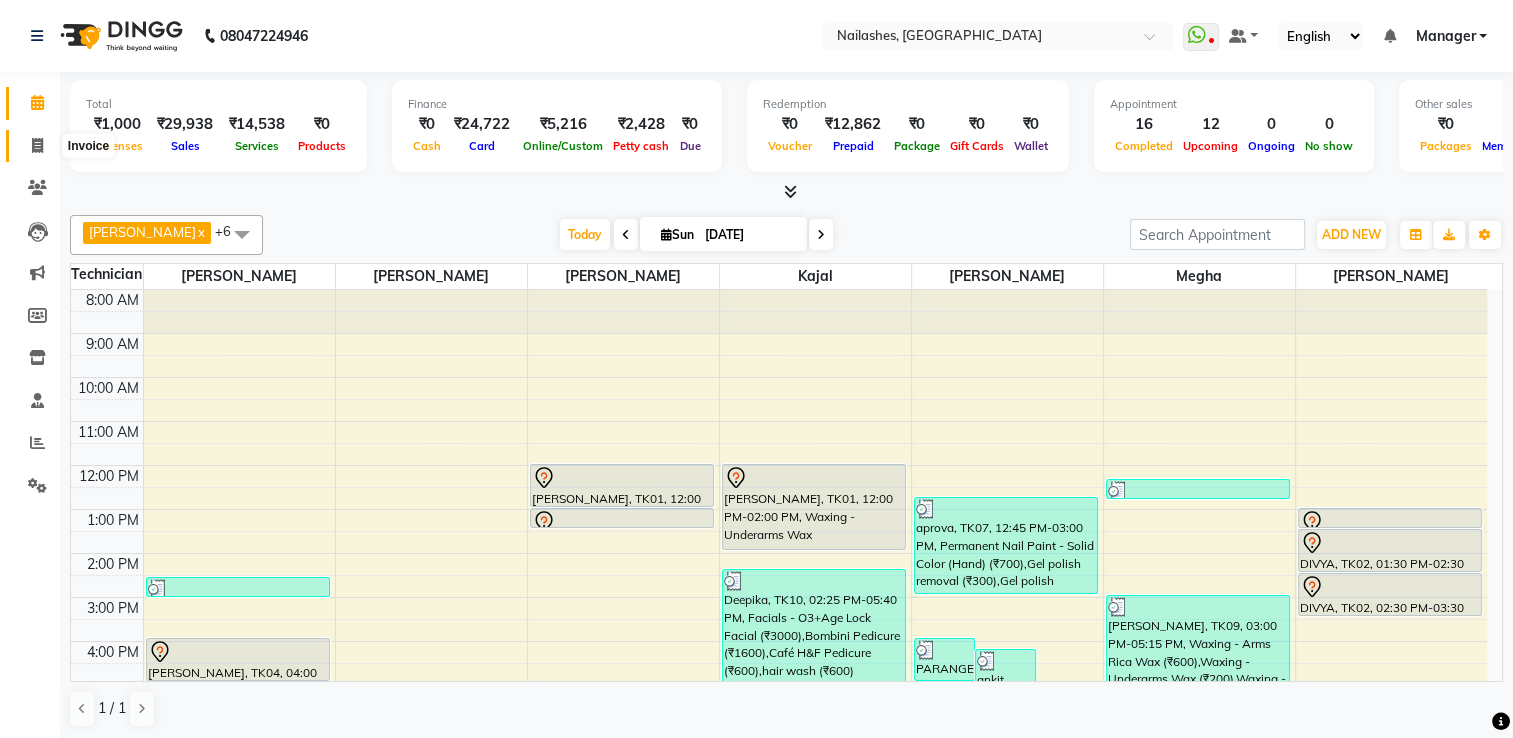 click 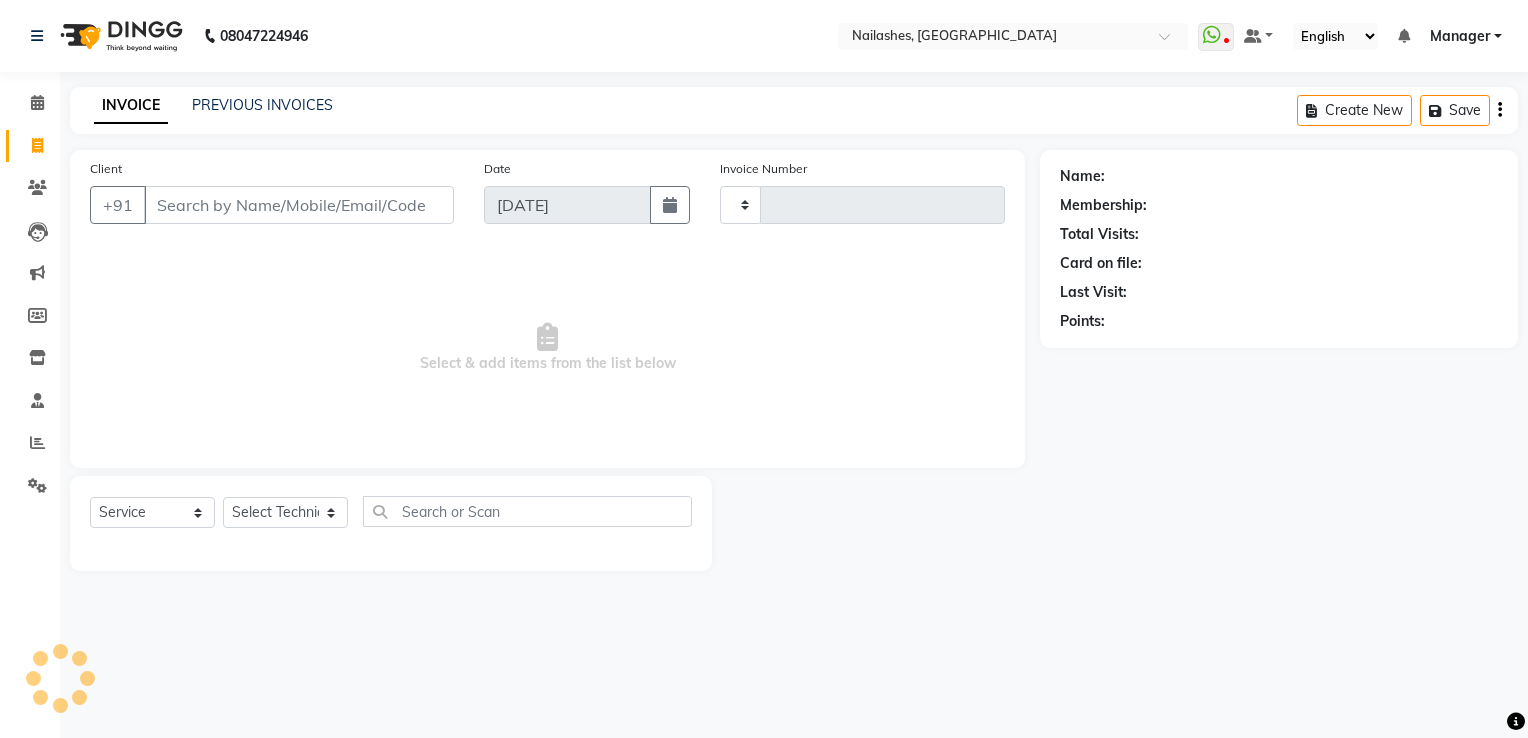 type on "1194" 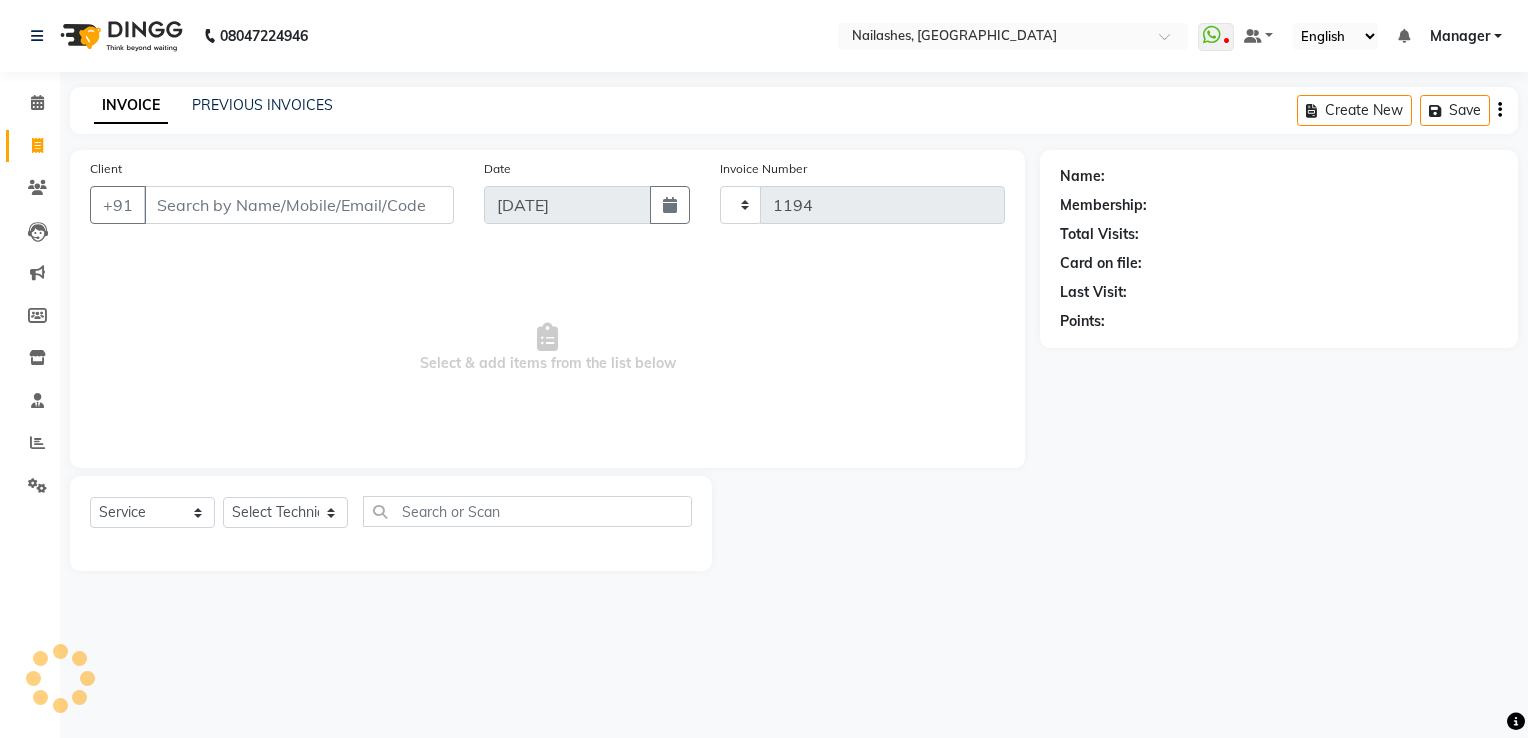 select on "6579" 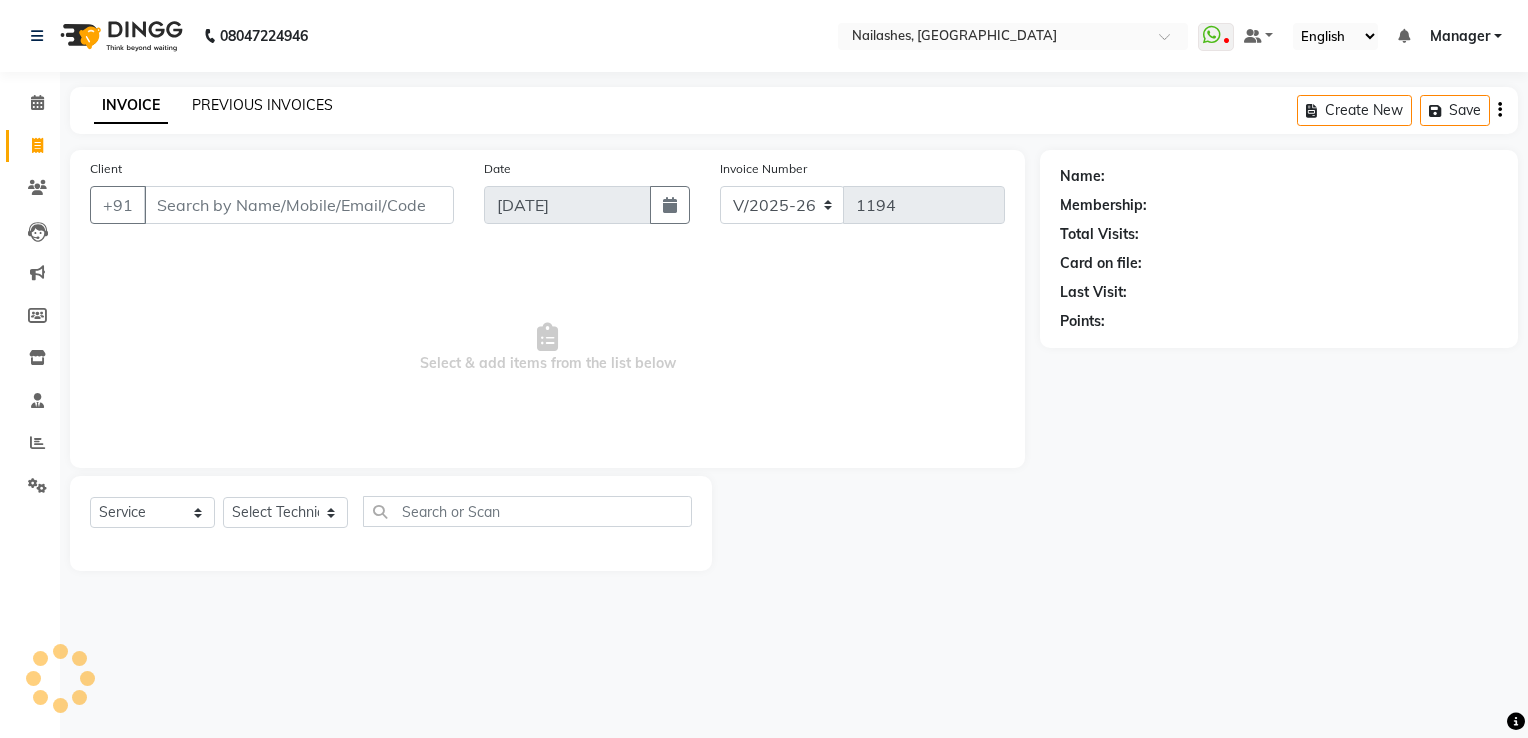 click on "PREVIOUS INVOICES" 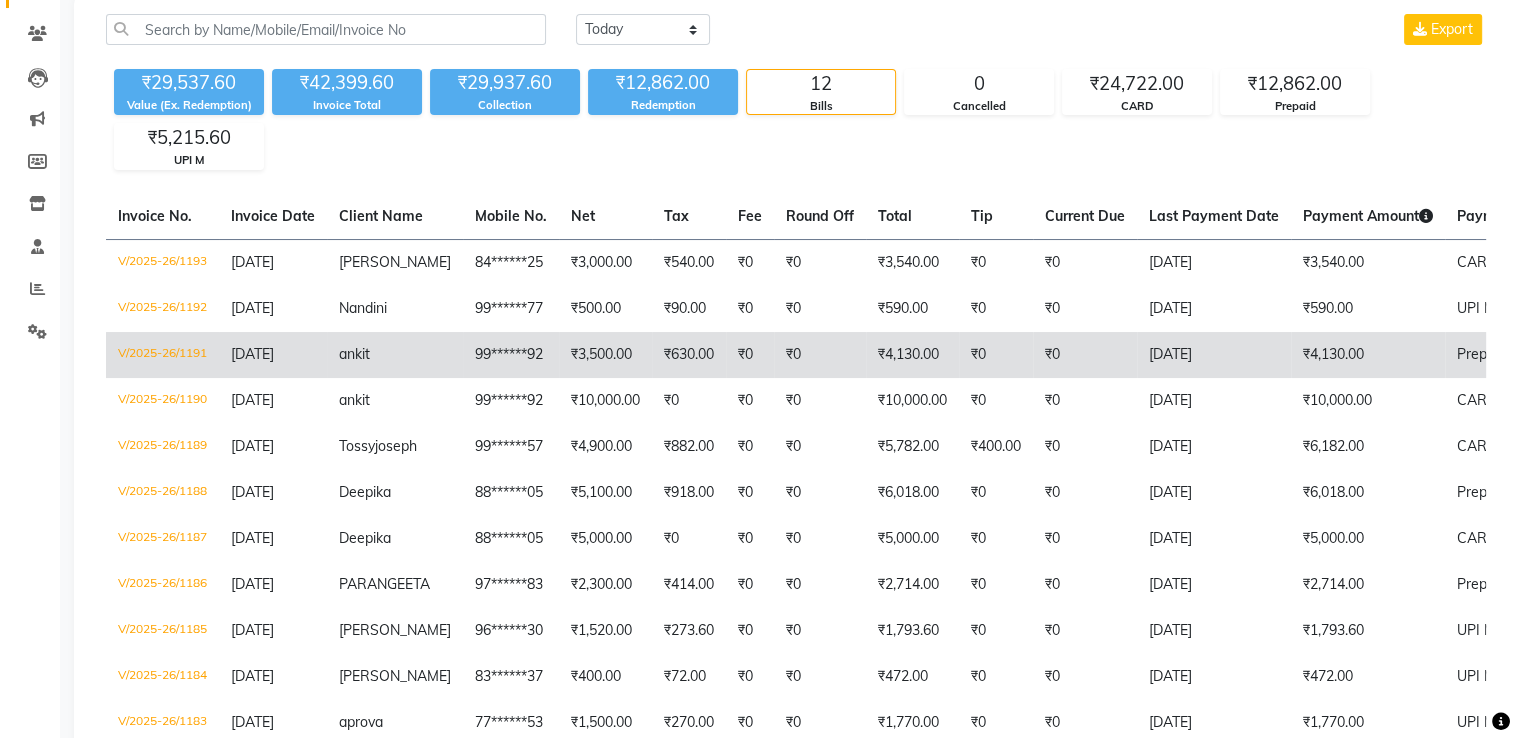 scroll, scrollTop: 155, scrollLeft: 0, axis: vertical 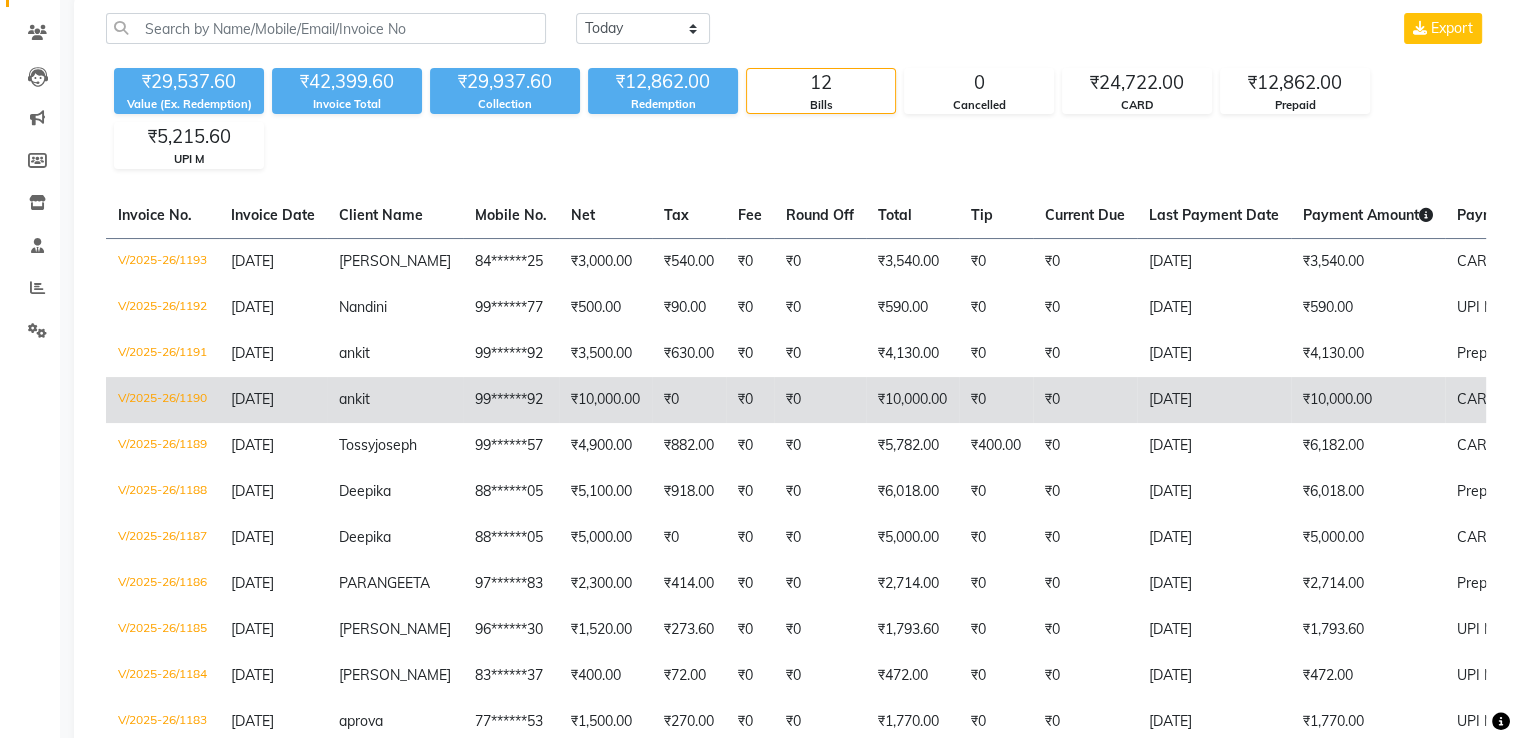 click on "₹10,000.00" 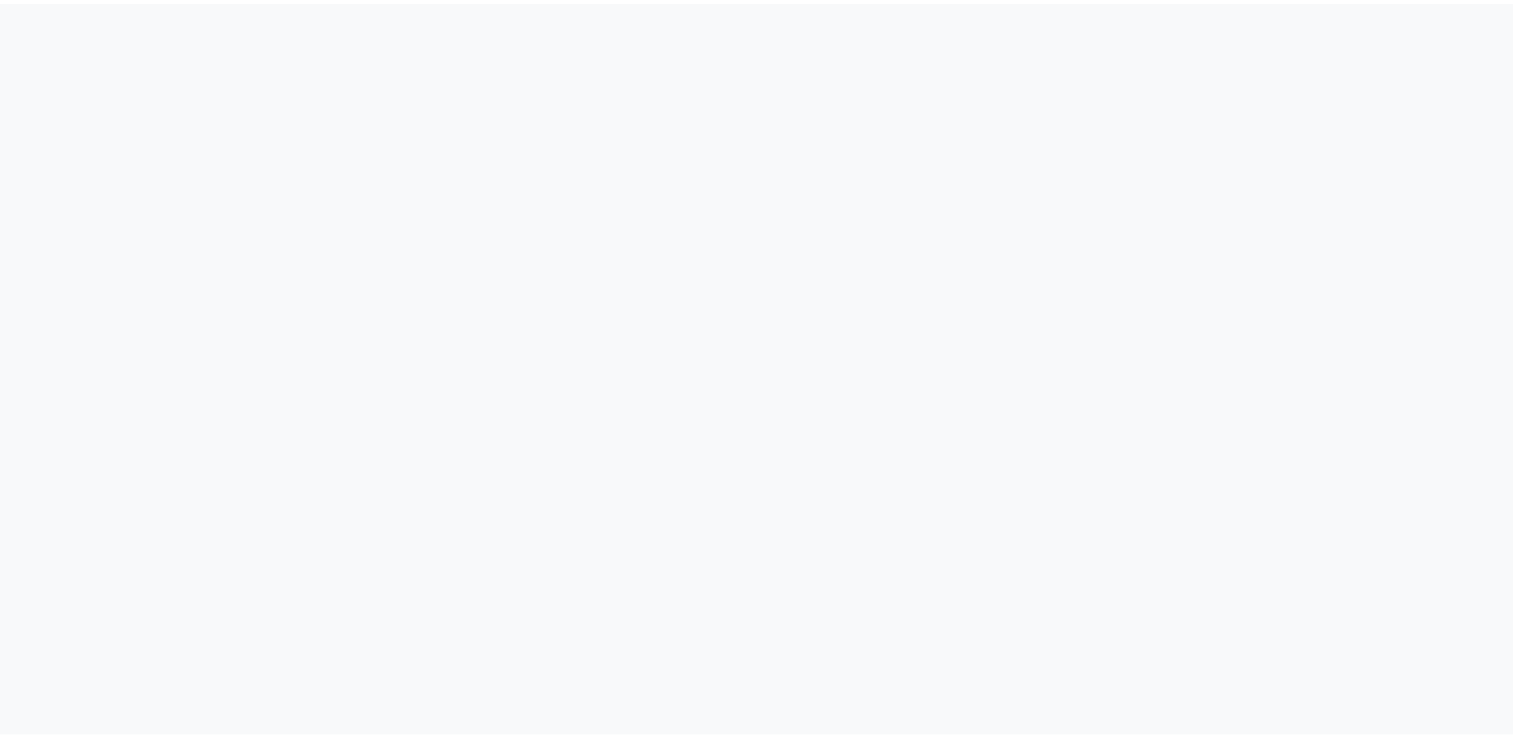 scroll, scrollTop: 0, scrollLeft: 0, axis: both 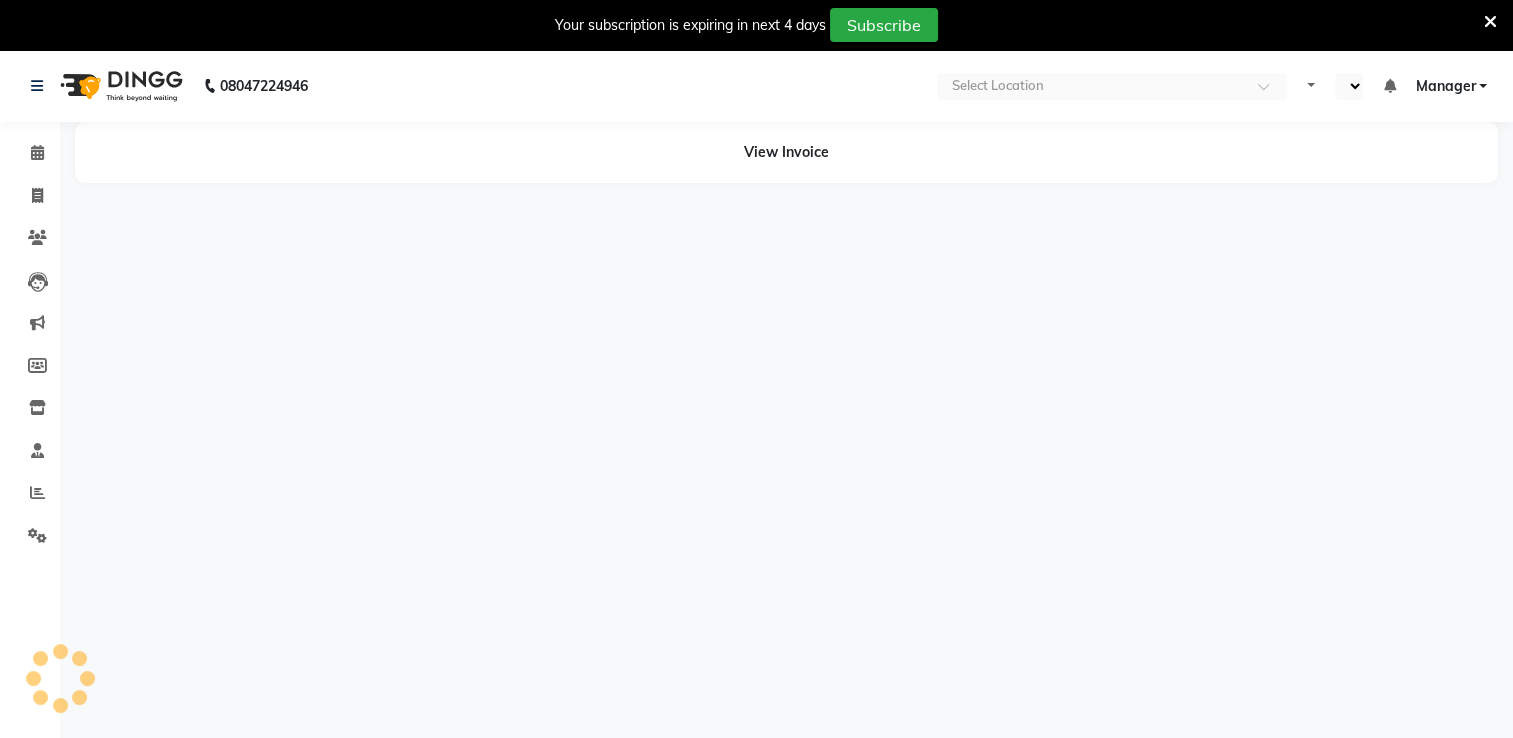 select on "en" 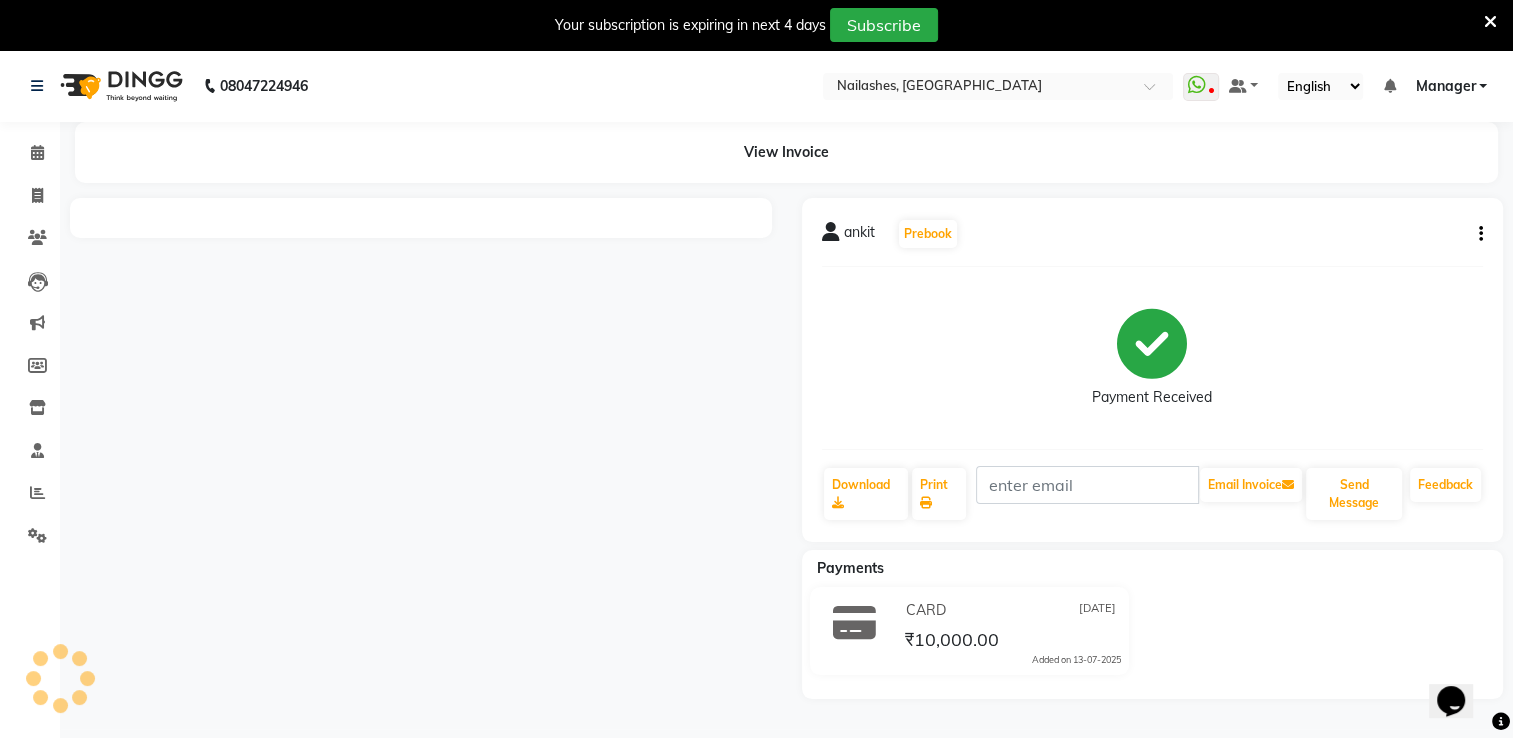 scroll, scrollTop: 0, scrollLeft: 0, axis: both 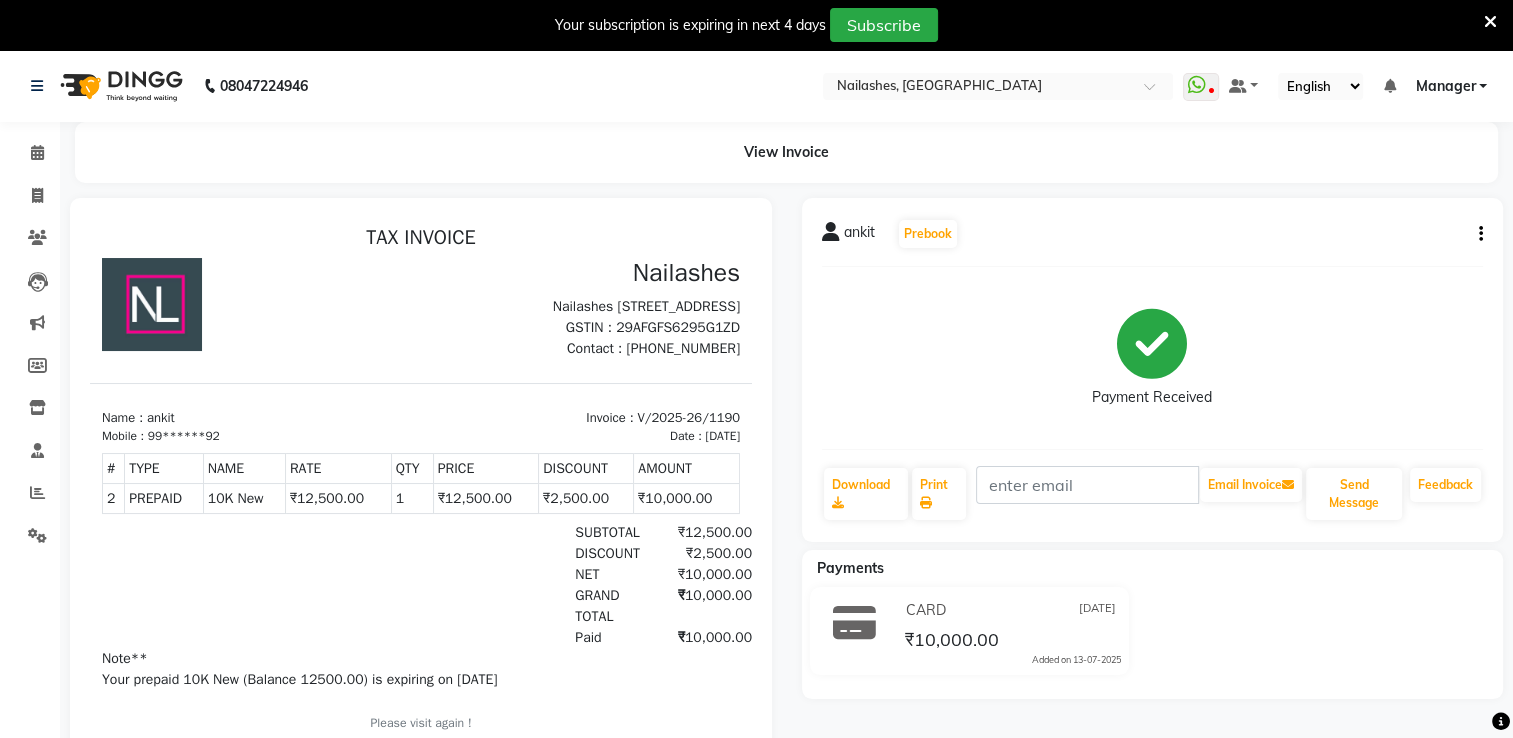 click 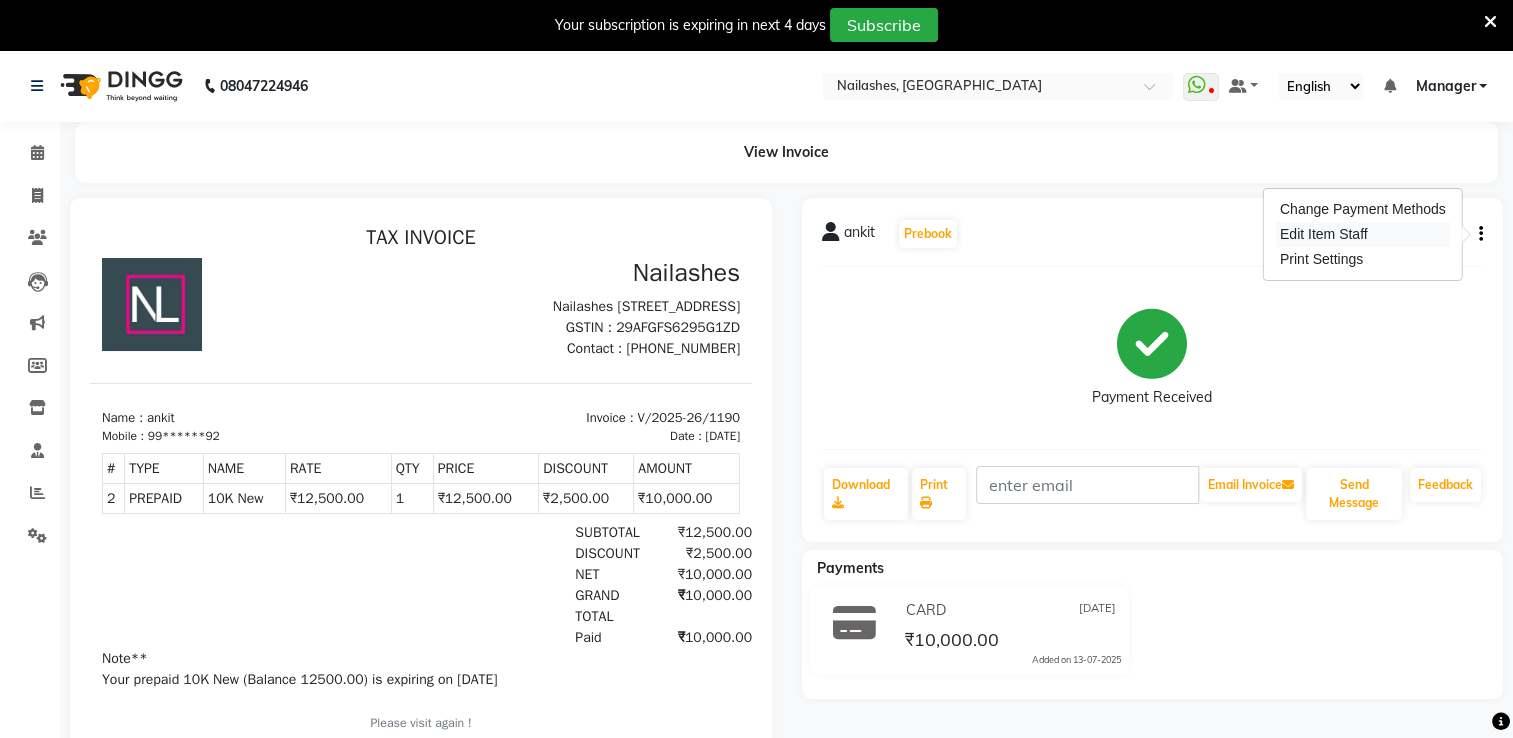 click on "Edit Item Staff" at bounding box center (1363, 234) 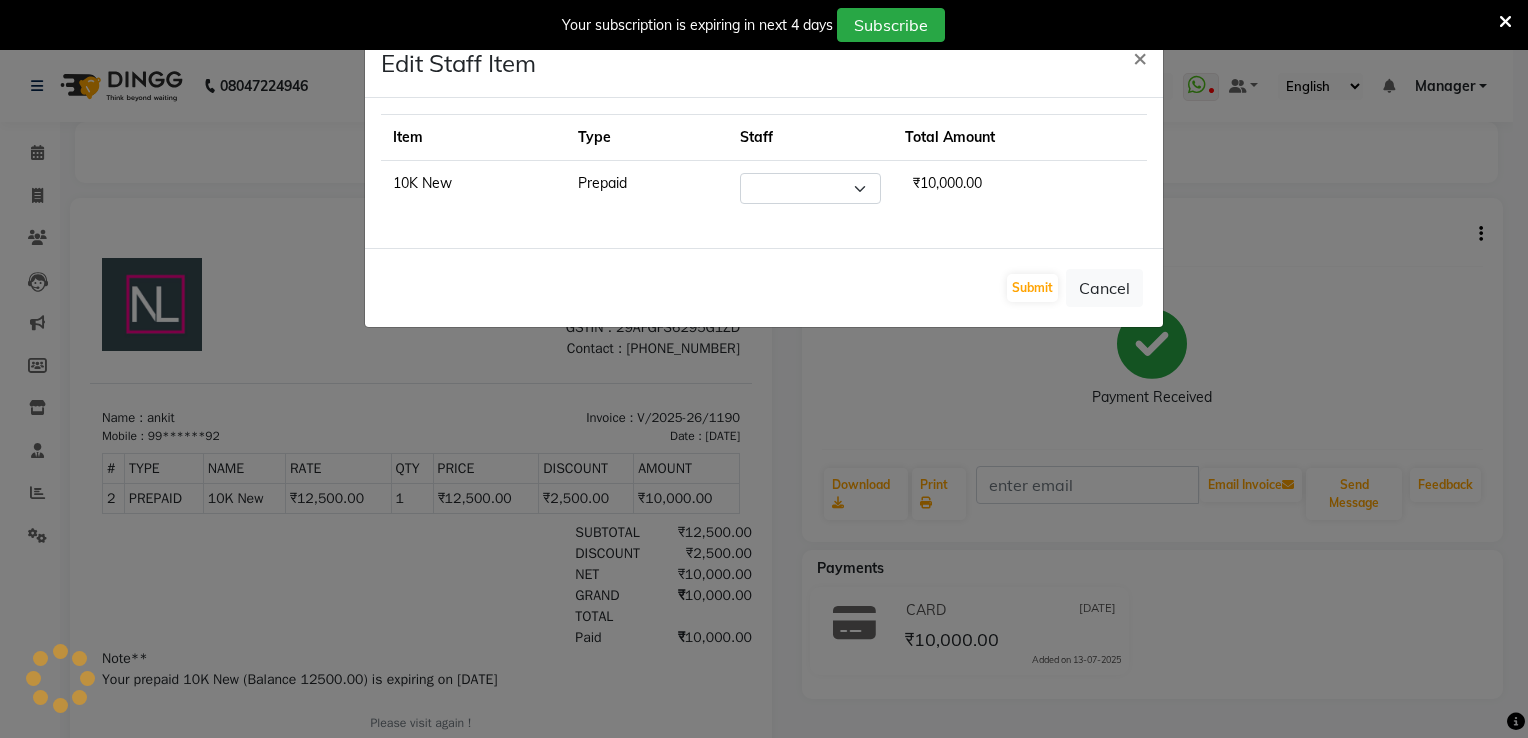 select on "62018" 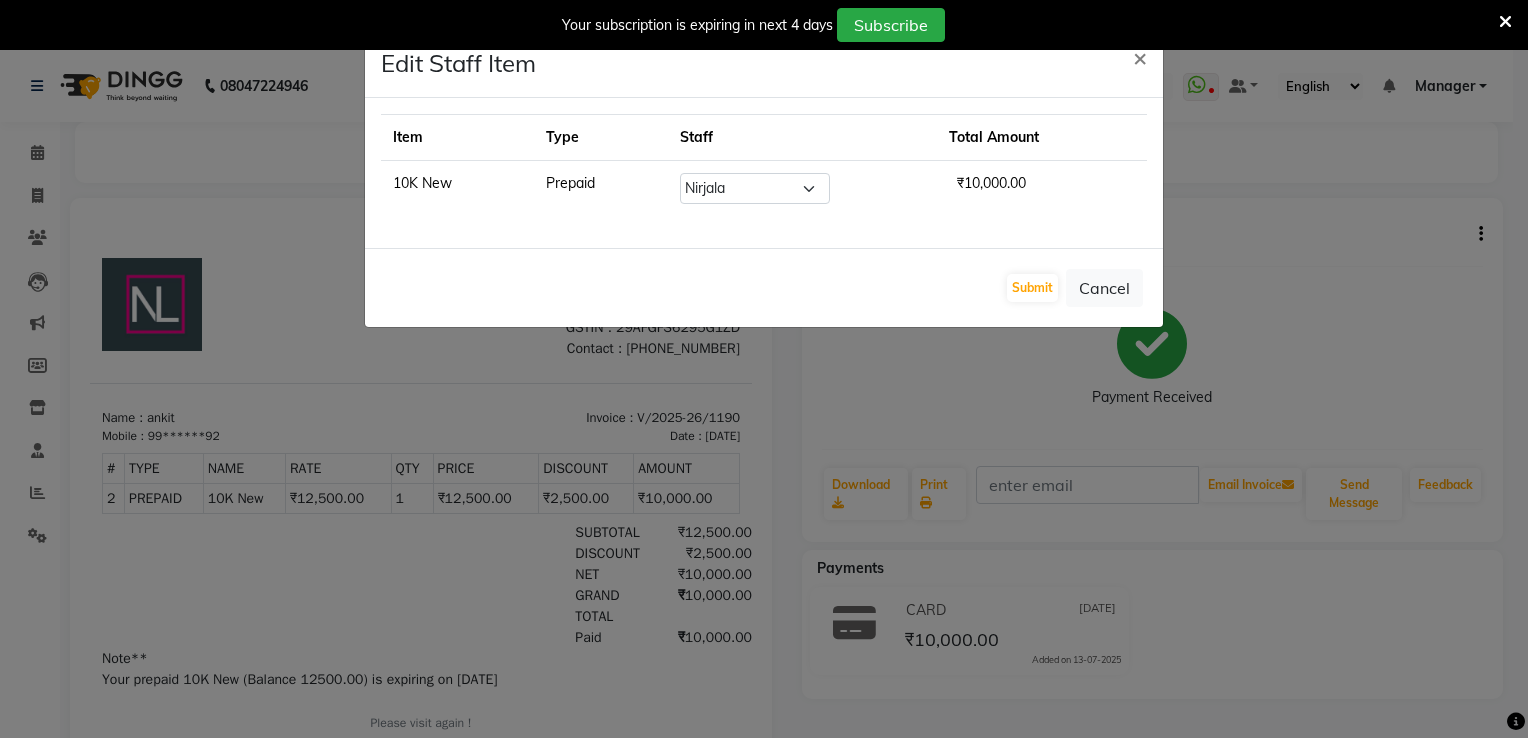 click on "Edit Staff Item  × Item Type Staff Total Amount 10K New Prepaid Select  AMGHA   ARISH   [PERSON_NAME]   [PERSON_NAME]   [PERSON_NAME]   [PERSON_NAME]   kupu   Manager   [PERSON_NAME]   Owner   [PERSON_NAME]   SHAR [PERSON_NAME]  ₹10,000.00  Submit   Cancel" 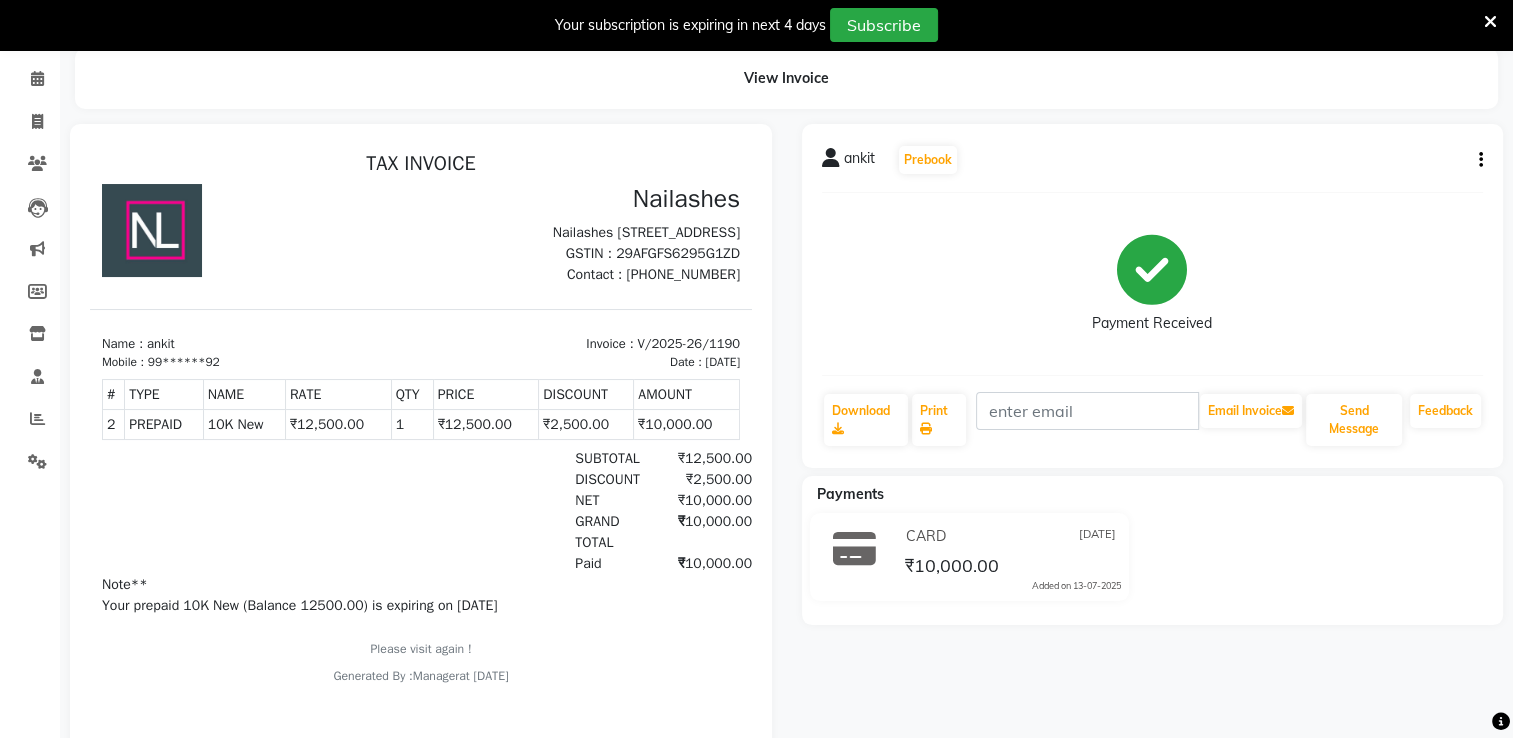 scroll, scrollTop: 0, scrollLeft: 0, axis: both 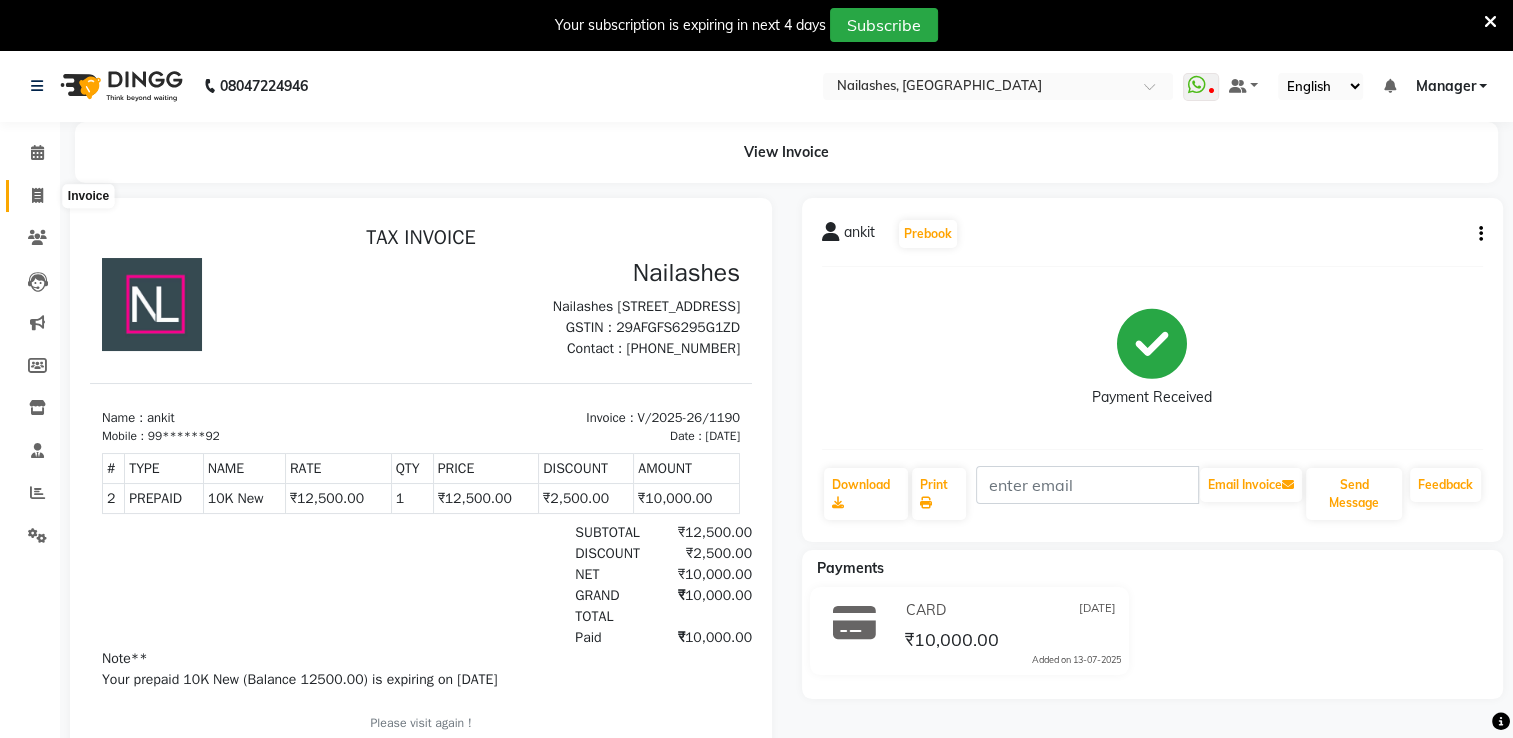 click 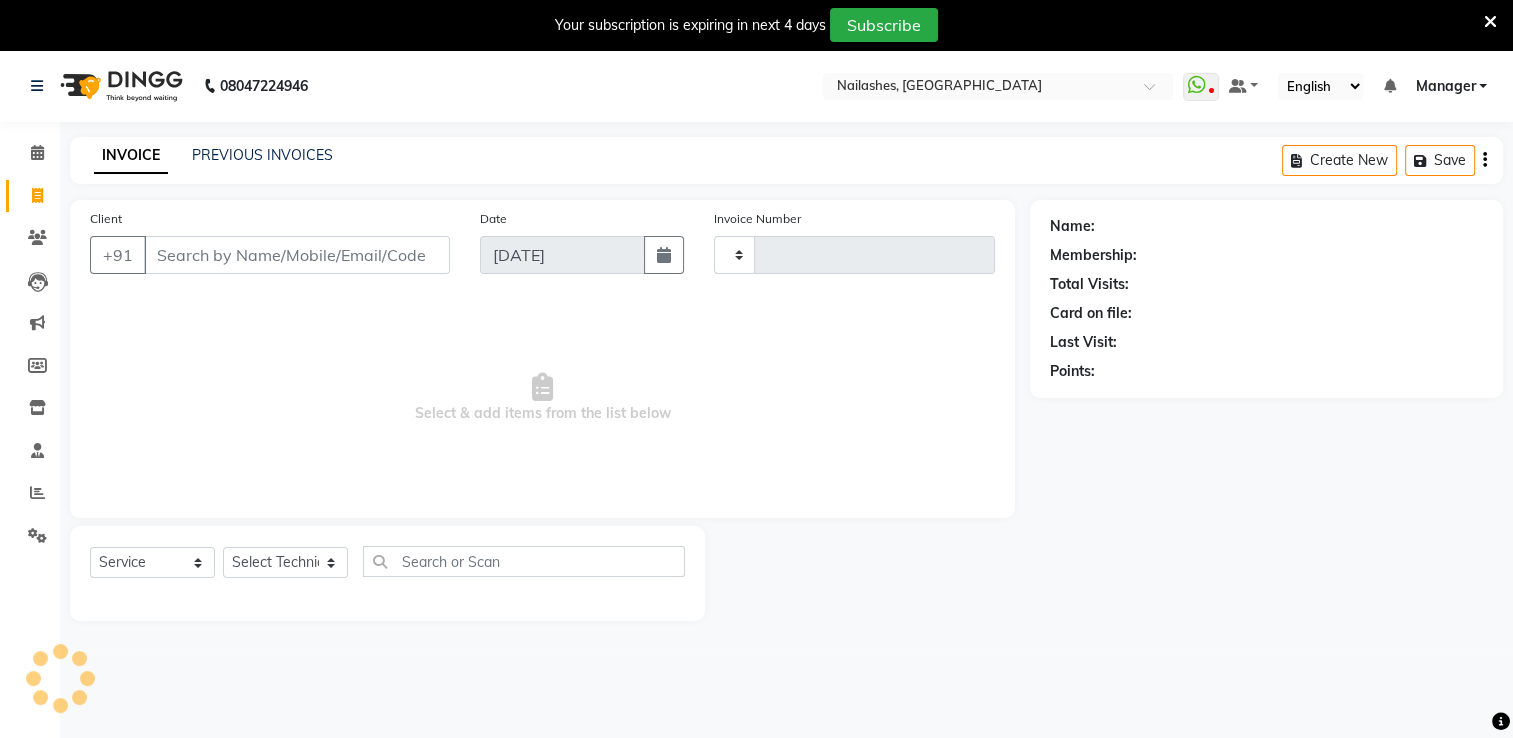type on "1194" 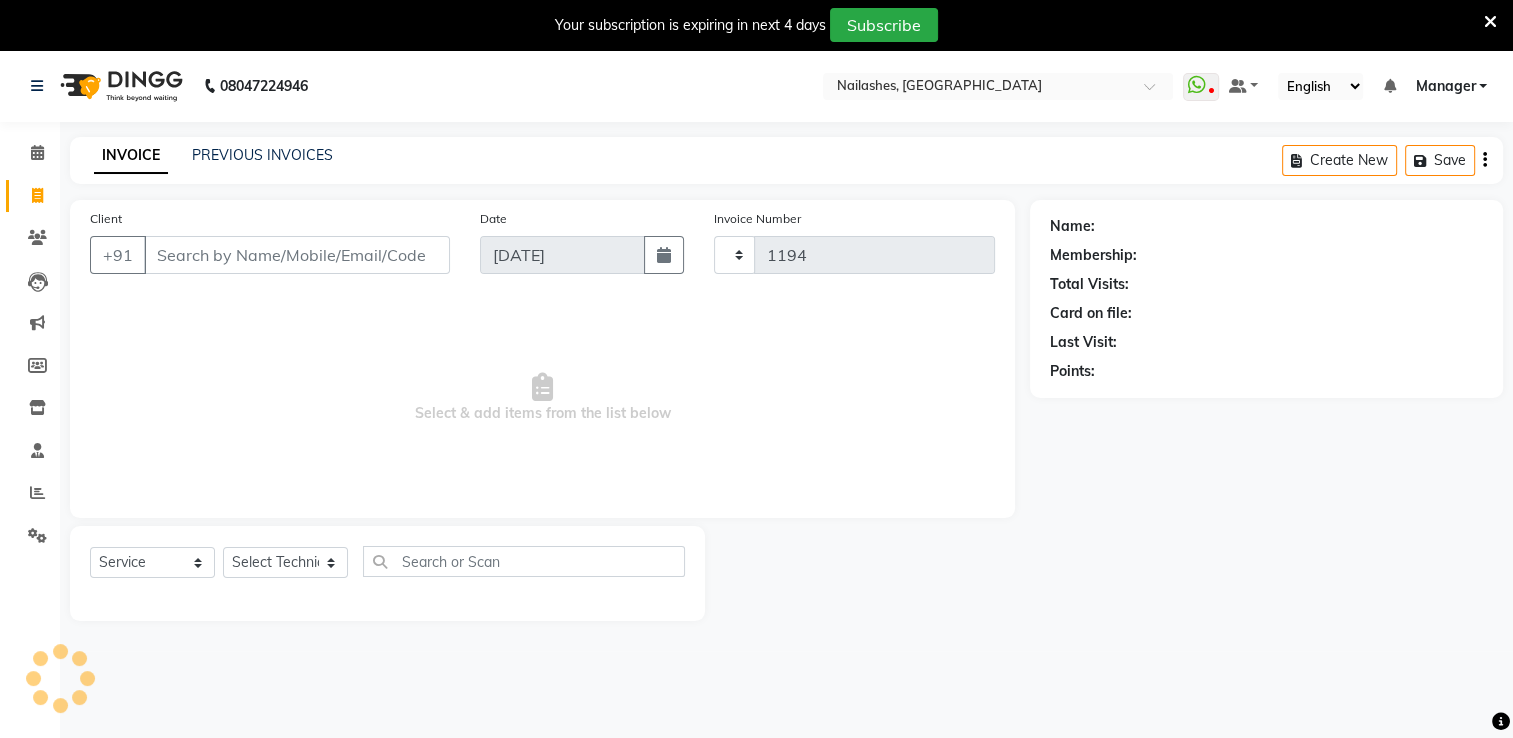 scroll, scrollTop: 50, scrollLeft: 0, axis: vertical 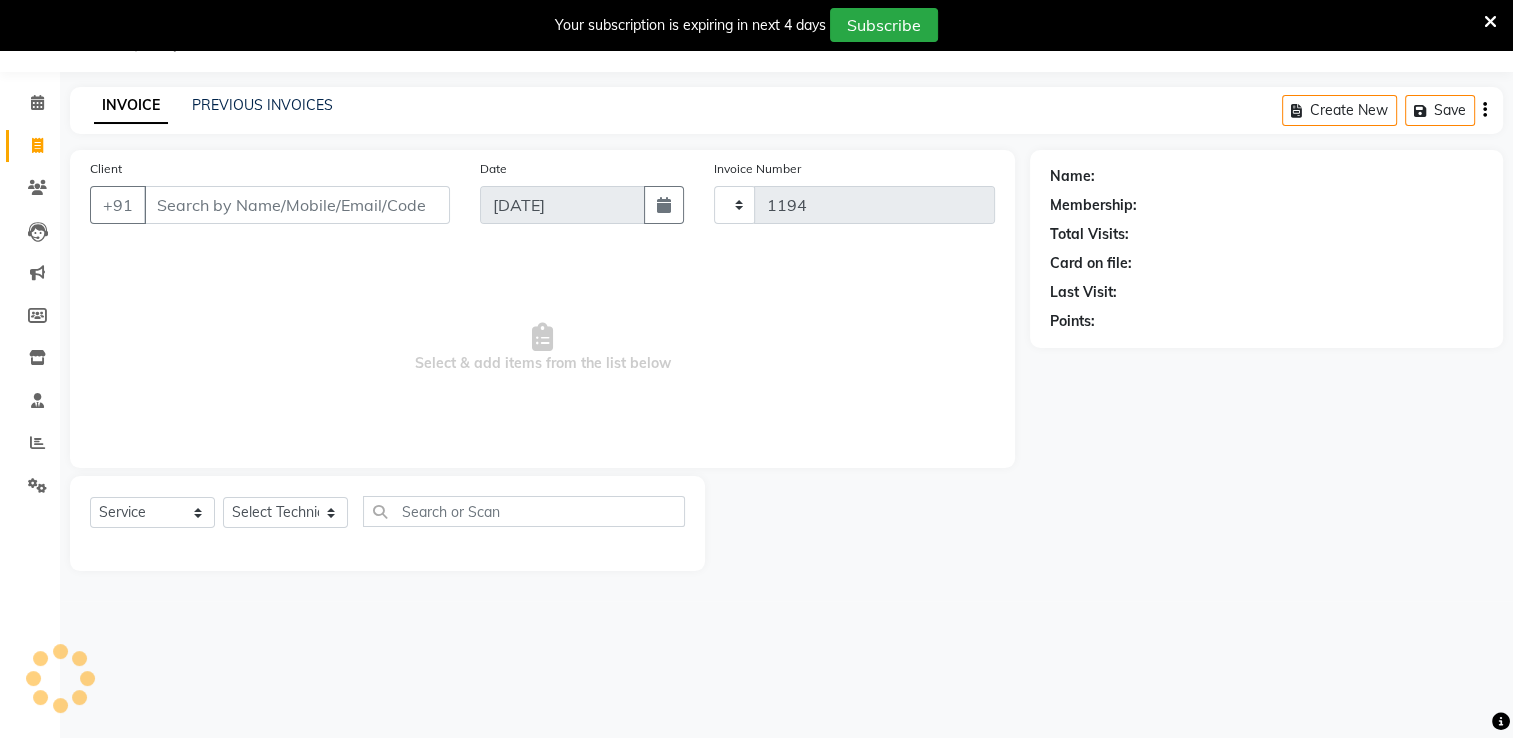 select on "6579" 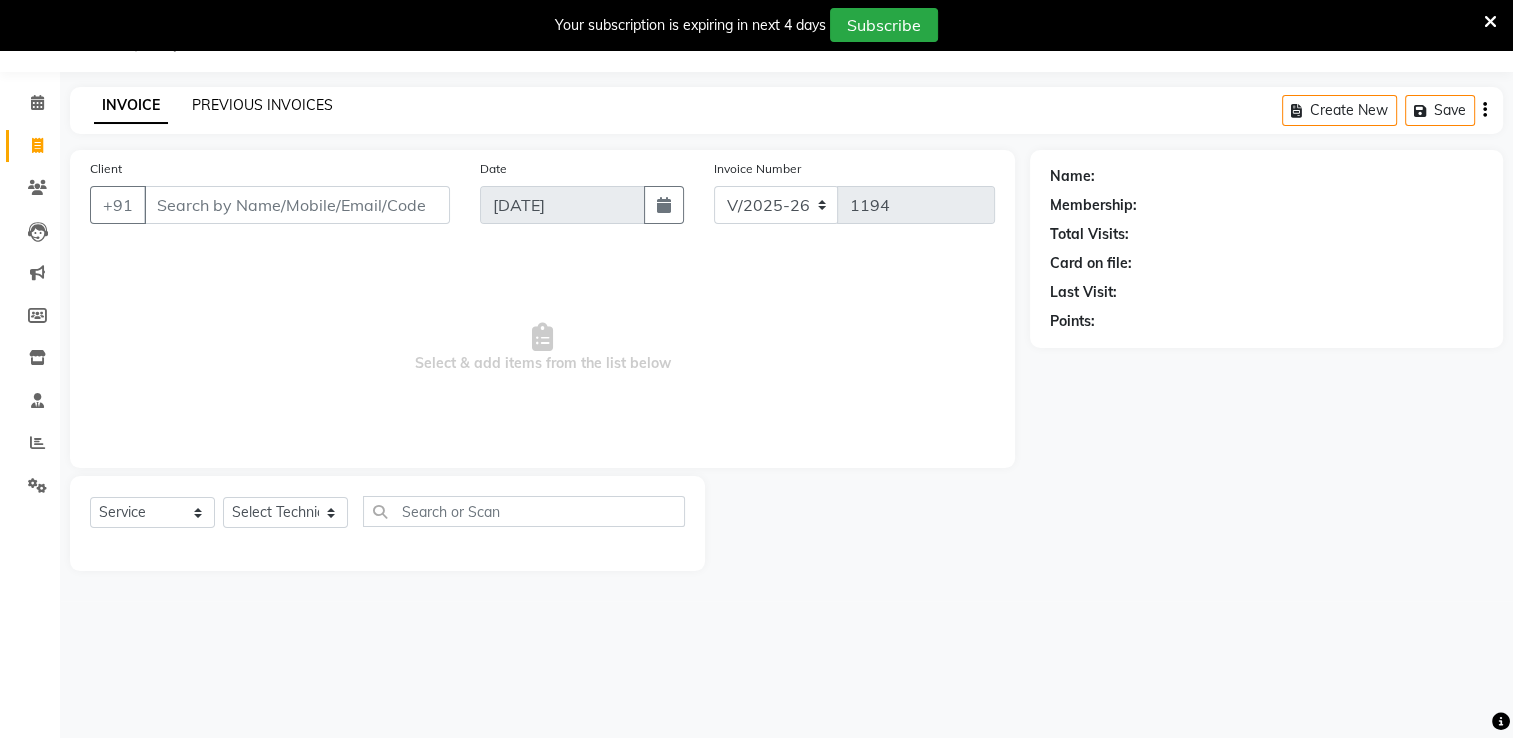 click on "PREVIOUS INVOICES" 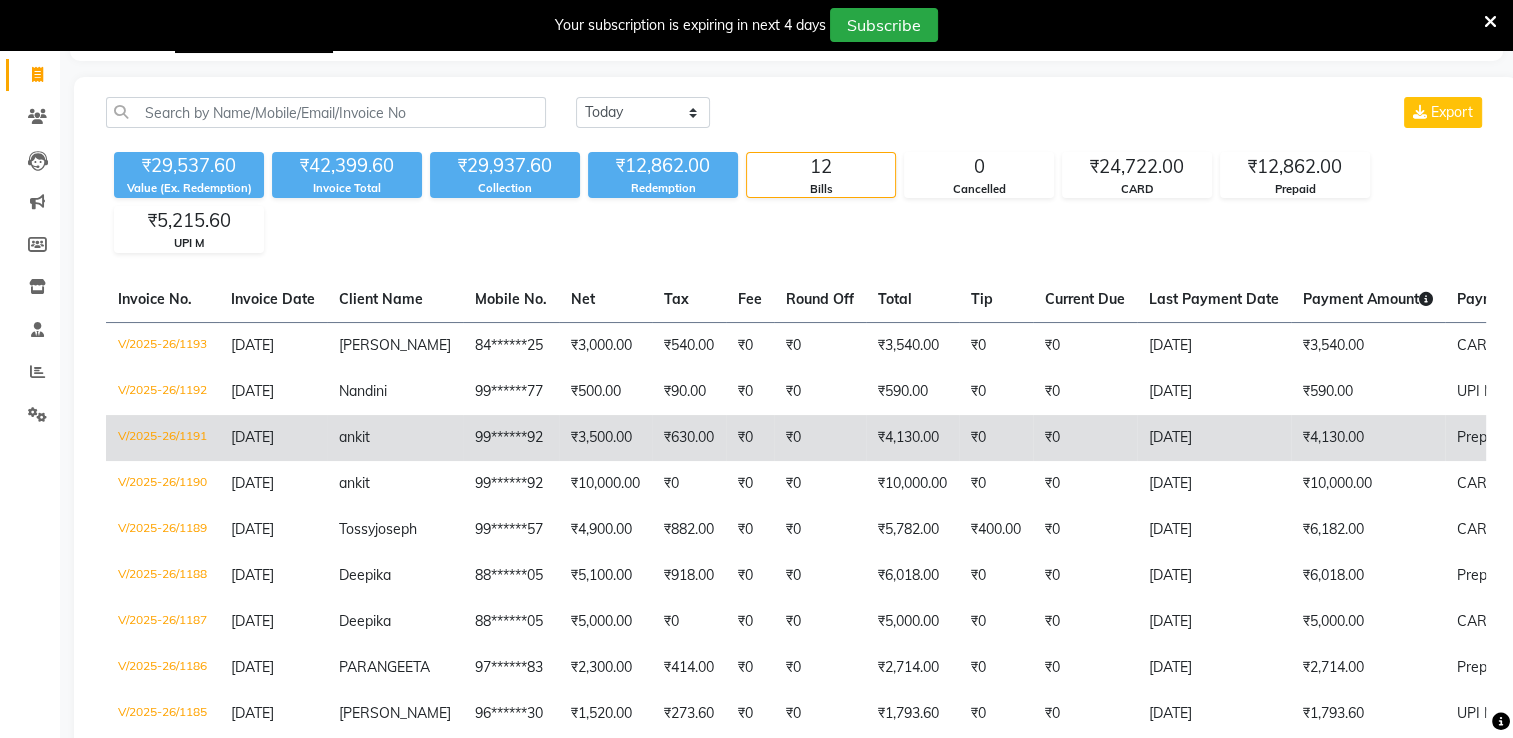 scroll, scrollTop: 122, scrollLeft: 0, axis: vertical 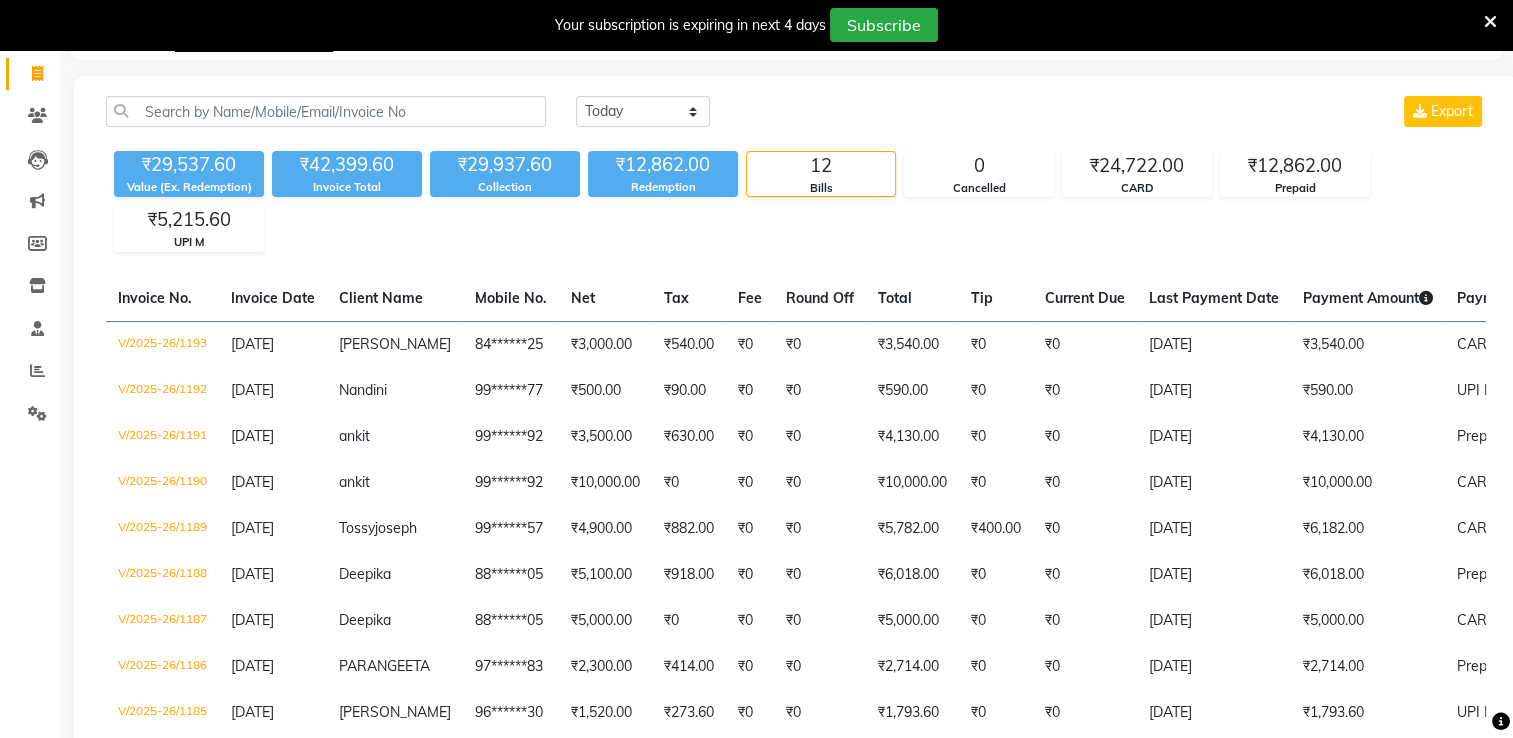 click on "[DATE] [DATE] Custom Range Export ₹29,537.60 Value (Ex. Redemption) ₹42,399.60 Invoice Total  ₹29,937.60 Collection ₹12,862.00 Redemption 12 Bills 0 Cancelled ₹24,722.00 CARD ₹12,862.00 Prepaid ₹5,215.60 UPI M  Invoice No.   Invoice Date   Client Name   Mobile No.   Net   Tax   Fee   Round Off   Total   Tip   Current Due   Last Payment Date   Payment Amount   Payment Methods   Cancel Reason   Status   V/2025-26/1193  [DATE] Jasmine   84******25 ₹3,000.00 ₹540.00  ₹0  ₹0 ₹3,540.00 ₹0 ₹0 [DATE] ₹3,540.00  CARD - PAID  V/2025-26/1192  [DATE] Nandini   99******77 ₹500.00 ₹90.00  ₹0  ₹0 ₹590.00 ₹0 ₹0 [DATE] ₹590.00  UPI M - PAID  V/2025-26/1191  [DATE] ankit   99******92 ₹3,500.00 ₹630.00  ₹0  ₹0 ₹4,130.00 ₹0 ₹0 [DATE] ₹4,130.00  Prepaid - PAID  V/2025-26/1190  [DATE] ankit   99******92 ₹10,000.00 ₹0  ₹0  ₹0 ₹10,000.00 ₹0 ₹0 [DATE] ₹10,000.00  CARD - PAID  V/2025-26/1189  [DATE] Tossyjoseph    ₹0" 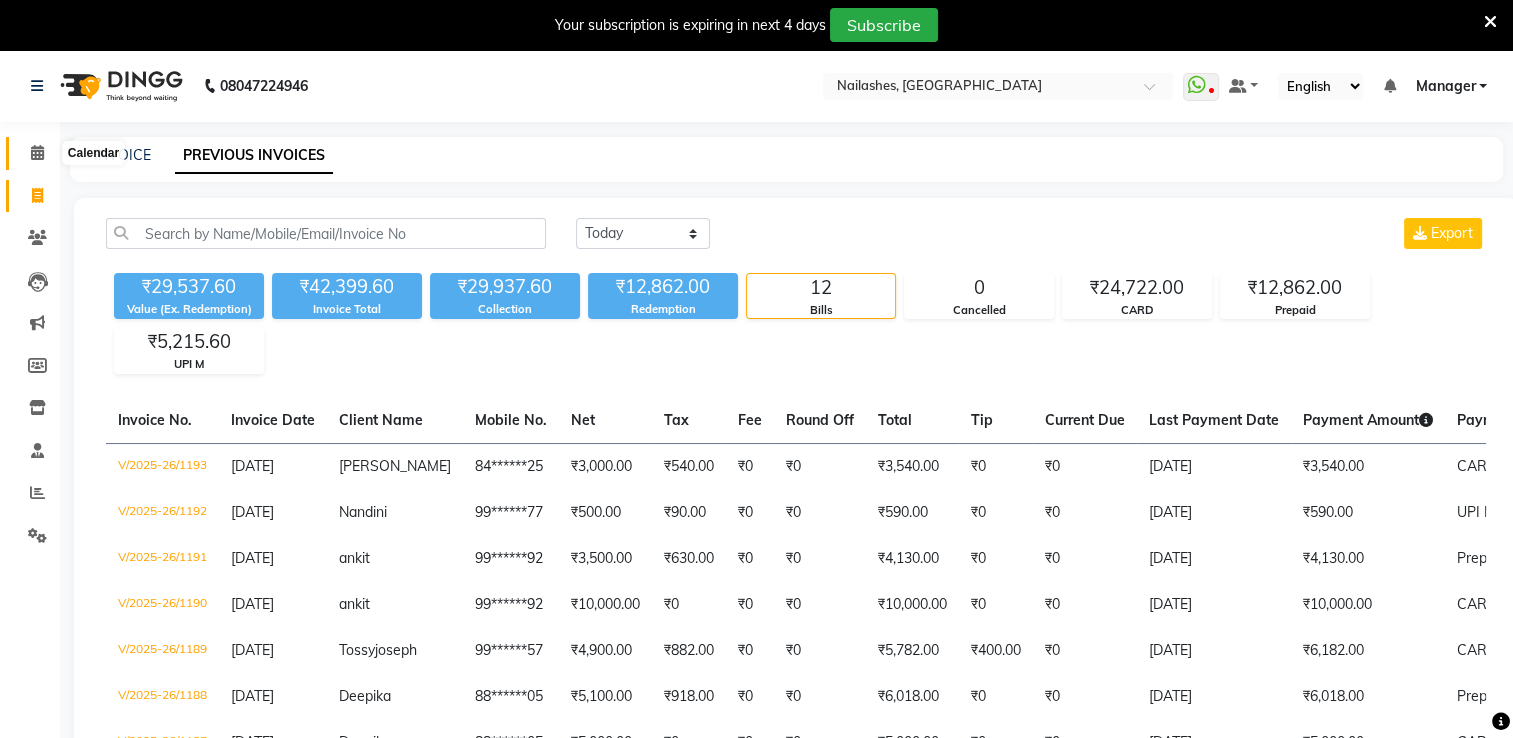 click 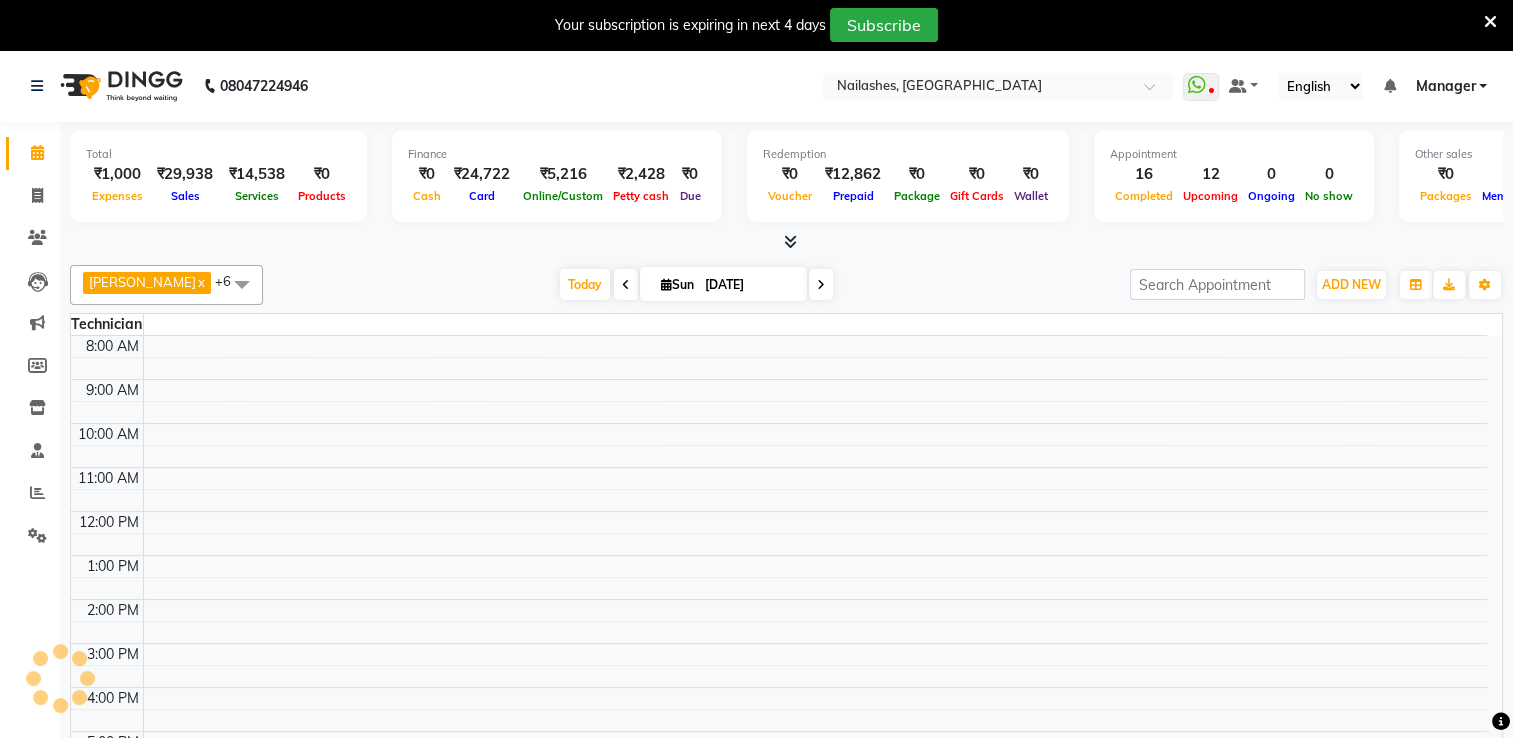 scroll, scrollTop: 0, scrollLeft: 0, axis: both 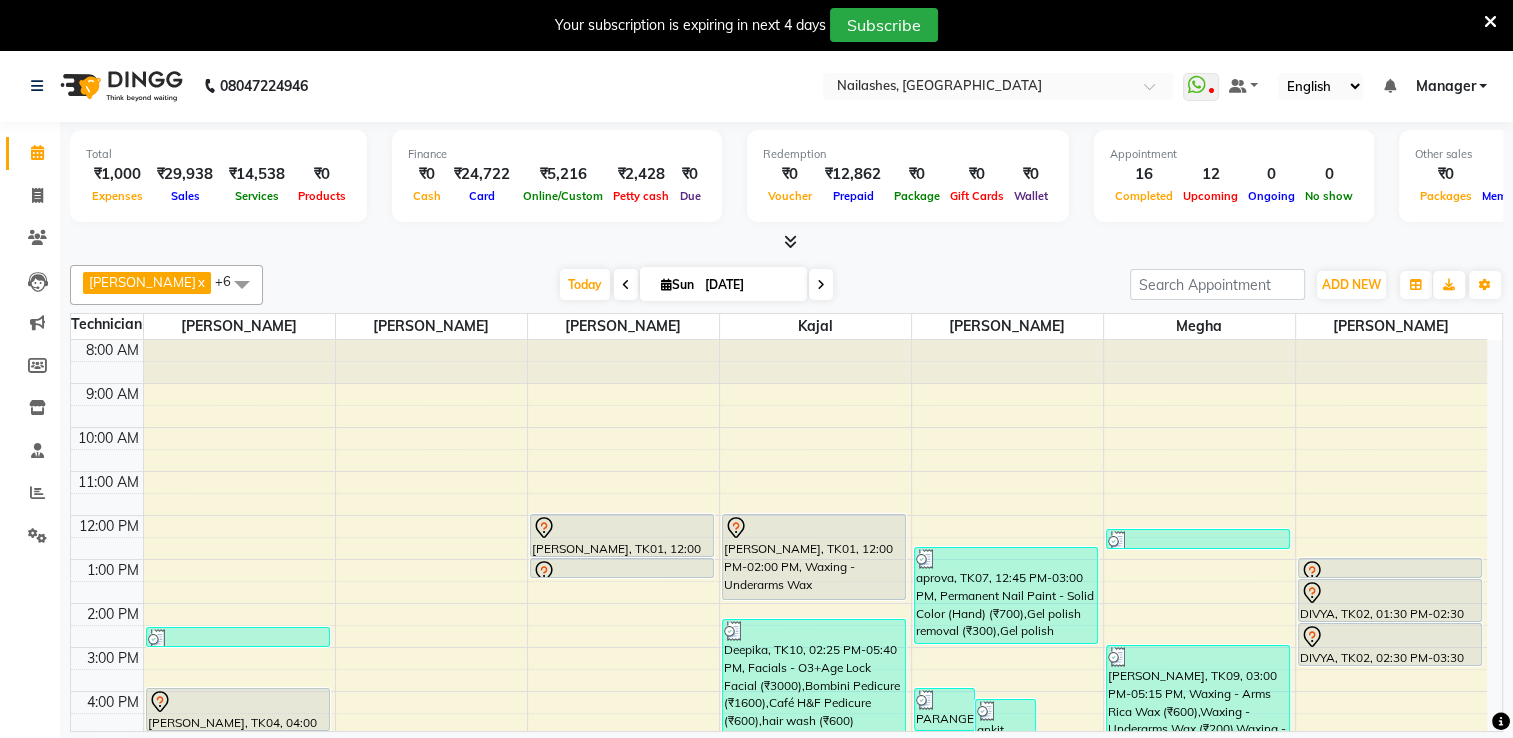 click at bounding box center [790, 241] 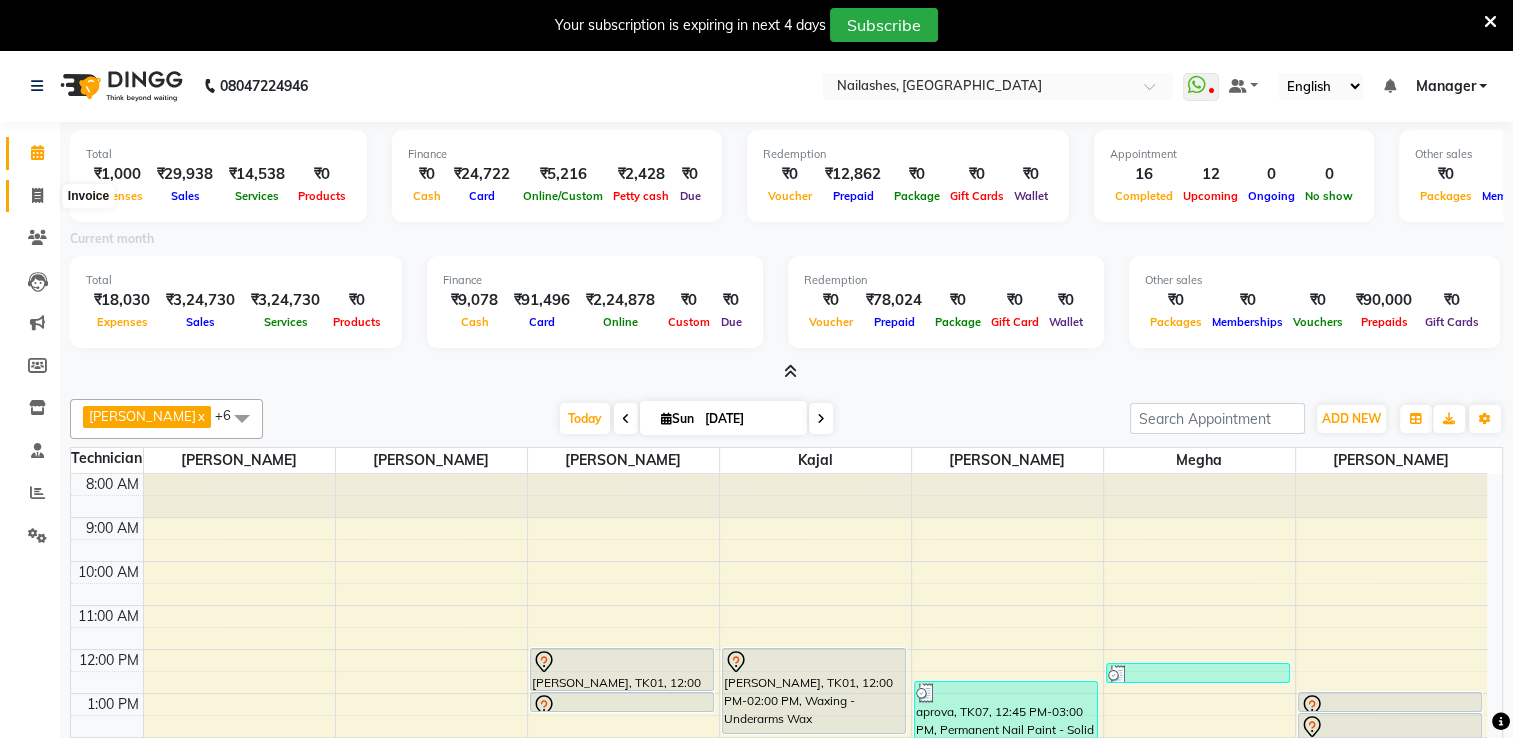 click 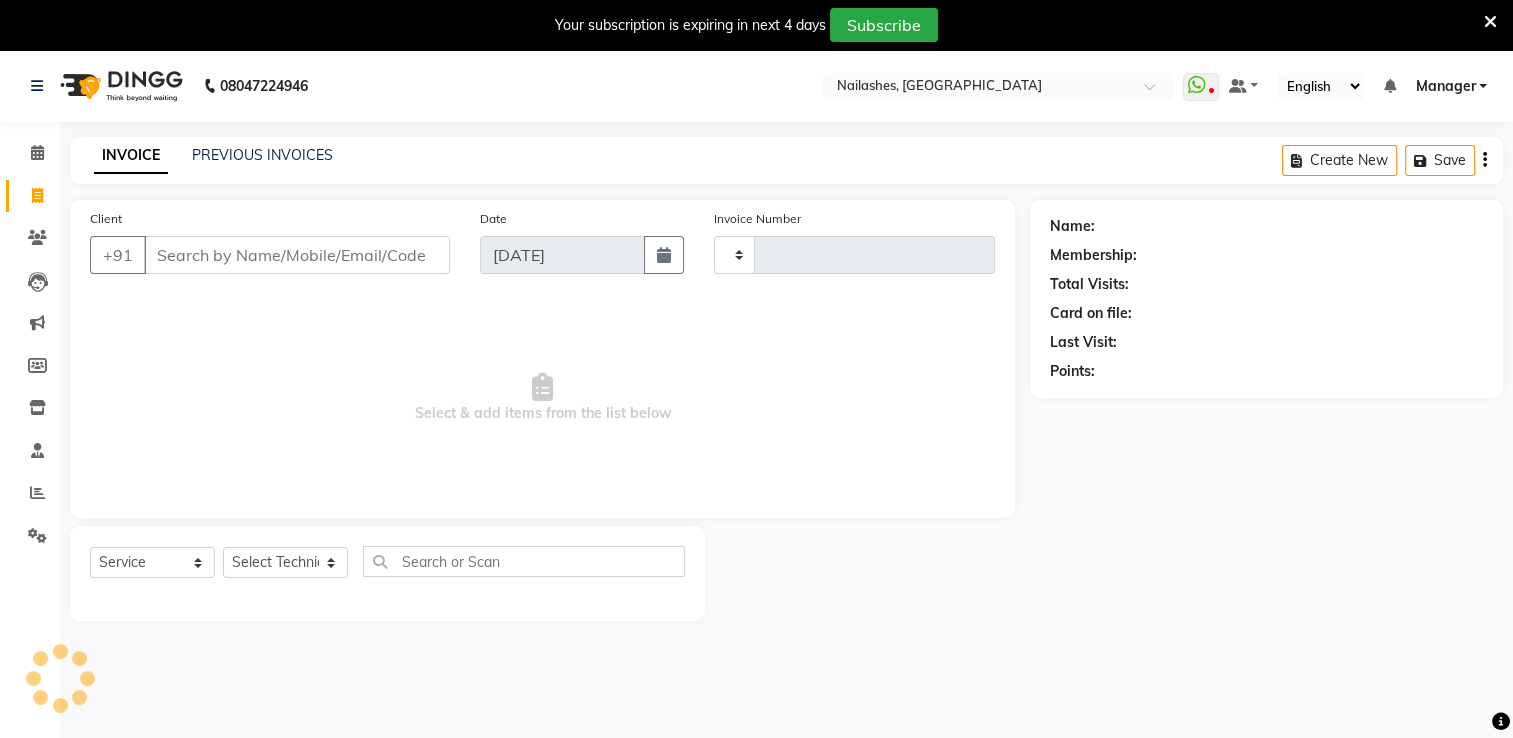 type on "1194" 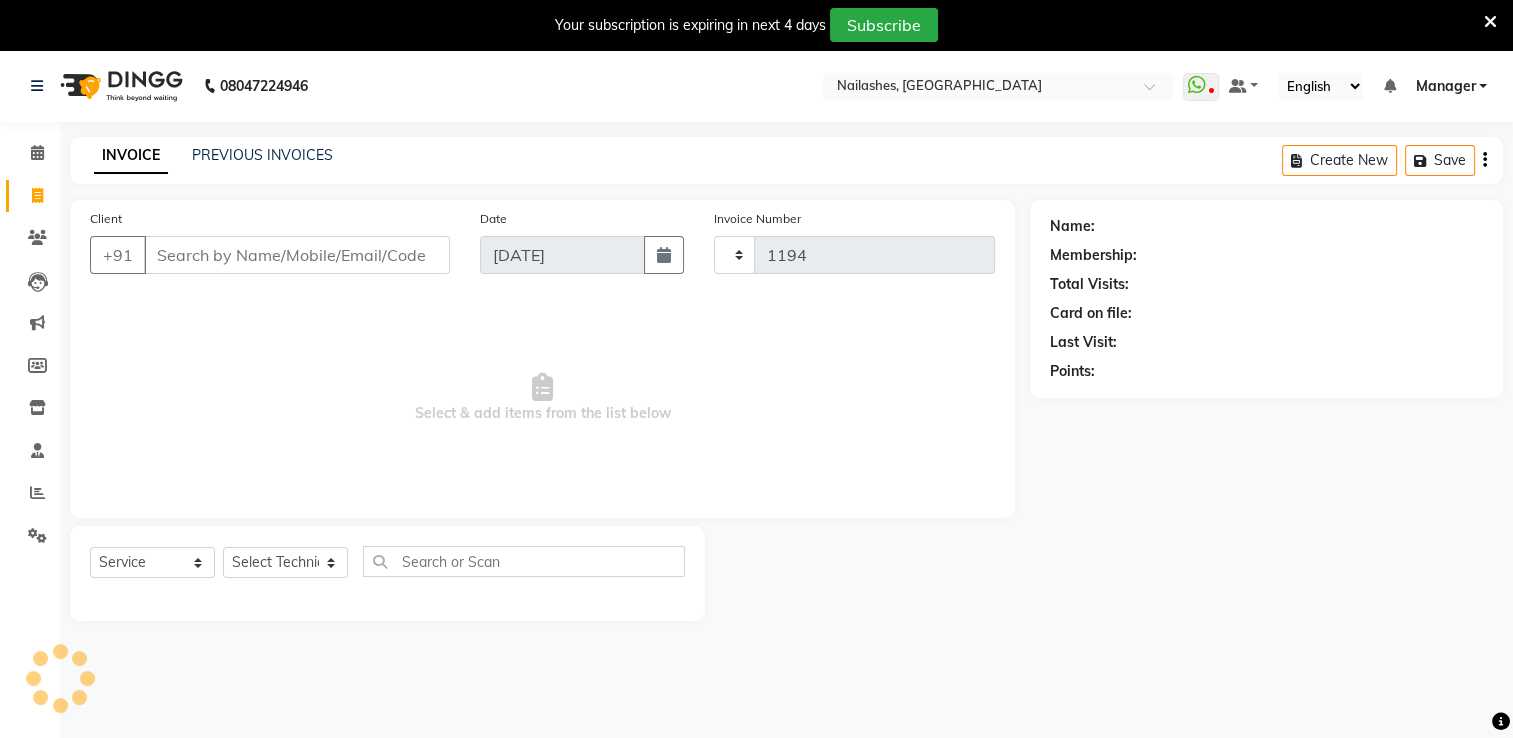 select on "6579" 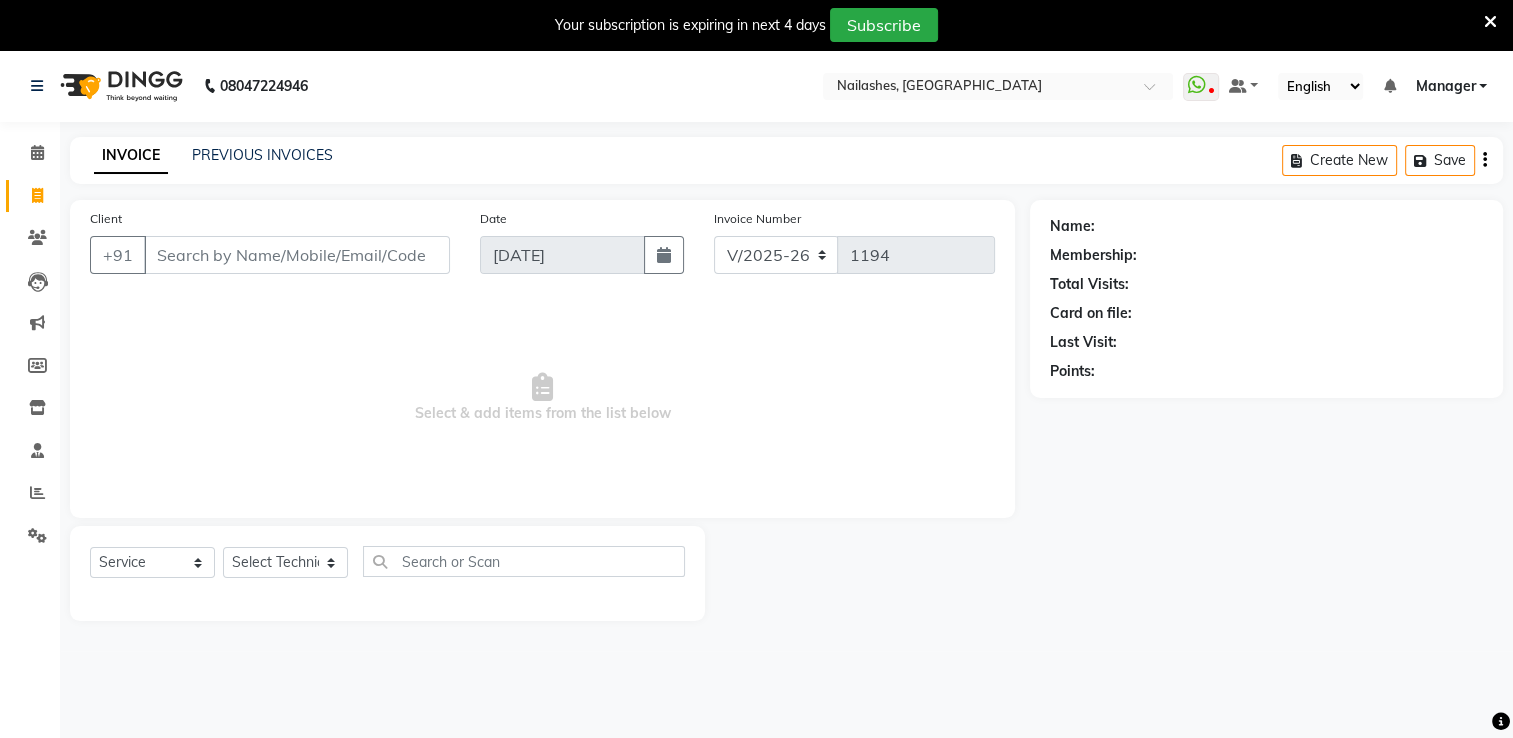 type on "0" 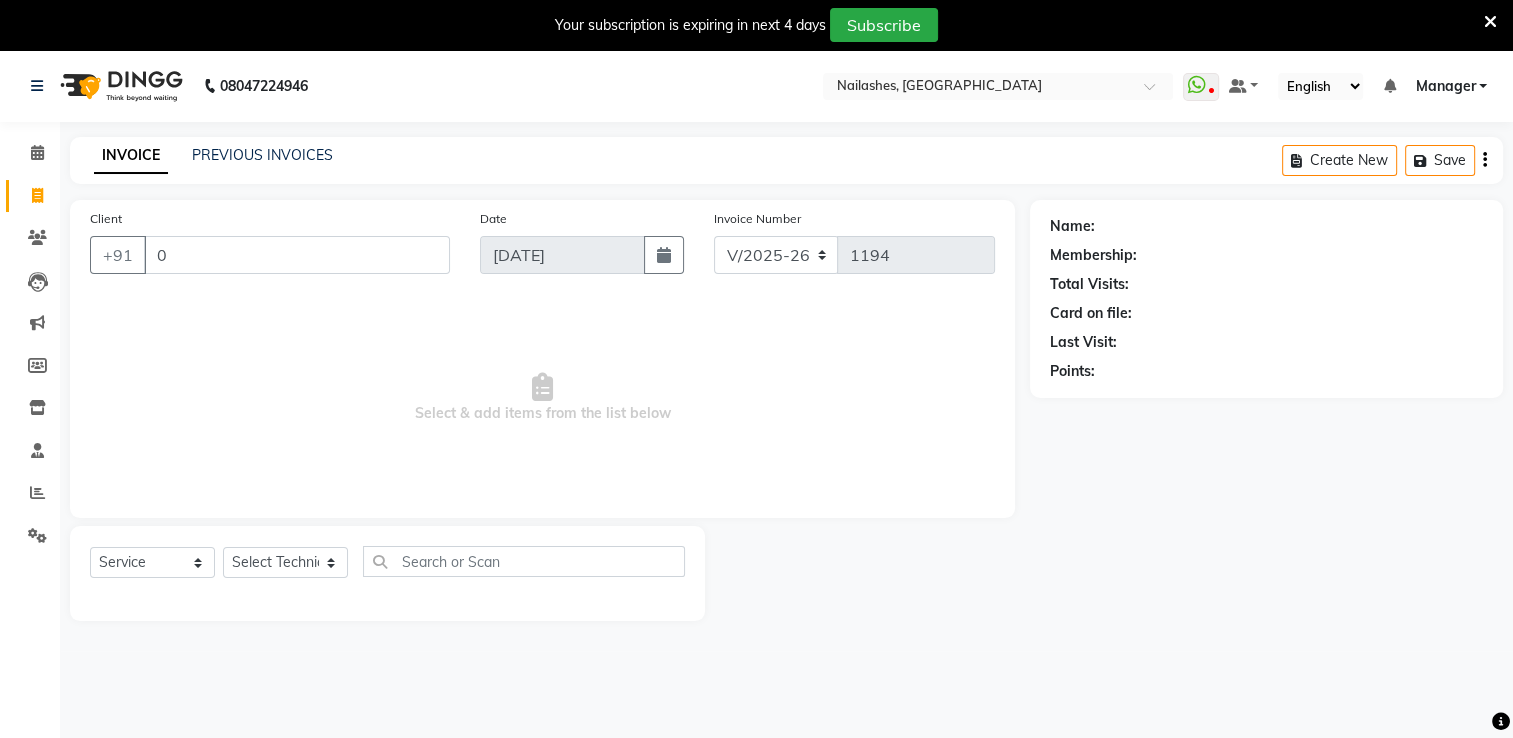 type 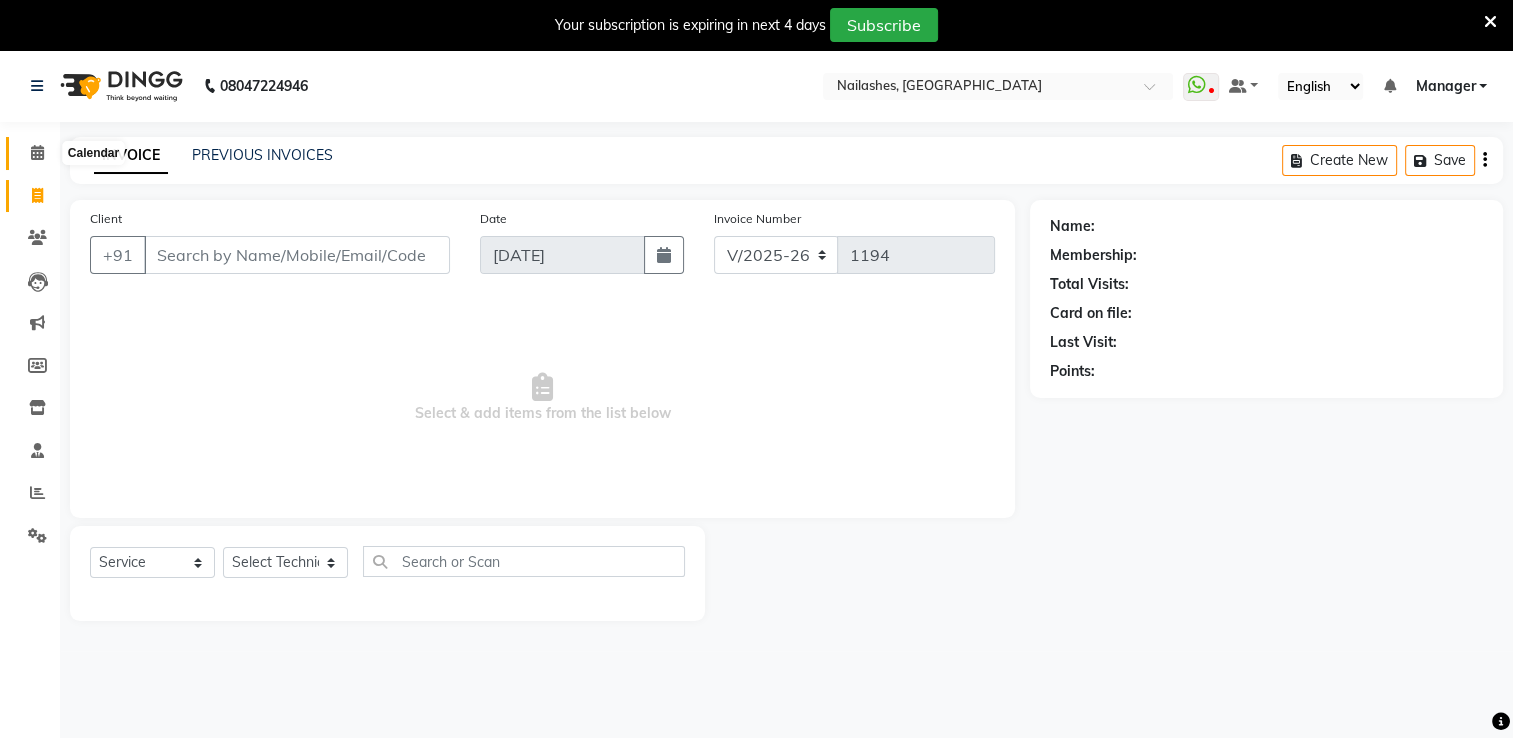 click 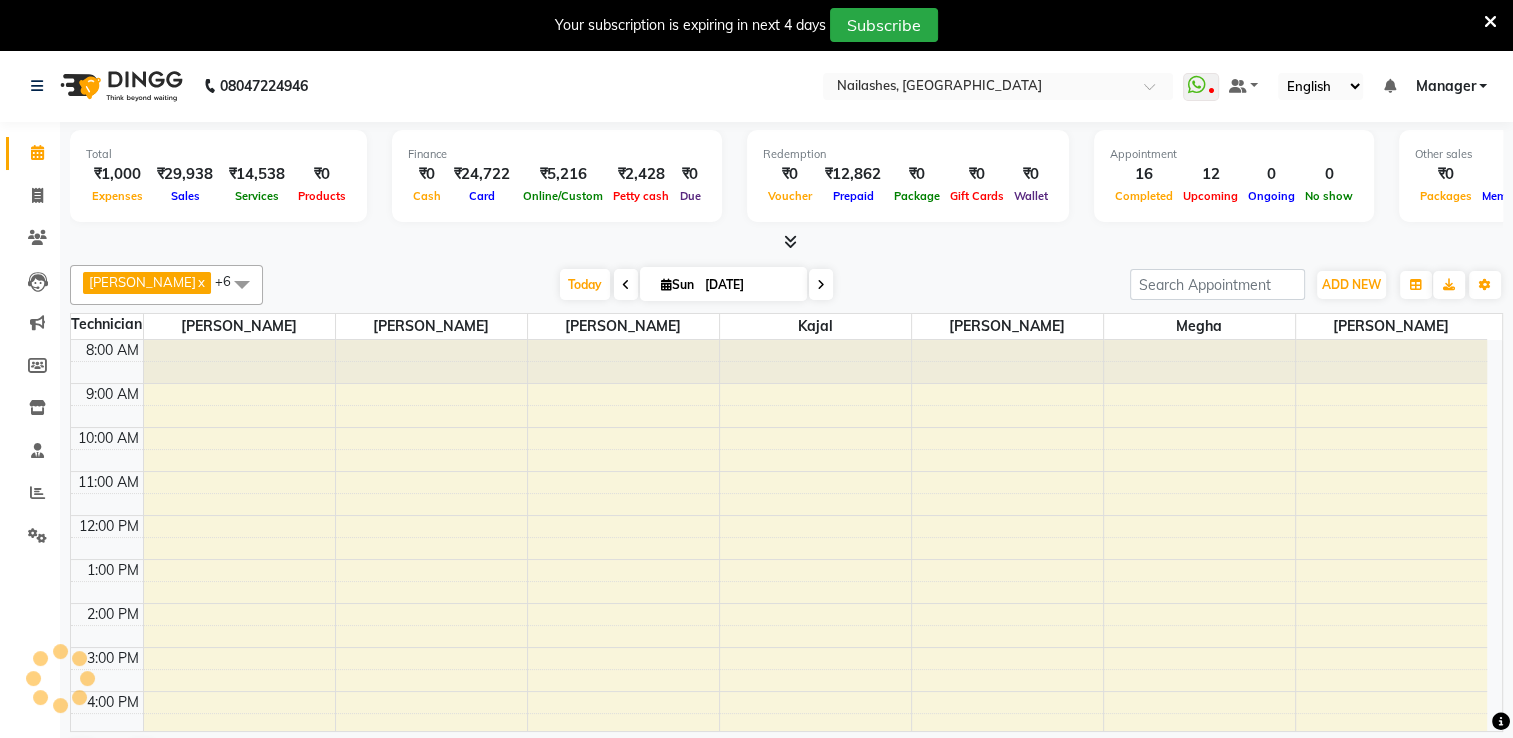 scroll, scrollTop: 0, scrollLeft: 0, axis: both 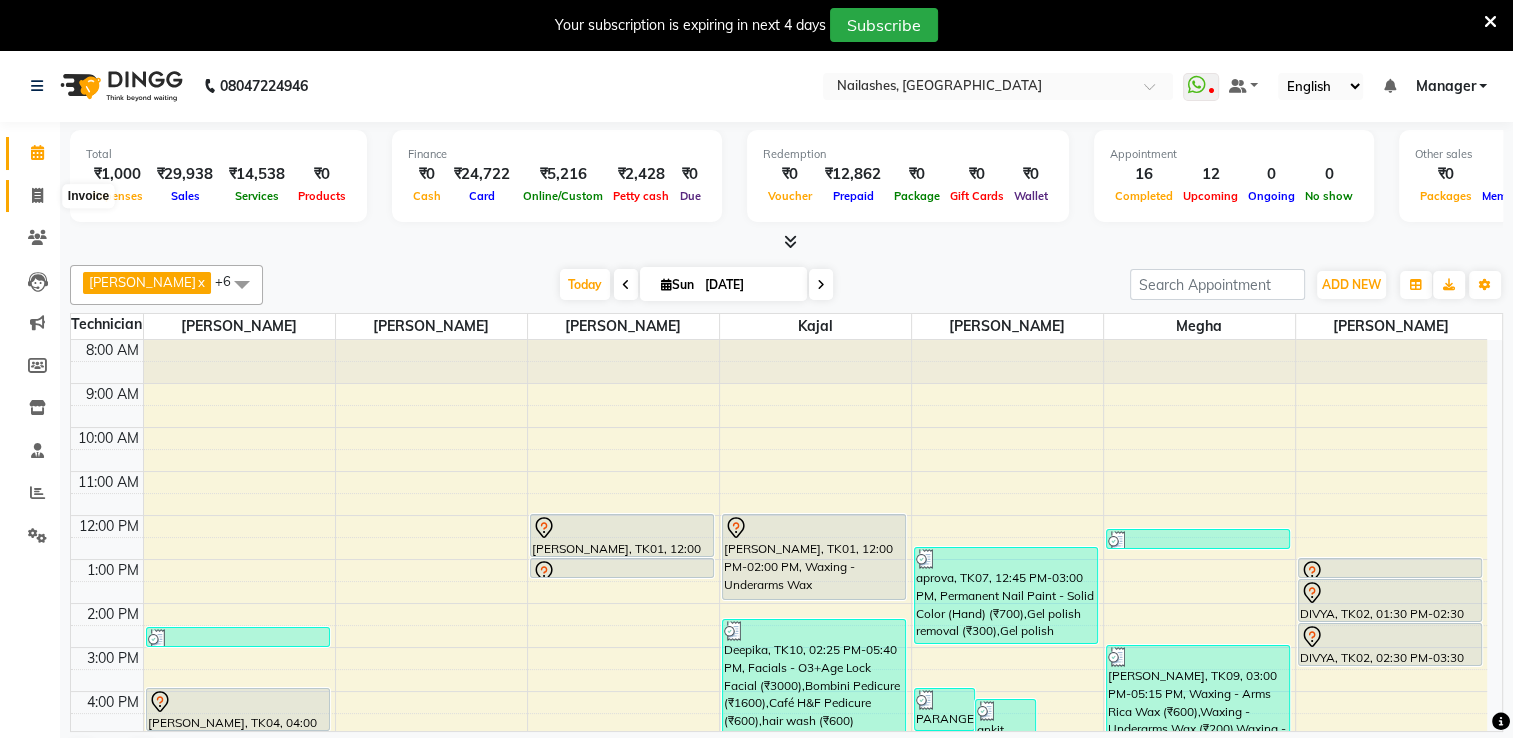click 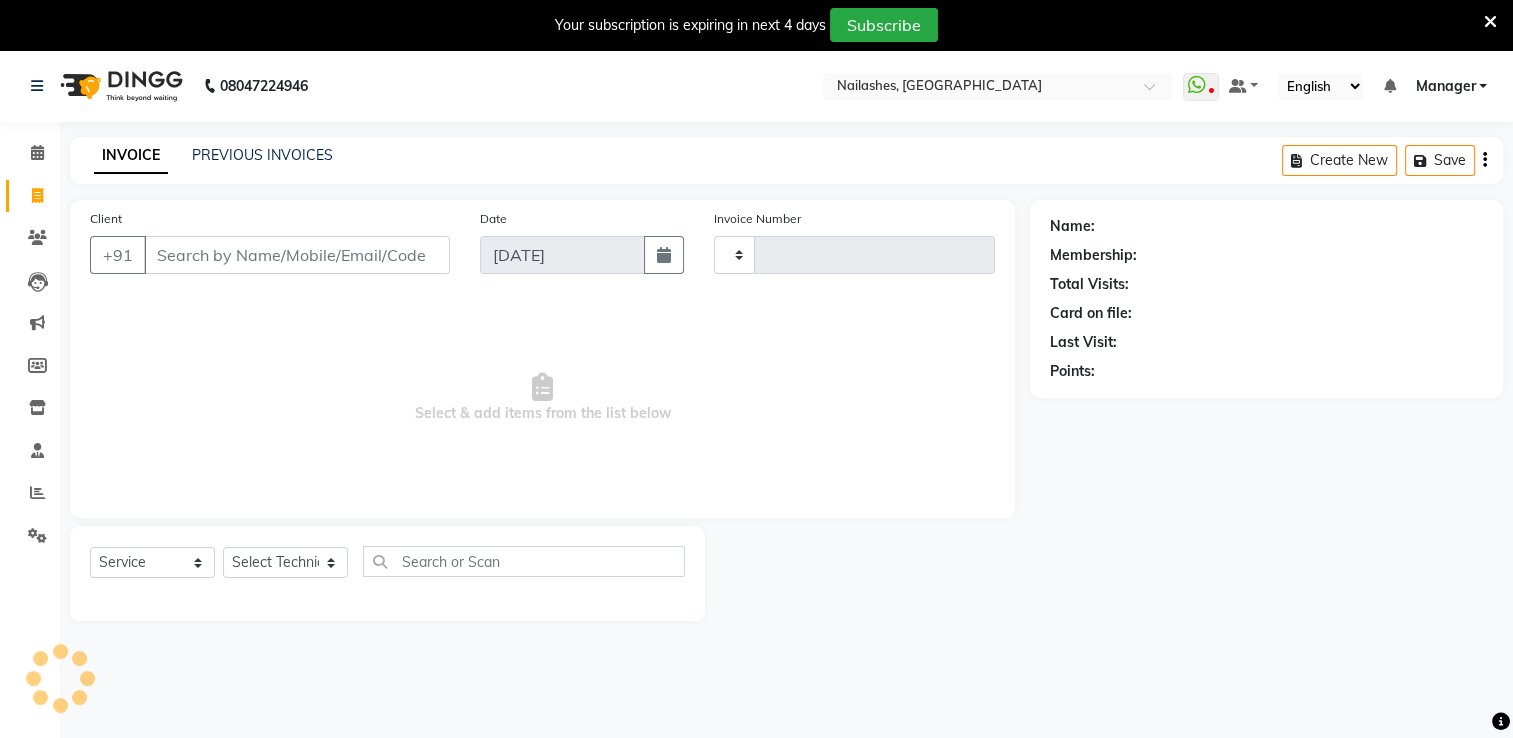 type on "1194" 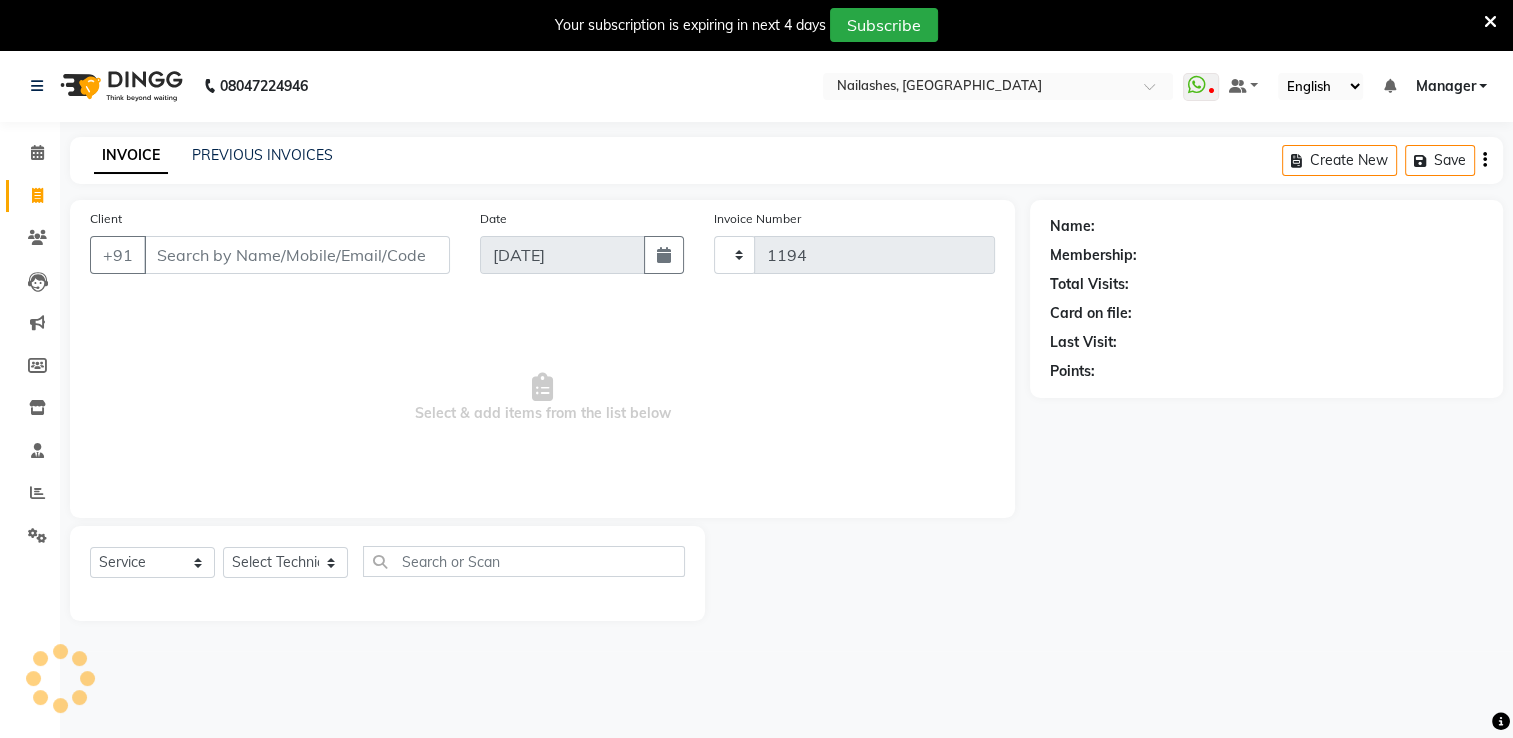 select on "6579" 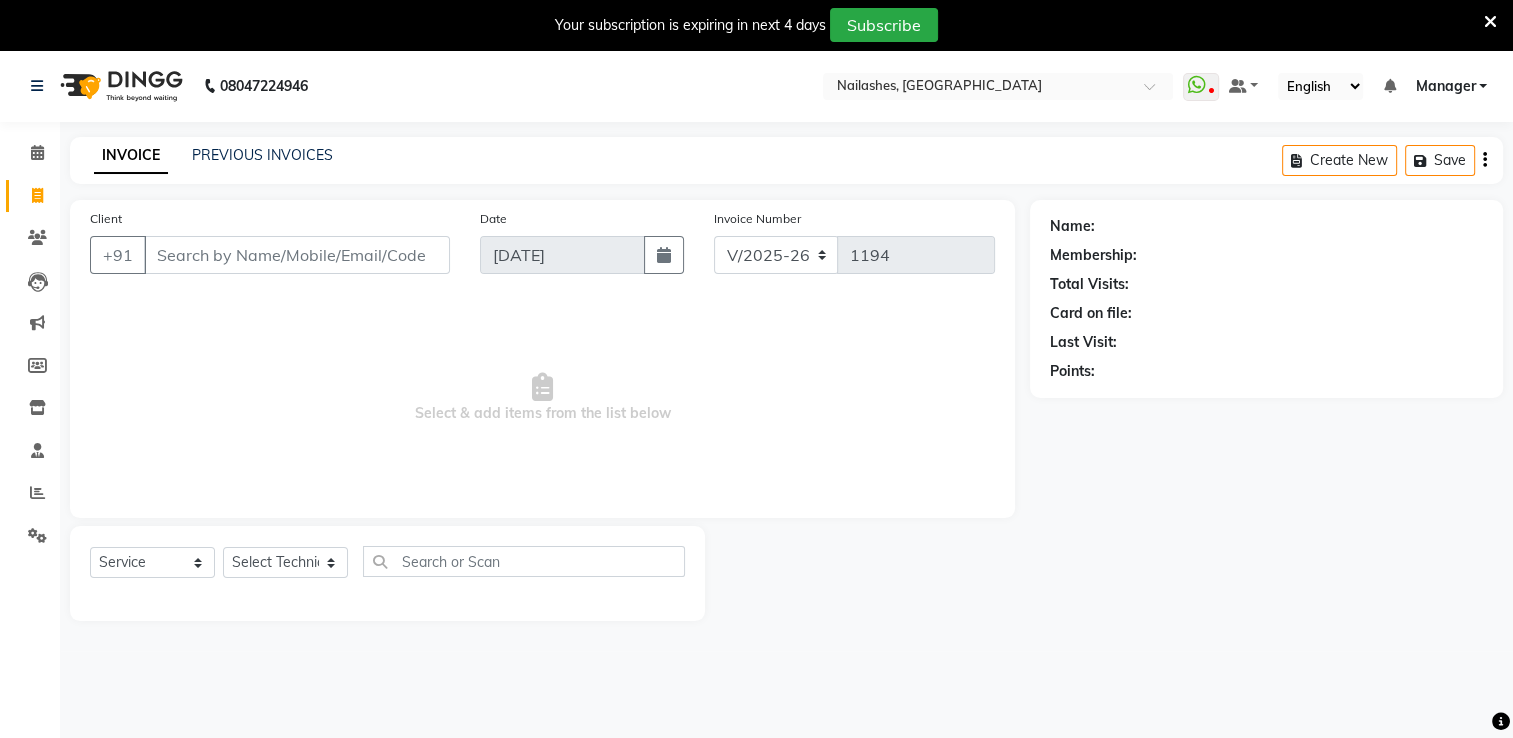 click on "Client" at bounding box center [297, 255] 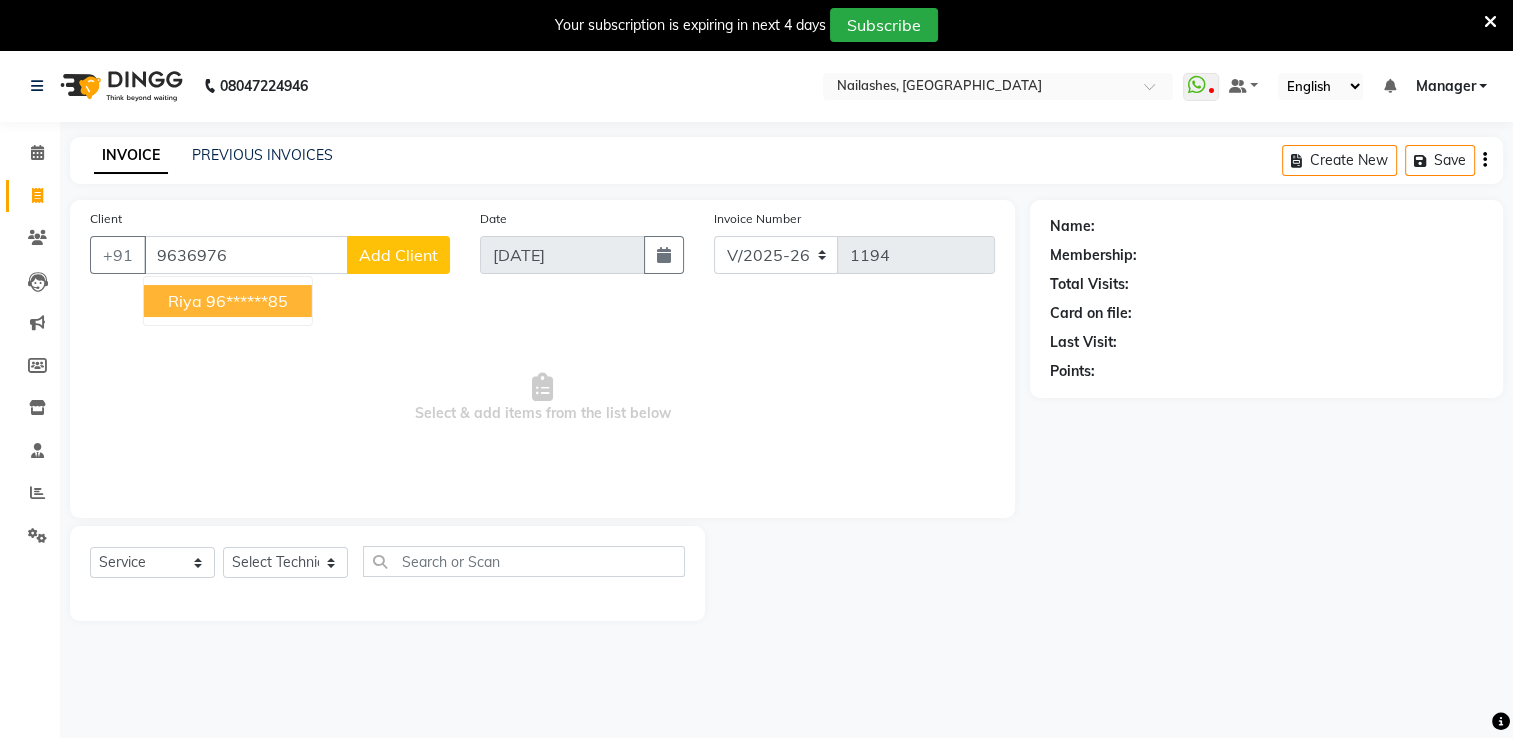 click on "Riya" at bounding box center [185, 301] 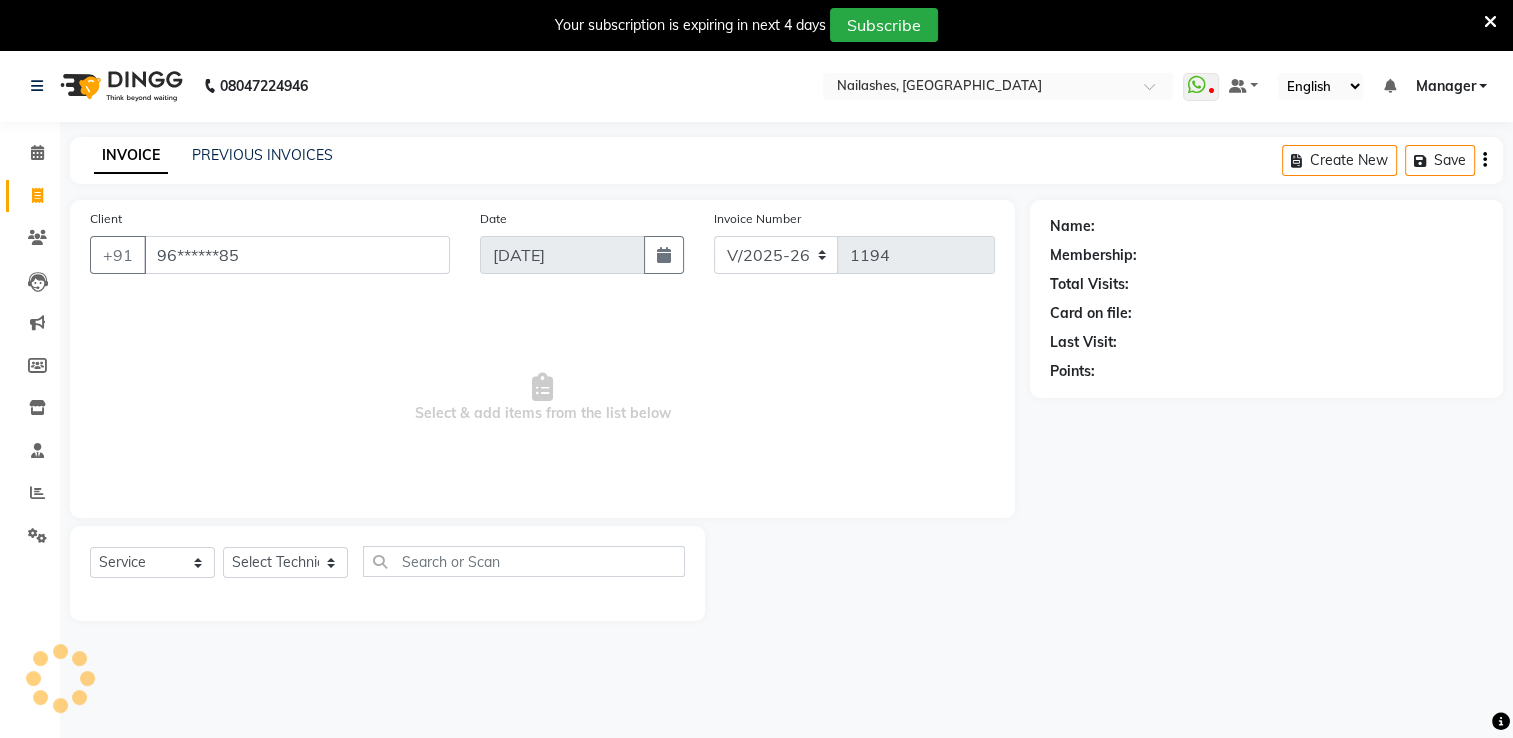 type on "96******85" 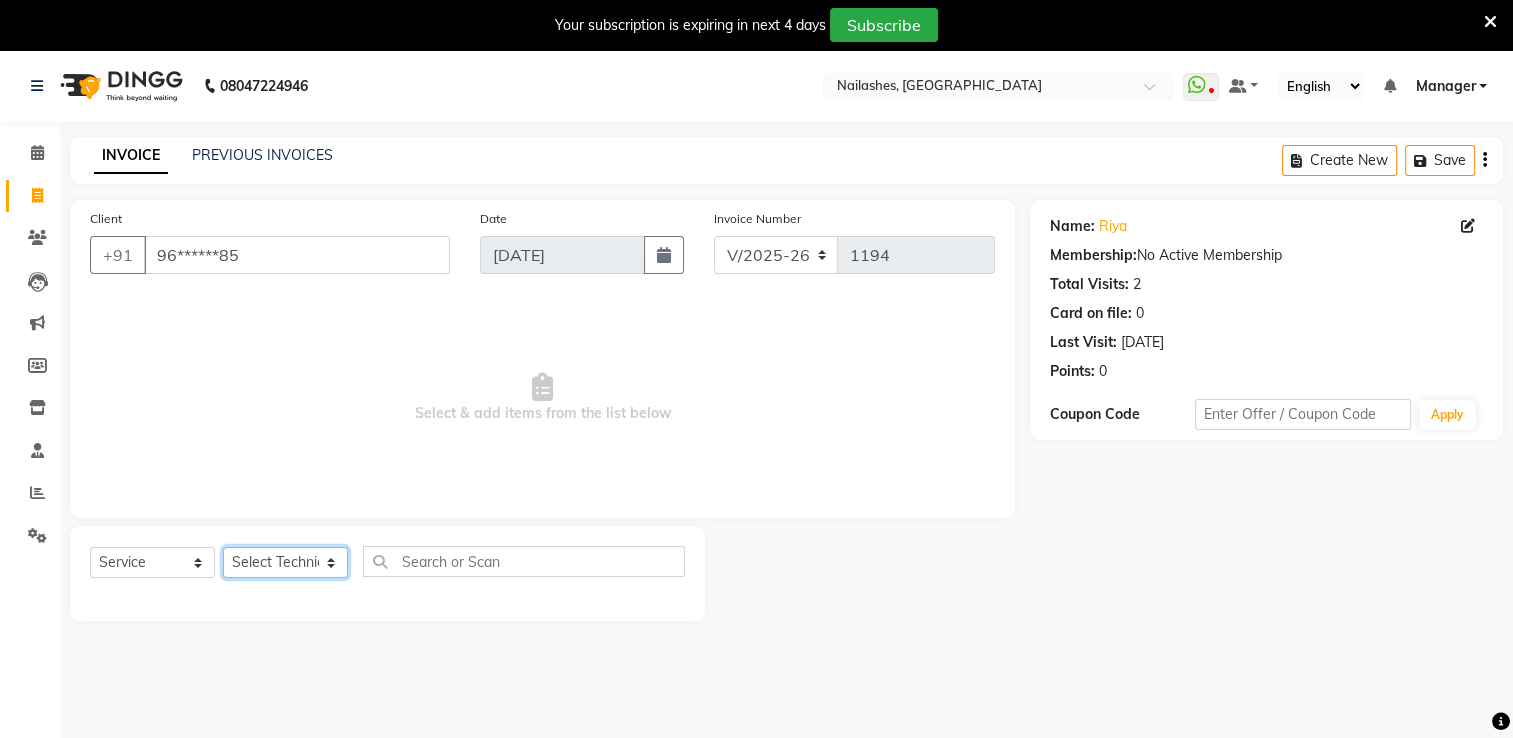 click on "Select Technician AMGHA ARISH [PERSON_NAME] [PERSON_NAME] [PERSON_NAME] [PERSON_NAME] kupu Manager [PERSON_NAME] Owner [PERSON_NAME] [PERSON_NAME]" 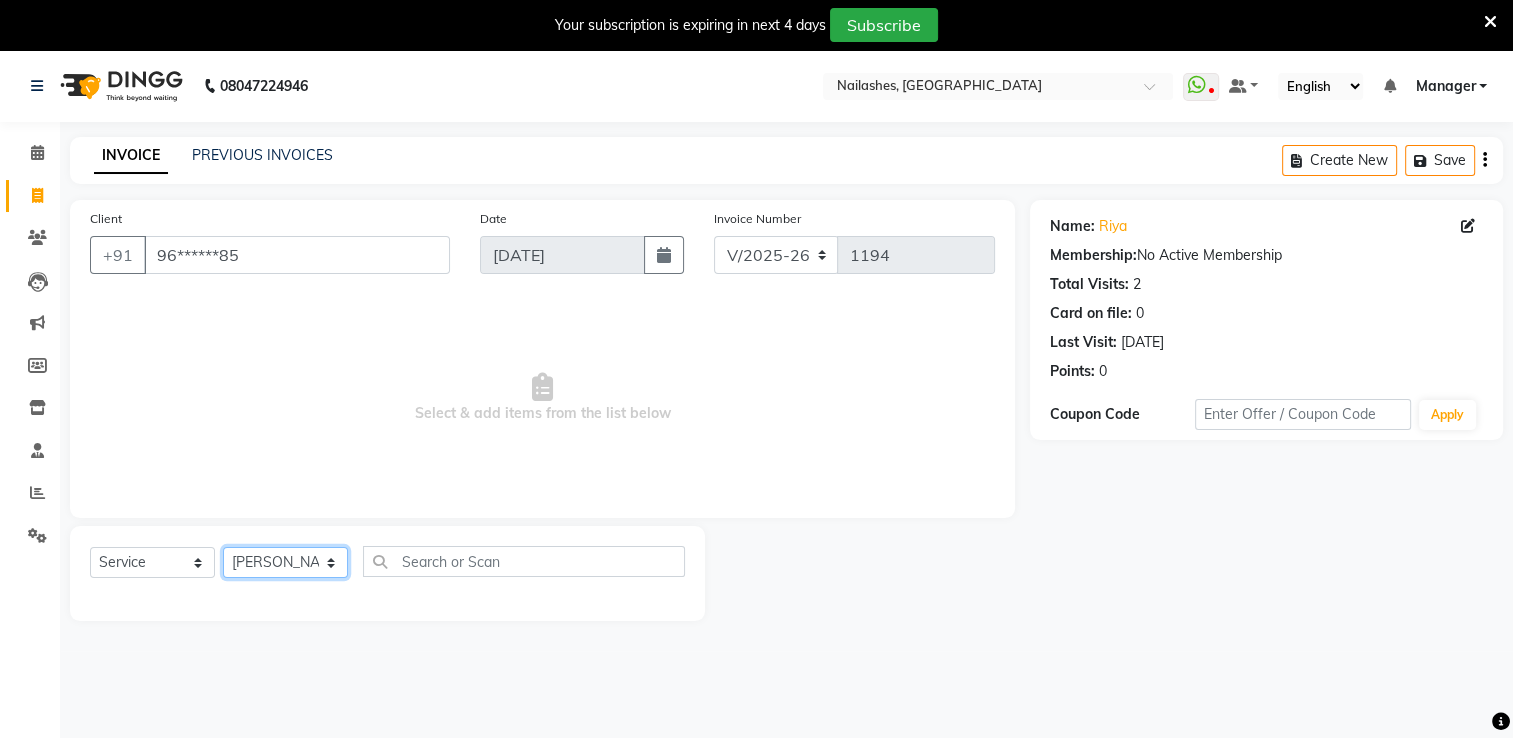 click on "Select Technician AMGHA ARISH [PERSON_NAME] [PERSON_NAME] [PERSON_NAME] [PERSON_NAME] kupu Manager [PERSON_NAME] Owner [PERSON_NAME] [PERSON_NAME]" 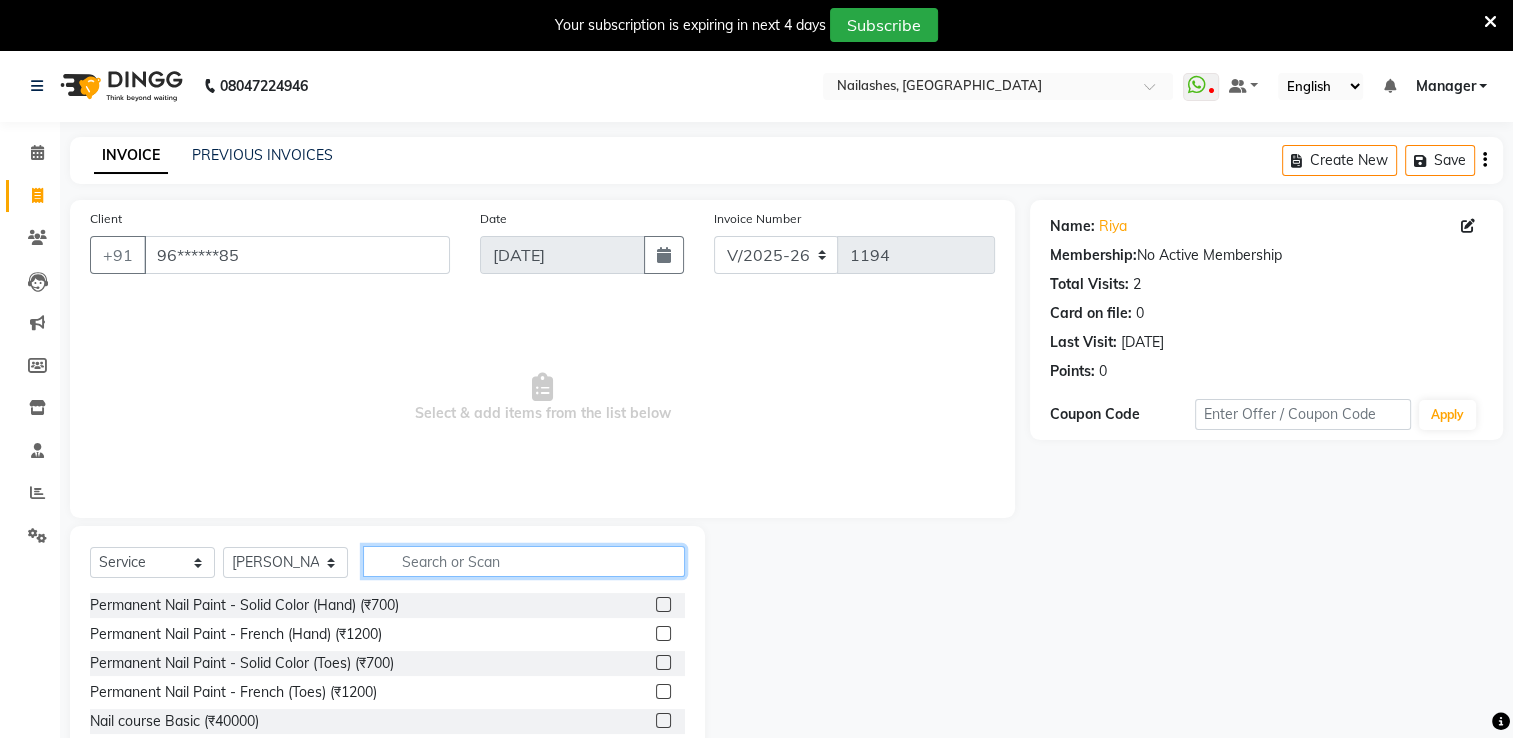 click 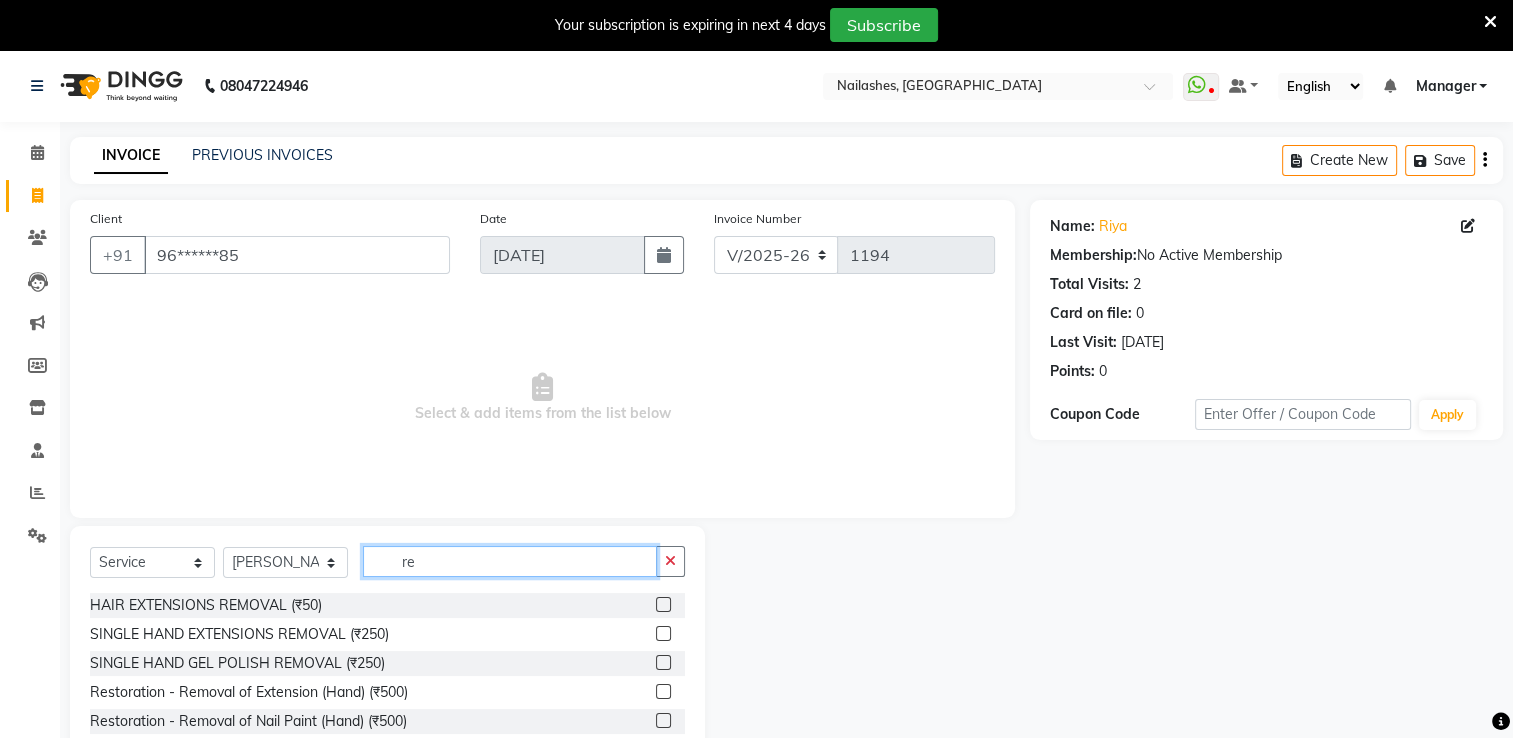 type on "r" 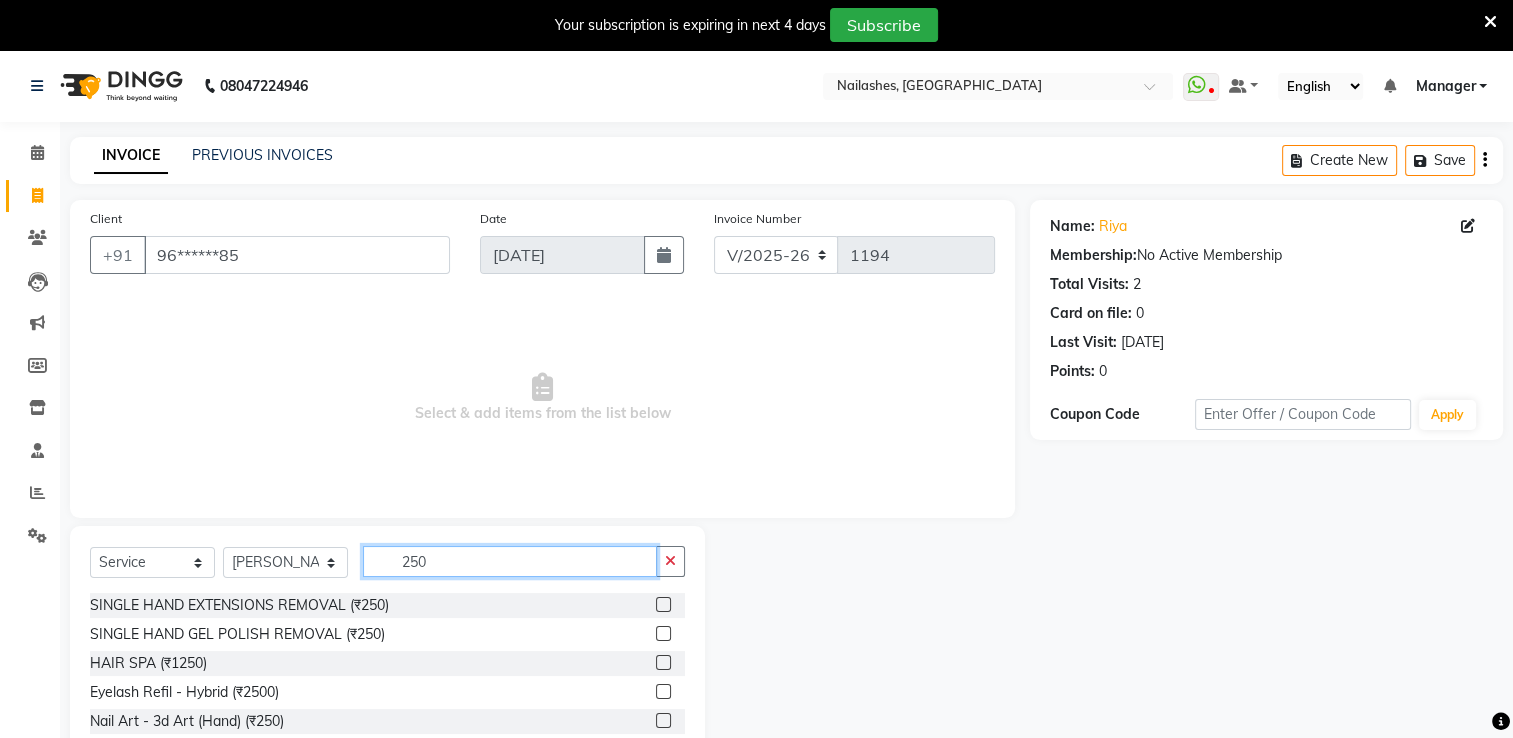type on "250" 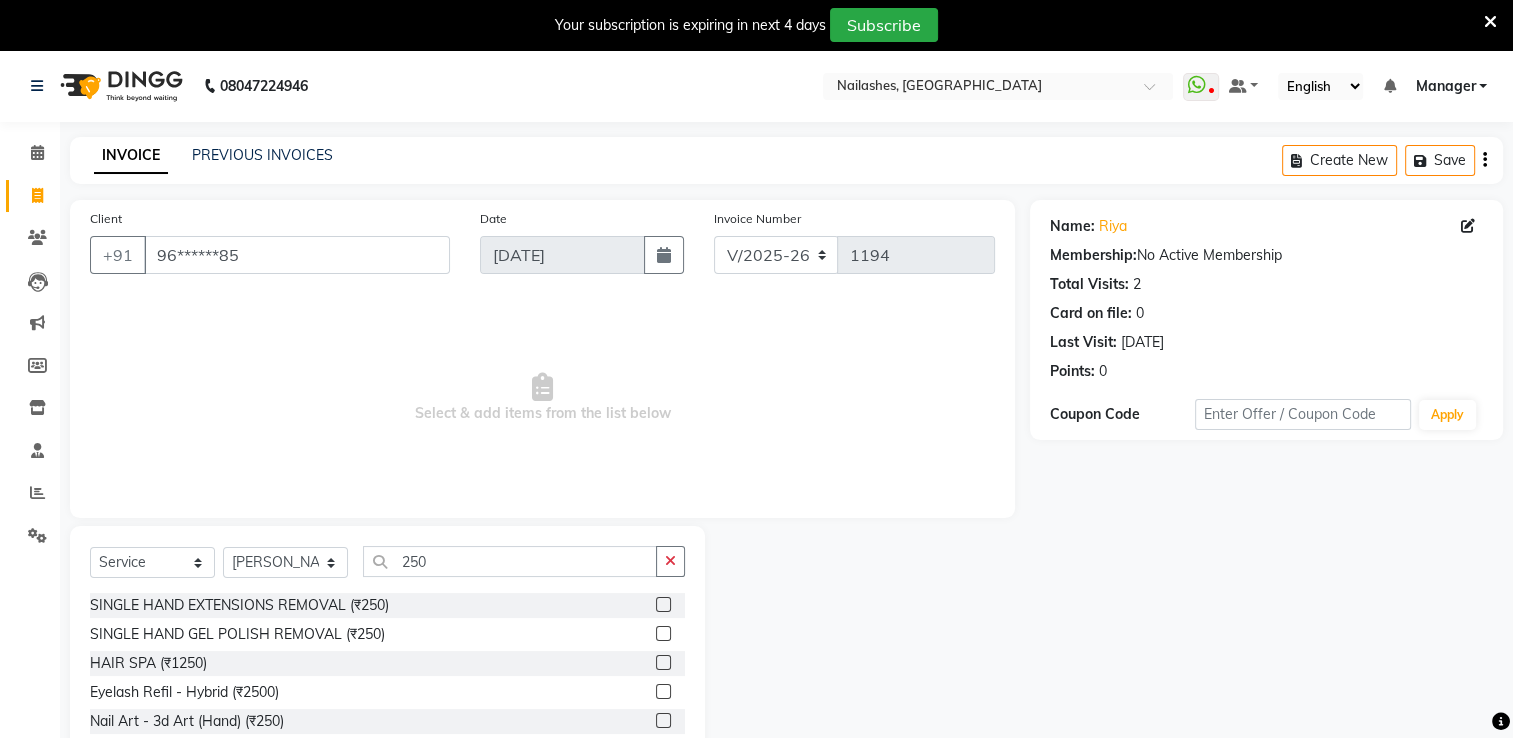 click 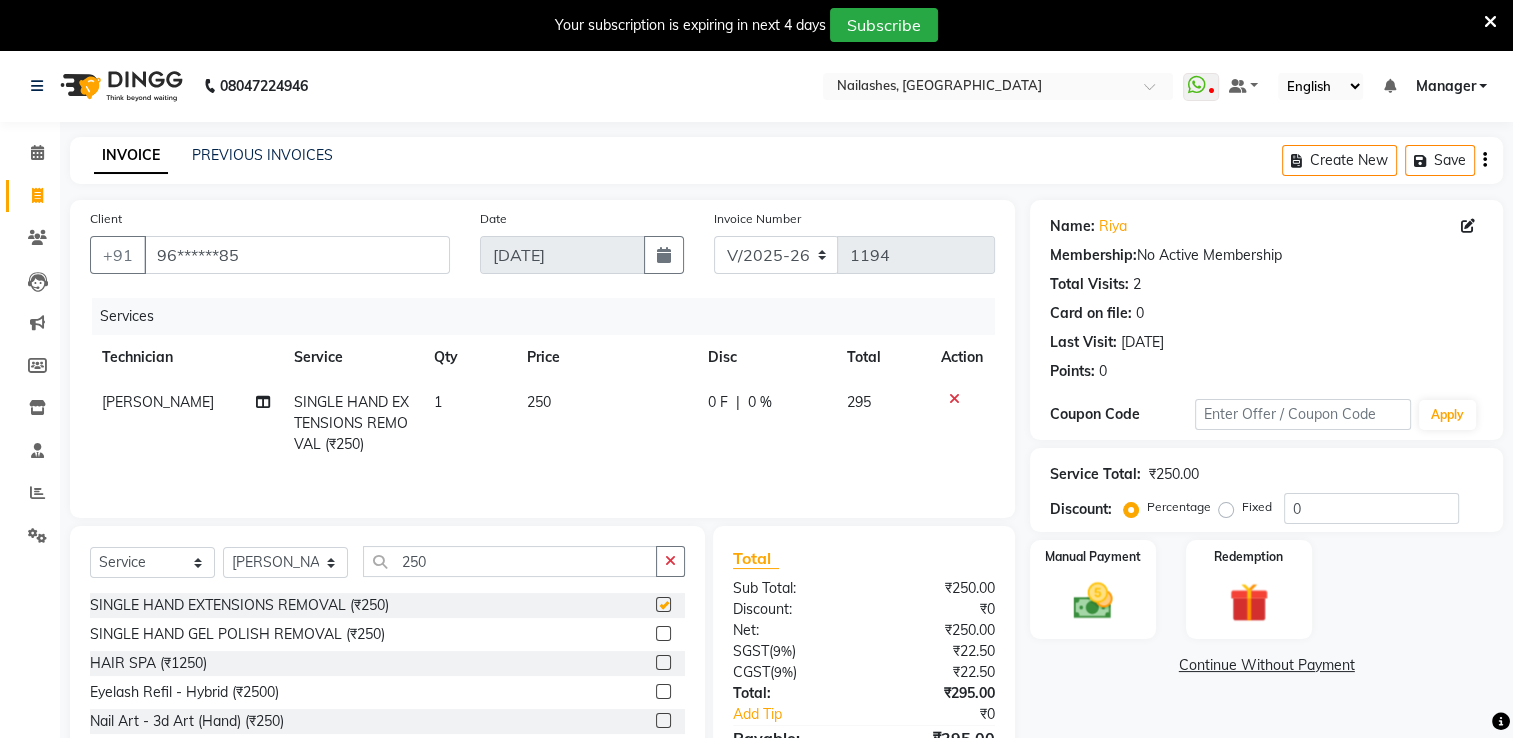 checkbox on "false" 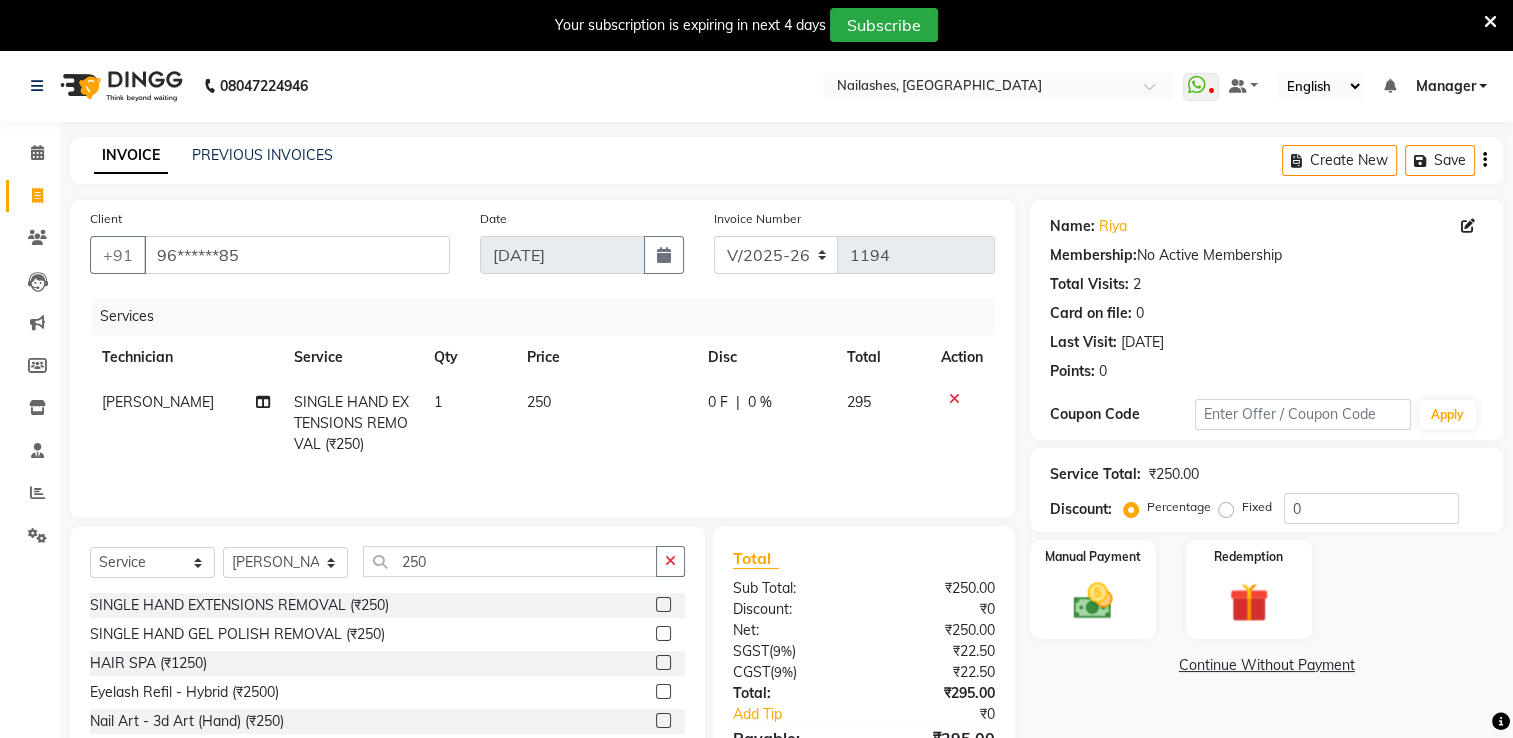 scroll, scrollTop: 113, scrollLeft: 0, axis: vertical 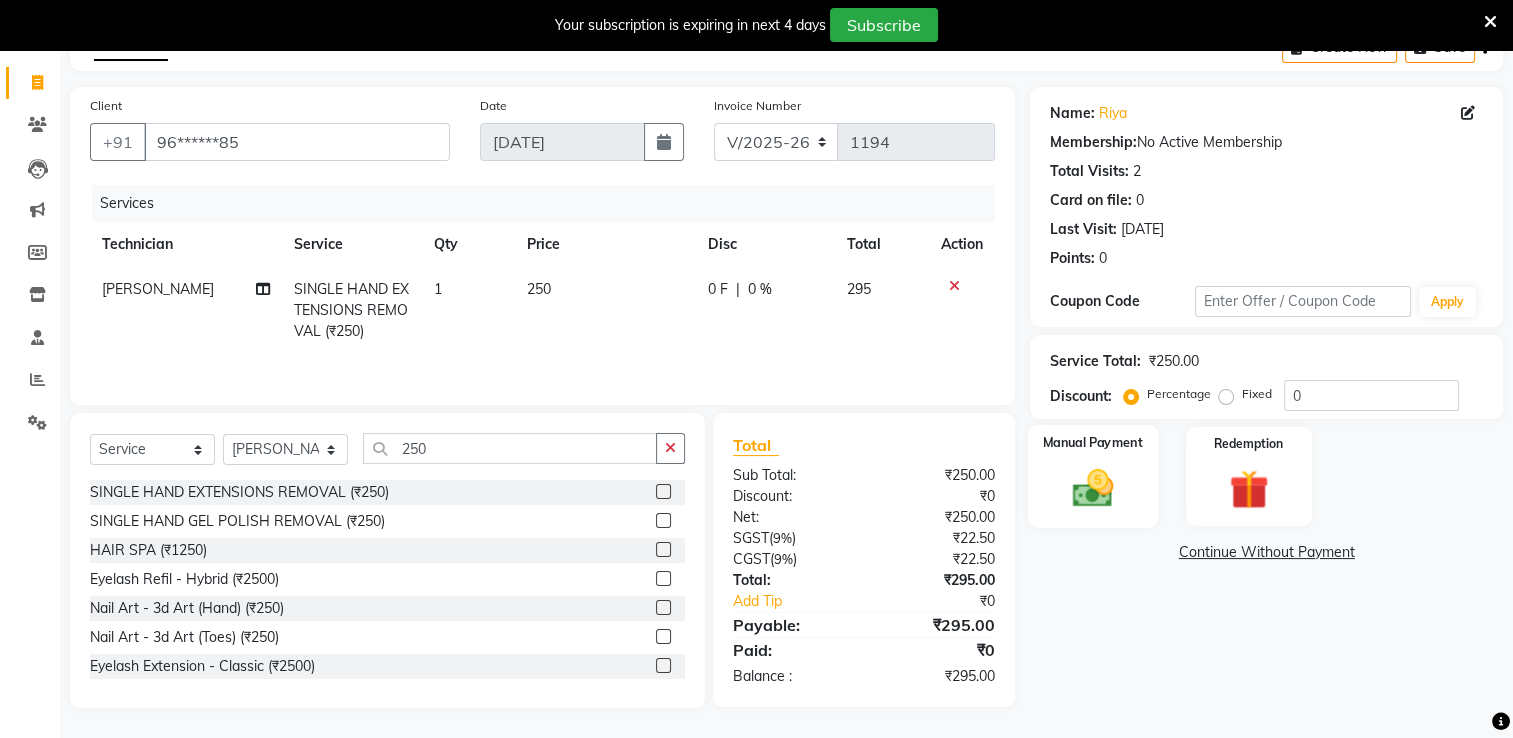 click 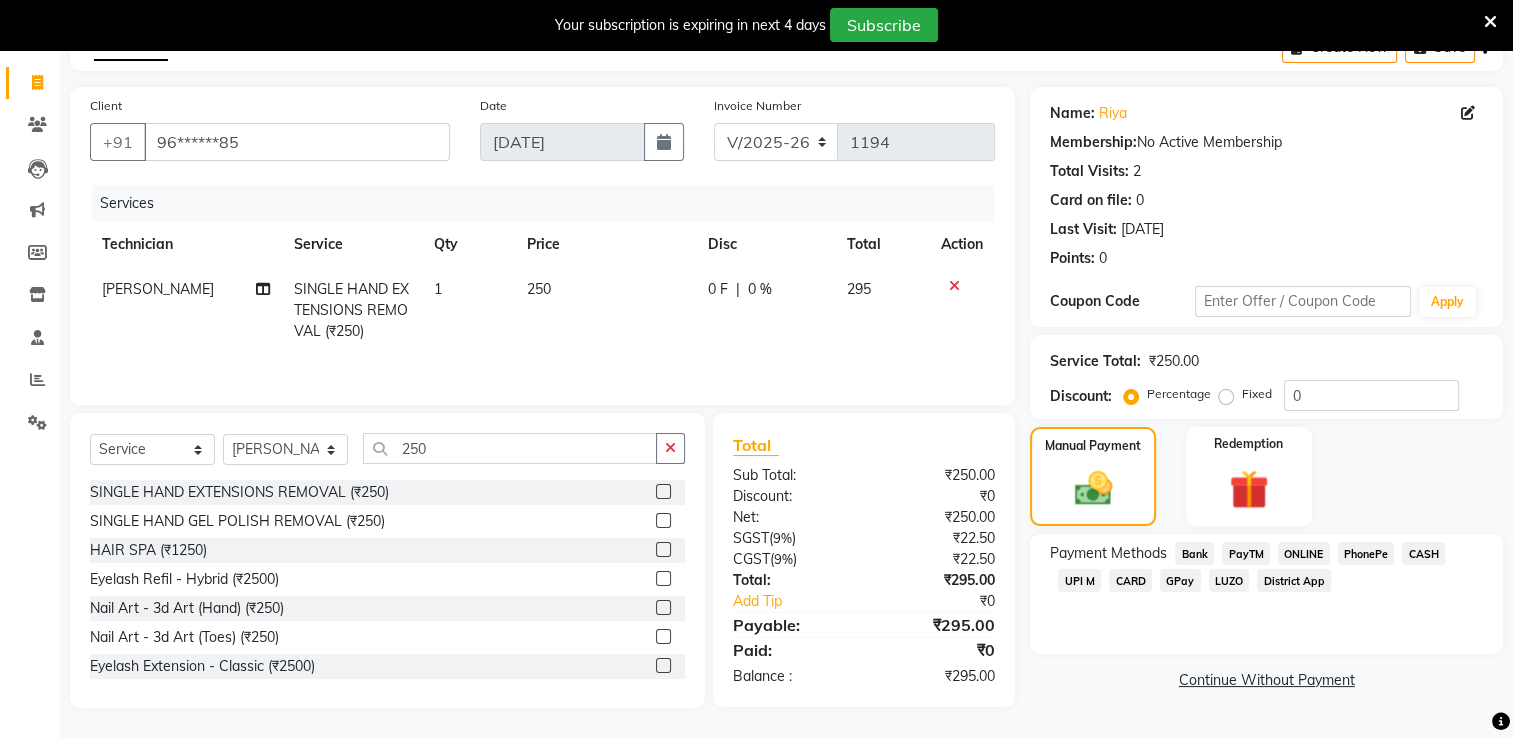 click on "UPI M" 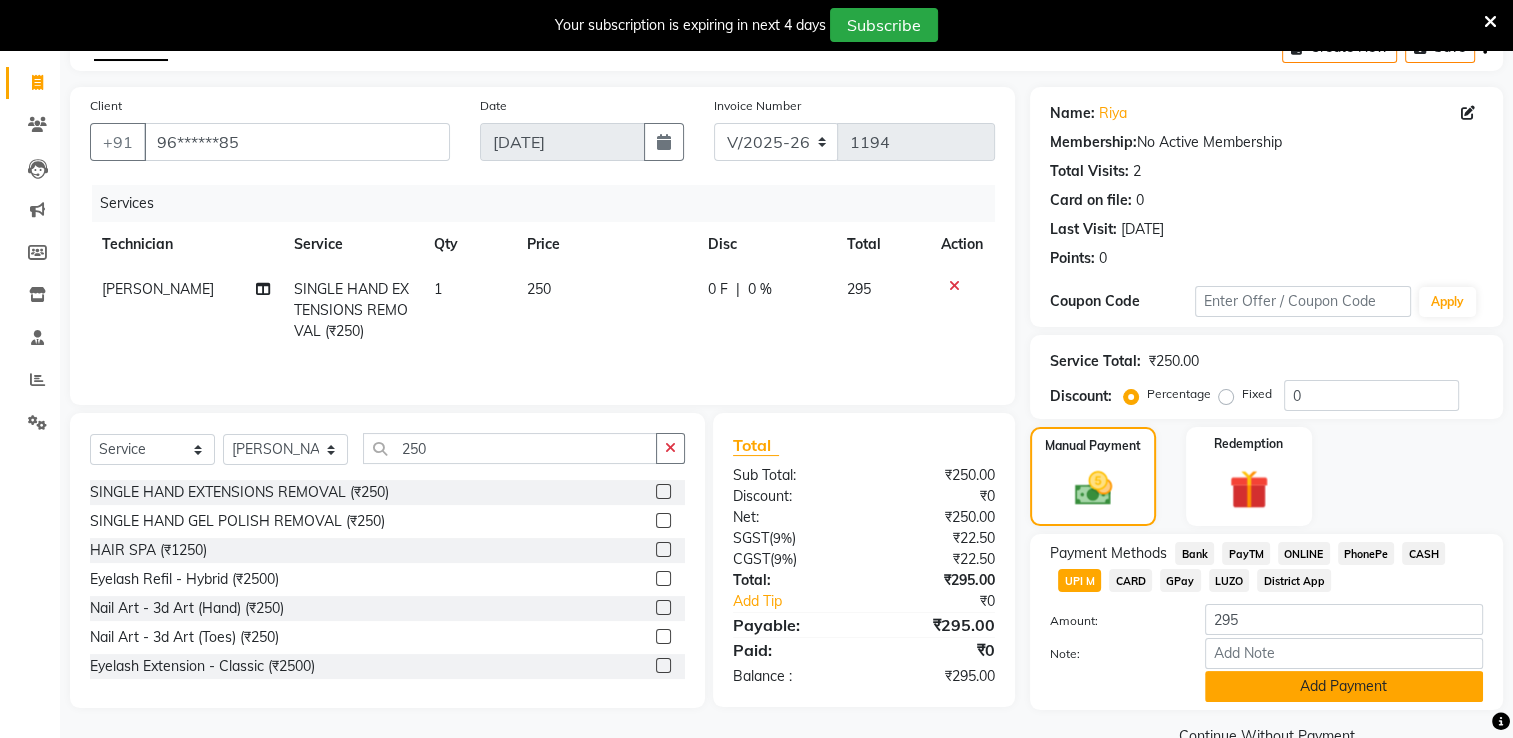 click on "Add Payment" 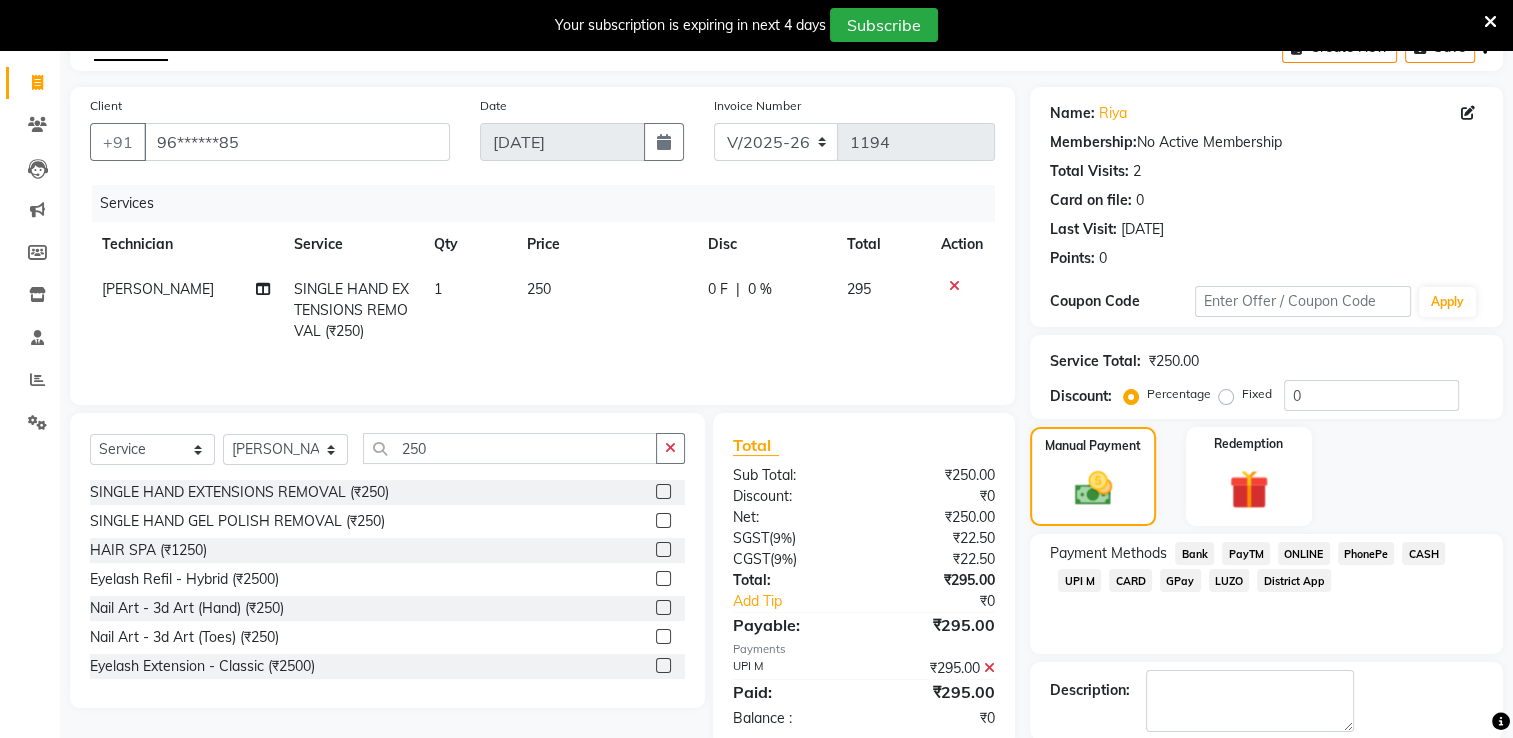 scroll, scrollTop: 212, scrollLeft: 0, axis: vertical 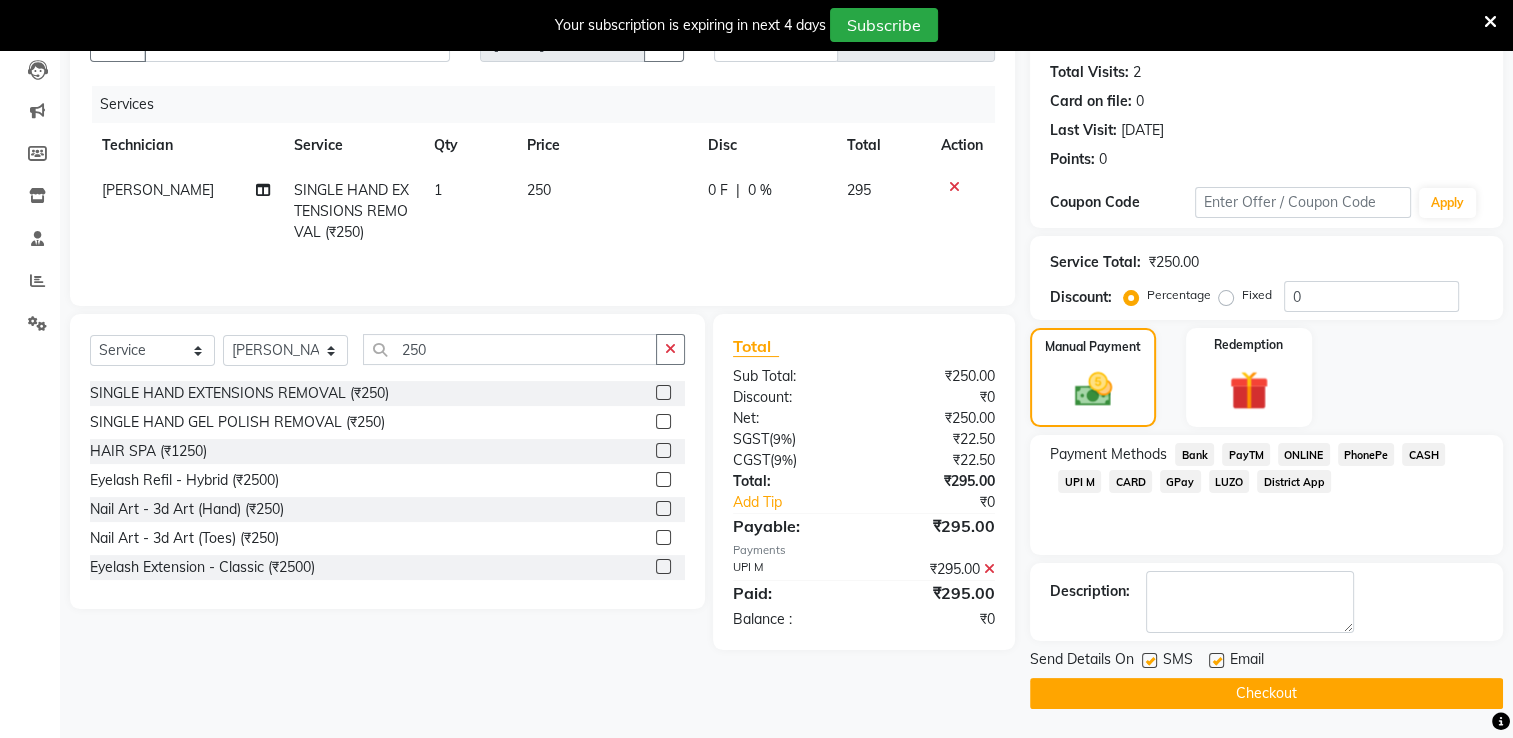 click on "Checkout" 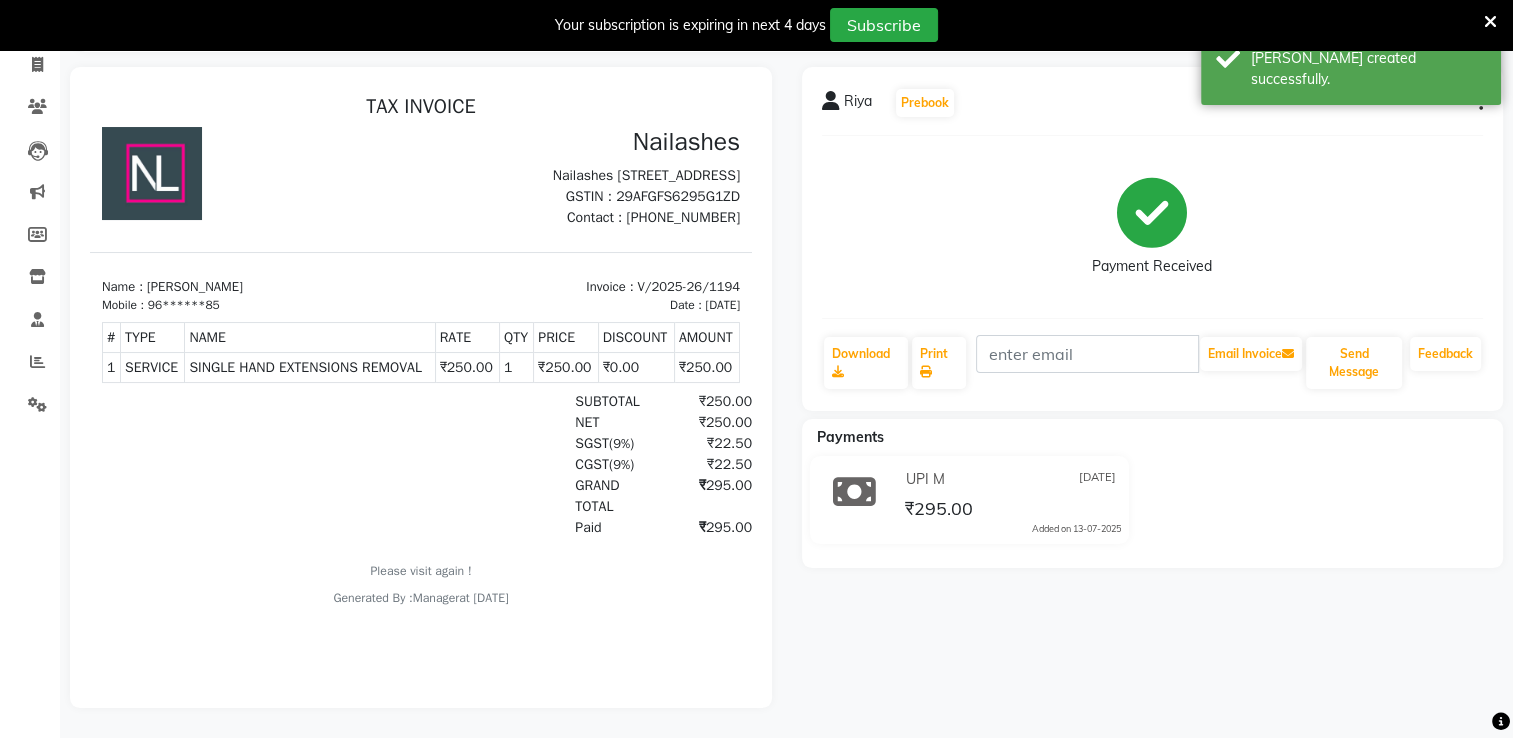 scroll, scrollTop: 0, scrollLeft: 0, axis: both 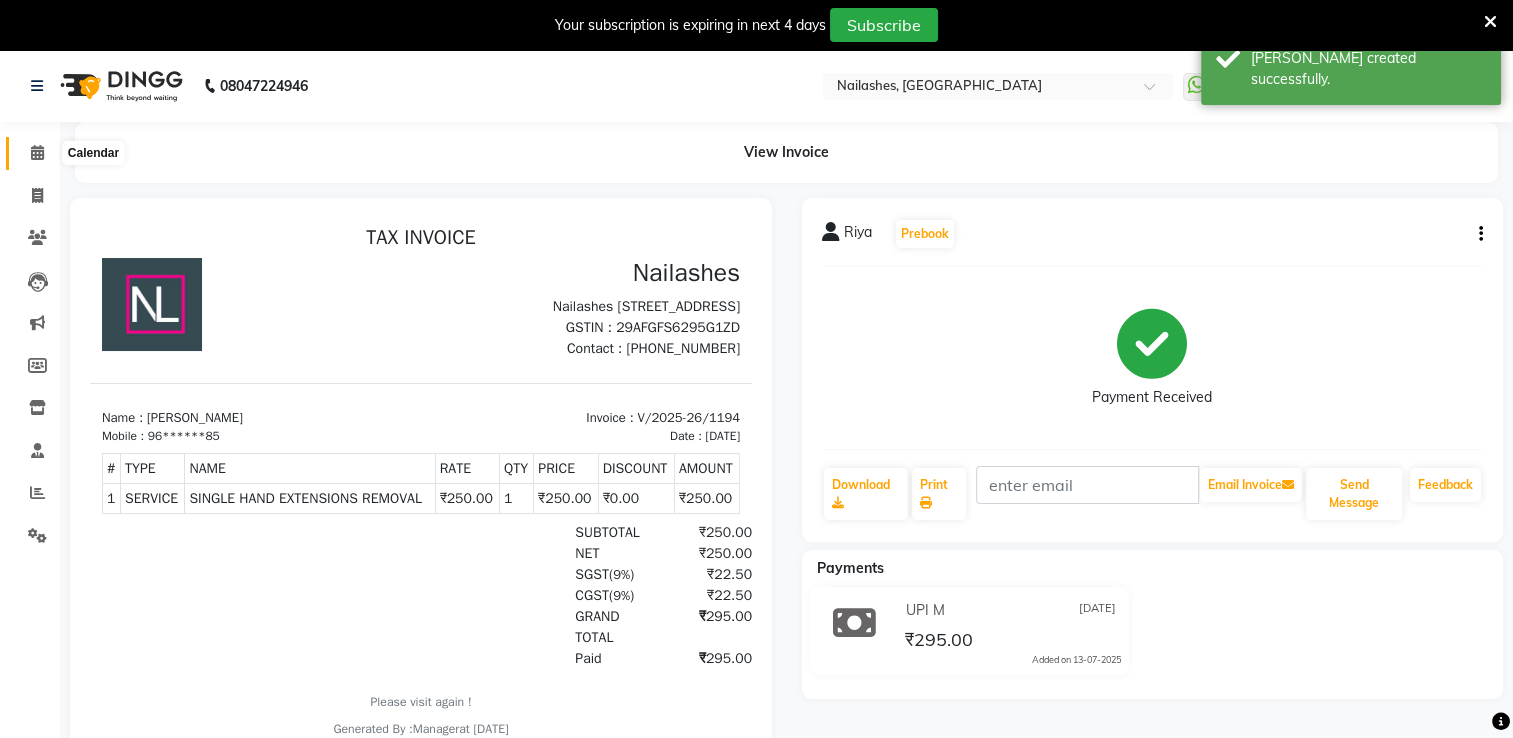 click 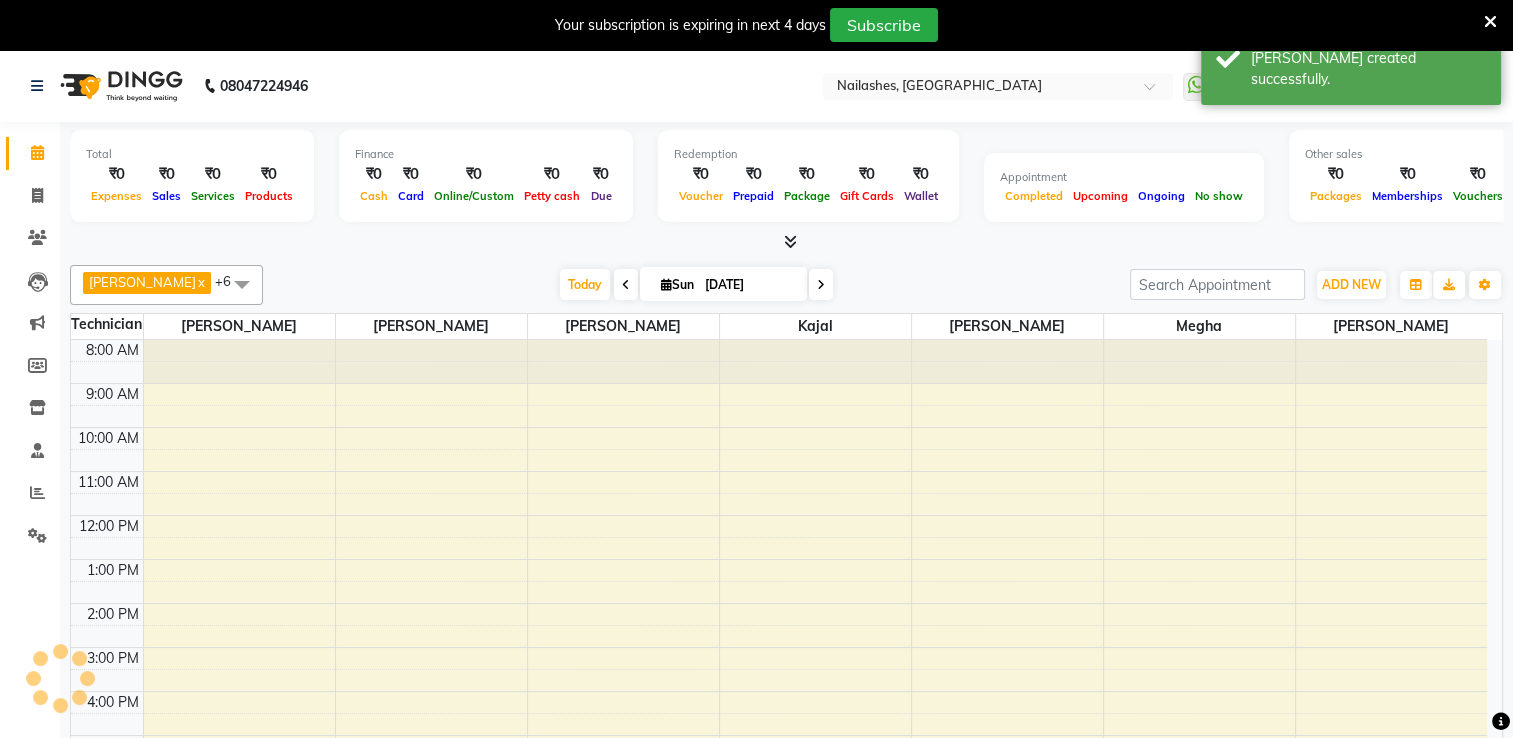 scroll, scrollTop: 0, scrollLeft: 0, axis: both 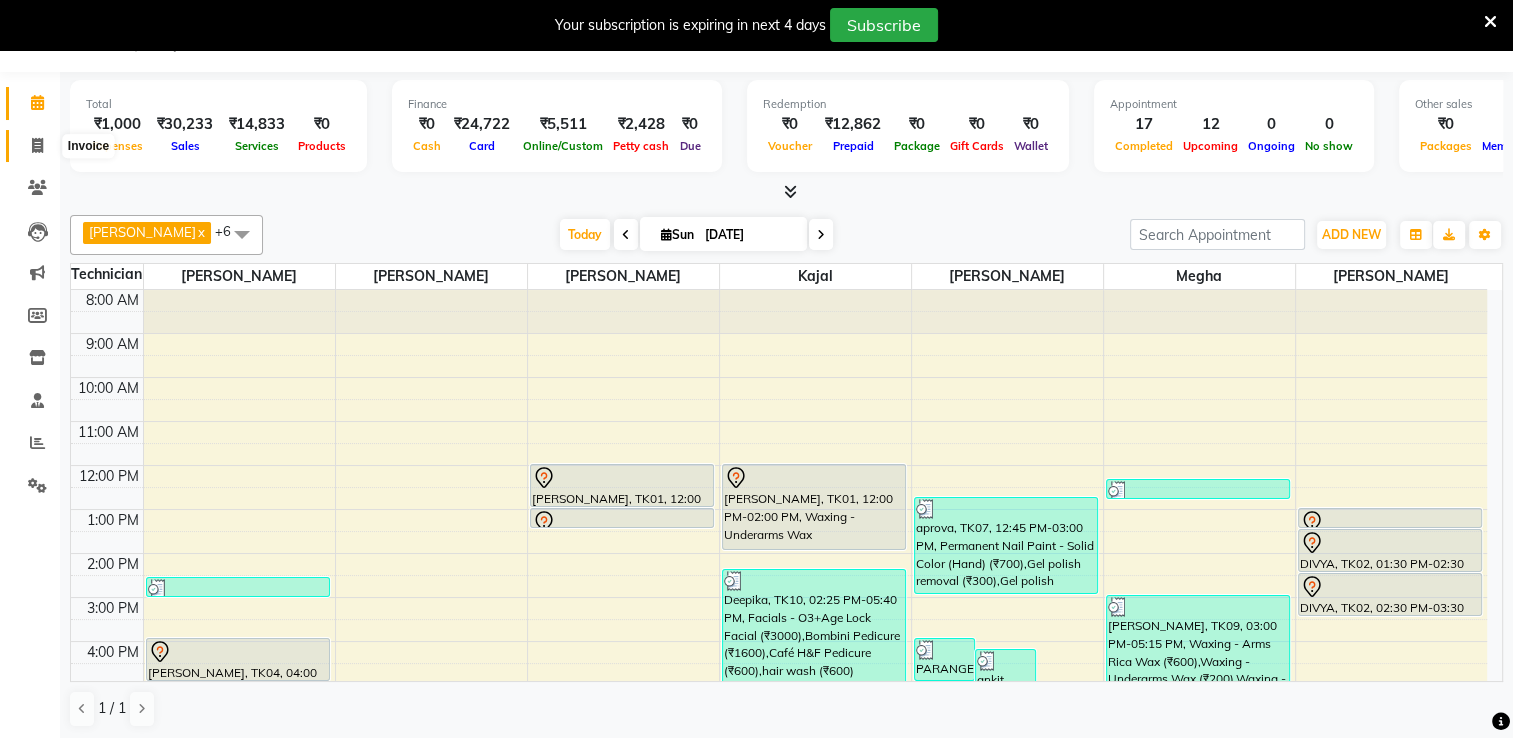 click 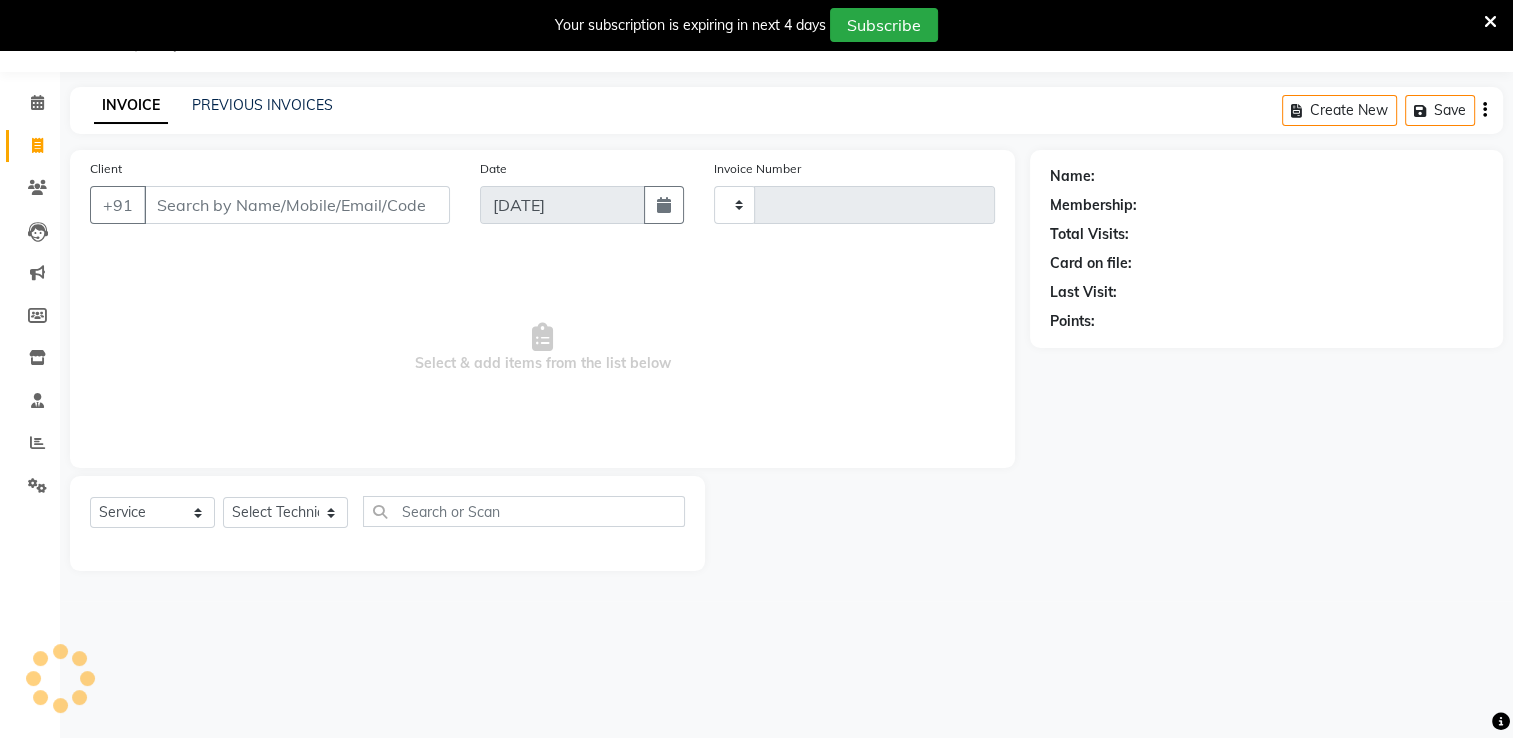 type on "1195" 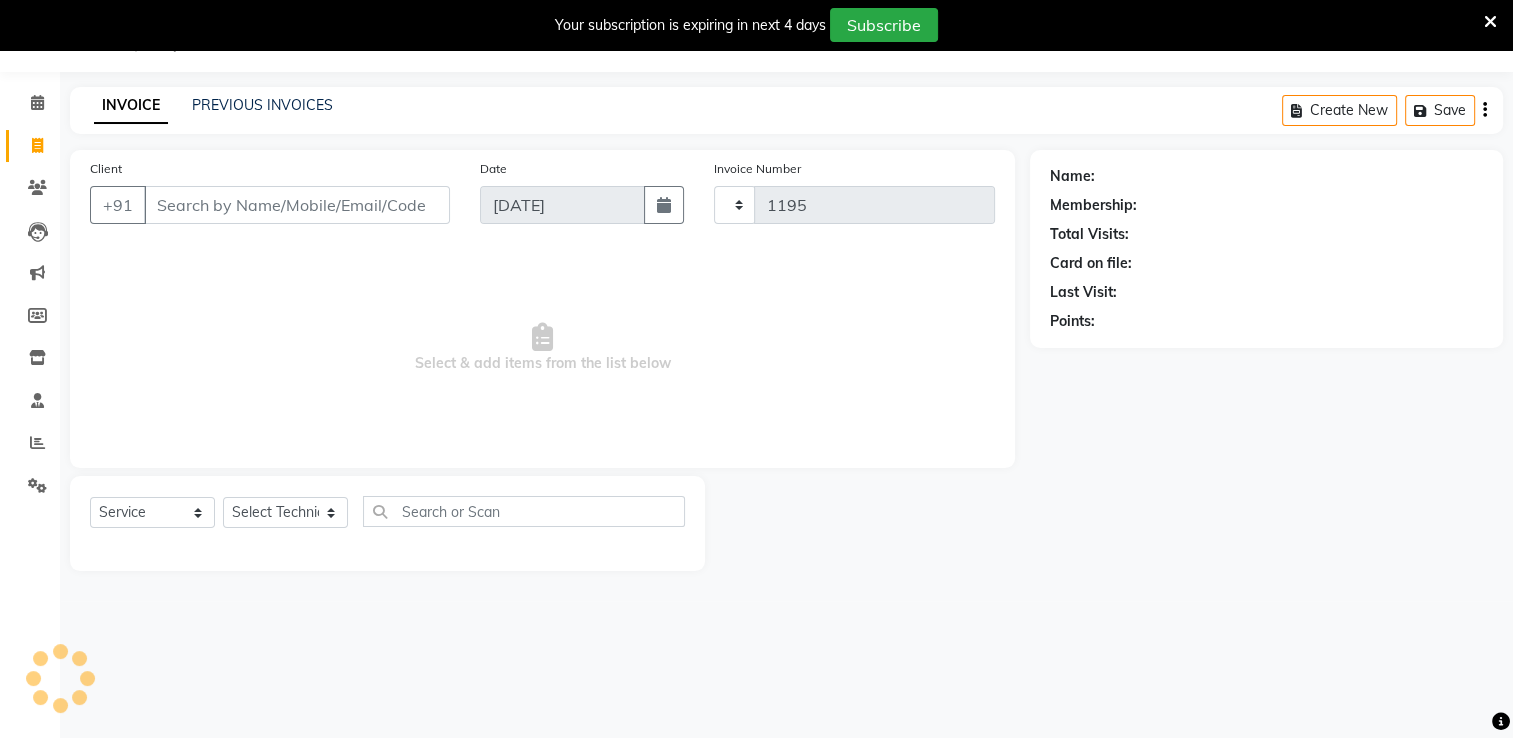 select on "6579" 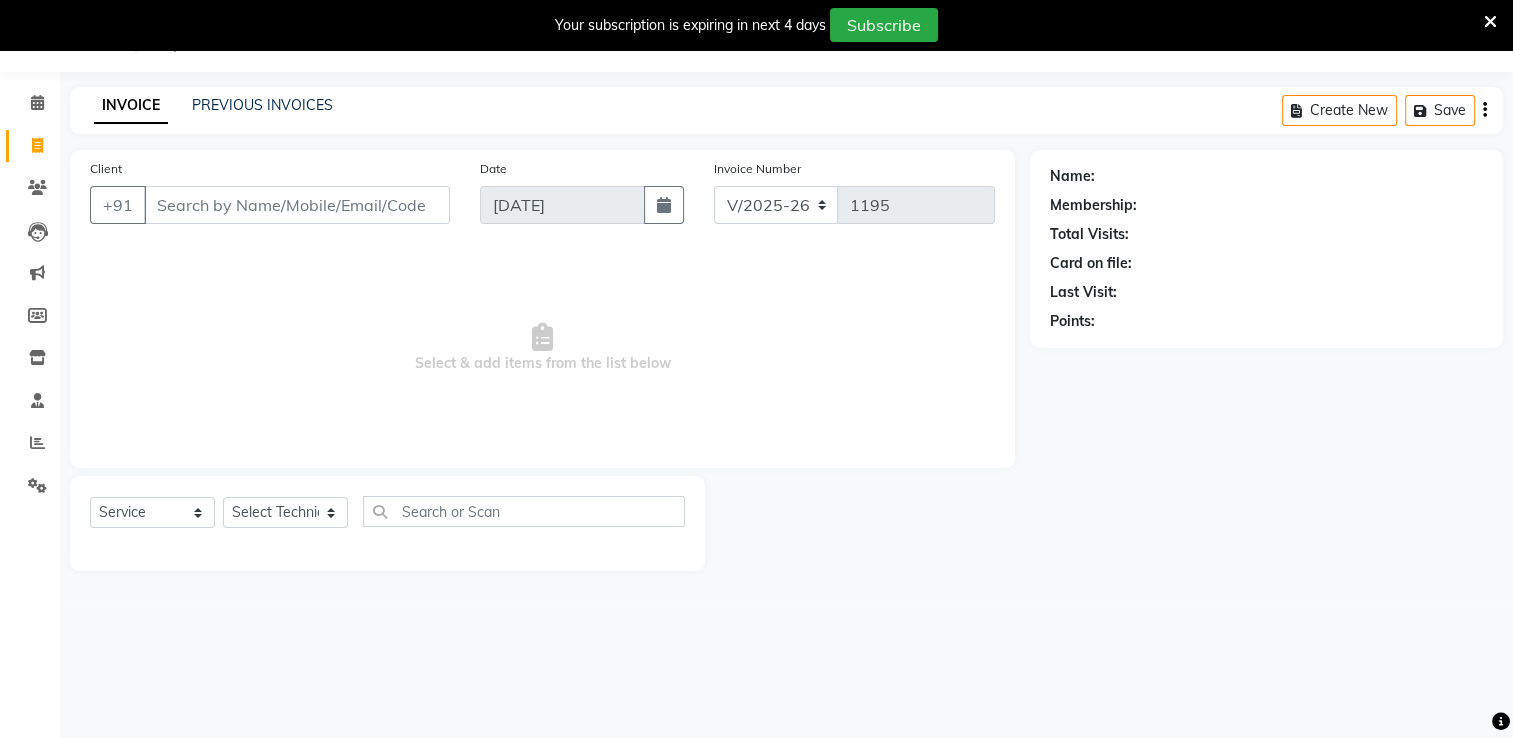 click on "Client" at bounding box center (297, 205) 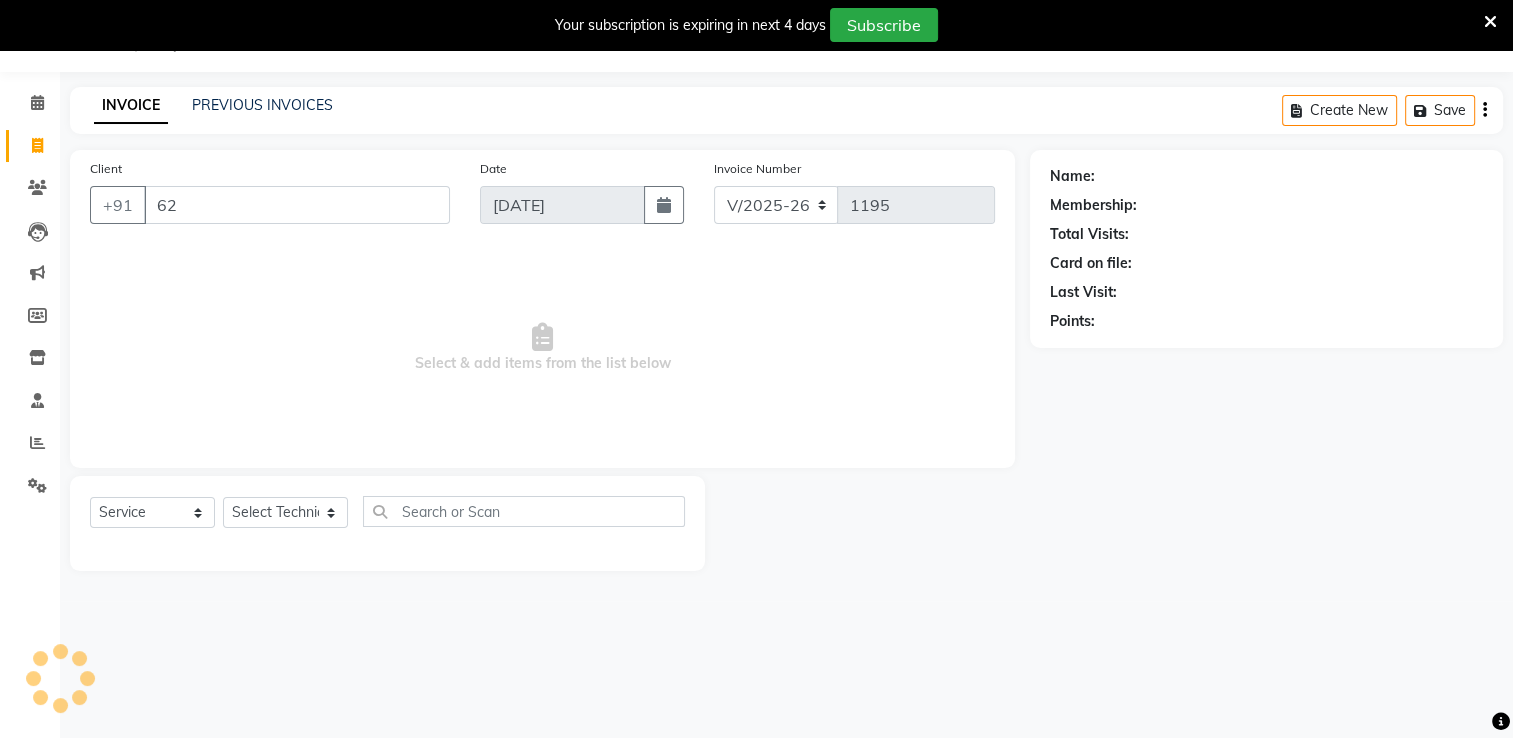 type on "6" 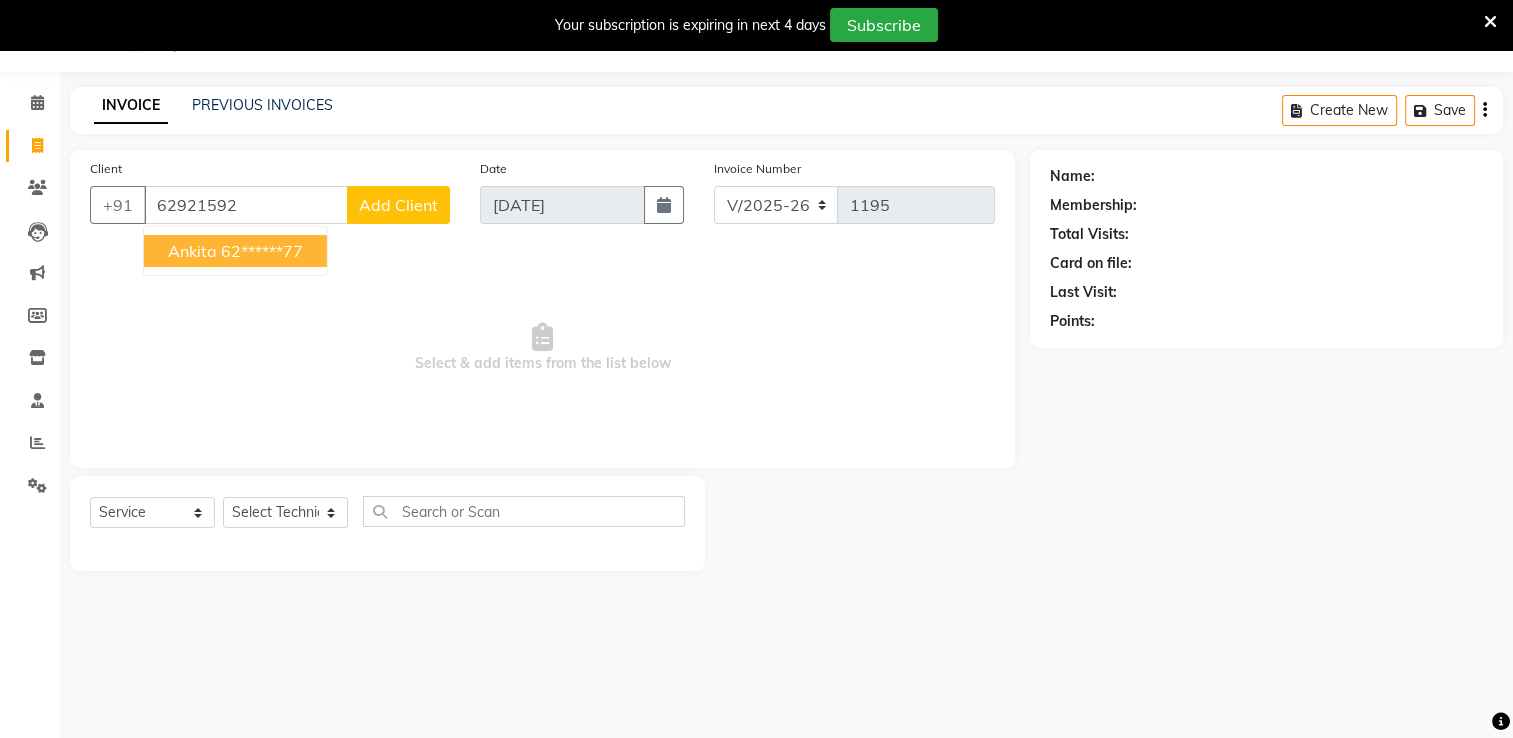 click on "62******77" at bounding box center (262, 251) 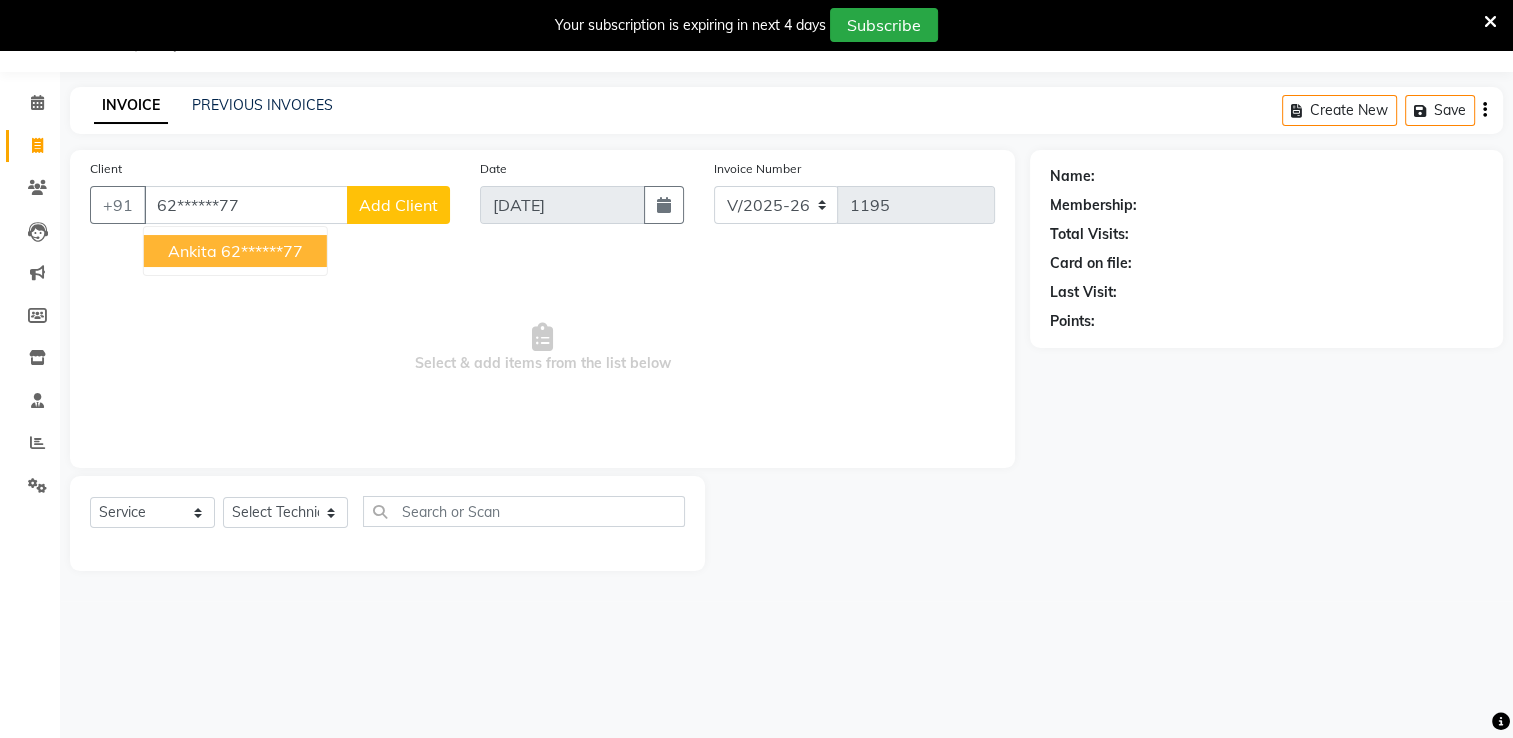 type on "62******77" 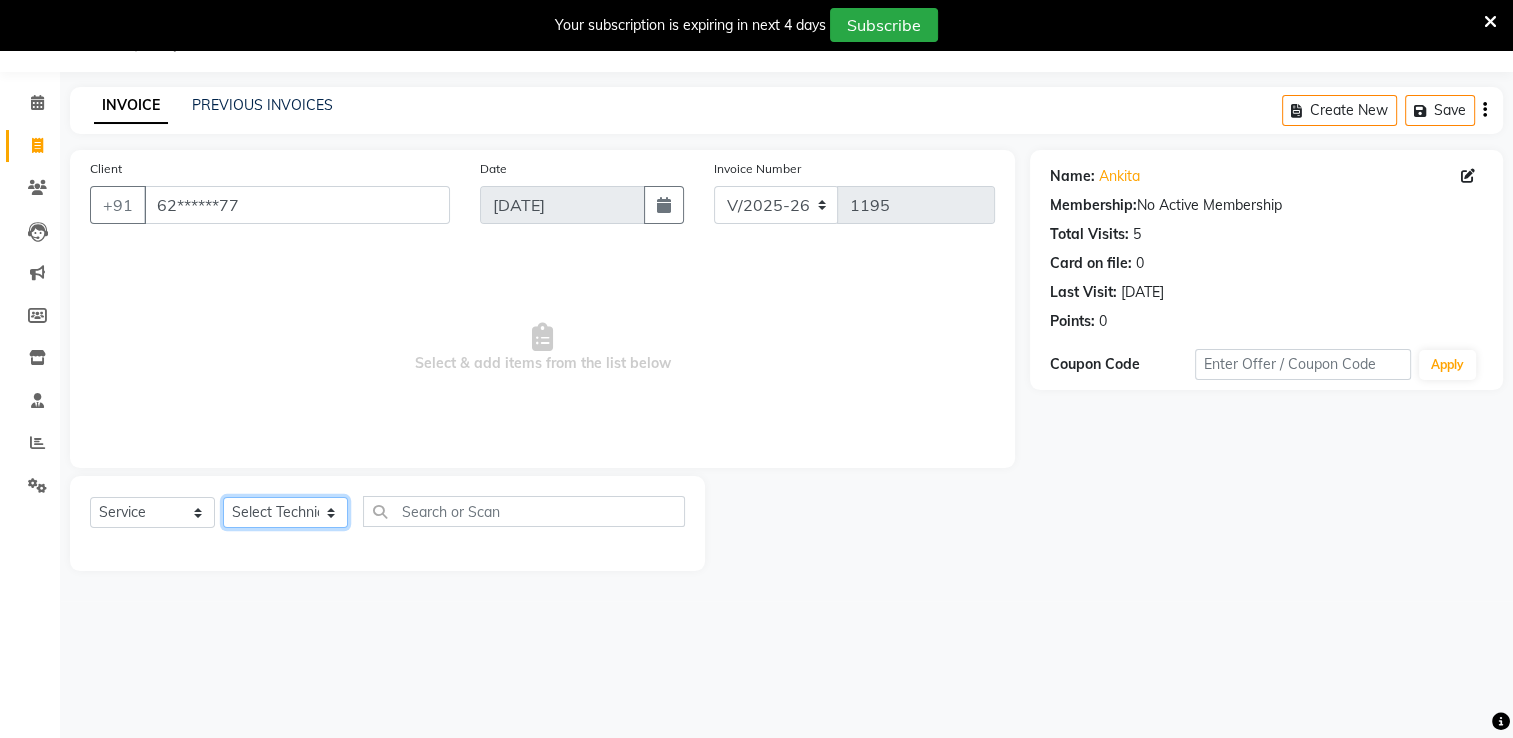 click on "Select Technician AMGHA ARISH [PERSON_NAME] [PERSON_NAME] [PERSON_NAME] [PERSON_NAME] kupu Manager [PERSON_NAME] Owner [PERSON_NAME] [PERSON_NAME]" 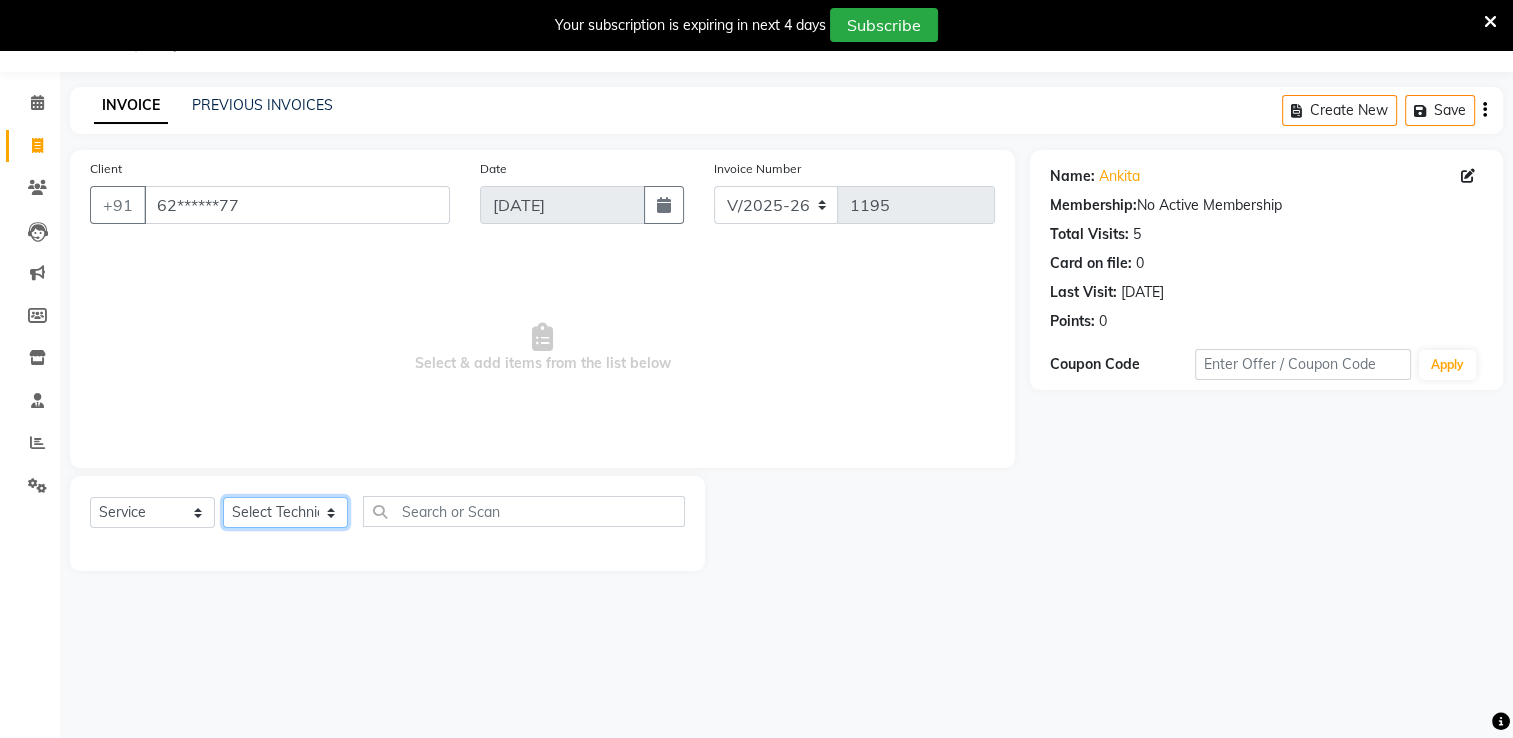 select on "84916" 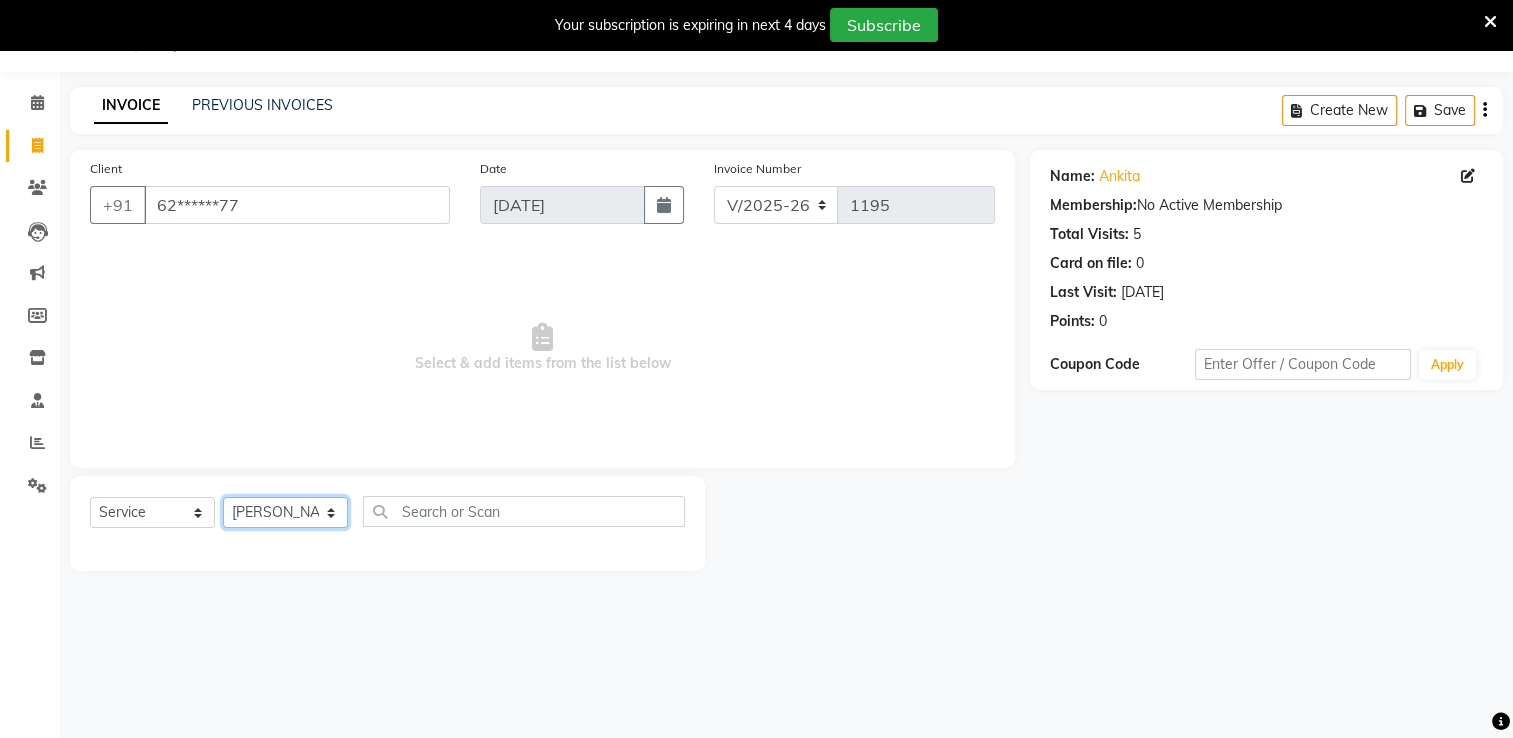 click on "Select Technician AMGHA ARISH [PERSON_NAME] [PERSON_NAME] [PERSON_NAME] [PERSON_NAME] kupu Manager [PERSON_NAME] Owner [PERSON_NAME] [PERSON_NAME]" 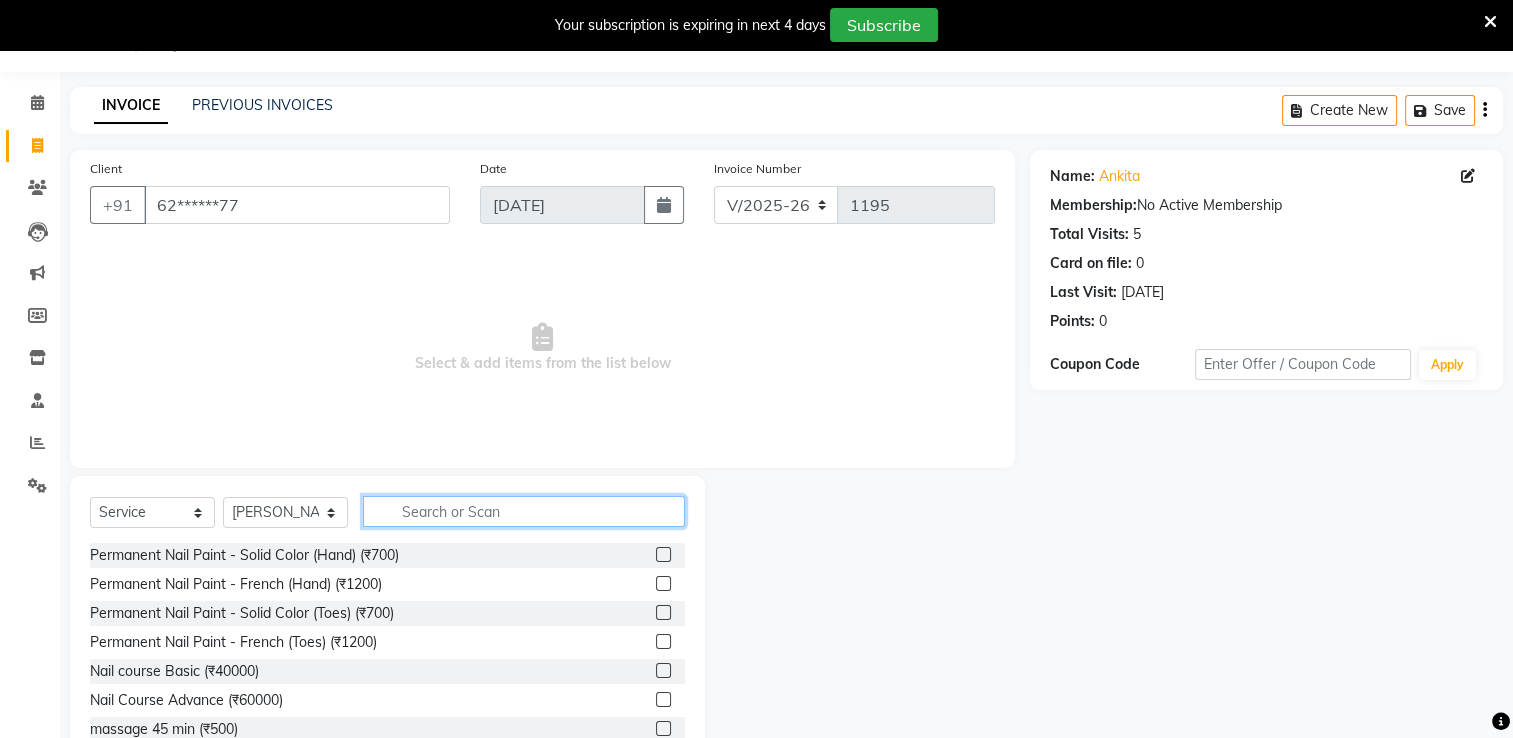 click 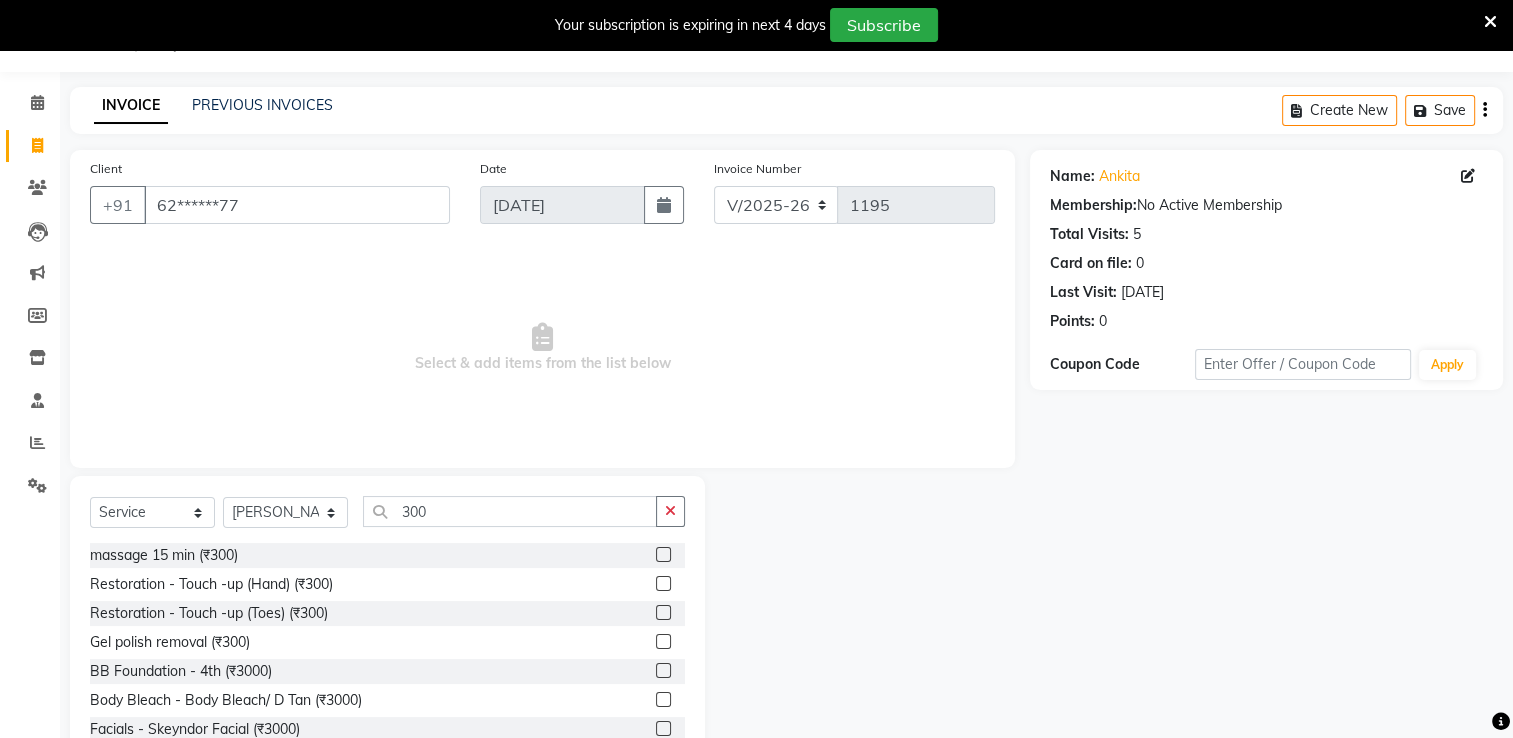 click 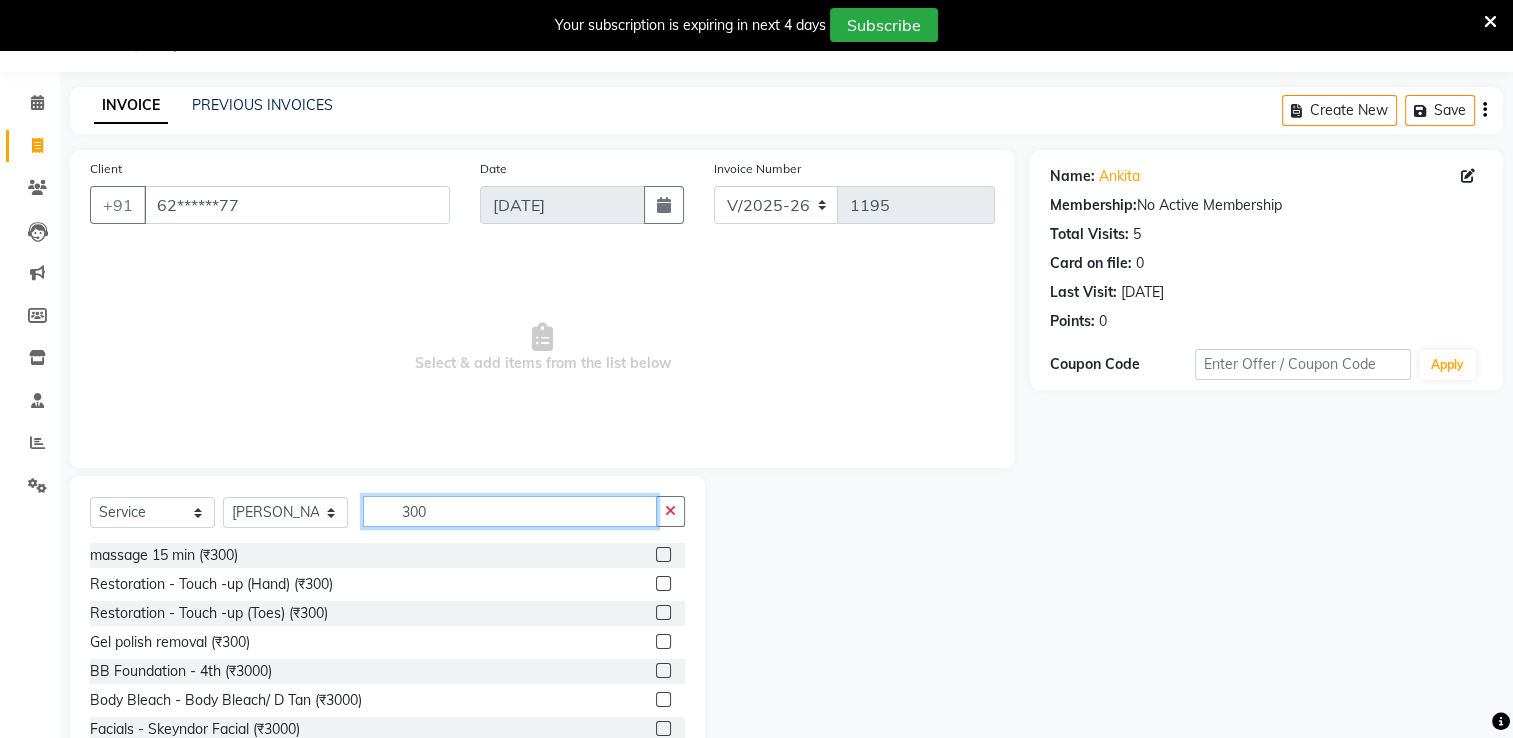 click on "300" 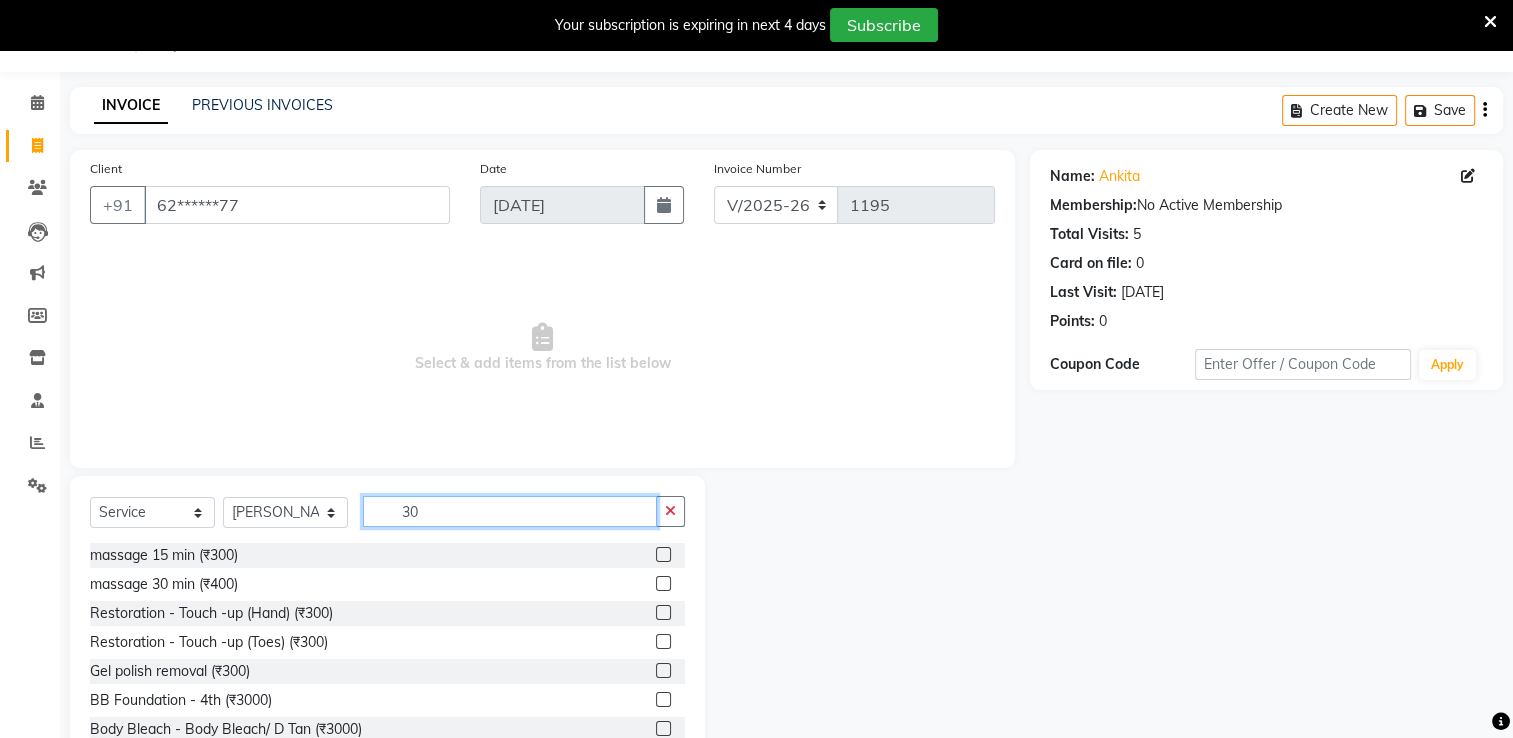 type on "3" 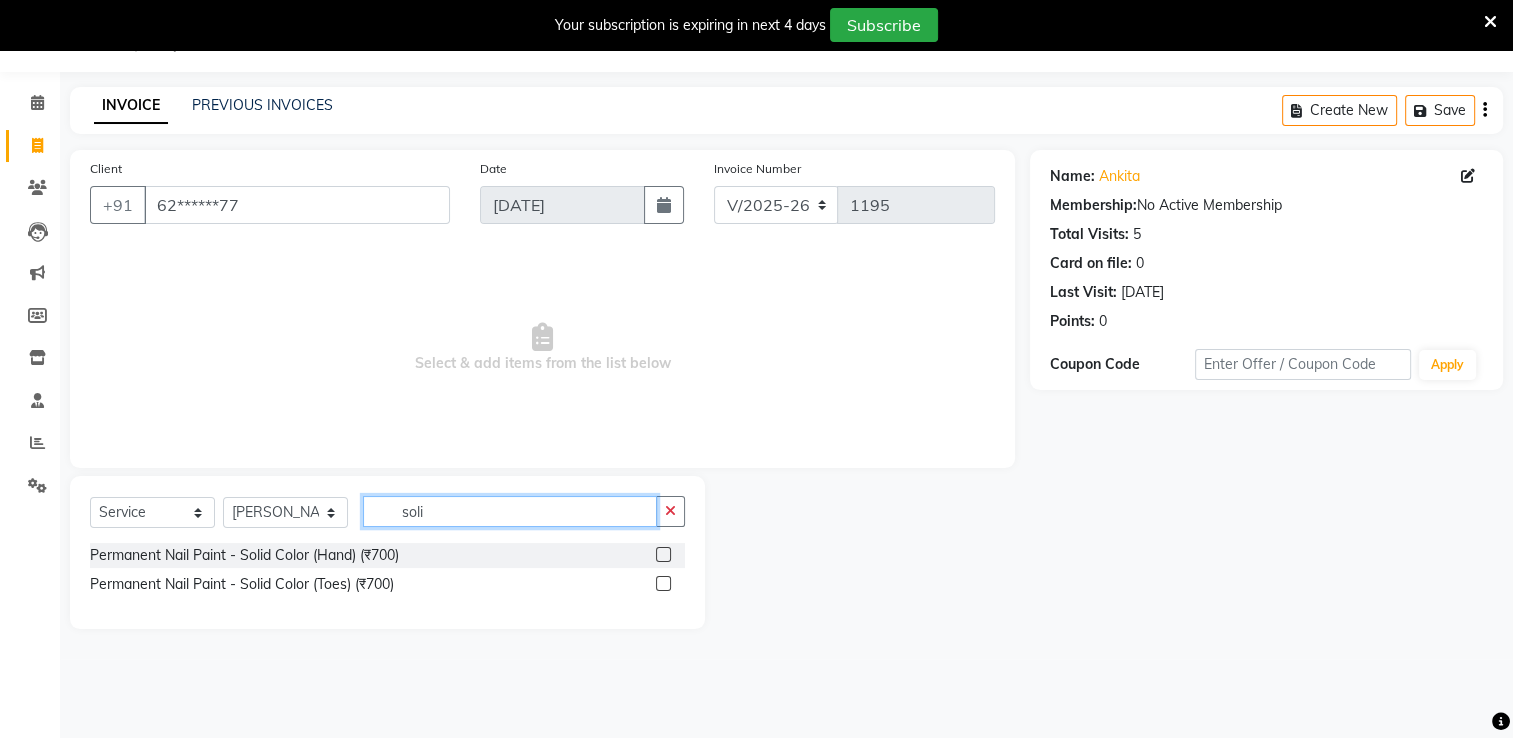type on "soli" 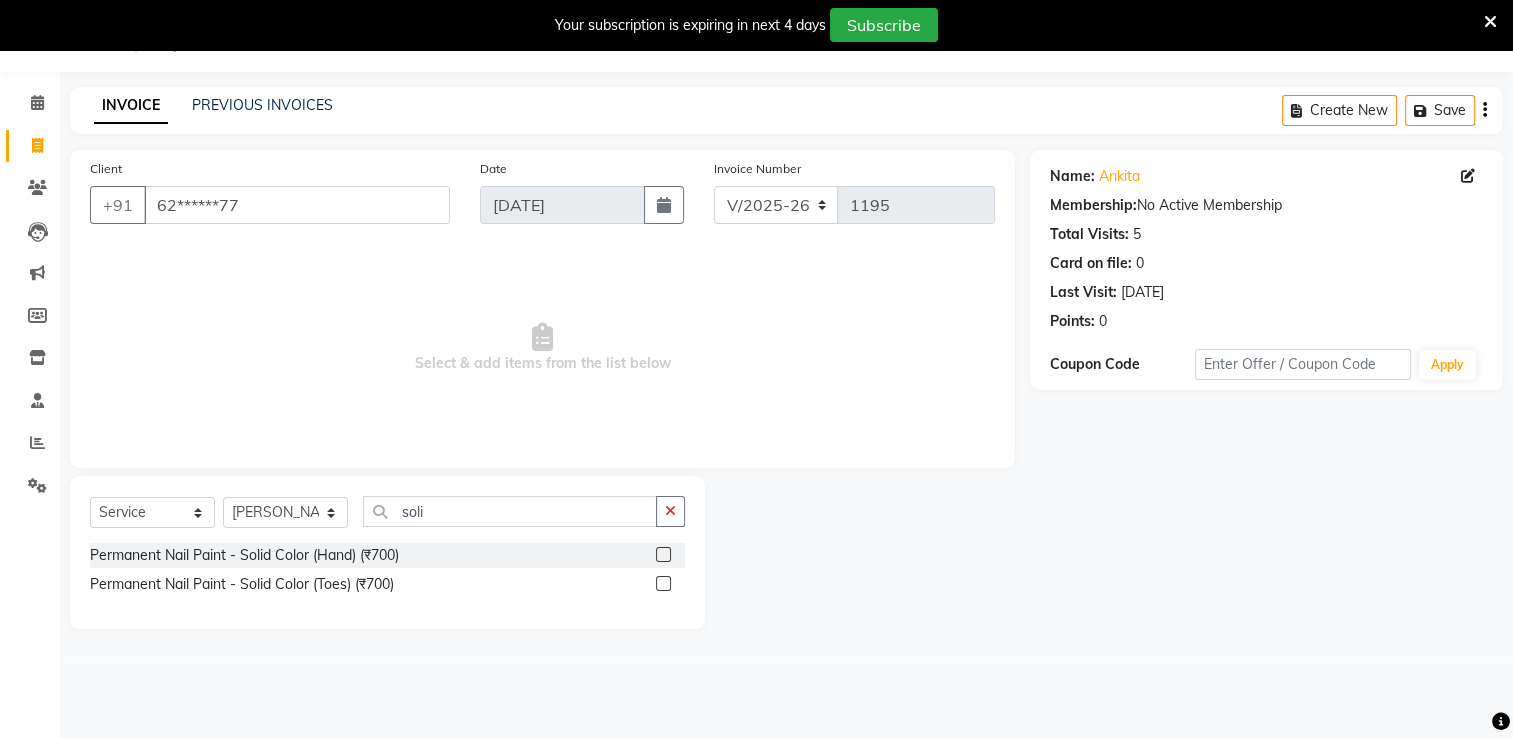 click 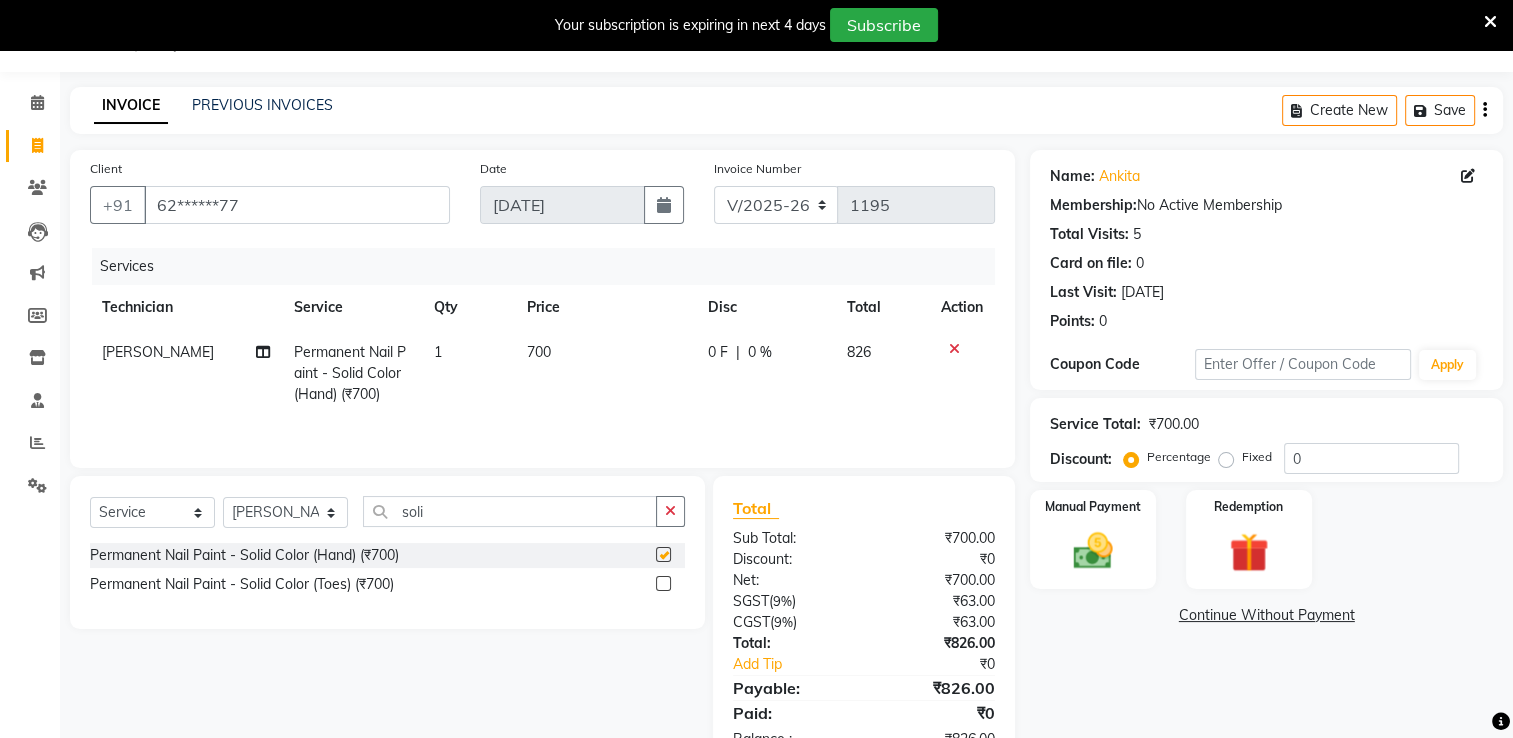 checkbox on "false" 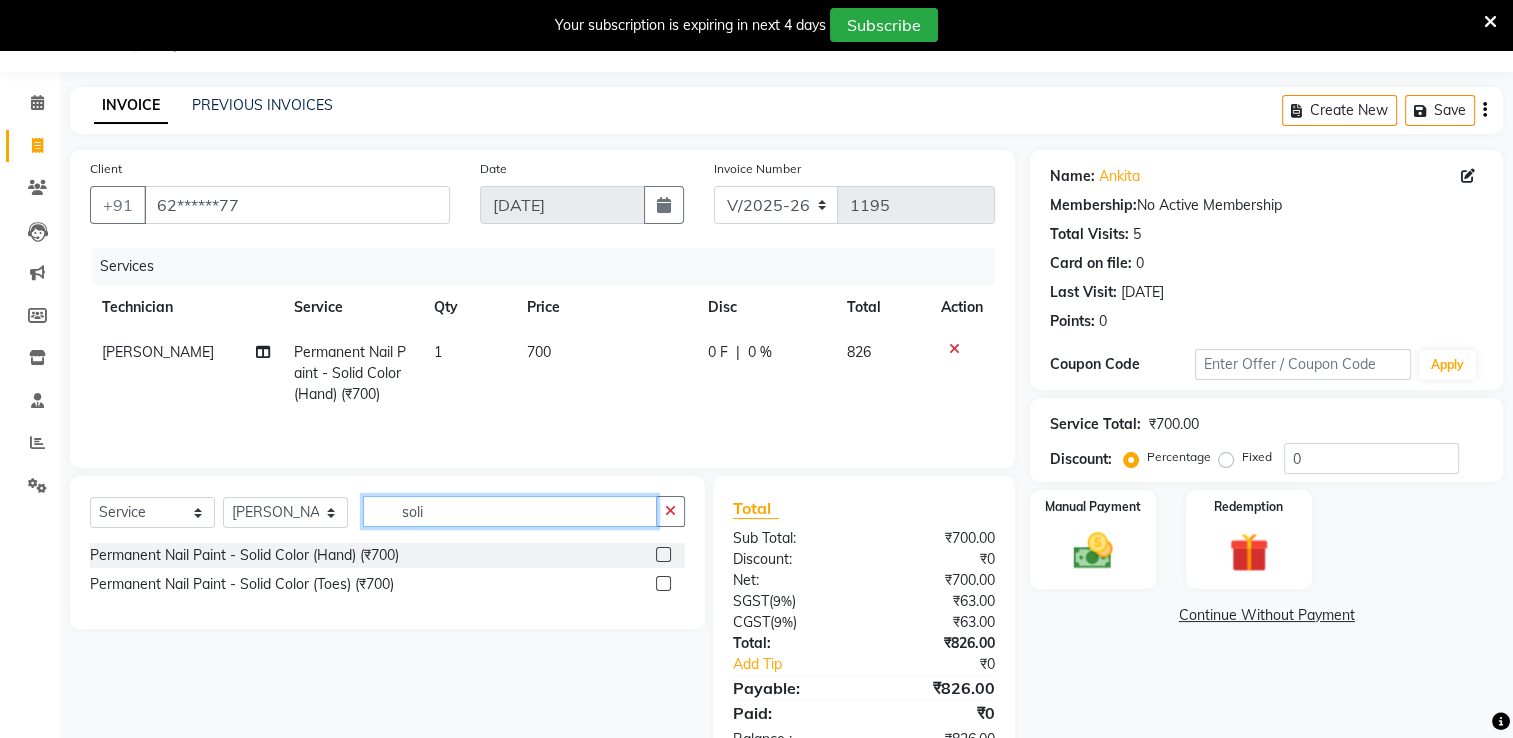 click on "soli" 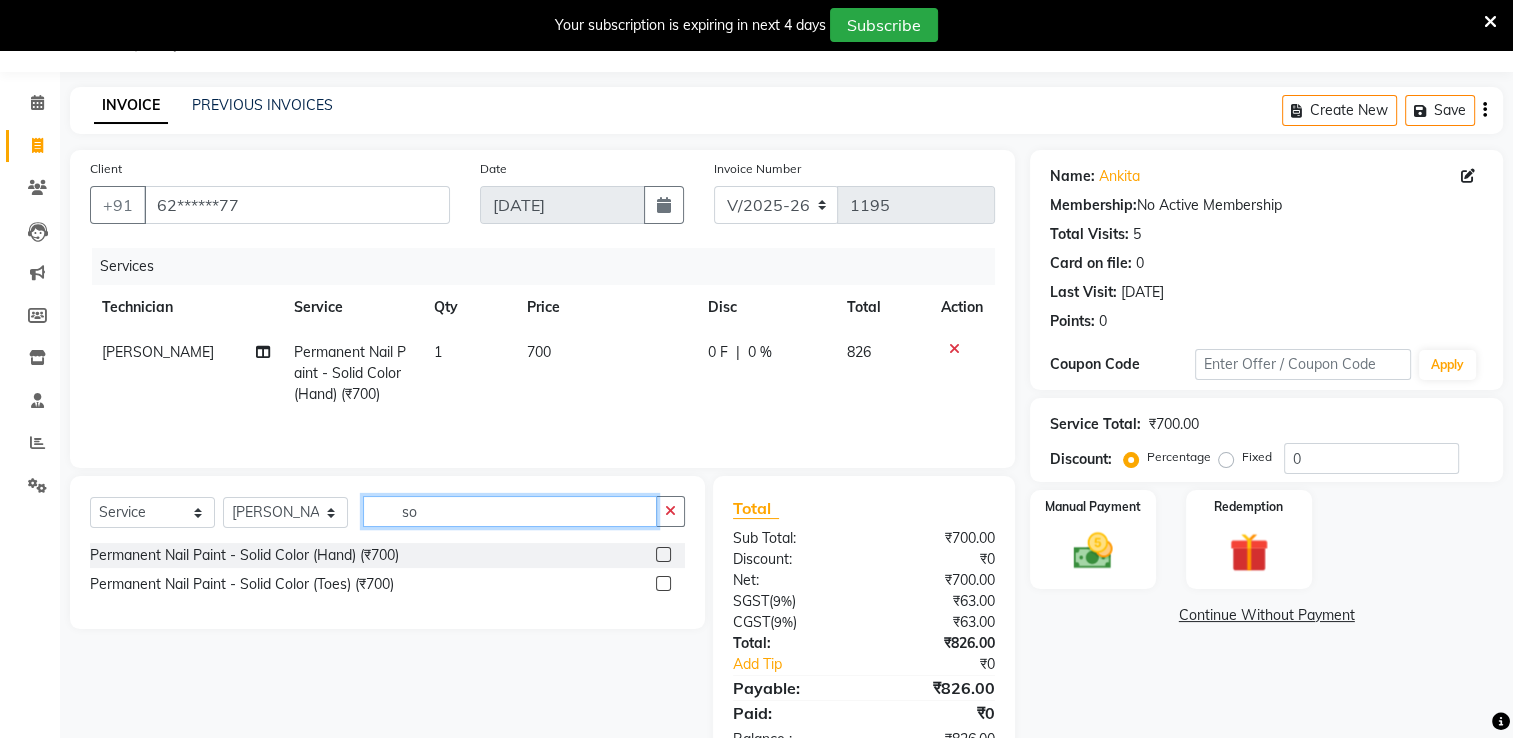 type on "s" 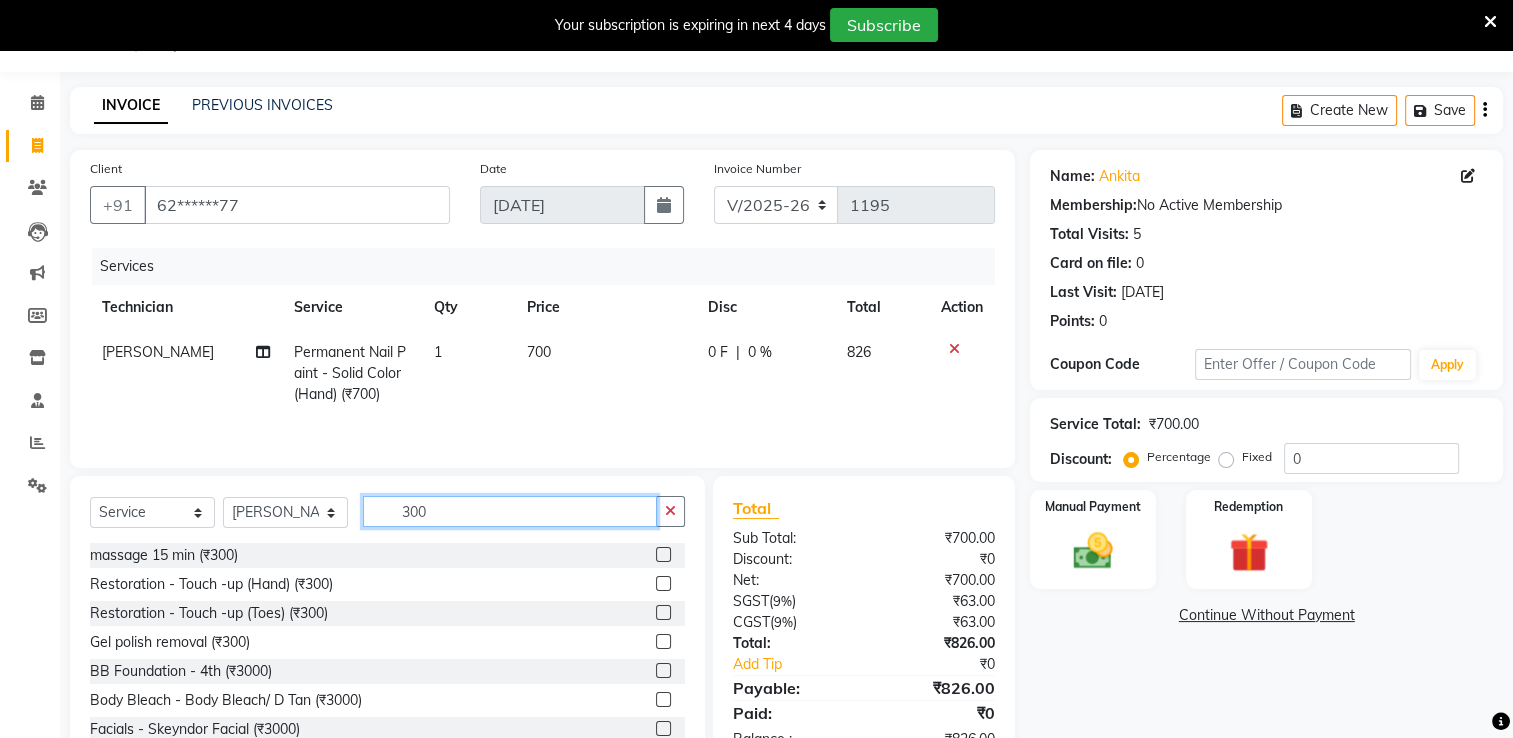 type on "300" 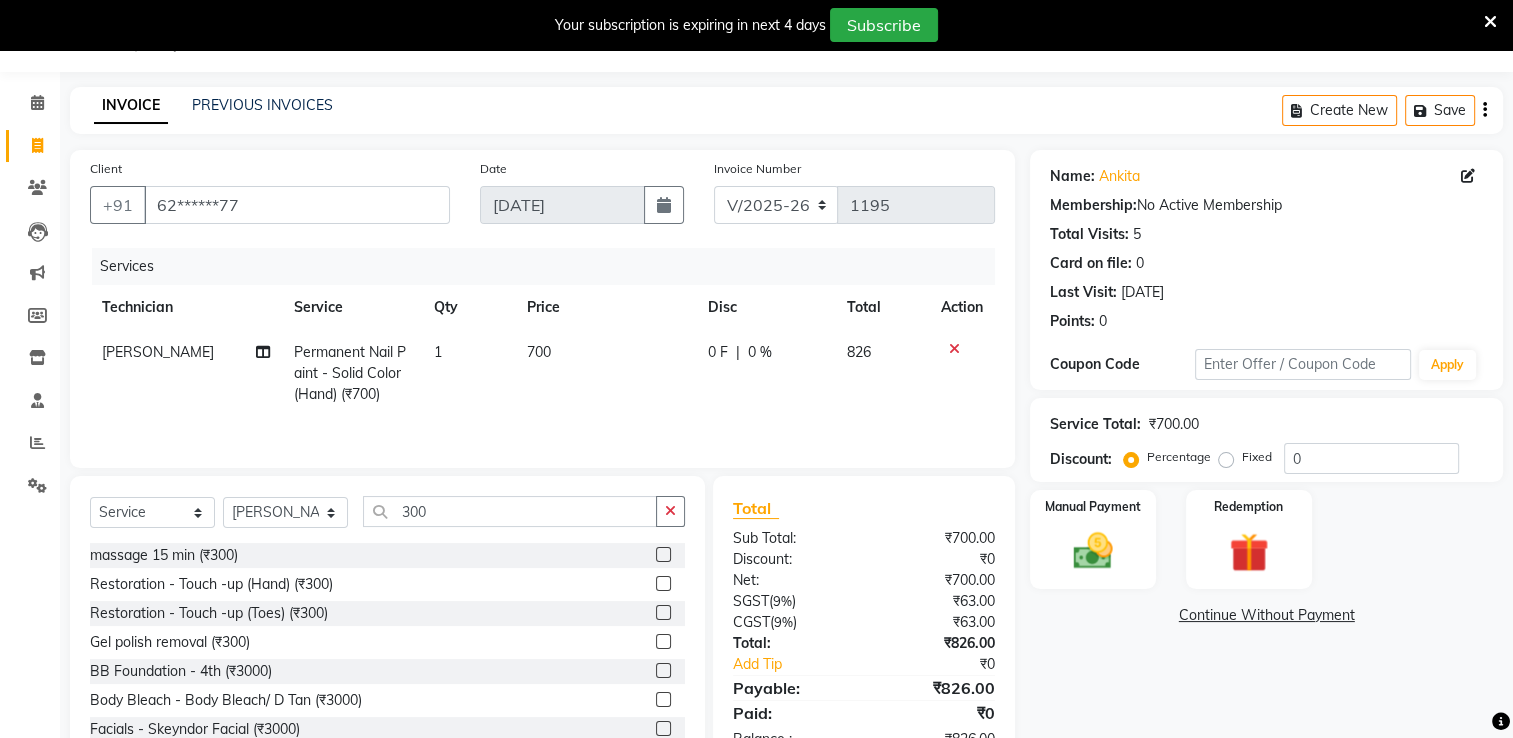 click 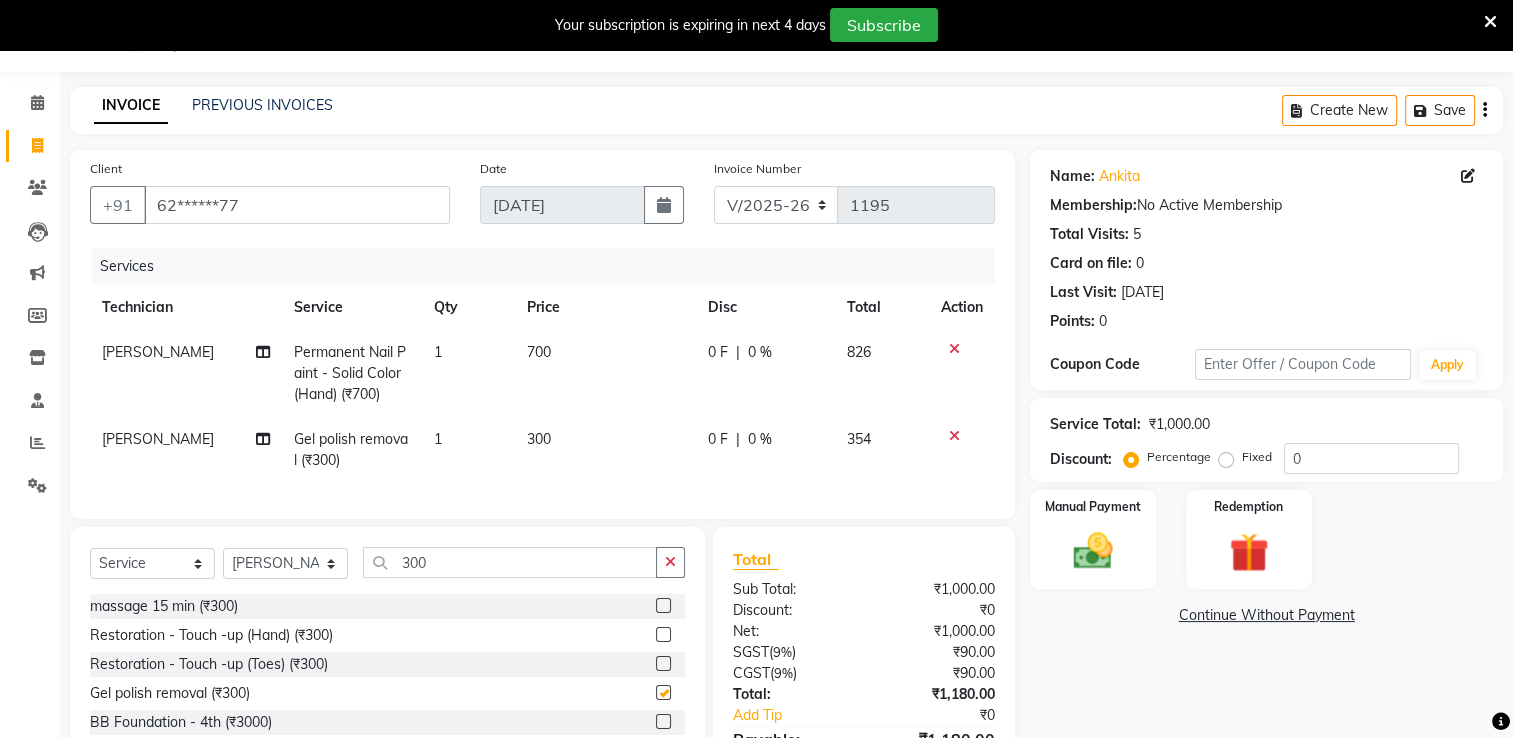 checkbox on "false" 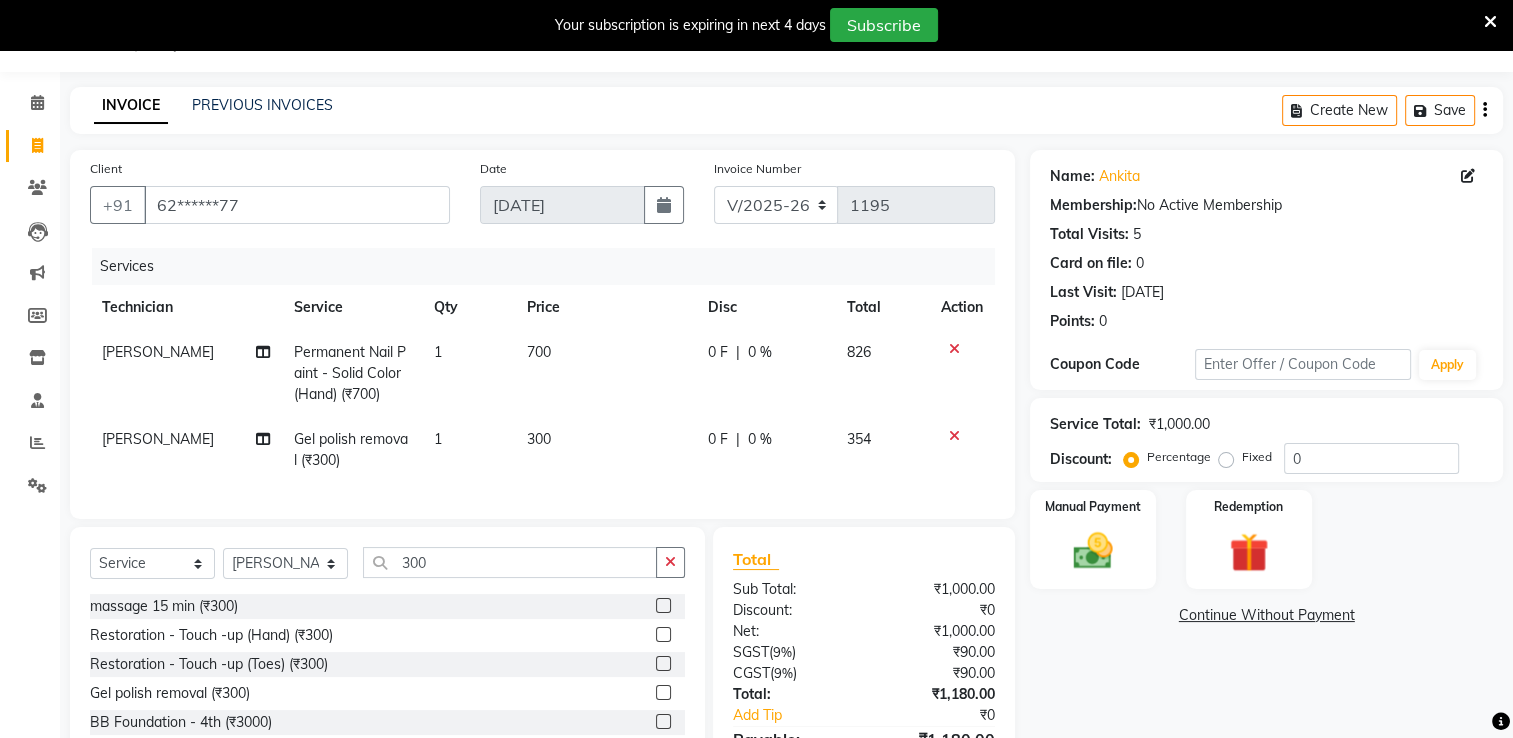 scroll, scrollTop: 32, scrollLeft: 0, axis: vertical 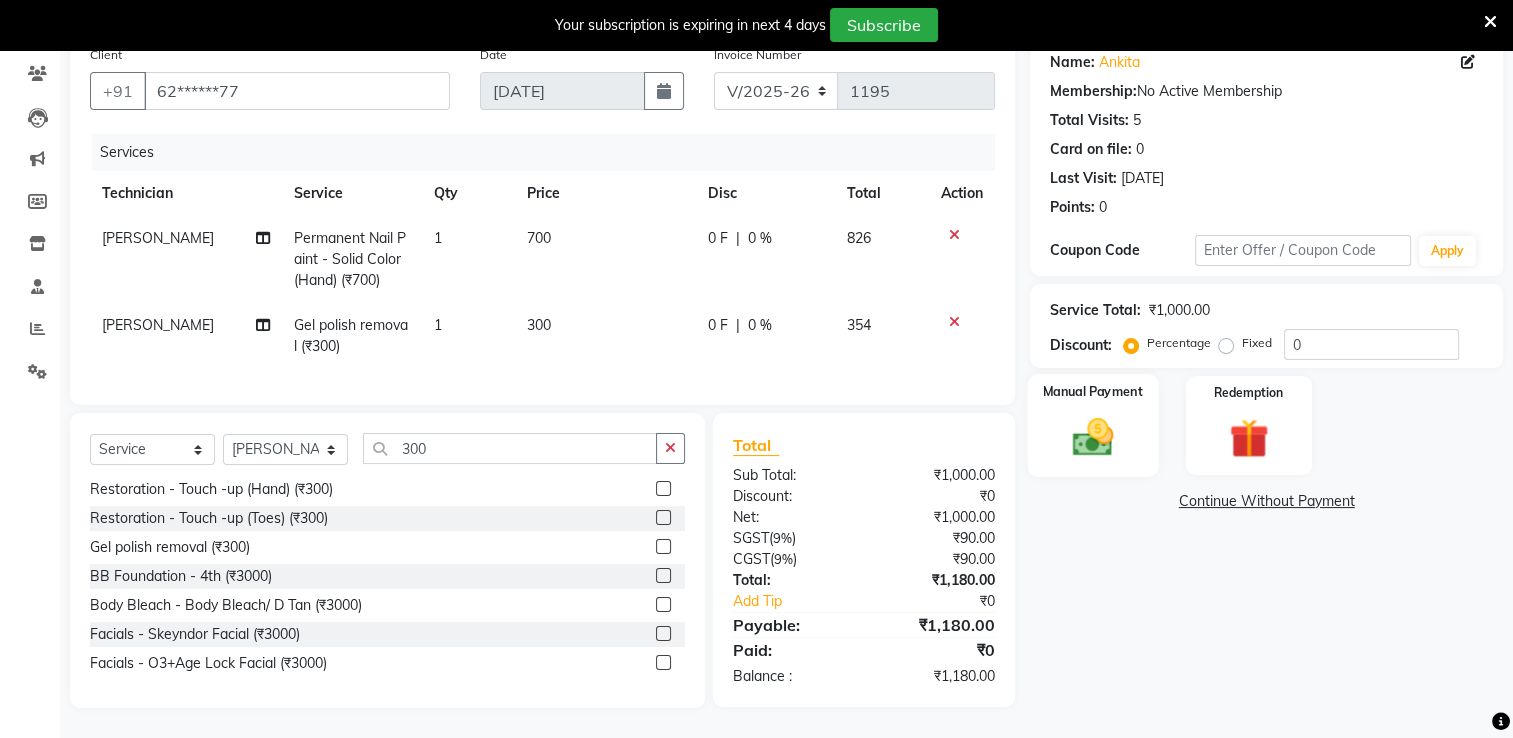 click on "Manual Payment" 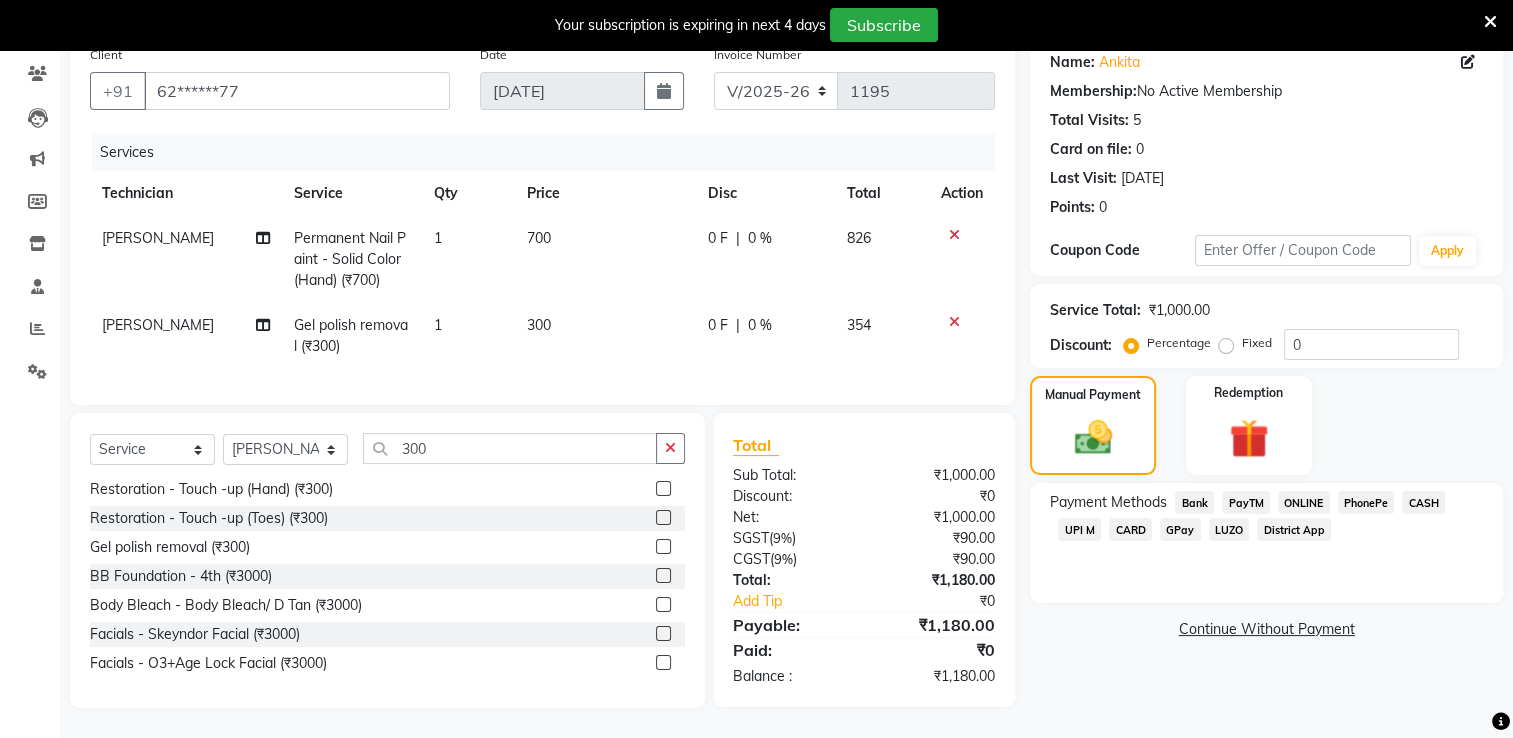 click on "UPI M" 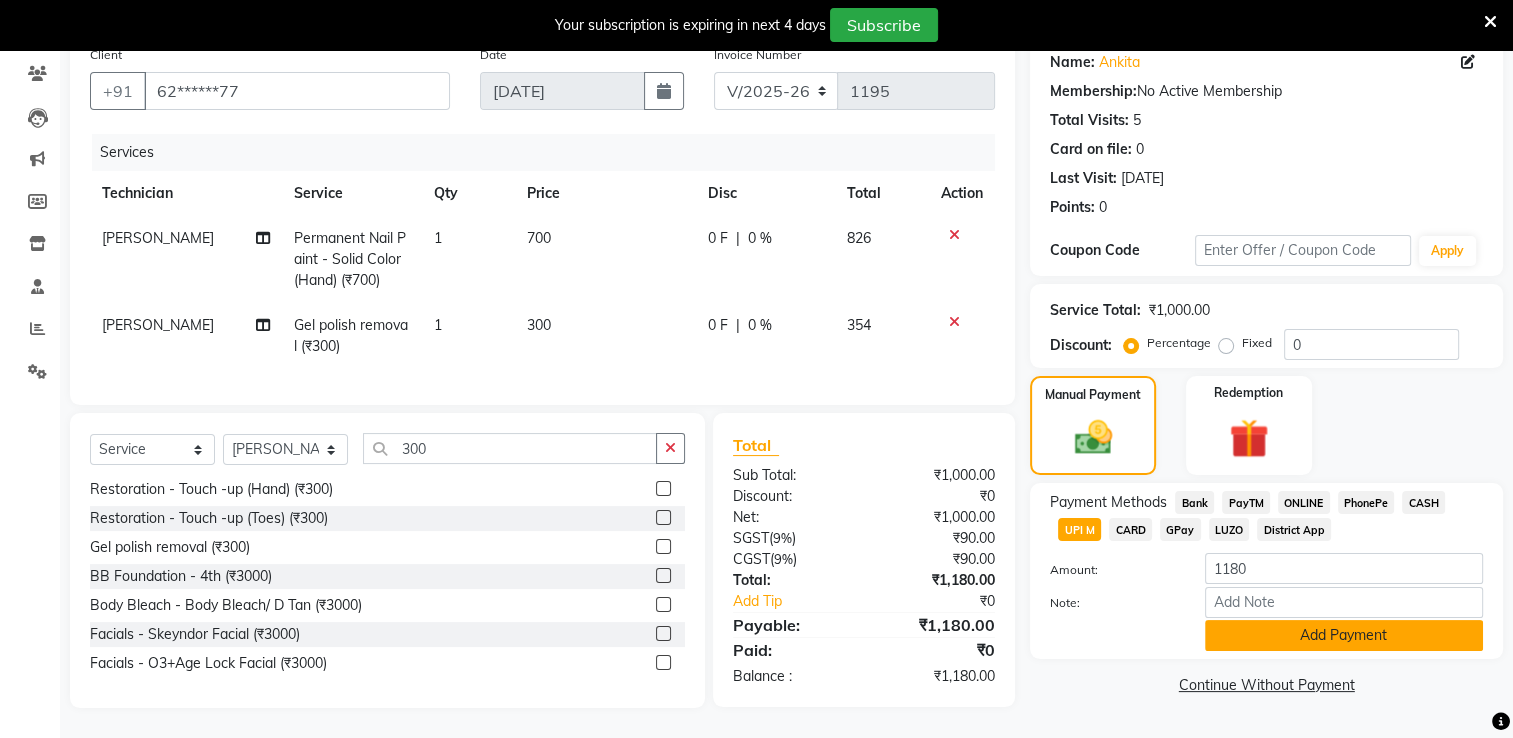 click on "Add Payment" 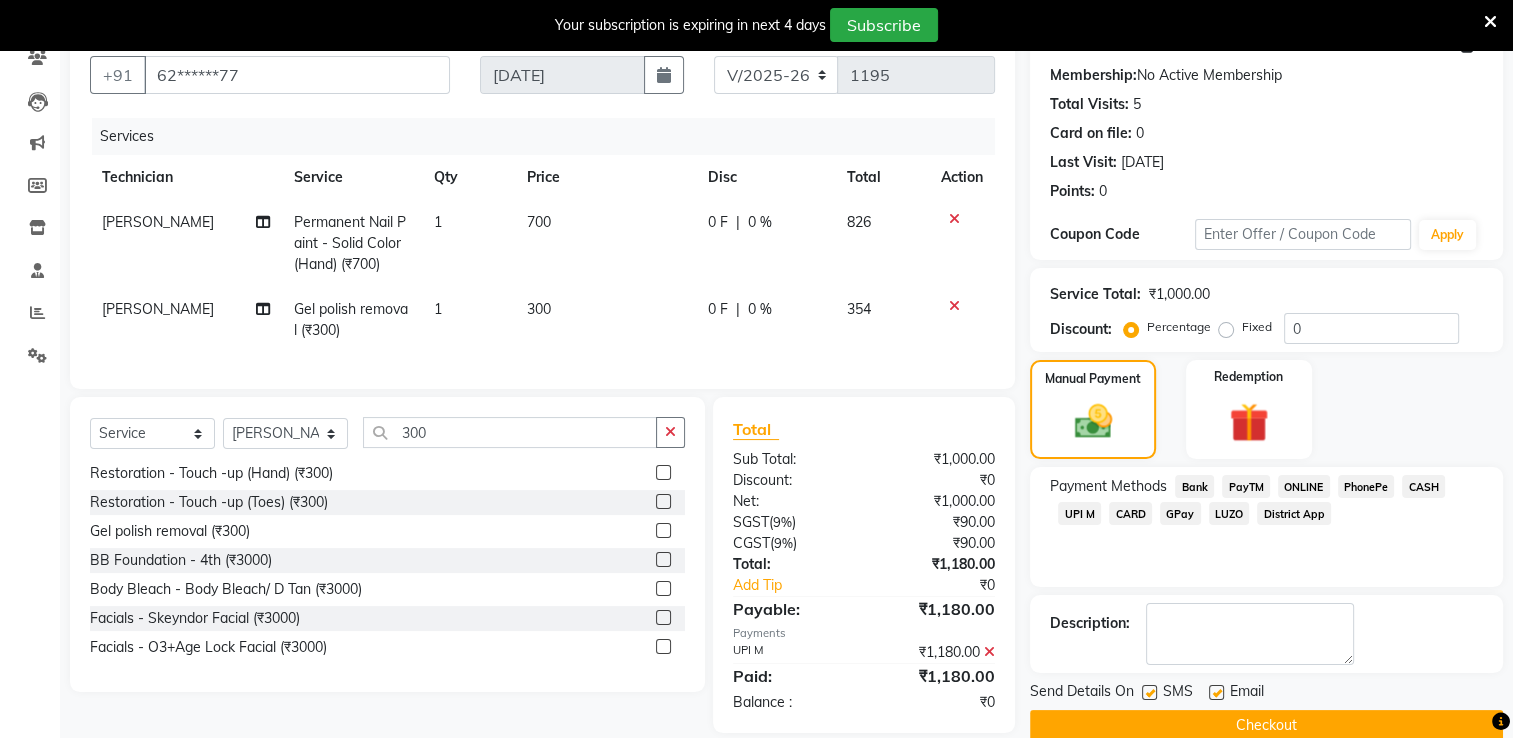 scroll, scrollTop: 220, scrollLeft: 0, axis: vertical 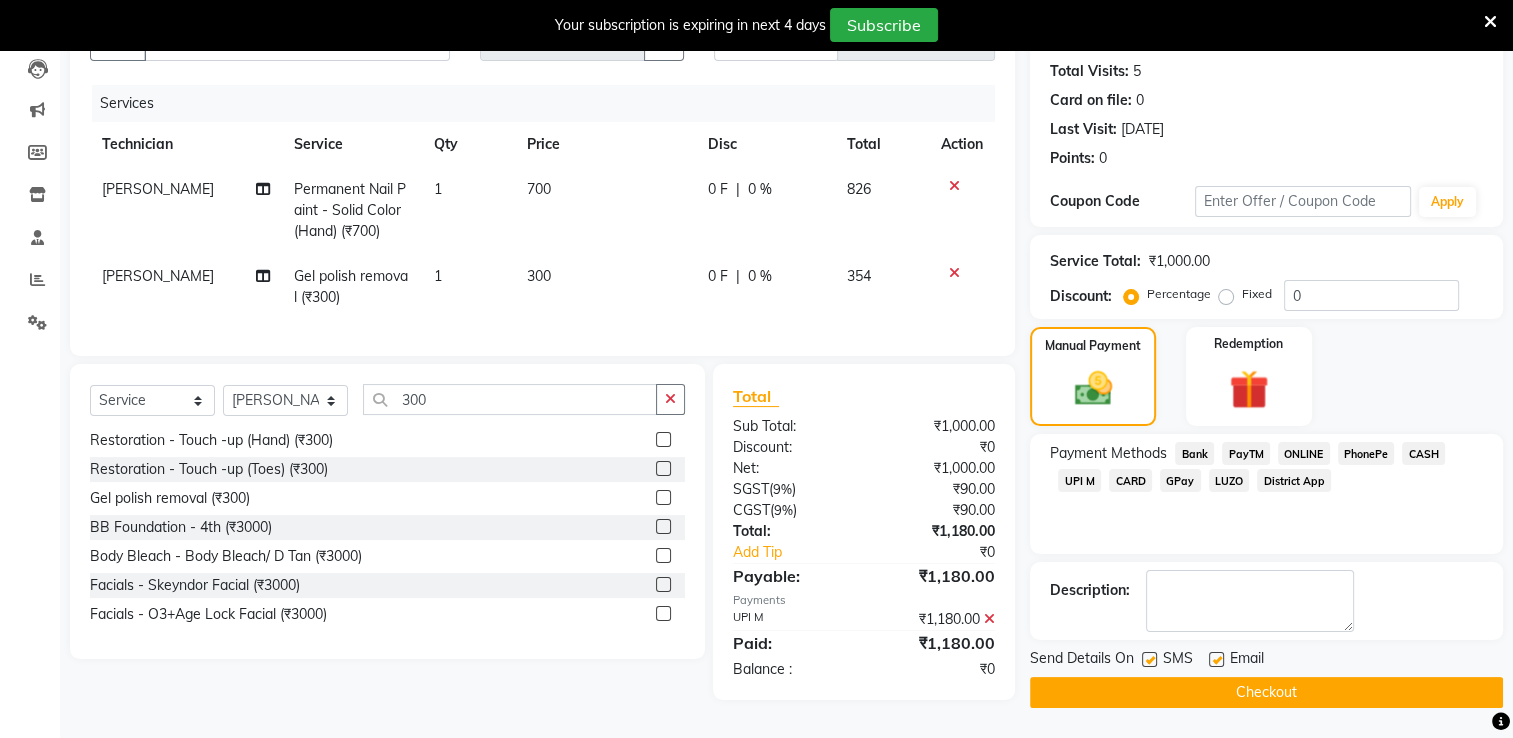 click on "Checkout" 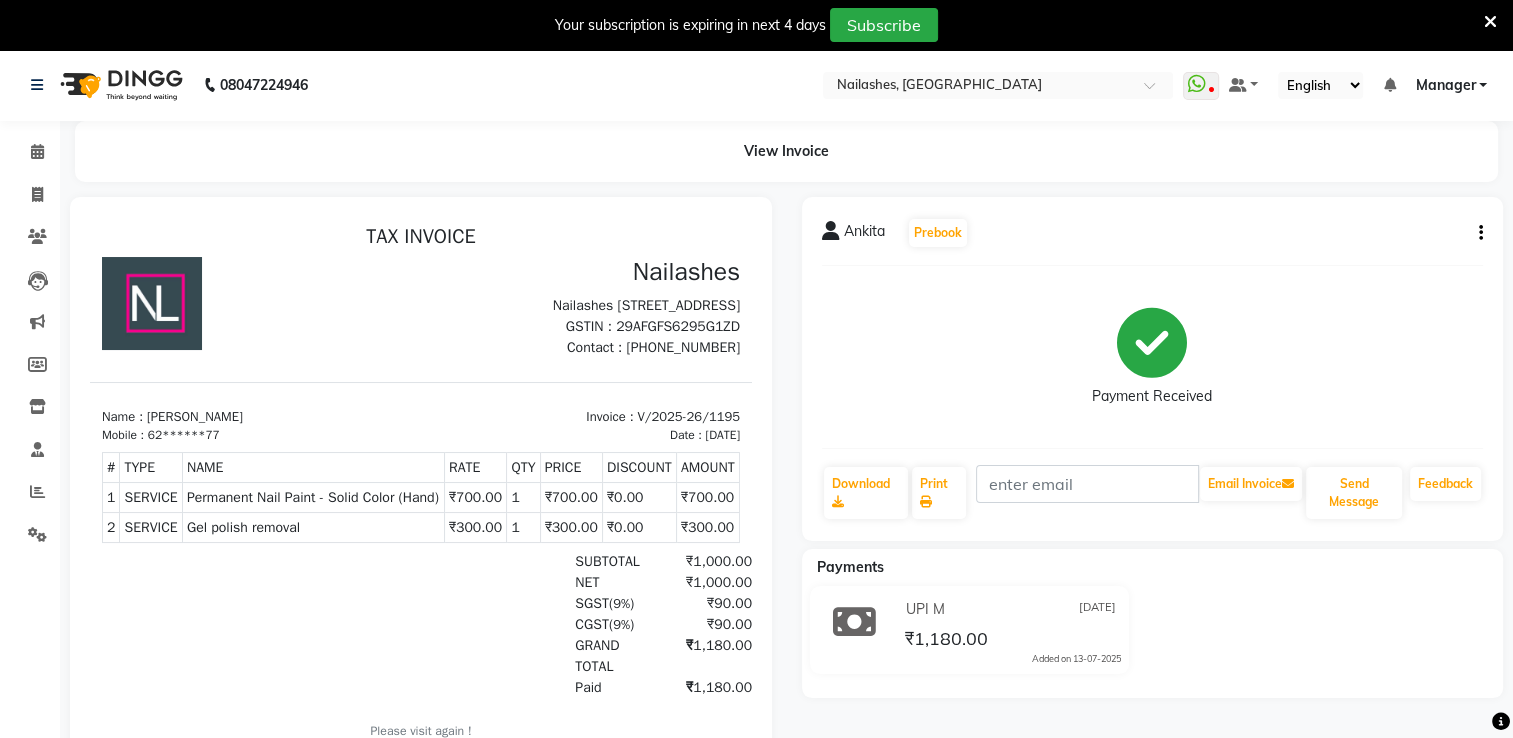 scroll, scrollTop: 0, scrollLeft: 0, axis: both 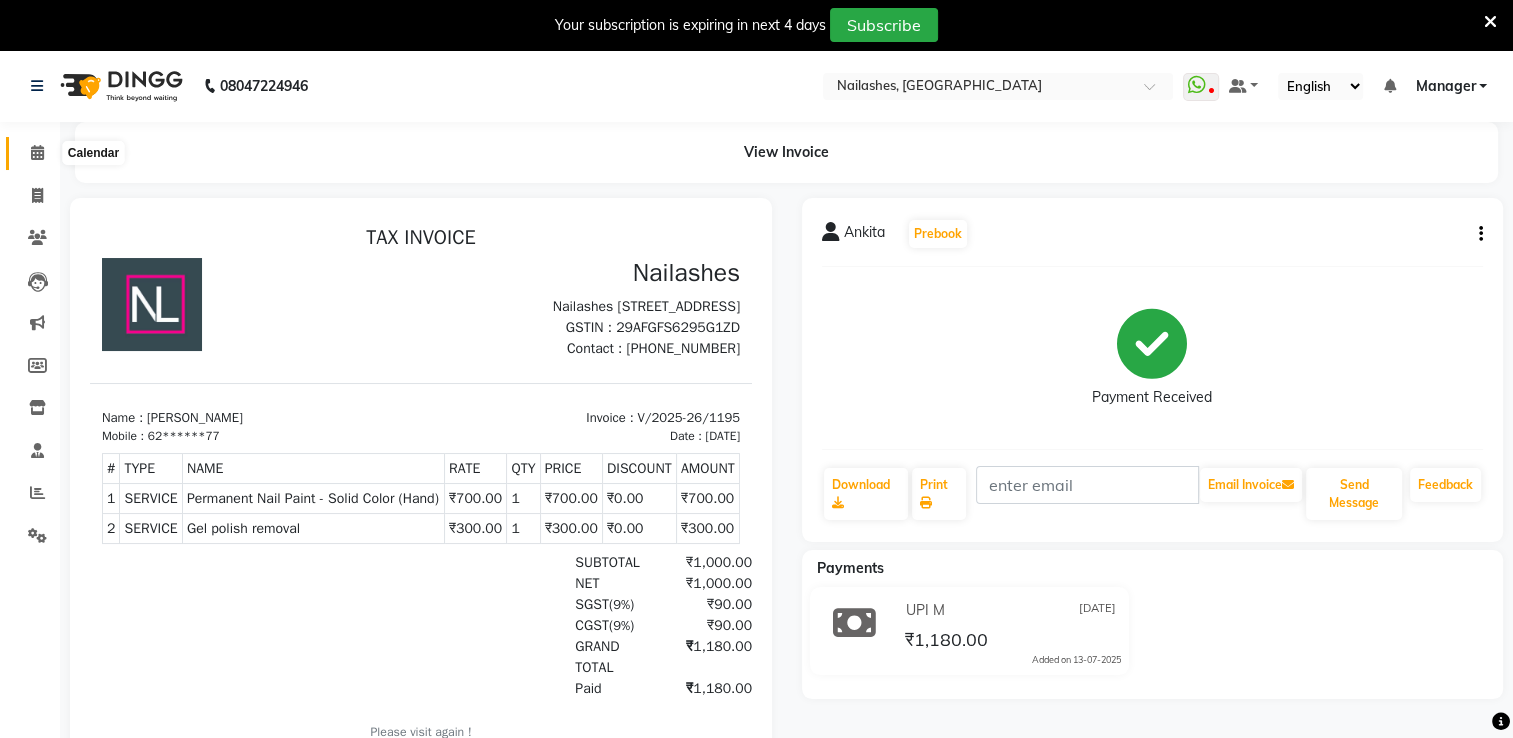 click 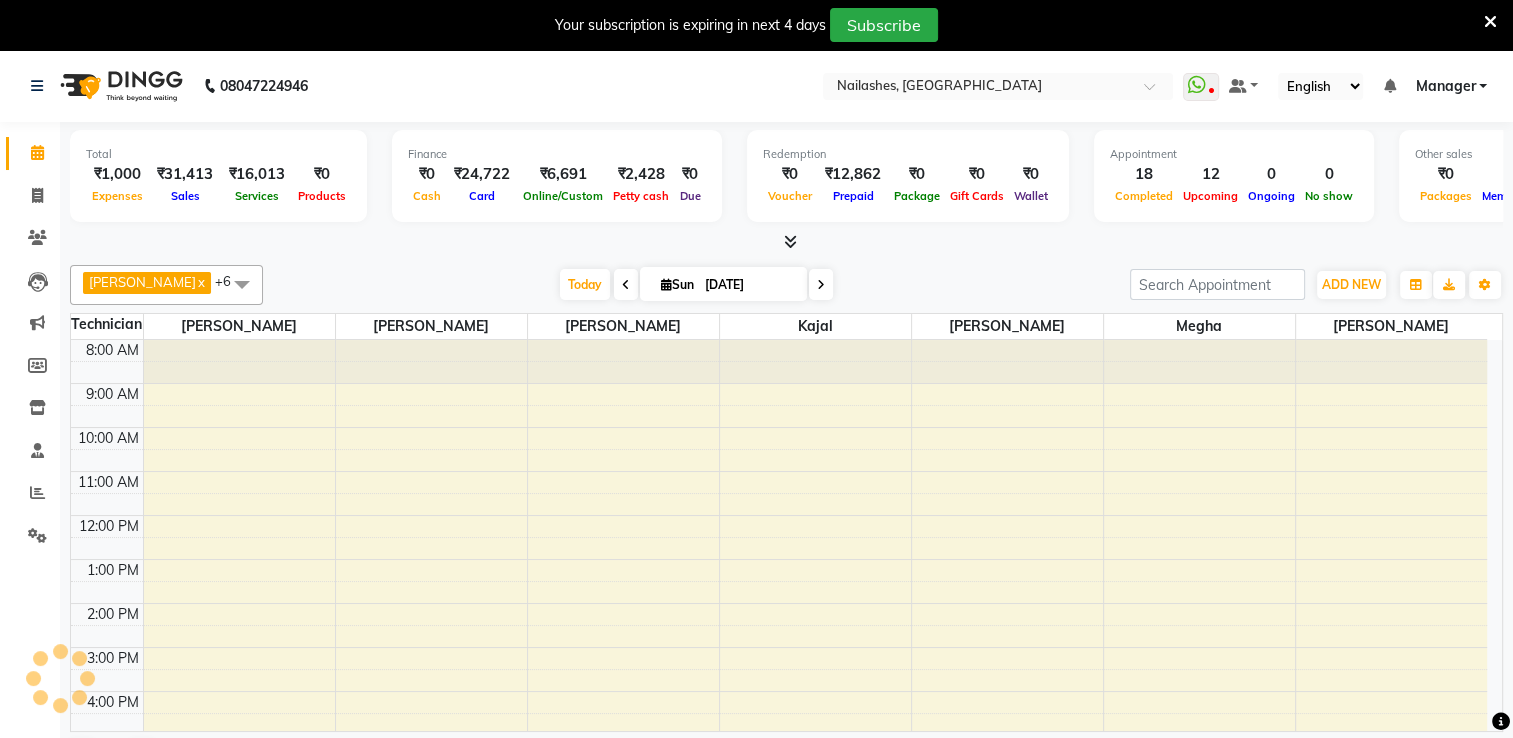 scroll, scrollTop: 0, scrollLeft: 0, axis: both 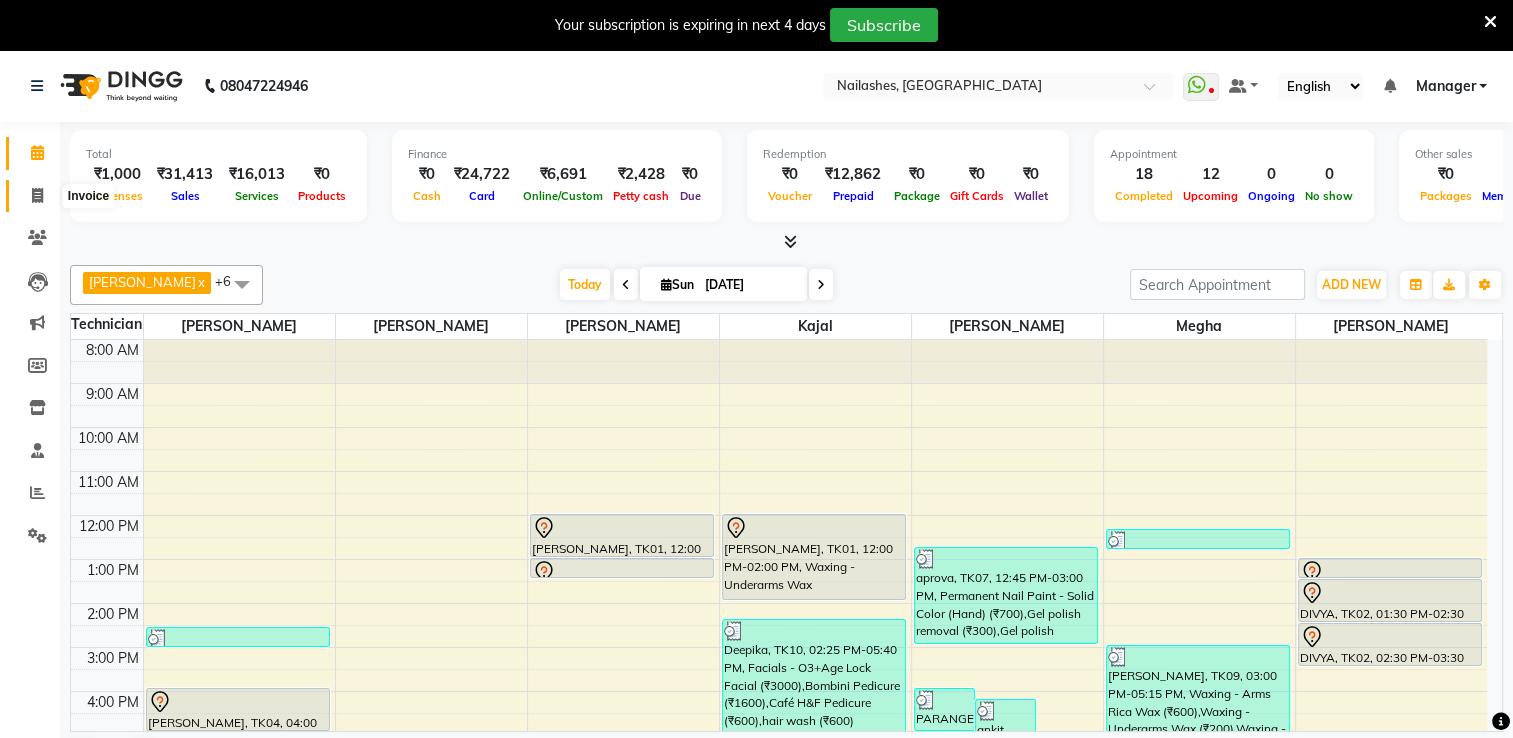 click 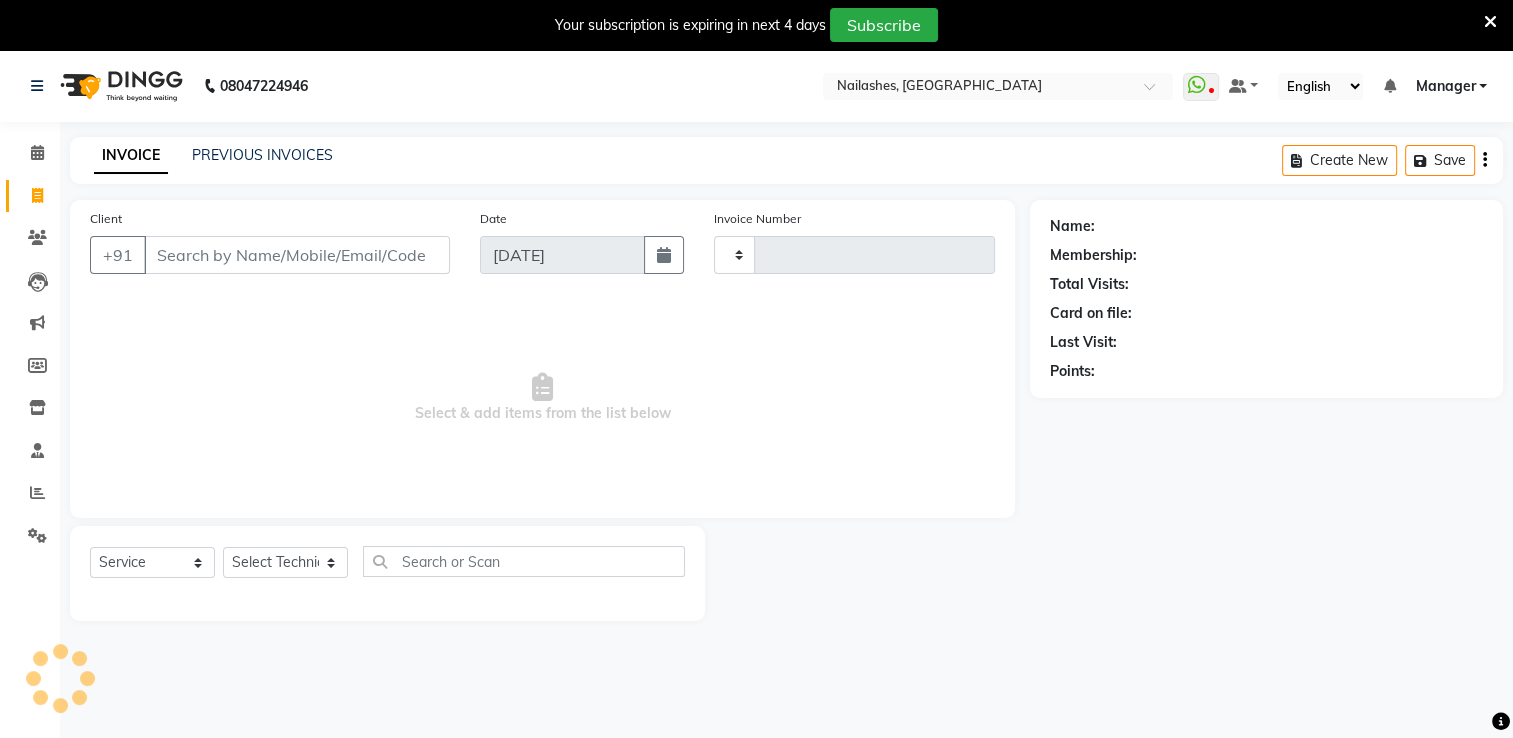 type on "1196" 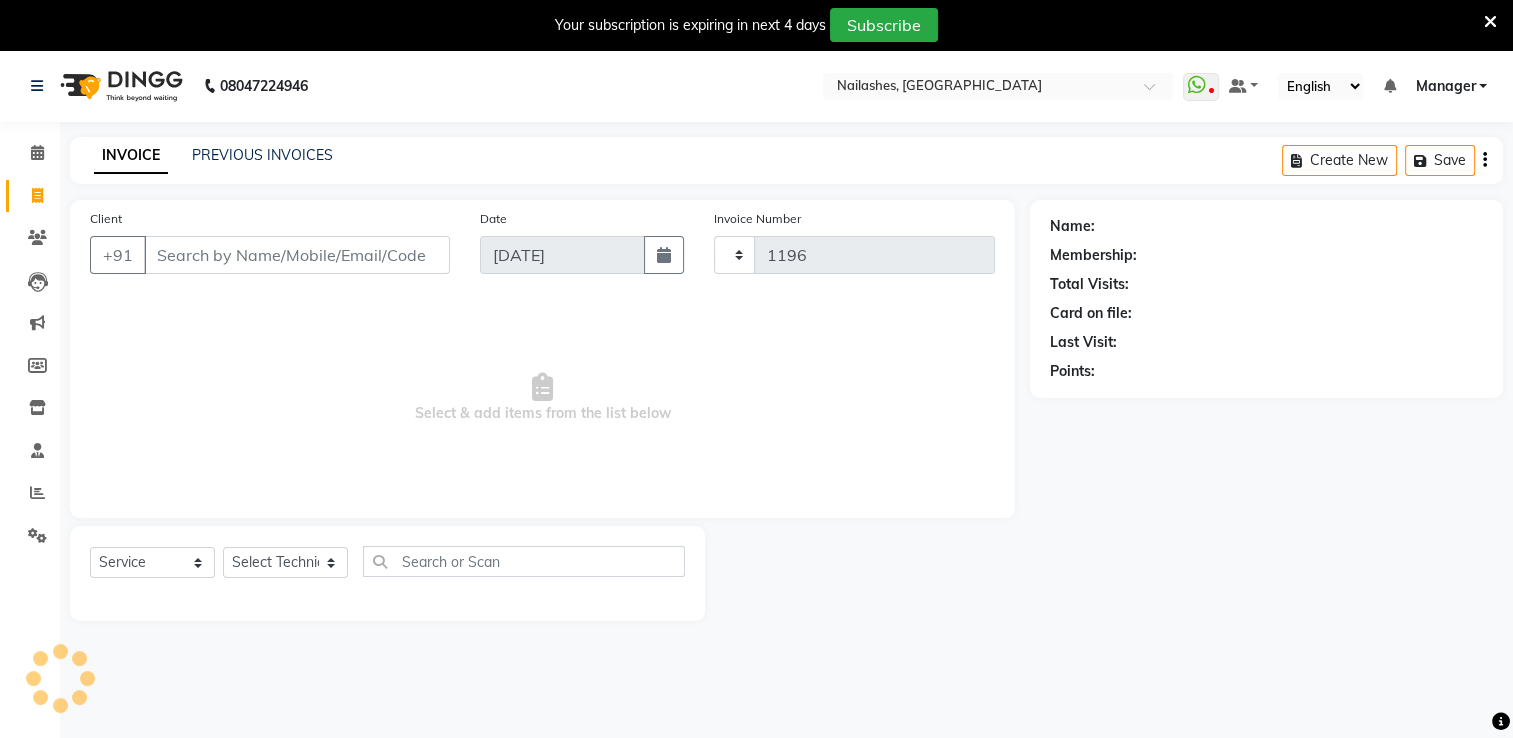 select on "6579" 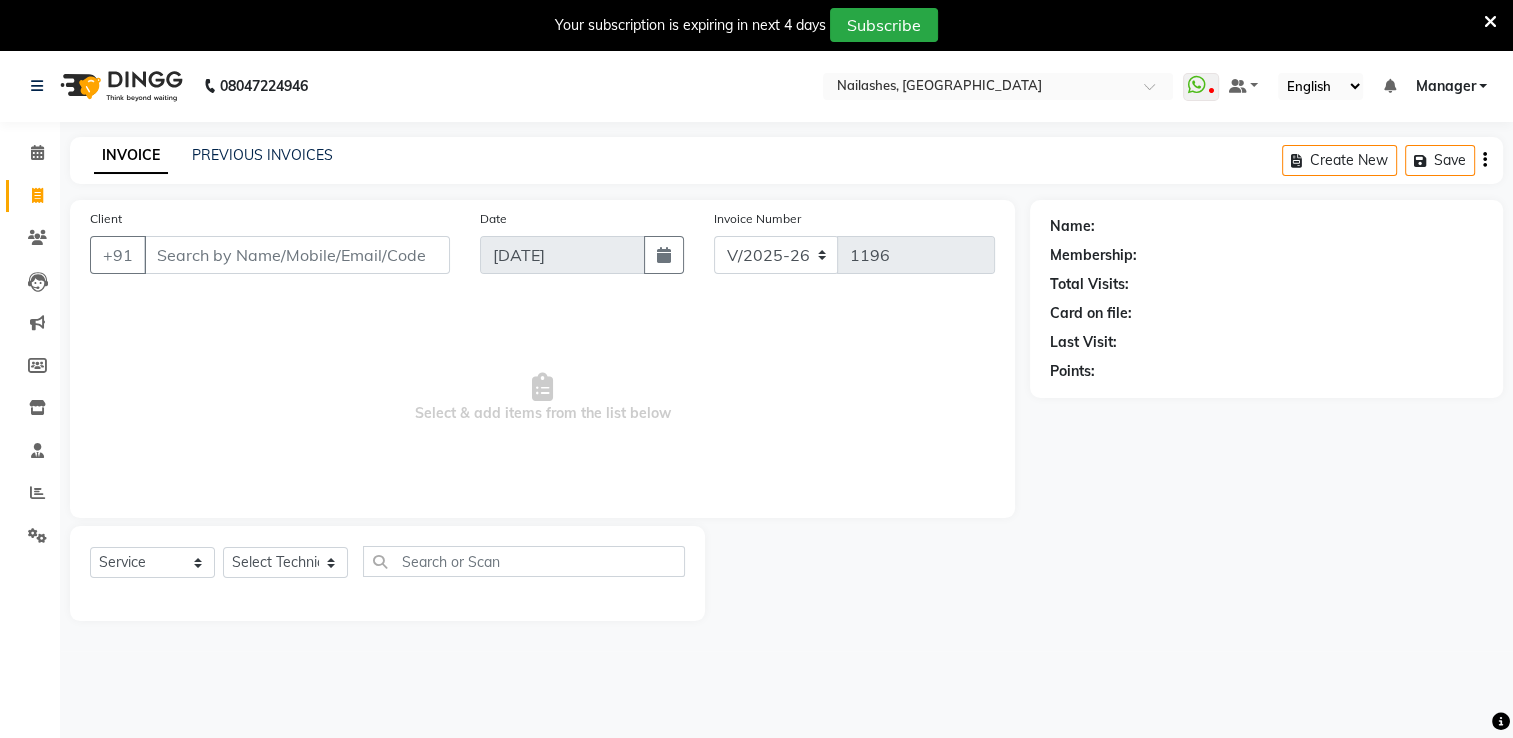 click on "INVOICE PREVIOUS INVOICES Create New   Save" 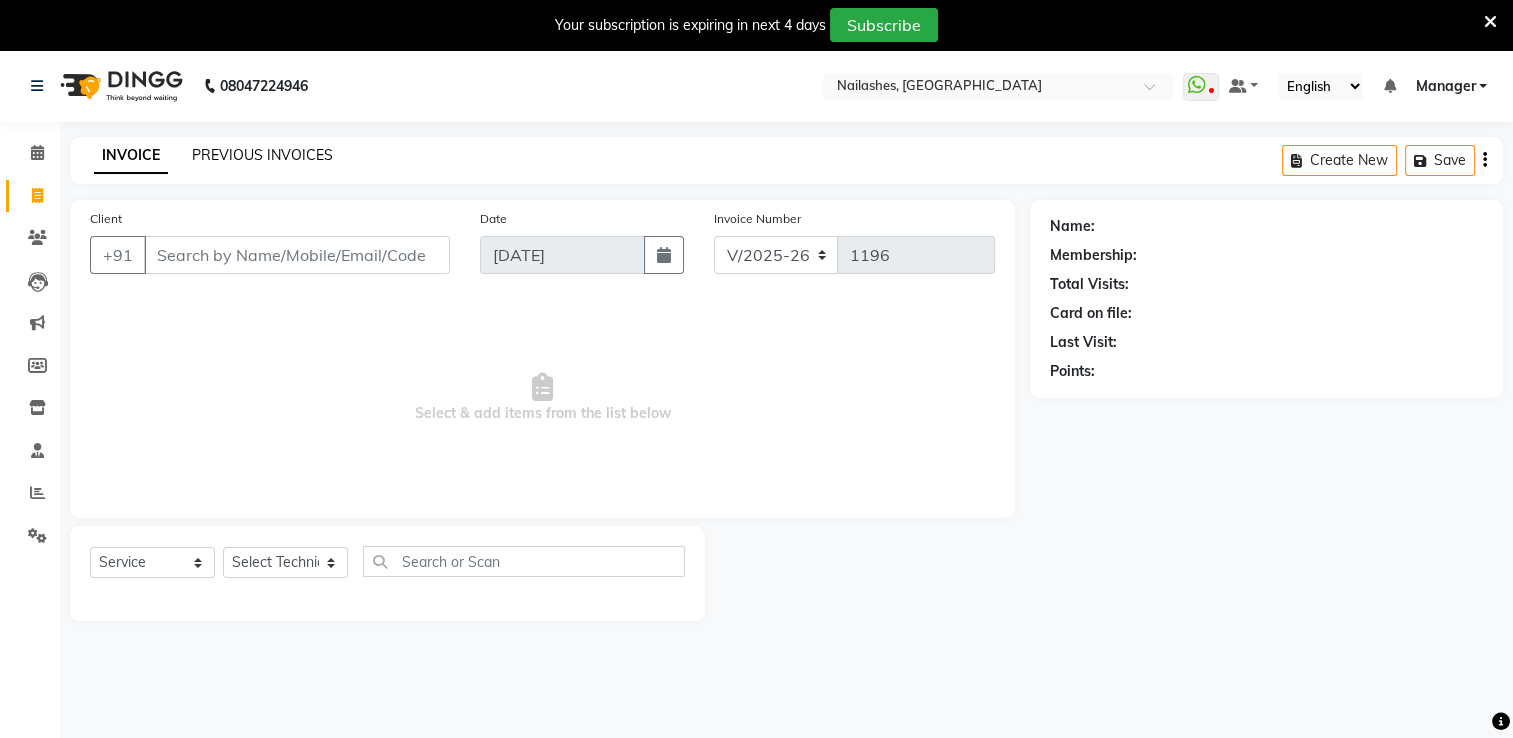 click on "PREVIOUS INVOICES" 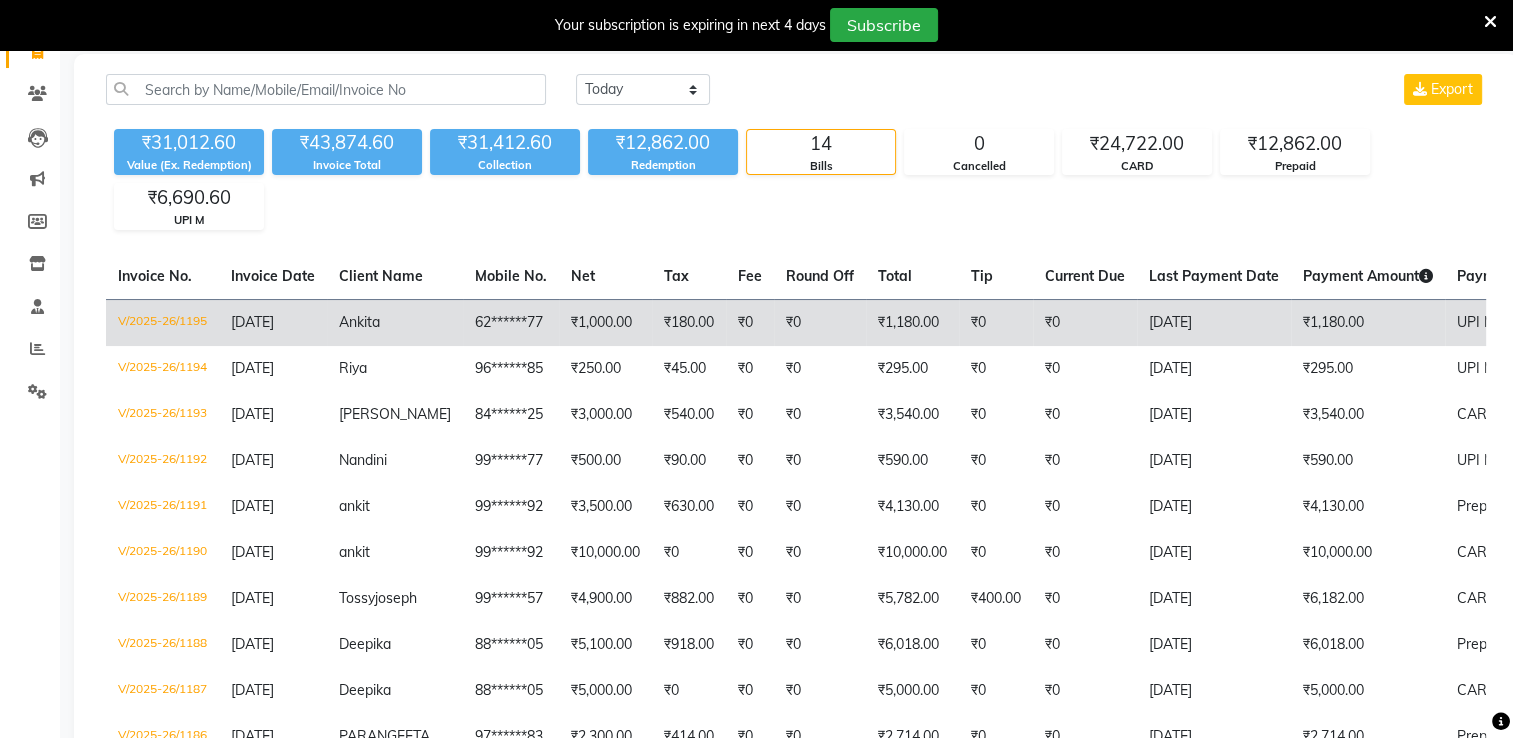 scroll, scrollTop: 146, scrollLeft: 0, axis: vertical 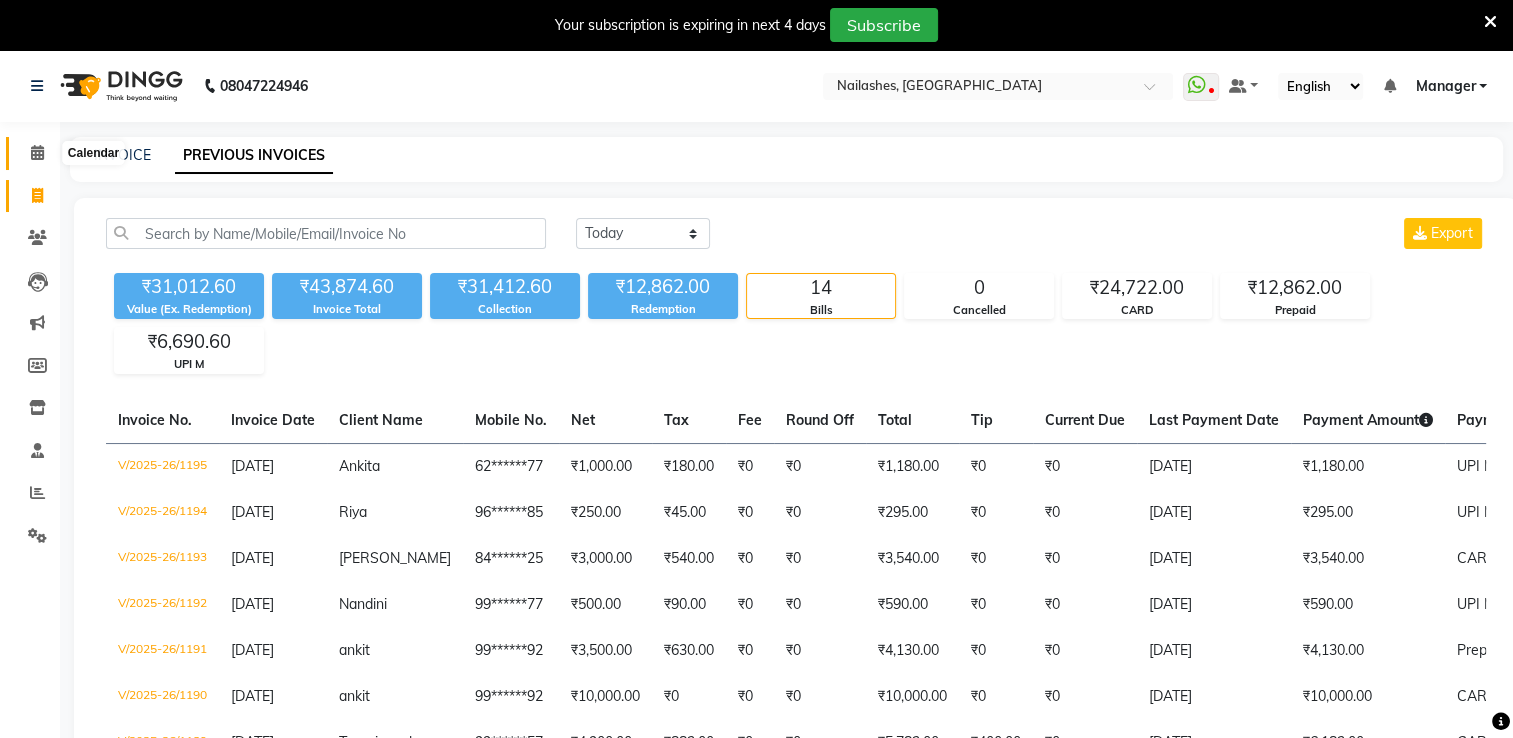click 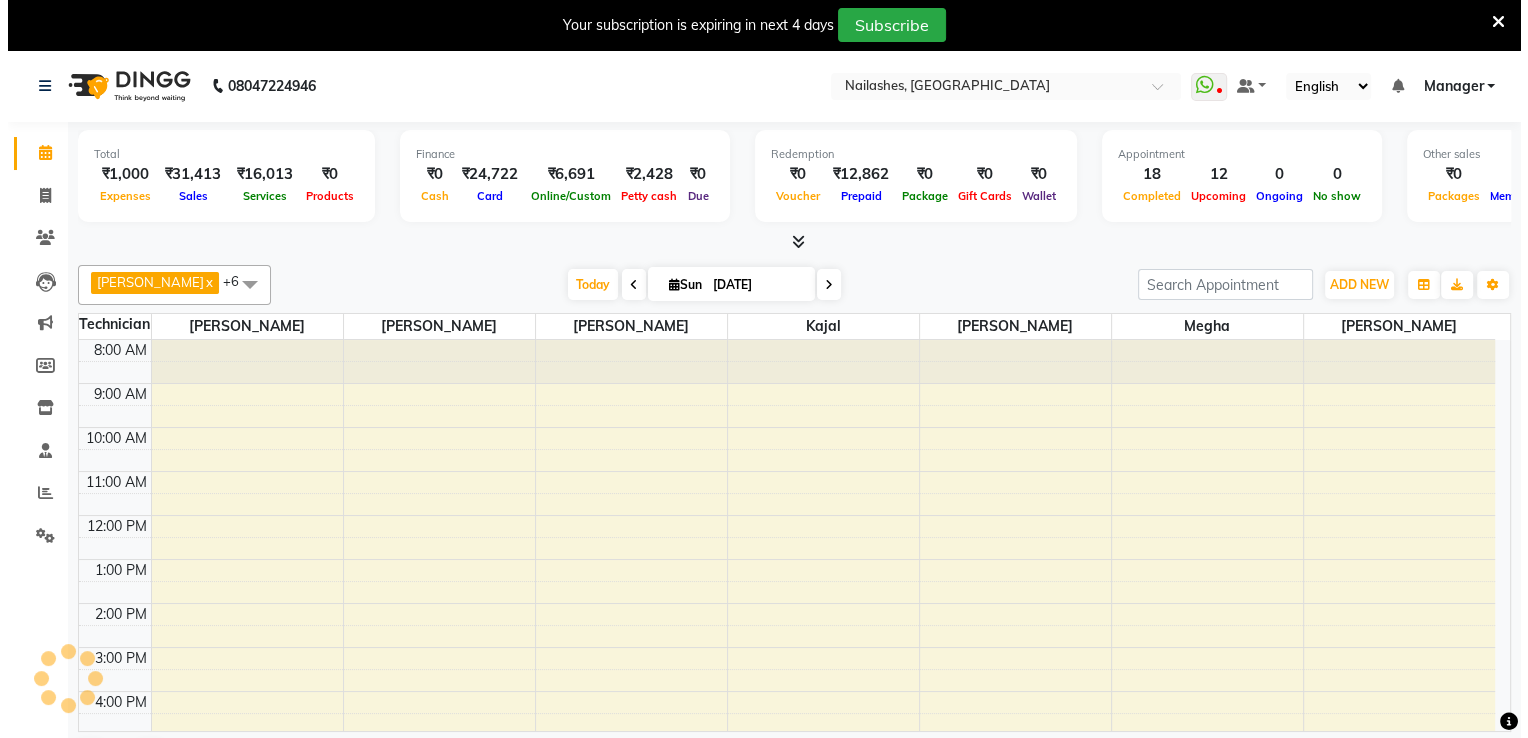scroll, scrollTop: 136, scrollLeft: 0, axis: vertical 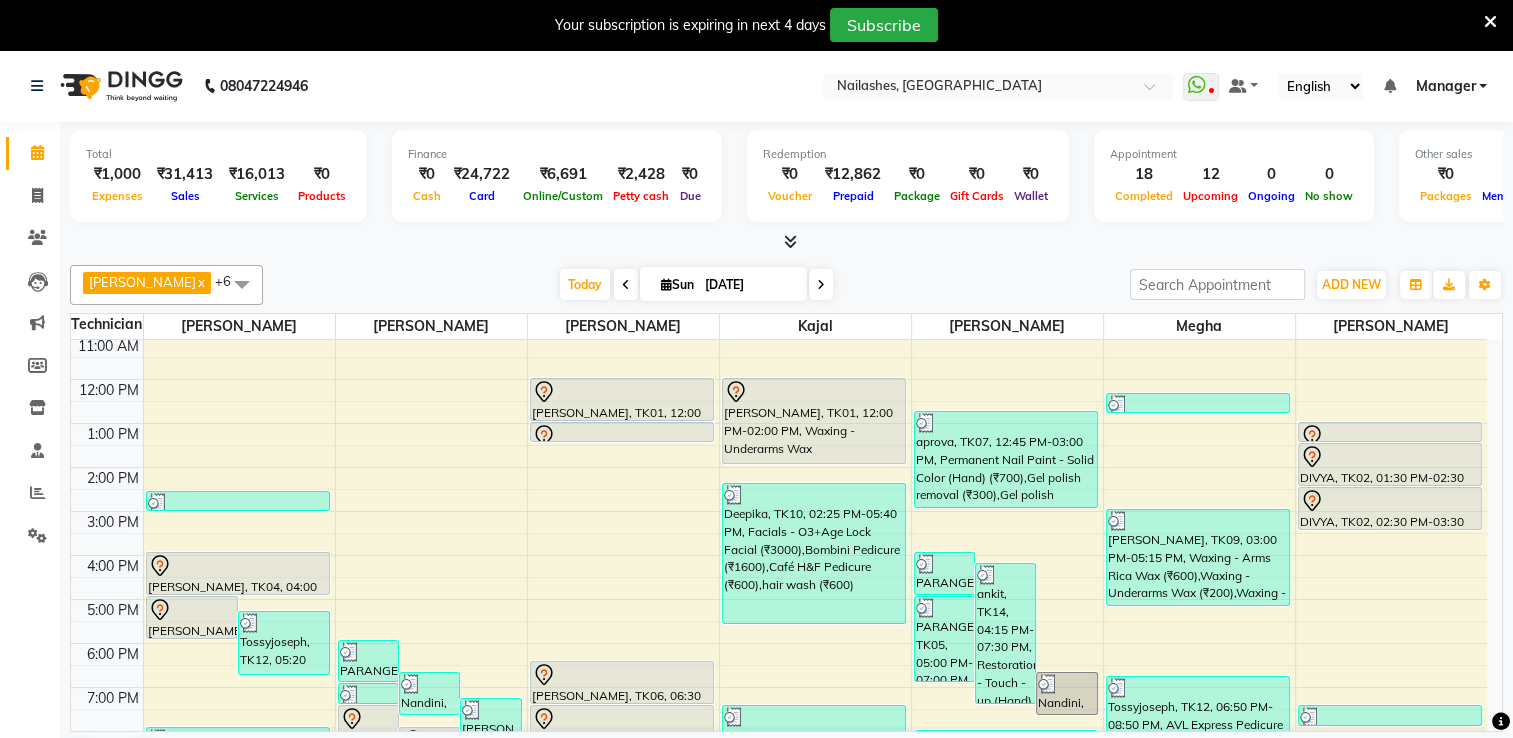 click at bounding box center (790, 241) 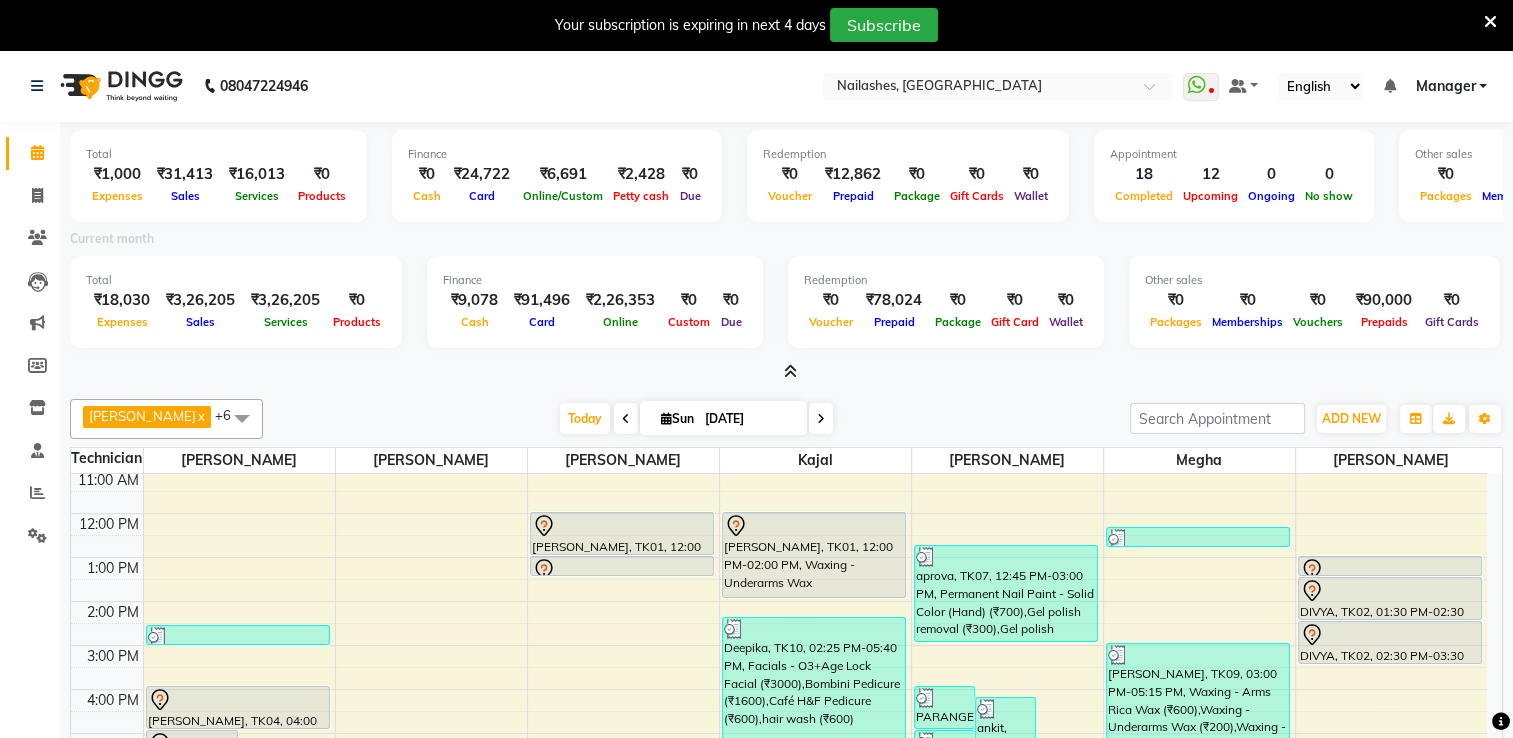 click at bounding box center [790, 371] 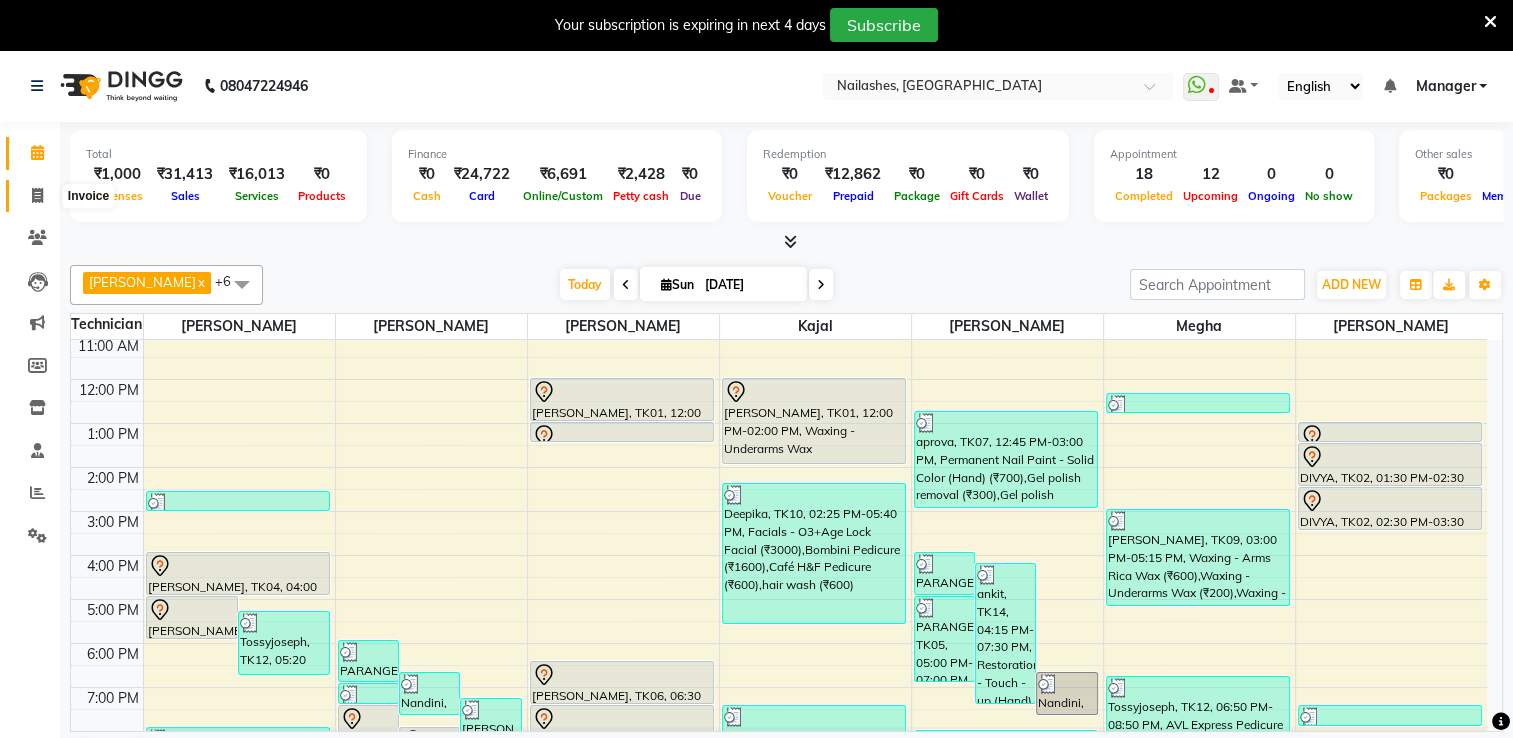click 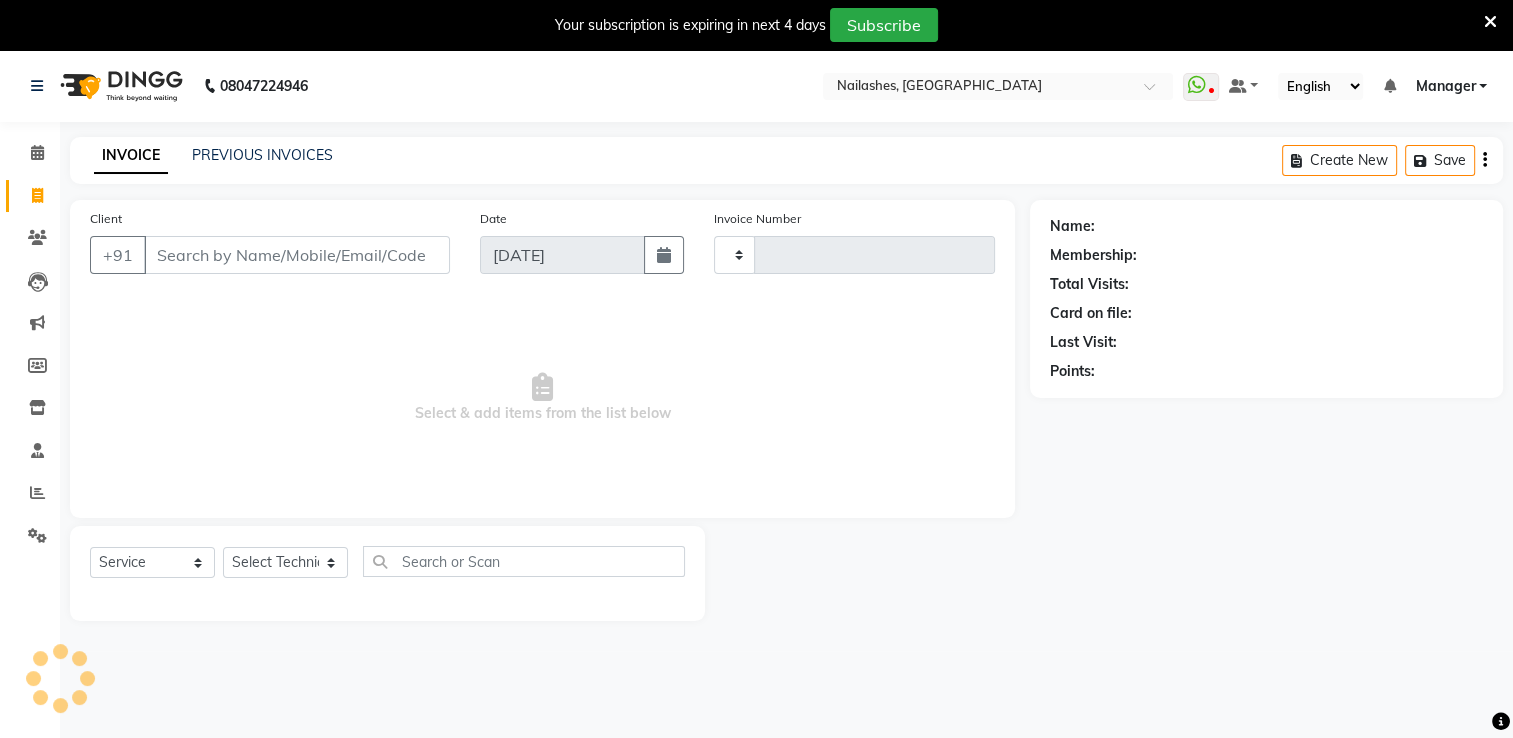 type on "1196" 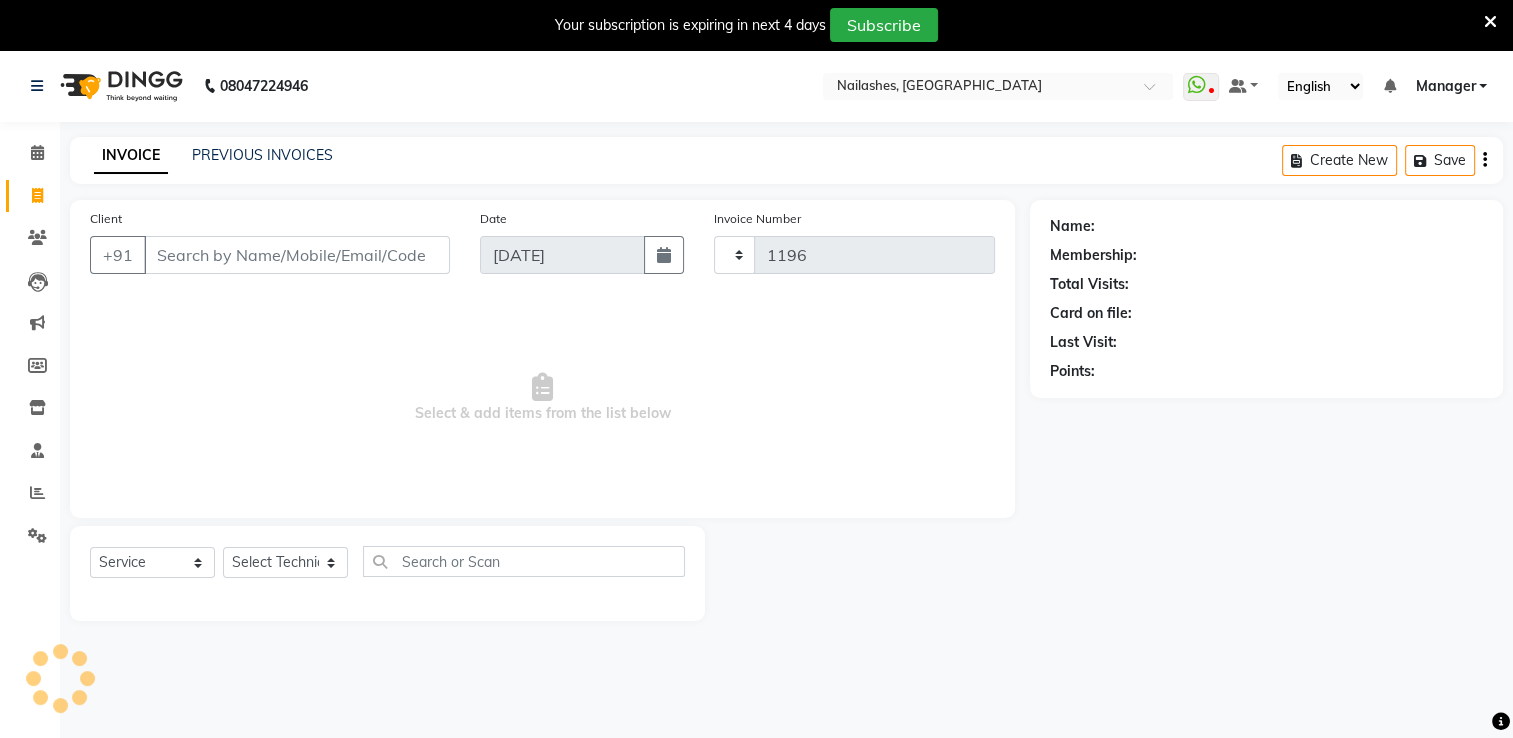 select on "6579" 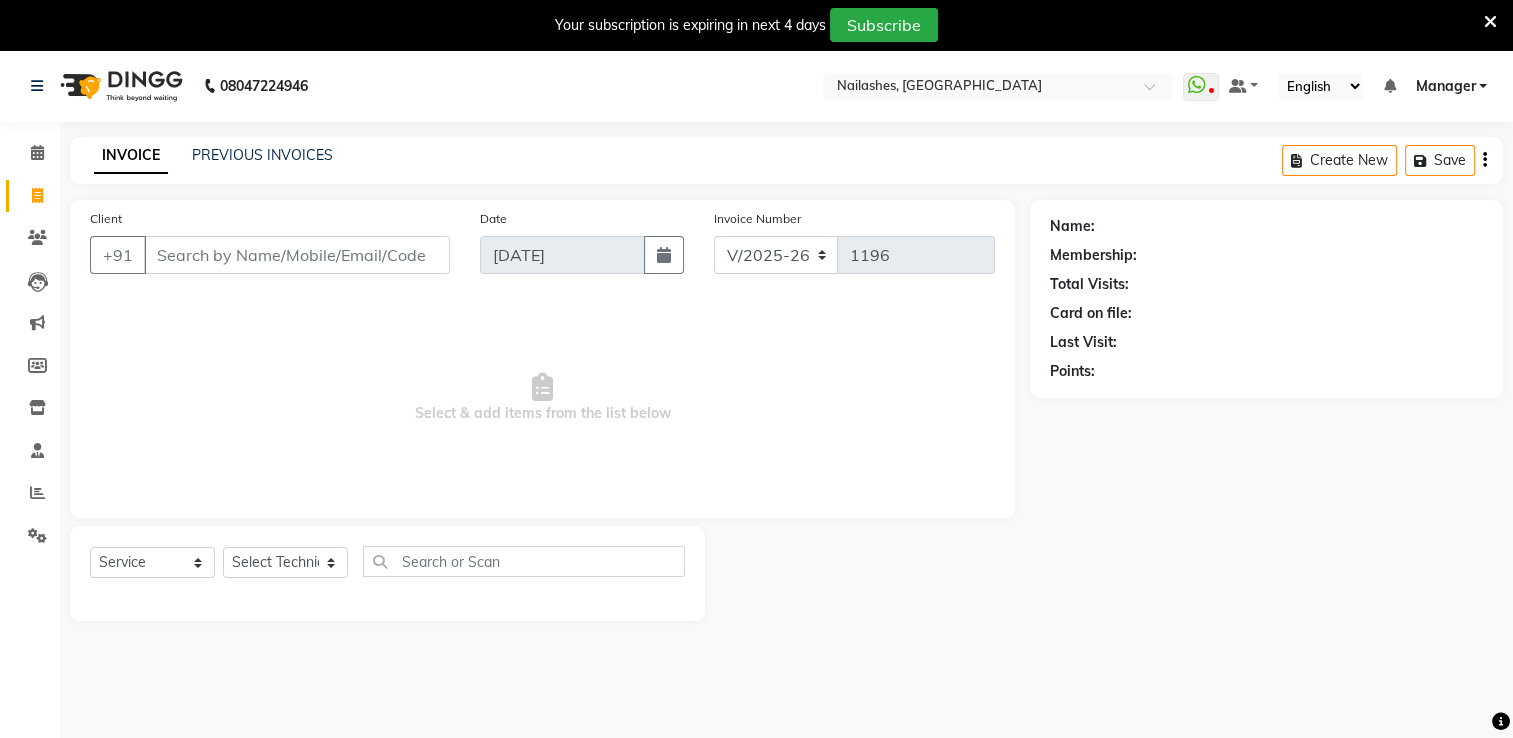 click on "Client" at bounding box center [297, 255] 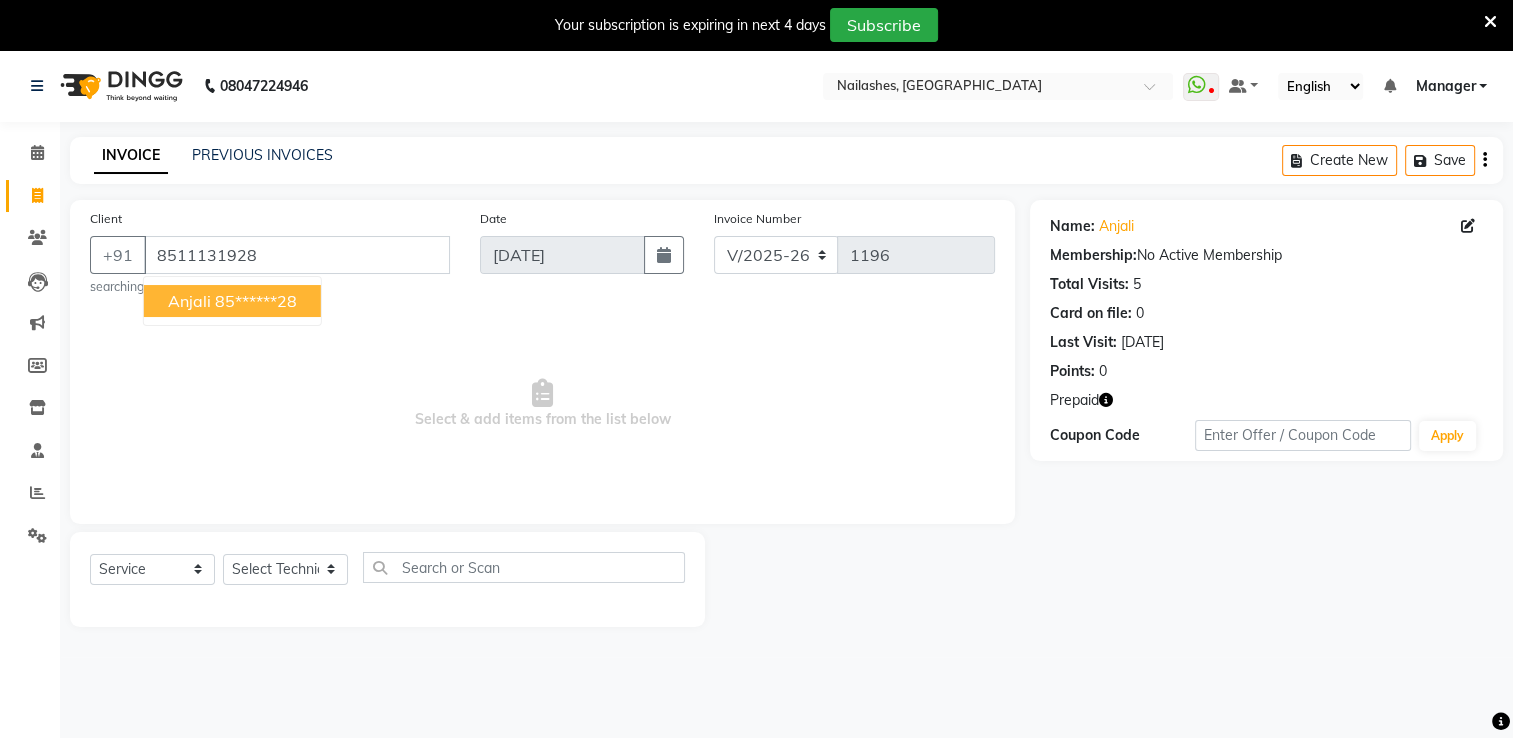click on "85******28" at bounding box center [256, 301] 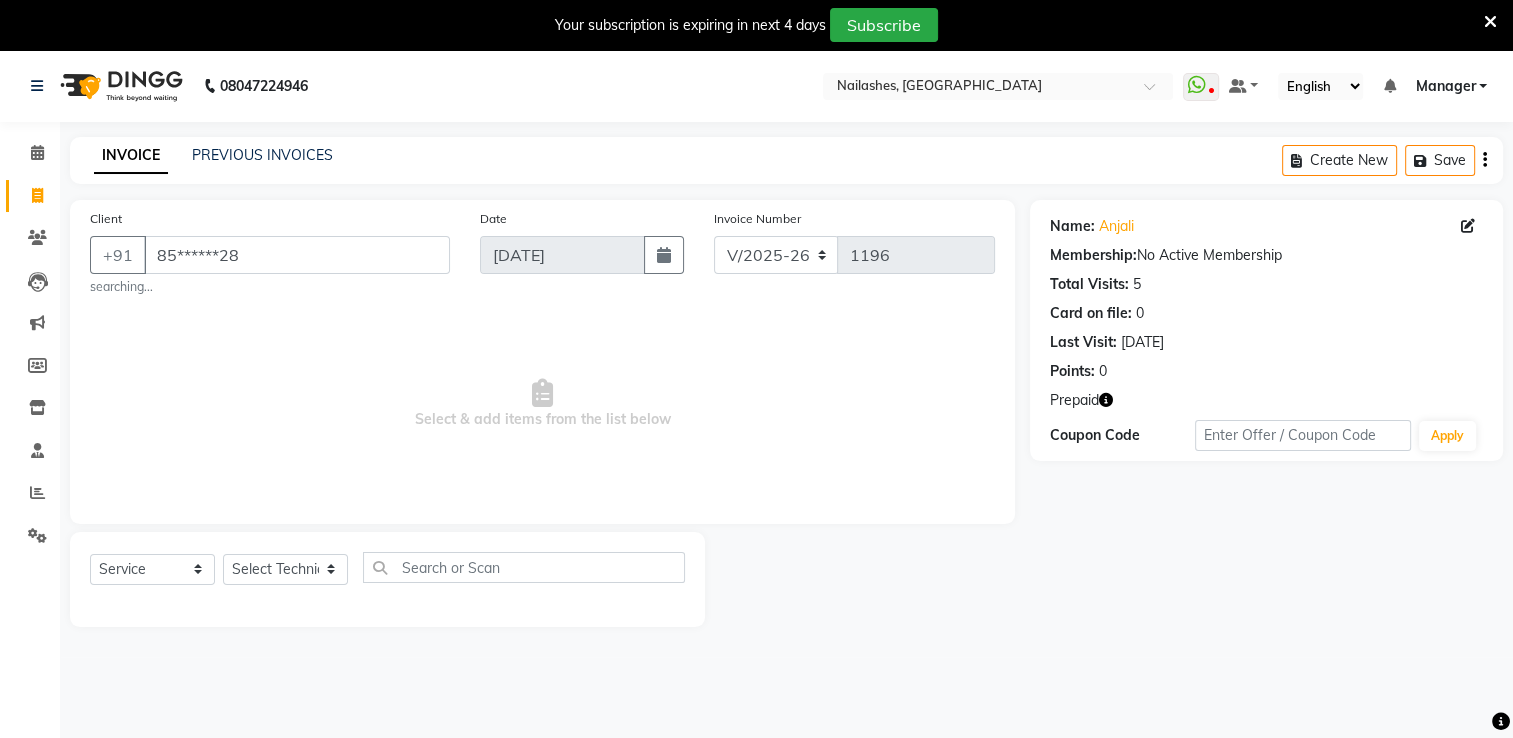 click on "Prepaid" 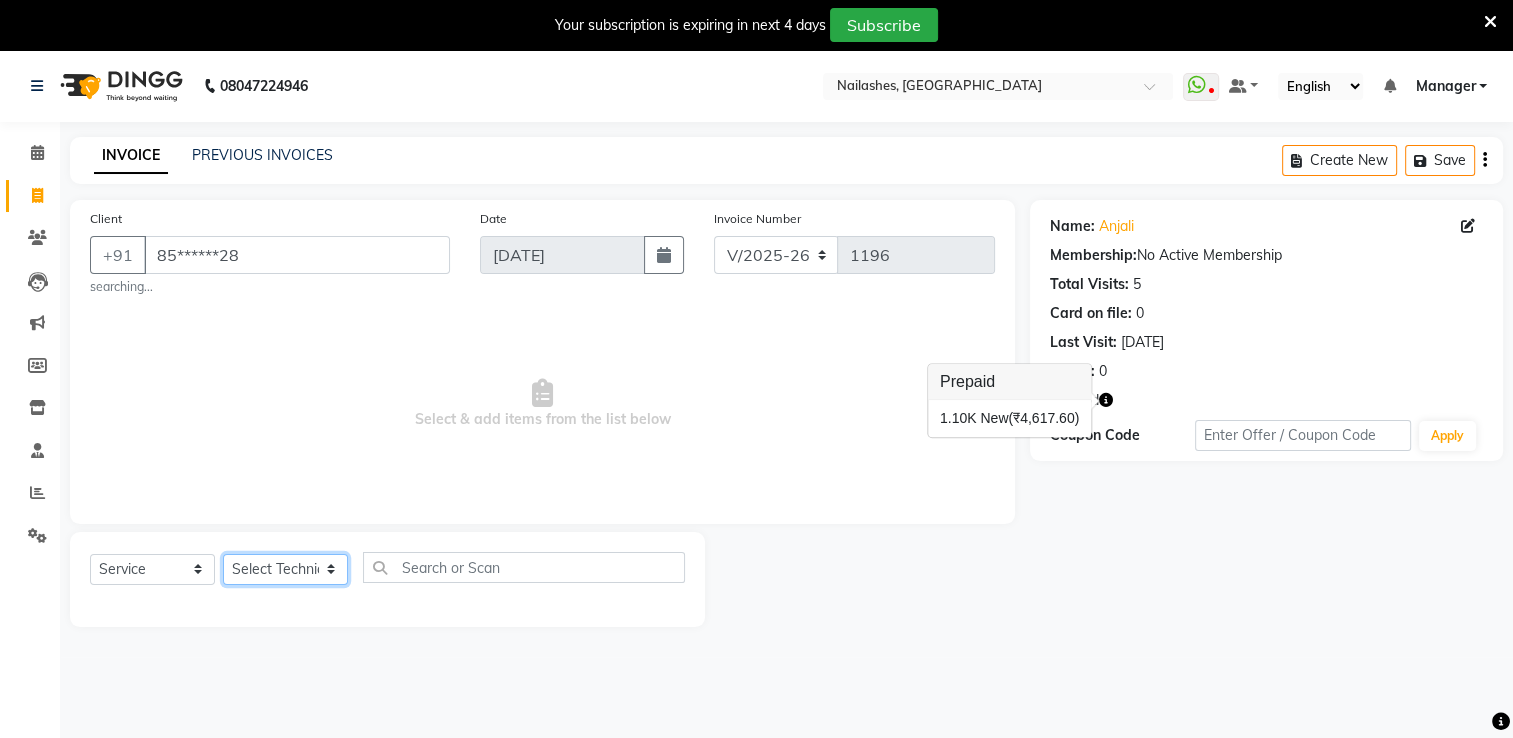 click on "Select Technician AMGHA ARISH [PERSON_NAME] [PERSON_NAME] [PERSON_NAME] [PERSON_NAME] kupu Manager [PERSON_NAME] Owner [PERSON_NAME] [PERSON_NAME]" 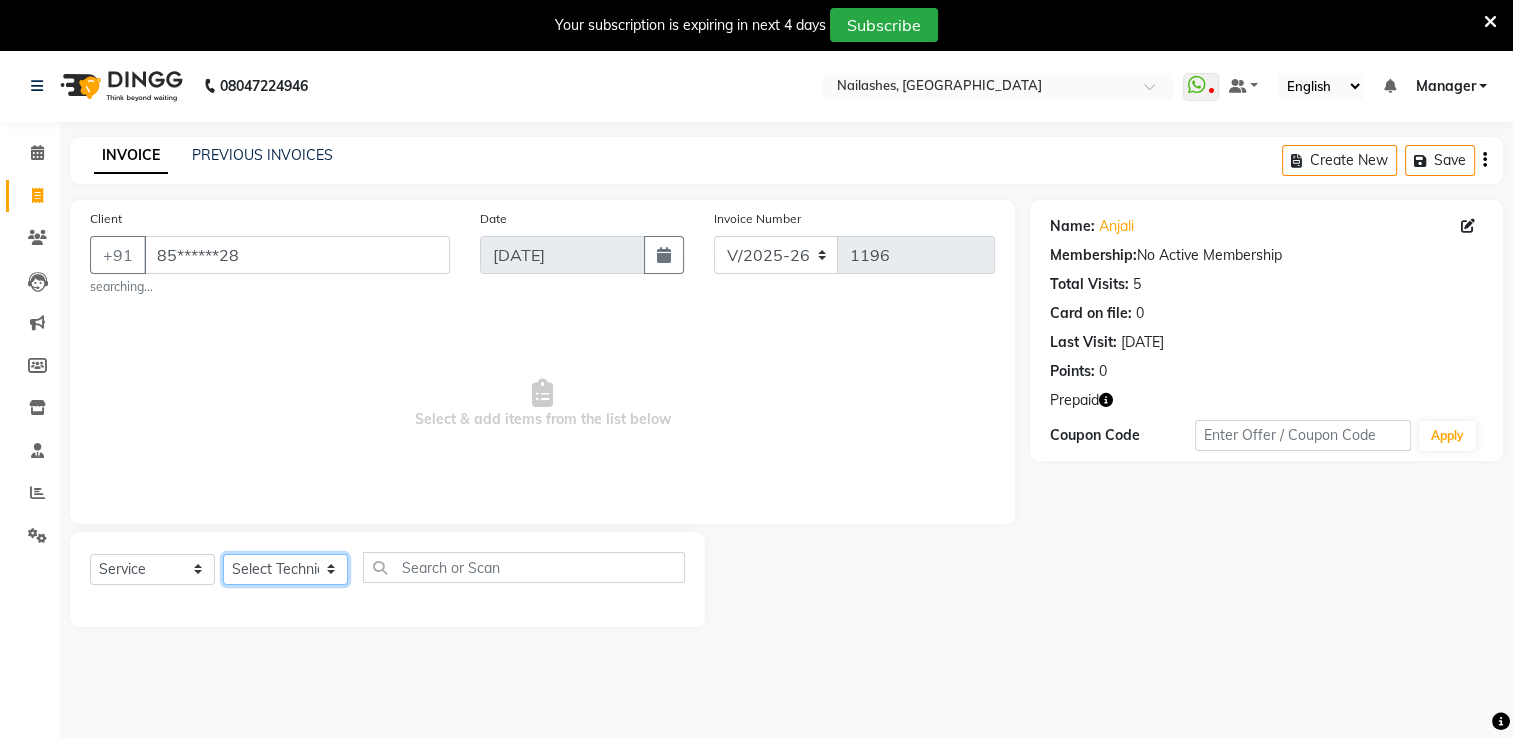 select on "79265" 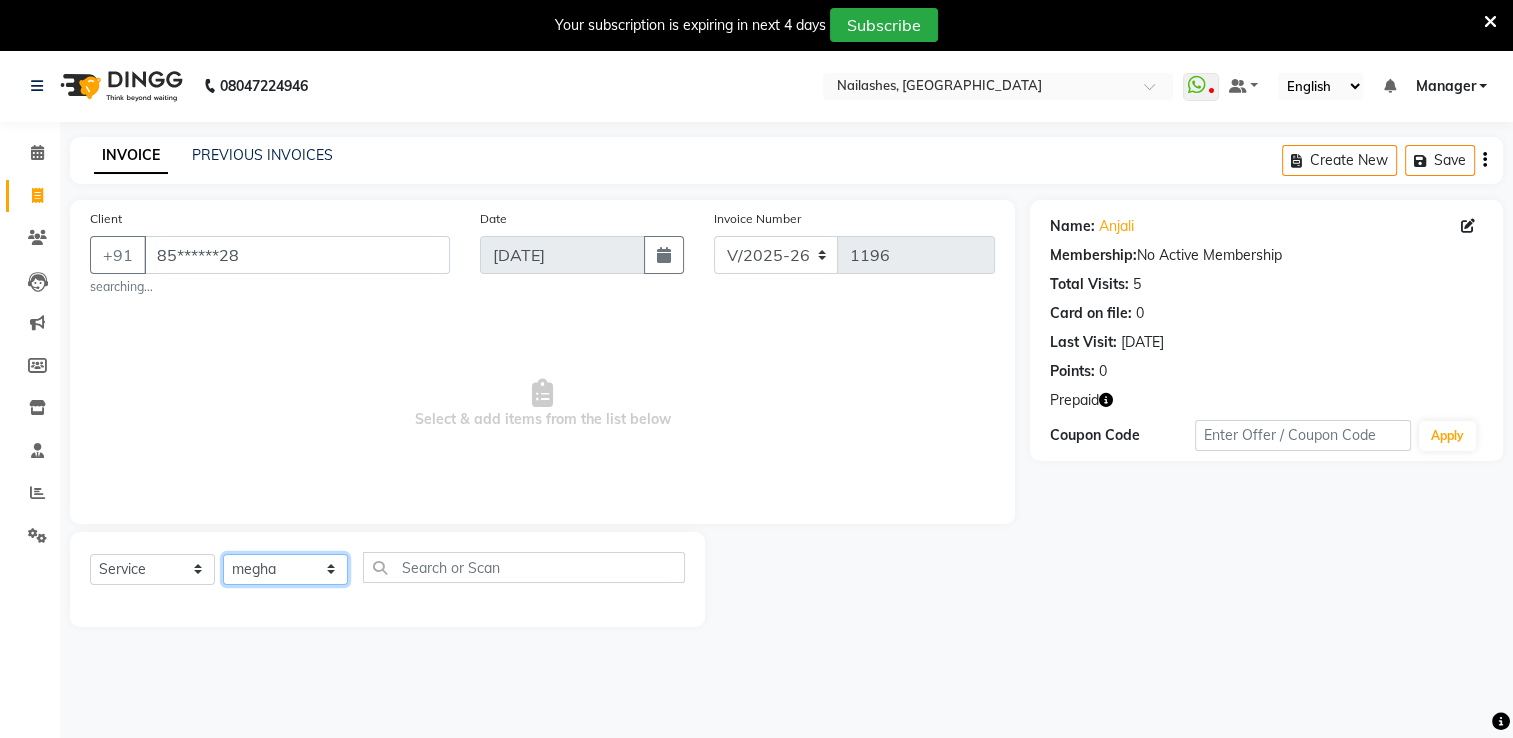 click on "Select Technician AMGHA ARISH [PERSON_NAME] [PERSON_NAME] [PERSON_NAME] [PERSON_NAME] kupu Manager [PERSON_NAME] Owner [PERSON_NAME] [PERSON_NAME]" 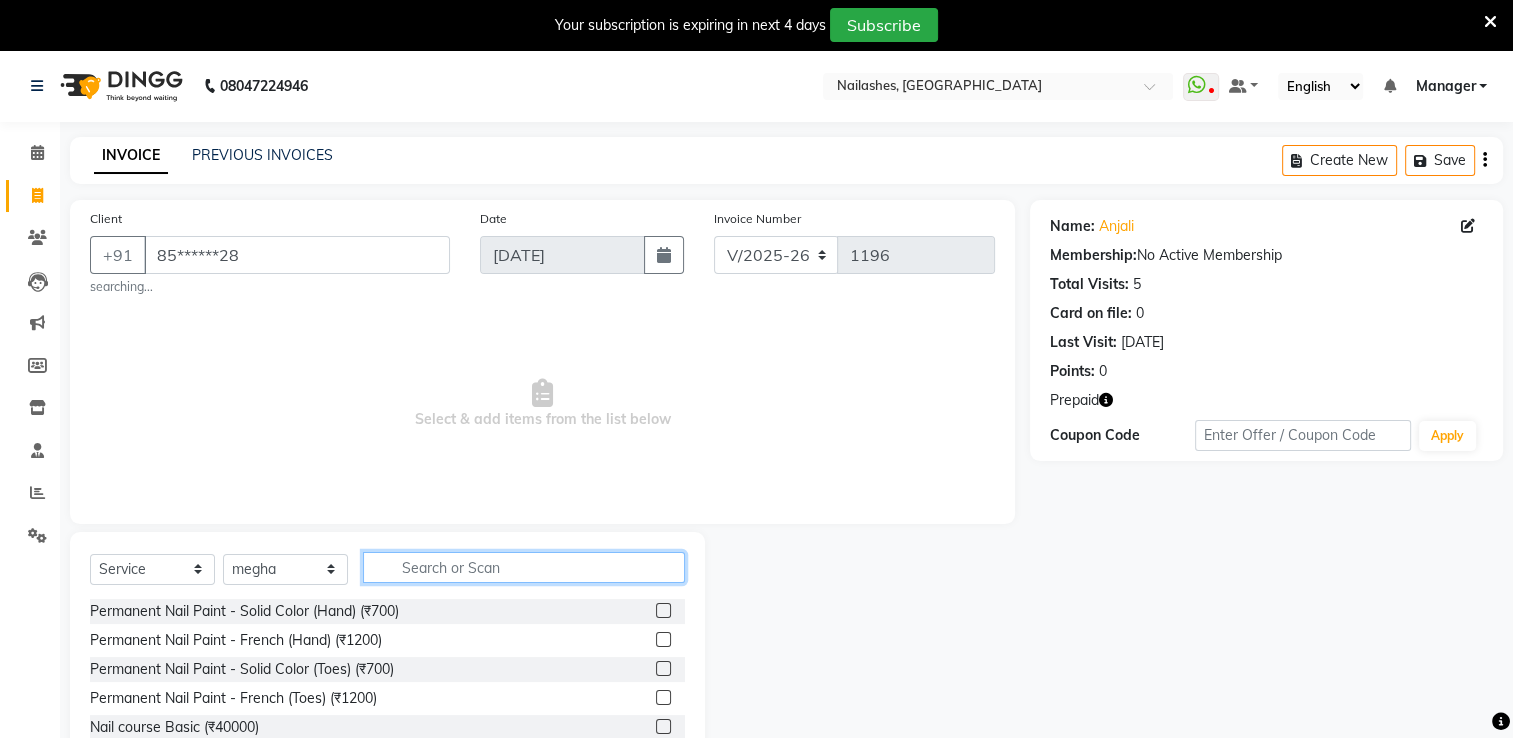 click 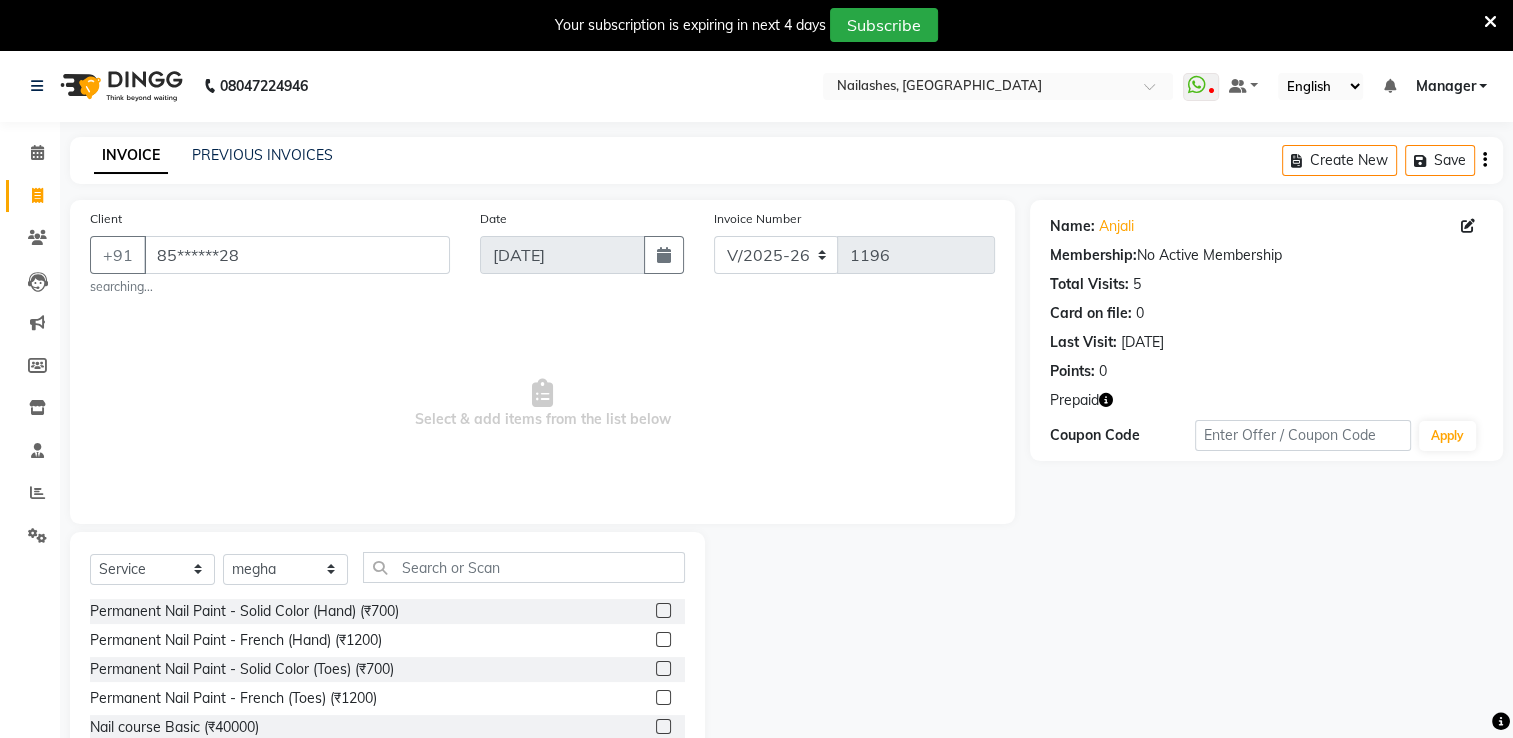 click 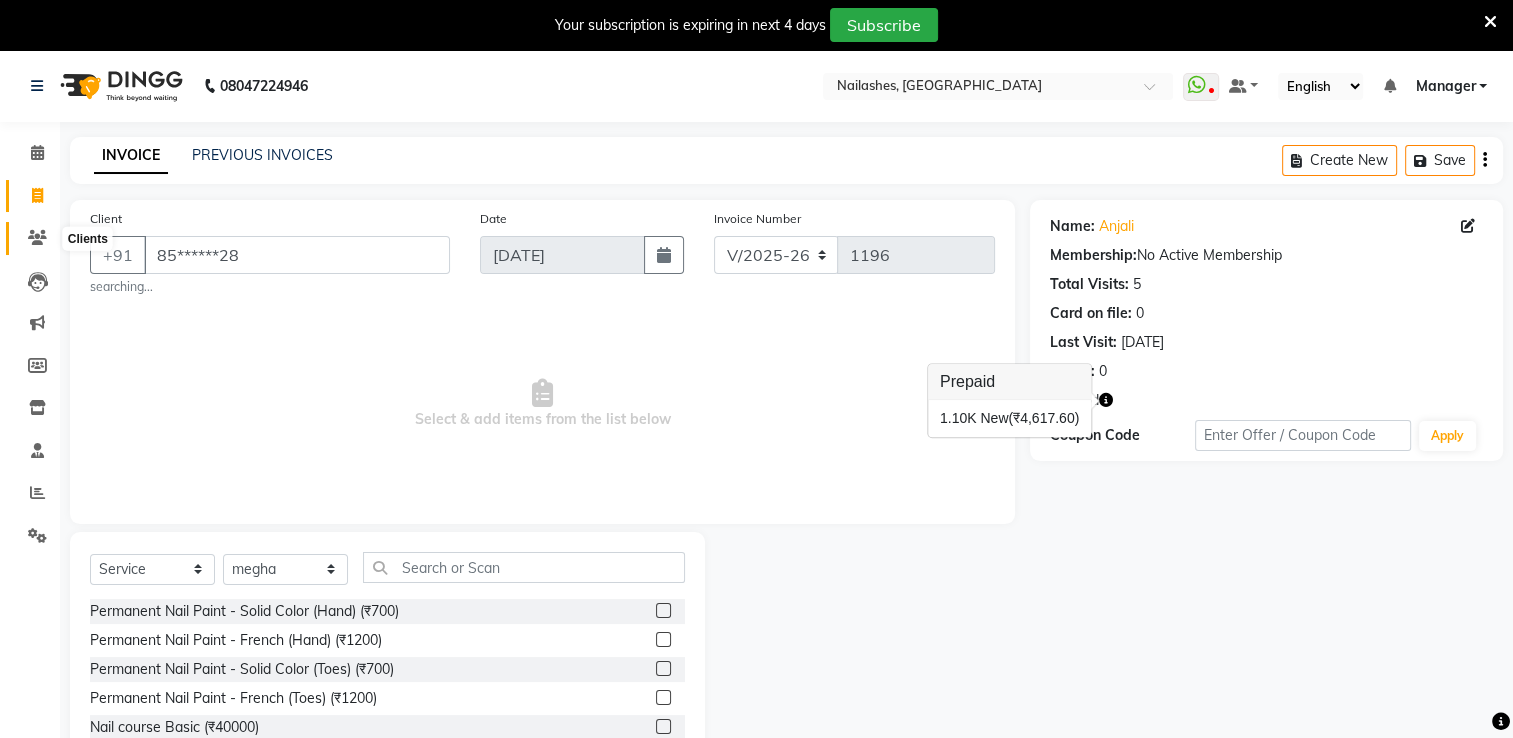 click 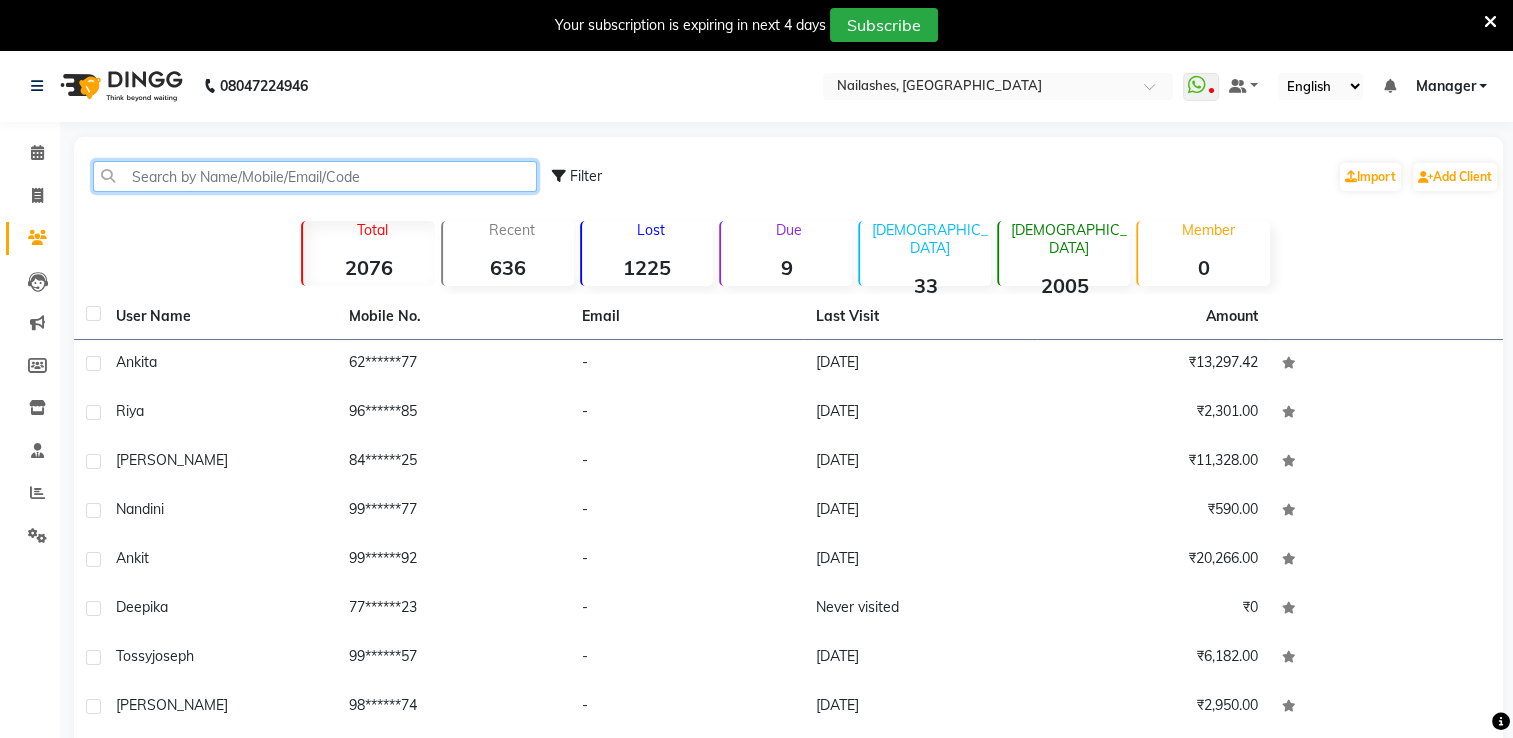 click 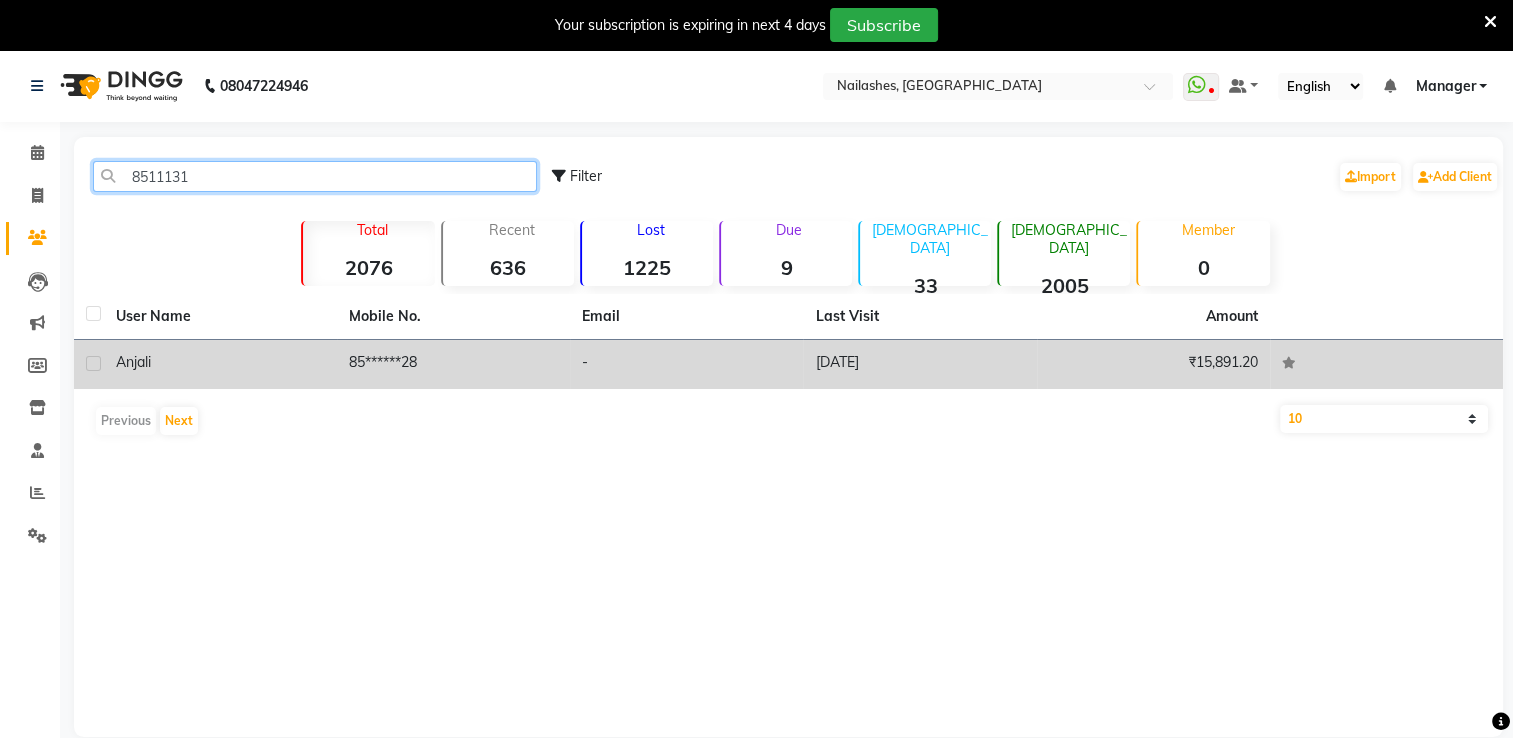 type on "8511131" 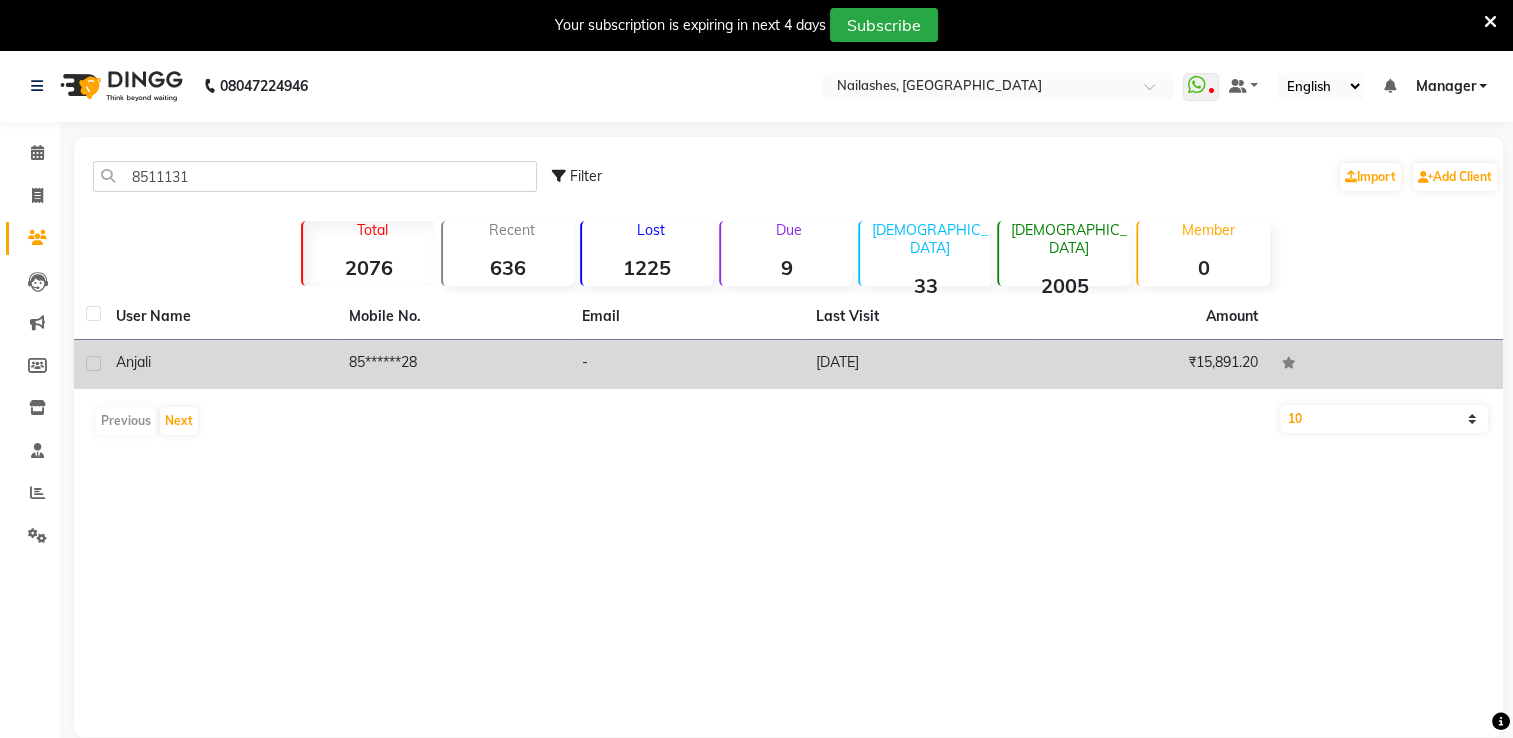 click on "anjali" 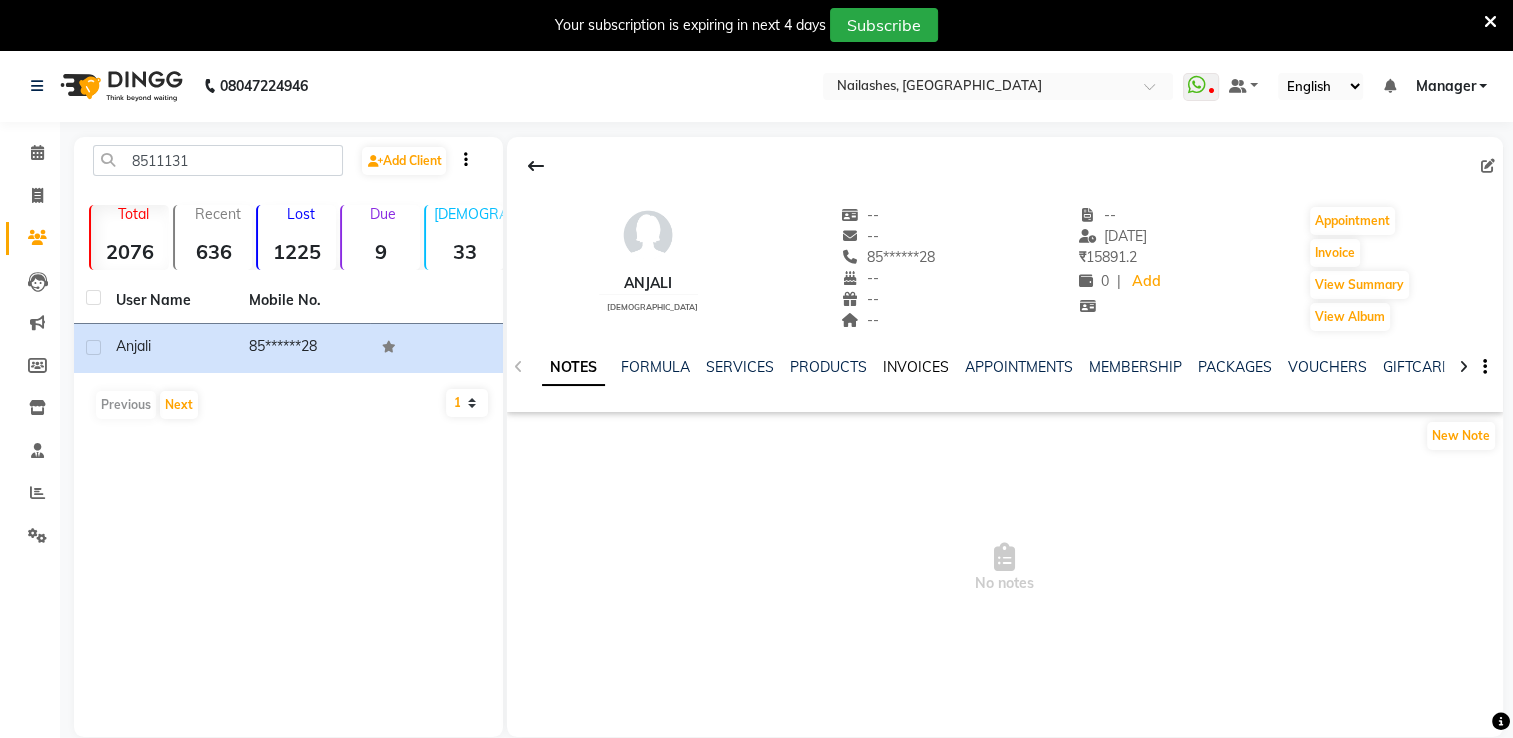 click on "INVOICES" 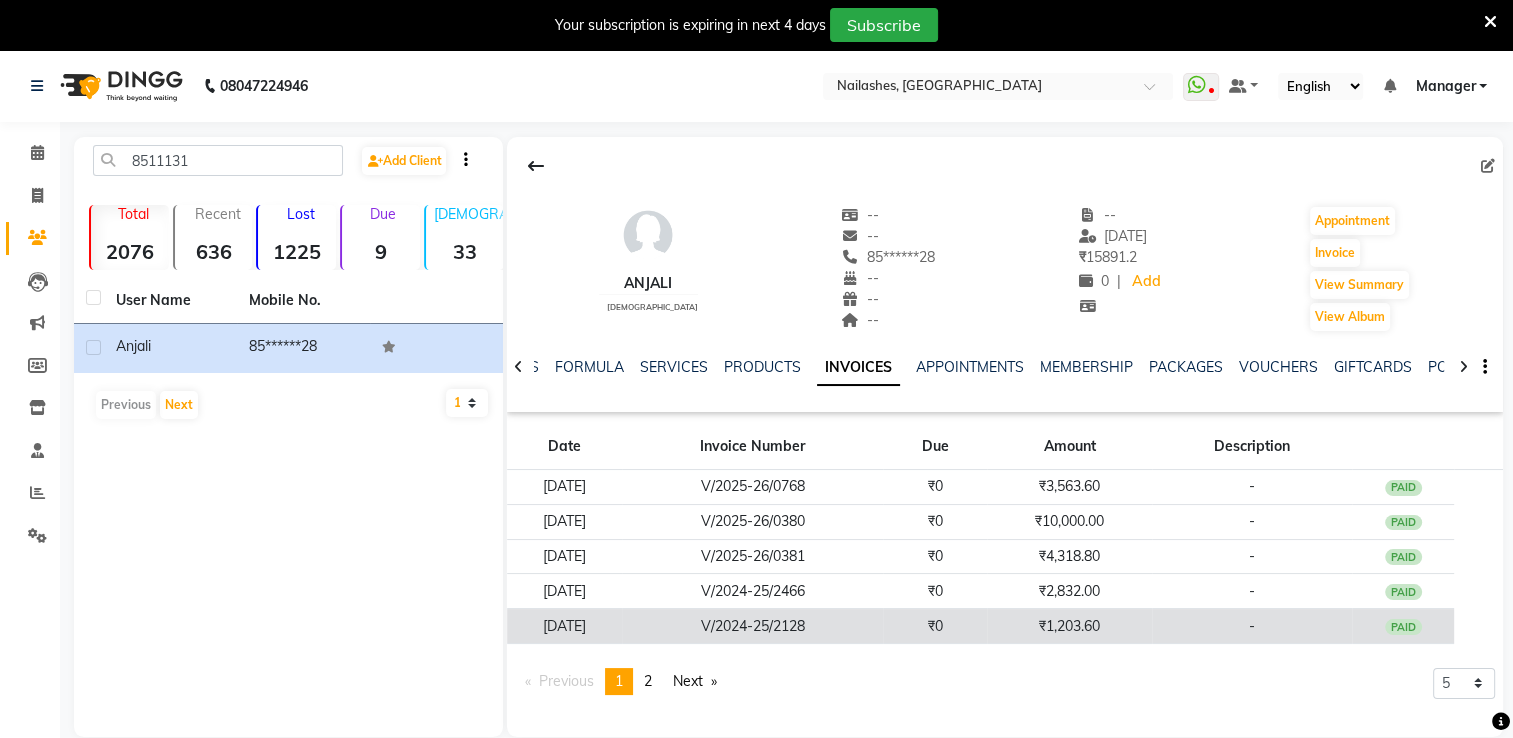 click on "₹1,203.60" 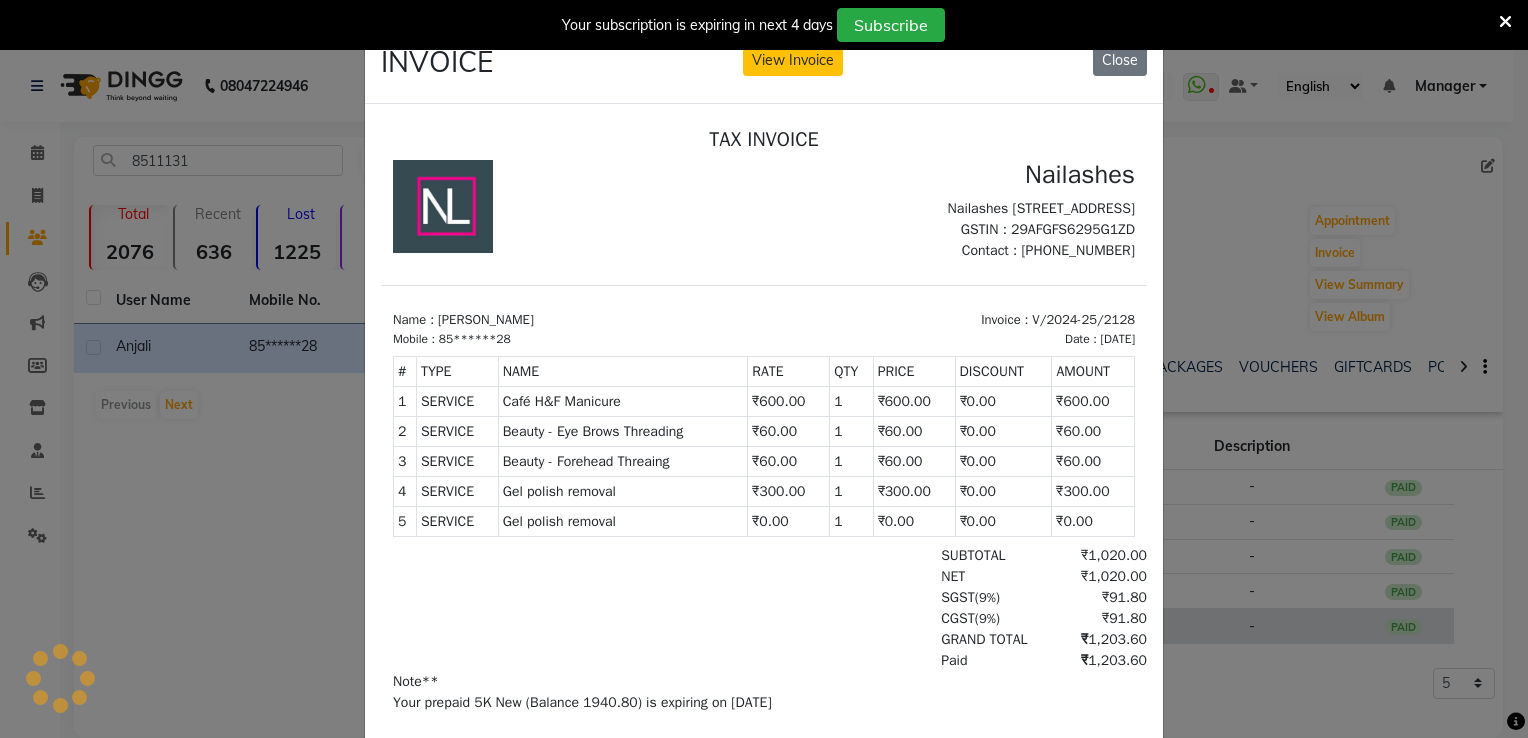 scroll, scrollTop: 0, scrollLeft: 0, axis: both 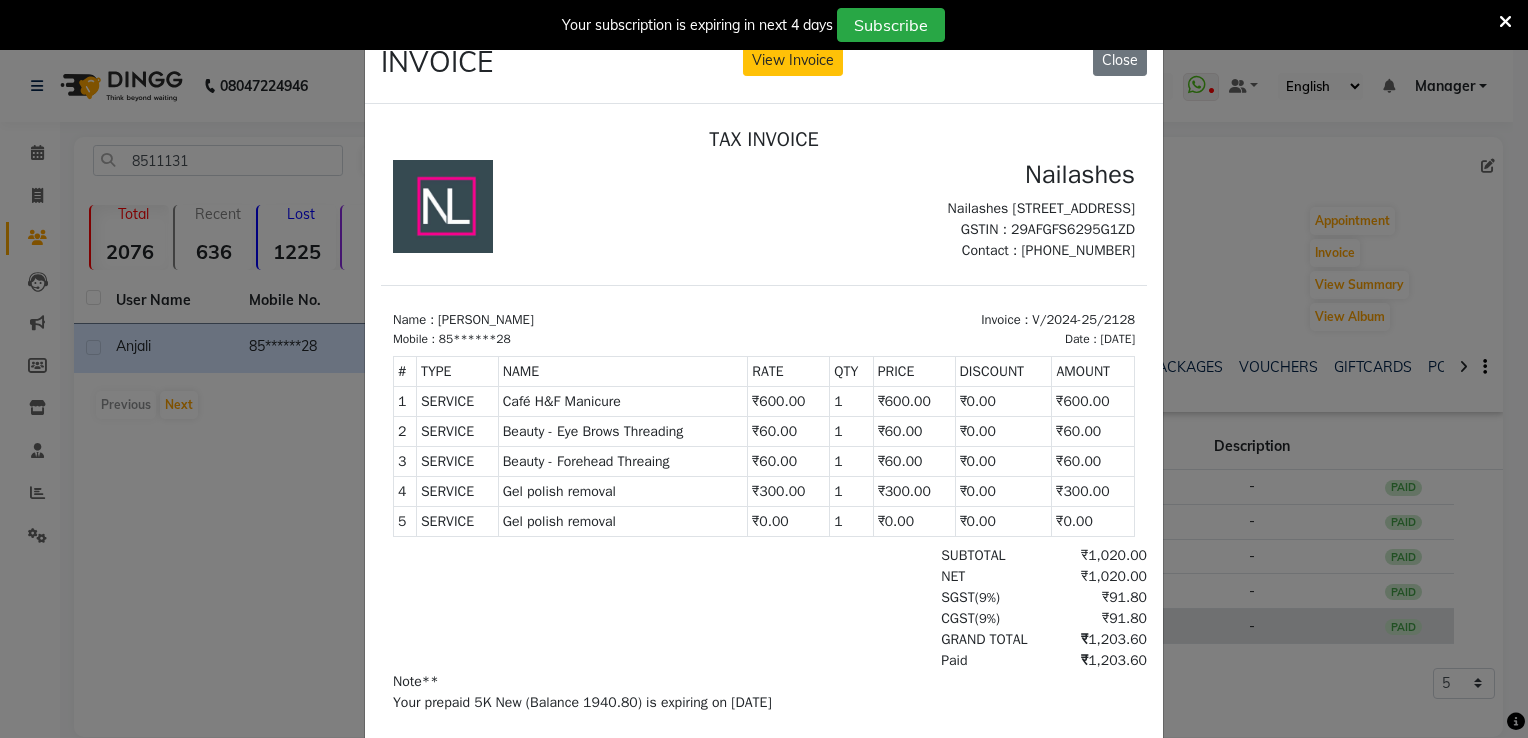 click on "₹1,020.00" at bounding box center (1092, 575) 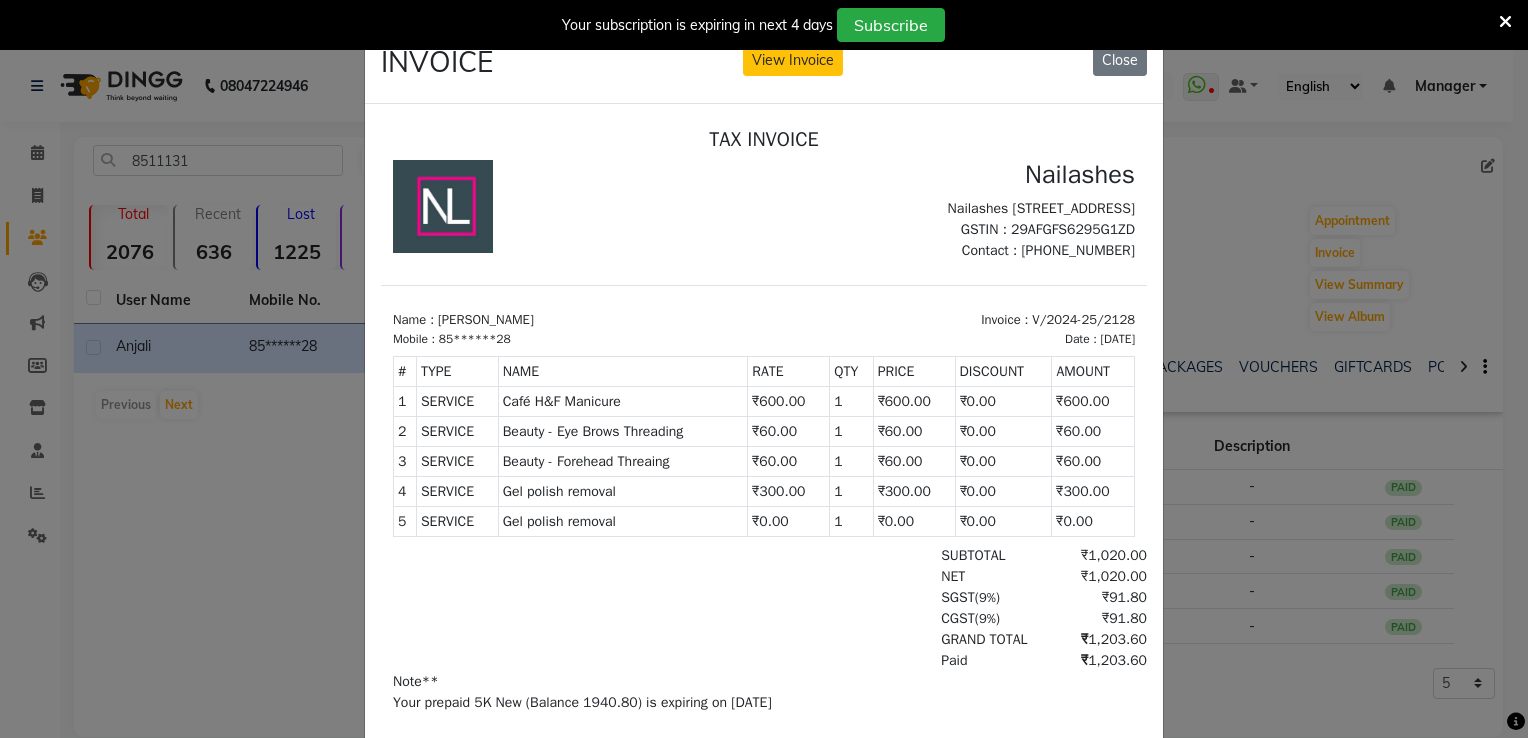 click on "INVOICE View Invoice Close" 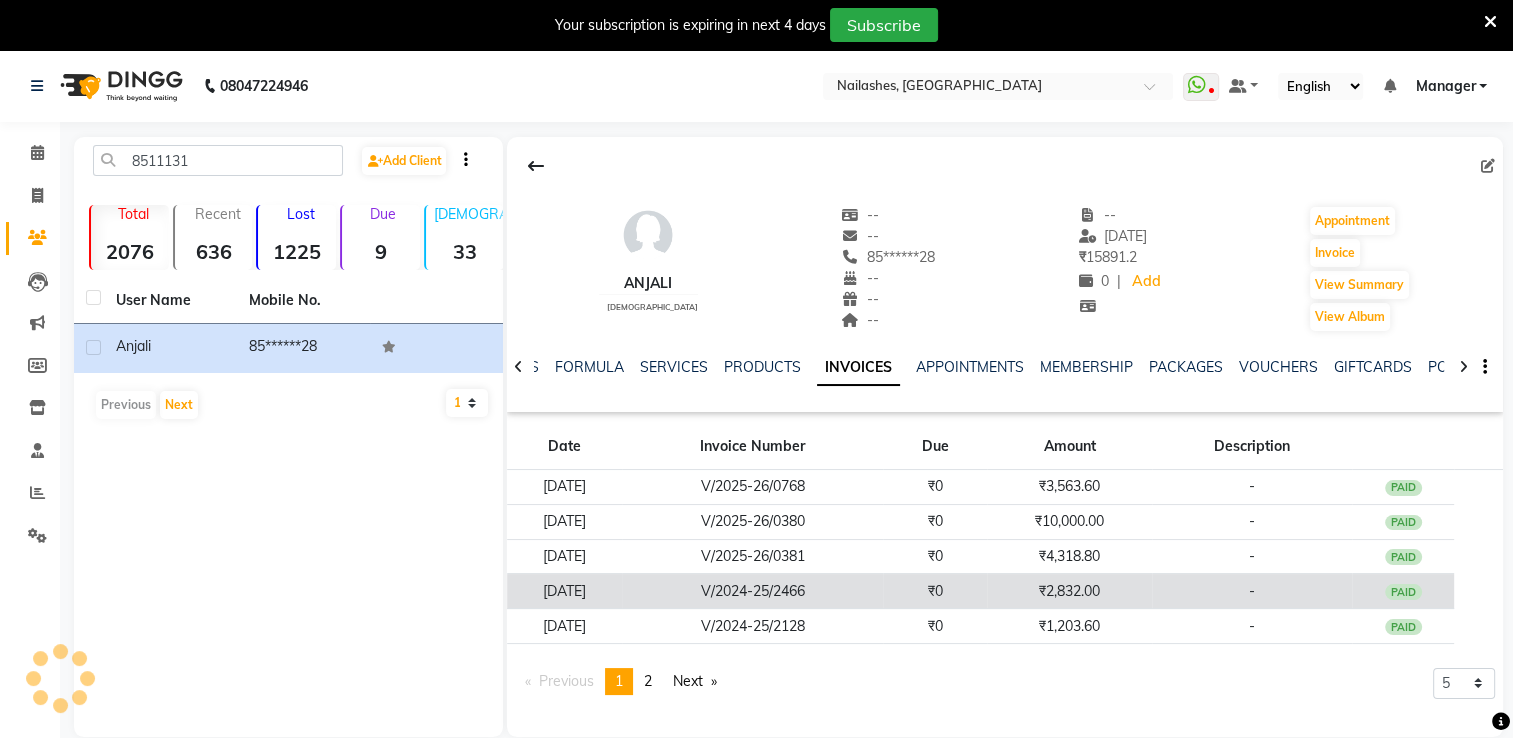 click on "V/2024-25/2466" 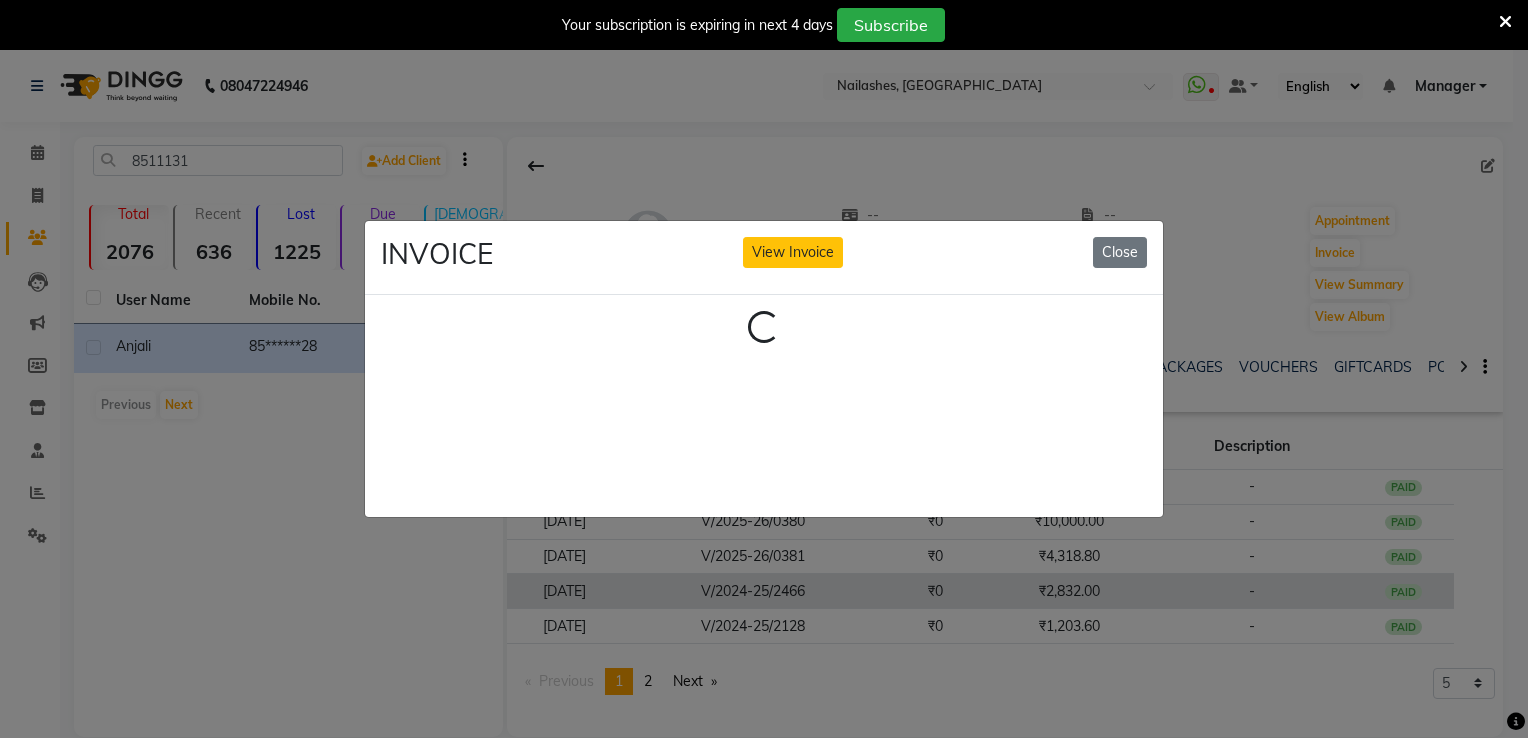 click on "INVOICE View Invoice Close Loading..." 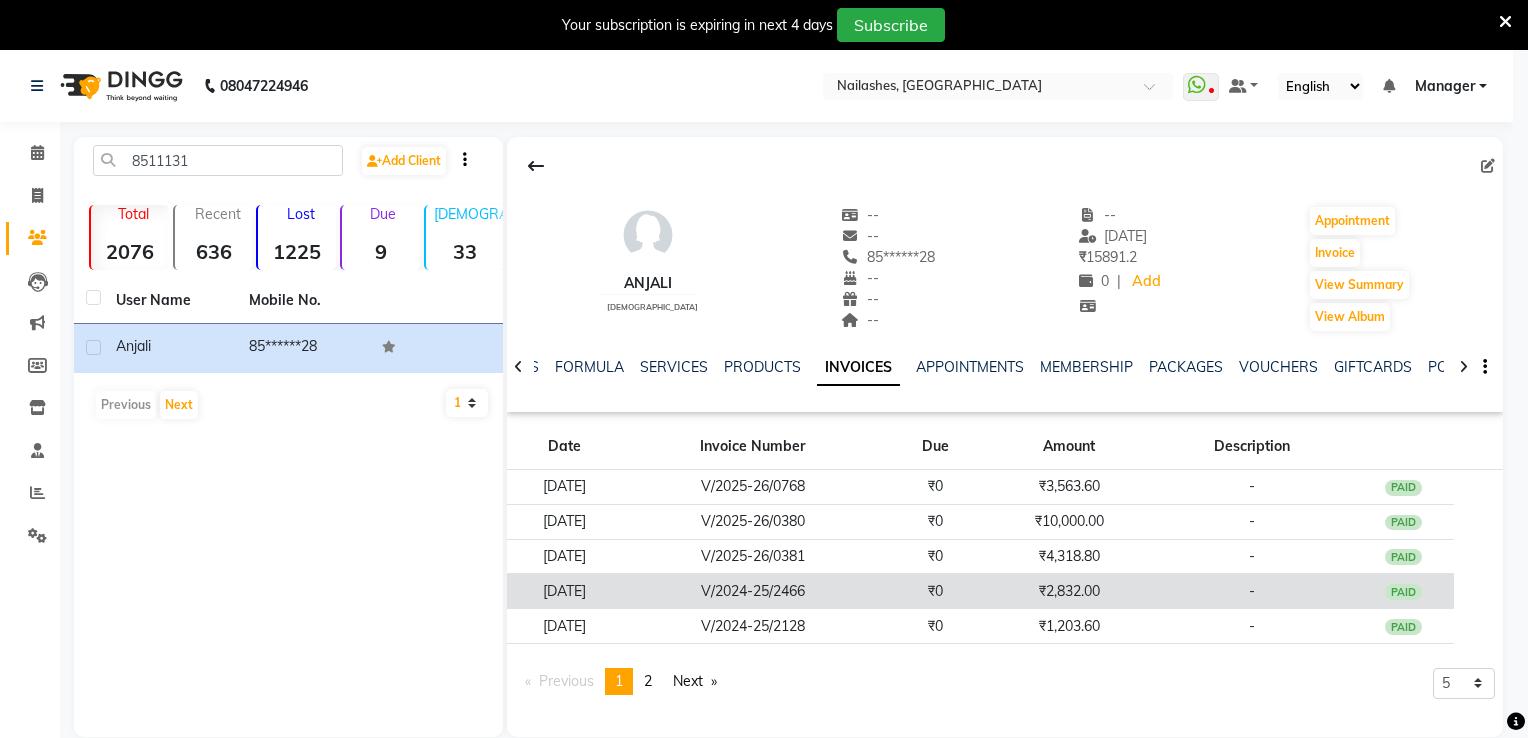 scroll, scrollTop: 0, scrollLeft: 0, axis: both 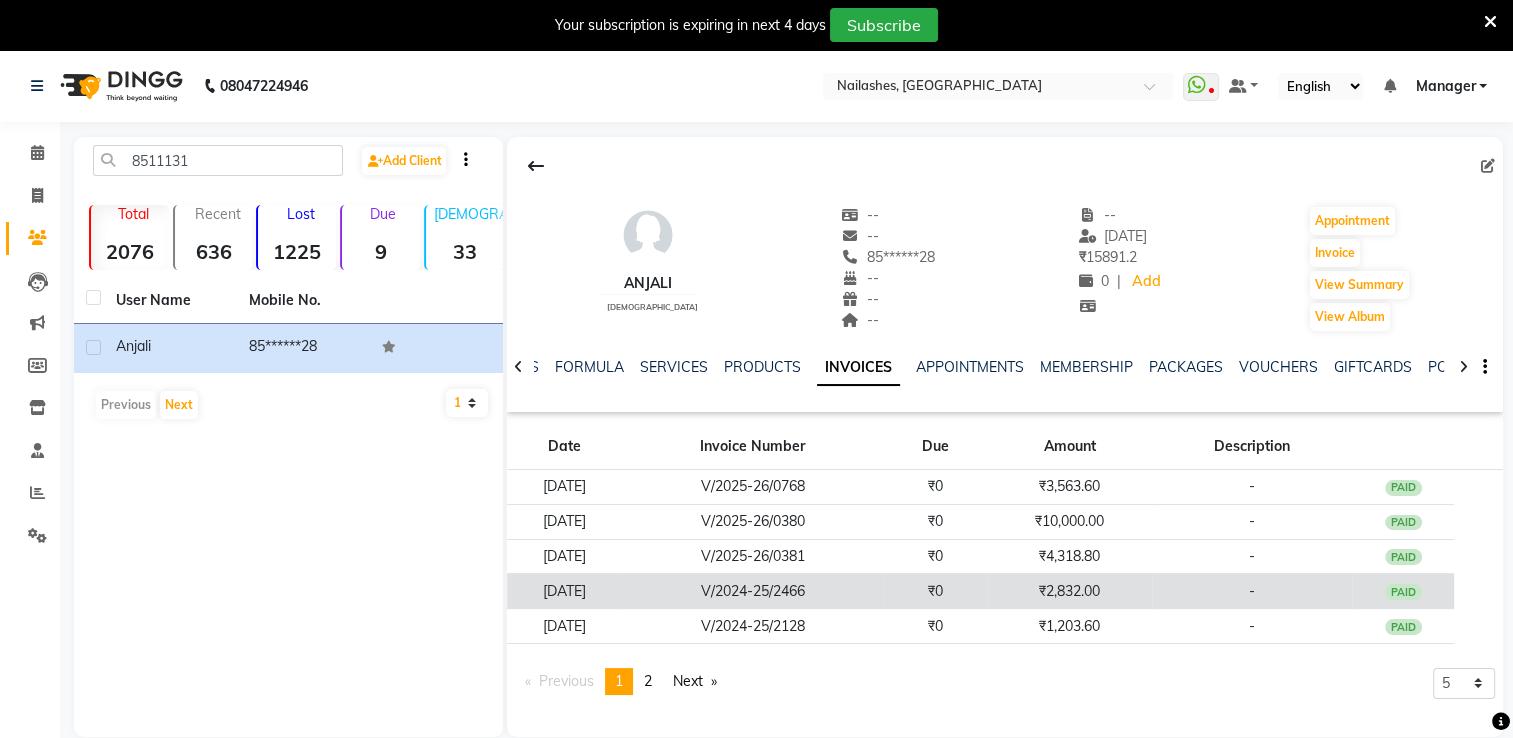 click on "V/2024-25/2466" 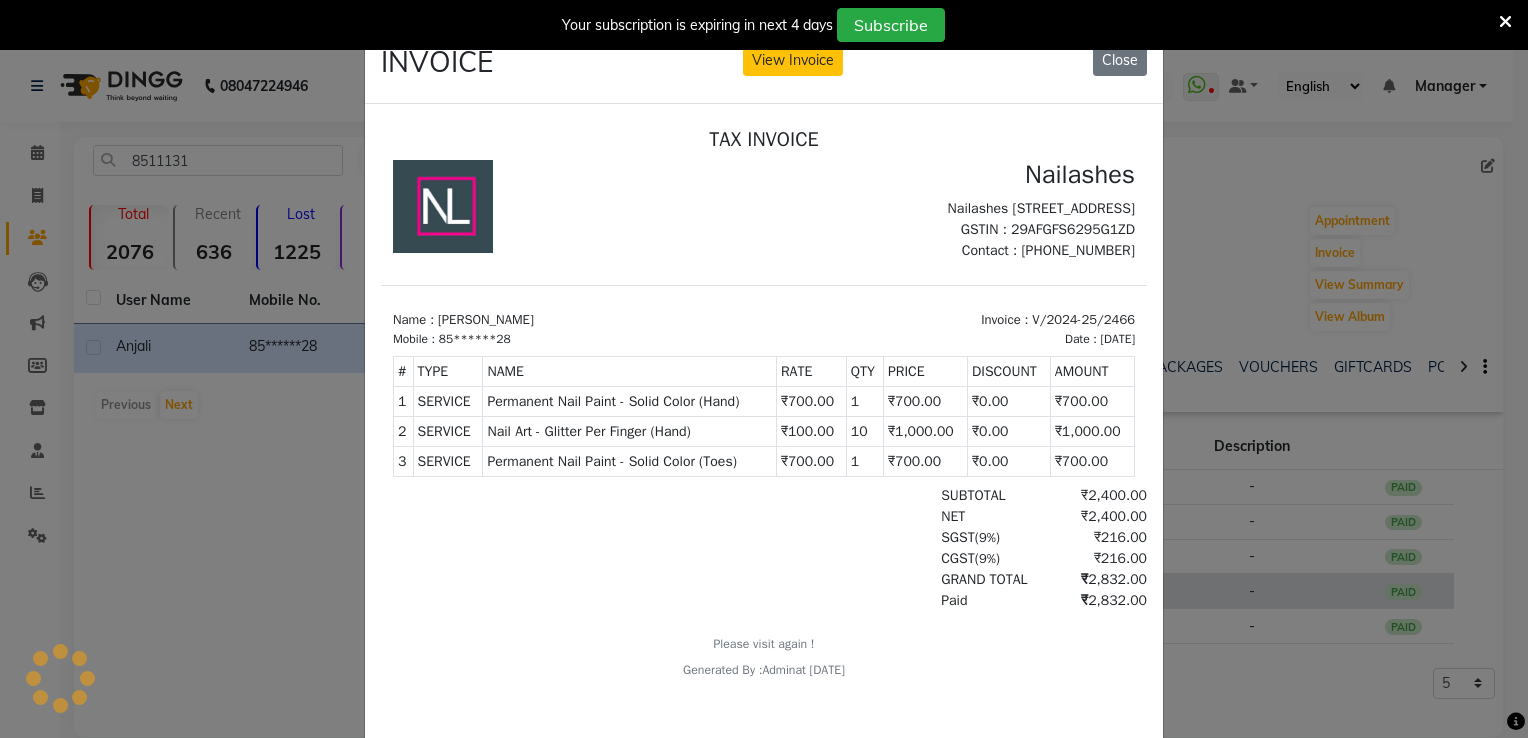 scroll, scrollTop: 0, scrollLeft: 0, axis: both 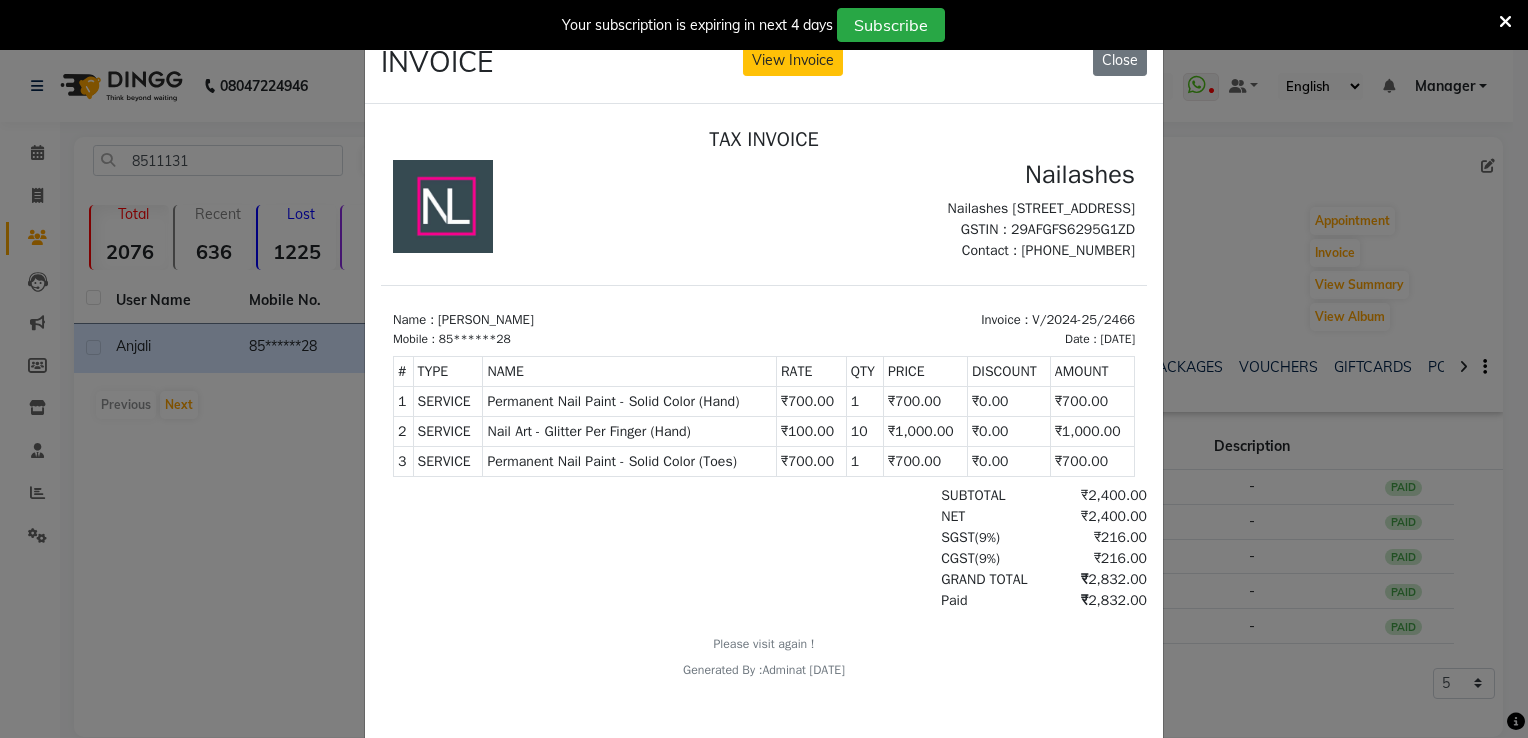 click on "INVOICE View Invoice Close" 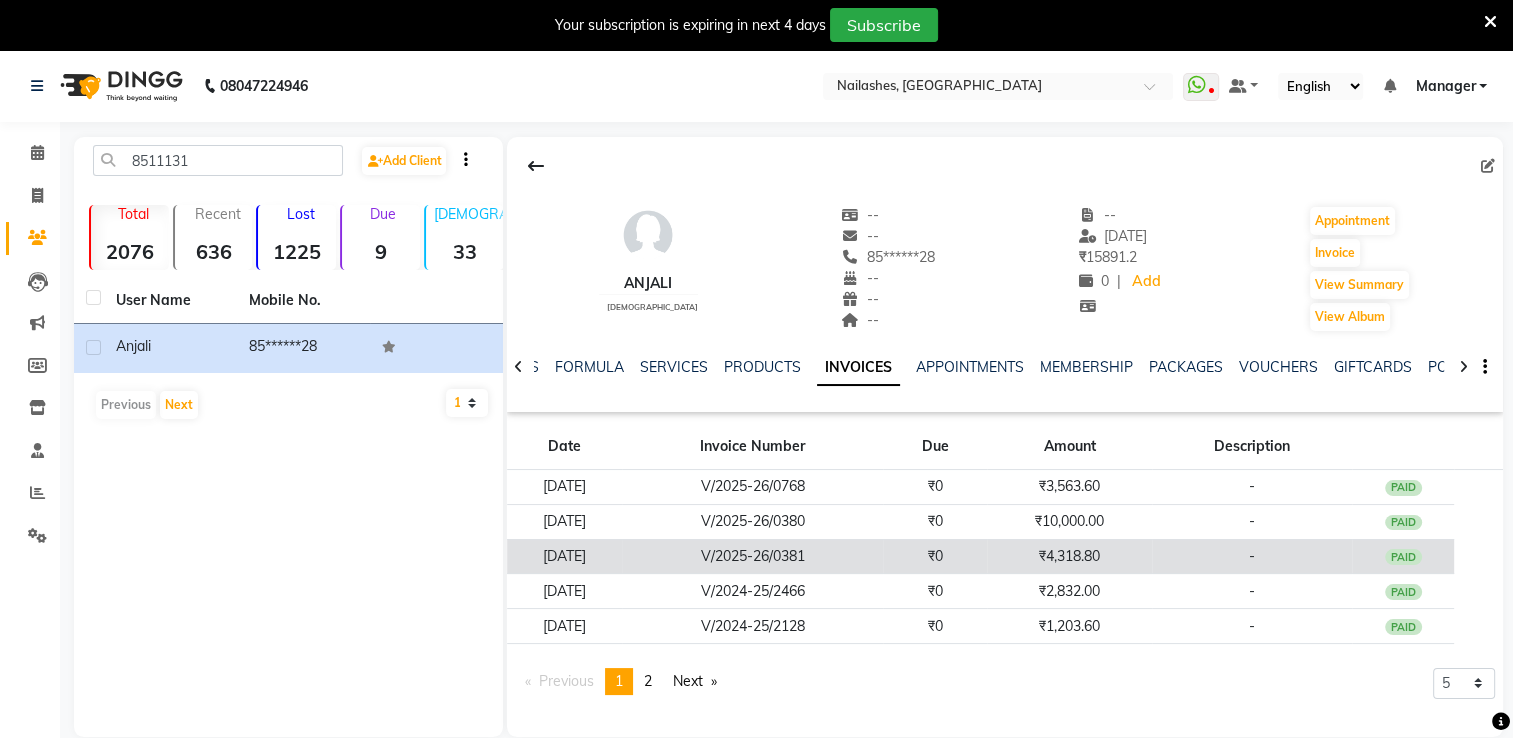 click on "₹4,318.80" 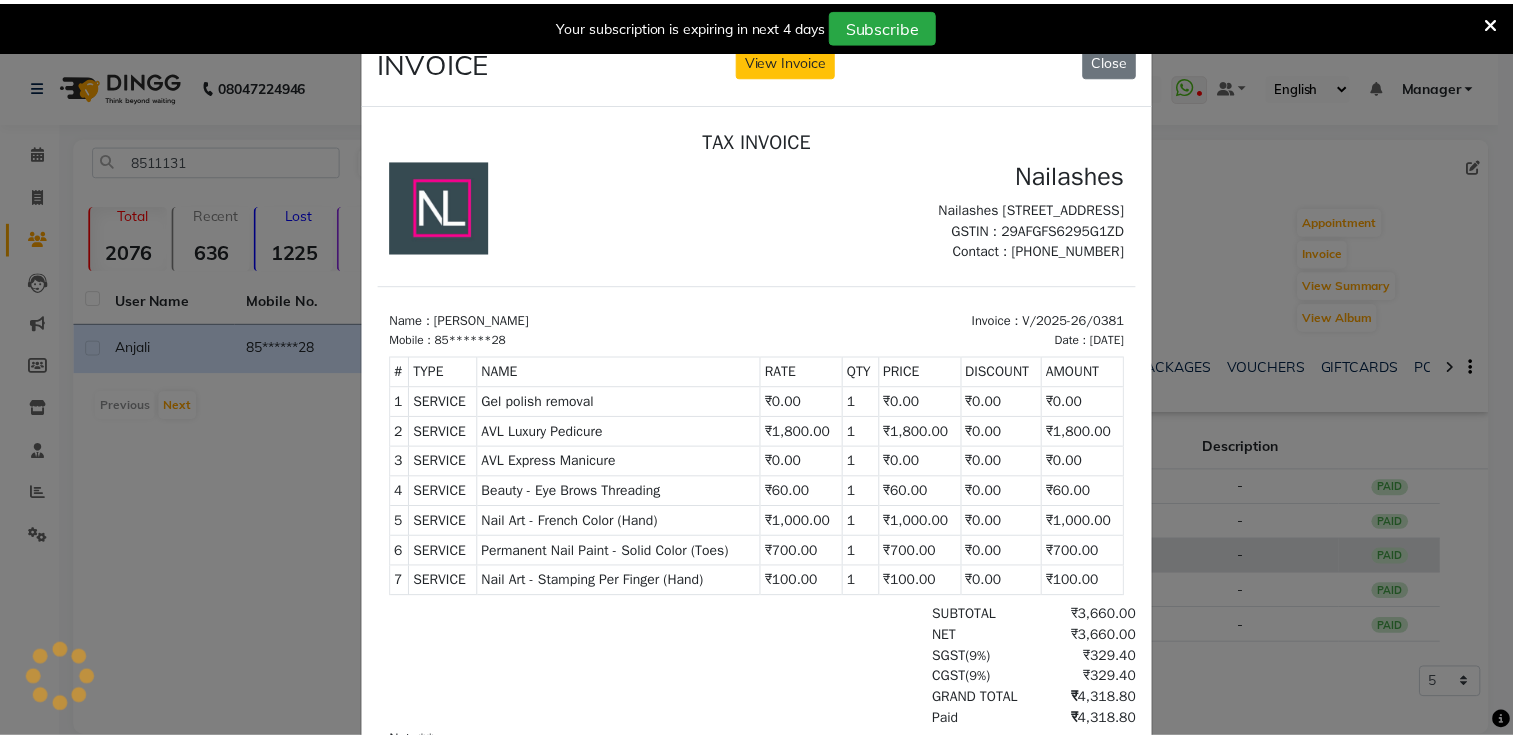 scroll, scrollTop: 0, scrollLeft: 0, axis: both 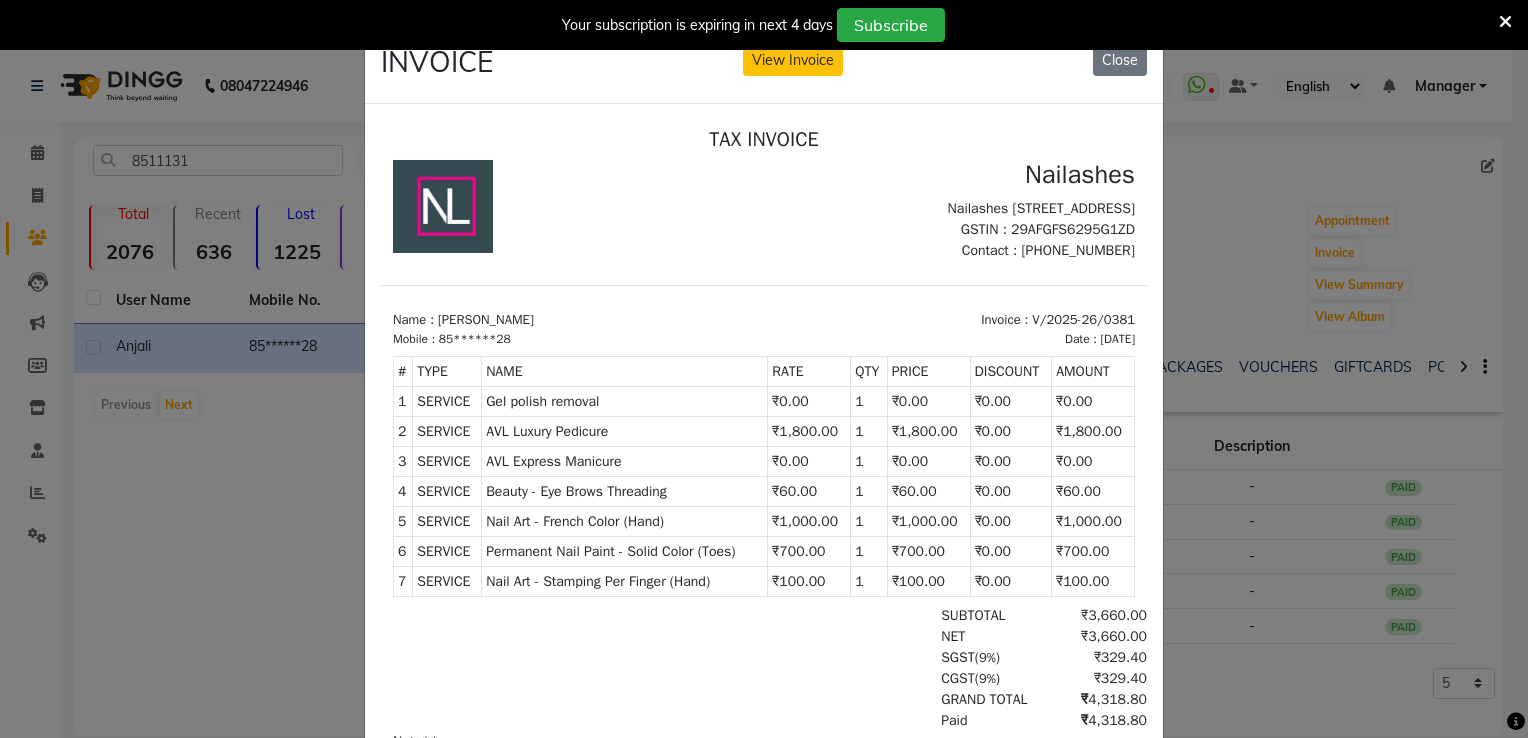 click on "INVOICE View Invoice Close" 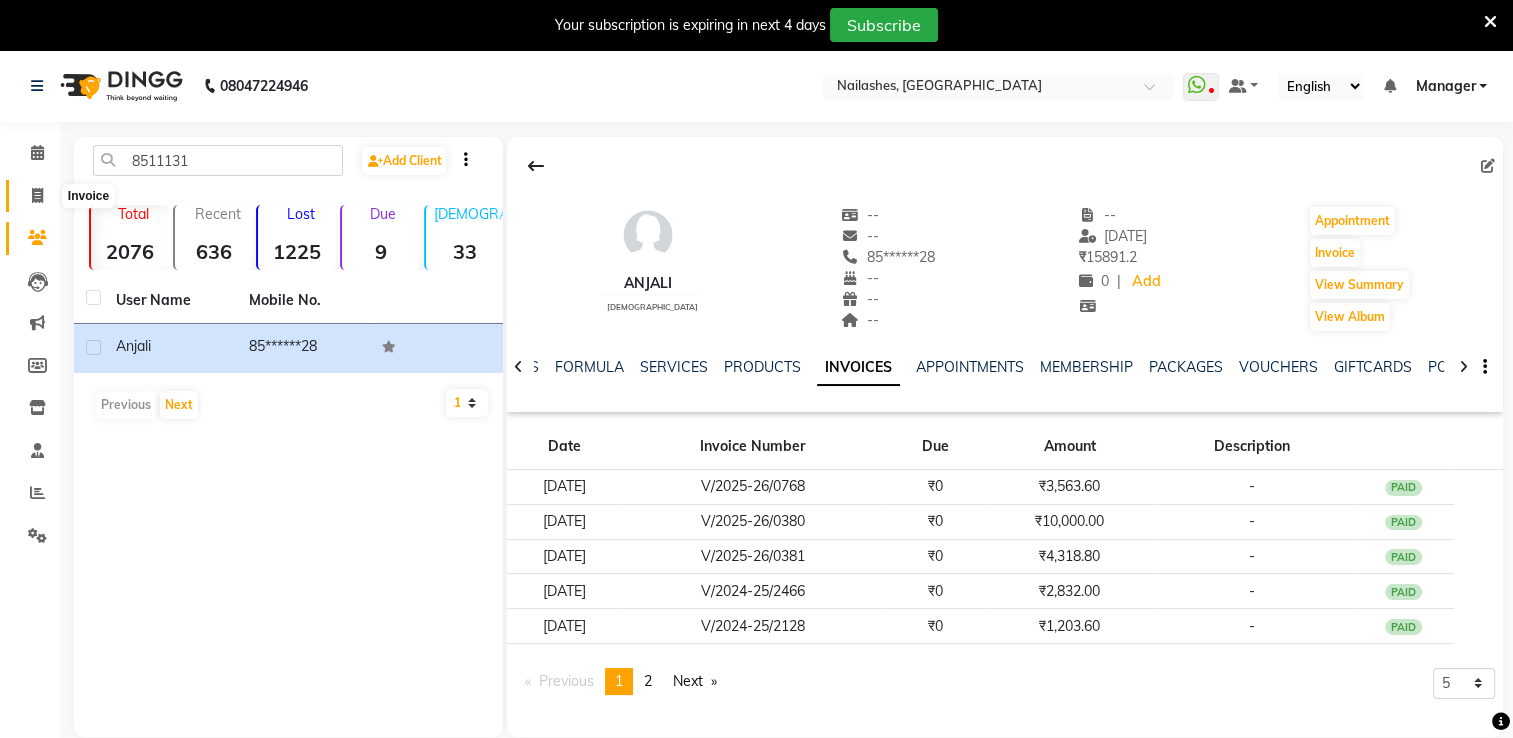click 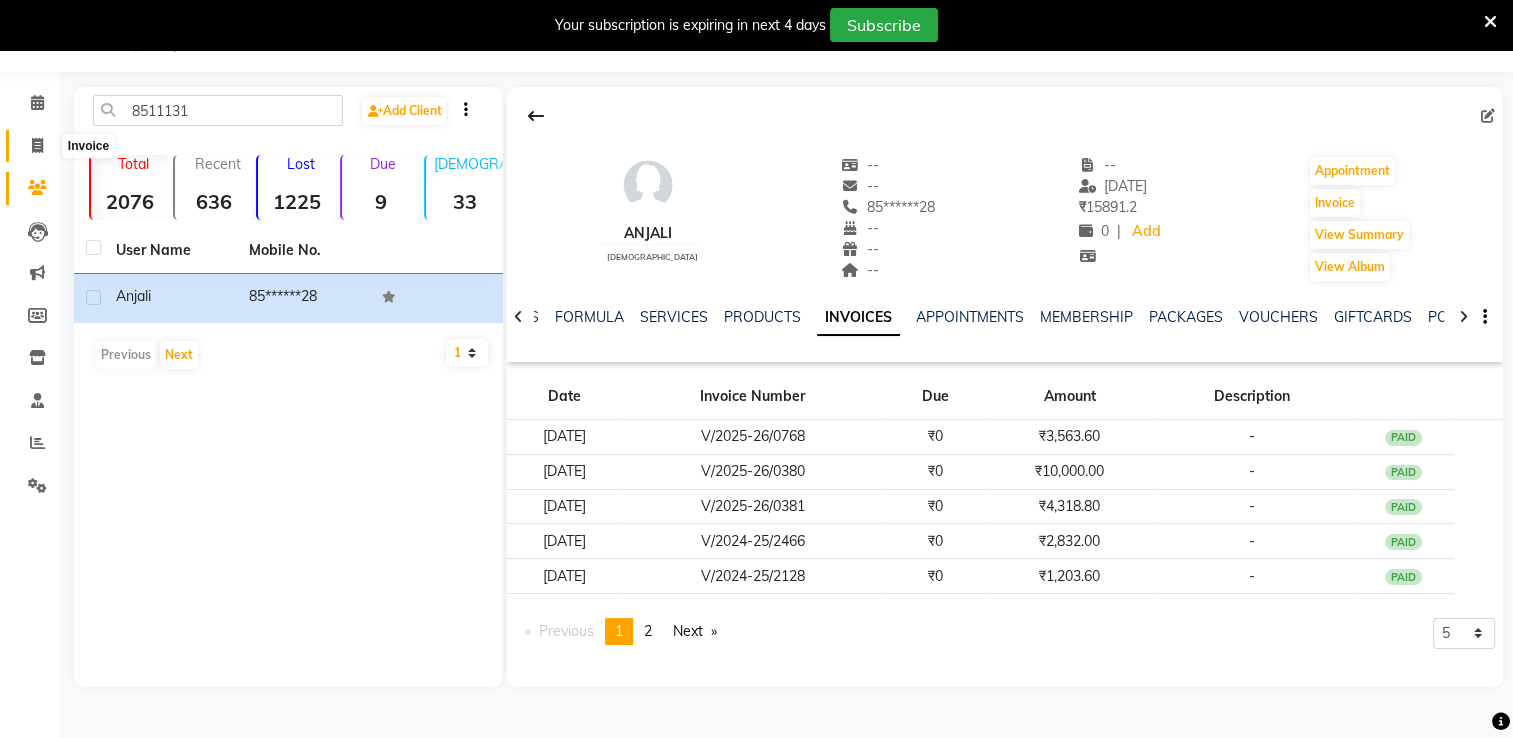 select on "6579" 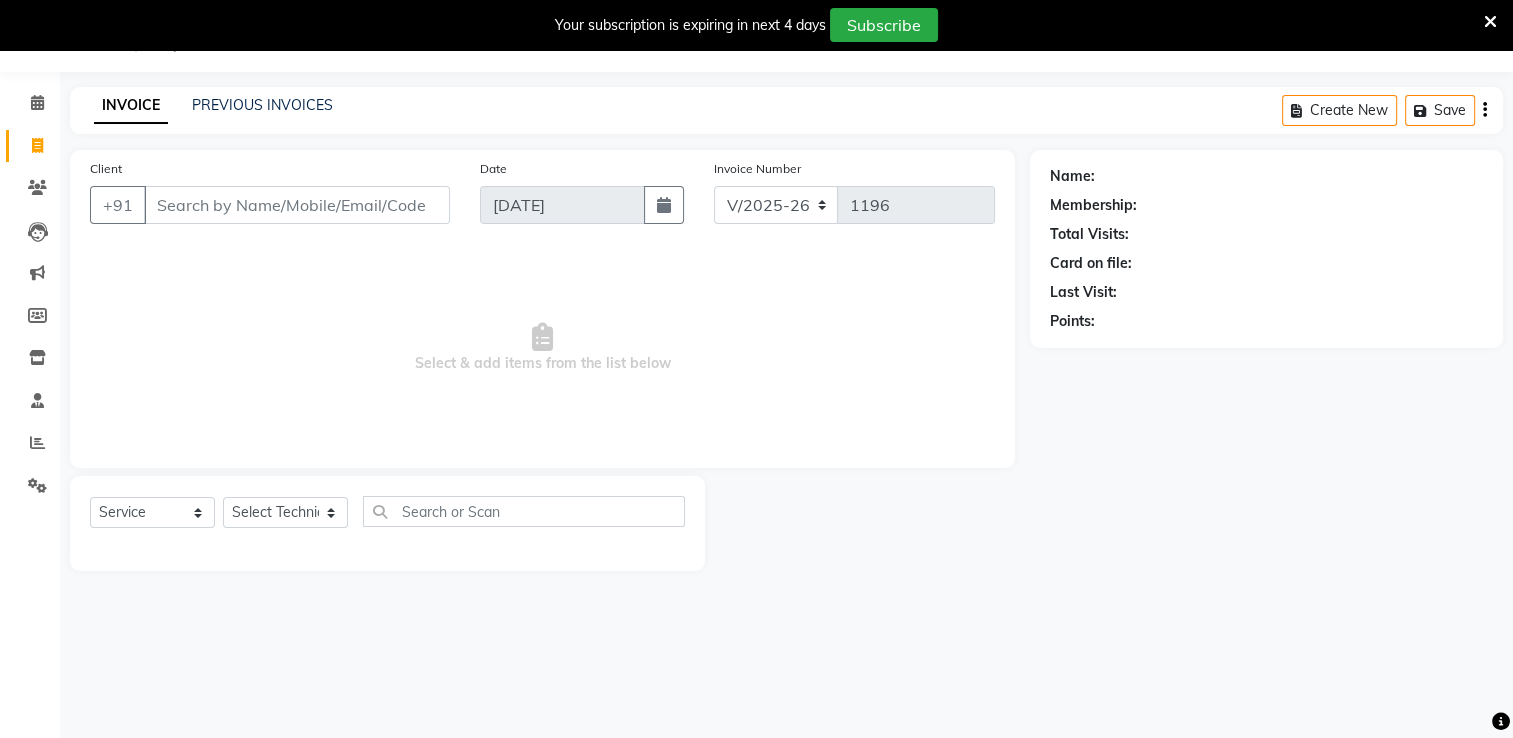 click on "Client" at bounding box center (297, 205) 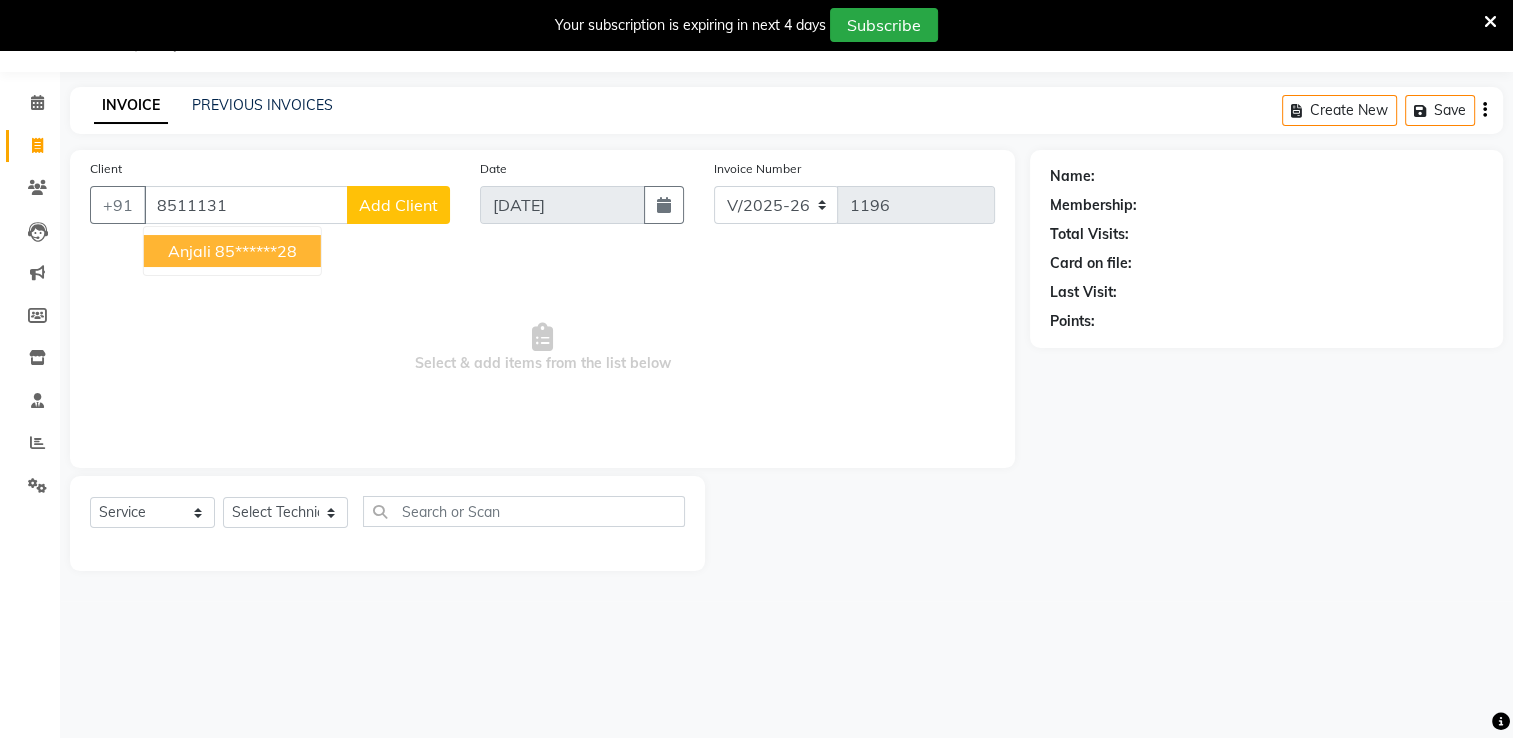 click on "anjali" at bounding box center [189, 251] 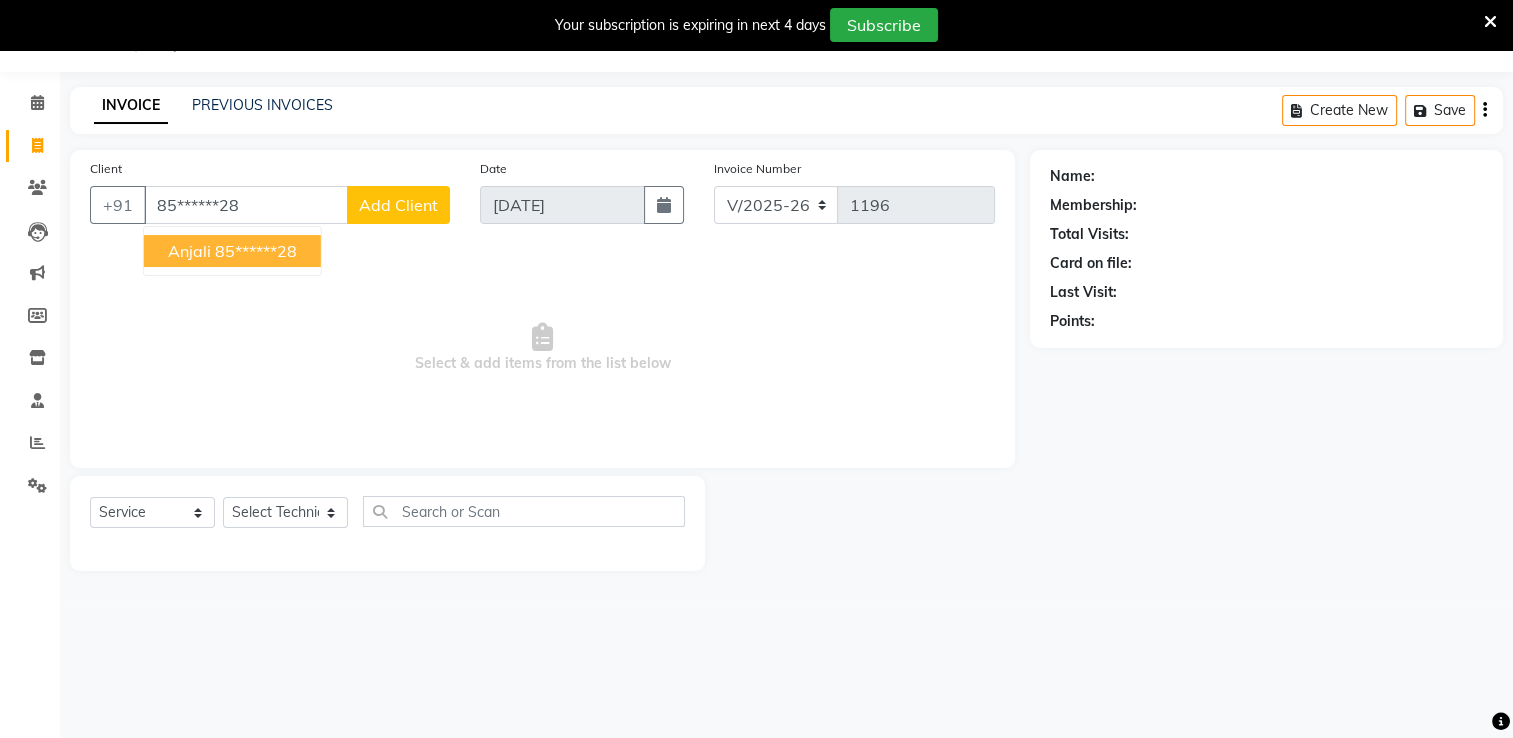 type on "85******28" 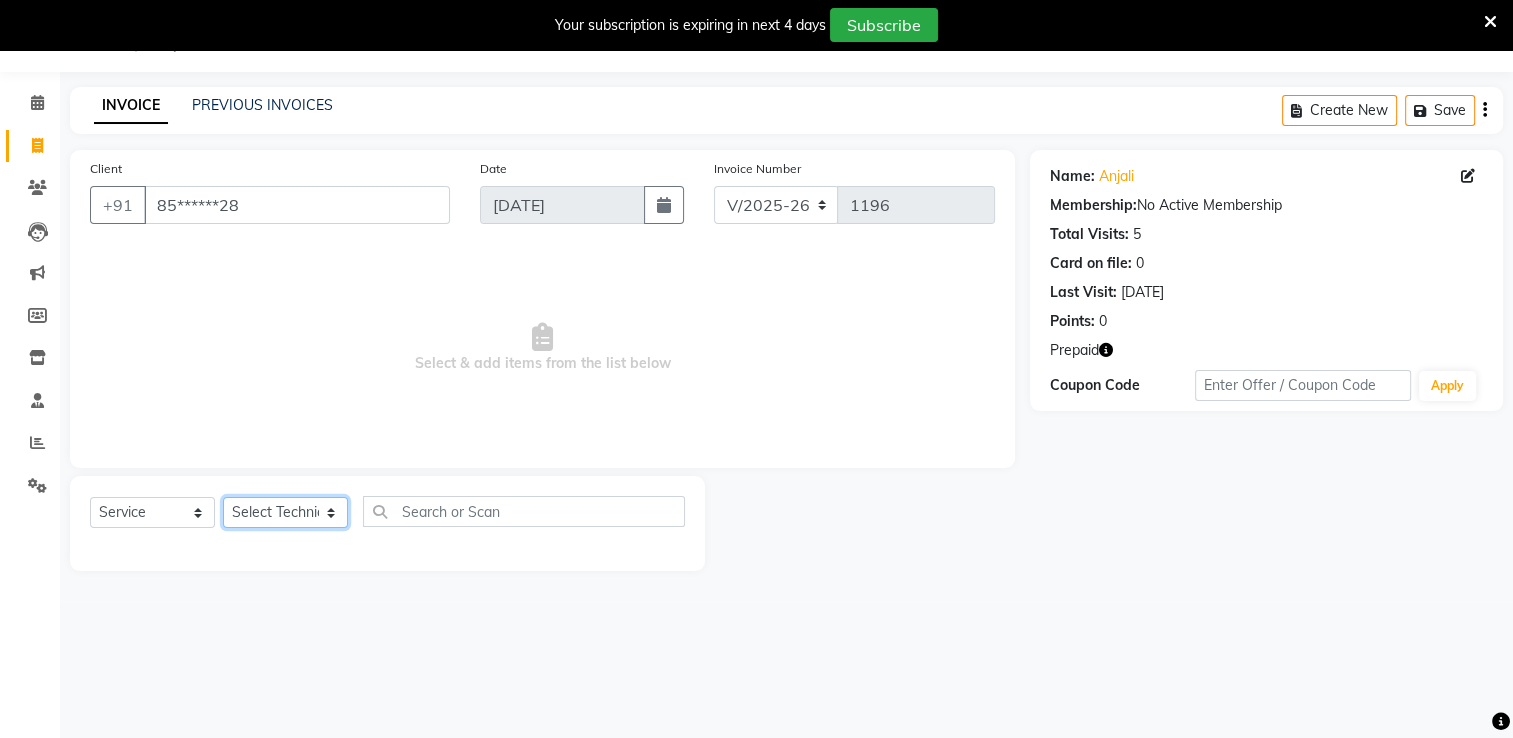 click on "Select Technician AMGHA ARISH [PERSON_NAME] [PERSON_NAME] [PERSON_NAME] [PERSON_NAME] kupu Manager [PERSON_NAME] Owner [PERSON_NAME] [PERSON_NAME]" 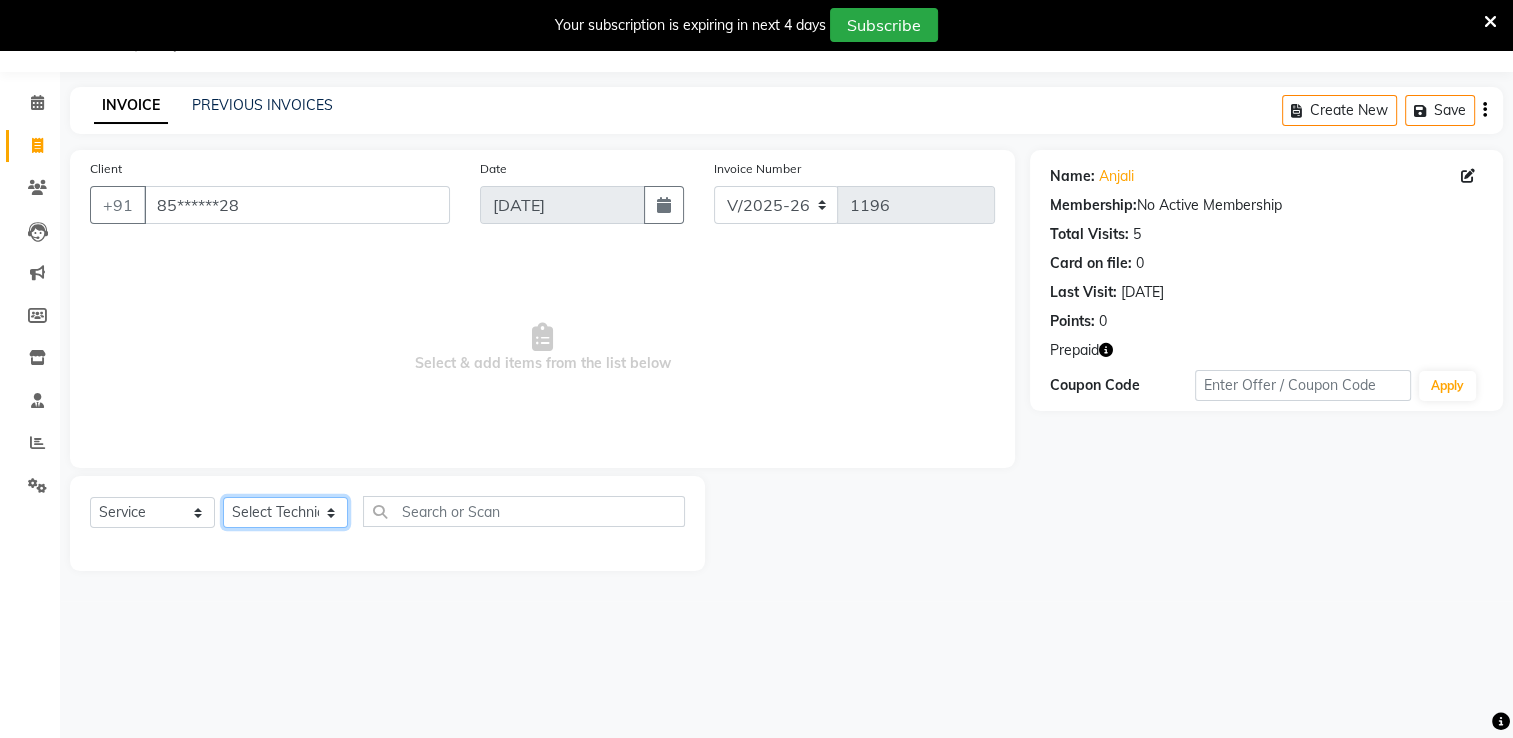 select on "79265" 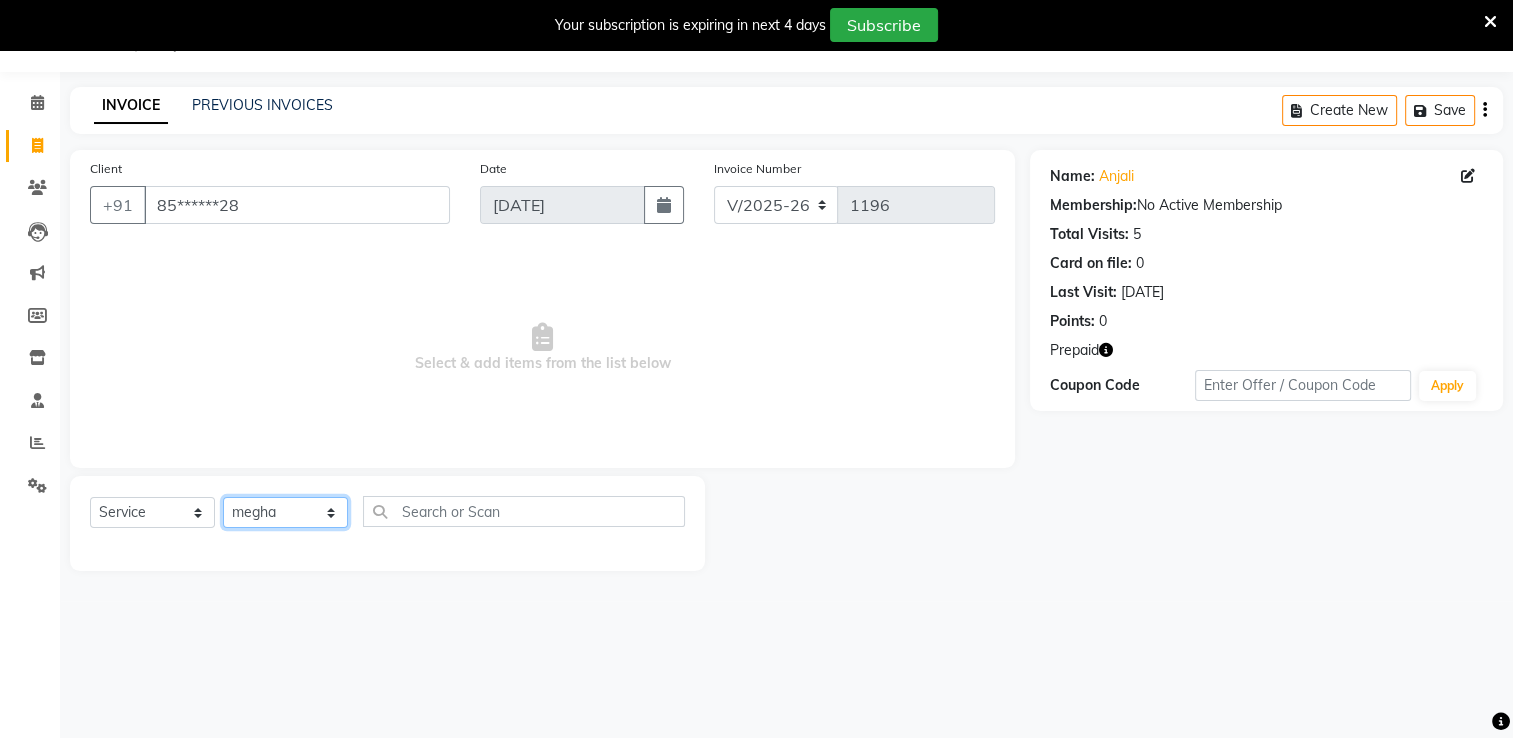 click on "Select Technician AMGHA ARISH [PERSON_NAME] [PERSON_NAME] [PERSON_NAME] [PERSON_NAME] kupu Manager [PERSON_NAME] Owner [PERSON_NAME] [PERSON_NAME]" 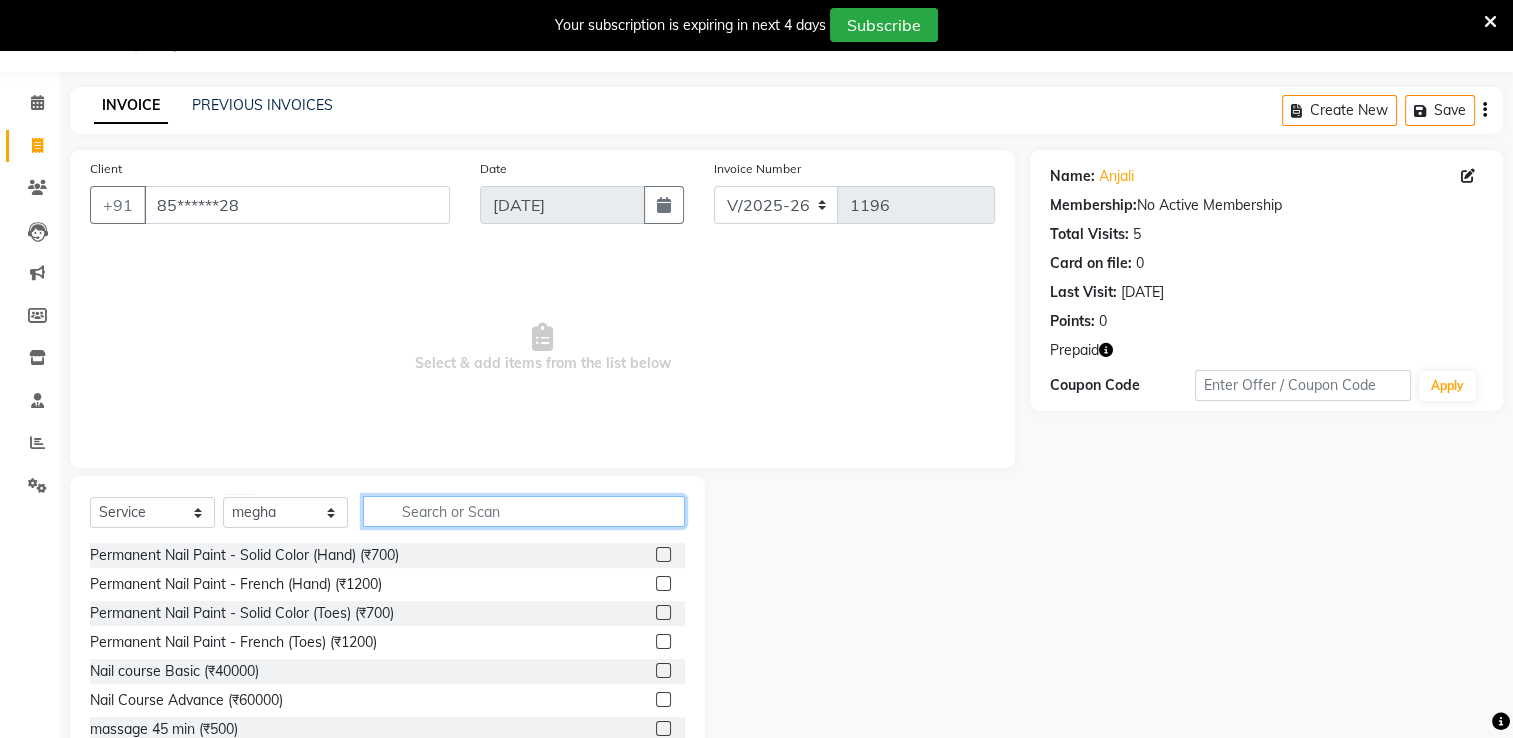 click 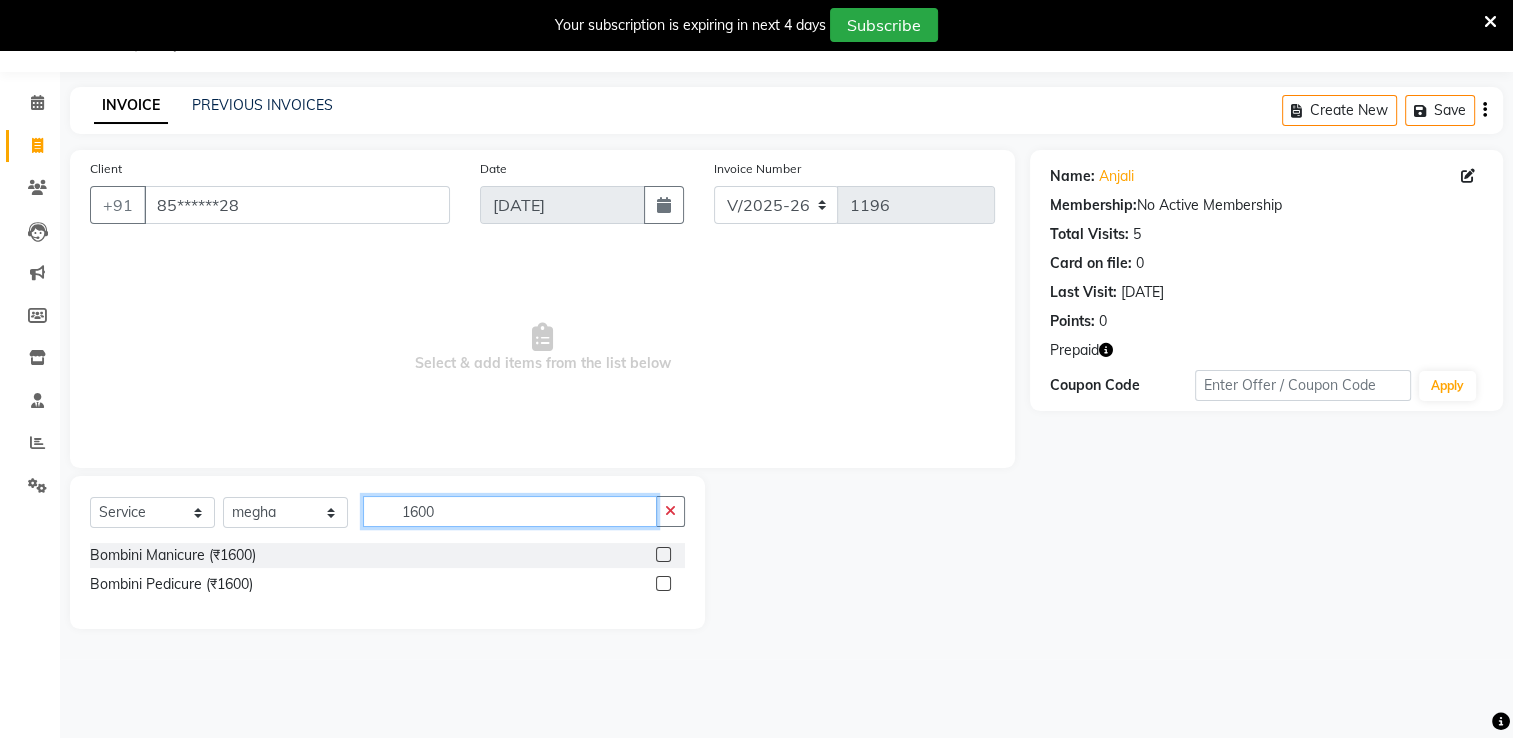 type on "1600" 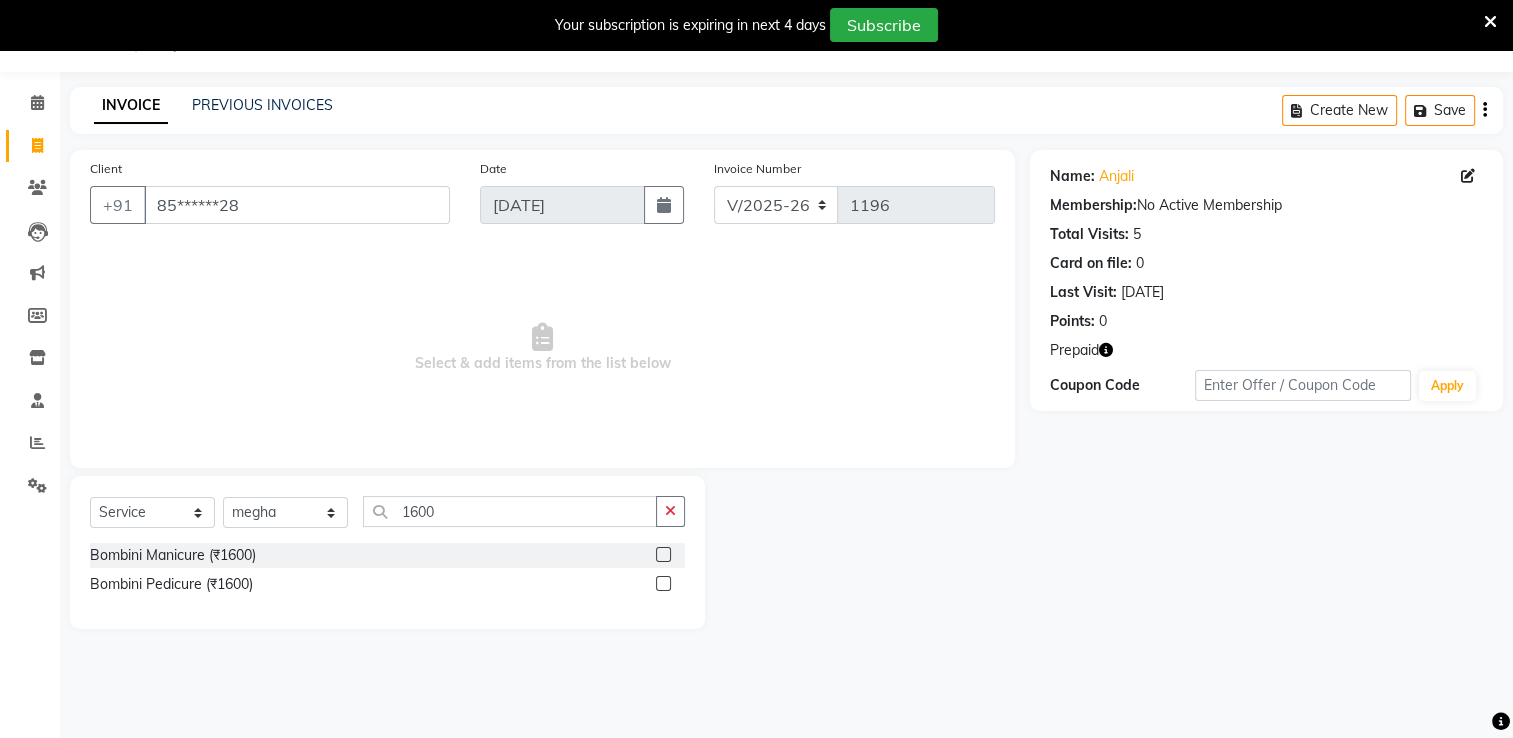click 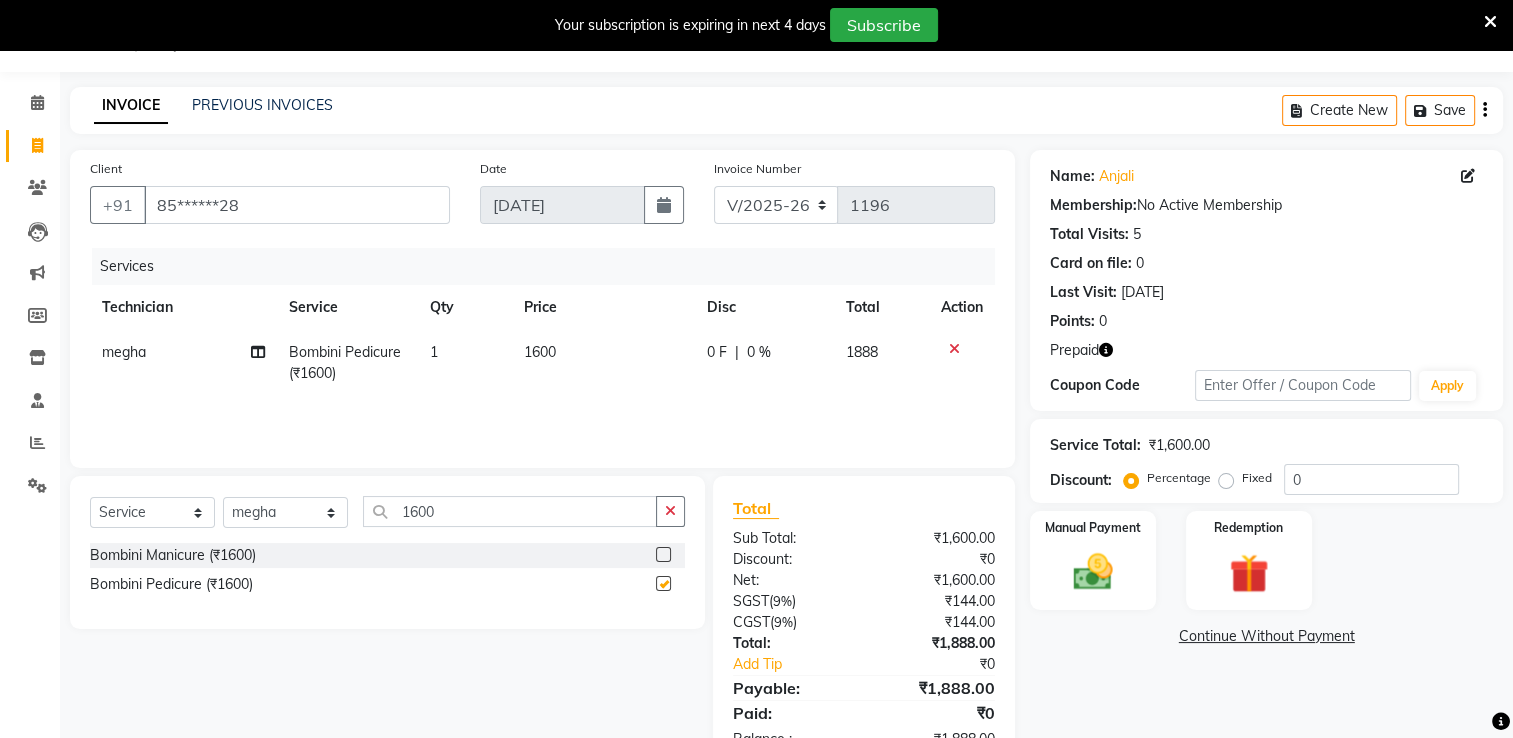 checkbox on "false" 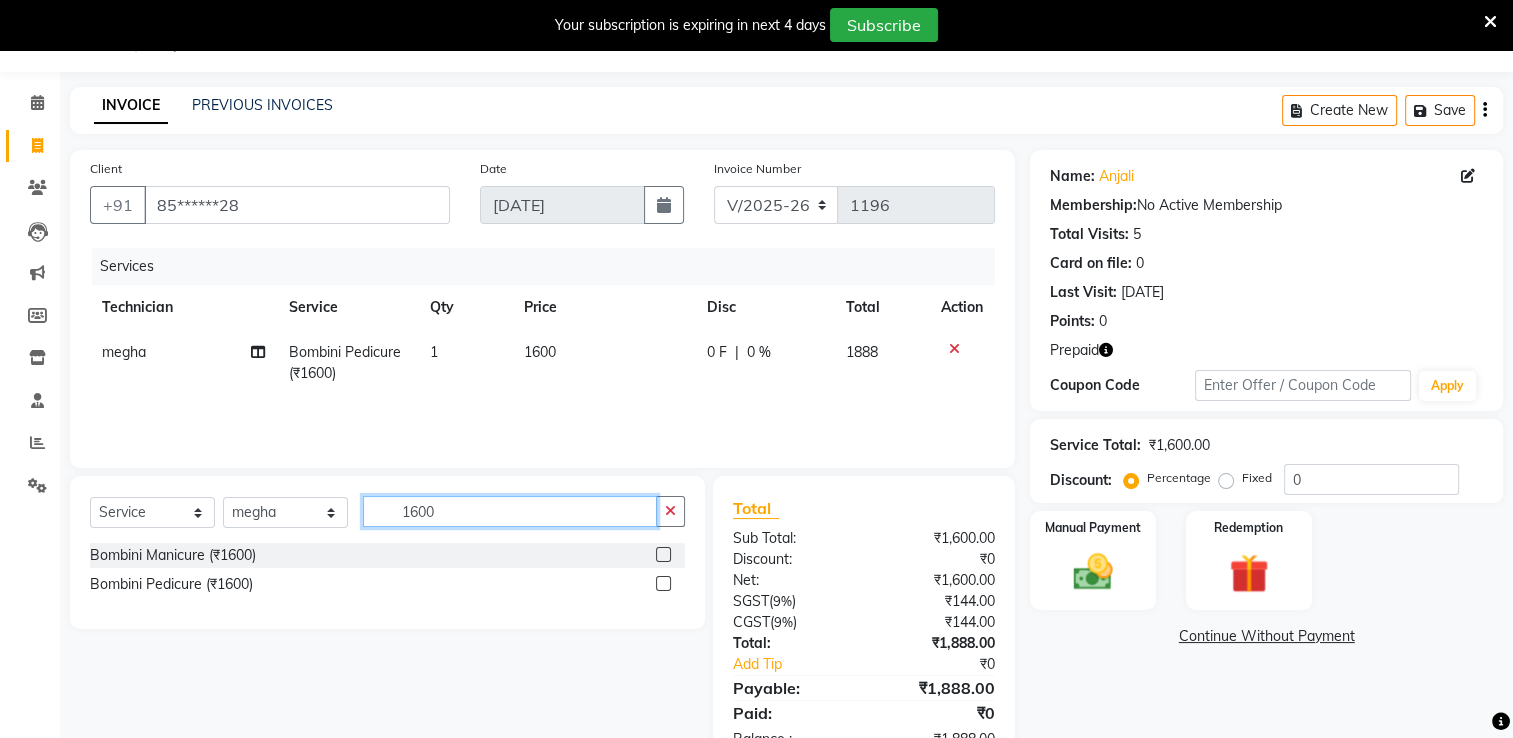 click on "1600" 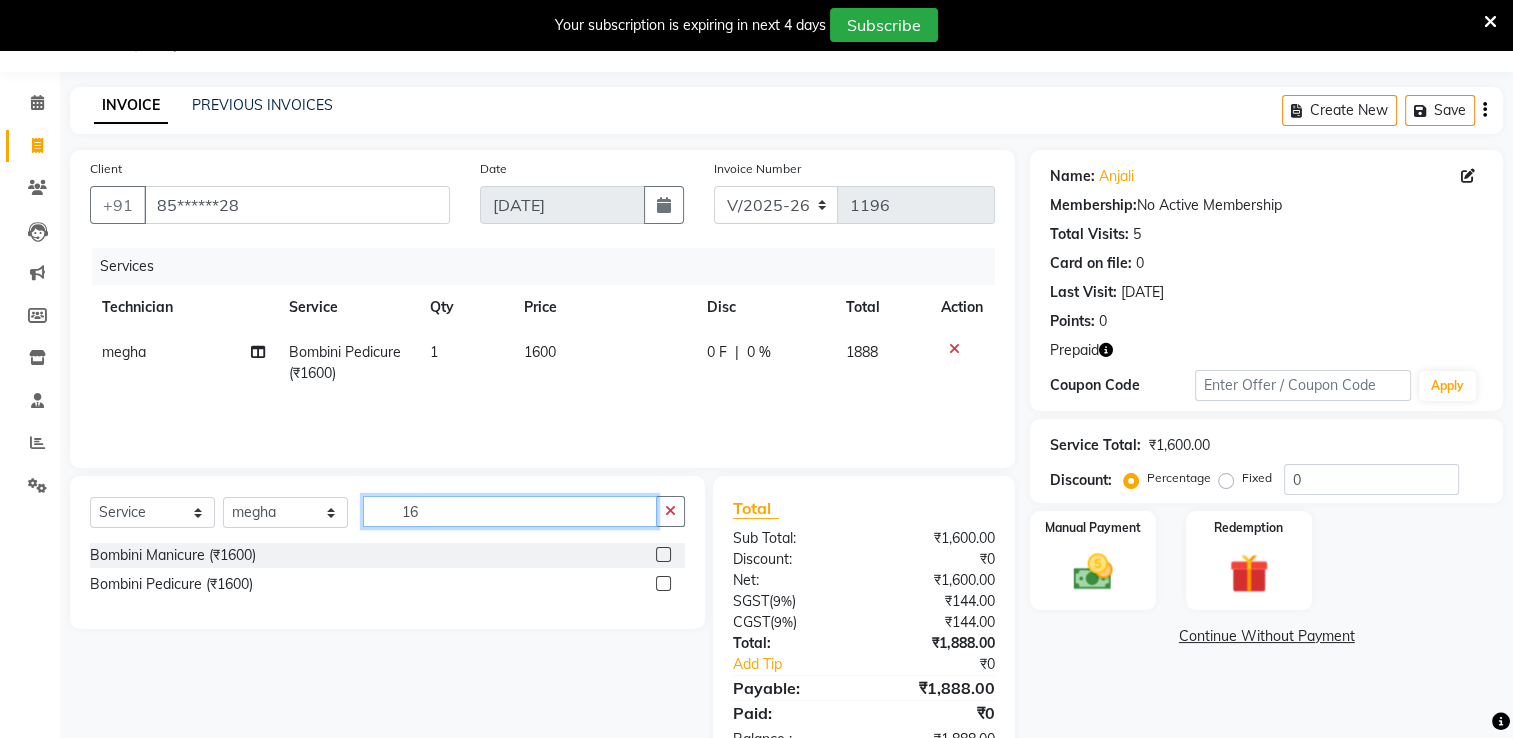 type on "1" 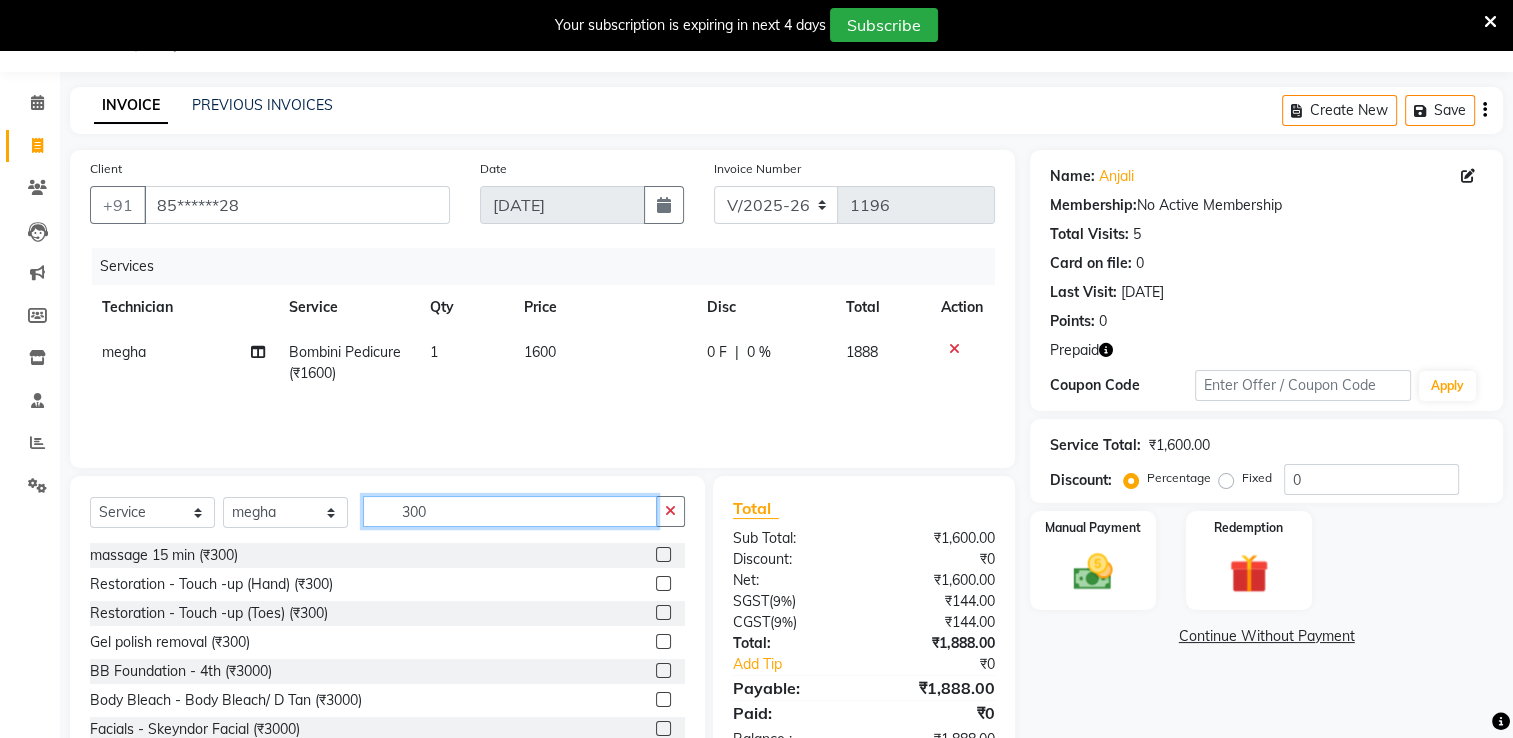 type on "300" 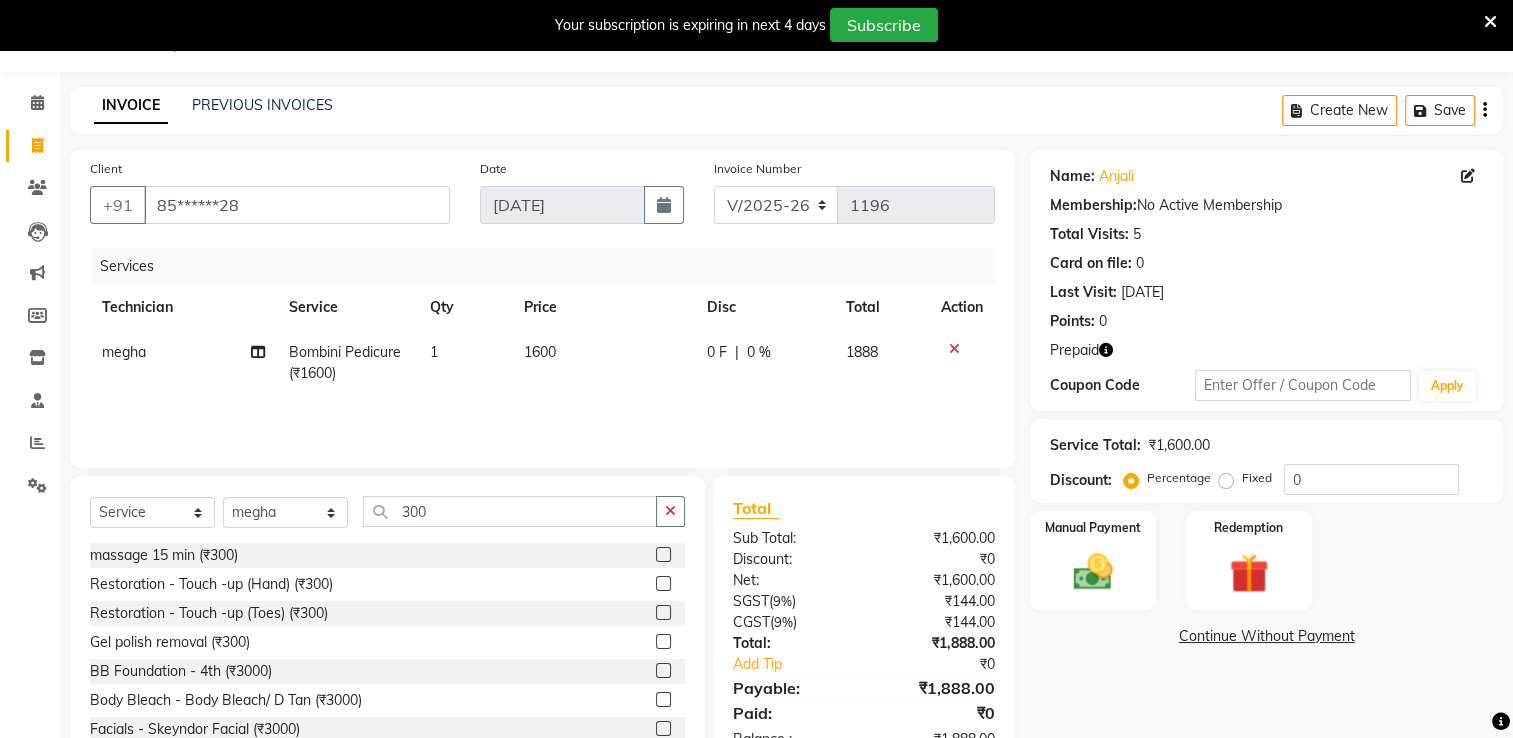 click 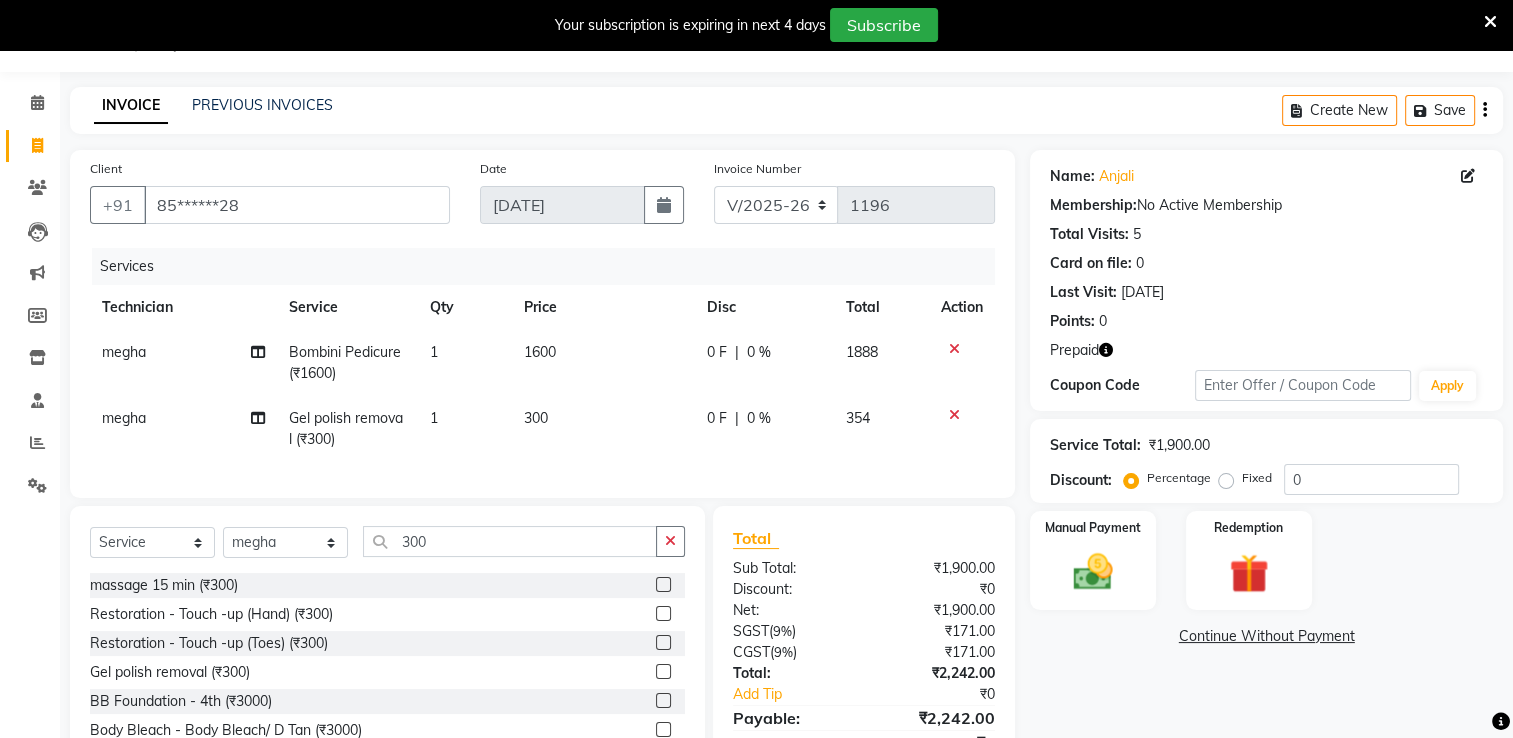 click 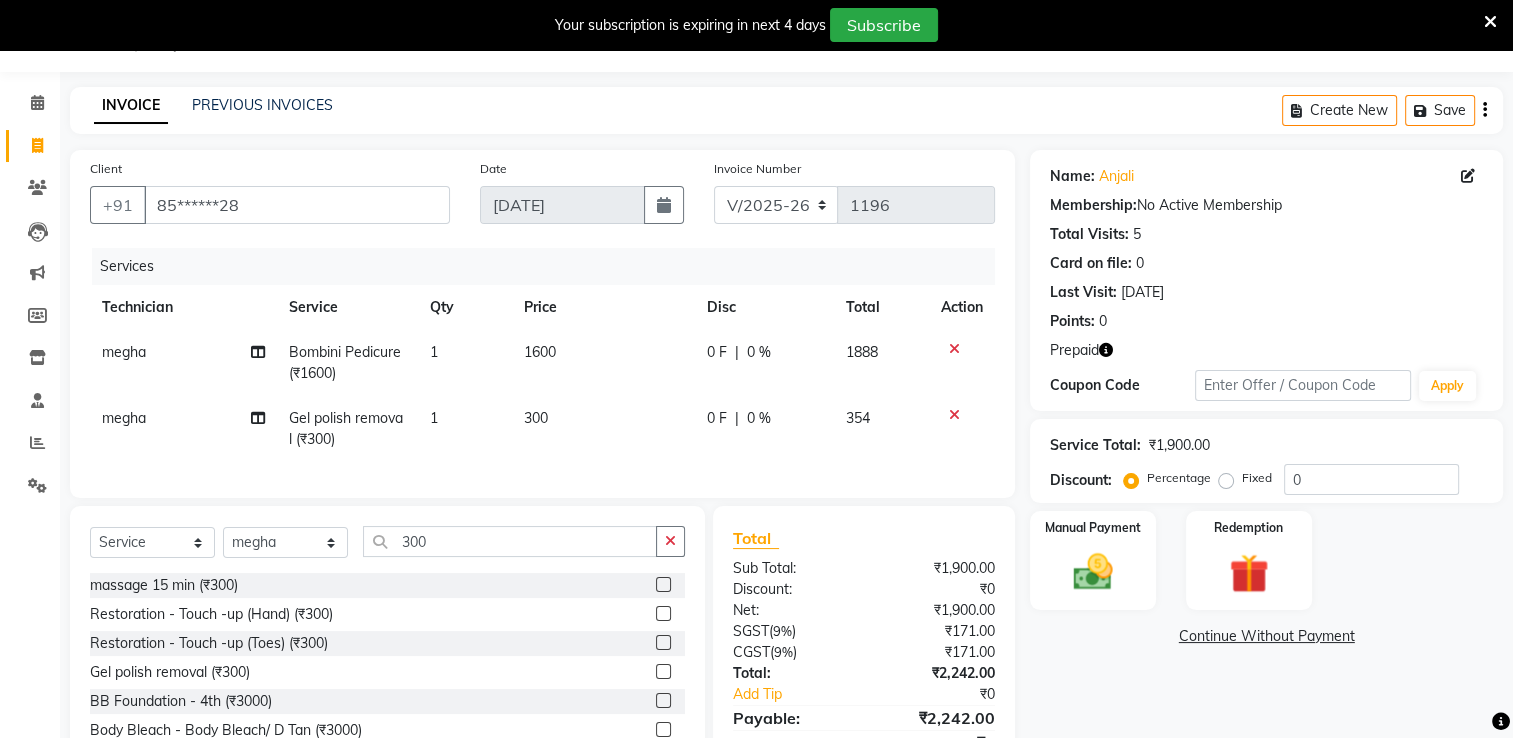 click at bounding box center [662, 672] 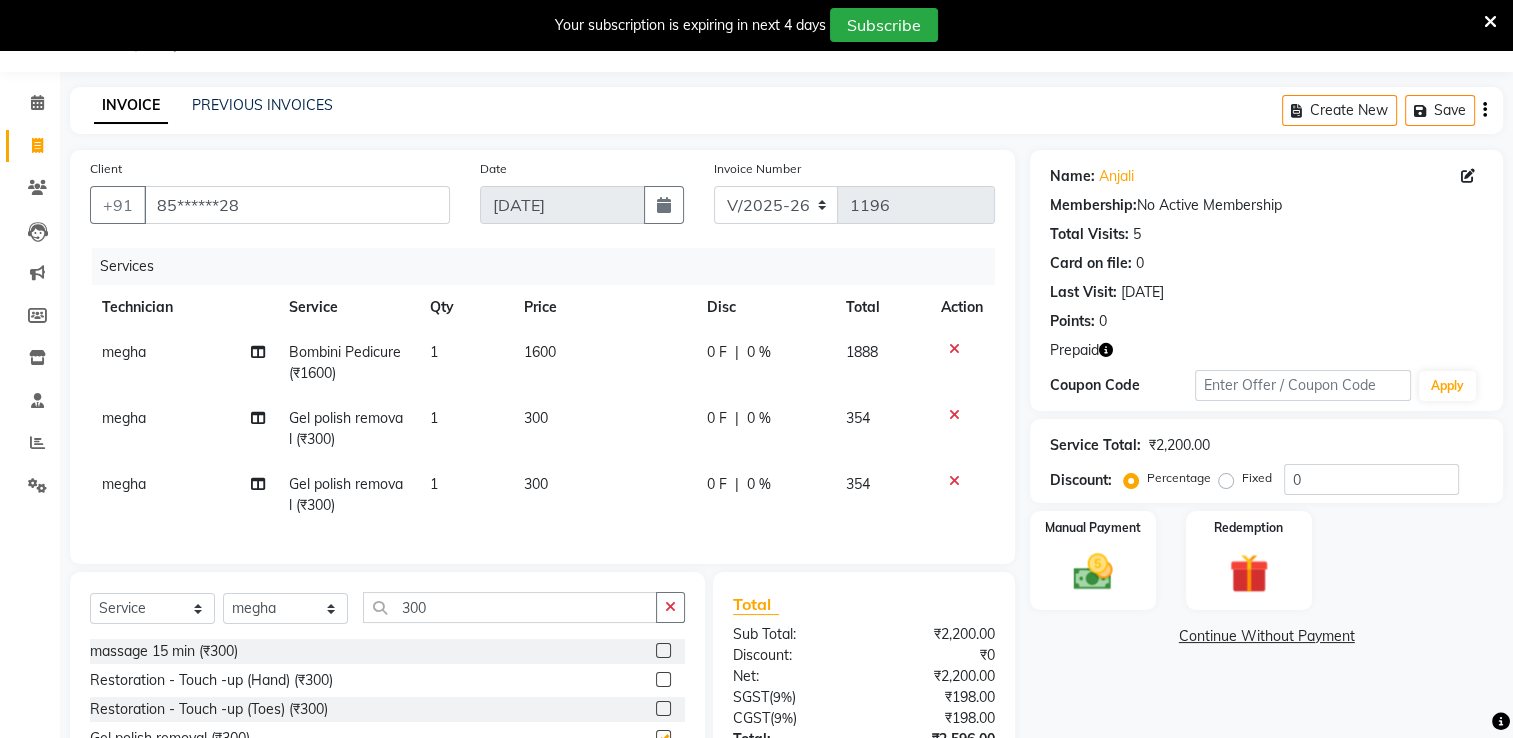 checkbox on "false" 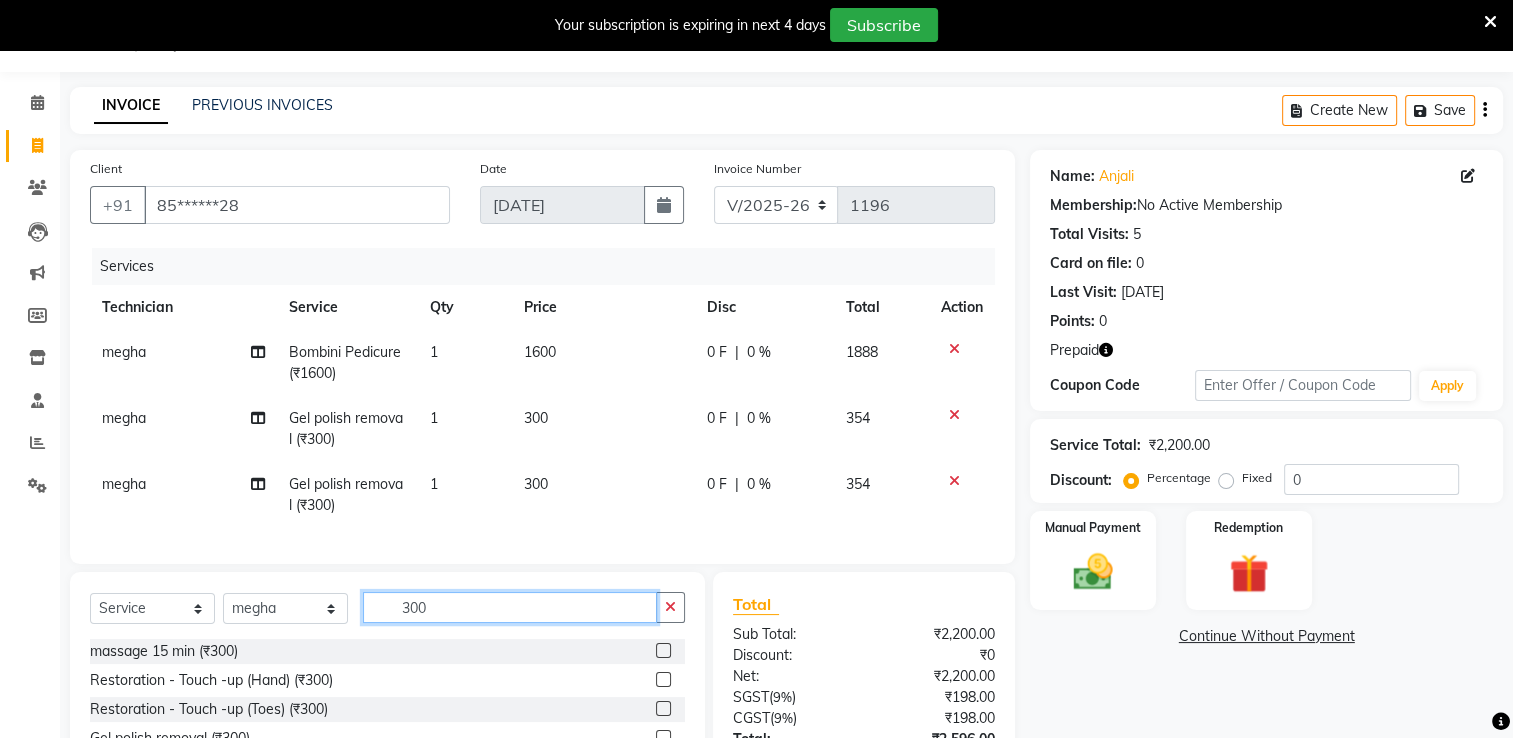 click on "300" 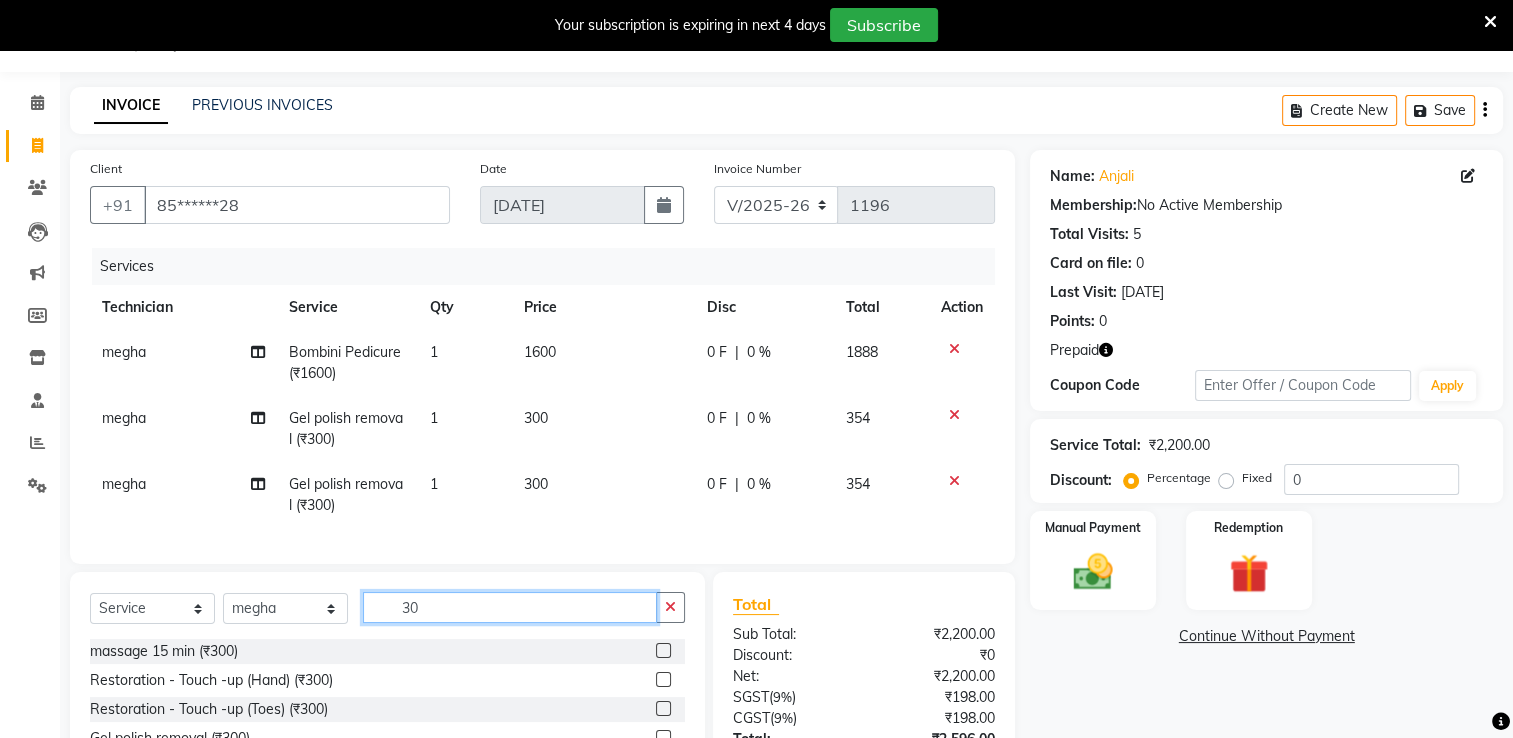 type on "3" 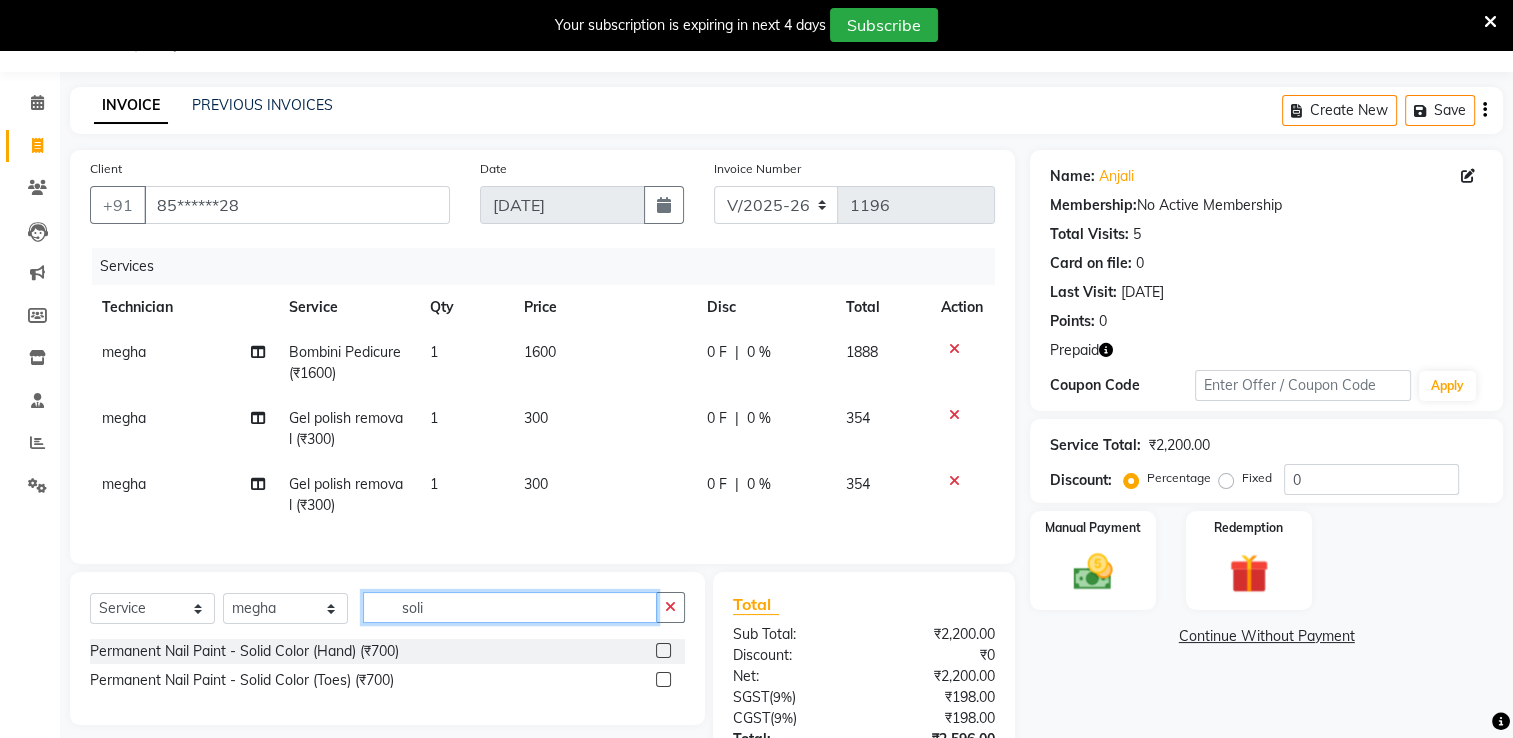 type on "soli" 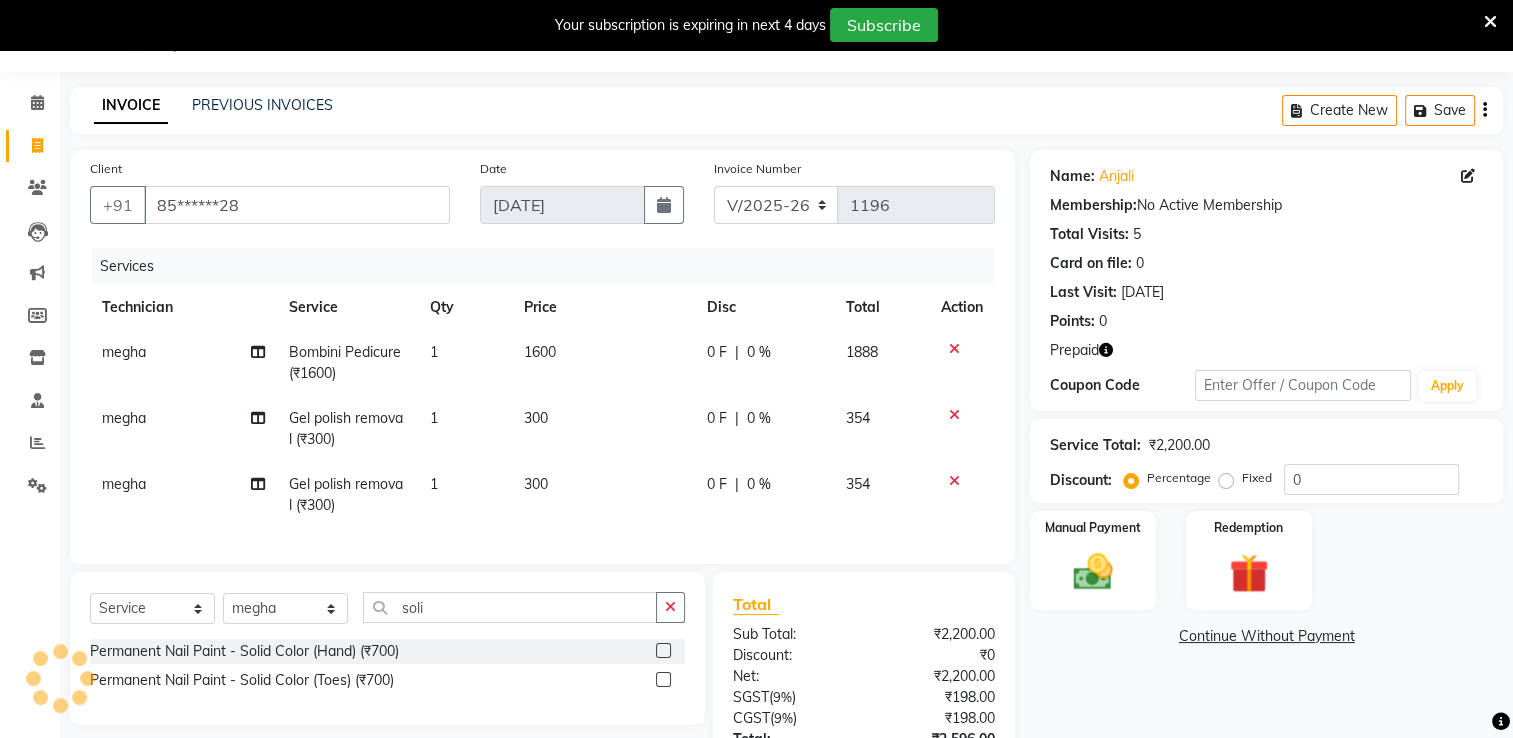 click 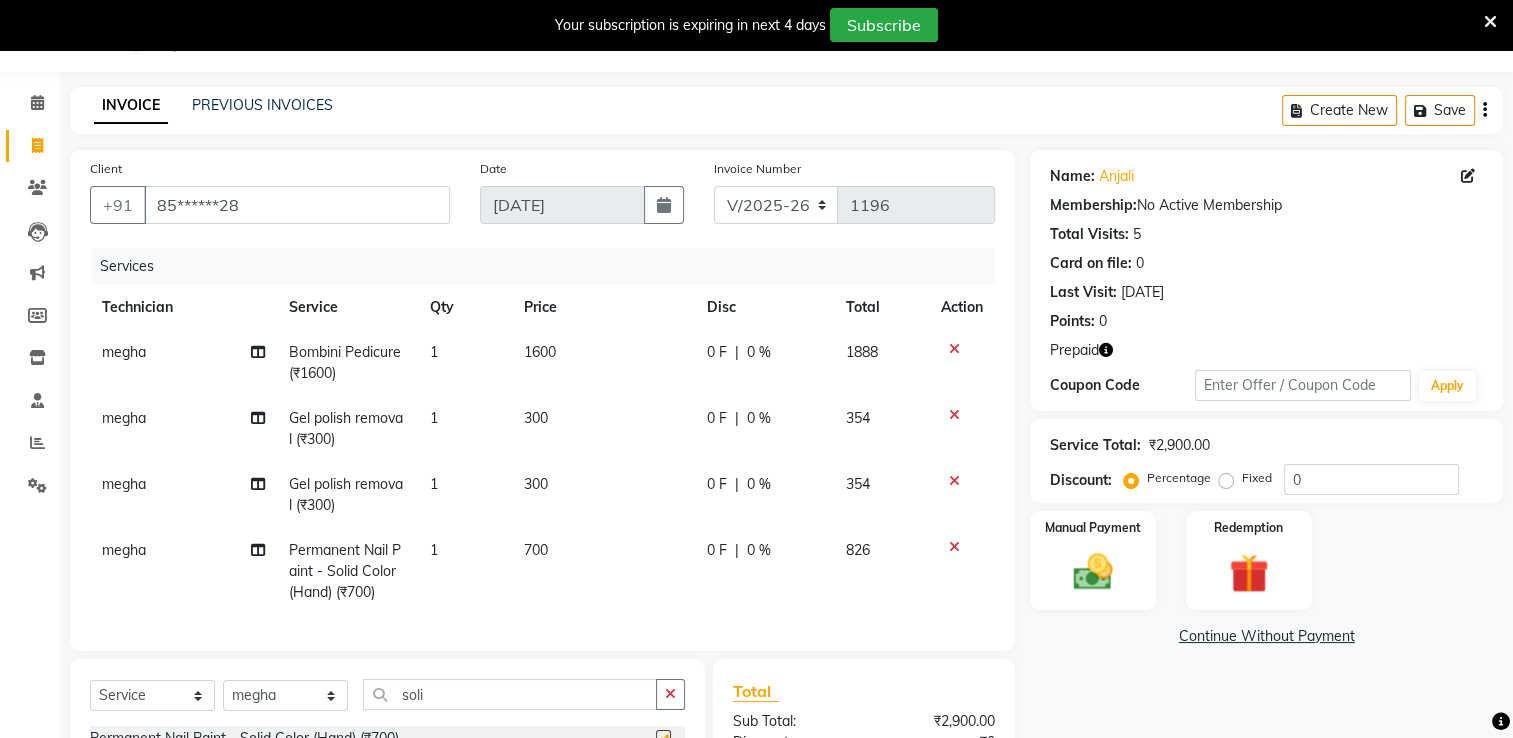 checkbox on "false" 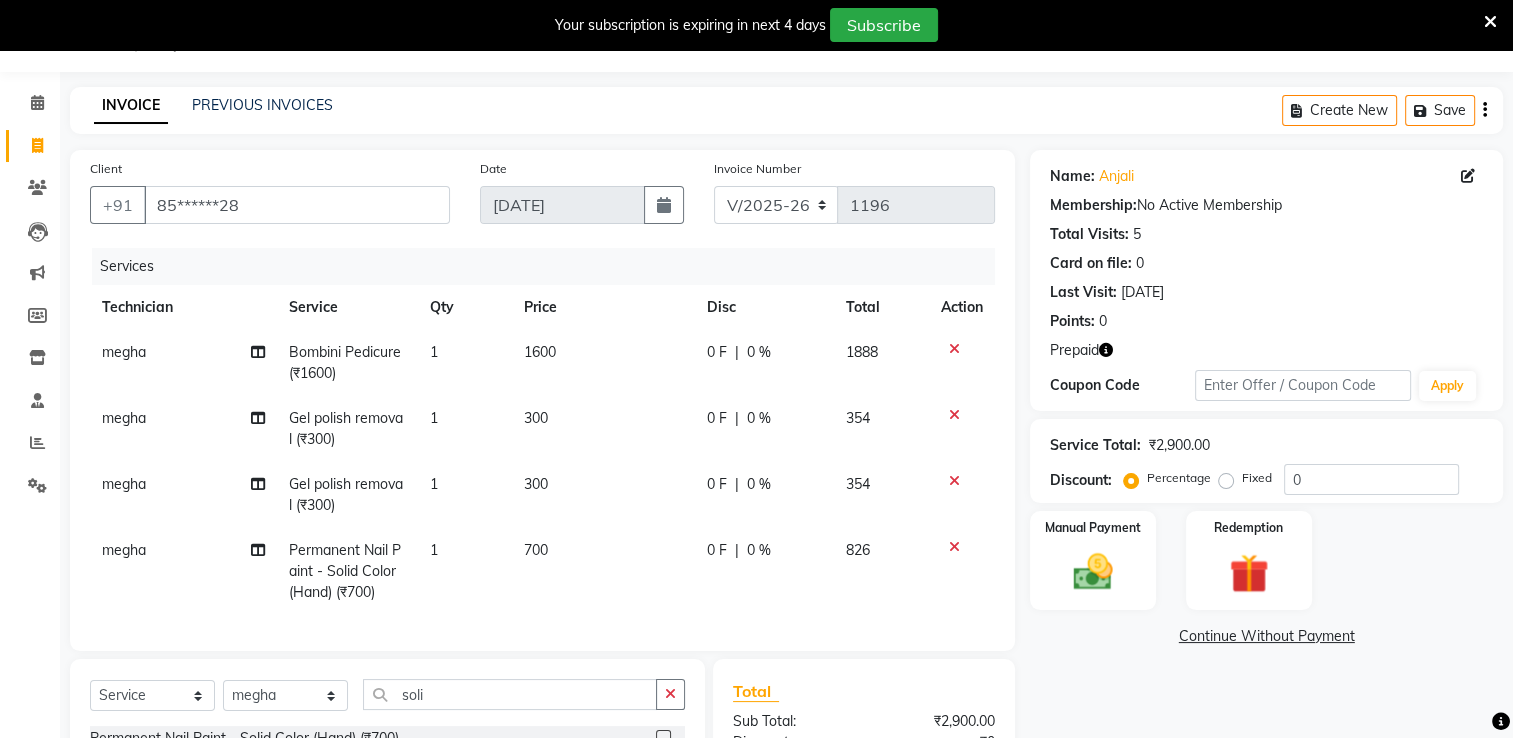 click on "700" 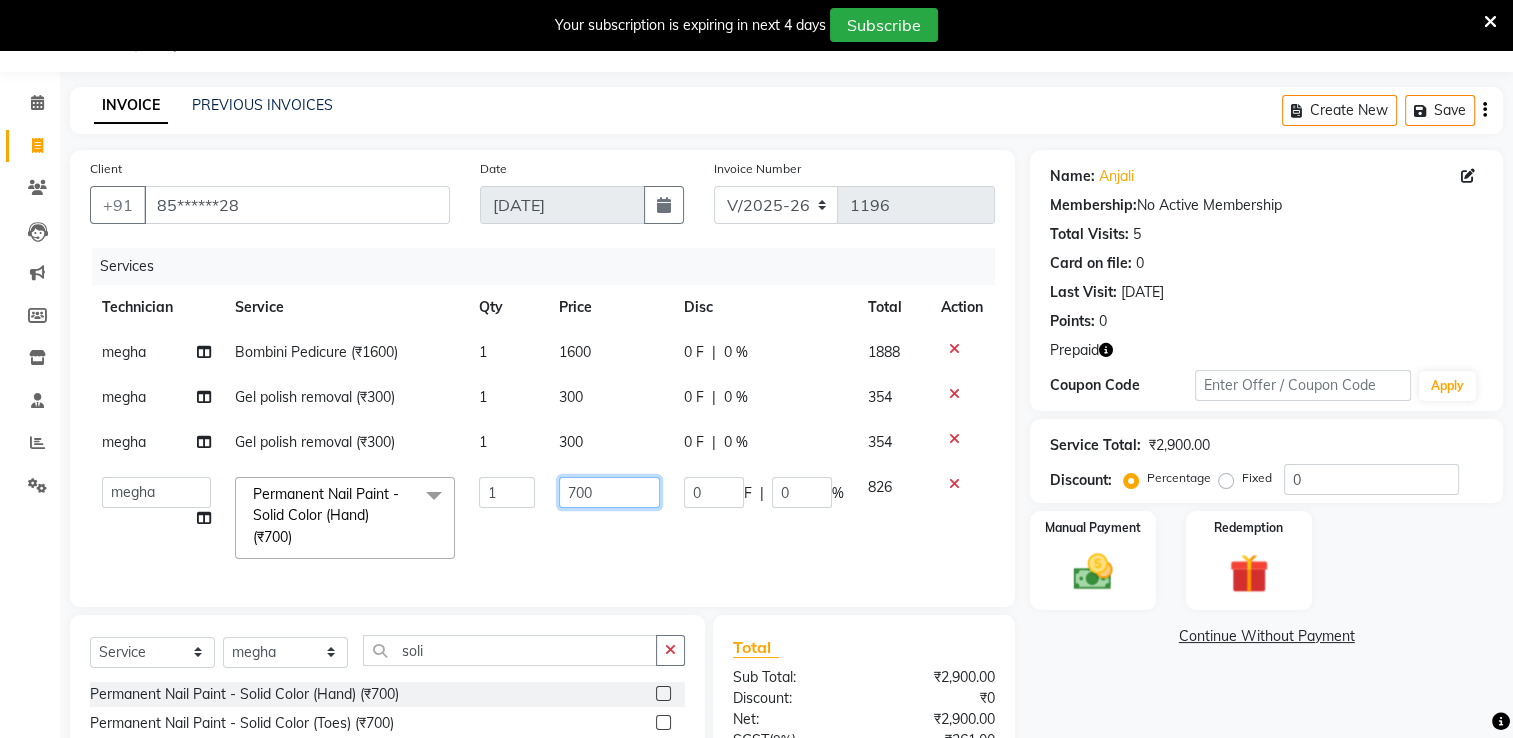 click on "700" 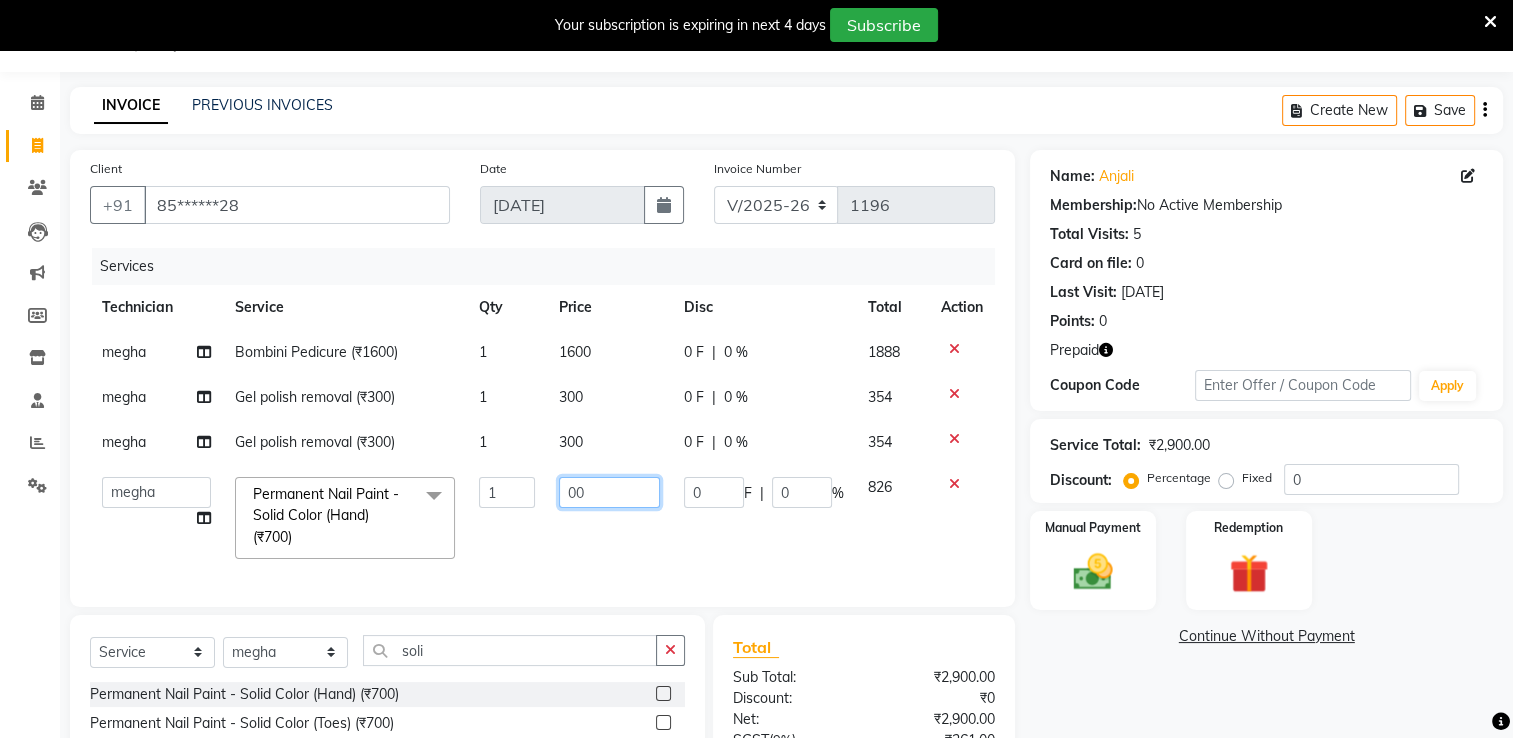 type on "500" 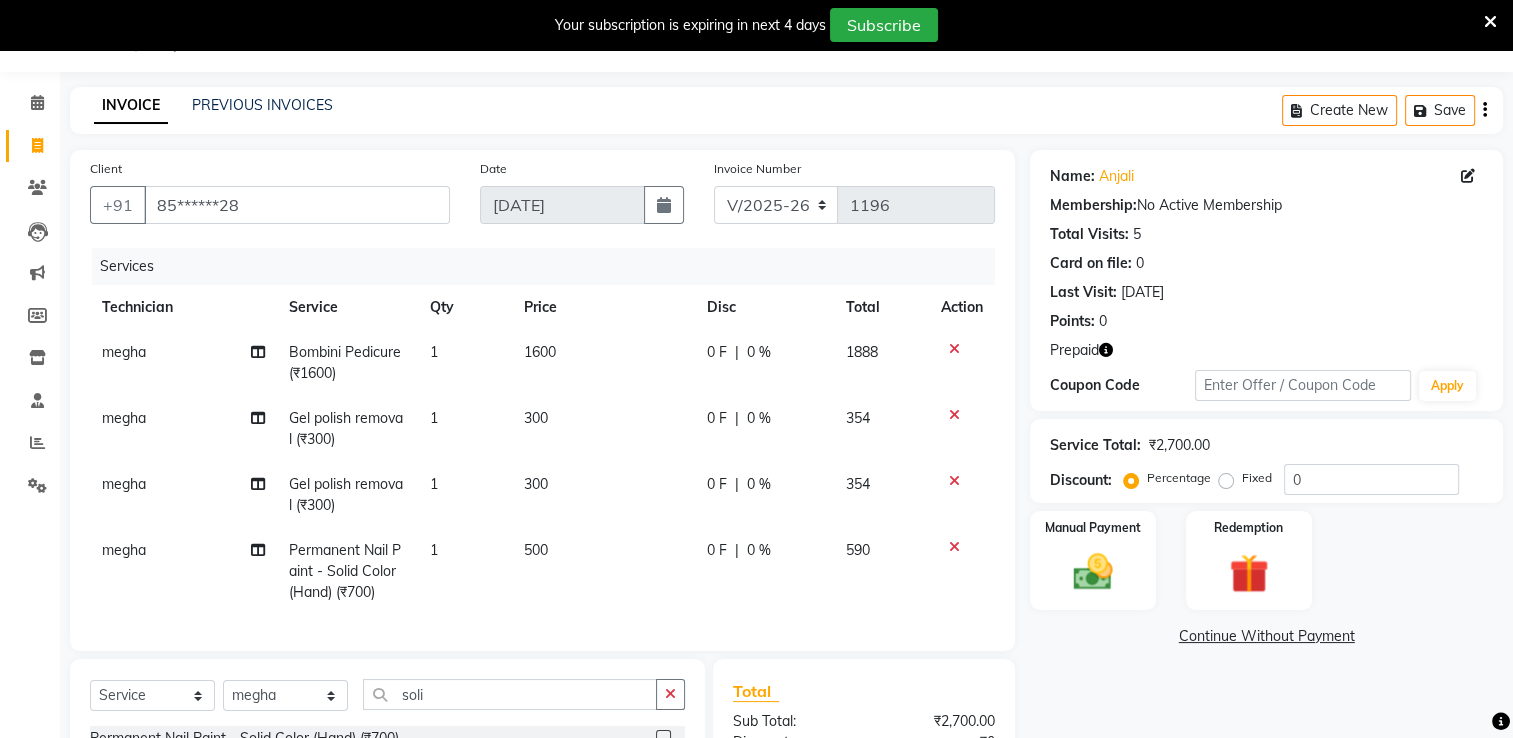 click on "500" 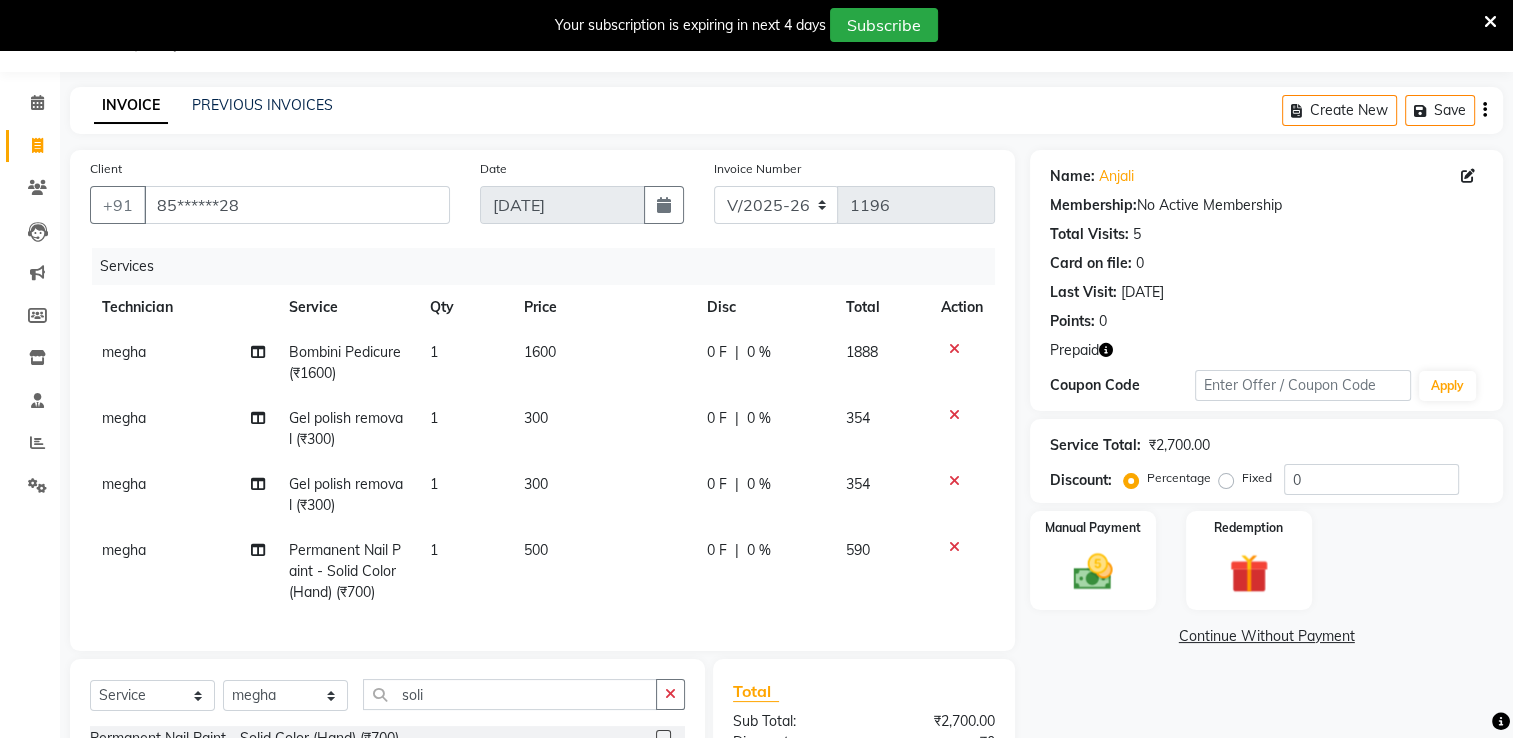 select on "79265" 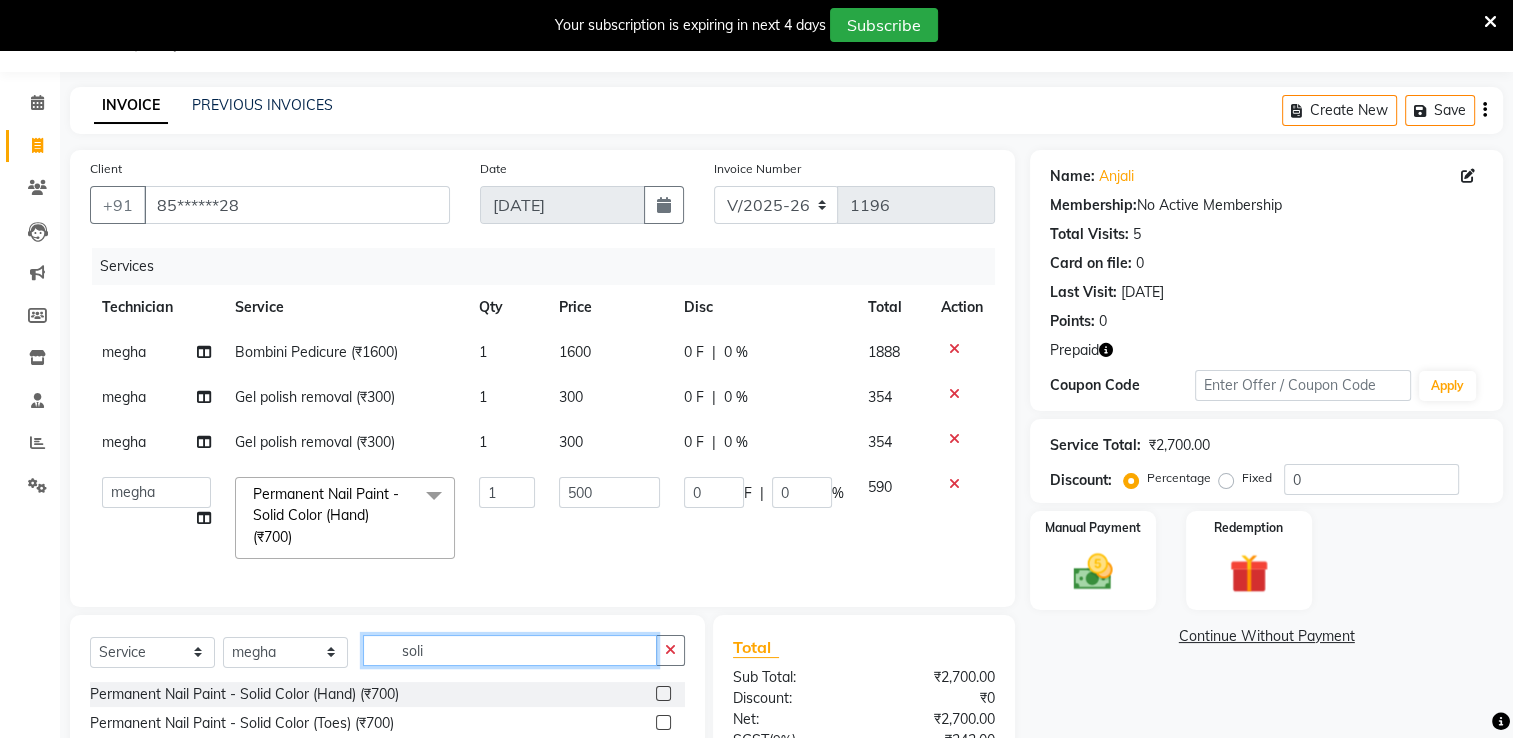 click on "soli" 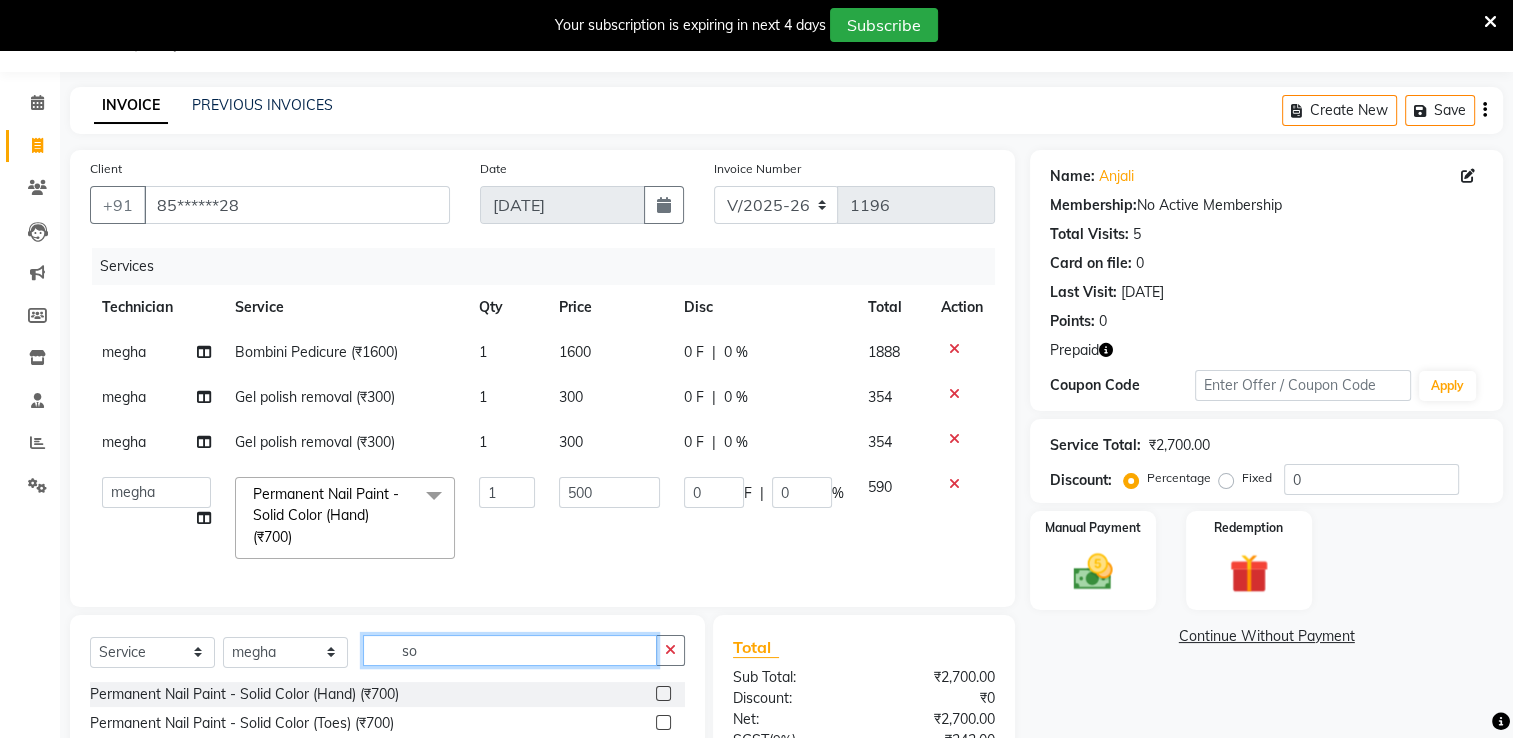 type on "s" 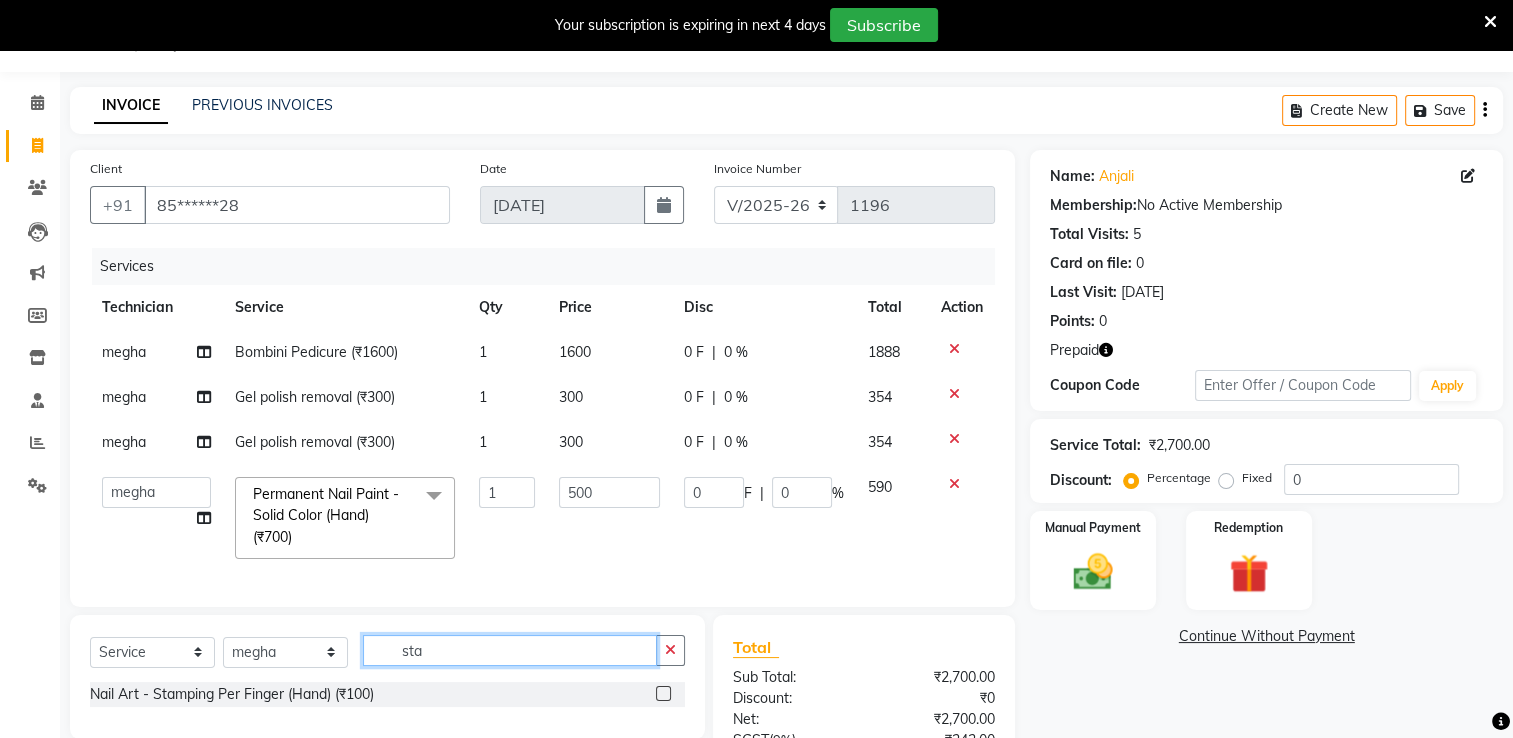 type on "sta" 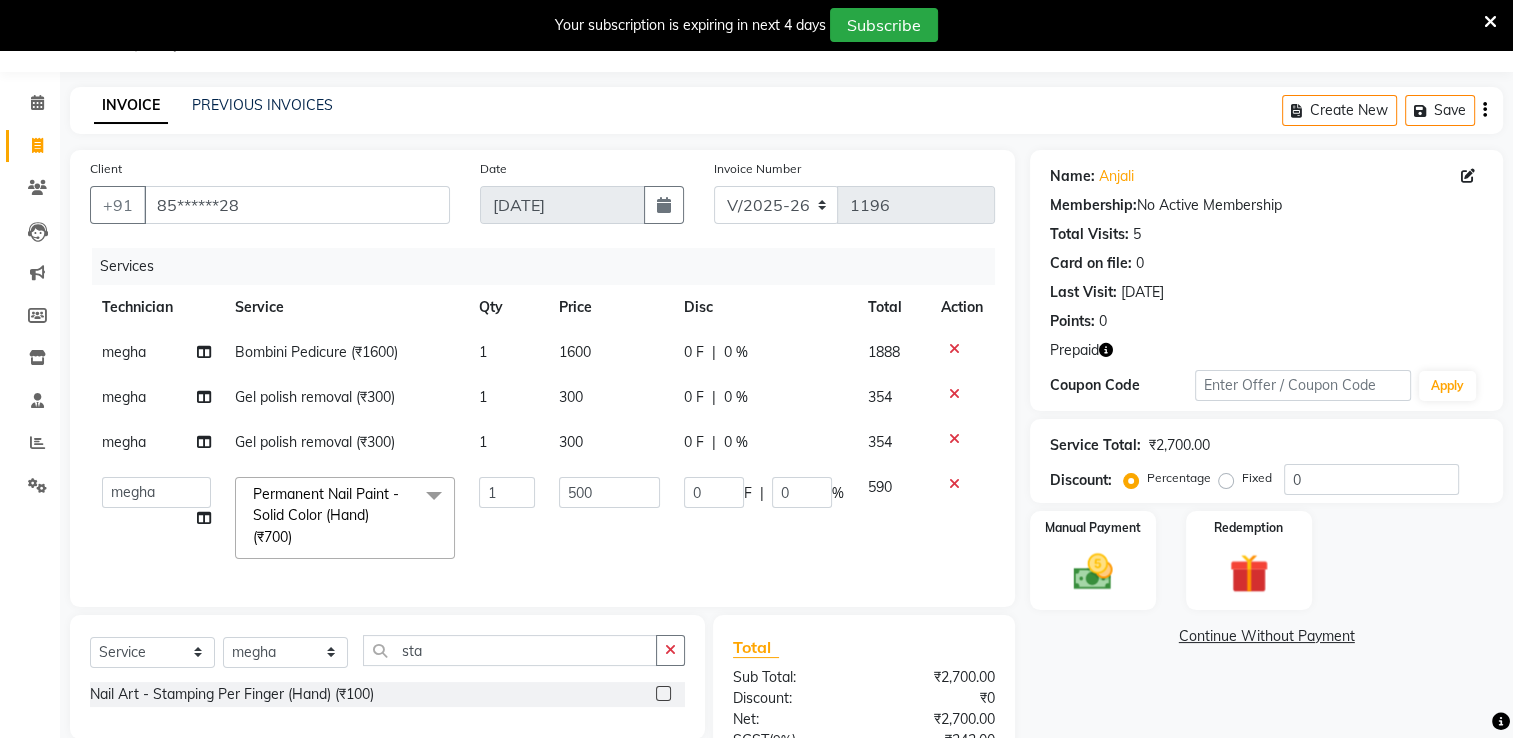 click 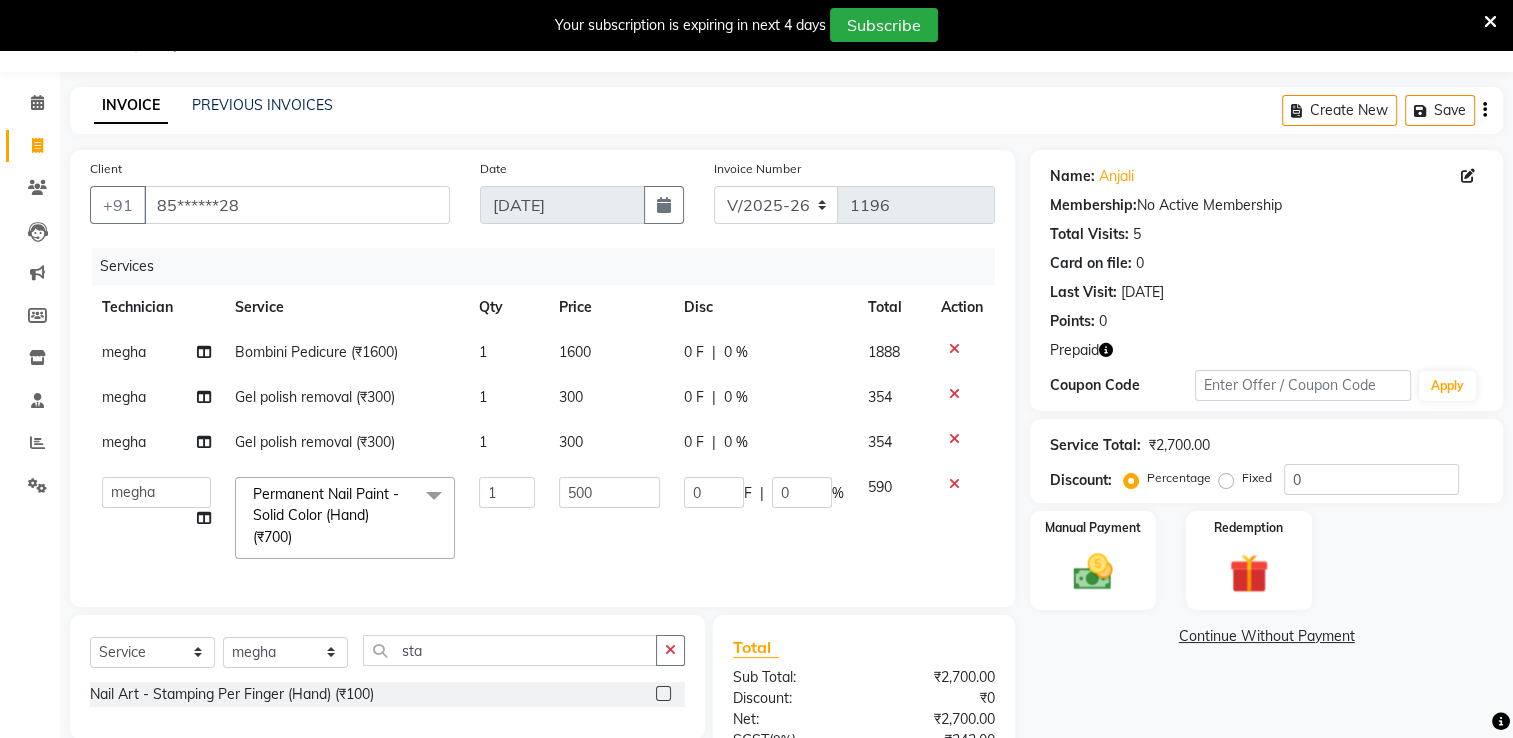 click at bounding box center (662, 694) 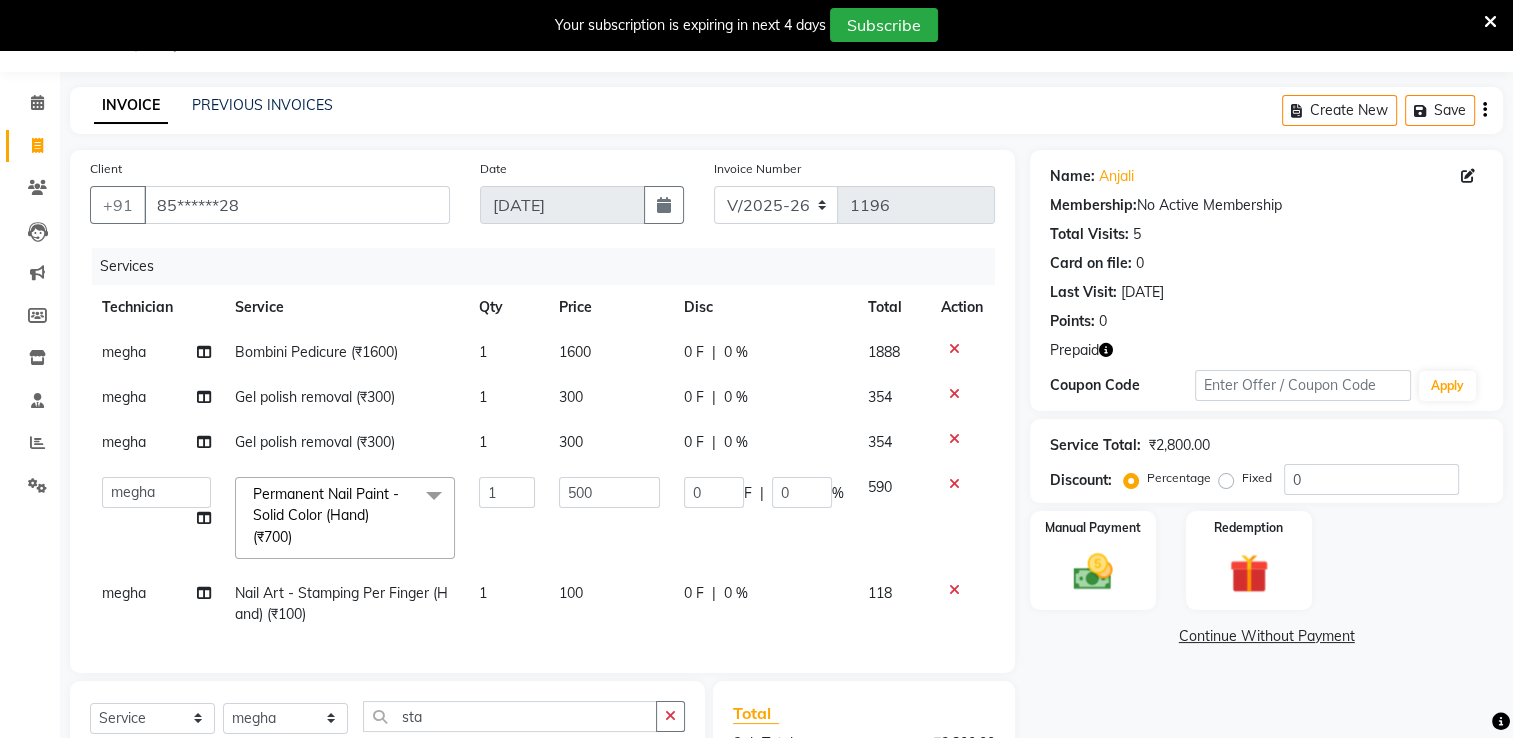 checkbox on "false" 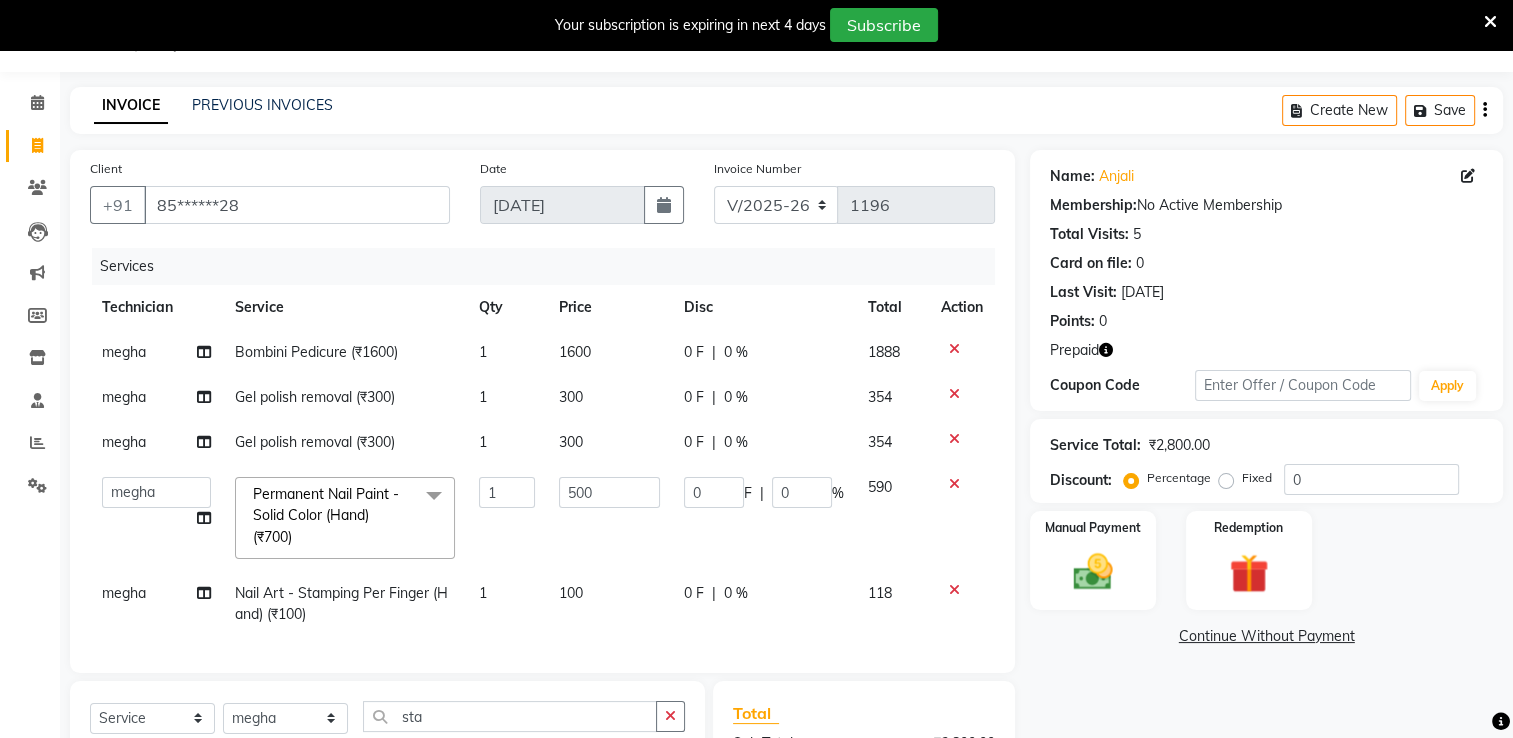 click on "1" 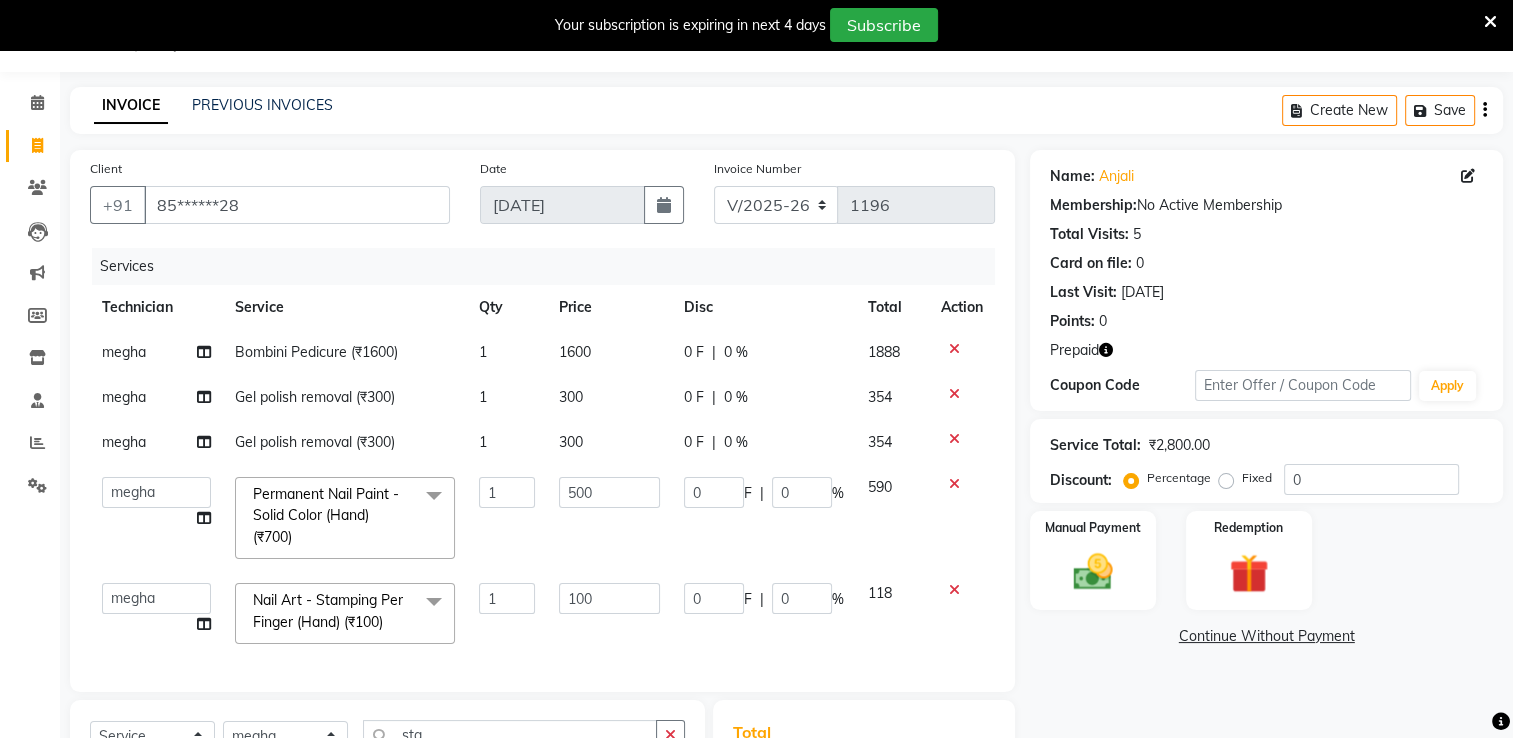 click on "1" 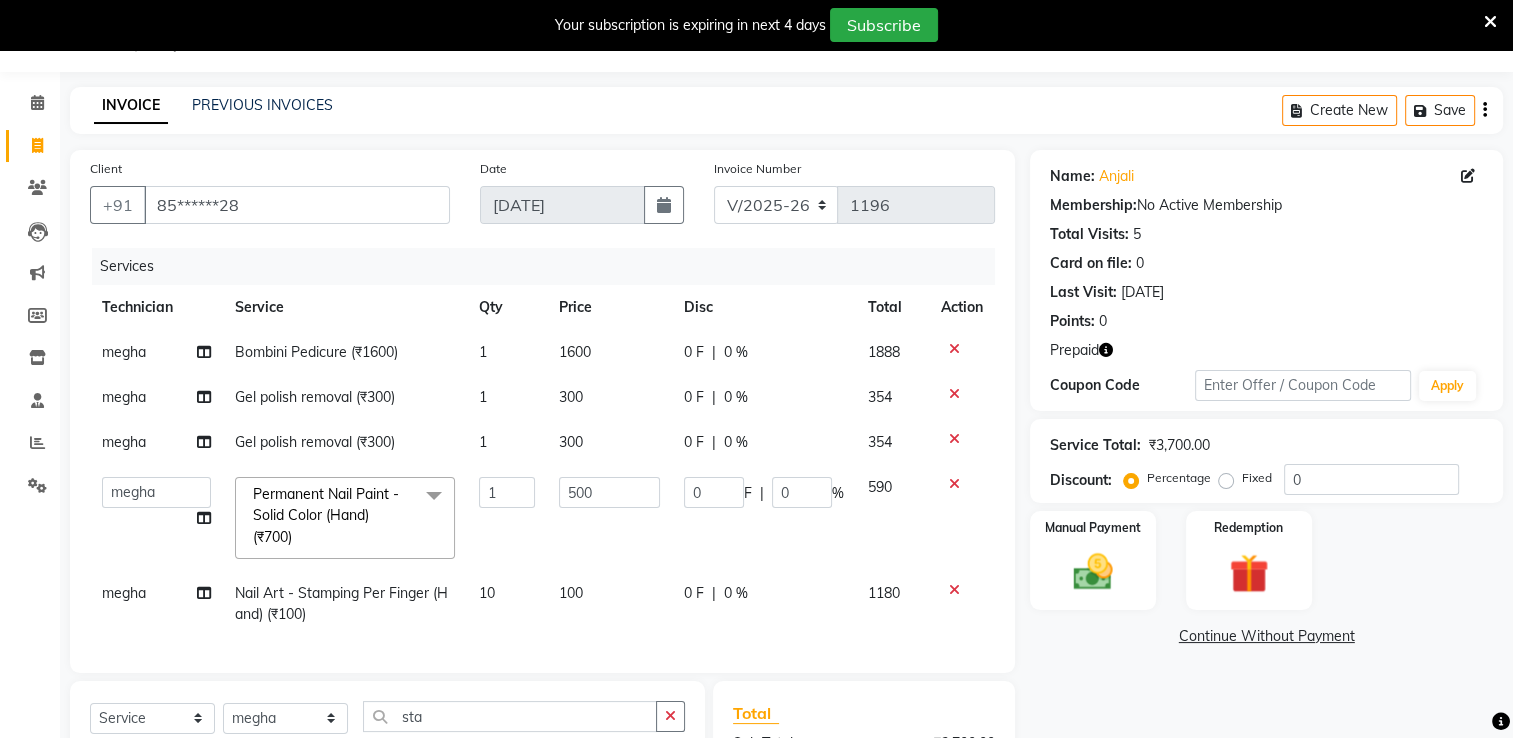 click on "Services Technician Service Qty Price Disc Total Action [PERSON_NAME] Pedicure (₹1600) 1 1600 0 F | 0 % 1888 [PERSON_NAME] Gel polish removal (₹300) 1 300 0 F | 0 % 354 [PERSON_NAME] Gel polish removal (₹300) 1 300 0 F | 0 % 354  AMGHA   ARISH   [PERSON_NAME]   [PERSON_NAME]   [PERSON_NAME]   [PERSON_NAME]   kupu   Manager   [PERSON_NAME]   Owner   [PERSON_NAME]   SHAR [PERSON_NAME]  Permanent Nail Paint - Solid Color (Hand) (₹700)  x Permanent Nail Paint - Solid Color (Hand) (₹700) Permanent Nail Paint - French (Hand) (₹1200) Permanent Nail Paint - Solid Color (Toes) (₹700) Permanent Nail Paint - French (Toes) (₹1200) Nail course Basic (₹40000) Nail Course Advance (₹60000) massage 45 min (₹500) massage 15 min (₹300) massage 30 min (₹400) HAIR EXTENSIONS REMOVAL (₹50) SINGLE  HAND  NAIL PAINT (₹400) SINGLE HAND NAIL EXTENSIONS ACRYLIC (₹500) SINGLE HAND NAIL EXTENSIONS GEL (₹600) SINGLE HAND EXTENSIONS REMOVAL (₹250) SINGLE HAND GEL POLISH REMOVAL (₹250) DANDRUFF TREATMENT (₹1500)" 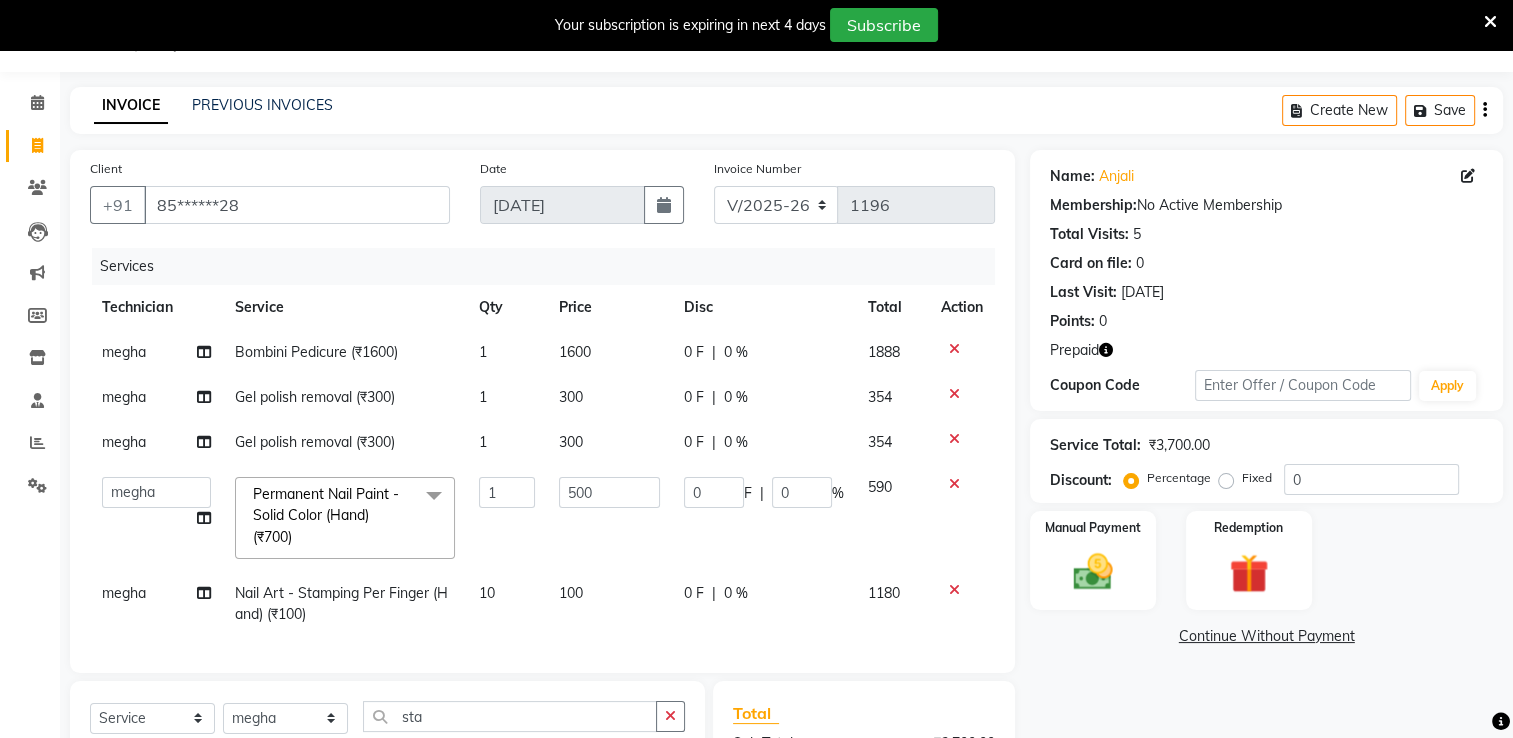 scroll, scrollTop: 332, scrollLeft: 0, axis: vertical 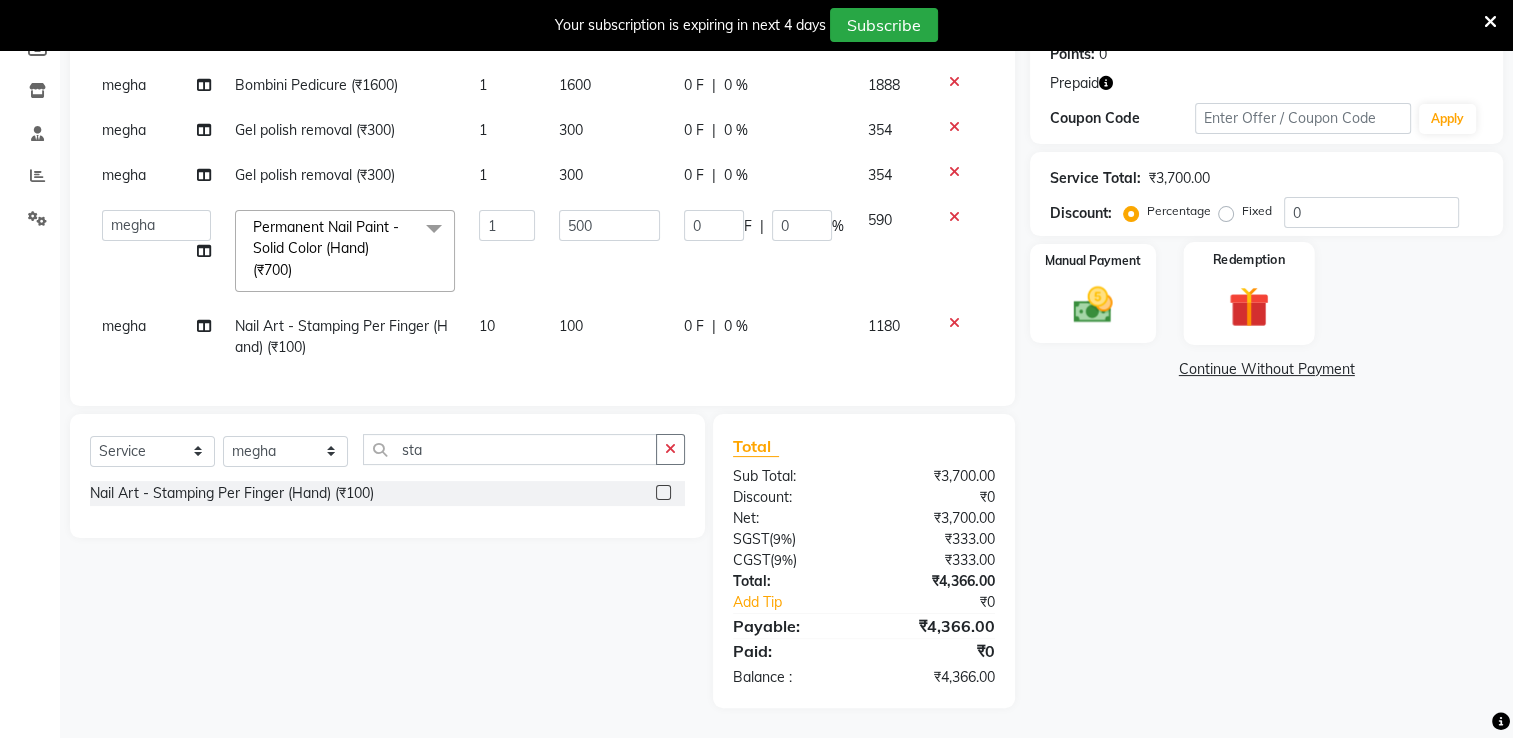 click on "Redemption" 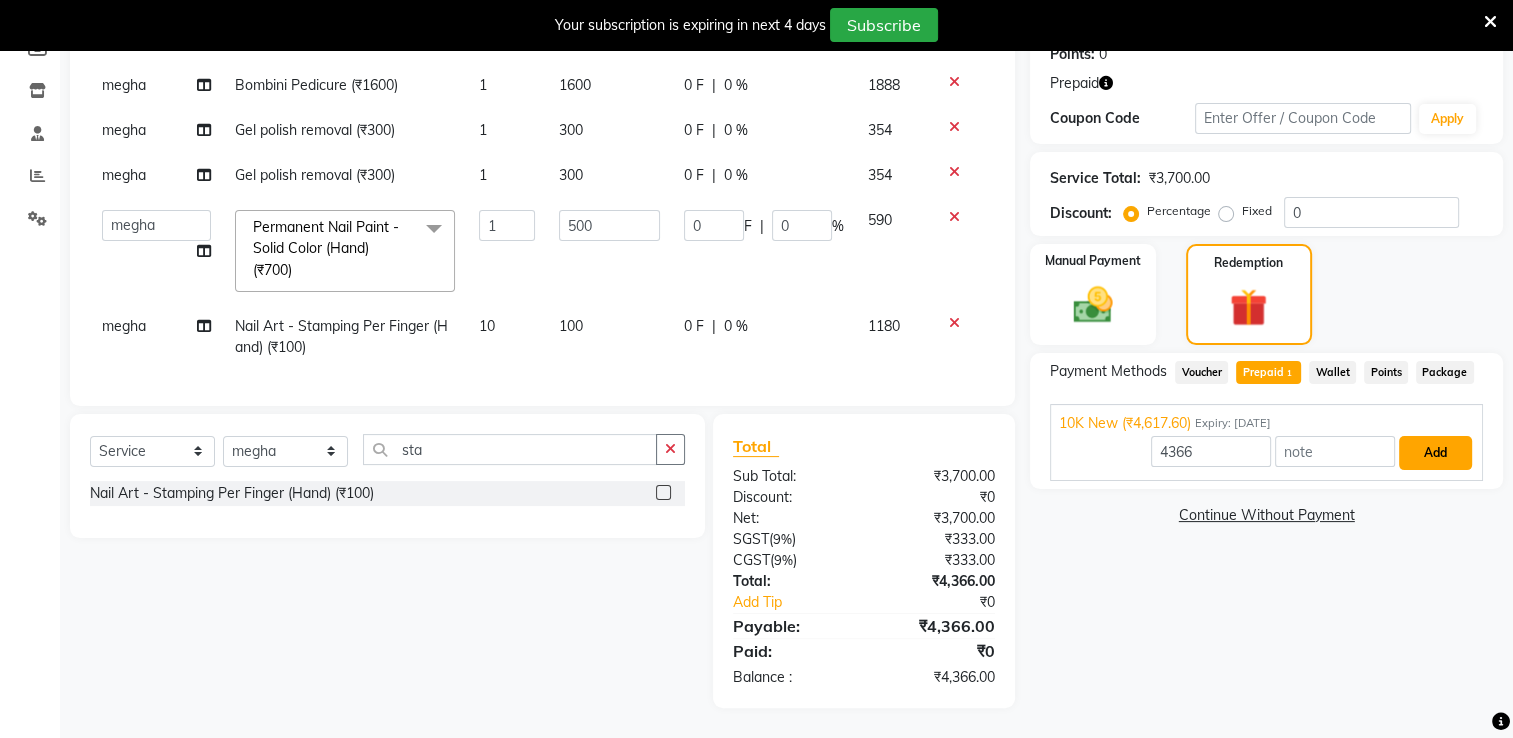 click on "Add" at bounding box center [1435, 453] 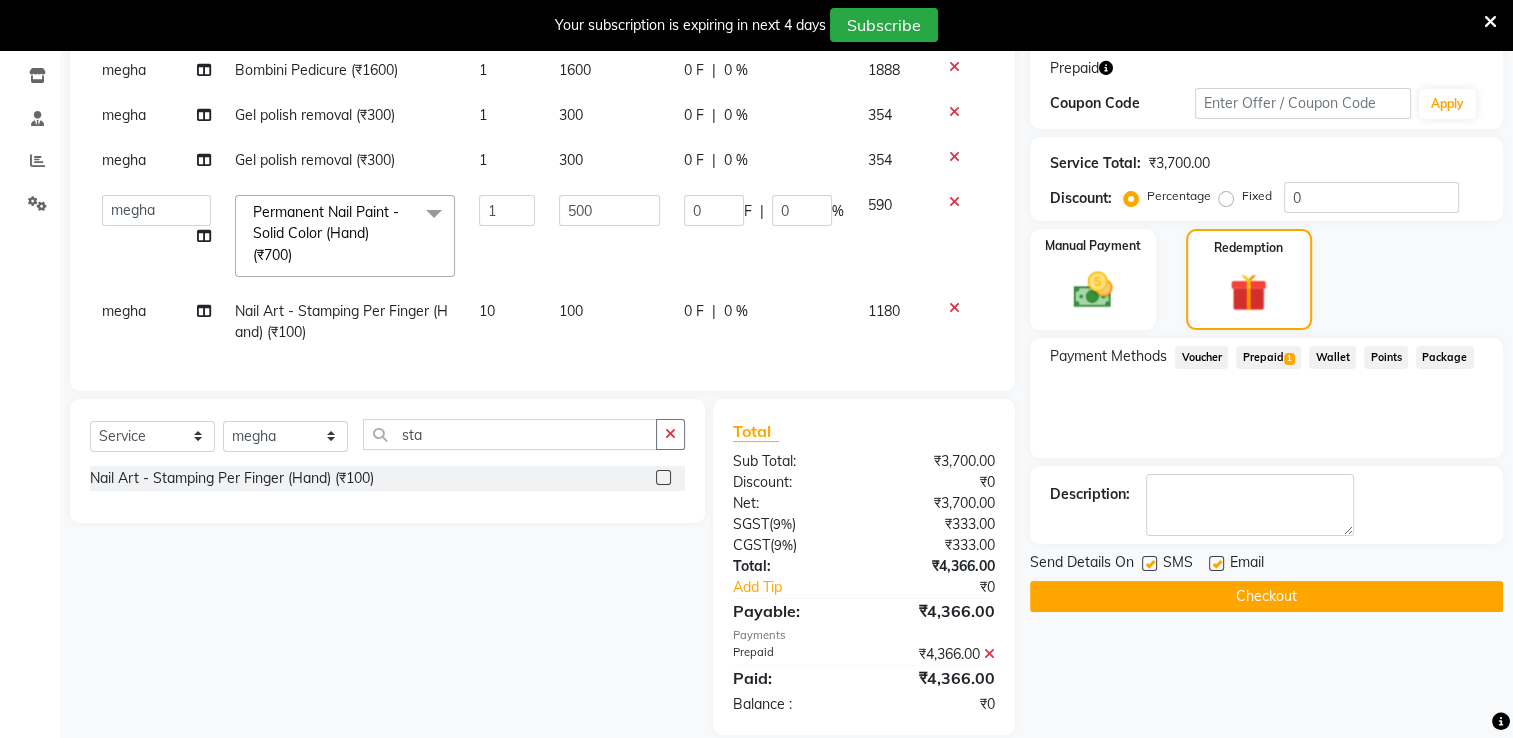 click on "Checkout" 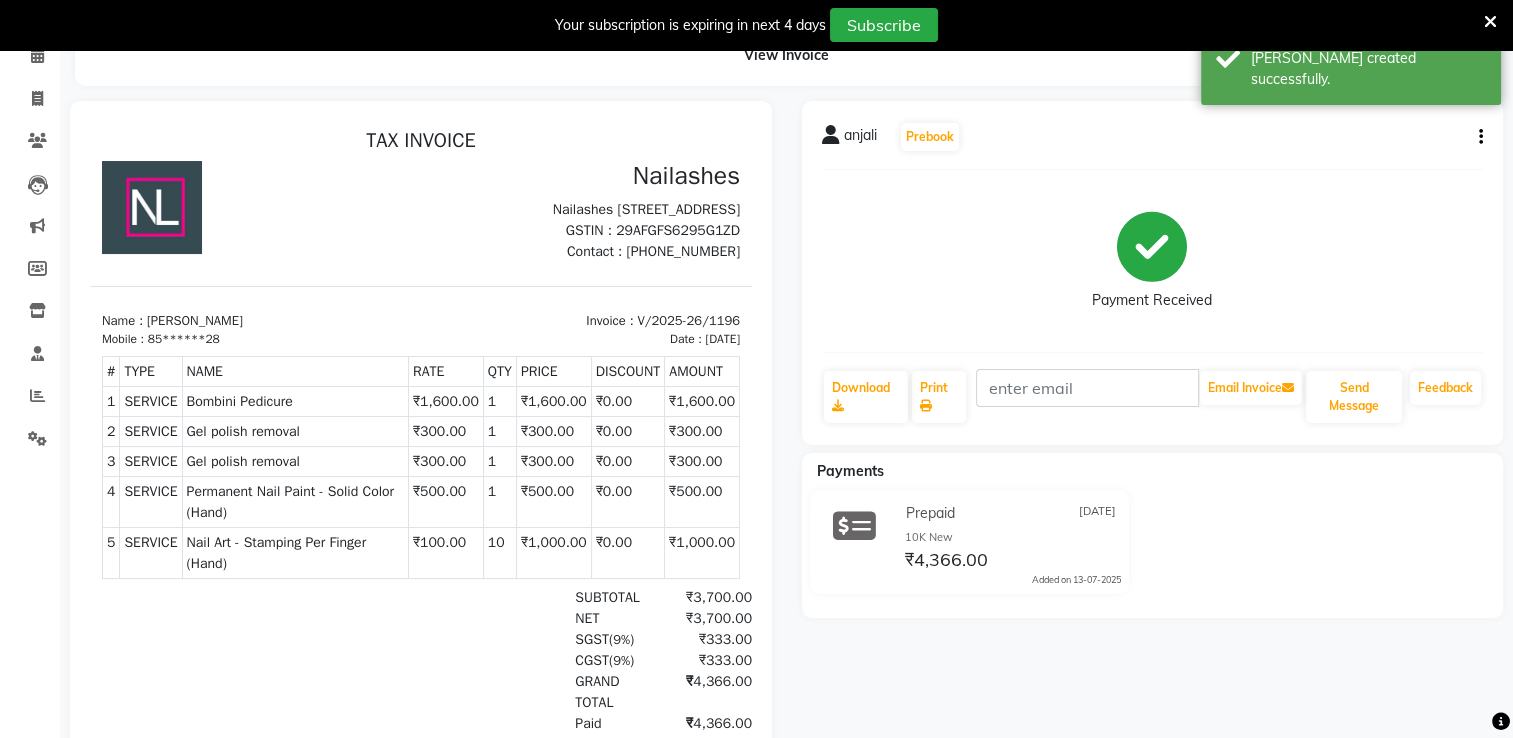 scroll, scrollTop: 0, scrollLeft: 0, axis: both 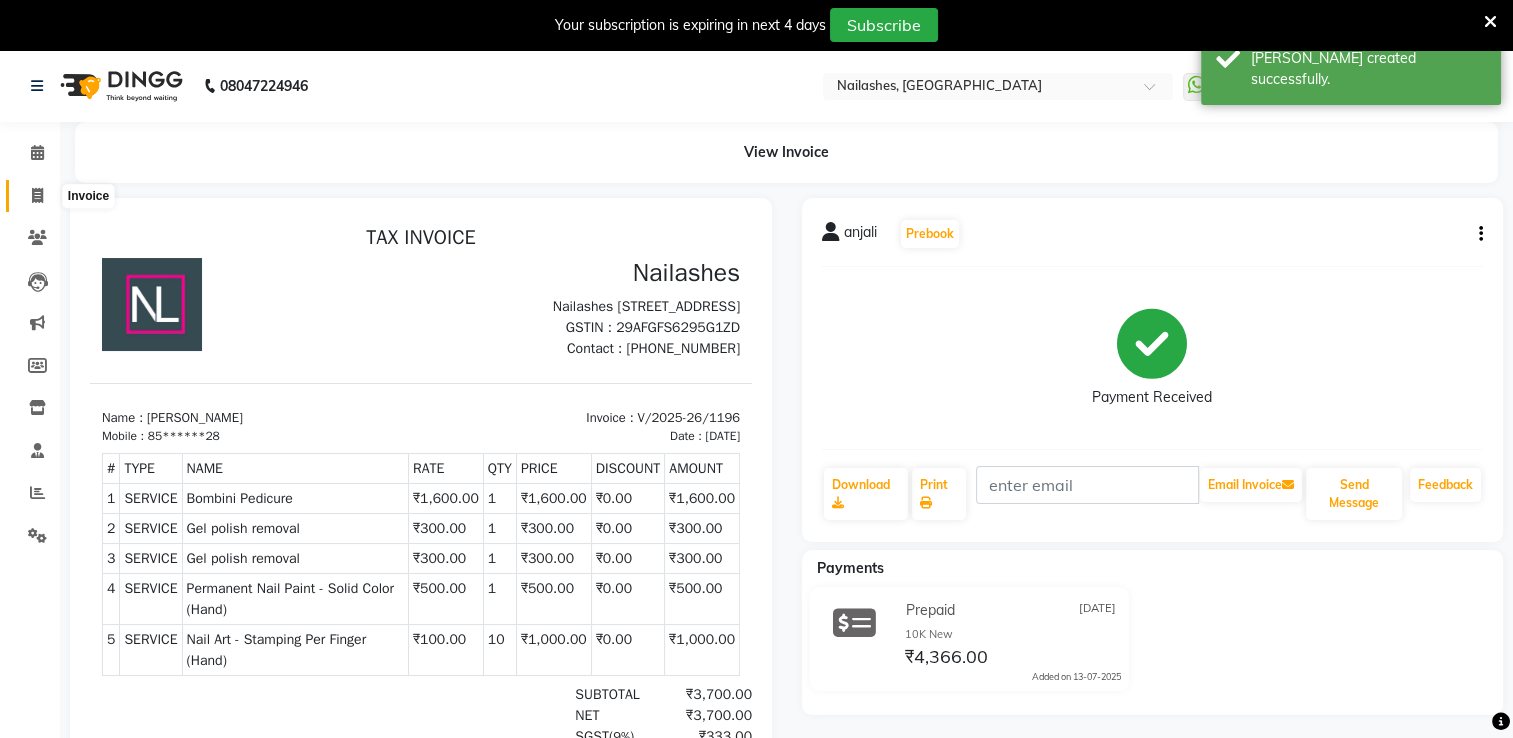 click 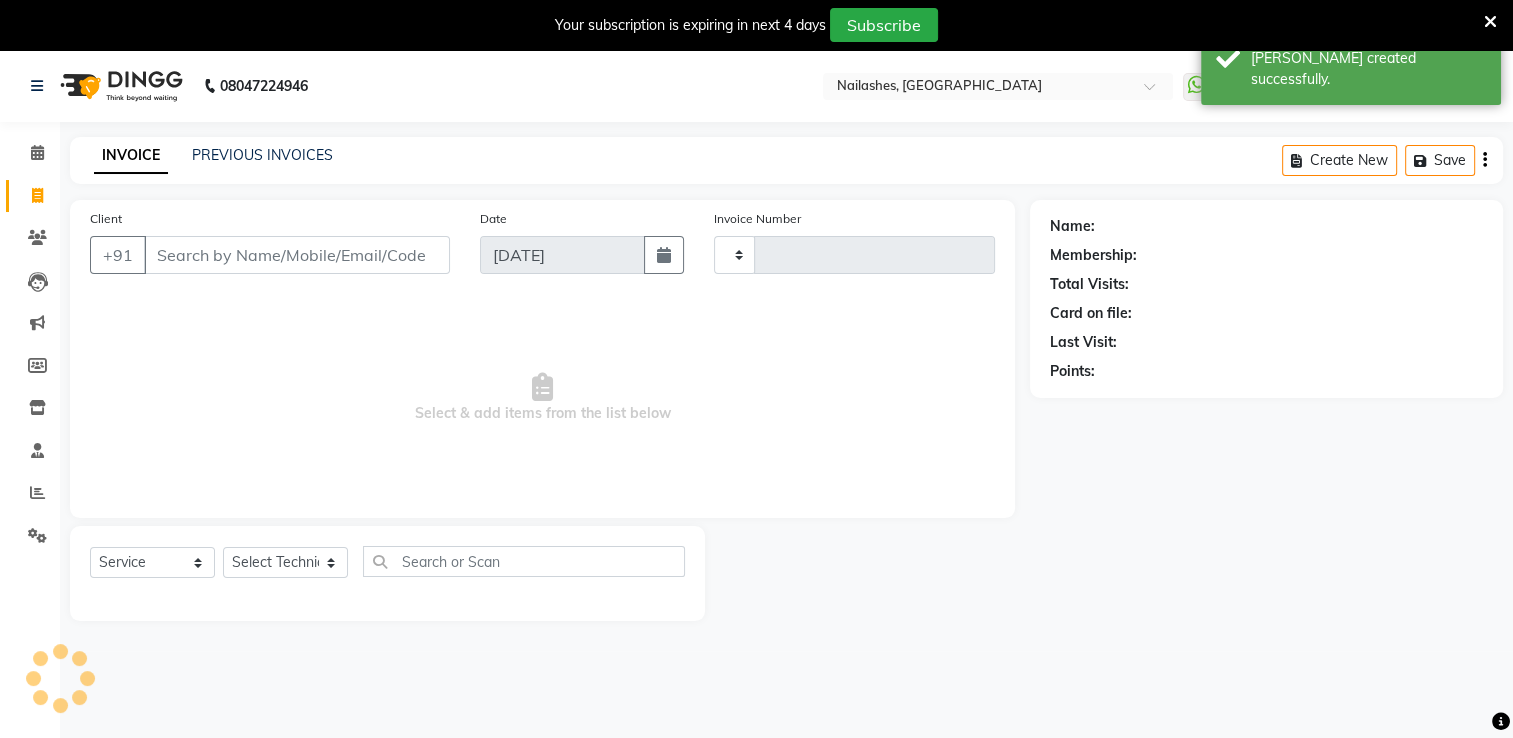 scroll, scrollTop: 50, scrollLeft: 0, axis: vertical 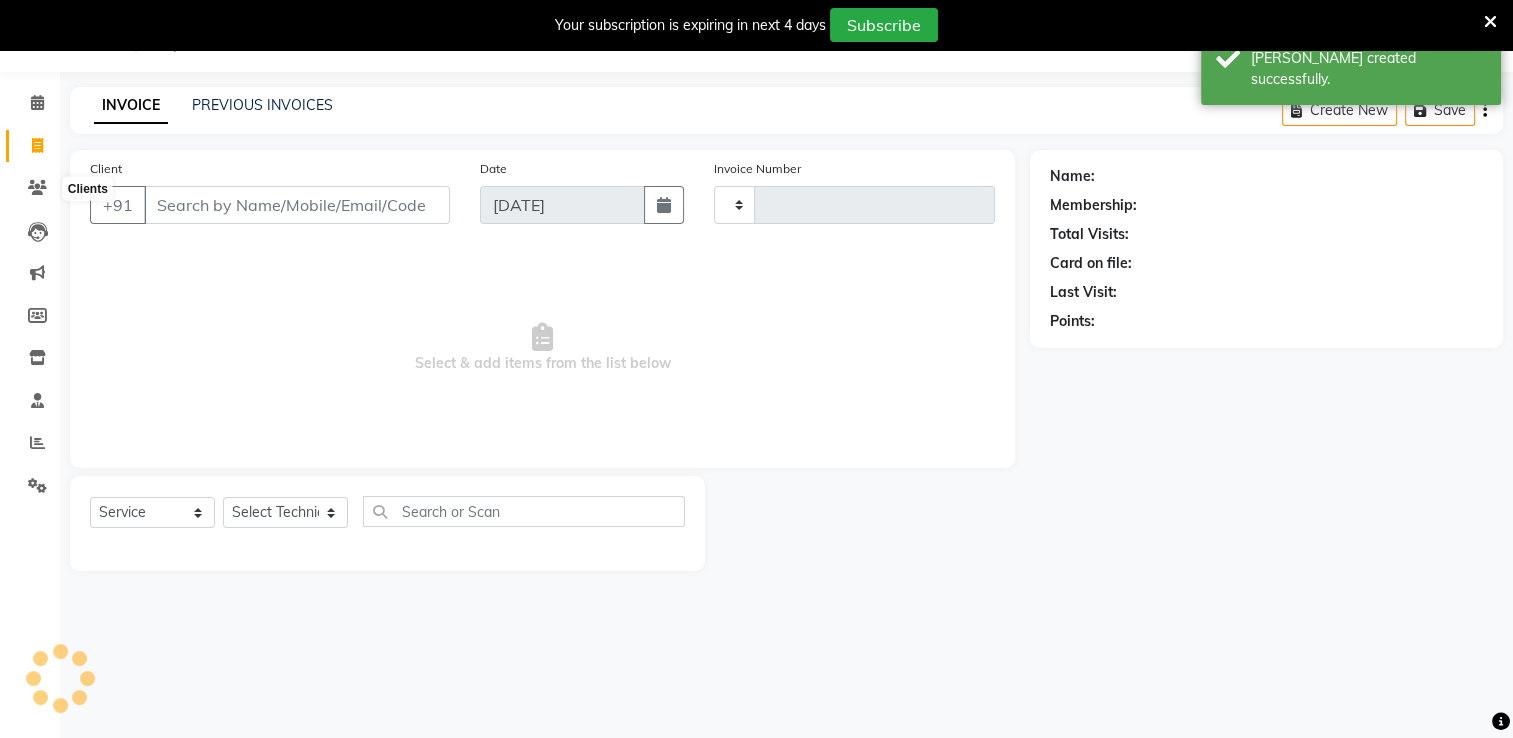 type on "1197" 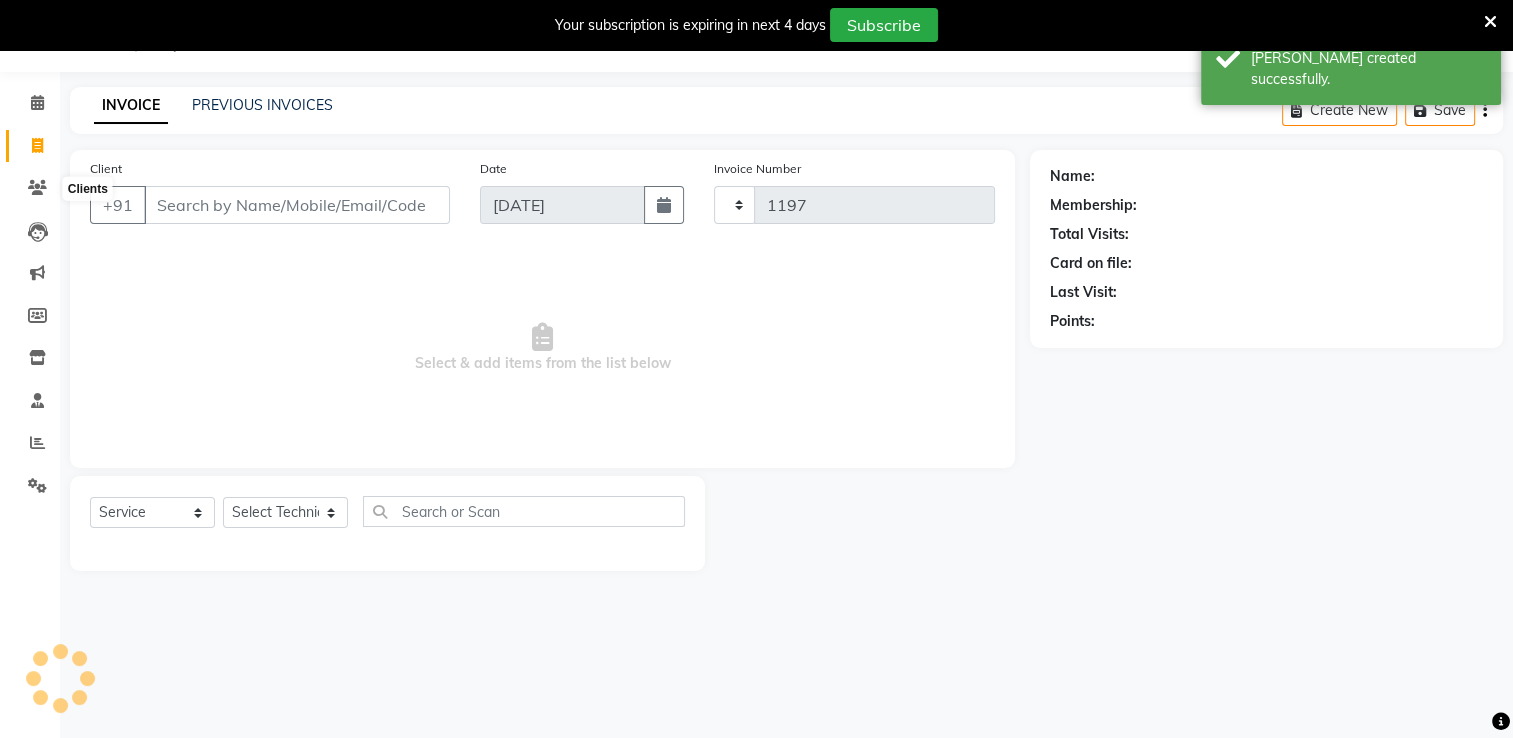 select on "6579" 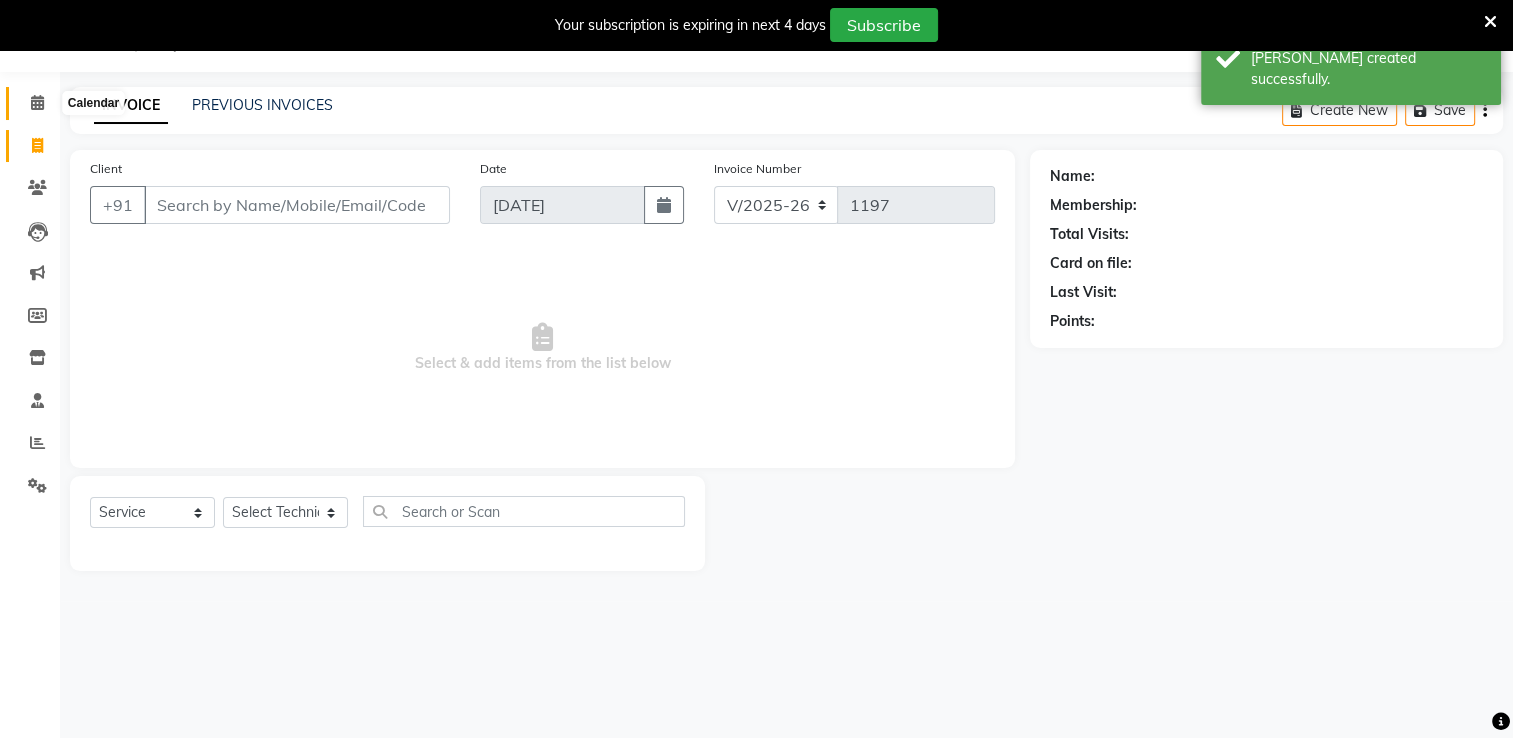 click 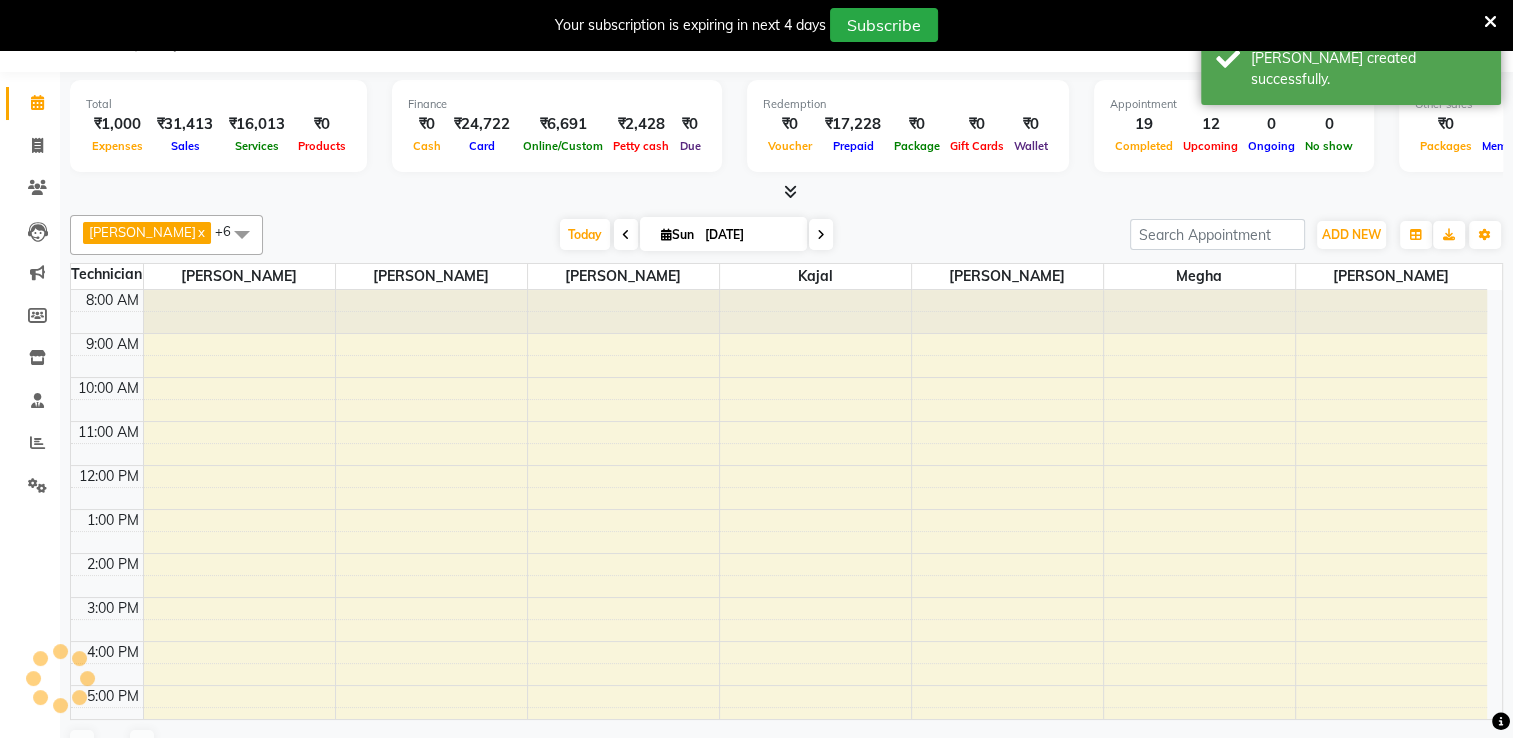 scroll, scrollTop: 0, scrollLeft: 0, axis: both 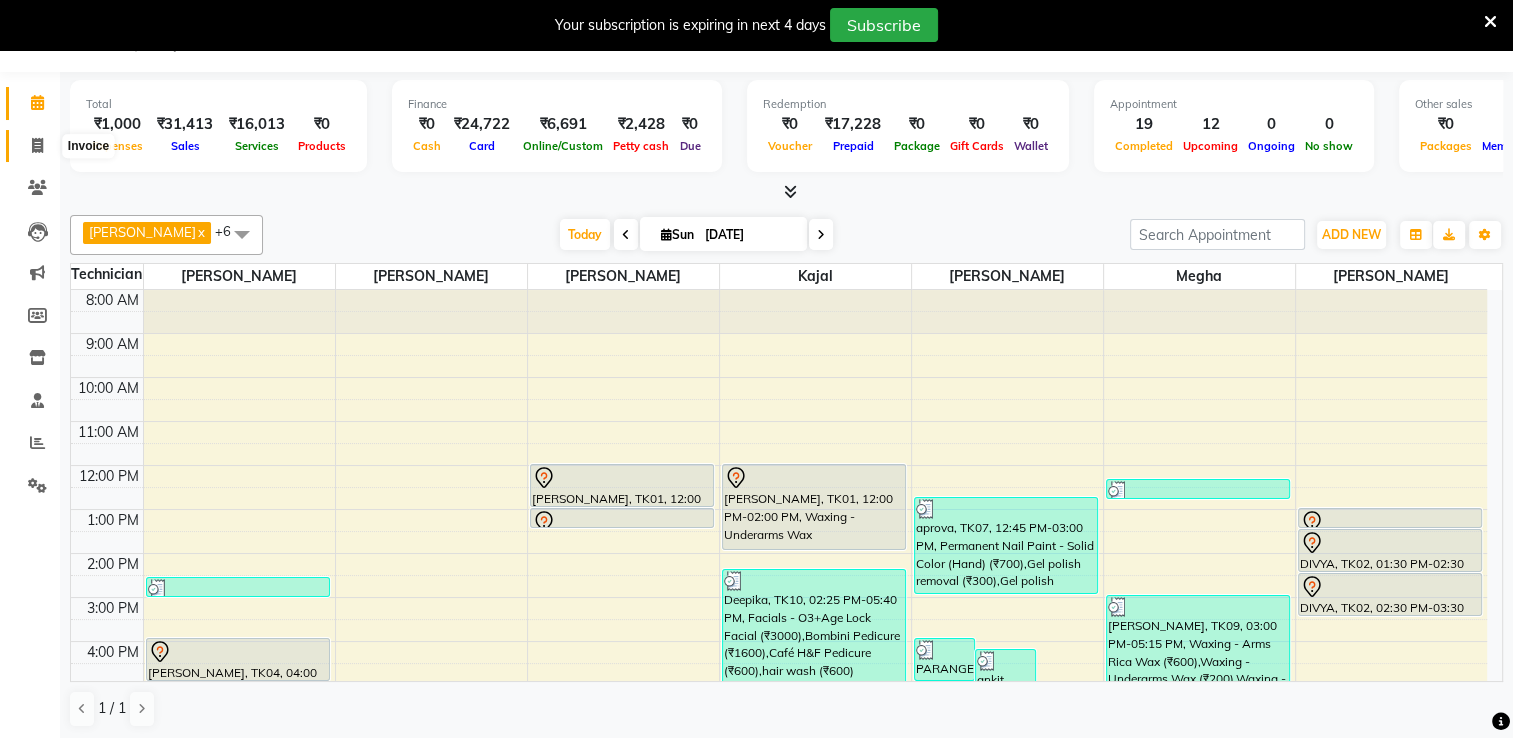 click 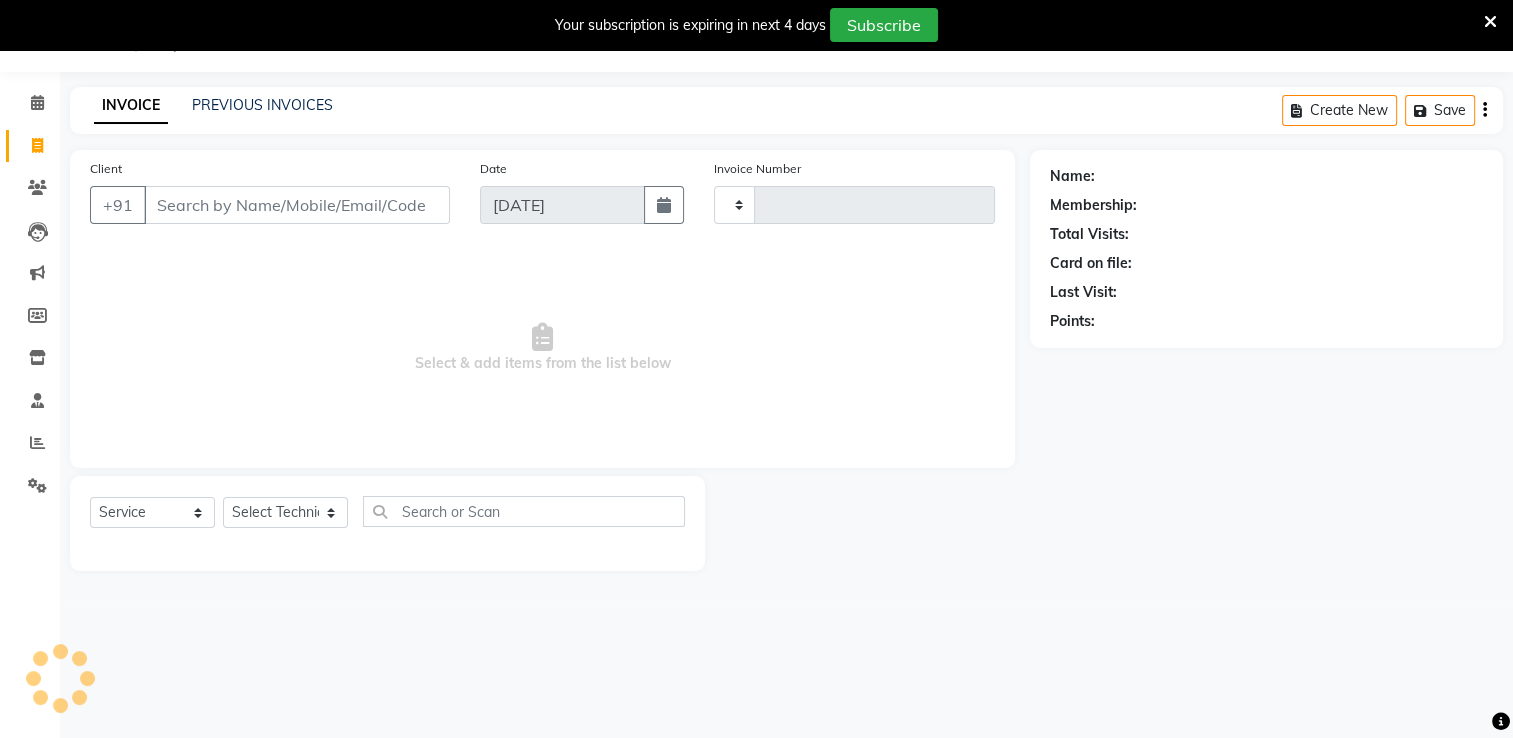 type on "1197" 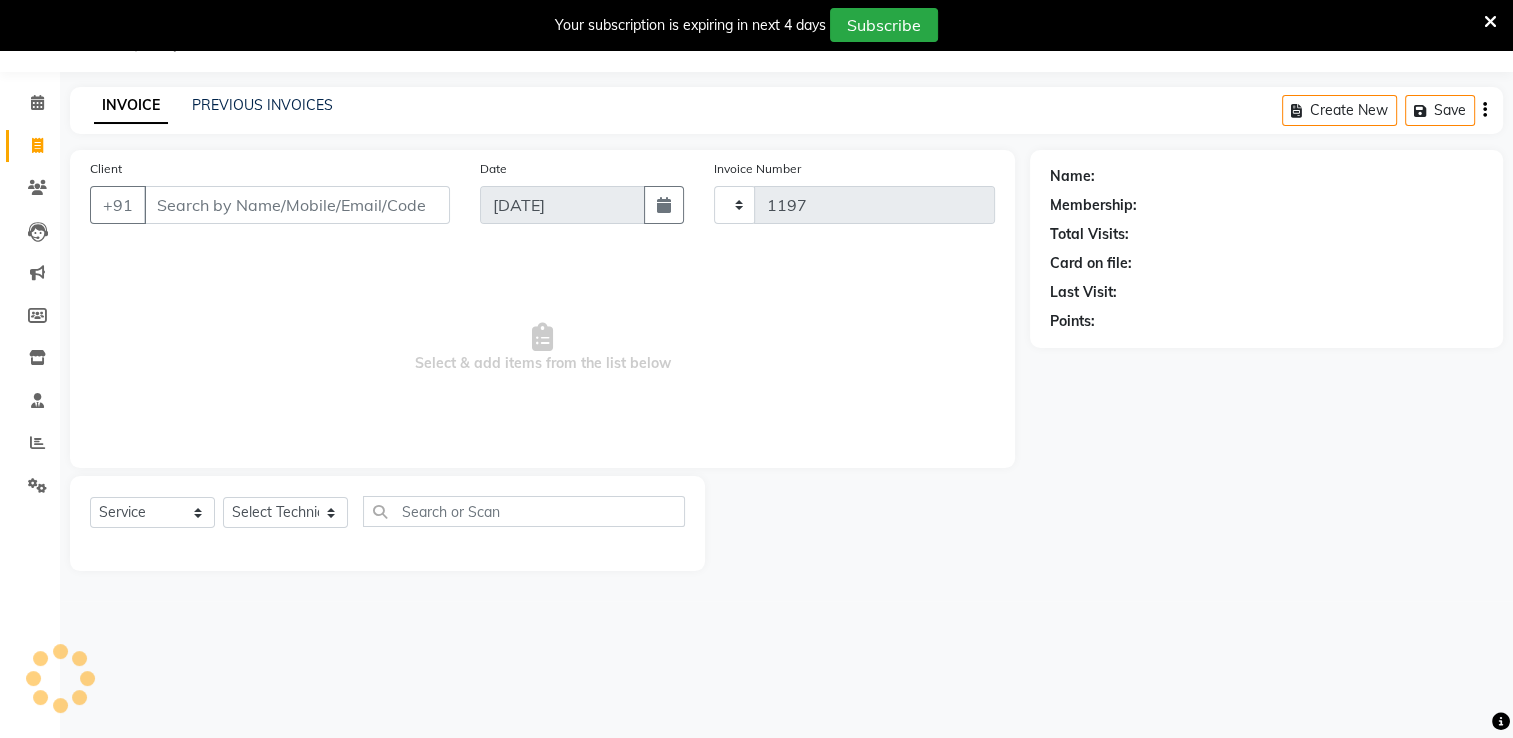 select on "6579" 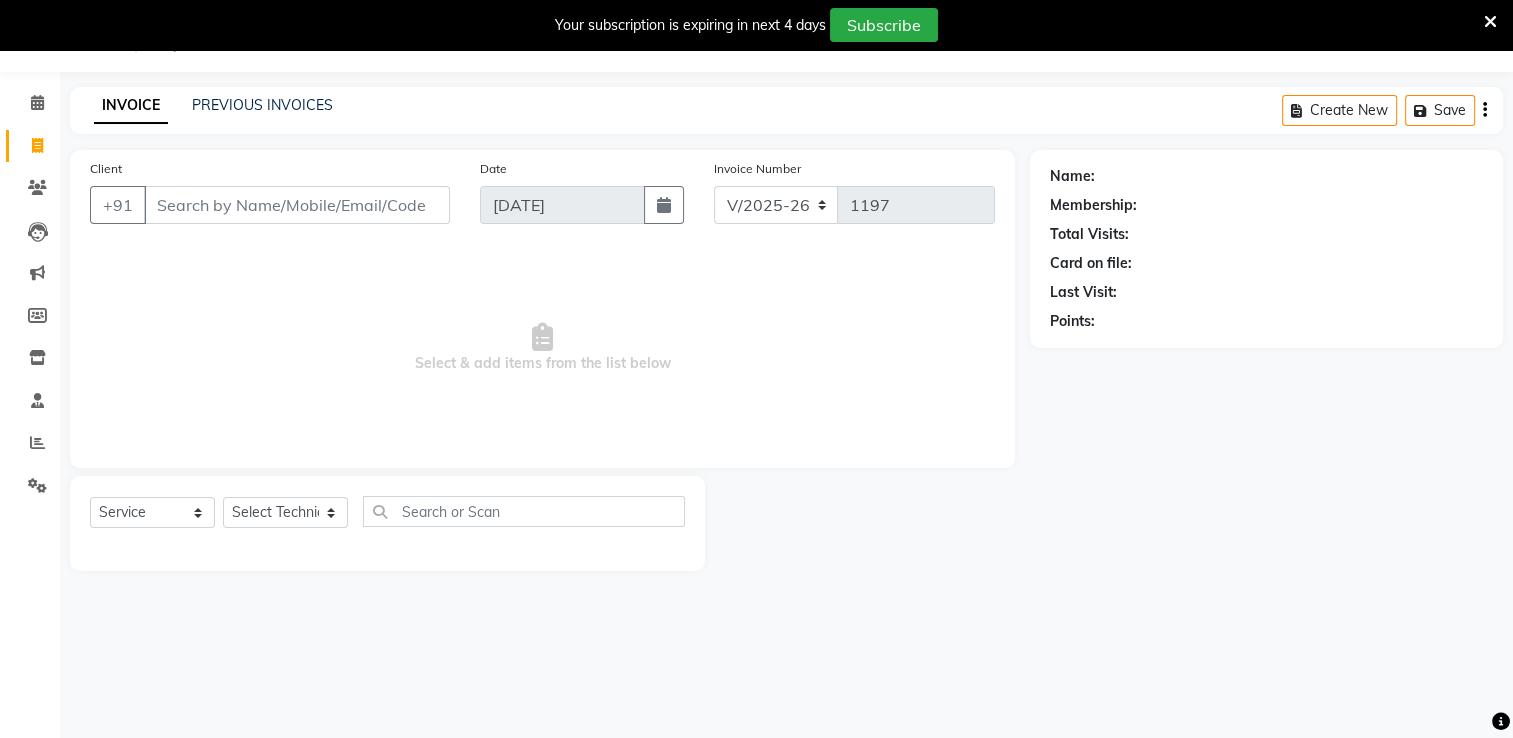 click on "Client" at bounding box center [297, 205] 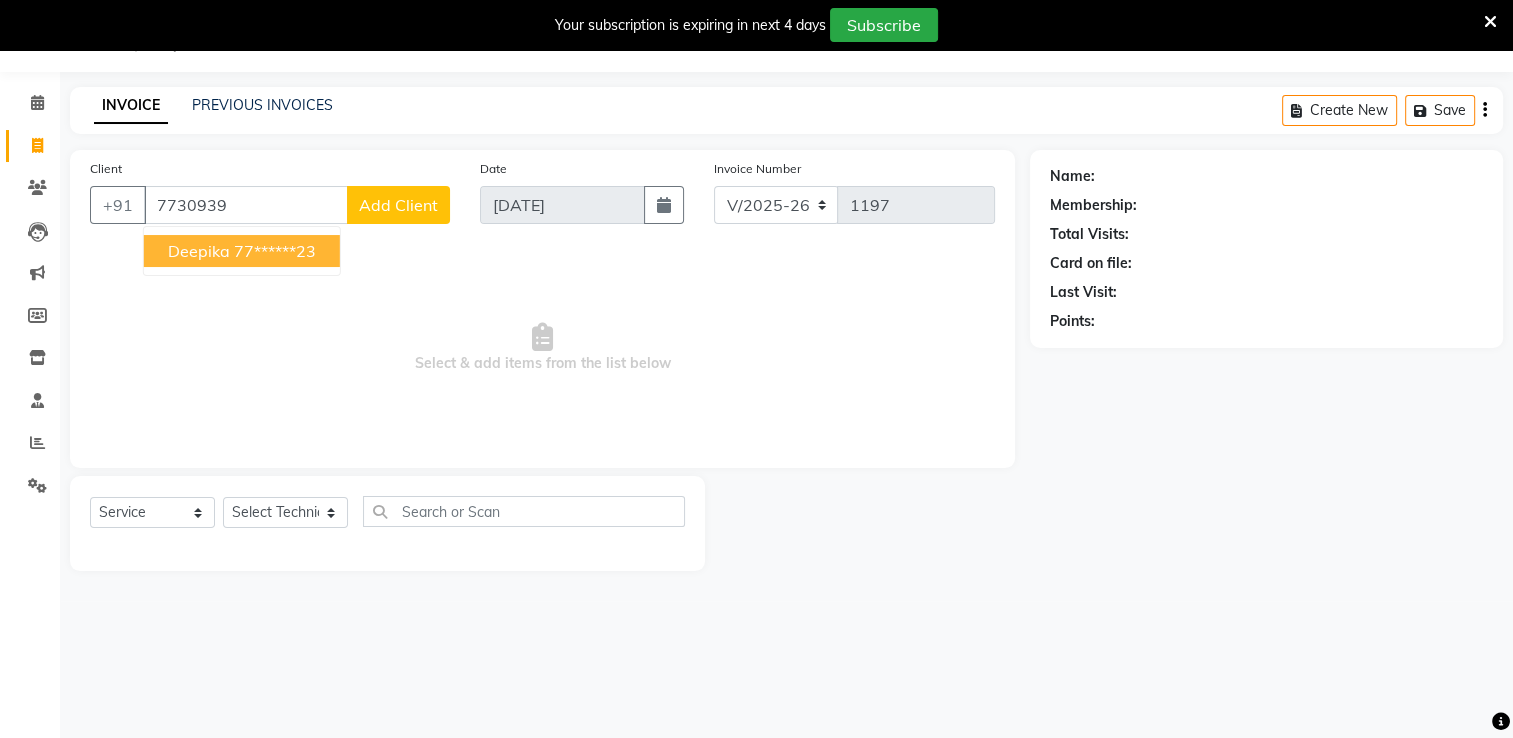 click on "Deepika" at bounding box center (199, 251) 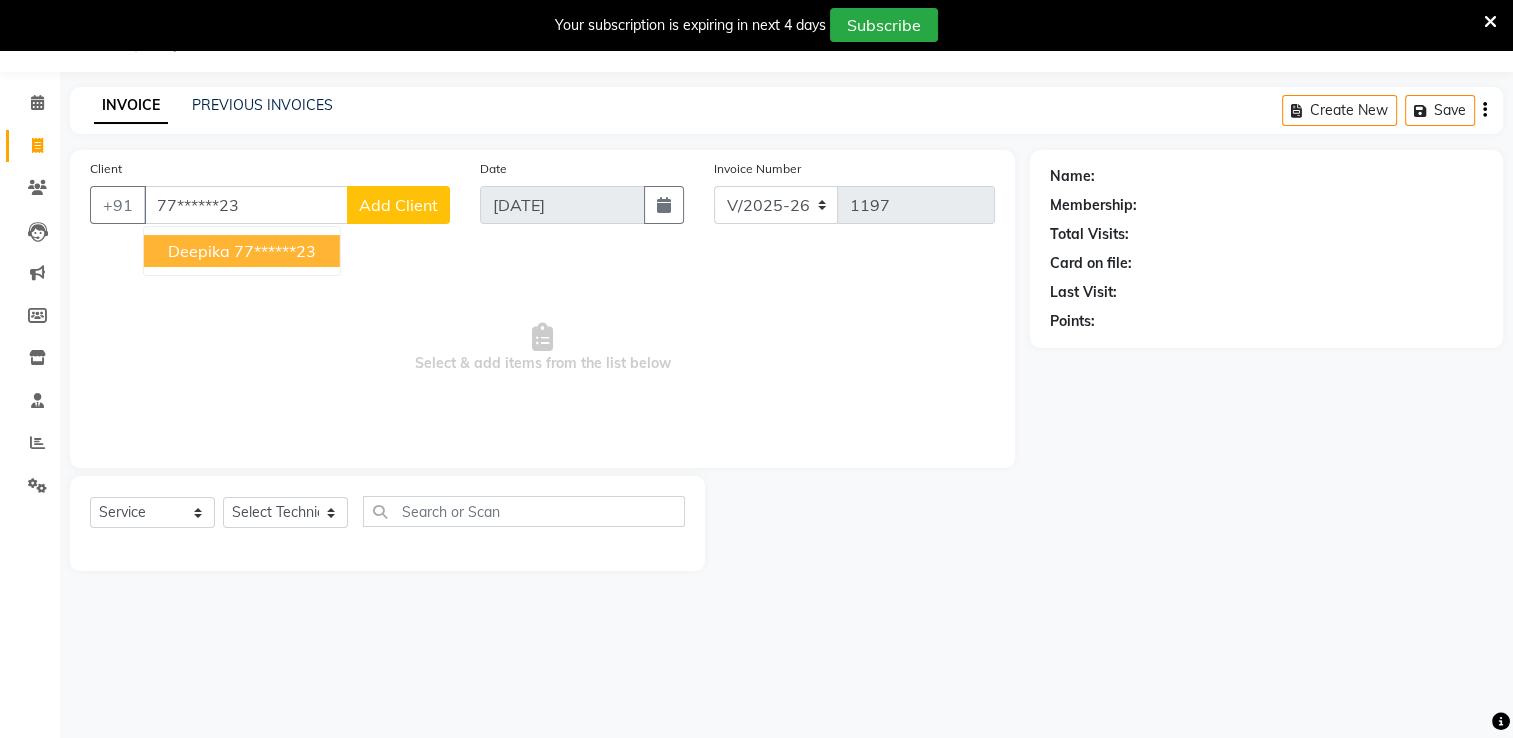 type on "77******23" 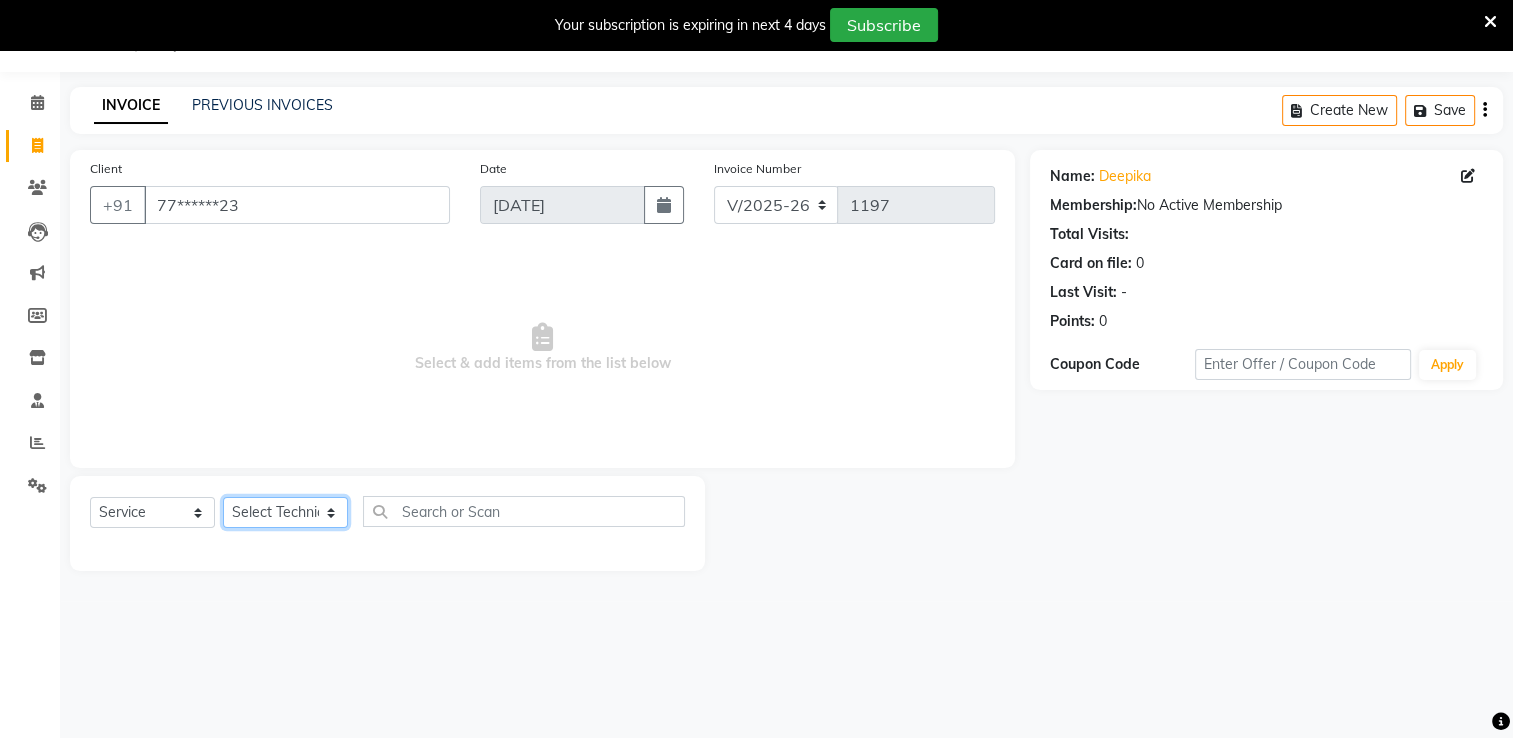 click on "Select Technician AMGHA ARISH [PERSON_NAME] [PERSON_NAME] [PERSON_NAME] [PERSON_NAME] kupu Manager [PERSON_NAME] Owner [PERSON_NAME] [PERSON_NAME]" 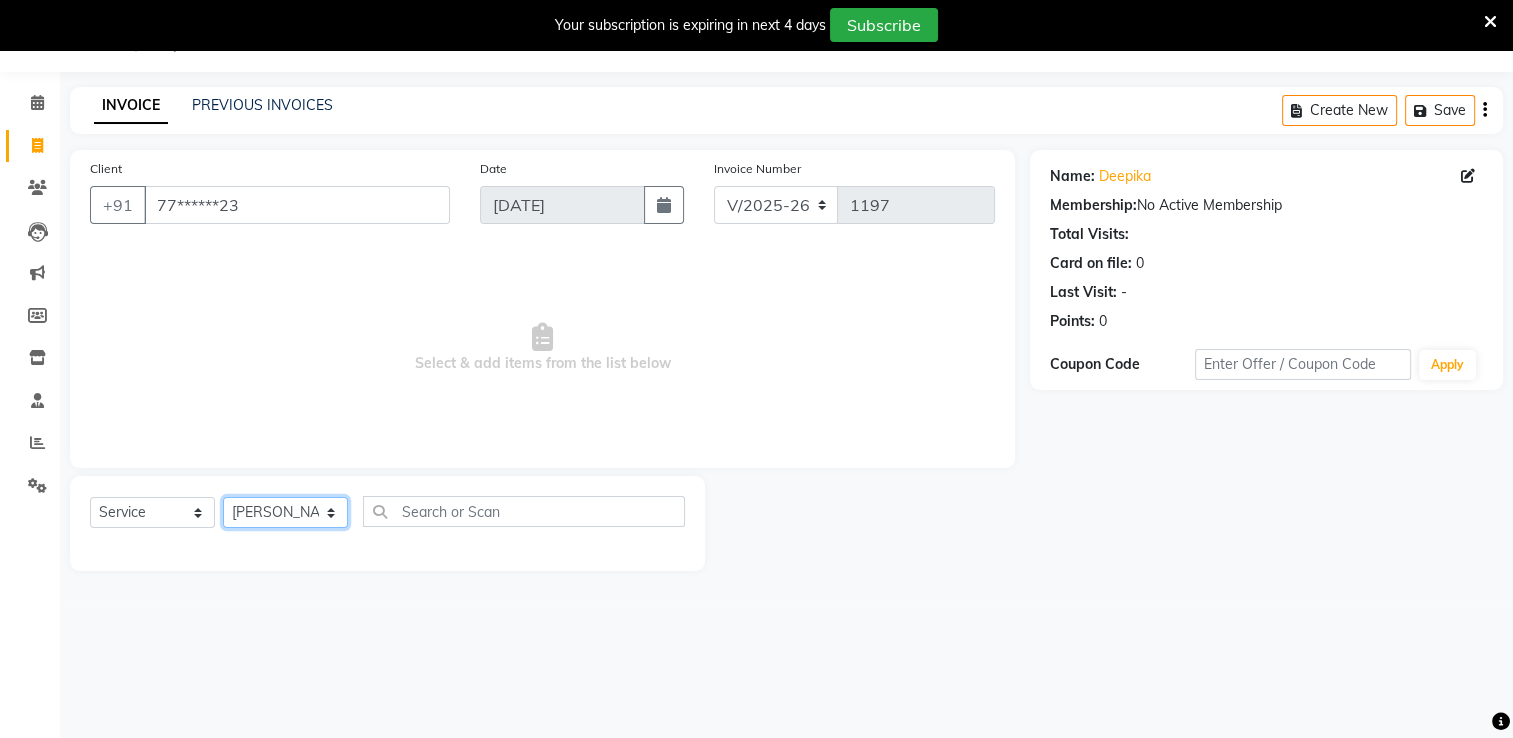 click on "Select Technician AMGHA ARISH [PERSON_NAME] [PERSON_NAME] [PERSON_NAME] [PERSON_NAME] kupu Manager [PERSON_NAME] Owner [PERSON_NAME] [PERSON_NAME]" 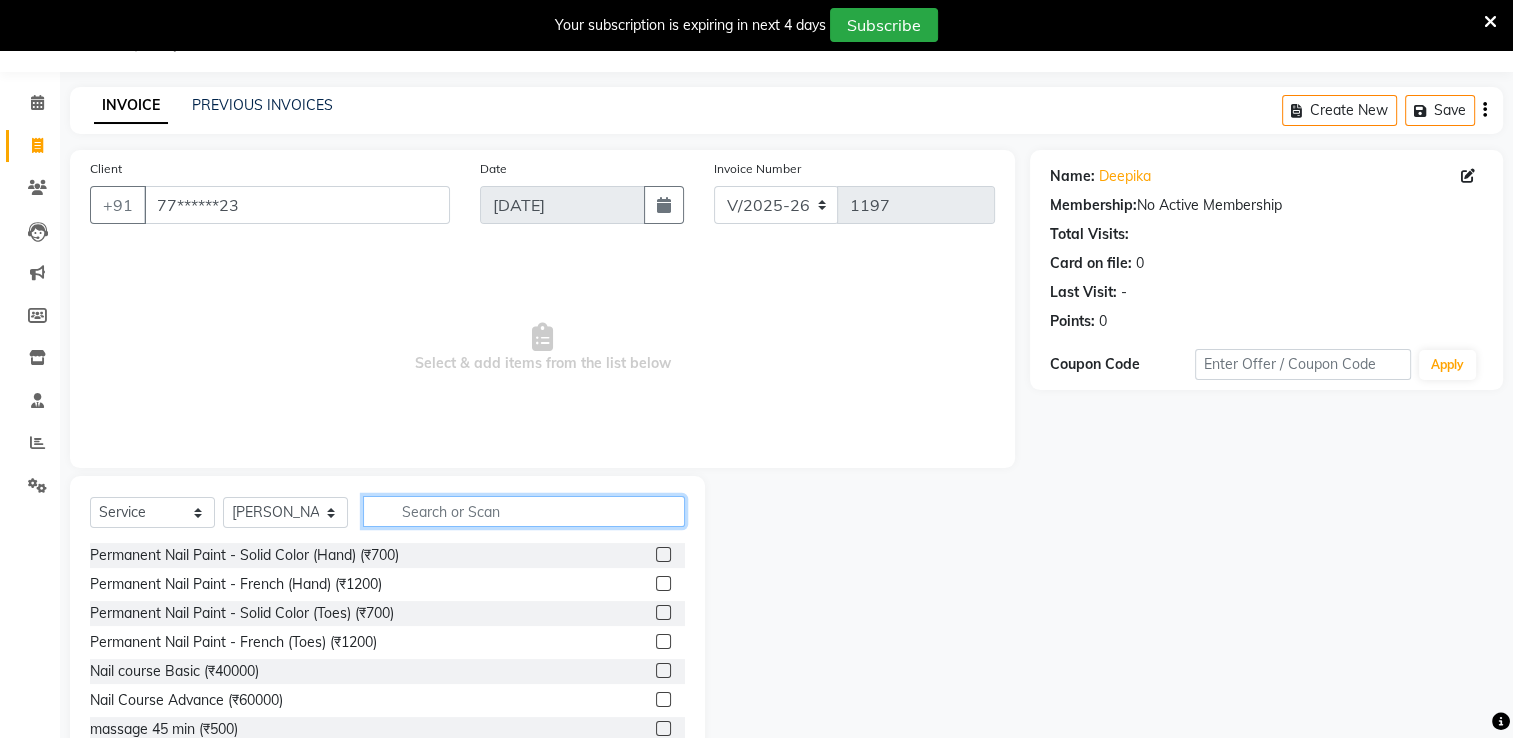 click 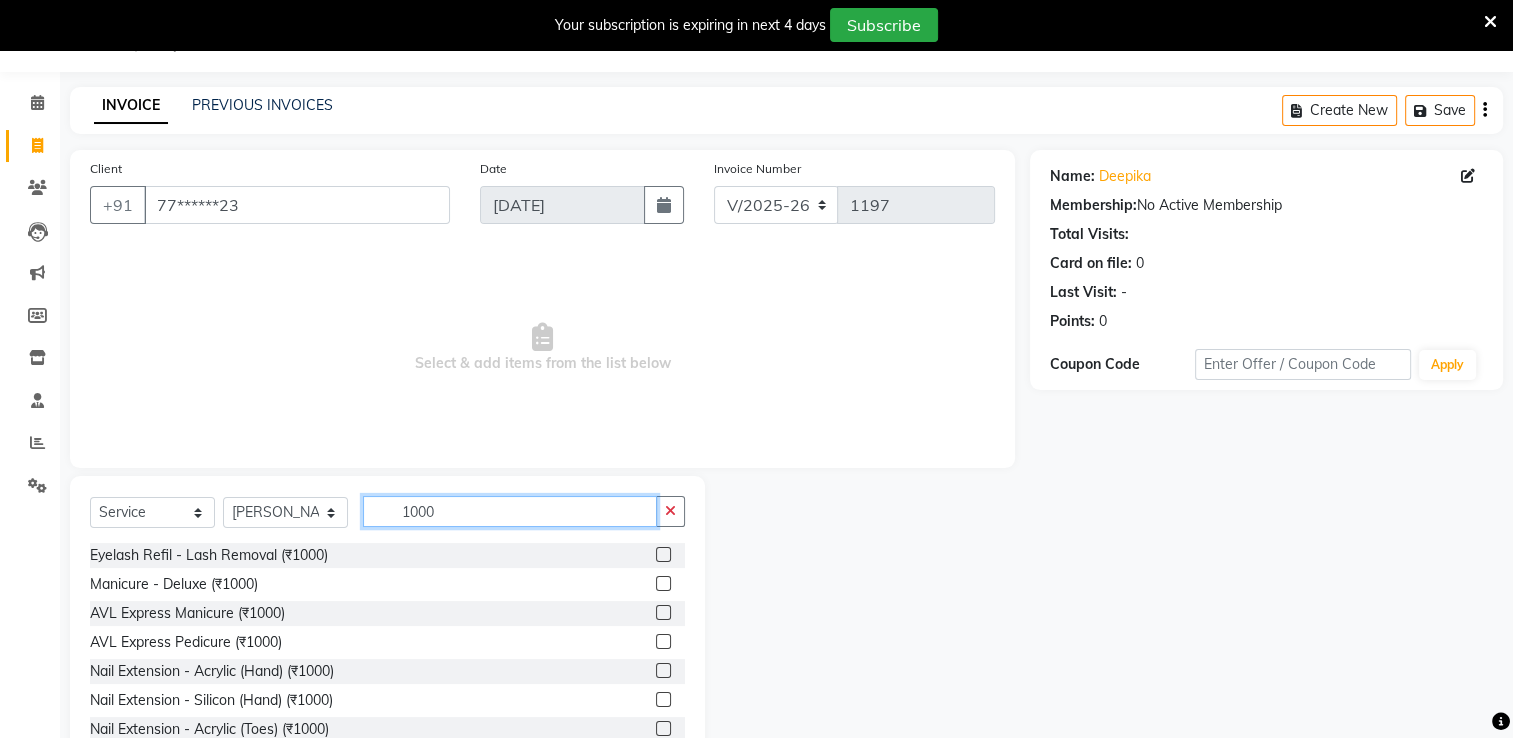 type on "1000" 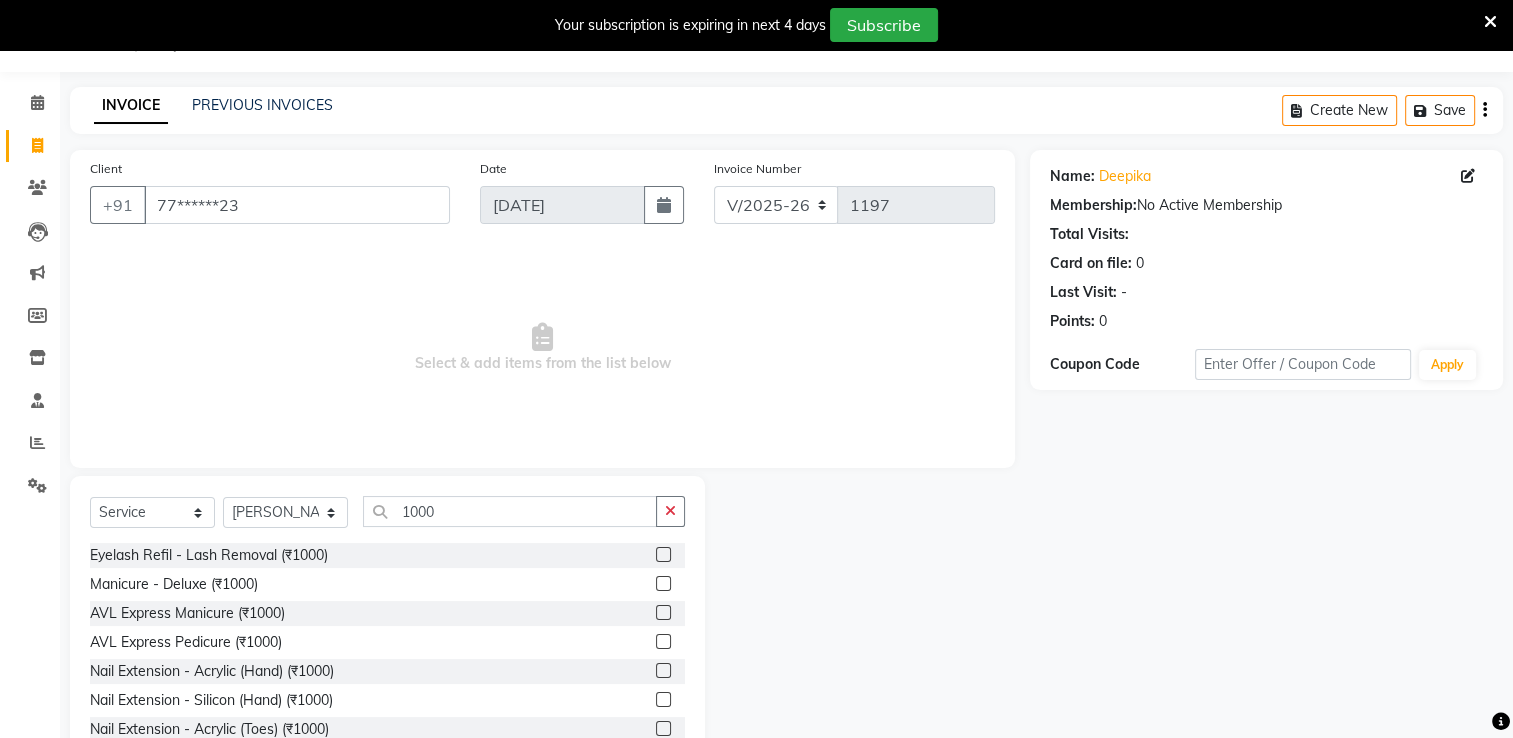 click 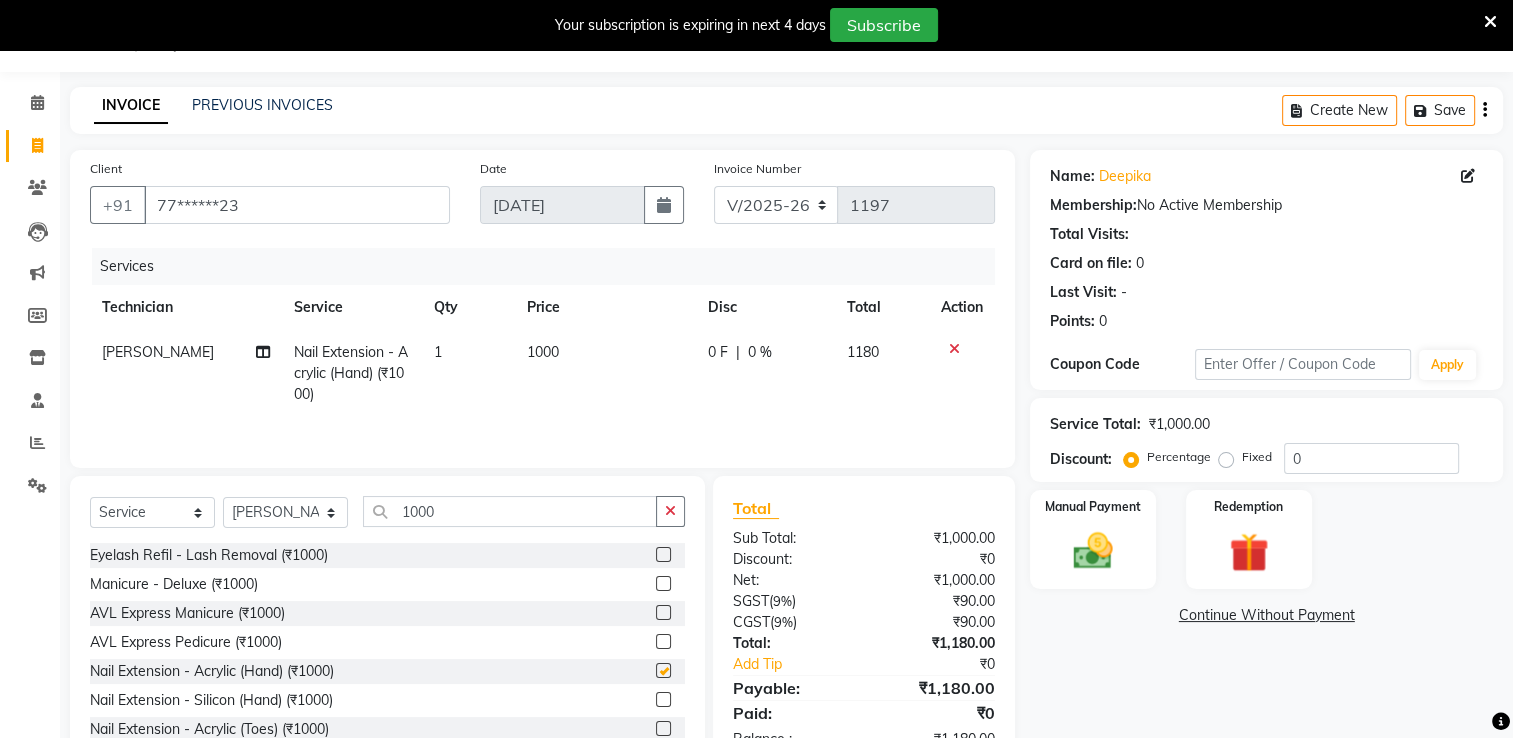 checkbox on "false" 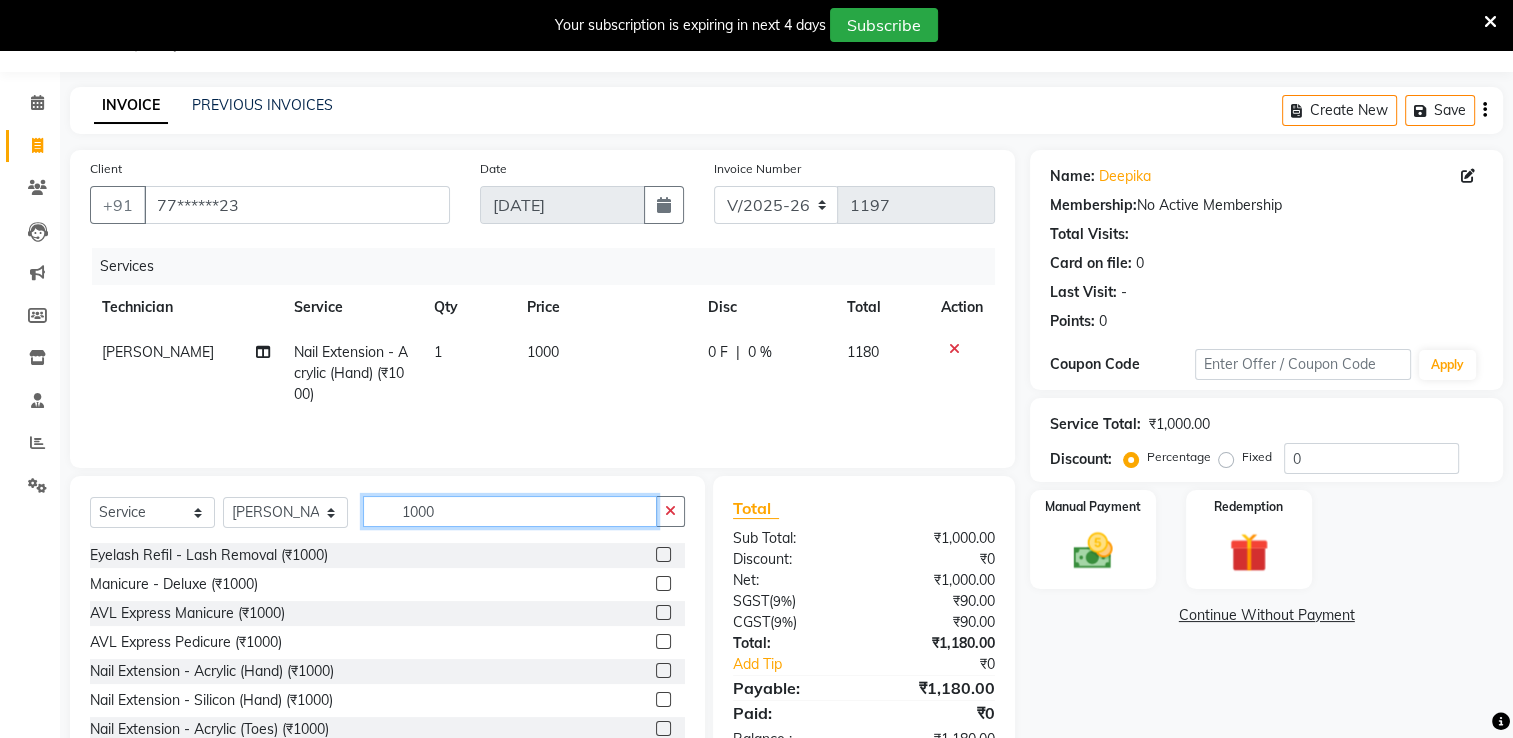 click on "1000" 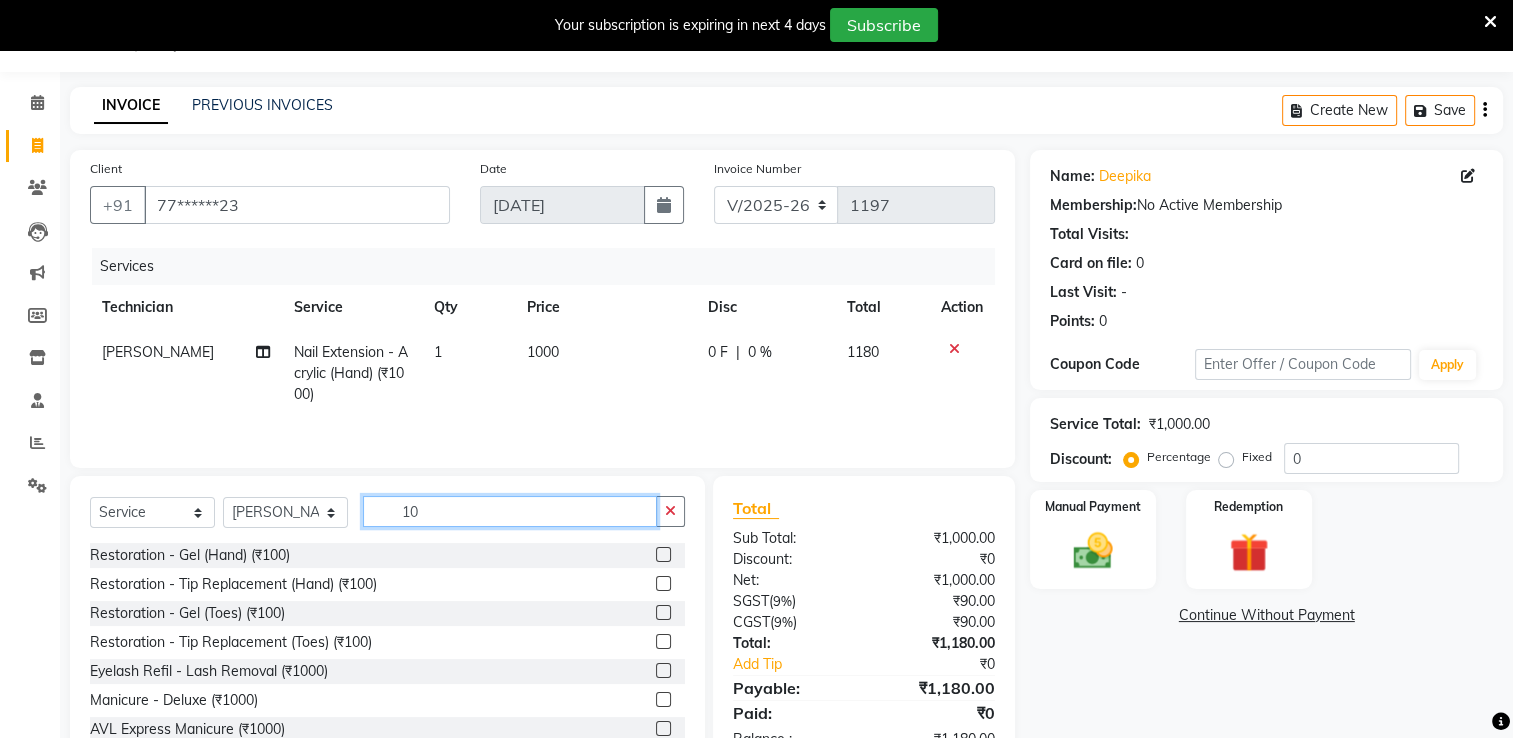 type on "1" 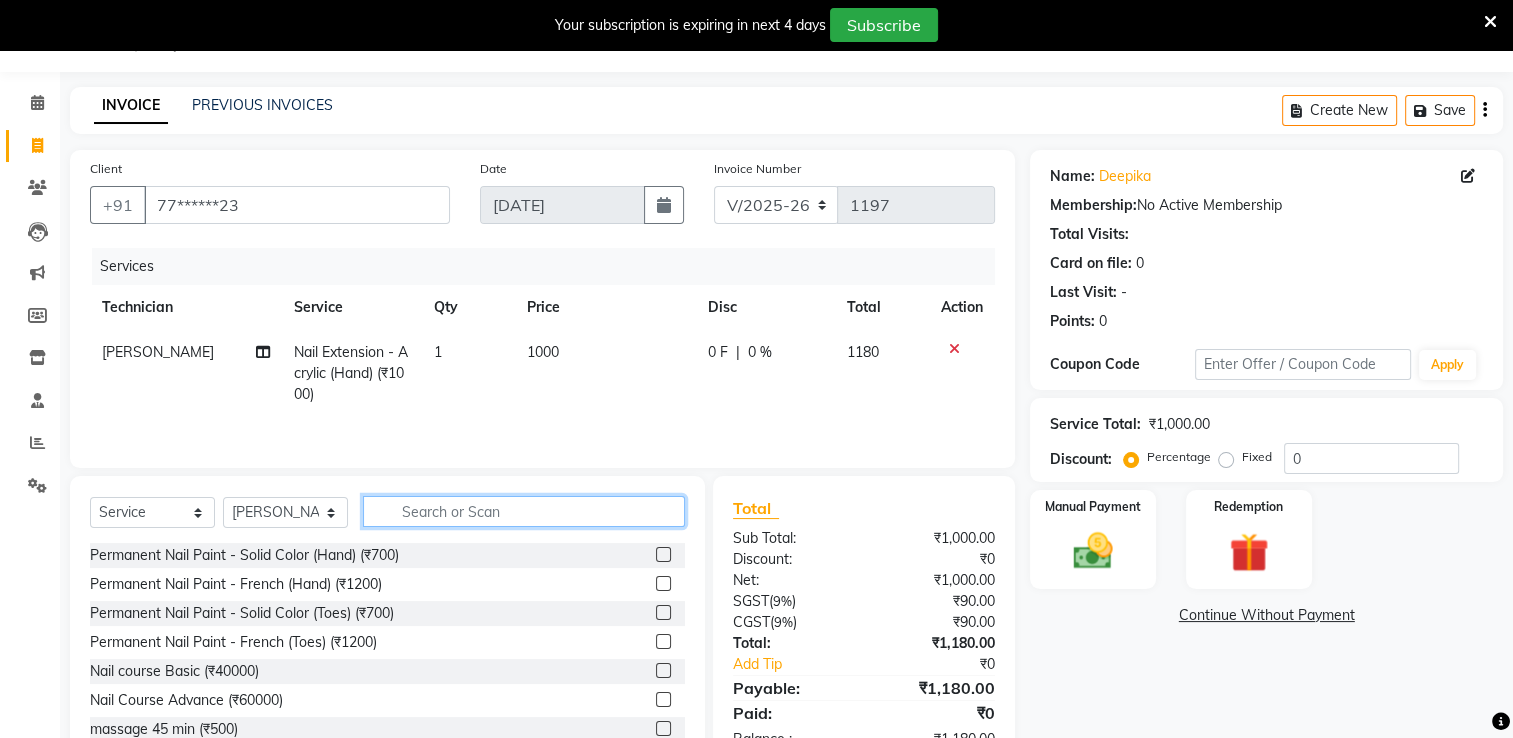 type 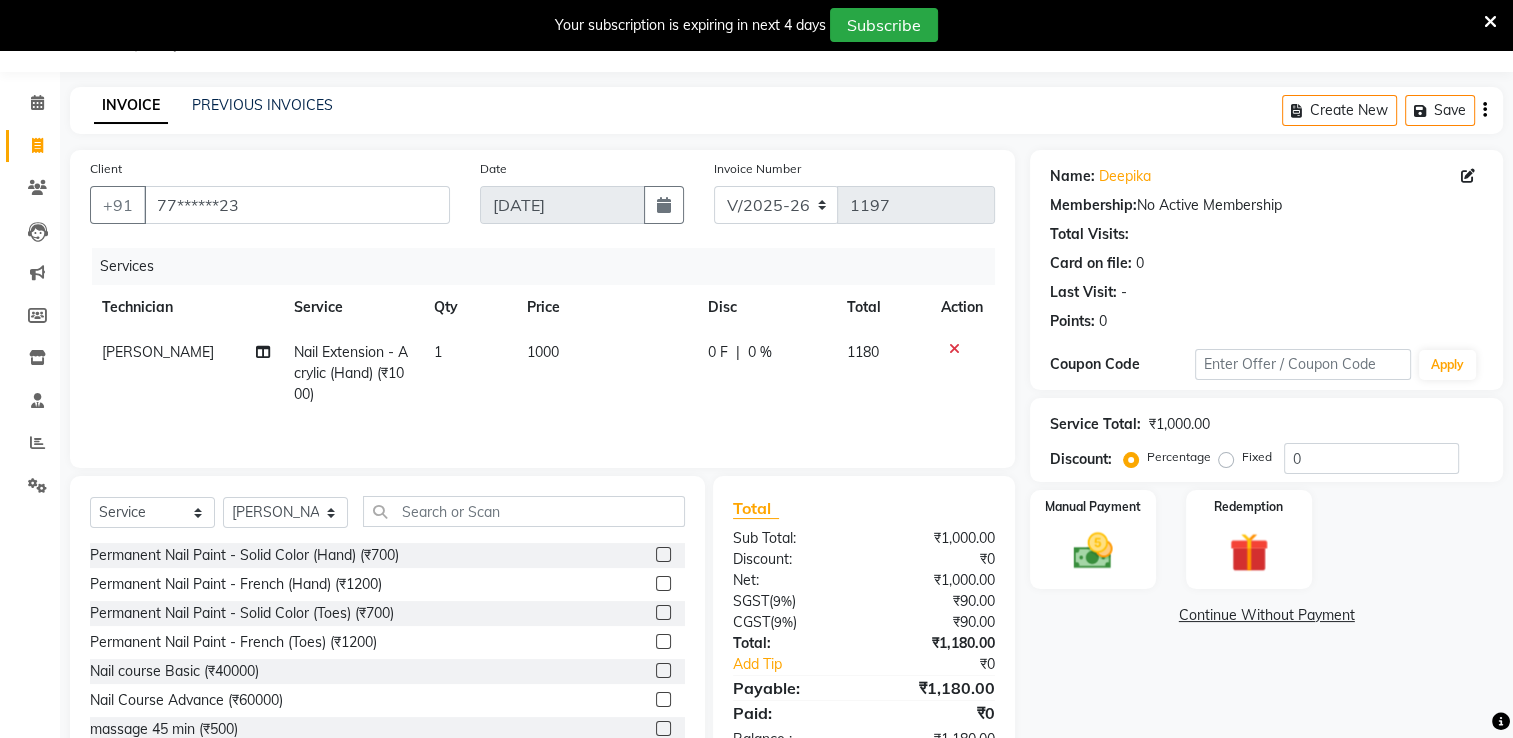 click on "1000" 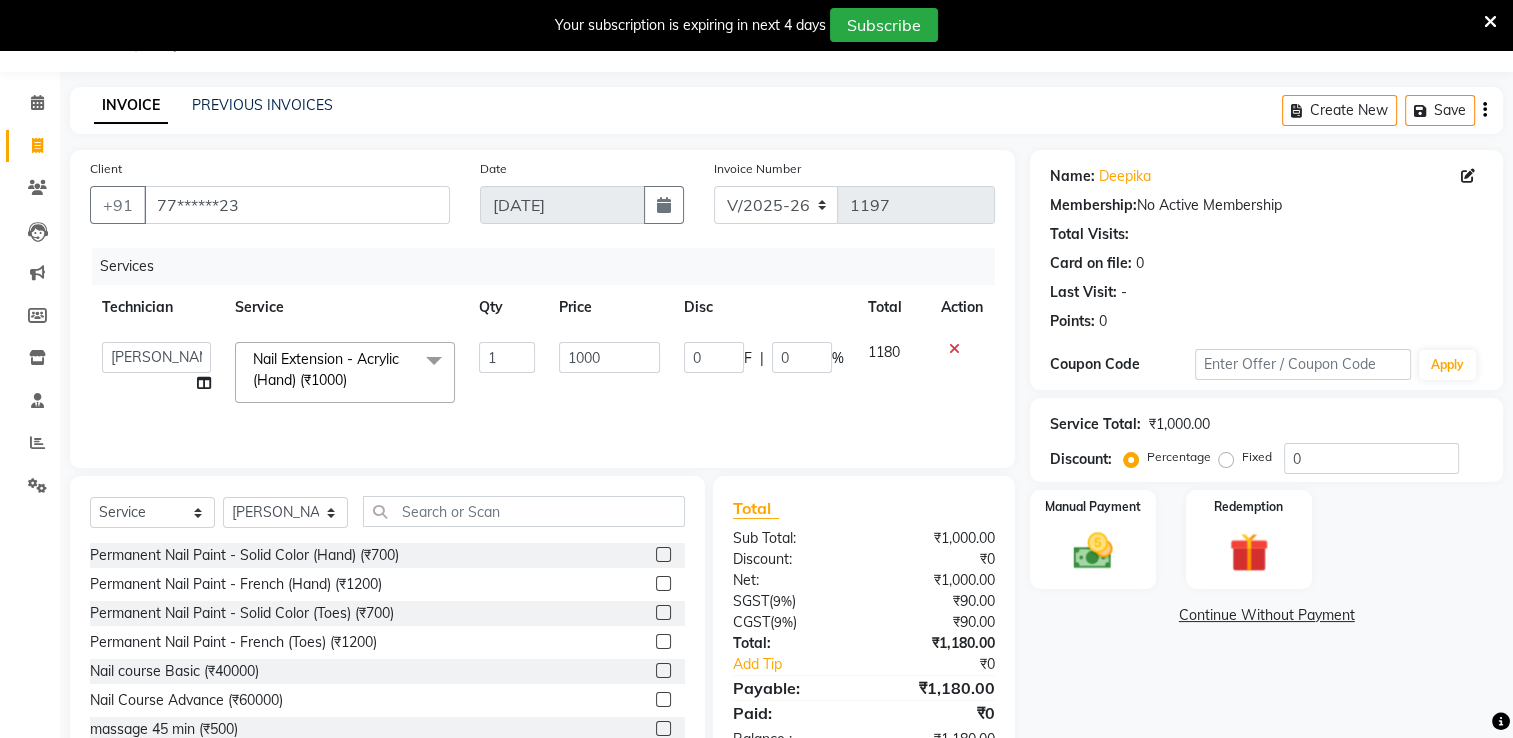 click on "1" 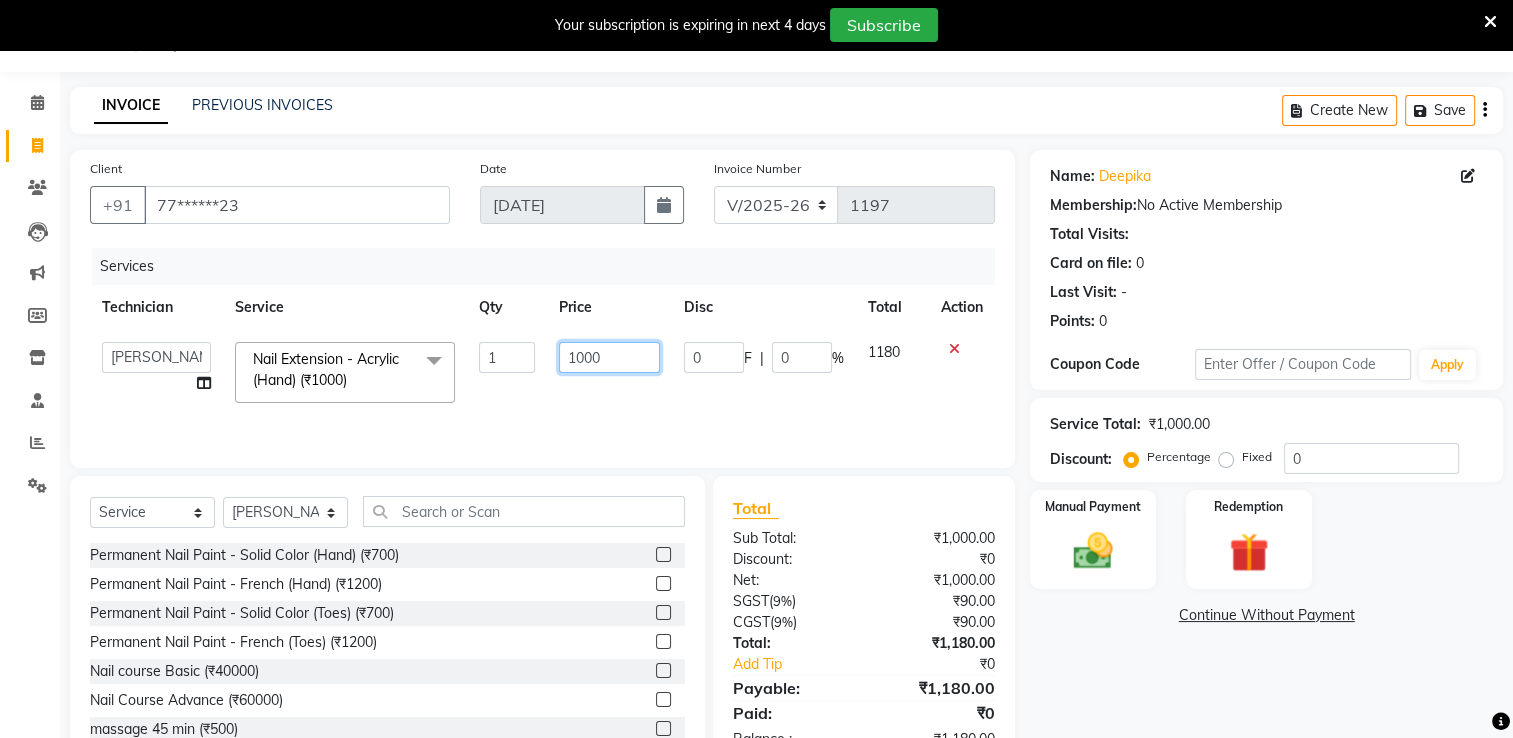 click on "1000" 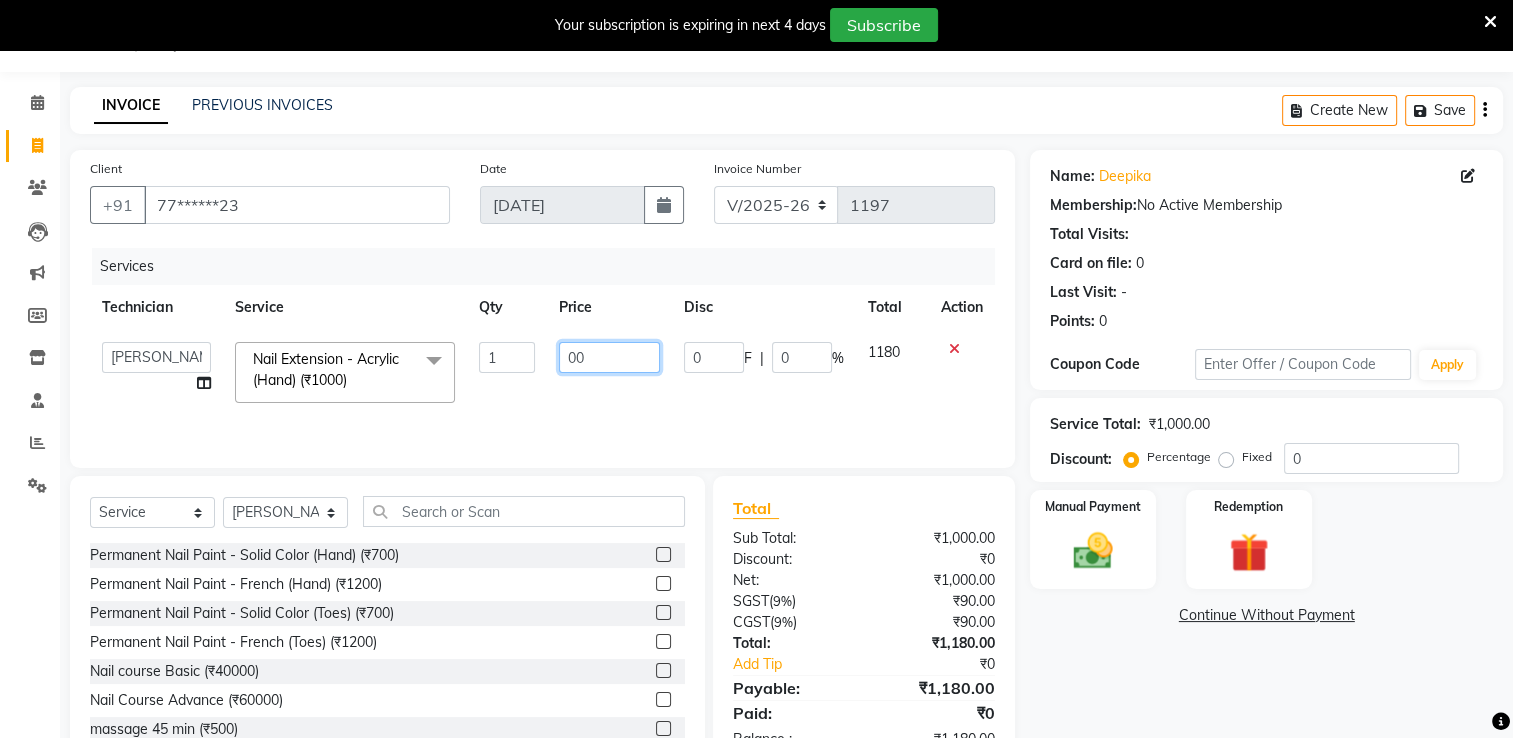 type on "500" 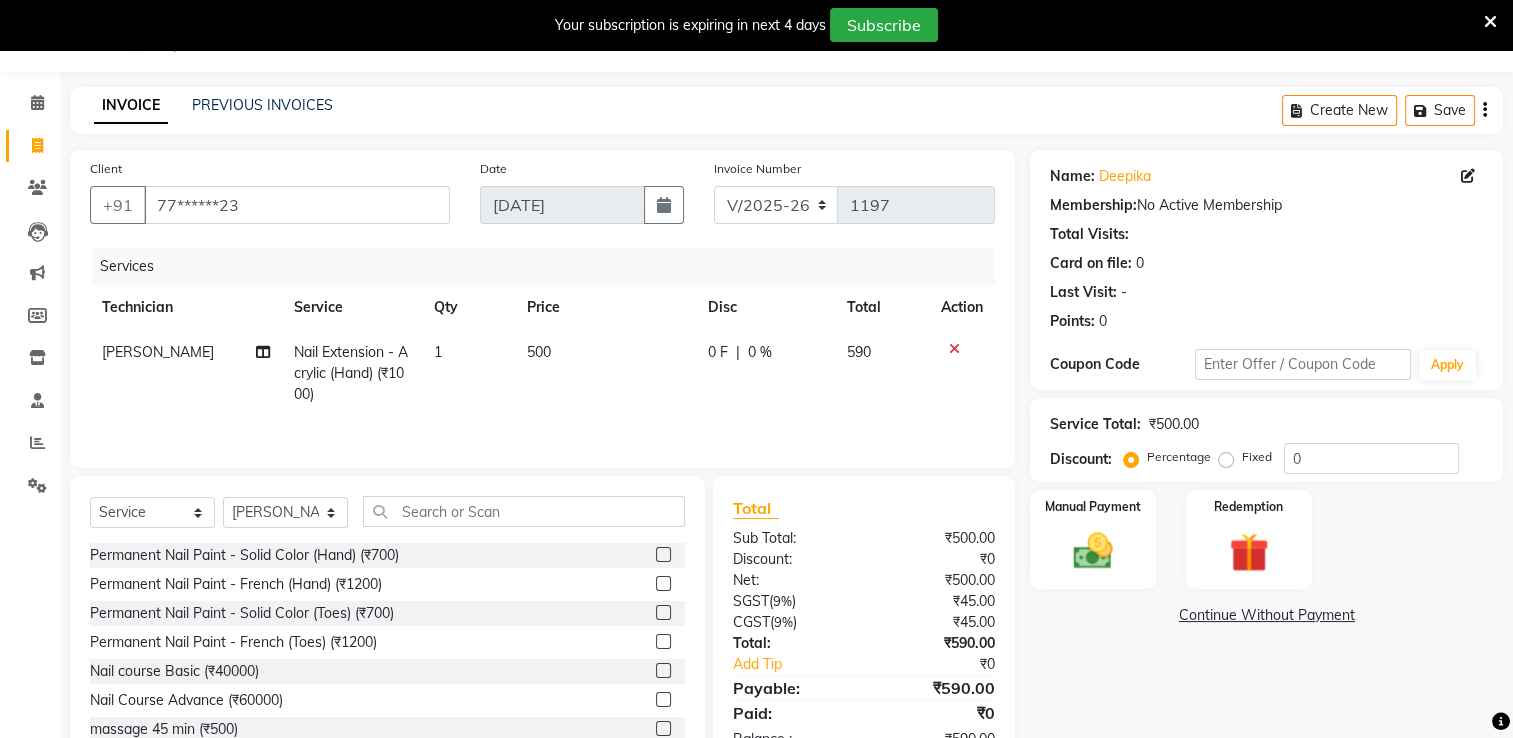 click on "500" 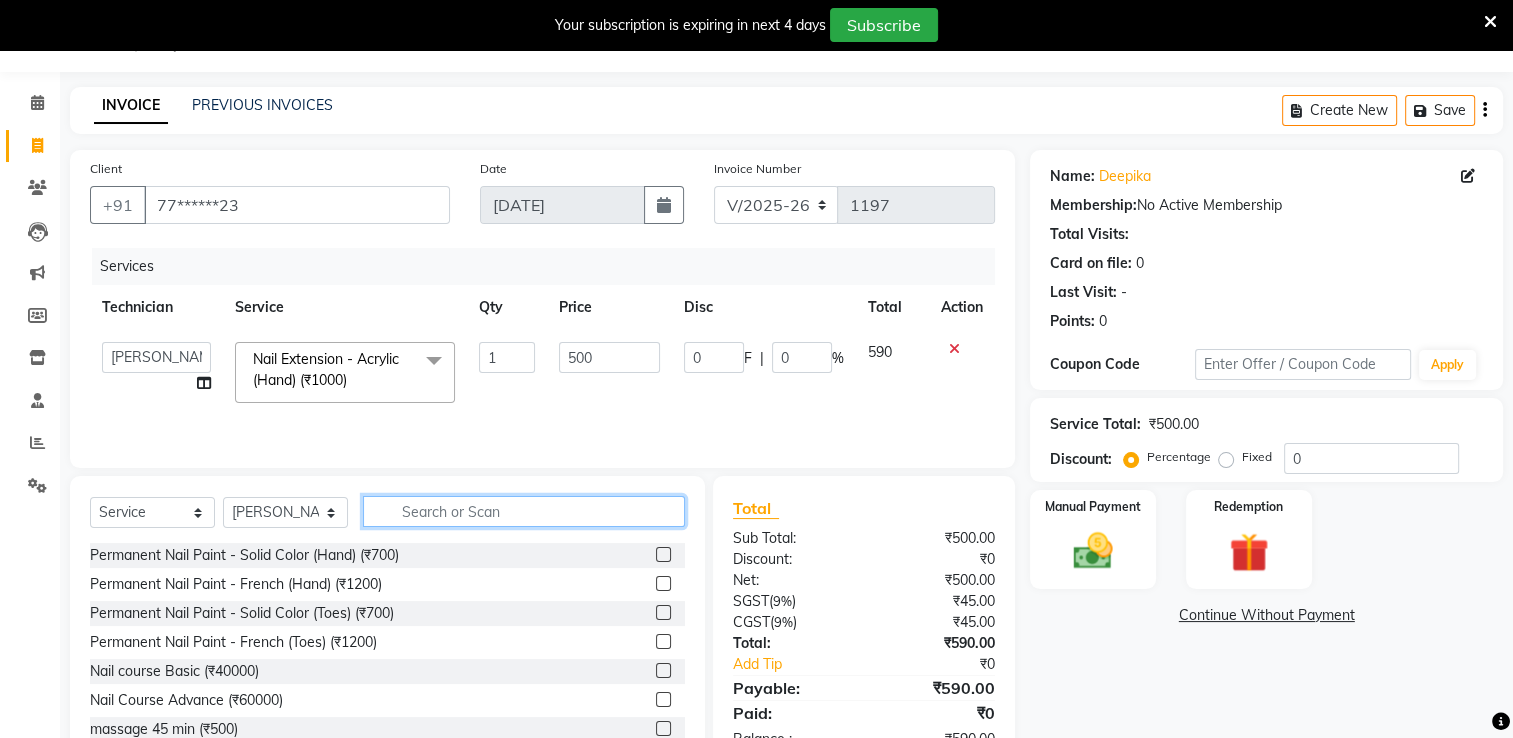 click 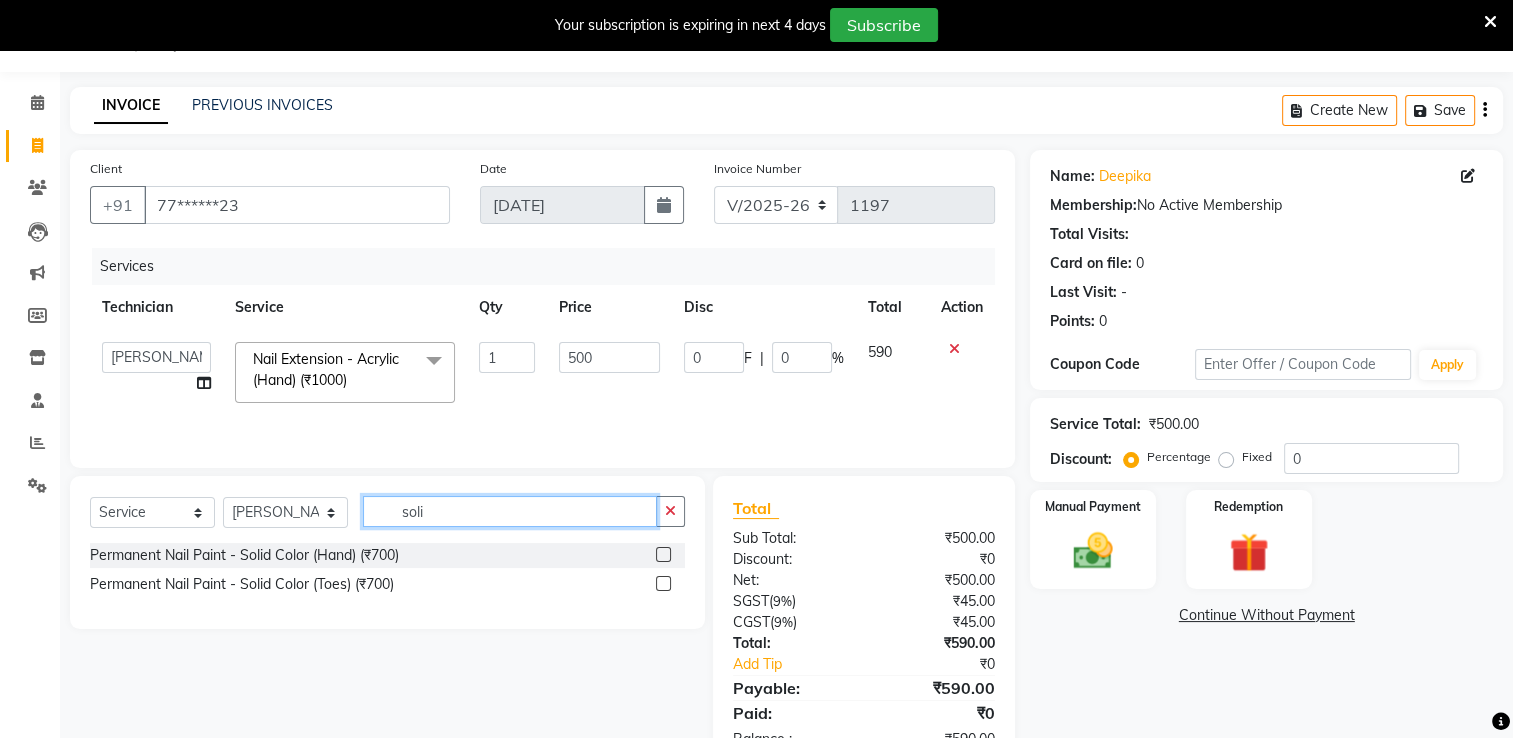 type on "soli" 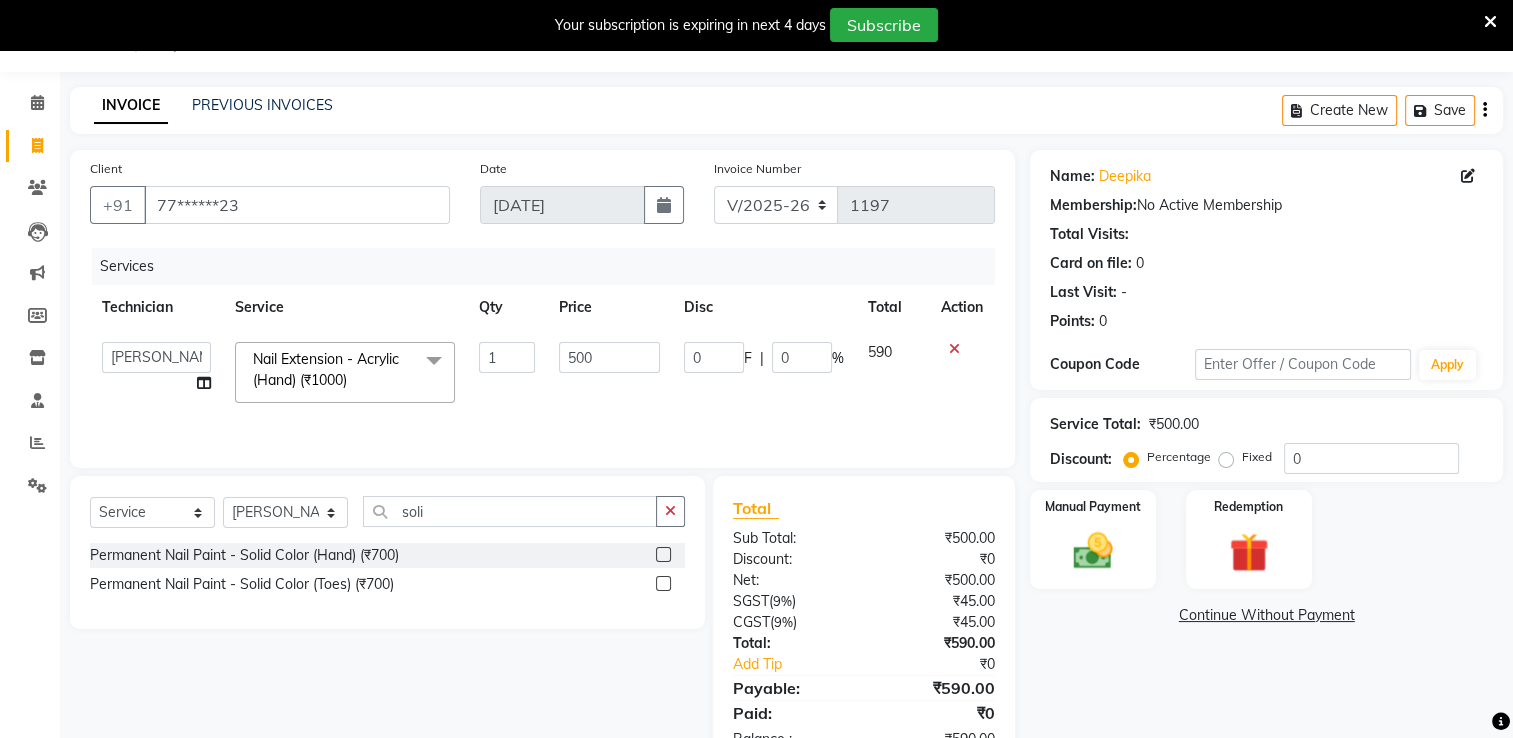 click 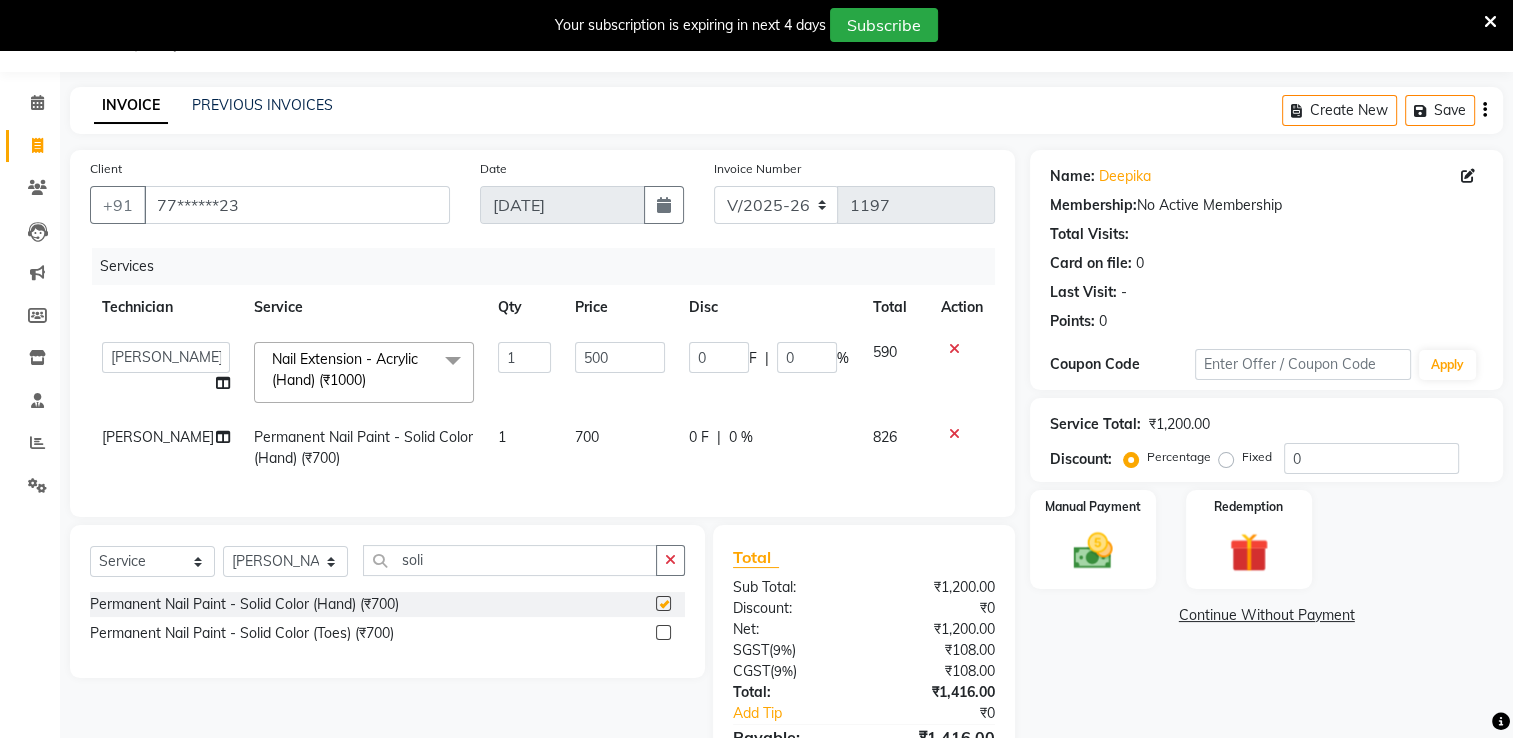checkbox on "false" 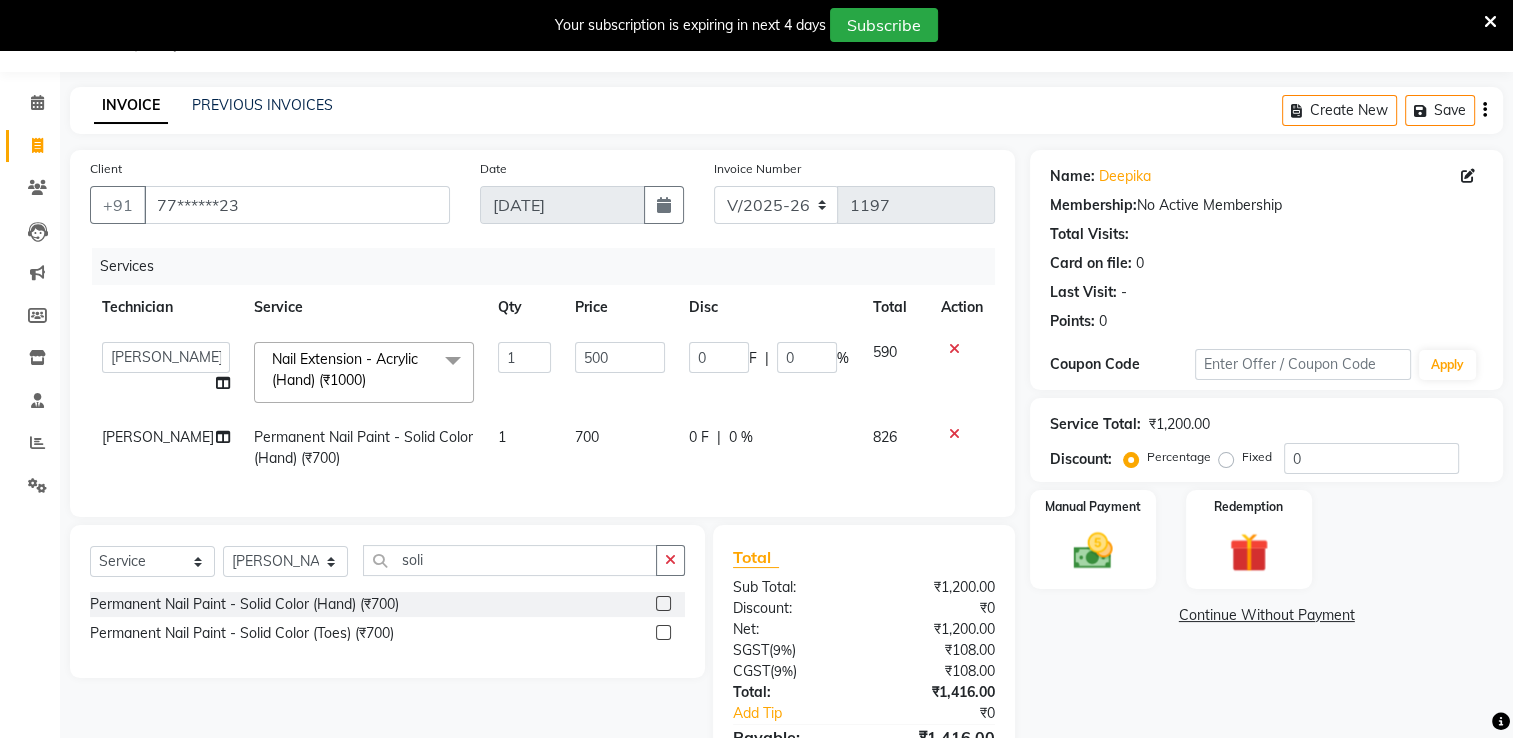 click on "700" 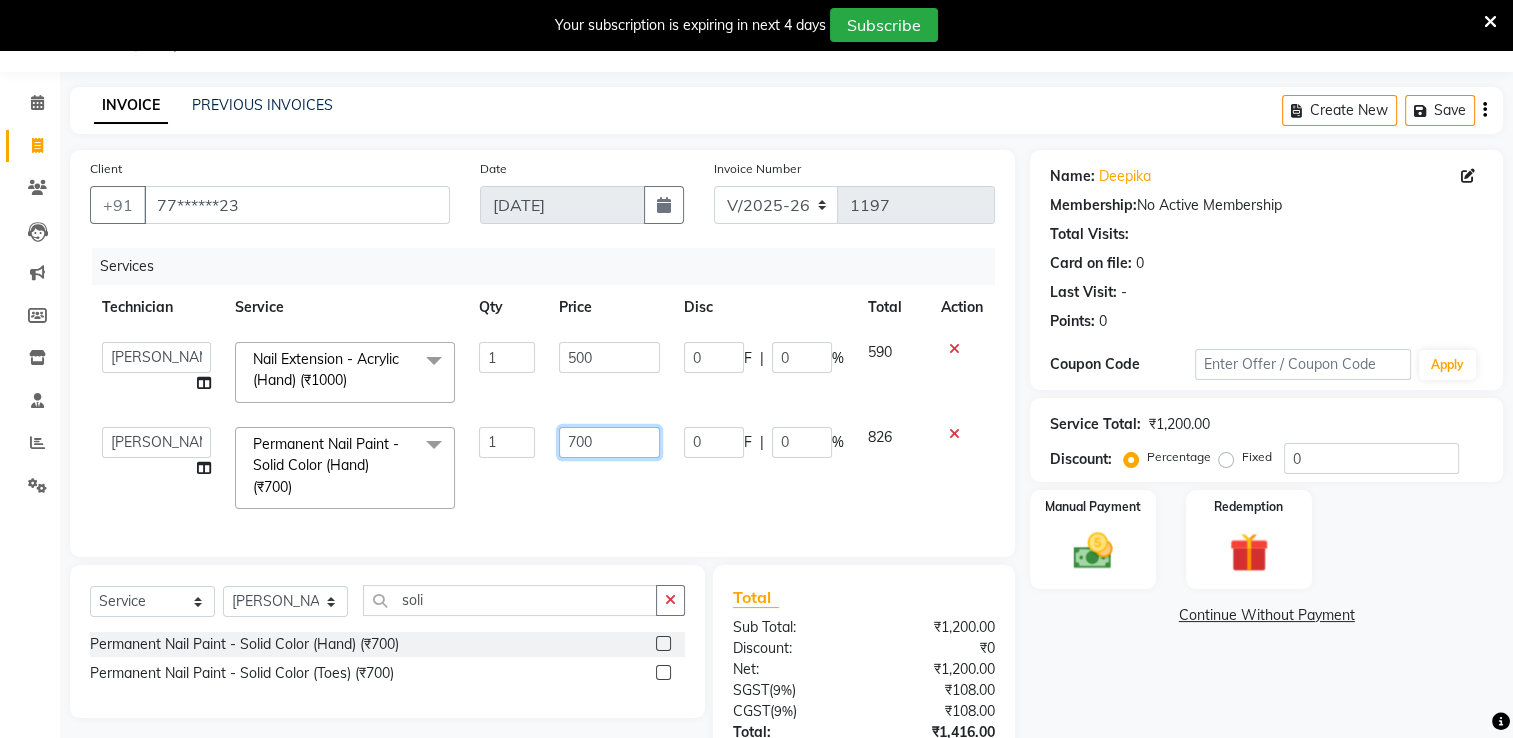 click on "700" 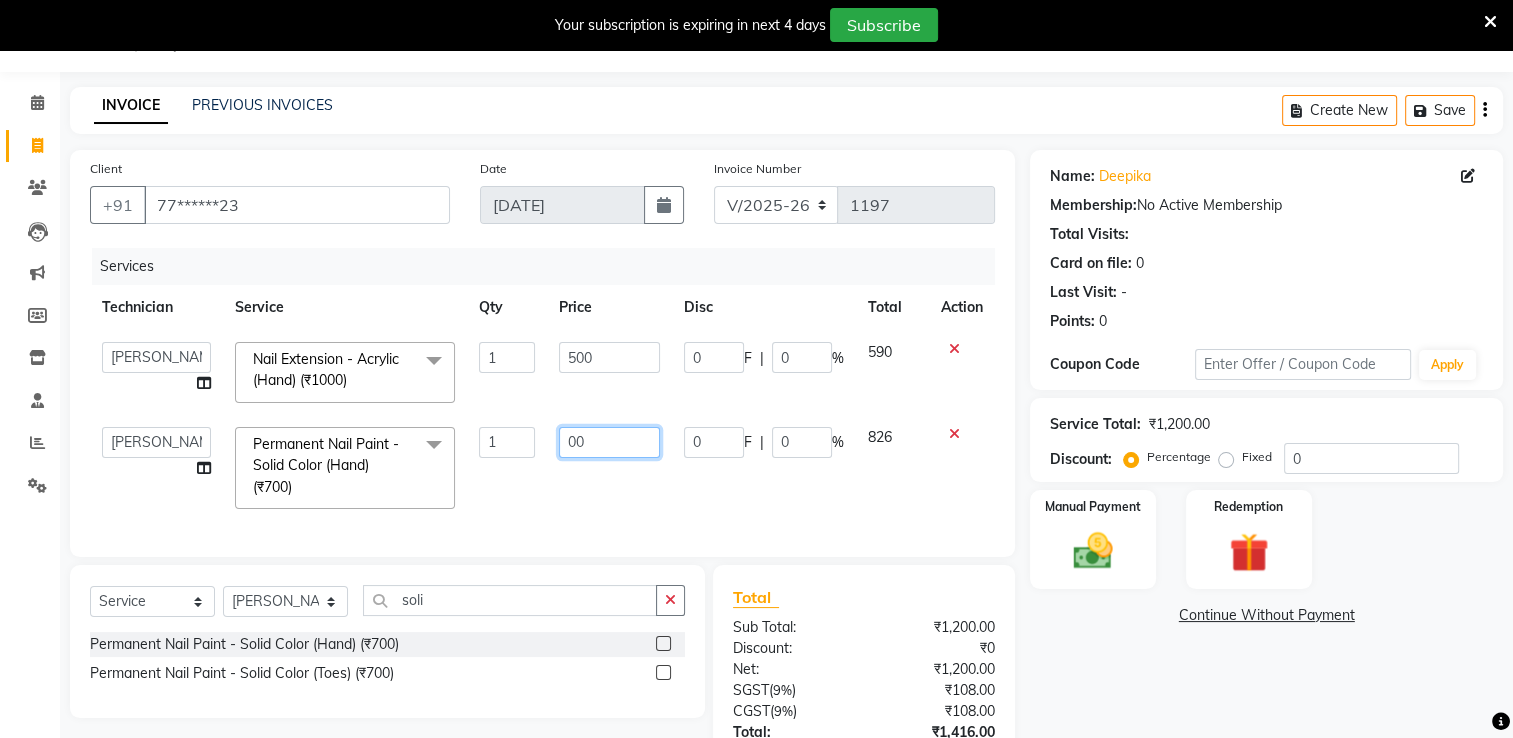 type on "400" 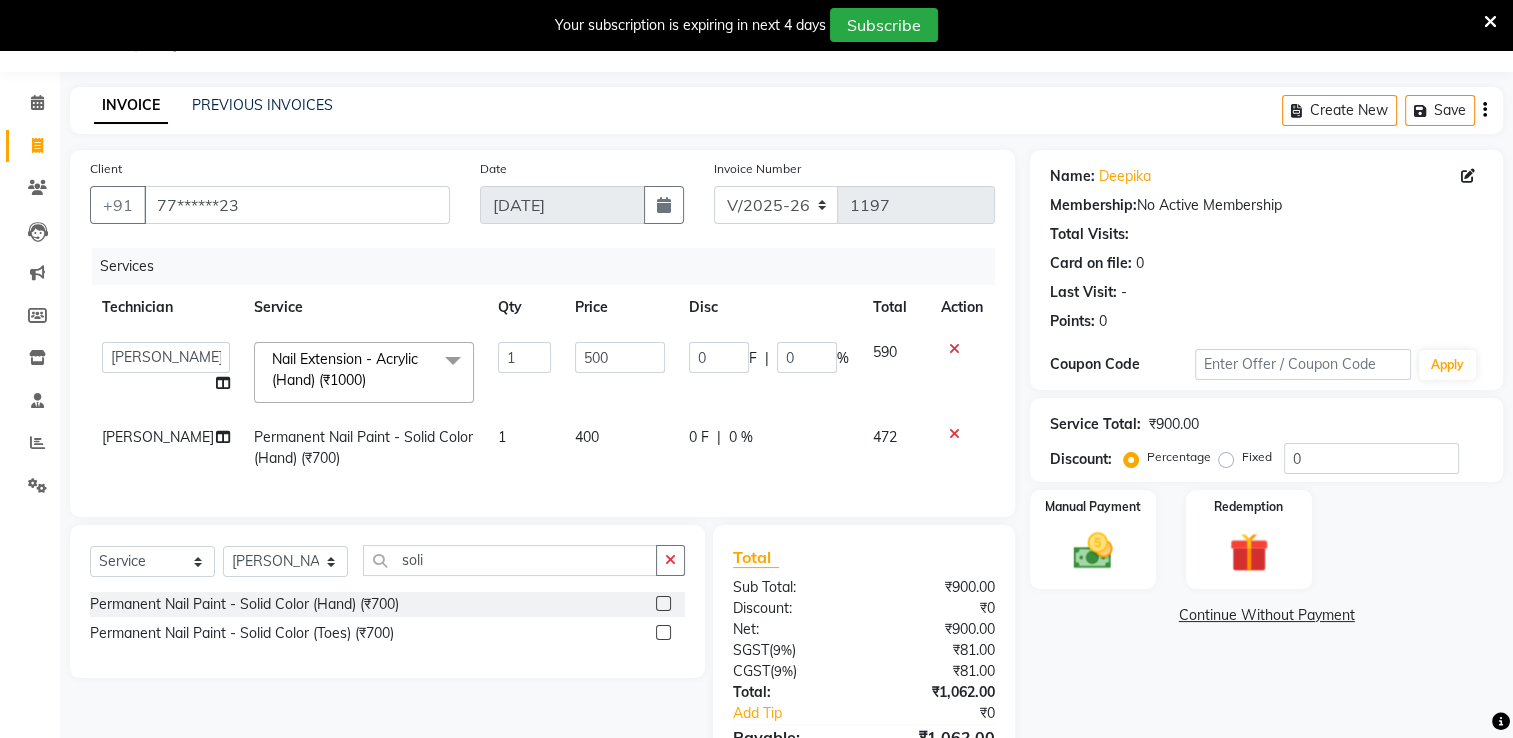 click on "Services Technician Service Qty Price Disc Total Action  AMGHA   ARISH   [PERSON_NAME]   [PERSON_NAME]   [PERSON_NAME]   [PERSON_NAME]   kupu   Manager   [PERSON_NAME]   Owner   [PERSON_NAME]   SHAR [PERSON_NAME]  Nail Extension - Acrylic (Hand) (₹1000)  x Permanent Nail Paint - Solid Color (Hand) (₹700) Permanent Nail Paint - French (Hand) (₹1200) Permanent Nail Paint - Solid Color (Toes) (₹700) Permanent Nail Paint - French (Toes) (₹1200) Nail course Basic (₹40000) Nail Course Advance (₹60000) massage 45 min (₹500) massage 15 min (₹300) massage 30 min (₹400) HAIR EXTENSIONS REMOVAL (₹50) SINGLE  HAND  NAIL PAINT (₹400) SINGLE HAND NAIL EXTENSIONS ACRYLIC (₹500) SINGLE HAND NAIL EXTENSIONS GEL (₹600) SINGLE HAND EXTENSIONS REMOVAL (₹250) SINGLE HAND GEL POLISH REMOVAL (₹250) HEAD MASSAGE WITH WASH (₹900) NAILEXTENSINS POLISH (₹1356) HAIR FALL TREATMENT (₹1500) DANDRUFF TREATMENT (₹1500) HAIR SPA (₹1250) HAIR WASH BLOWDRY (₹850) HYDRA FACIAL (₹5500) 1 500 0 F" 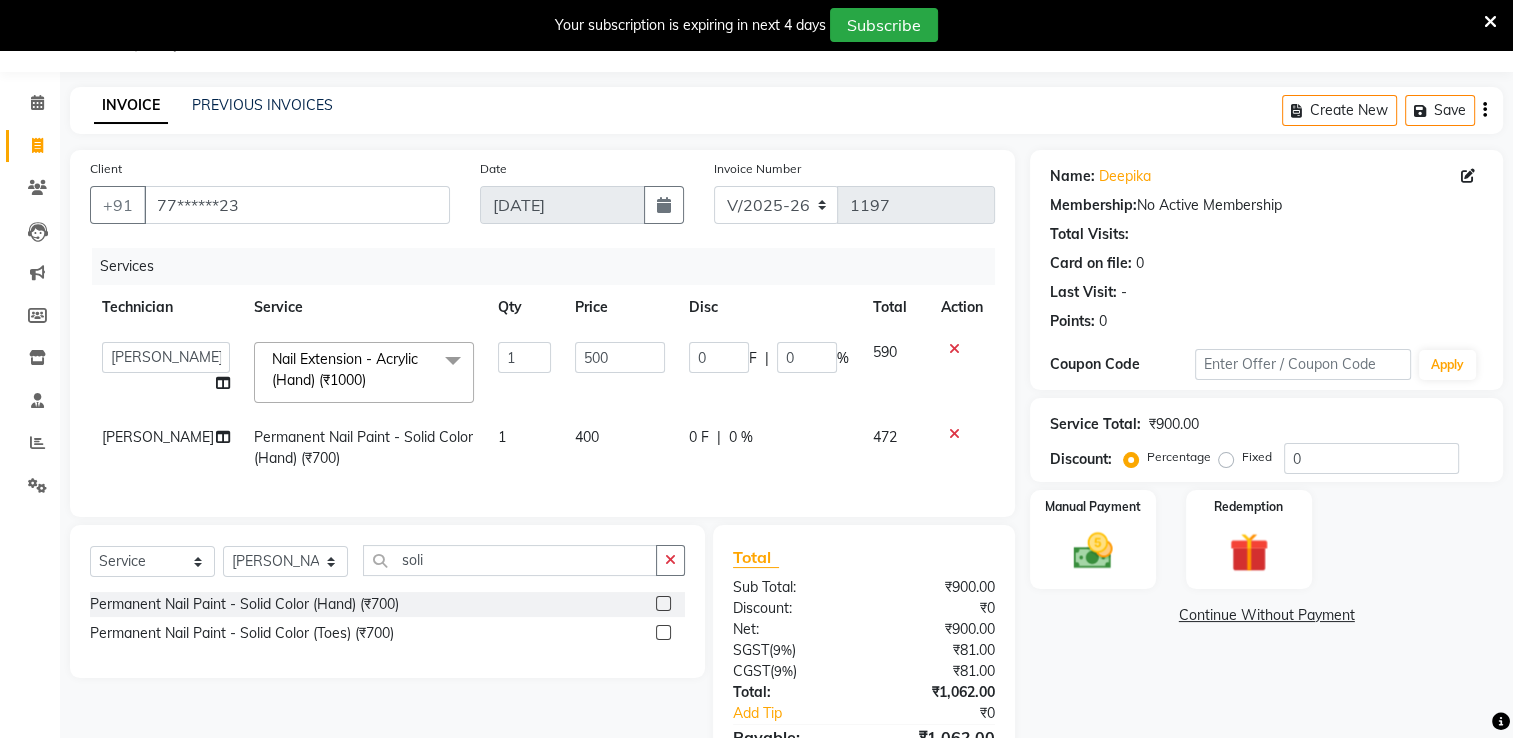 scroll, scrollTop: 176, scrollLeft: 0, axis: vertical 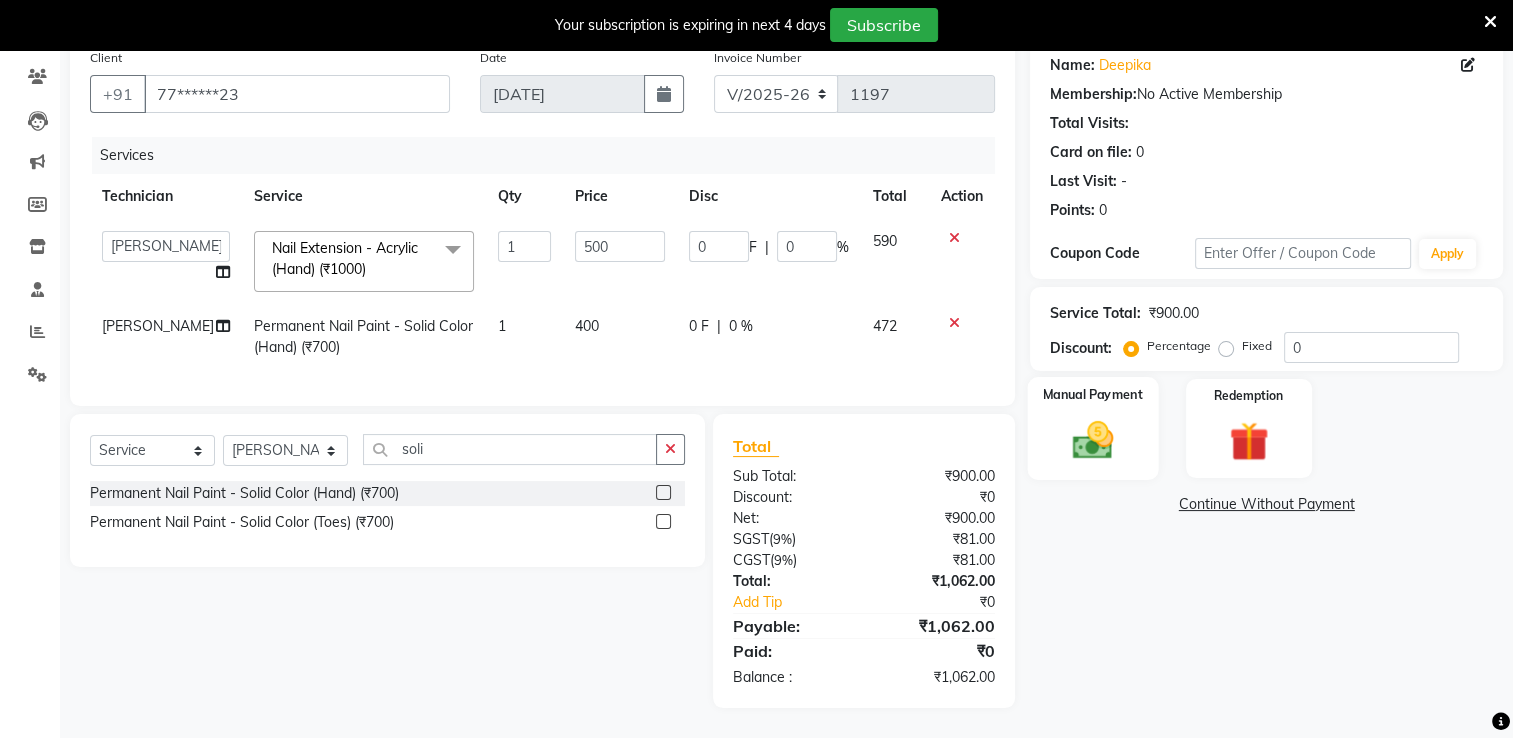 click on "Manual Payment" 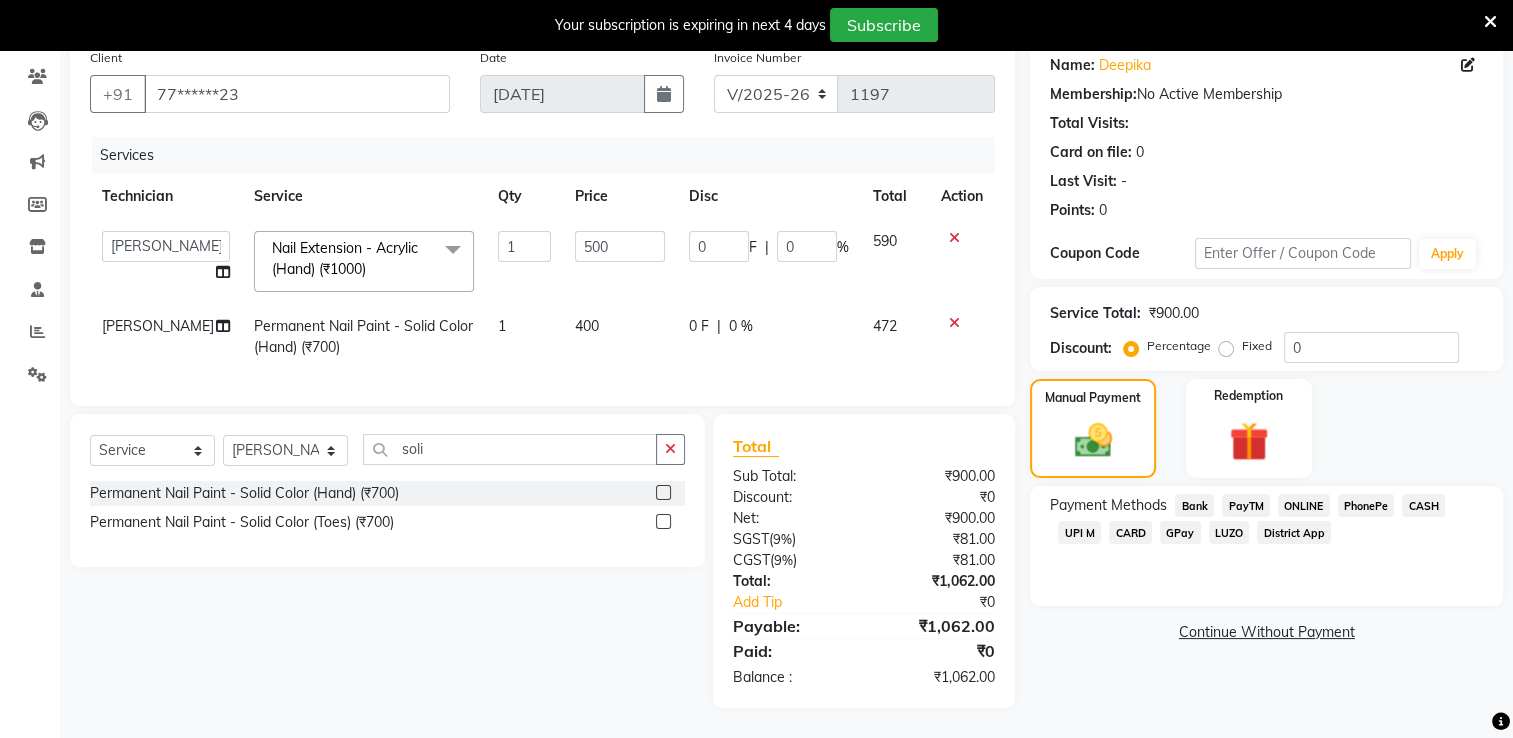 click on "UPI M" 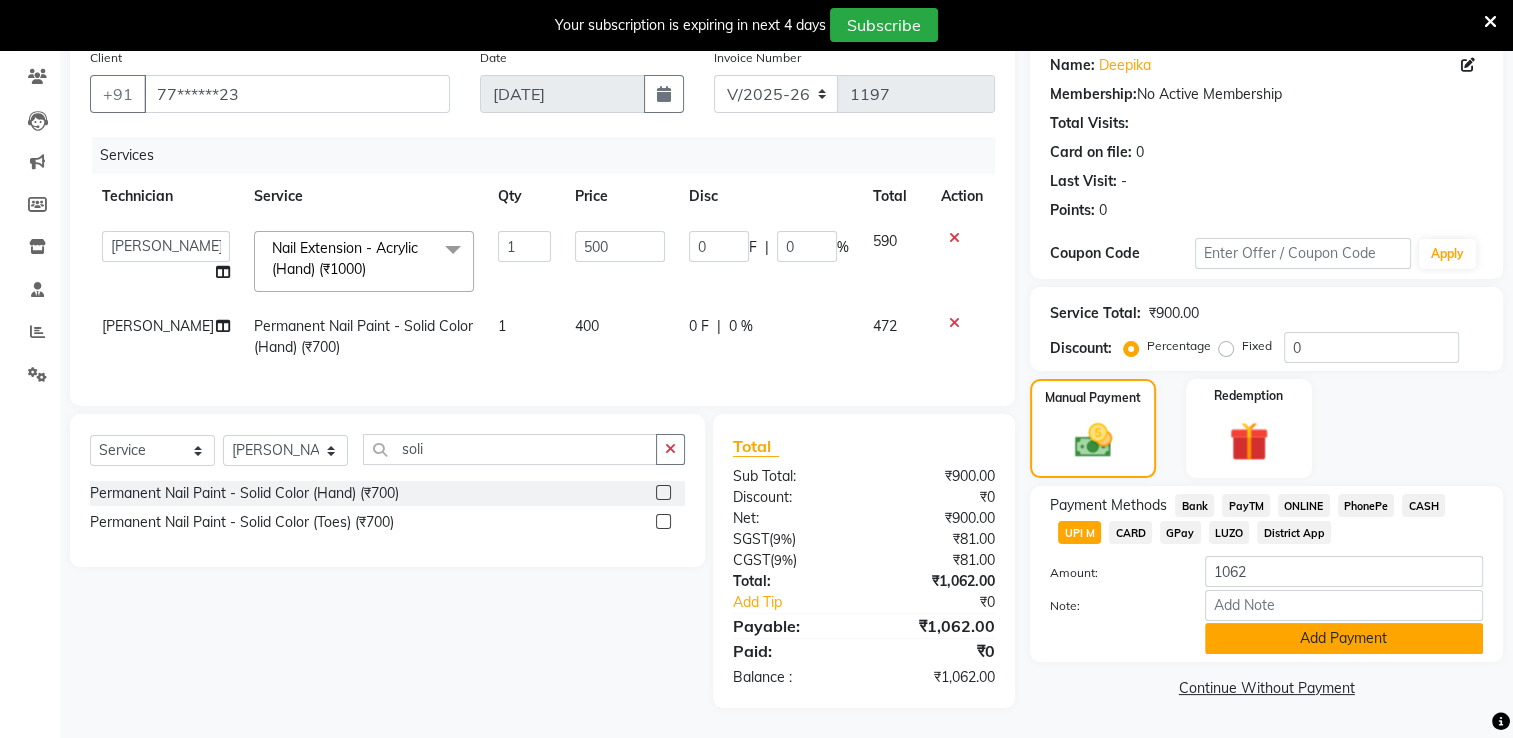 click on "Add Payment" 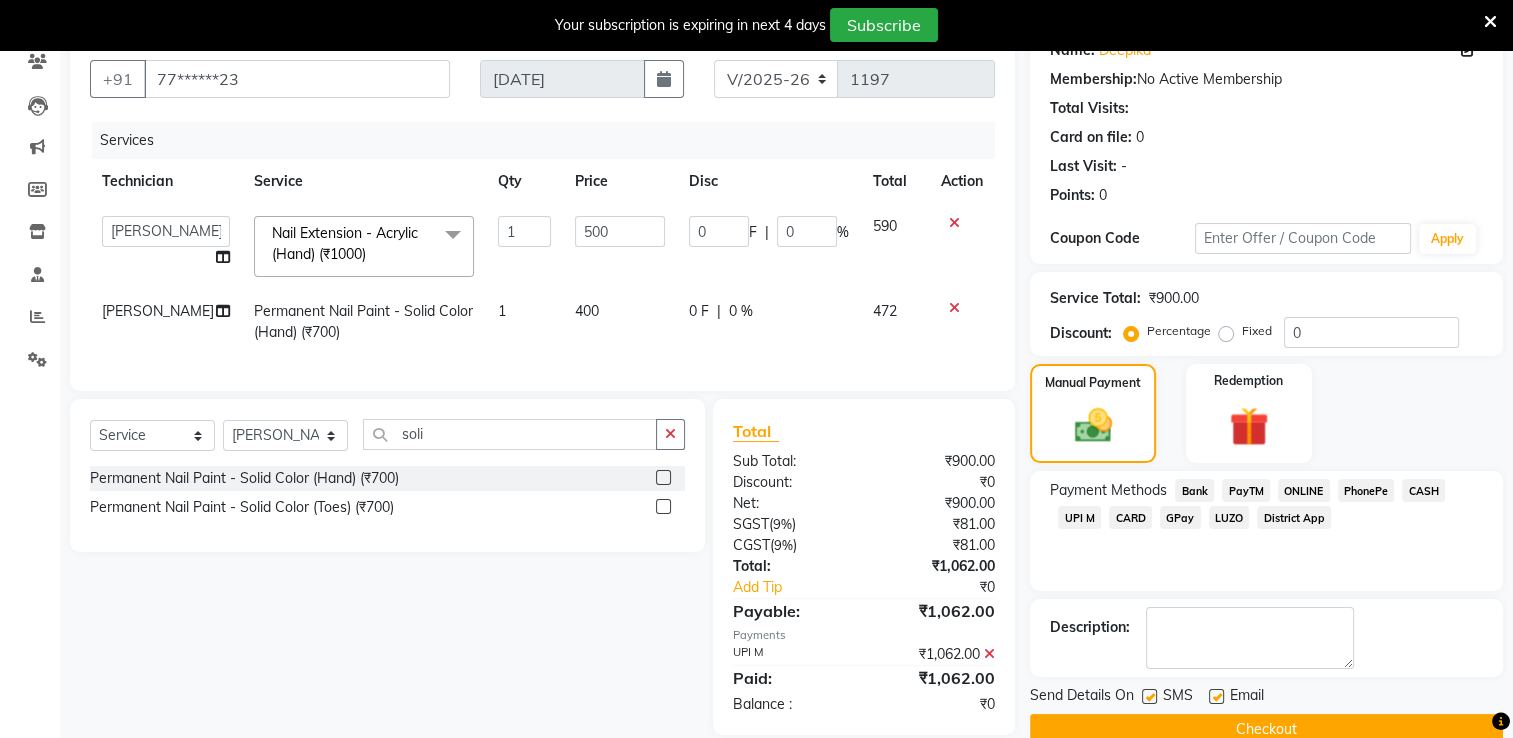 click on "Checkout" 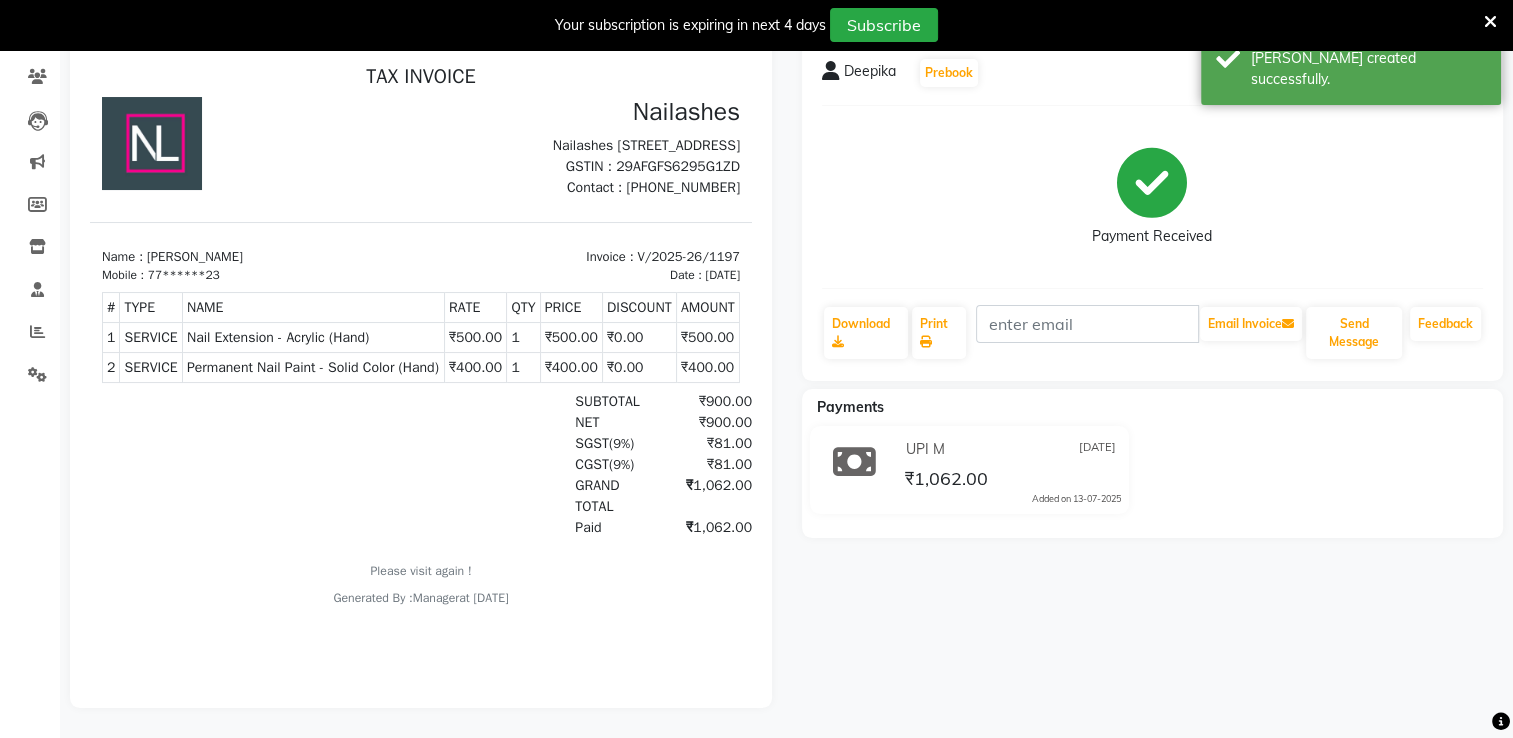 scroll, scrollTop: 0, scrollLeft: 0, axis: both 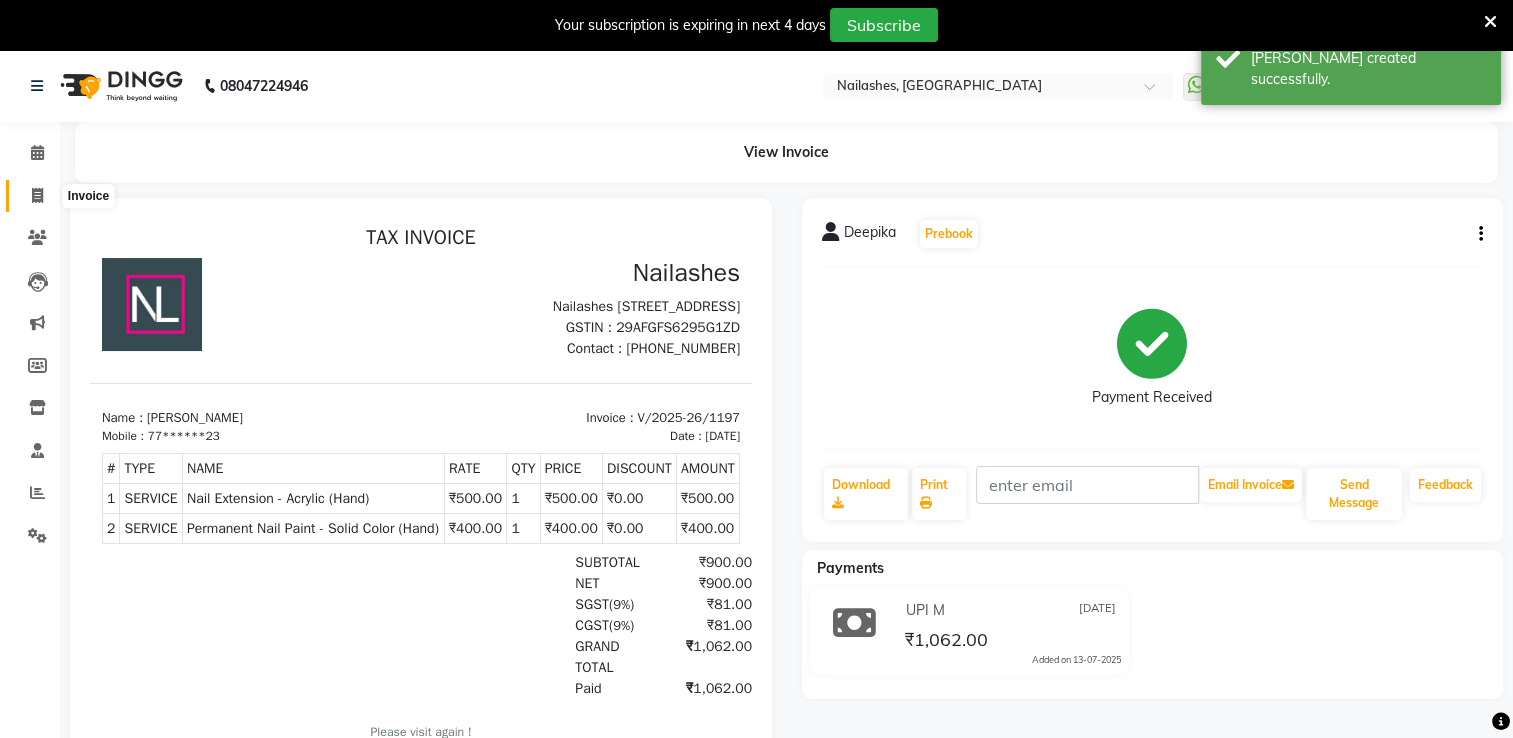 click 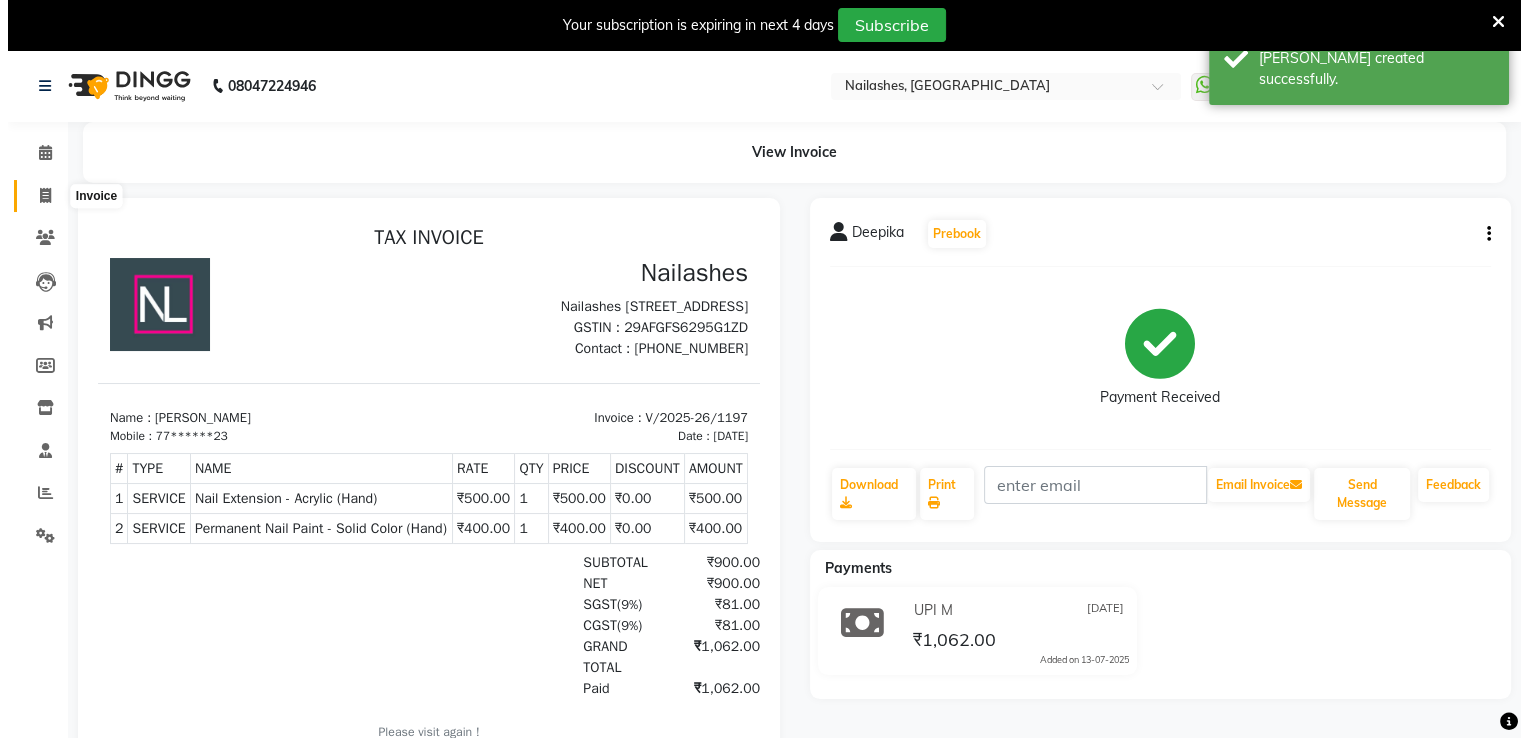 scroll, scrollTop: 50, scrollLeft: 0, axis: vertical 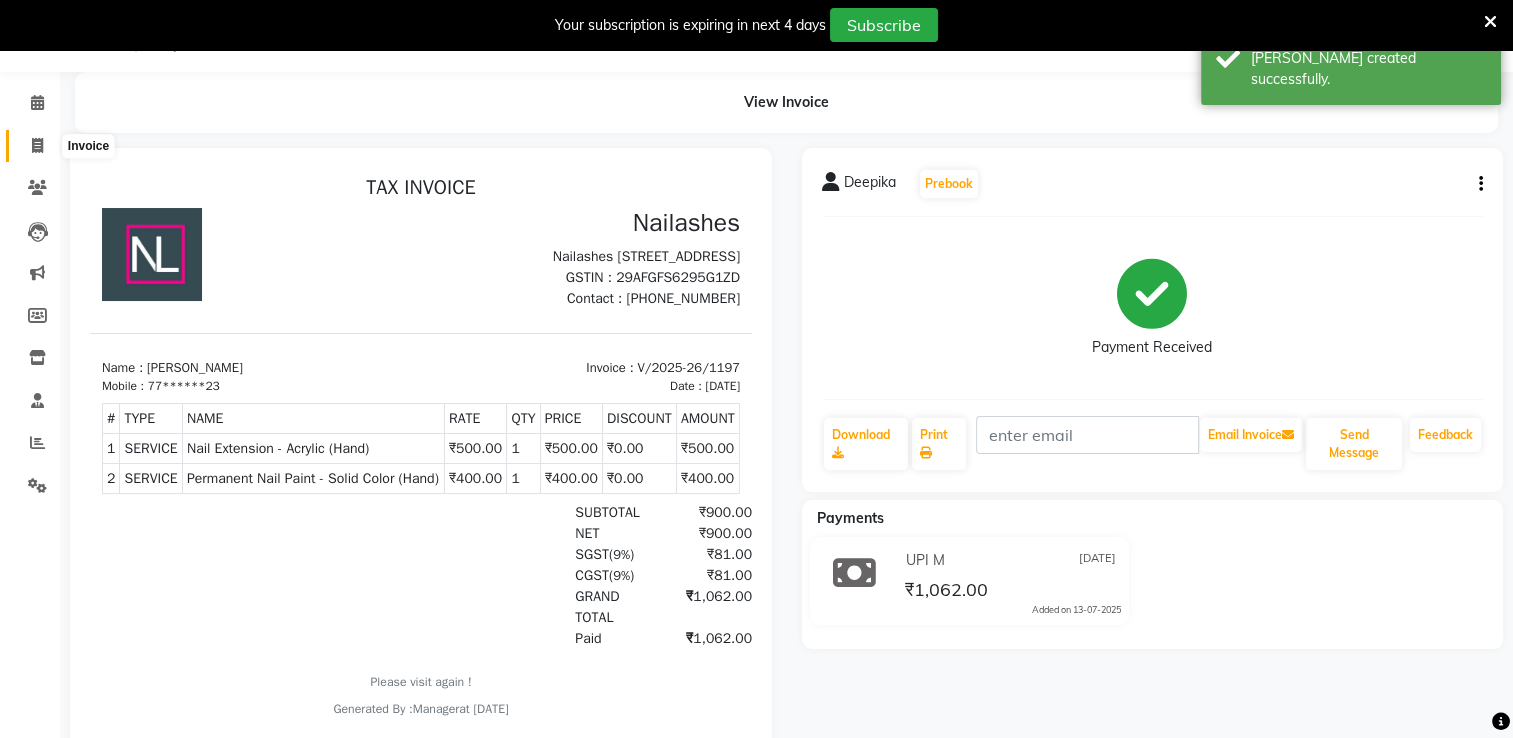 select on "service" 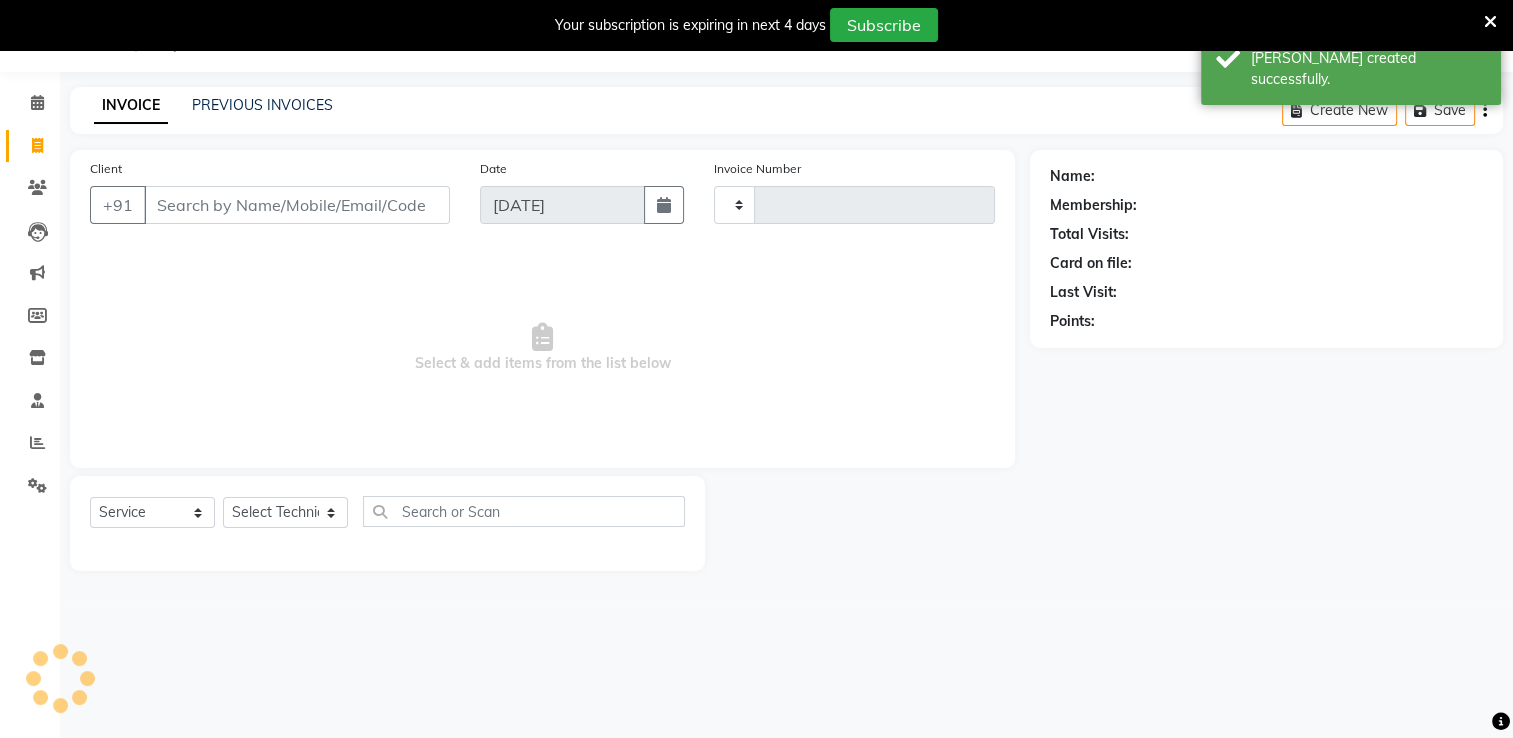type on "1198" 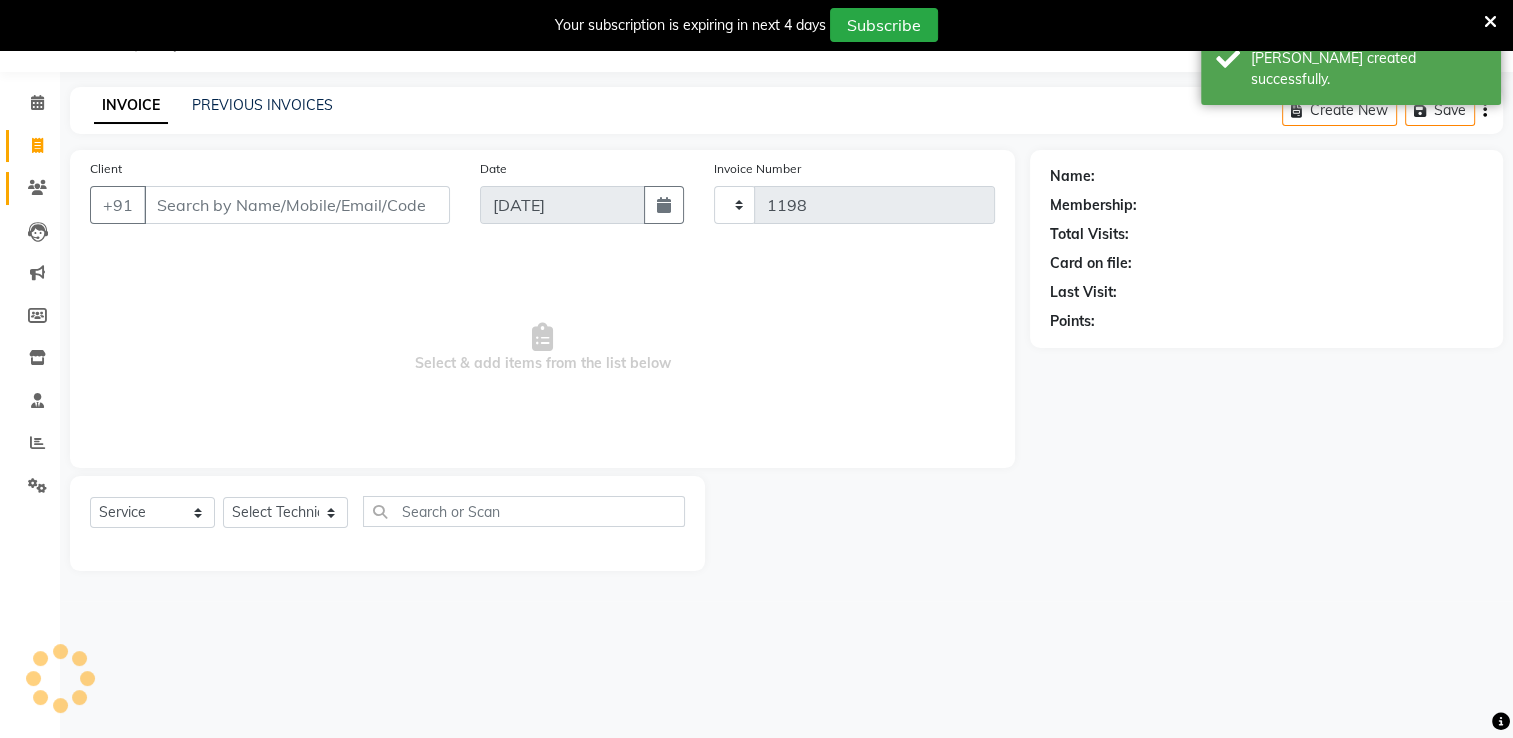 select on "6579" 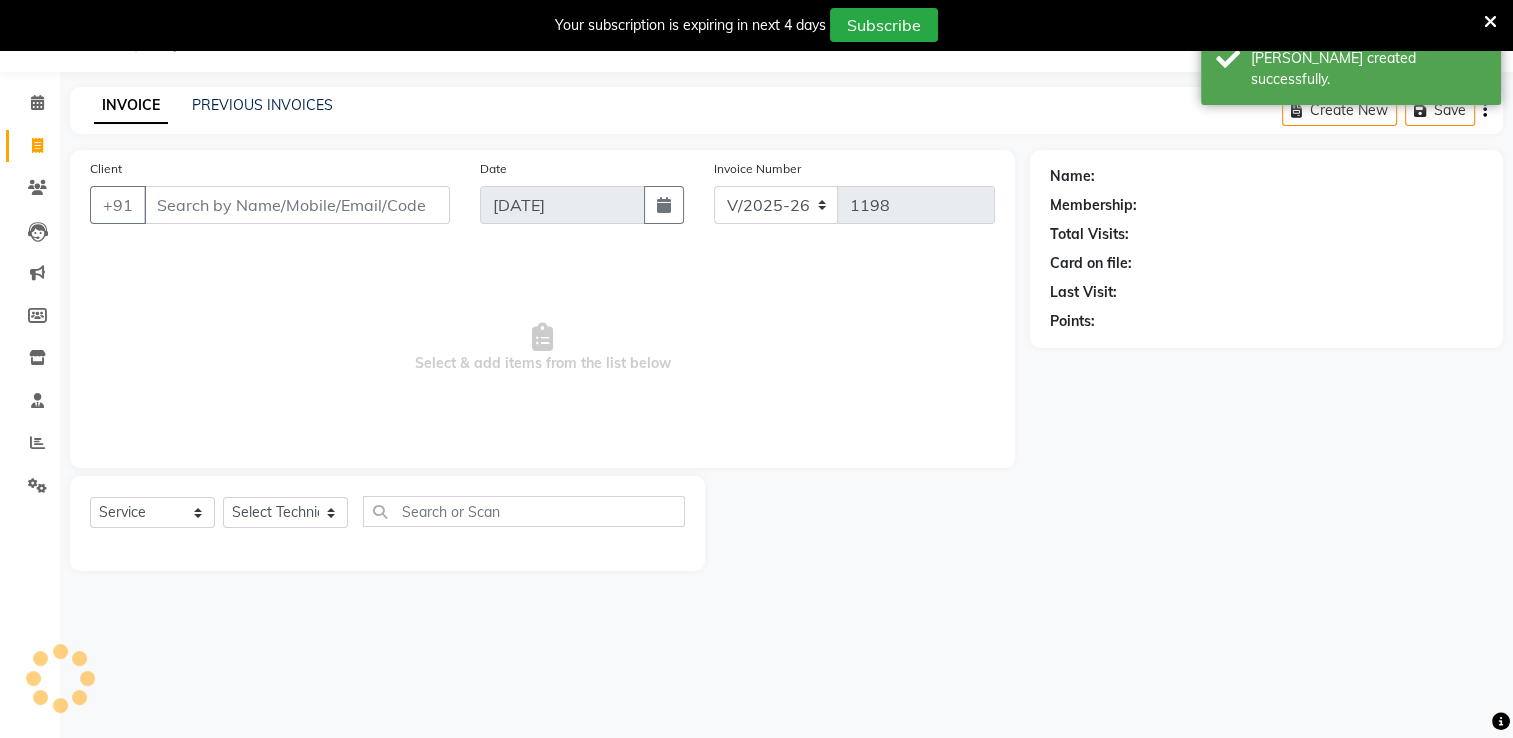 click on "Client" at bounding box center (297, 205) 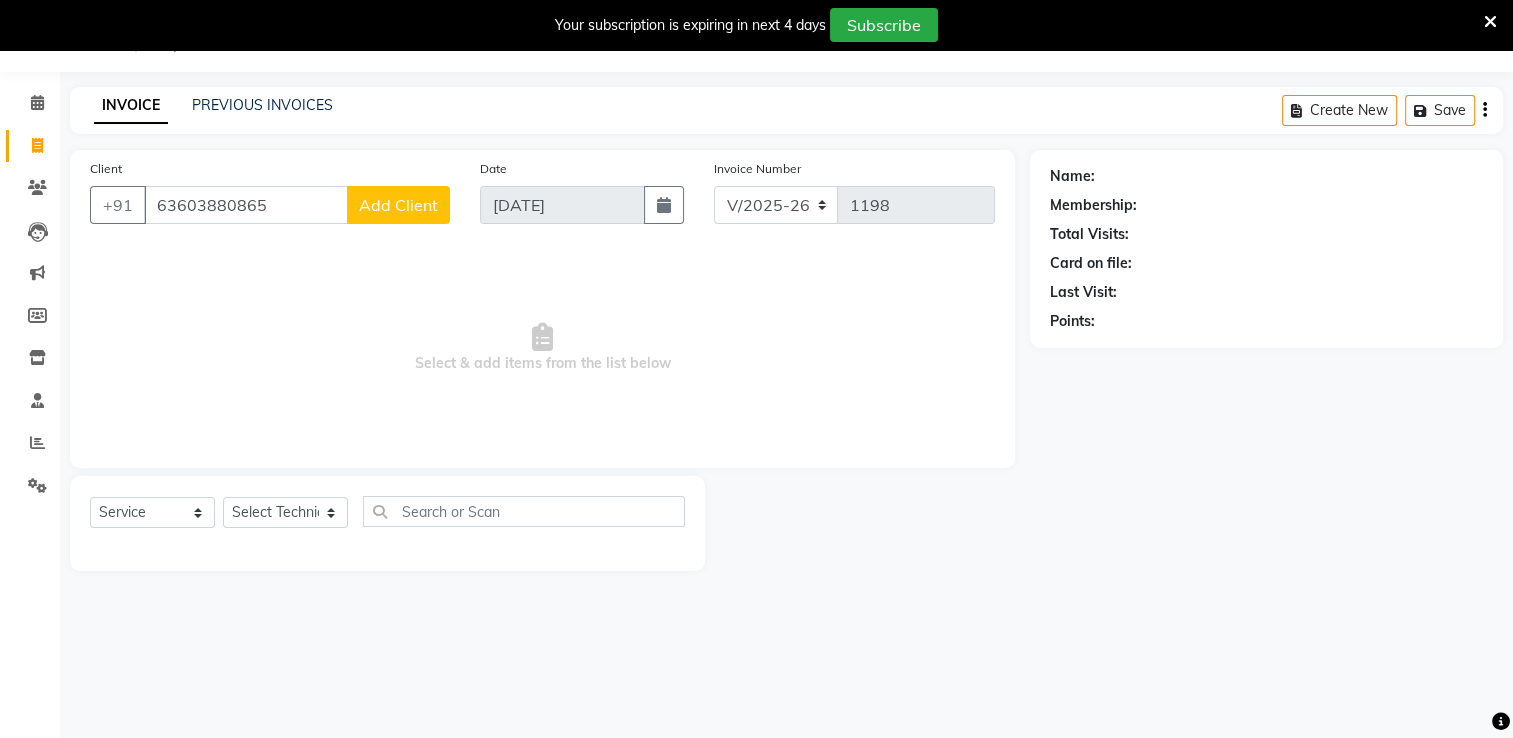 click on "63603880865" at bounding box center [246, 205] 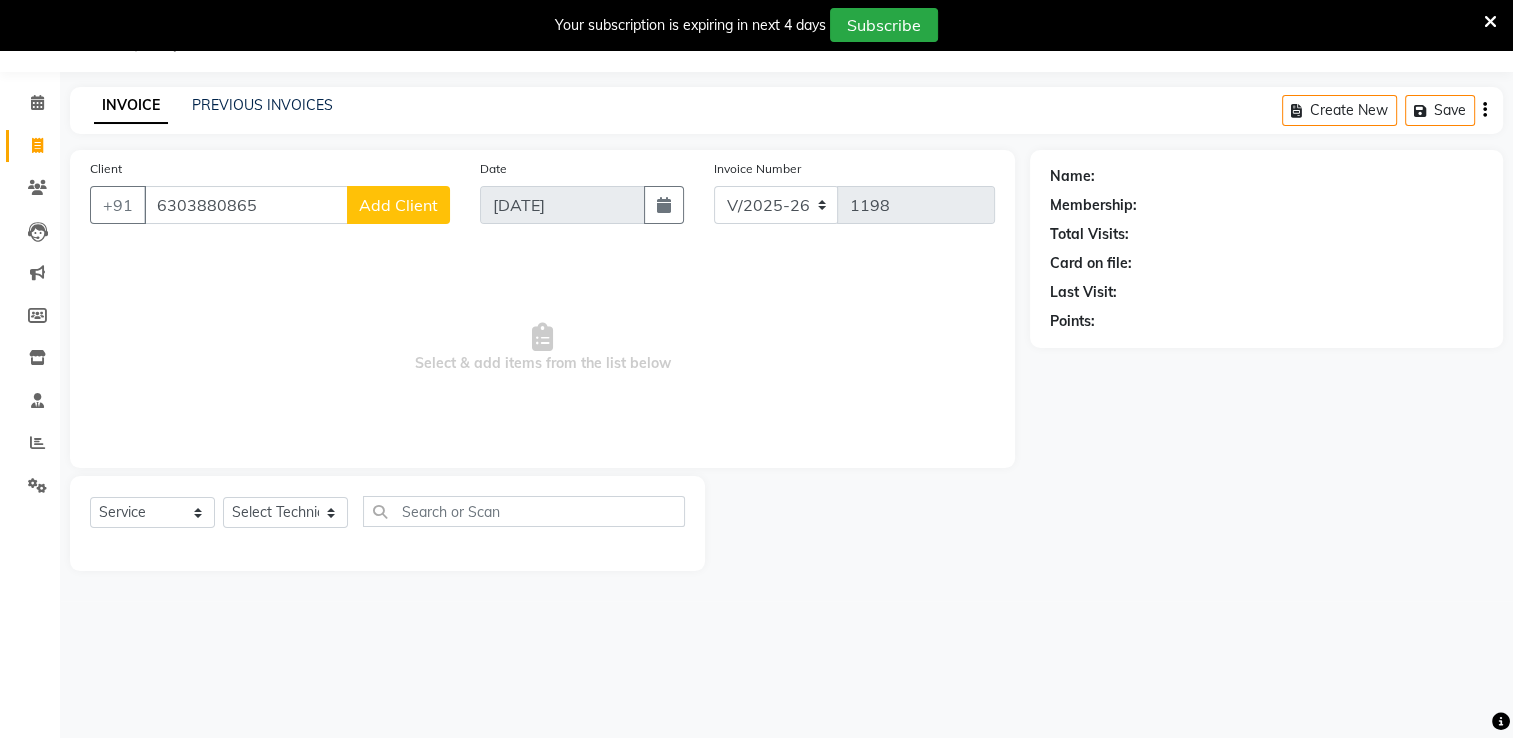 click on "6303880865" at bounding box center [246, 205] 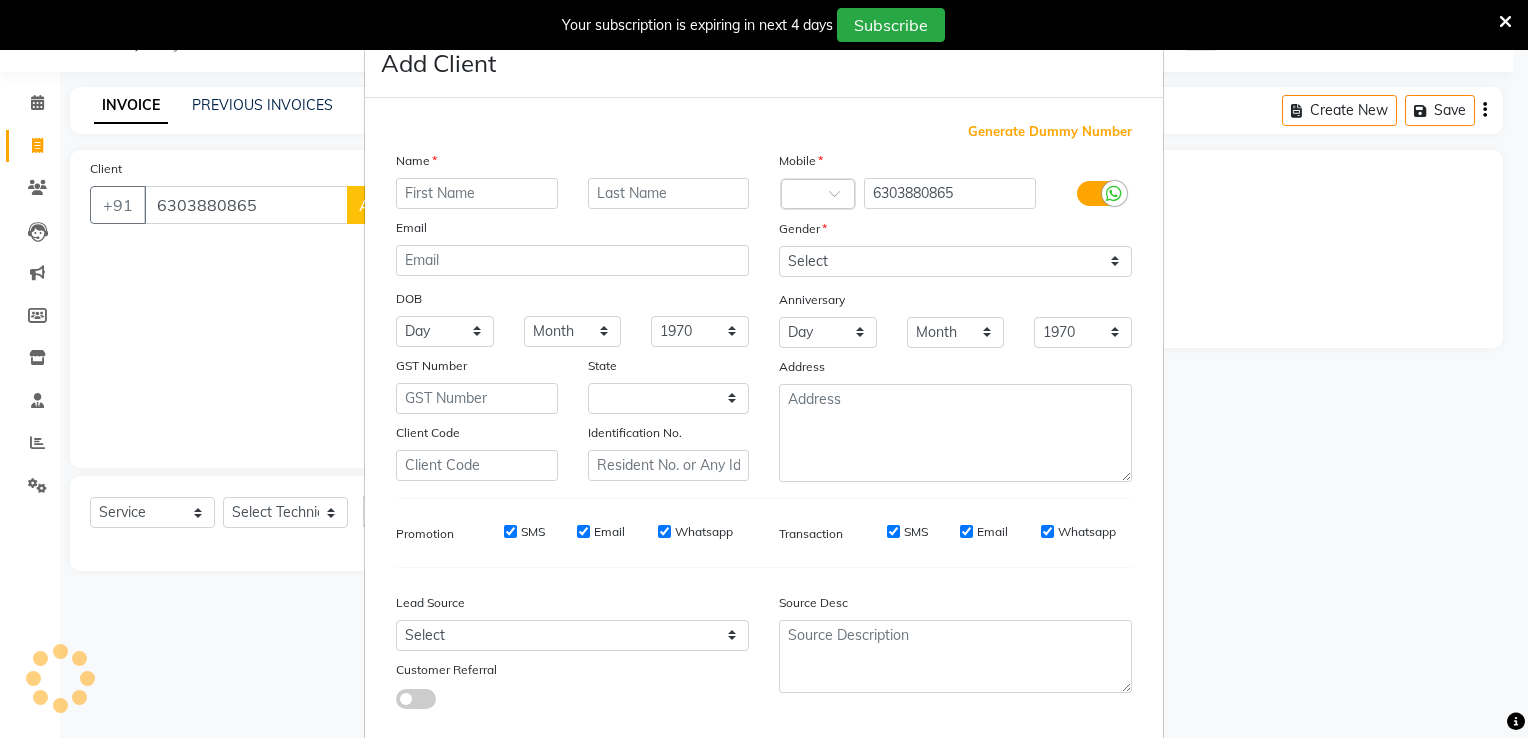select on "21" 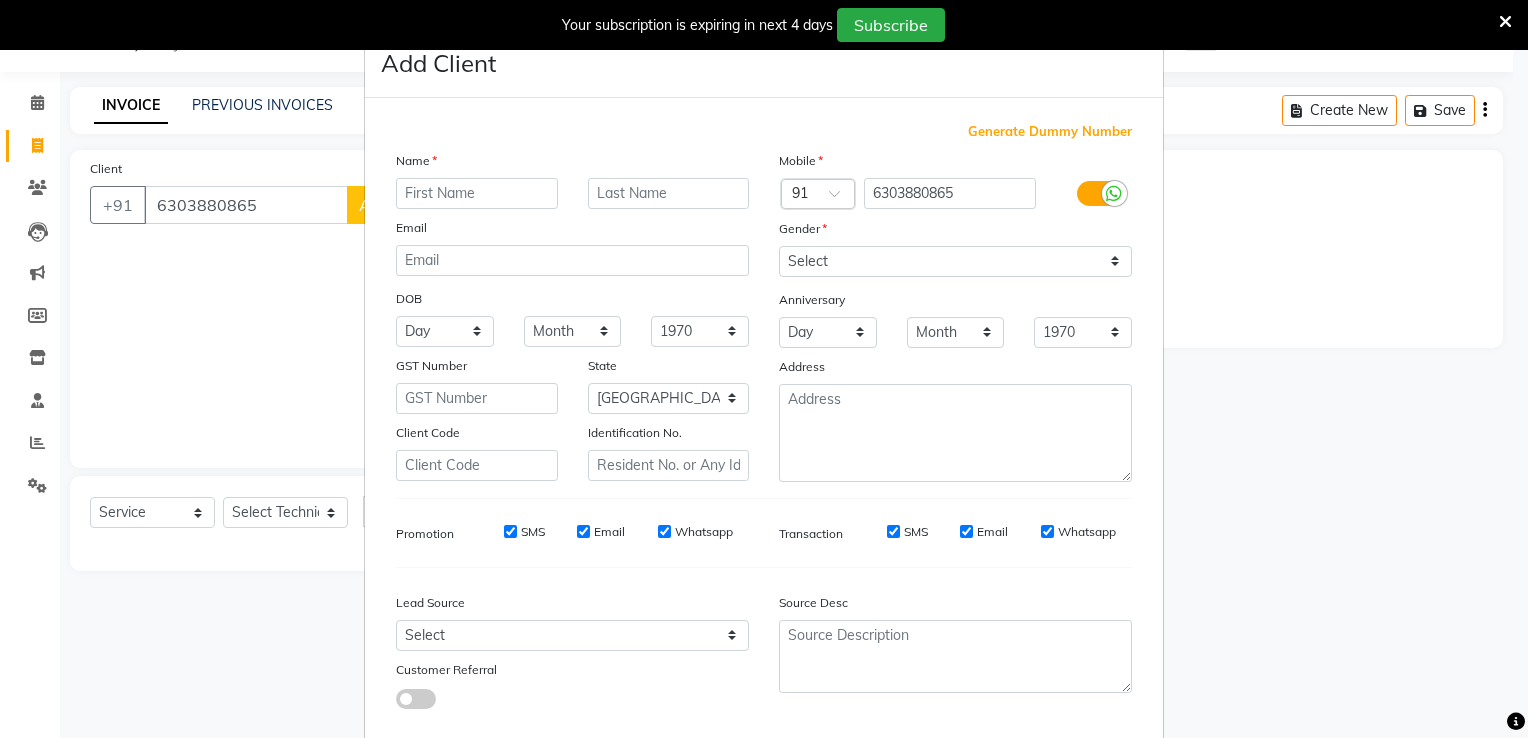 click at bounding box center (477, 193) 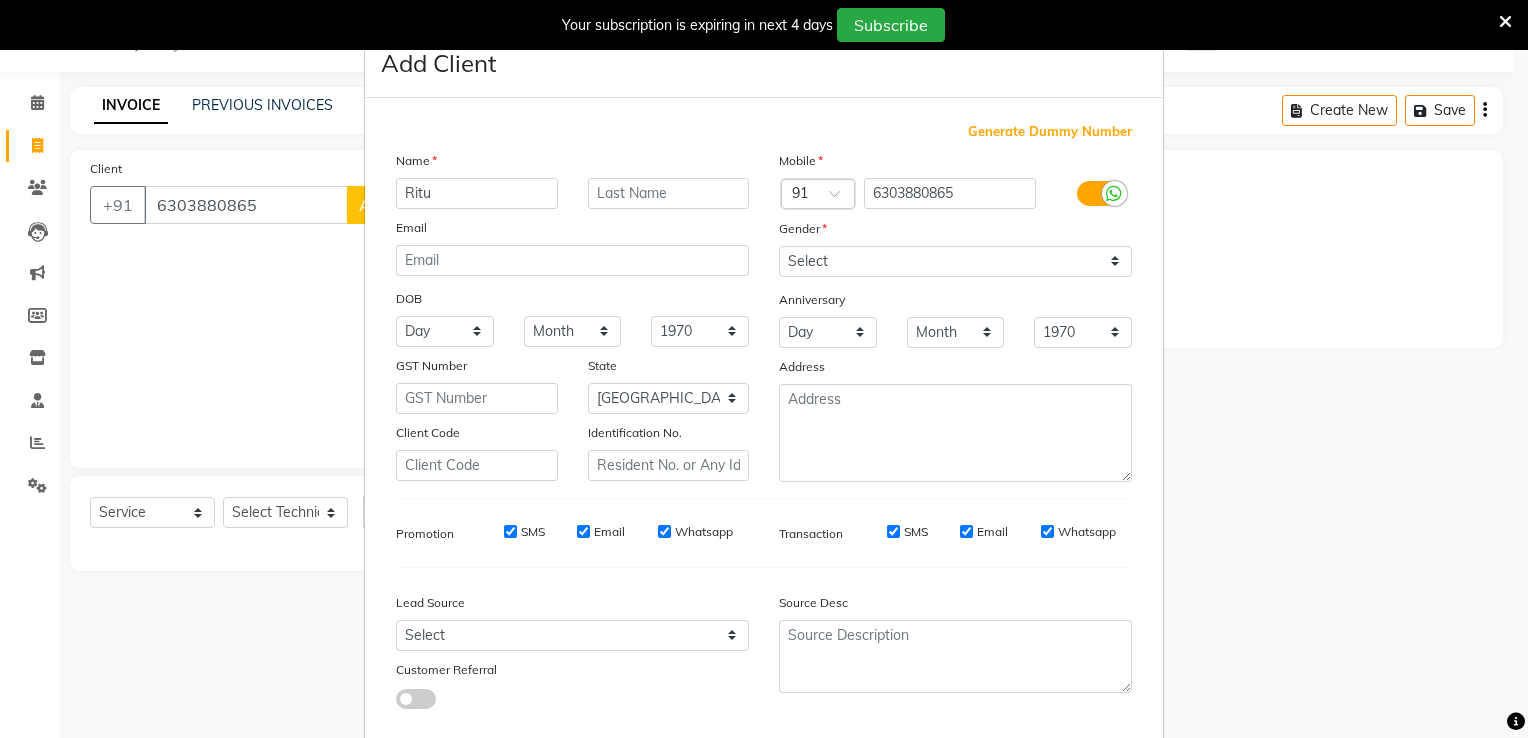 type on "Ritu" 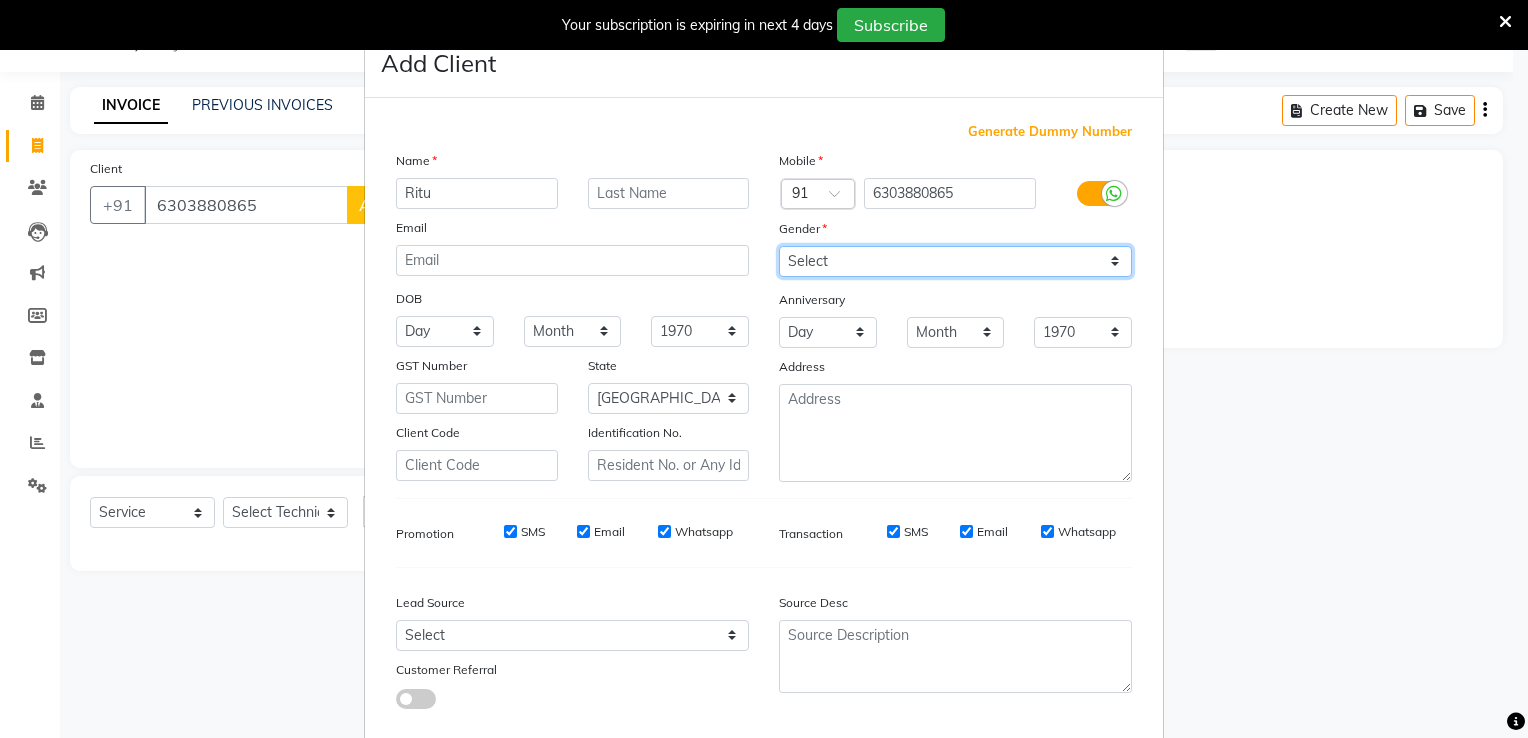 click on "Select [DEMOGRAPHIC_DATA] [DEMOGRAPHIC_DATA] Other Prefer Not To Say" at bounding box center [955, 261] 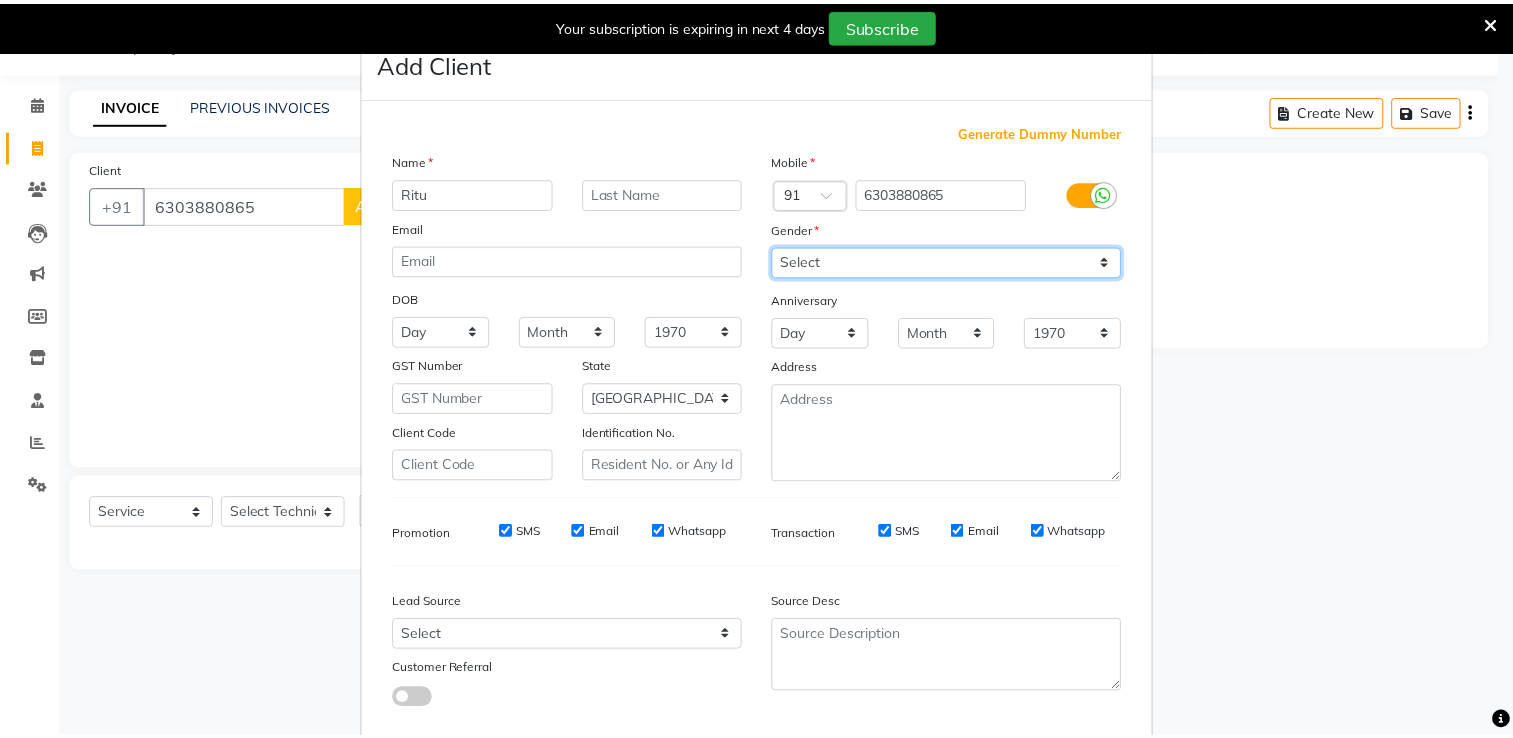 scroll, scrollTop: 118, scrollLeft: 0, axis: vertical 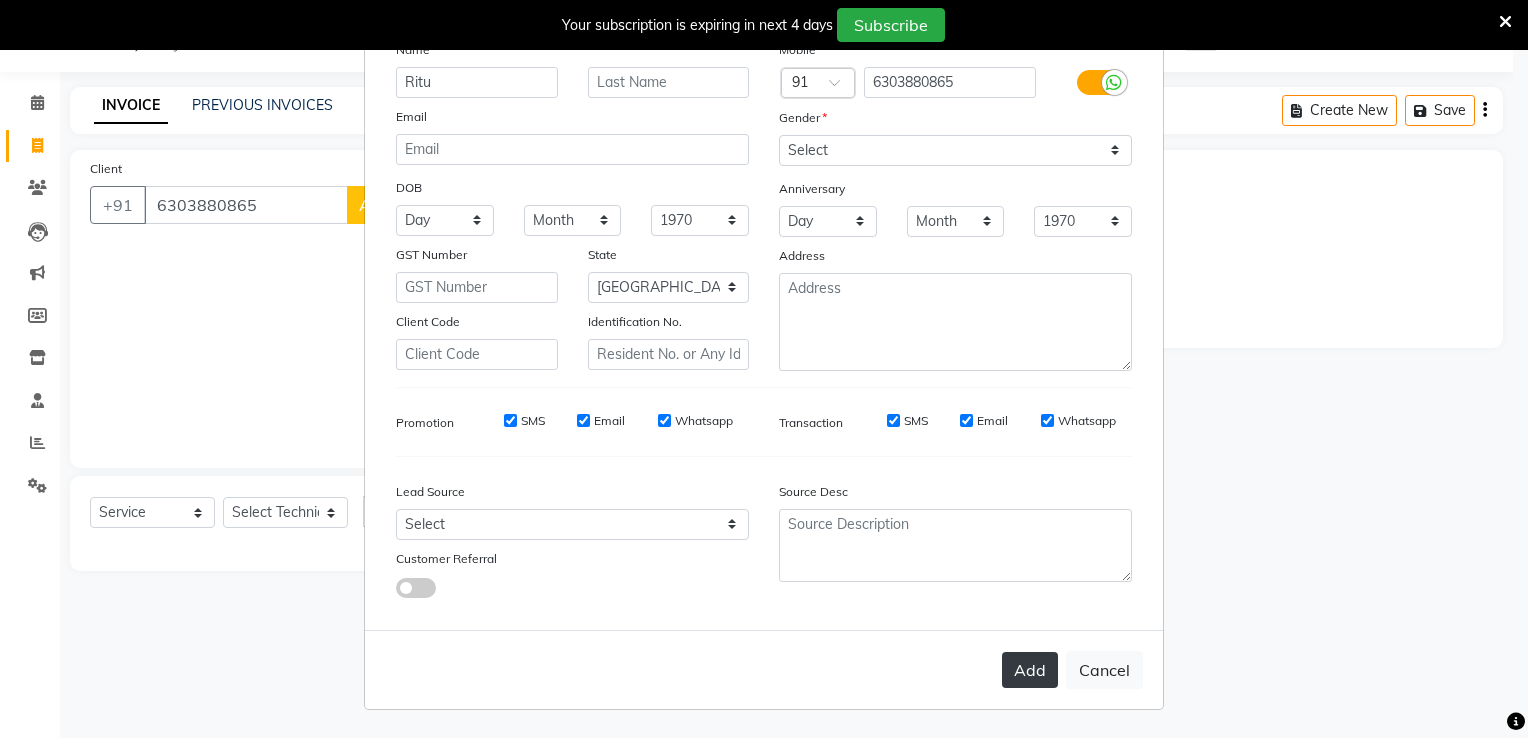 click on "Add" at bounding box center [1030, 670] 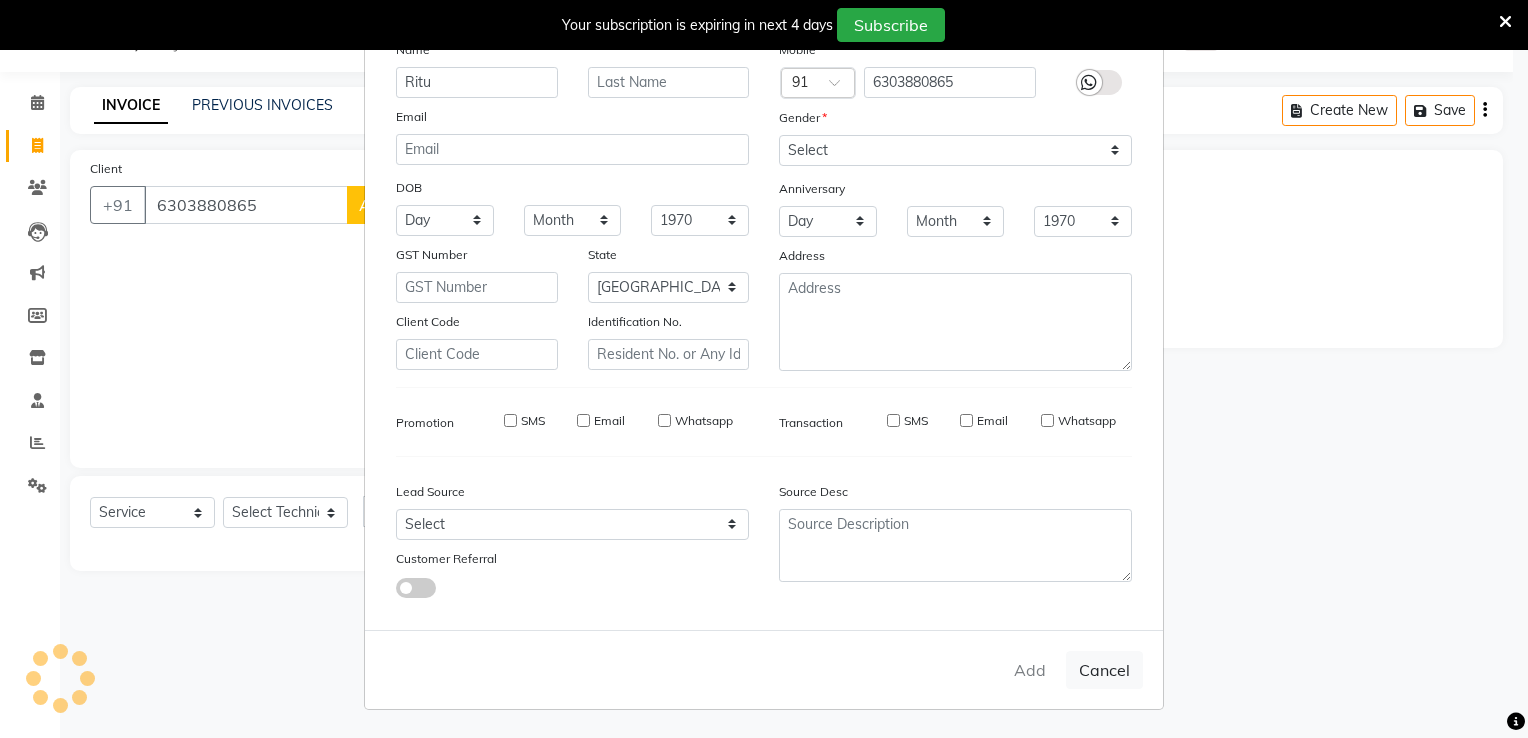 type on "63******65" 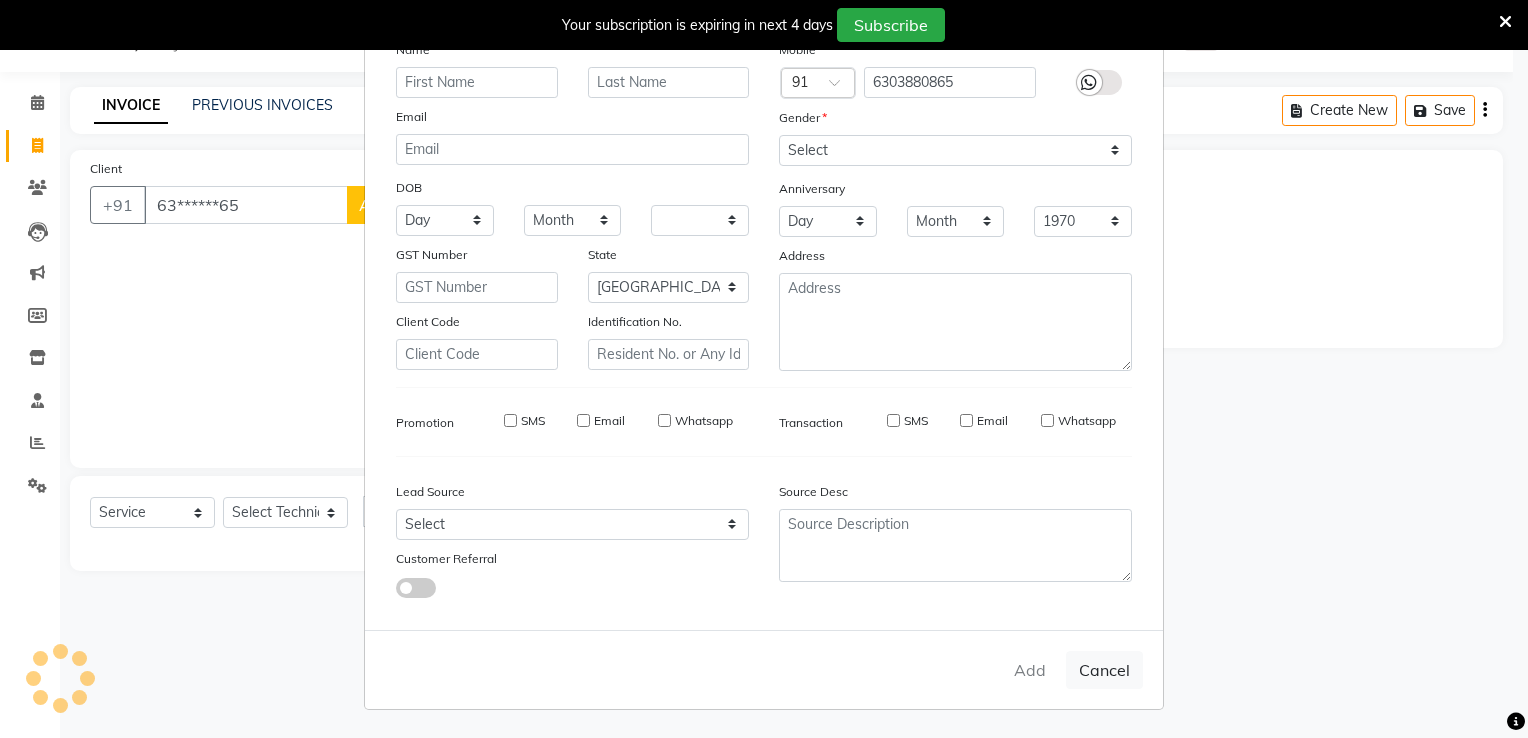 select on "null" 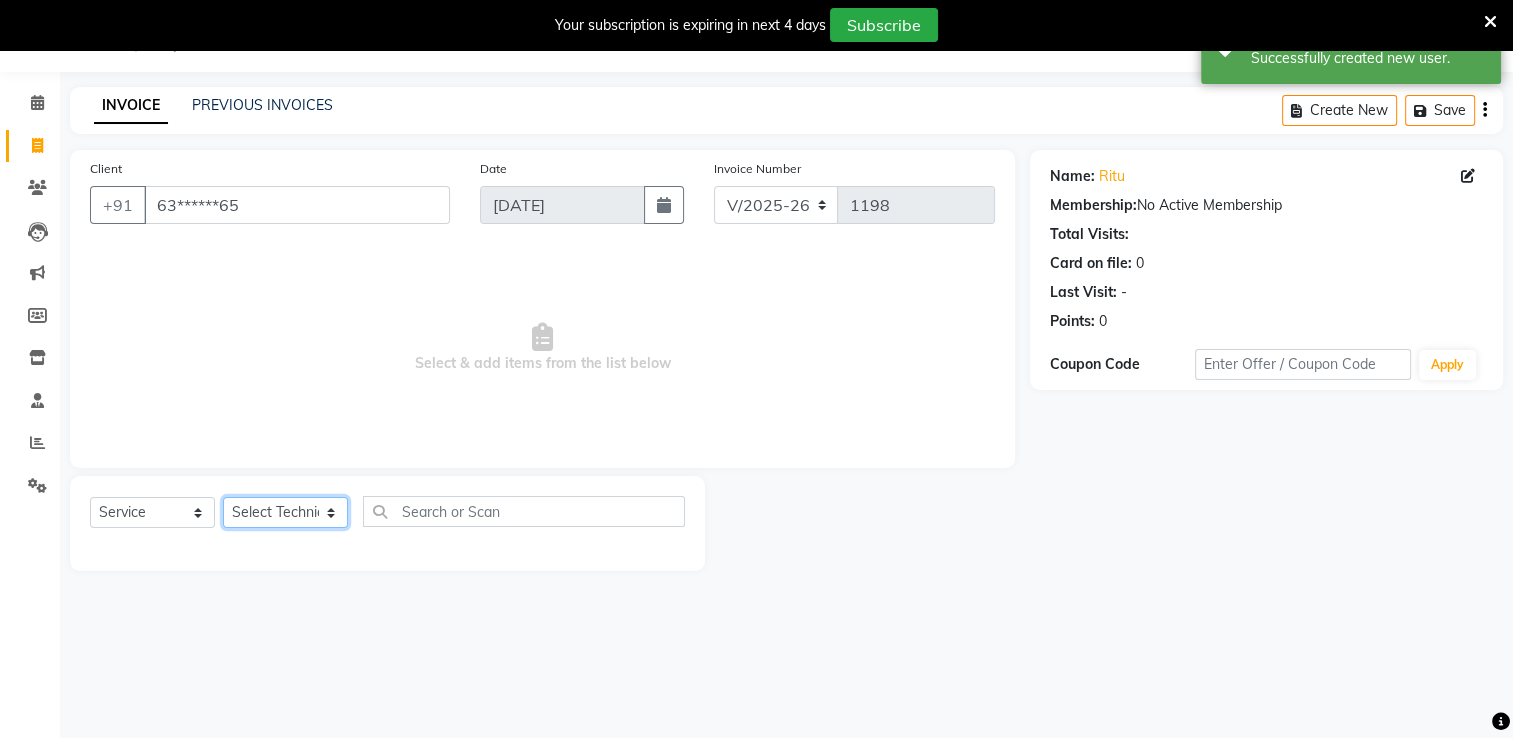 click on "Select Technician AMGHA ARISH [PERSON_NAME] [PERSON_NAME] [PERSON_NAME] [PERSON_NAME] kupu Manager [PERSON_NAME] Owner [PERSON_NAME] [PERSON_NAME]" 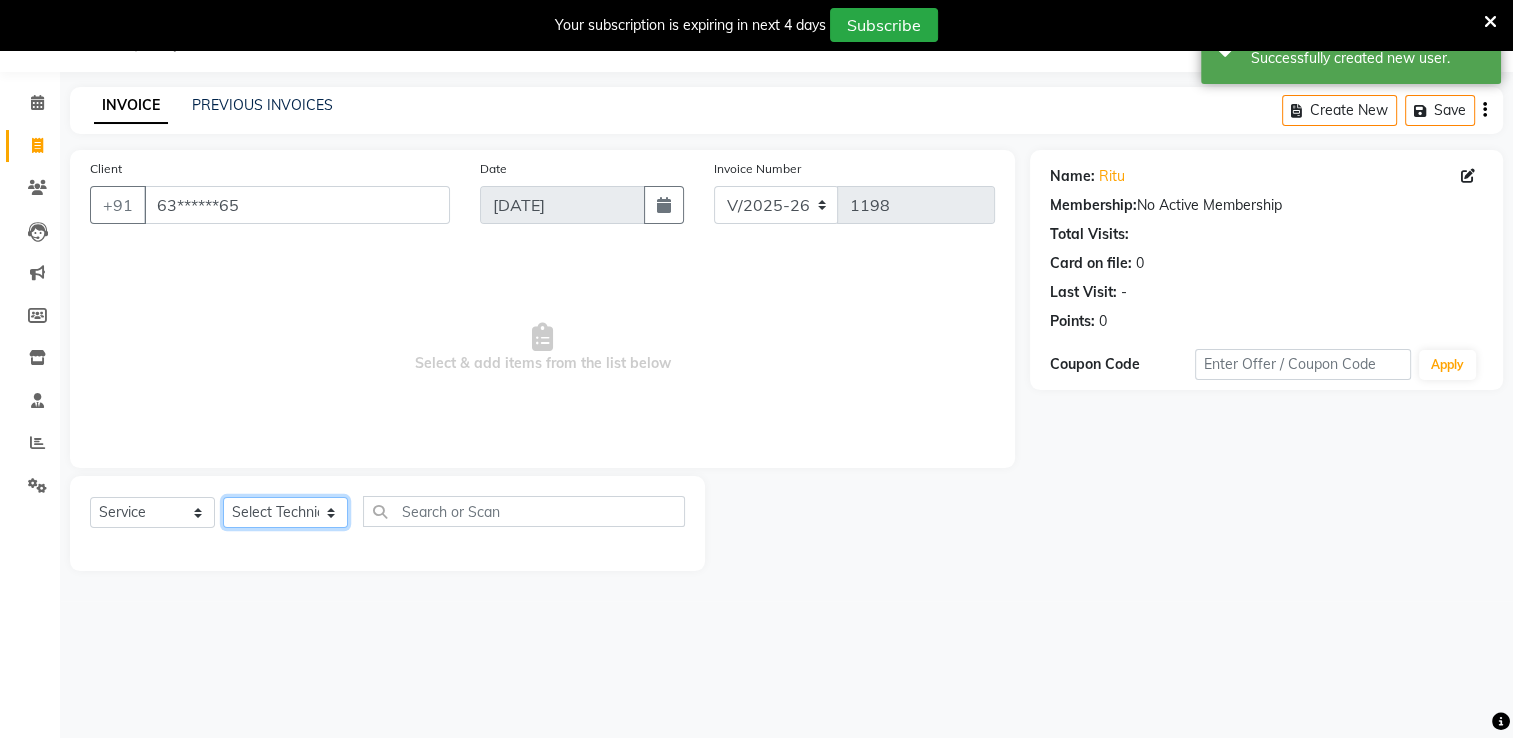 select on "84916" 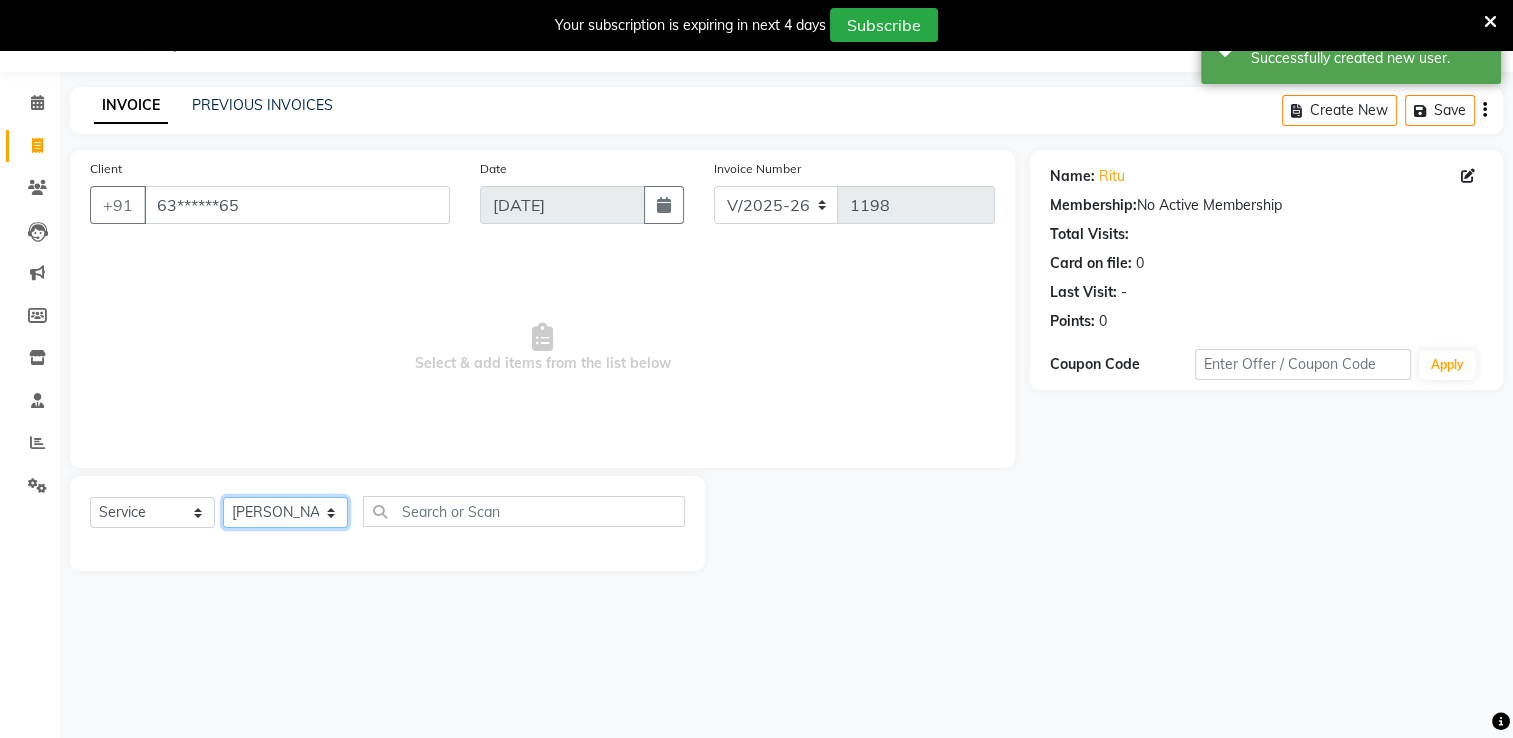 click on "Select Technician AMGHA ARISH [PERSON_NAME] [PERSON_NAME] [PERSON_NAME] [PERSON_NAME] kupu Manager [PERSON_NAME] Owner [PERSON_NAME] [PERSON_NAME]" 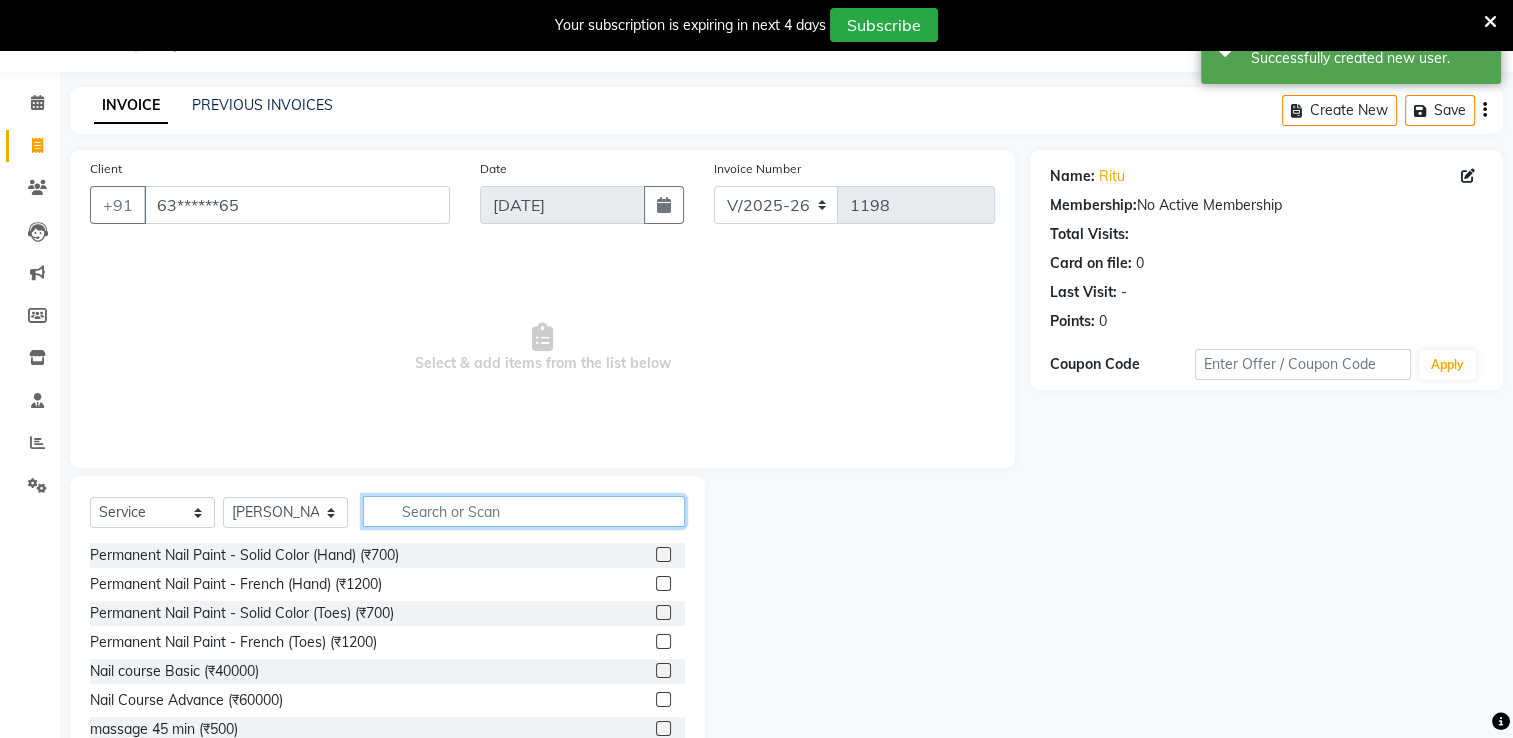 click 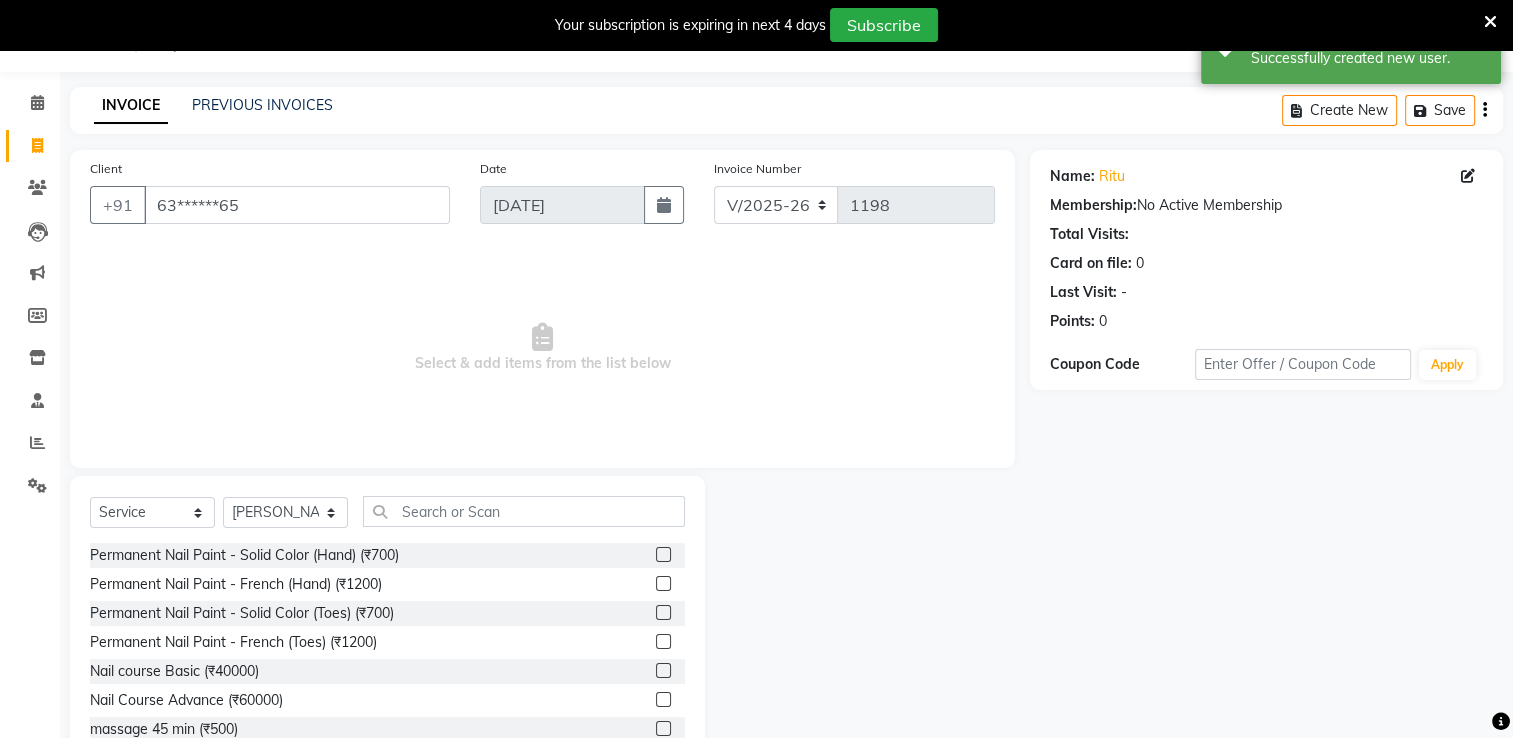 click 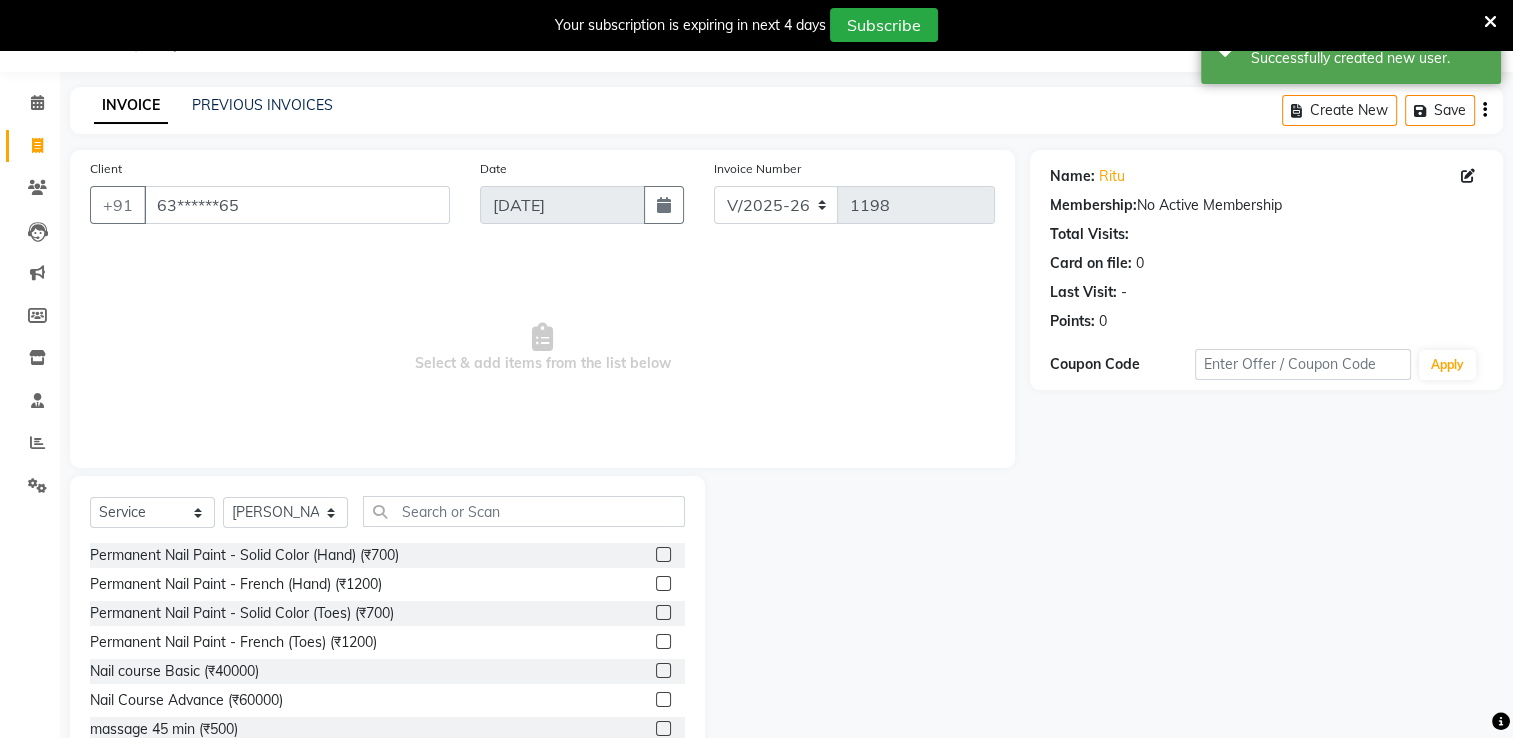 click at bounding box center [662, 555] 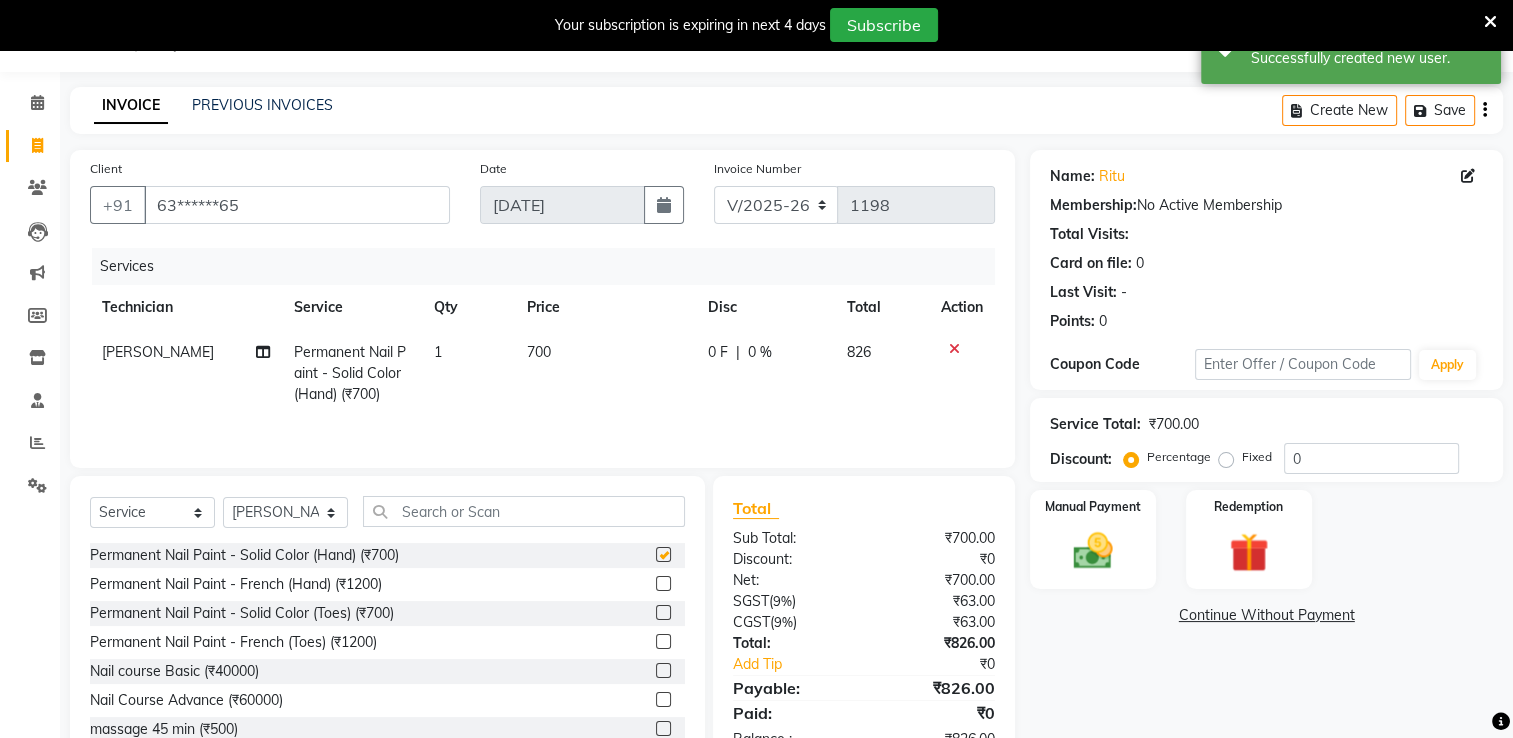 checkbox on "false" 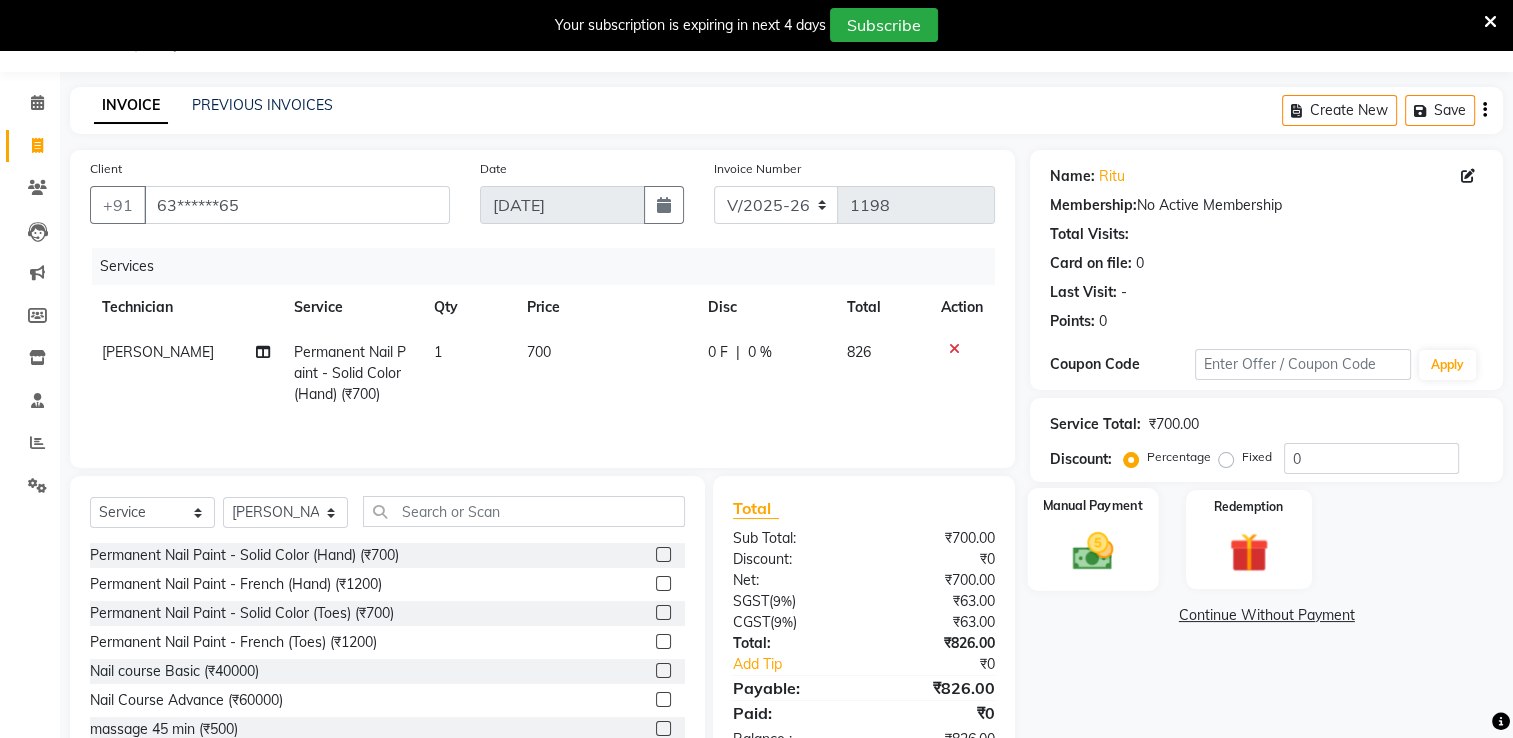 click on "Manual Payment" 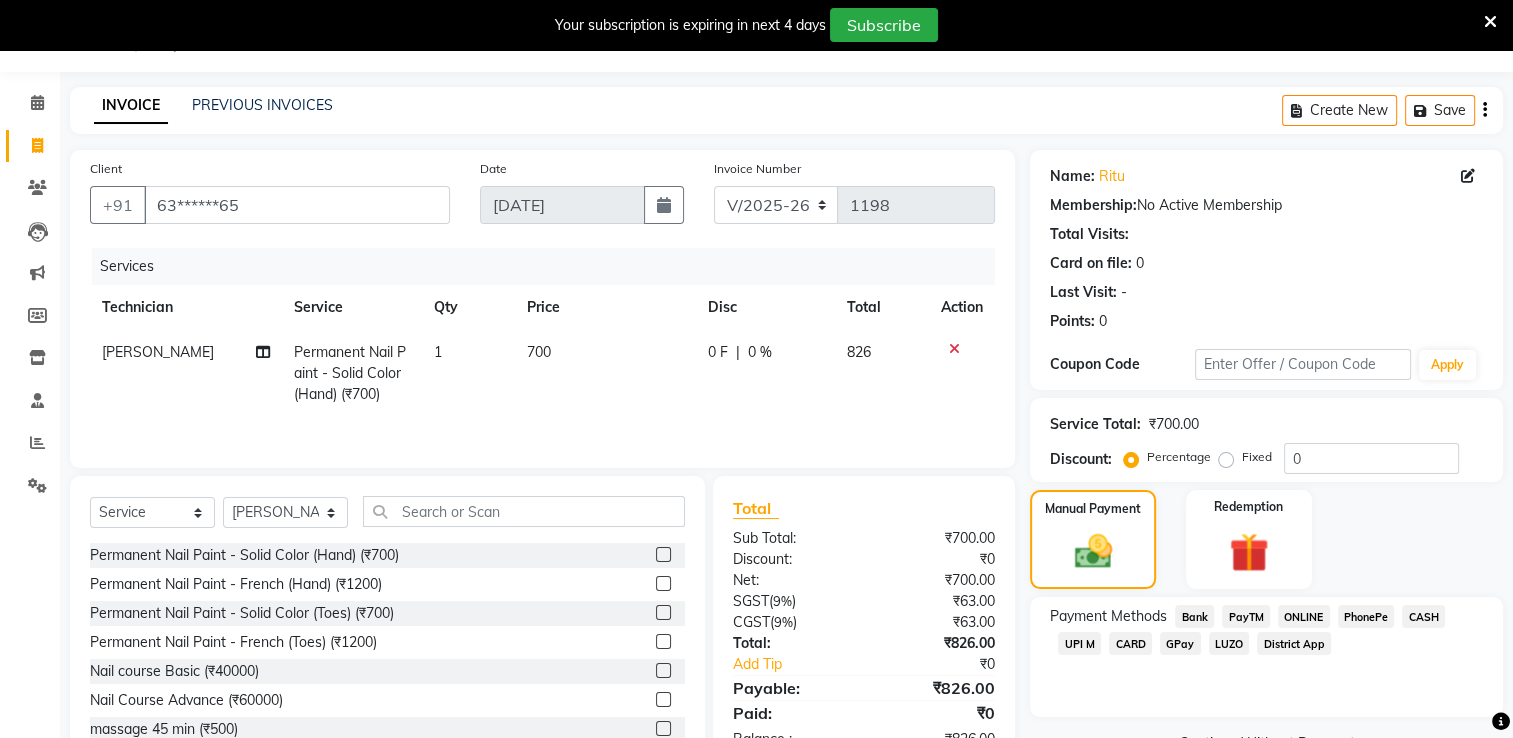 click on "UPI M" 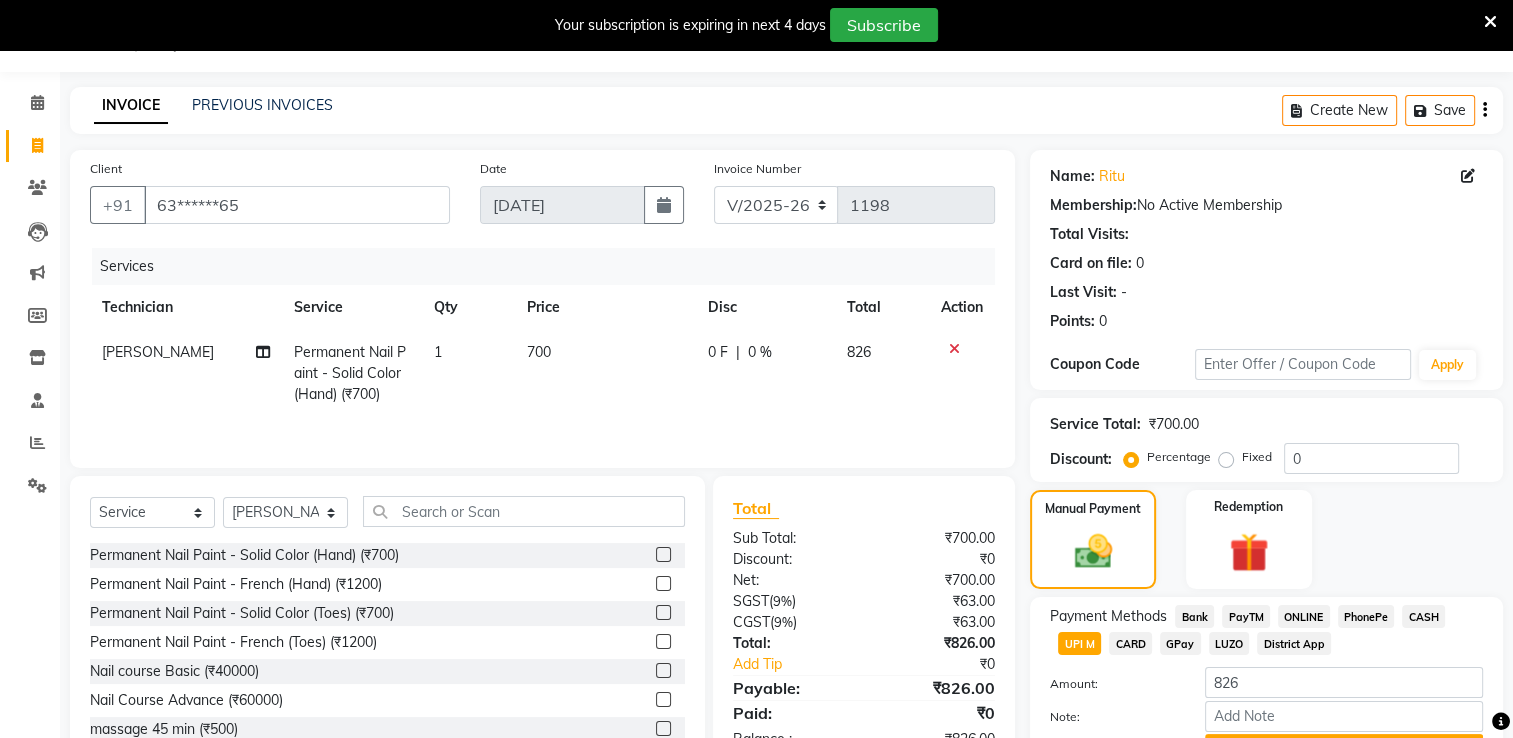 scroll, scrollTop: 158, scrollLeft: 0, axis: vertical 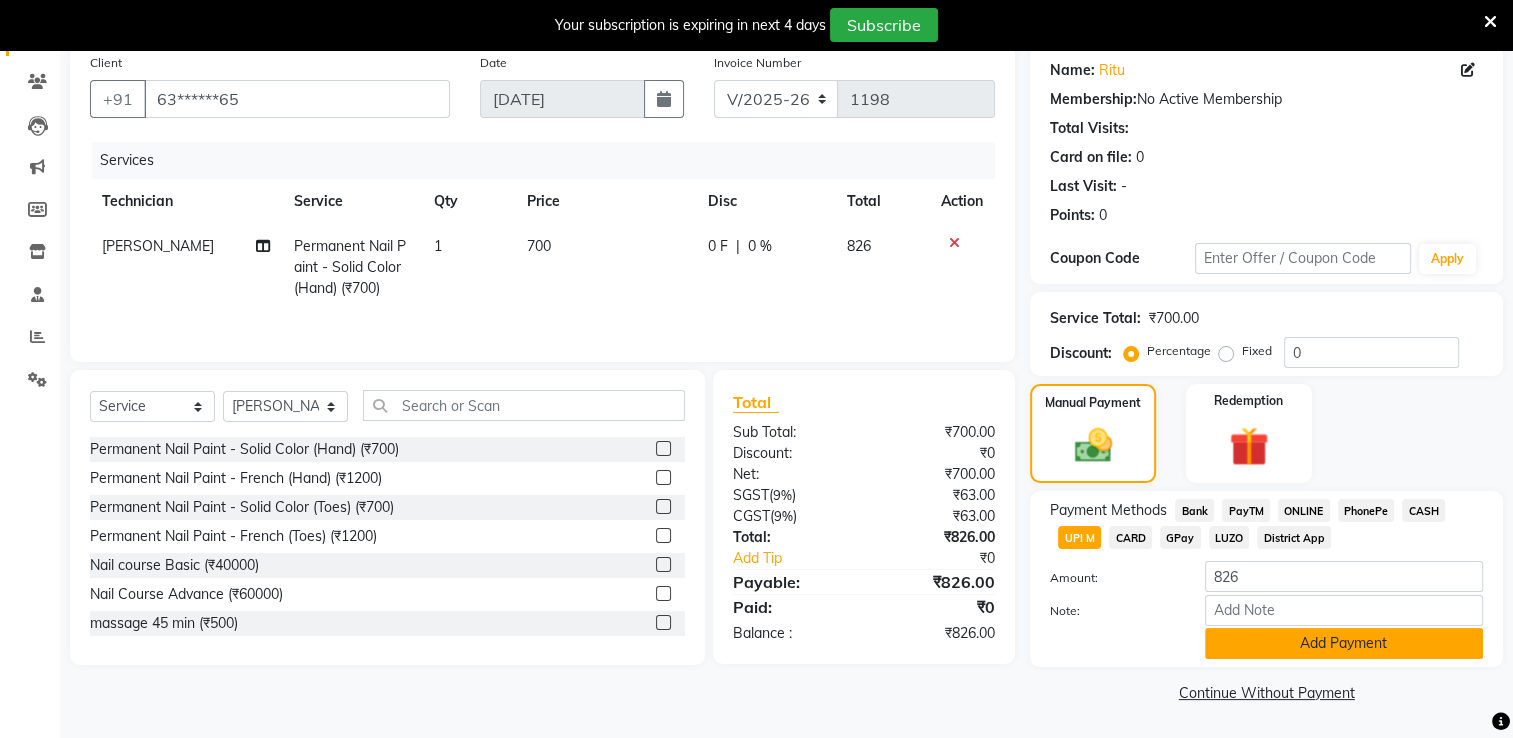 click on "Add Payment" 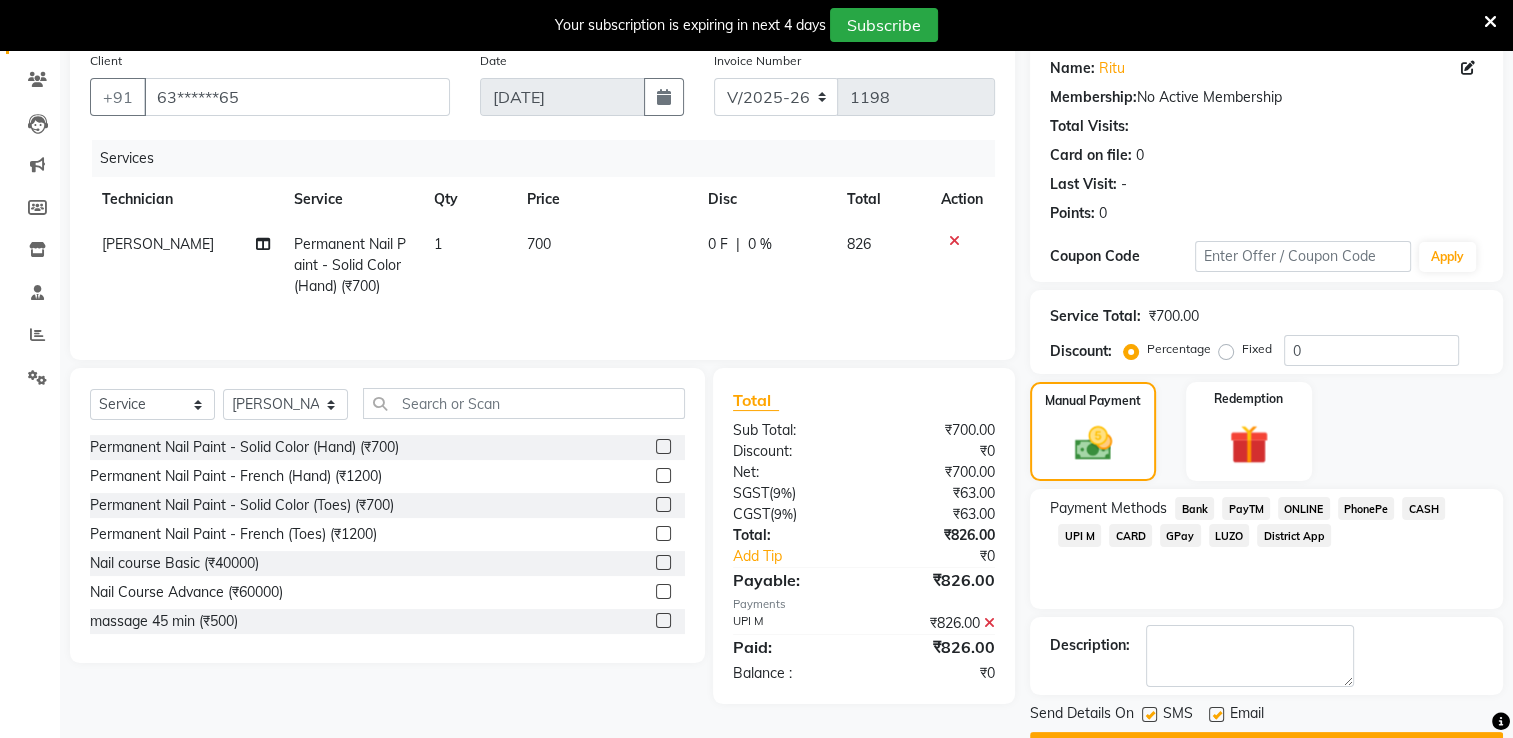 scroll, scrollTop: 212, scrollLeft: 0, axis: vertical 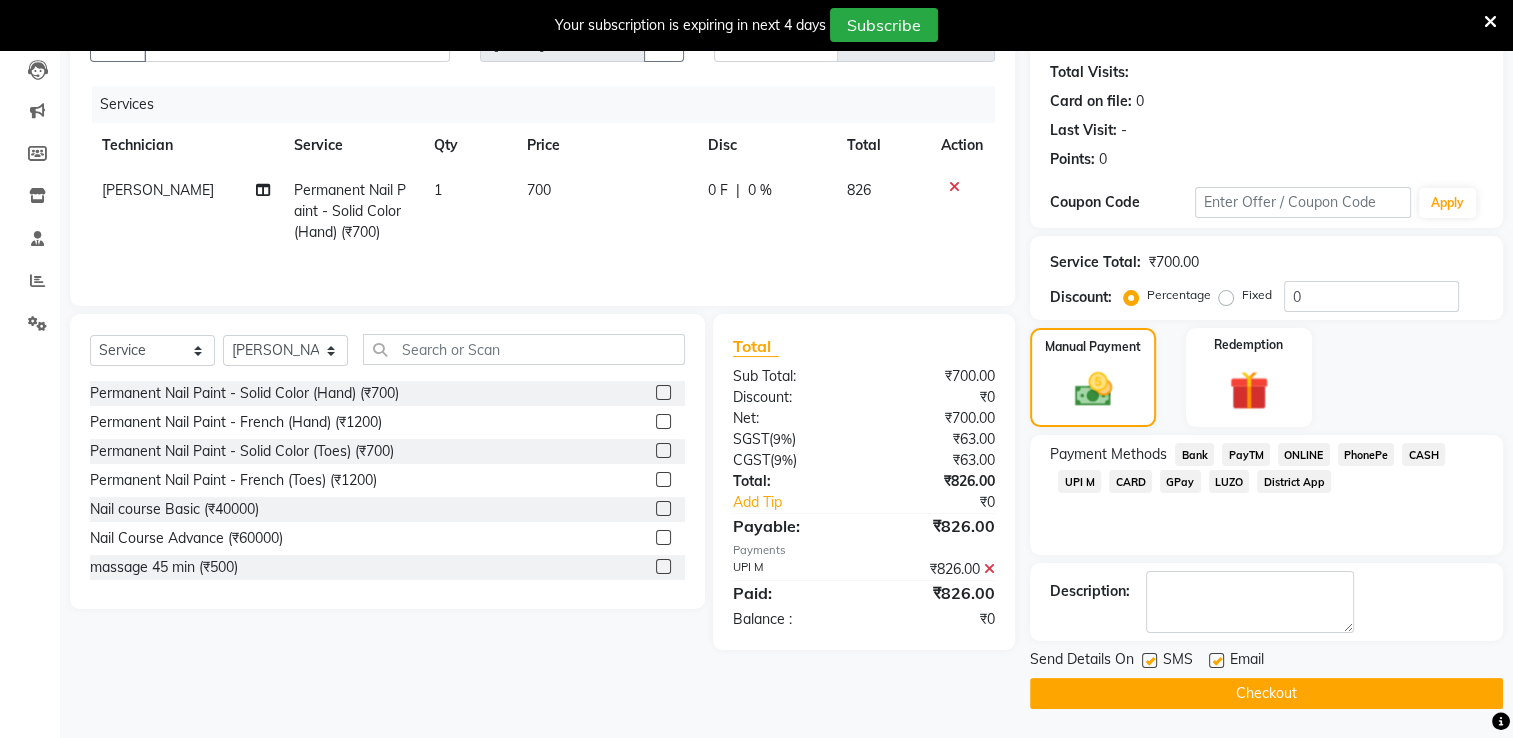 click on "Checkout" 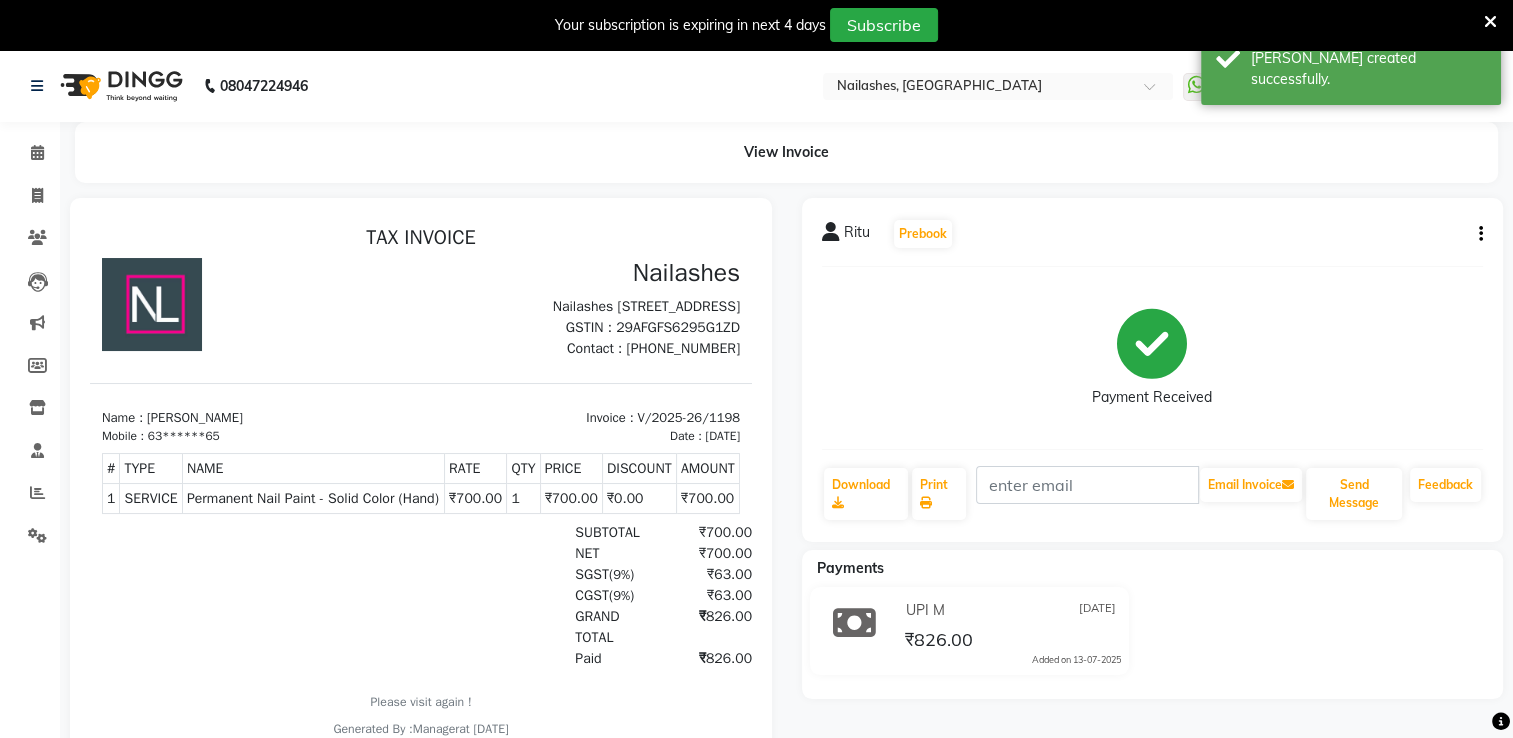 scroll, scrollTop: 0, scrollLeft: 0, axis: both 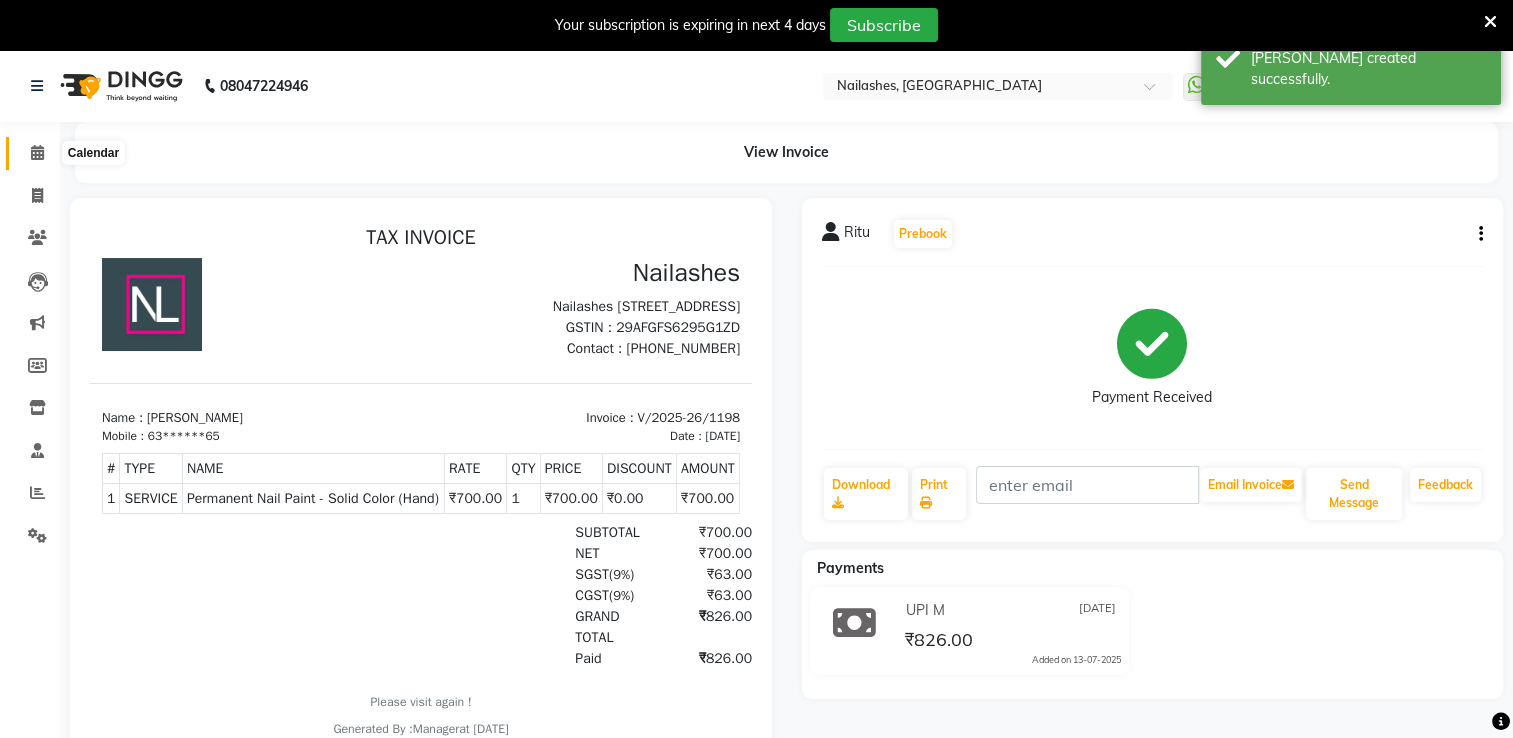 click 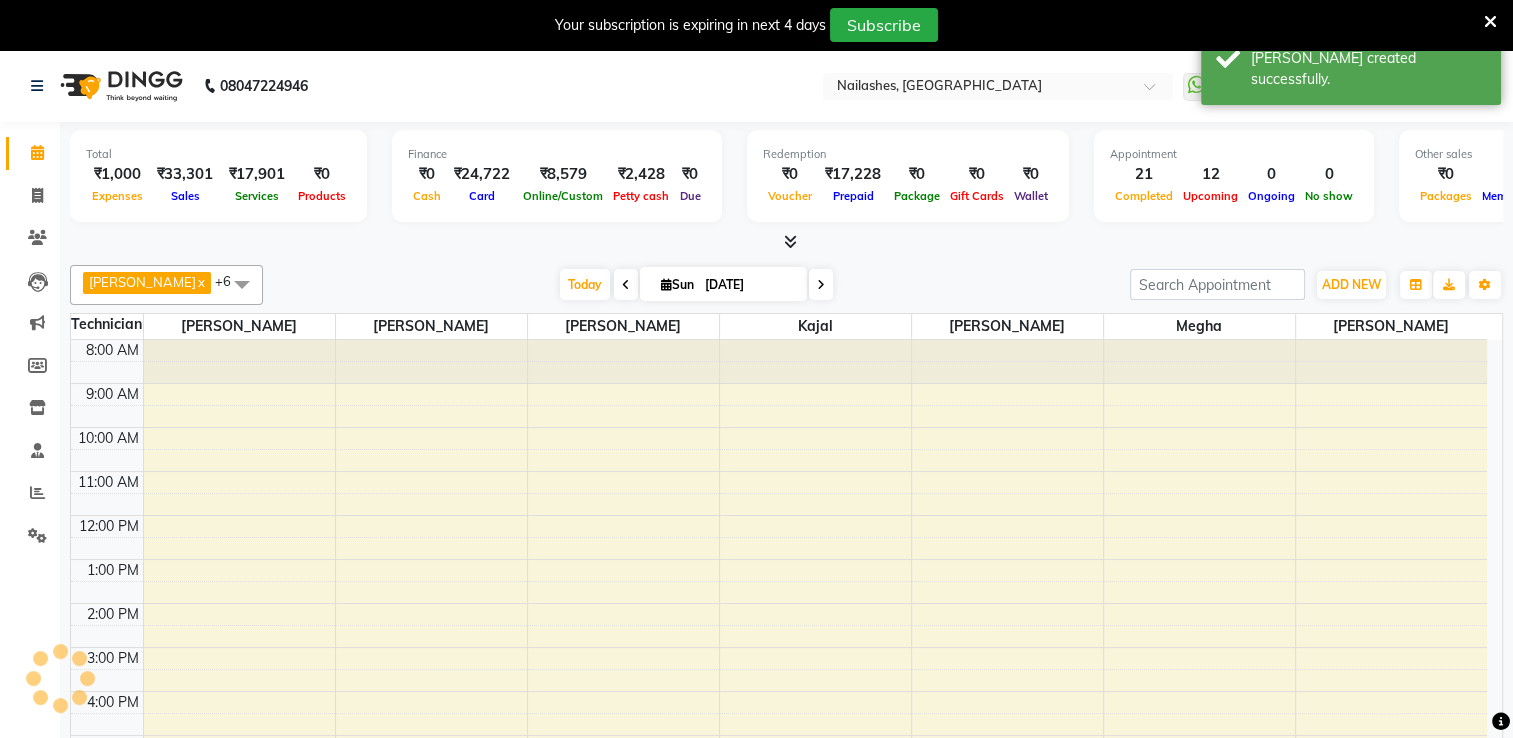 scroll, scrollTop: 0, scrollLeft: 0, axis: both 